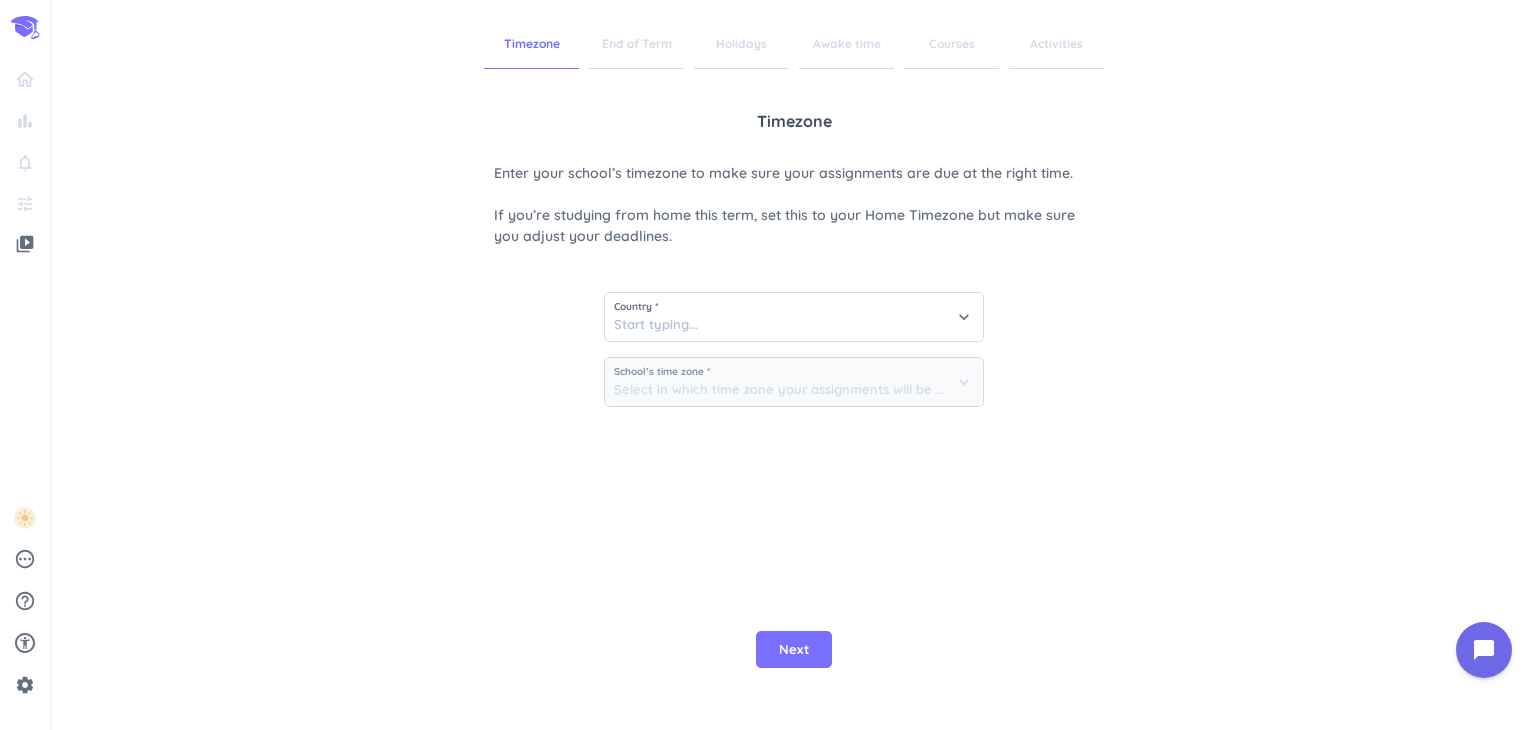 scroll, scrollTop: 0, scrollLeft: 0, axis: both 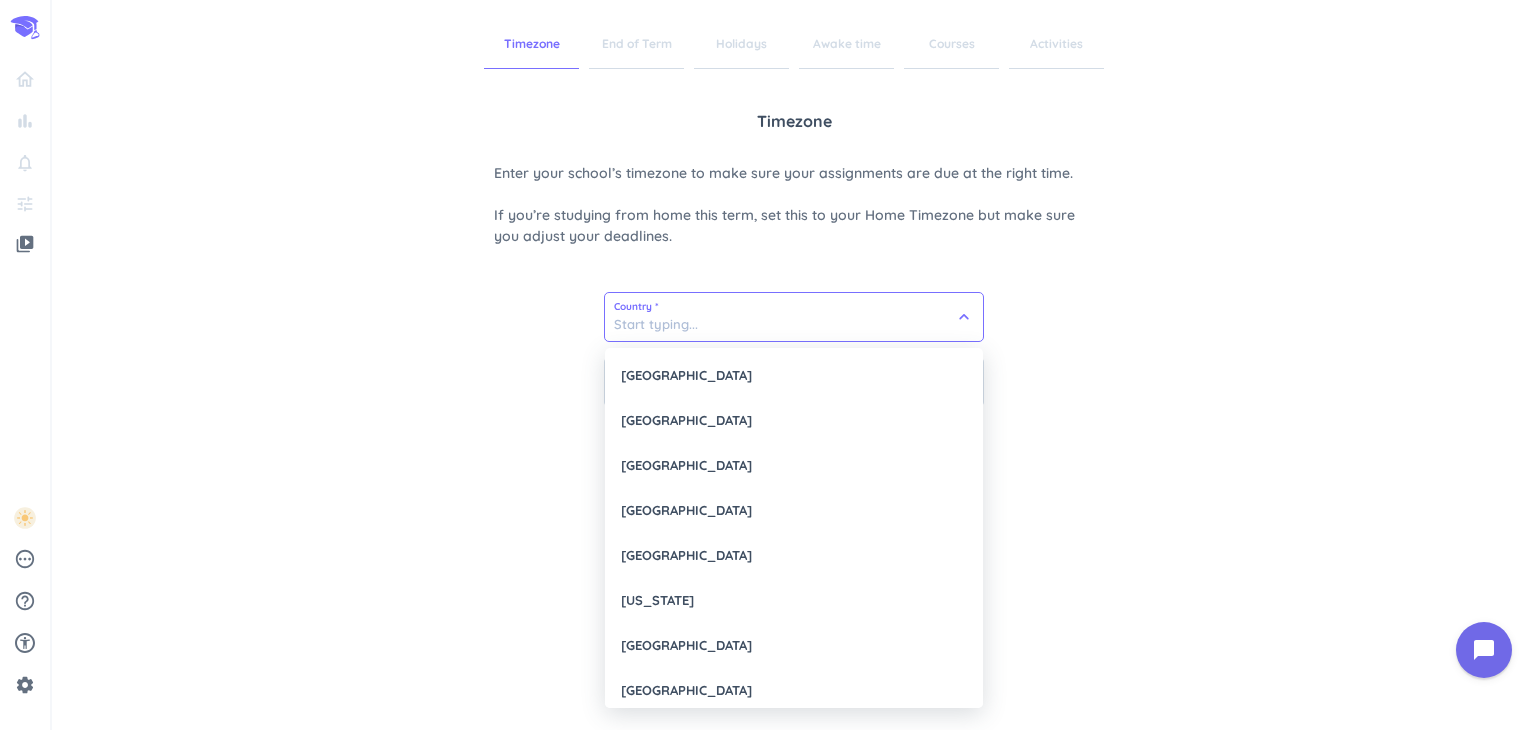 click at bounding box center [794, 317] 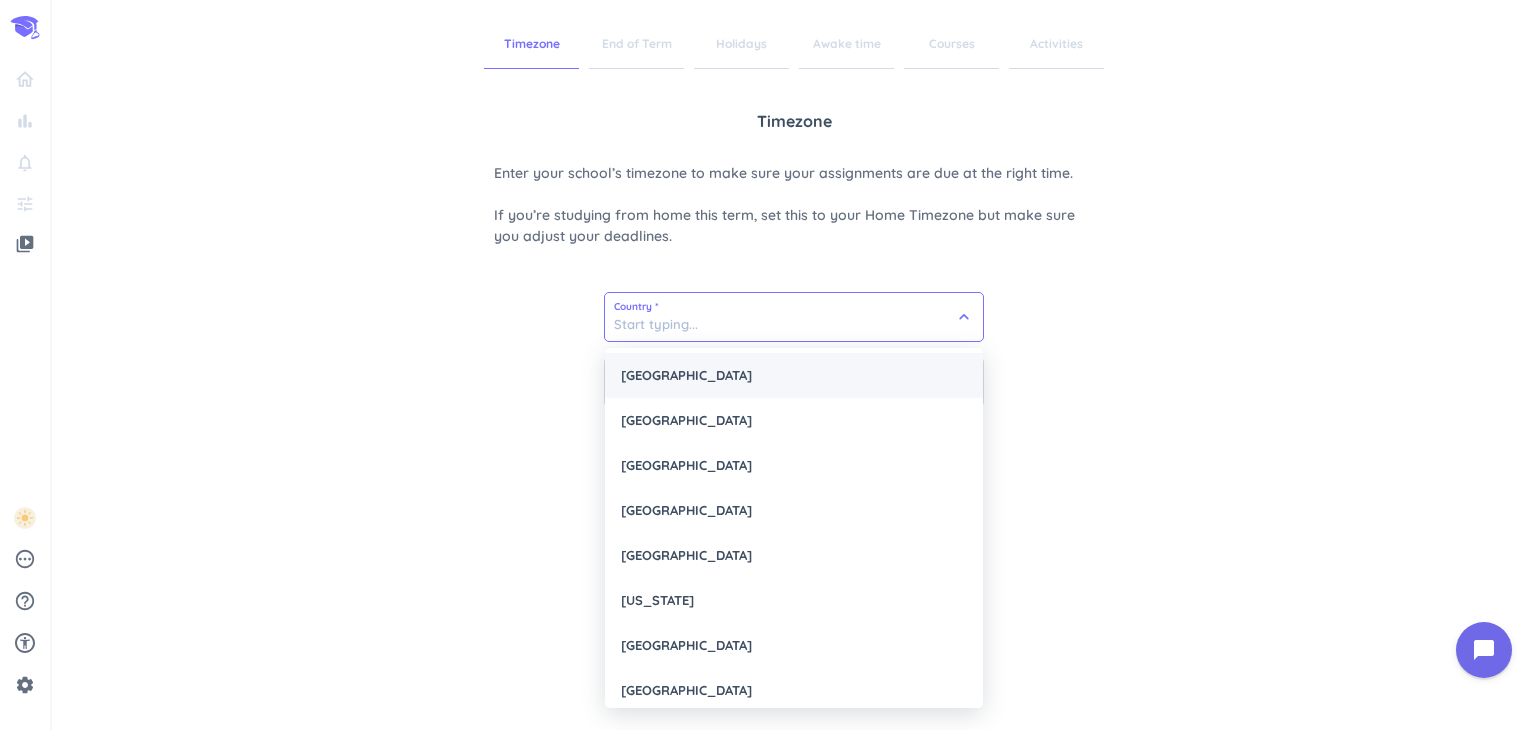 click on "[GEOGRAPHIC_DATA]" at bounding box center (794, 375) 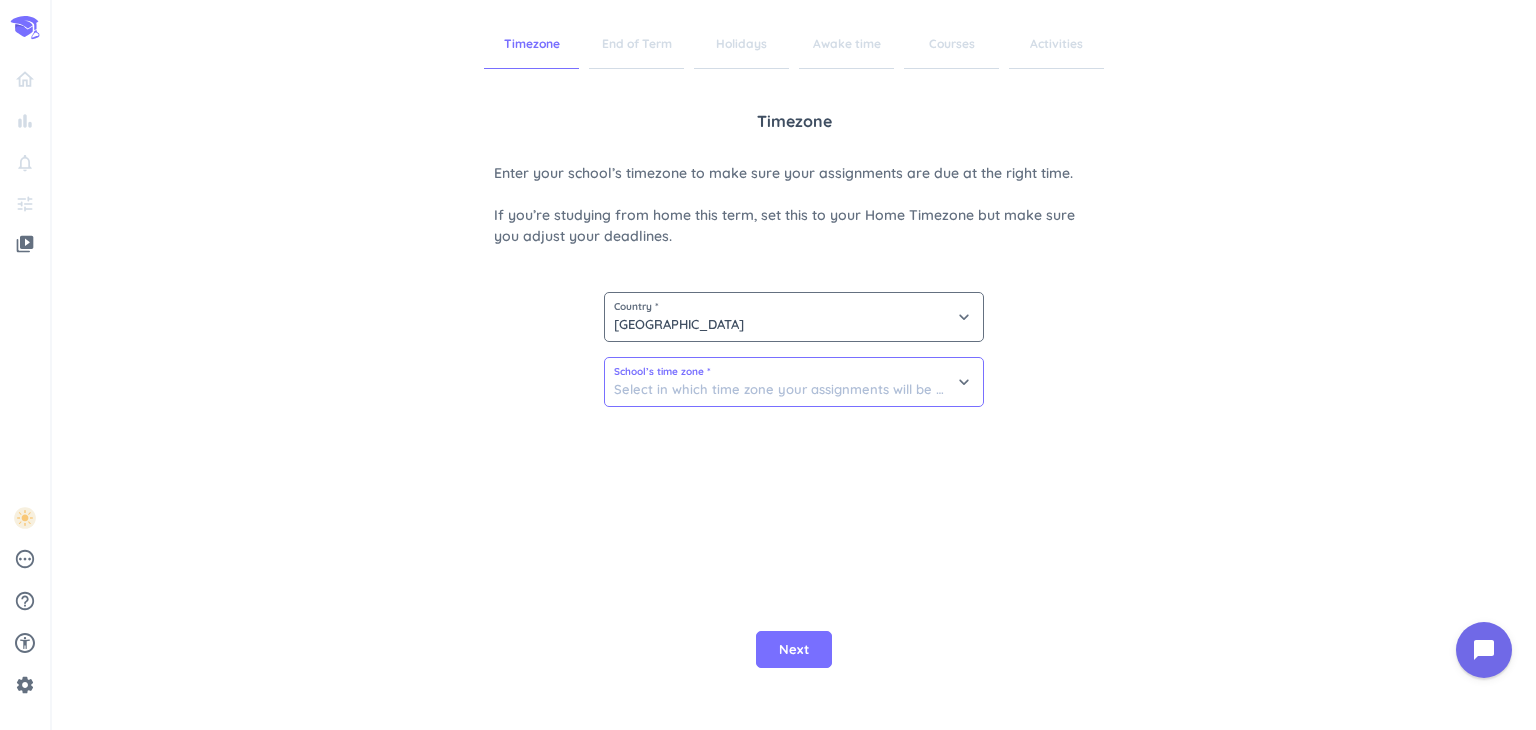 click at bounding box center (794, 382) 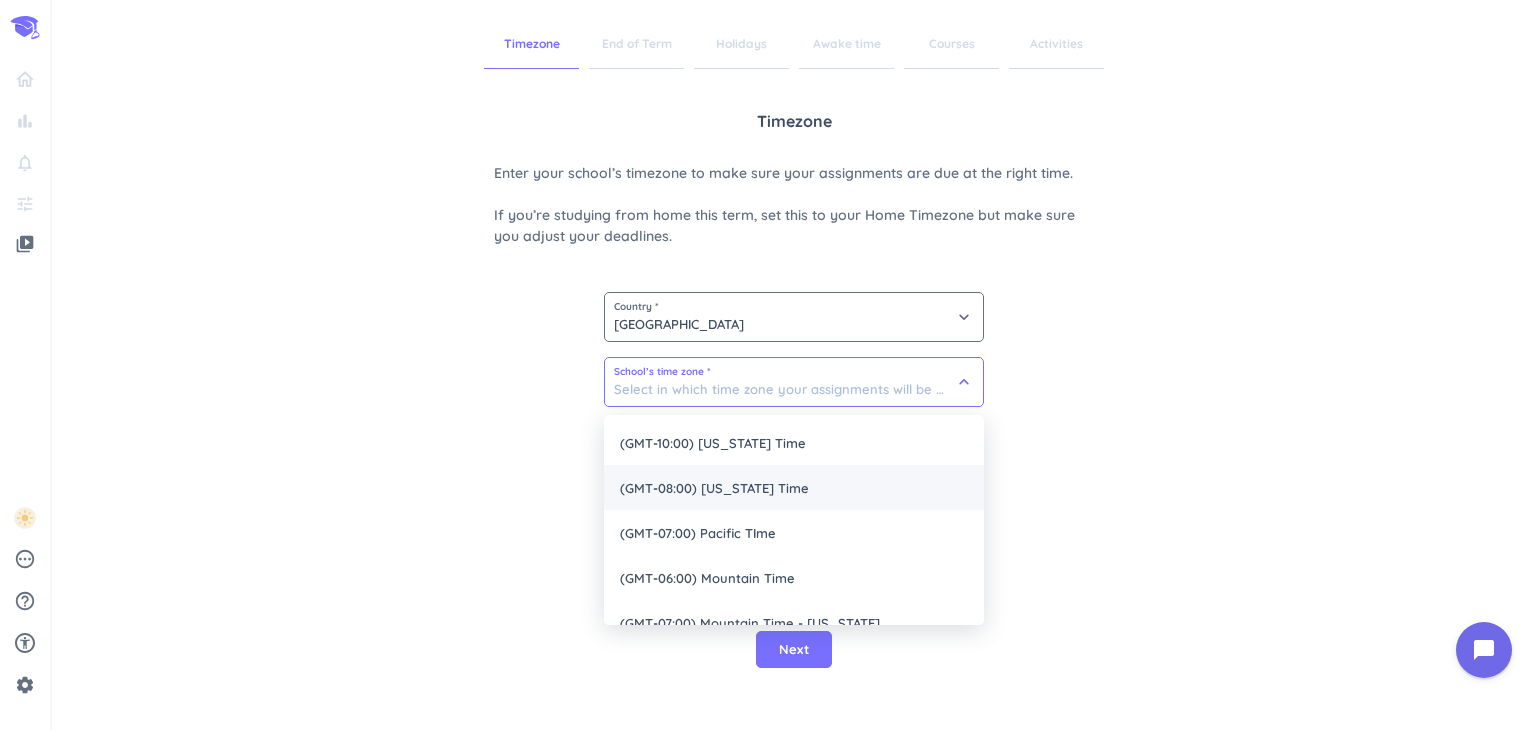 scroll, scrollTop: 114, scrollLeft: 0, axis: vertical 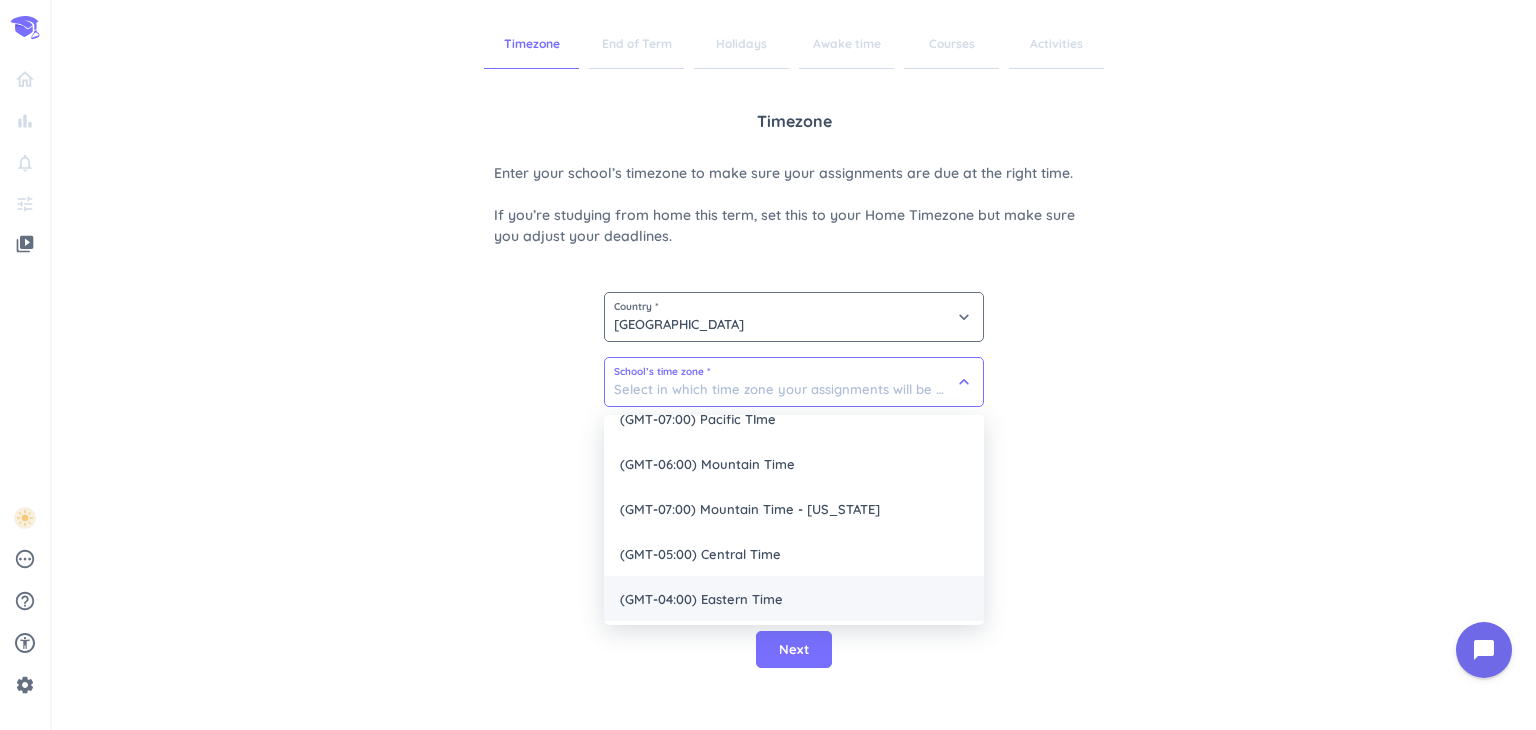 click on "(GMT-04:00) Eastern Time" at bounding box center [794, 598] 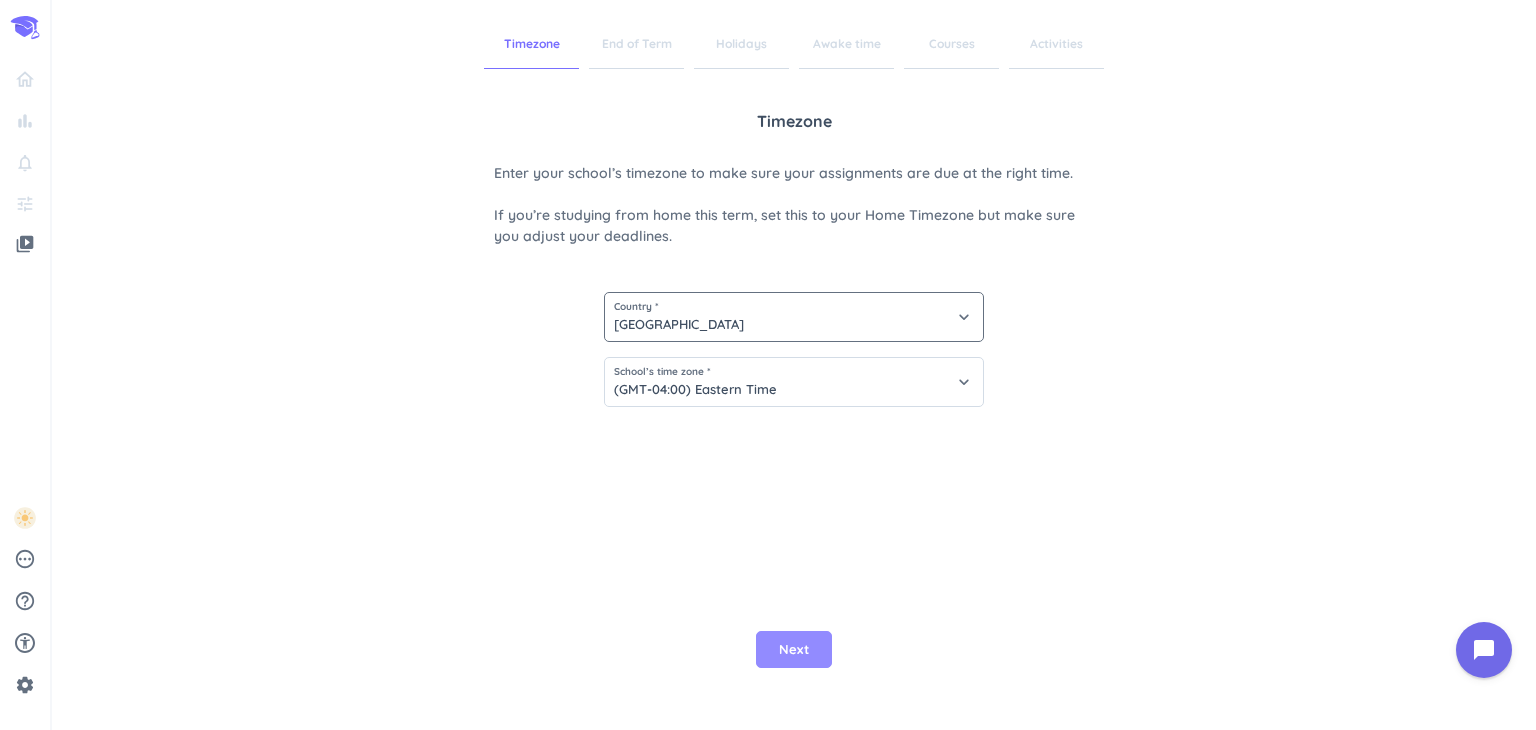click on "Next" at bounding box center (794, 650) 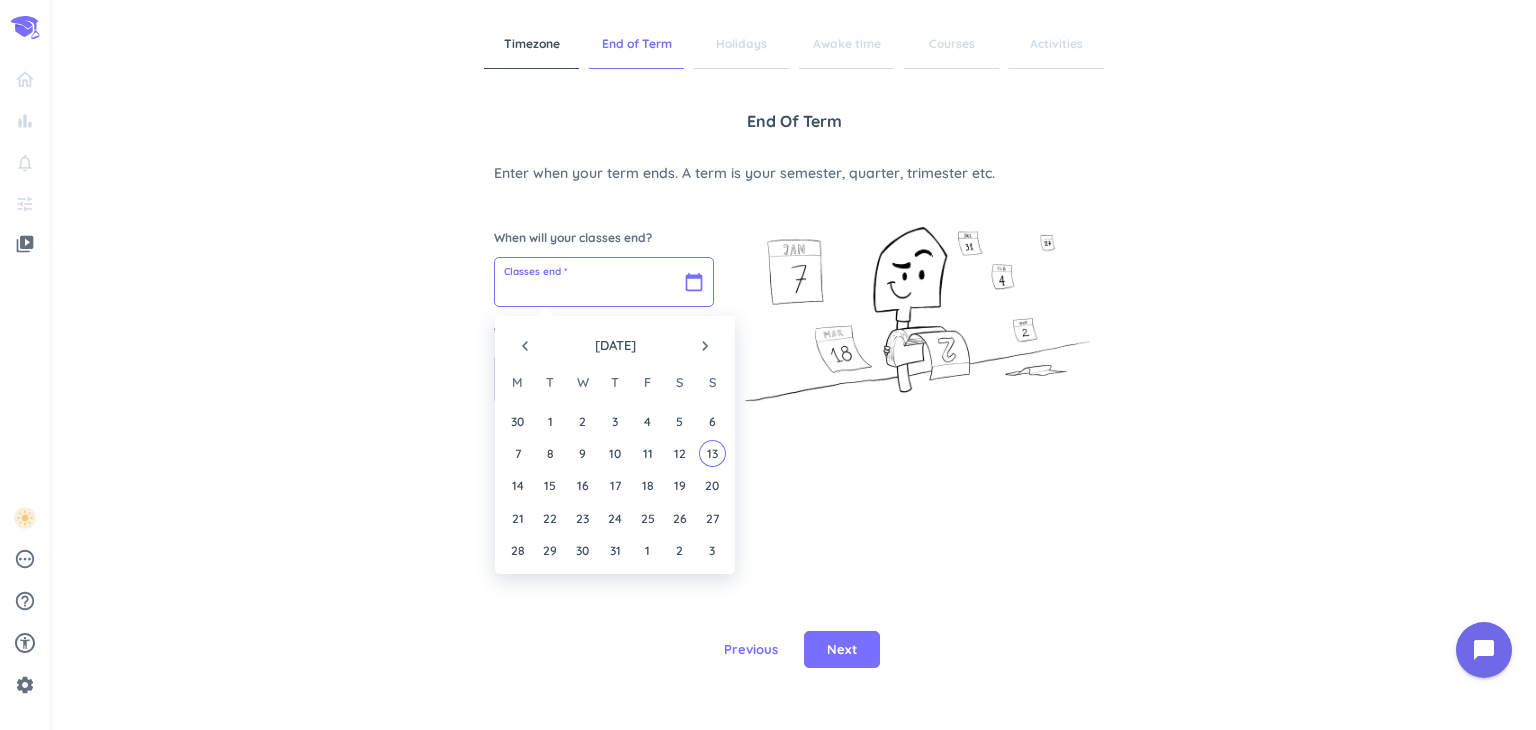 click at bounding box center [604, 282] 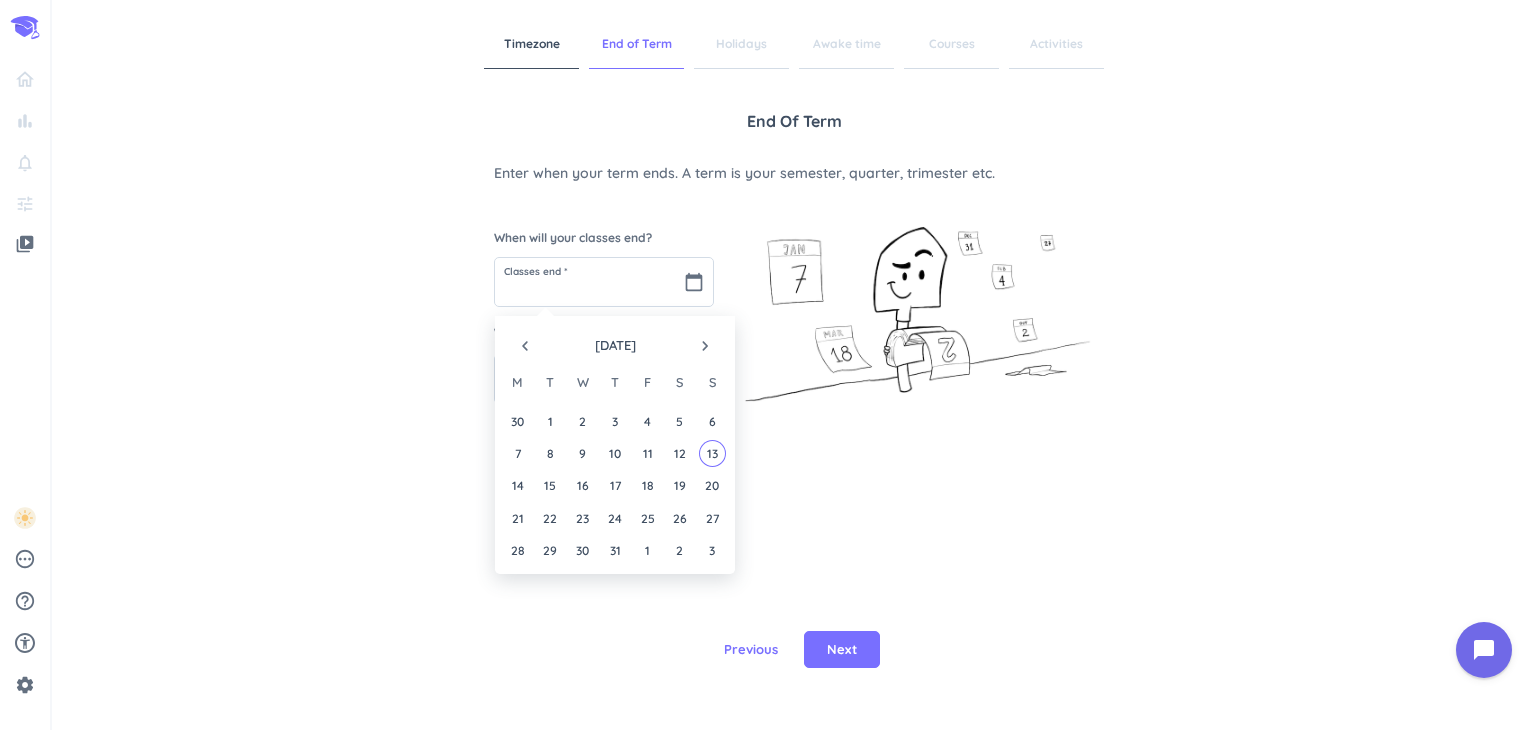 click on "navigate_before [DATE] navigate_next" at bounding box center (615, 341) 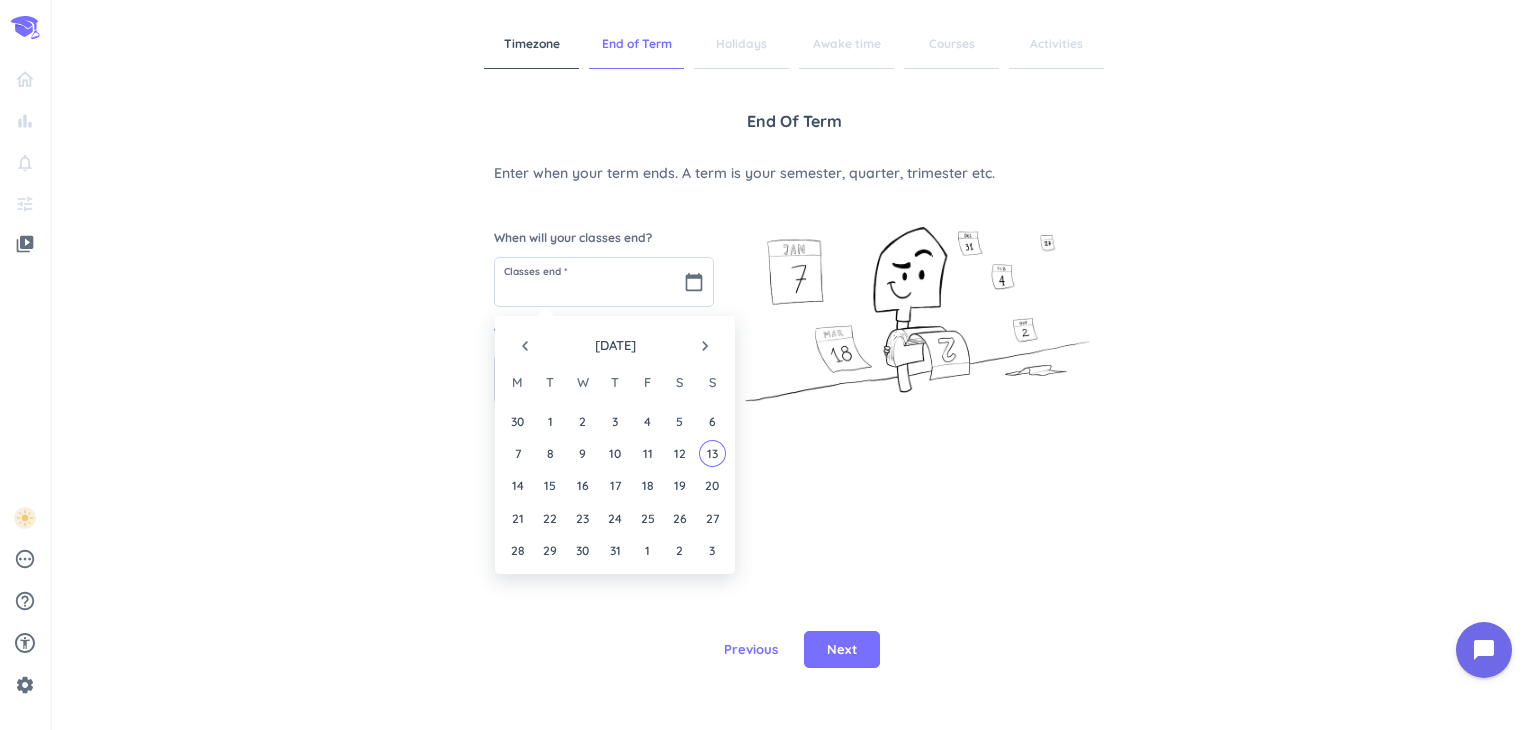 click on "navigate_next" at bounding box center [705, 346] 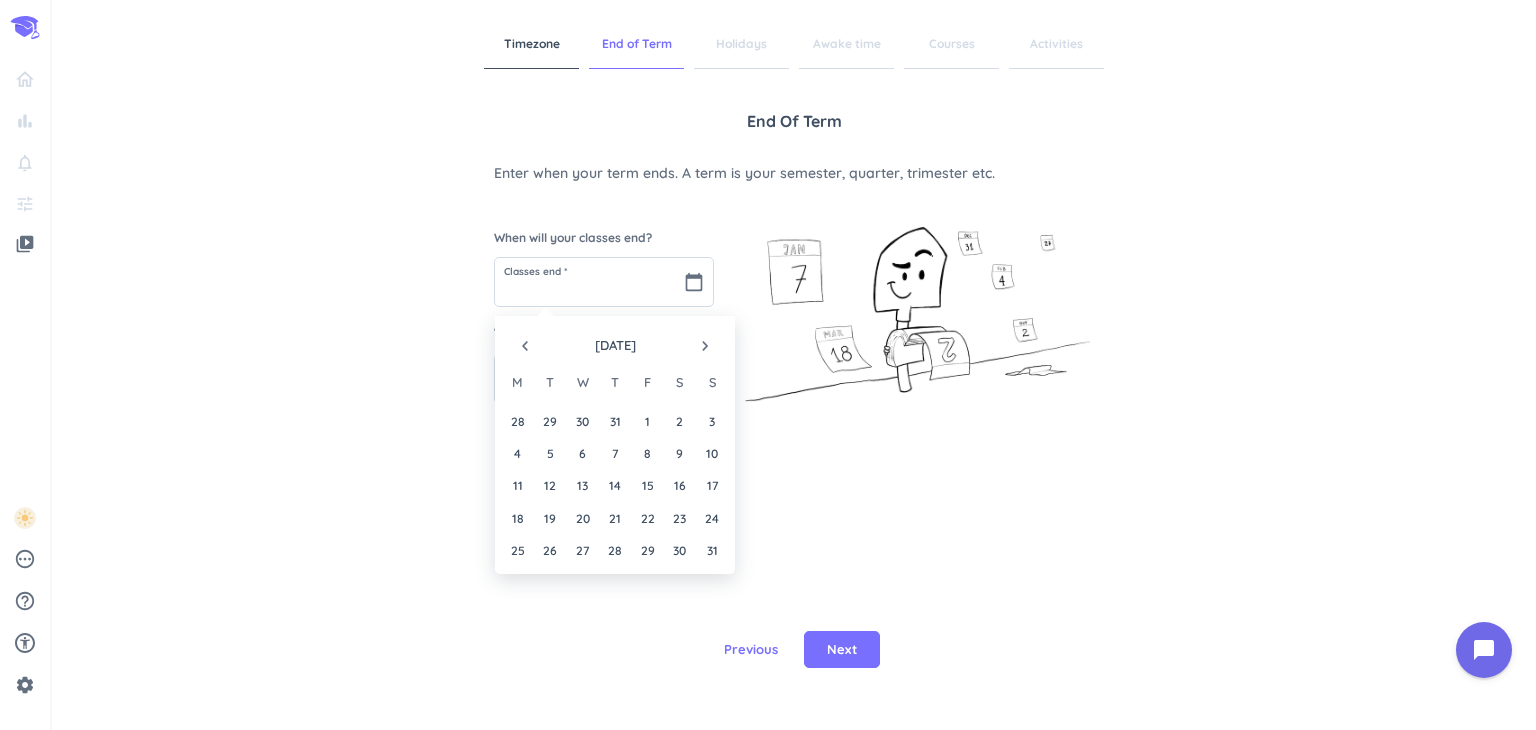 click on "navigate_next" at bounding box center [705, 346] 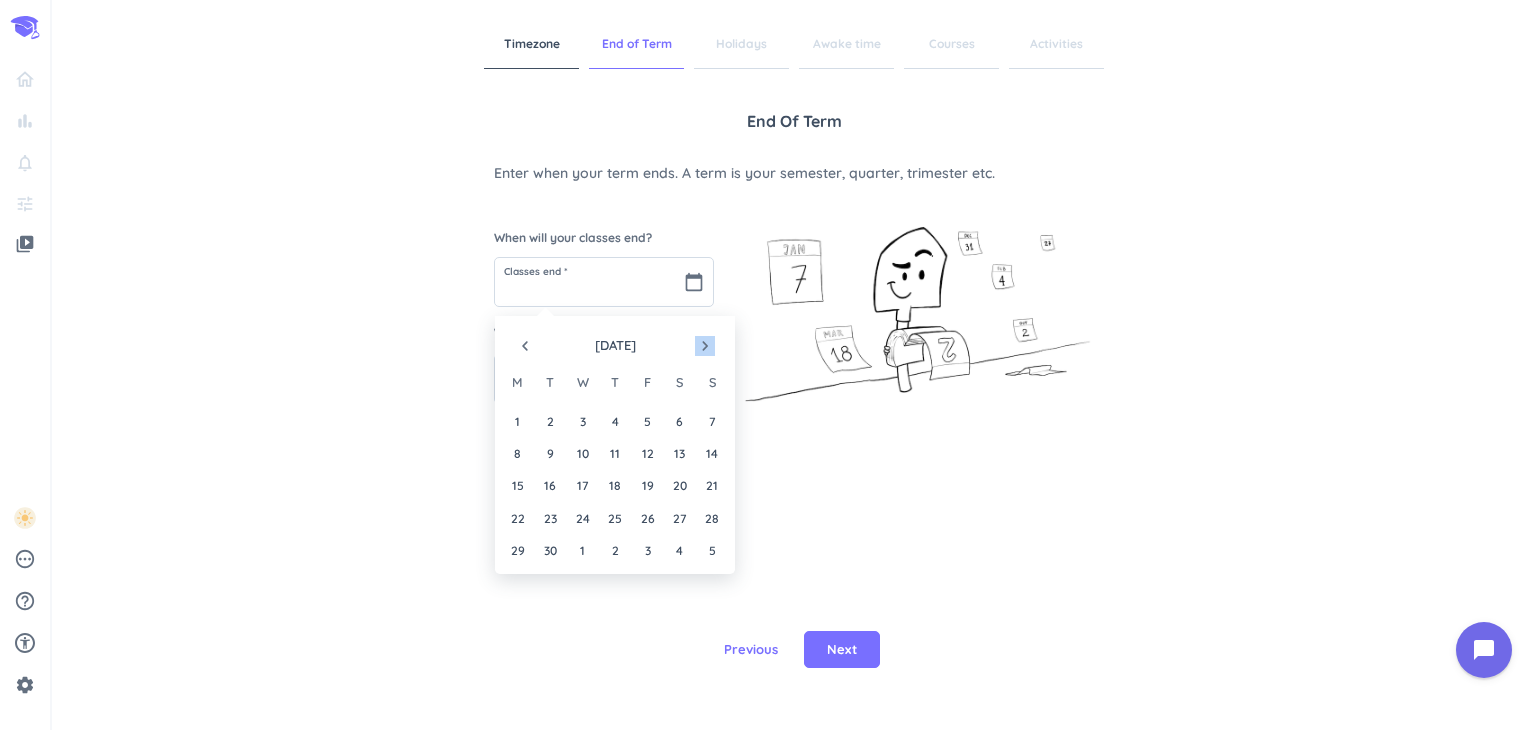 click on "navigate_next" at bounding box center [705, 346] 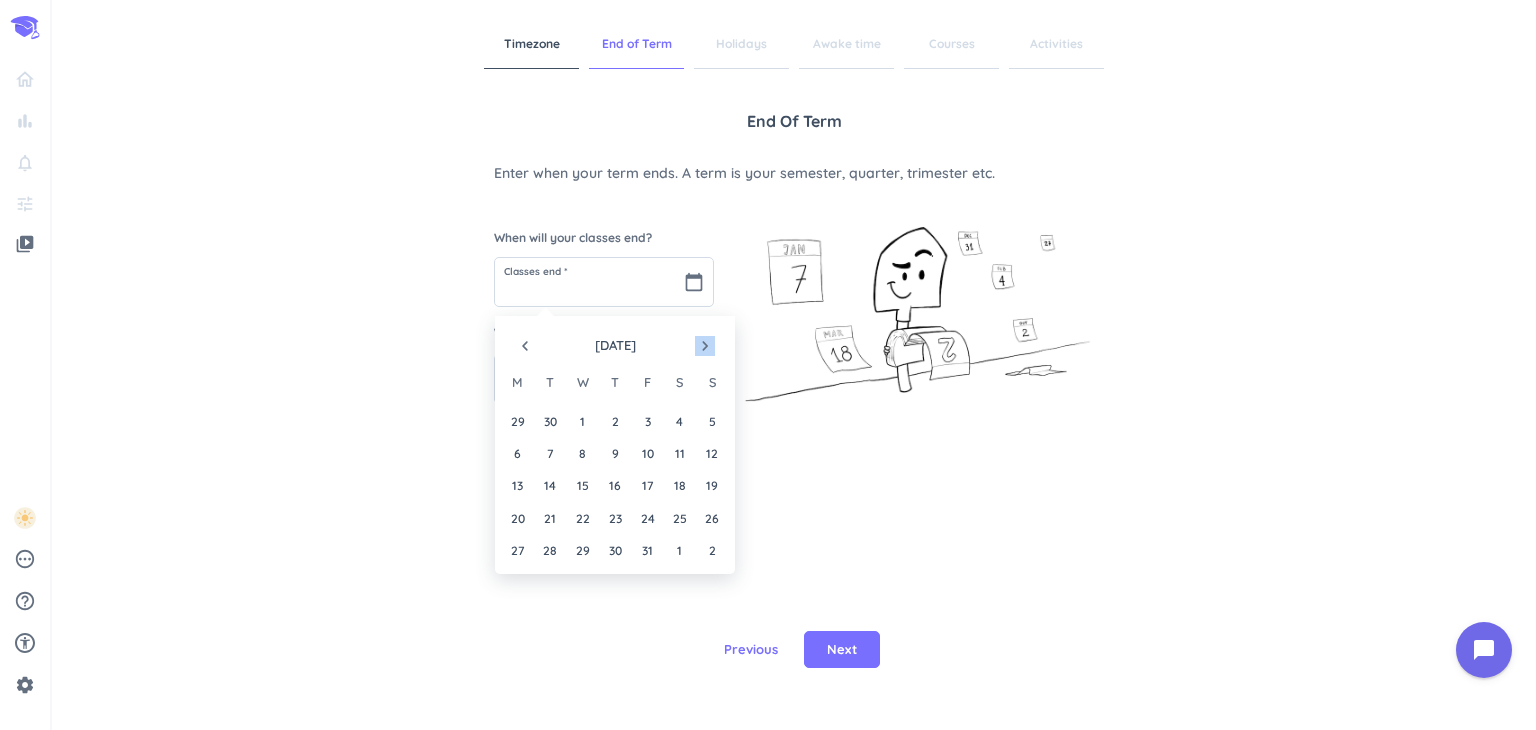 click on "navigate_next" at bounding box center [705, 346] 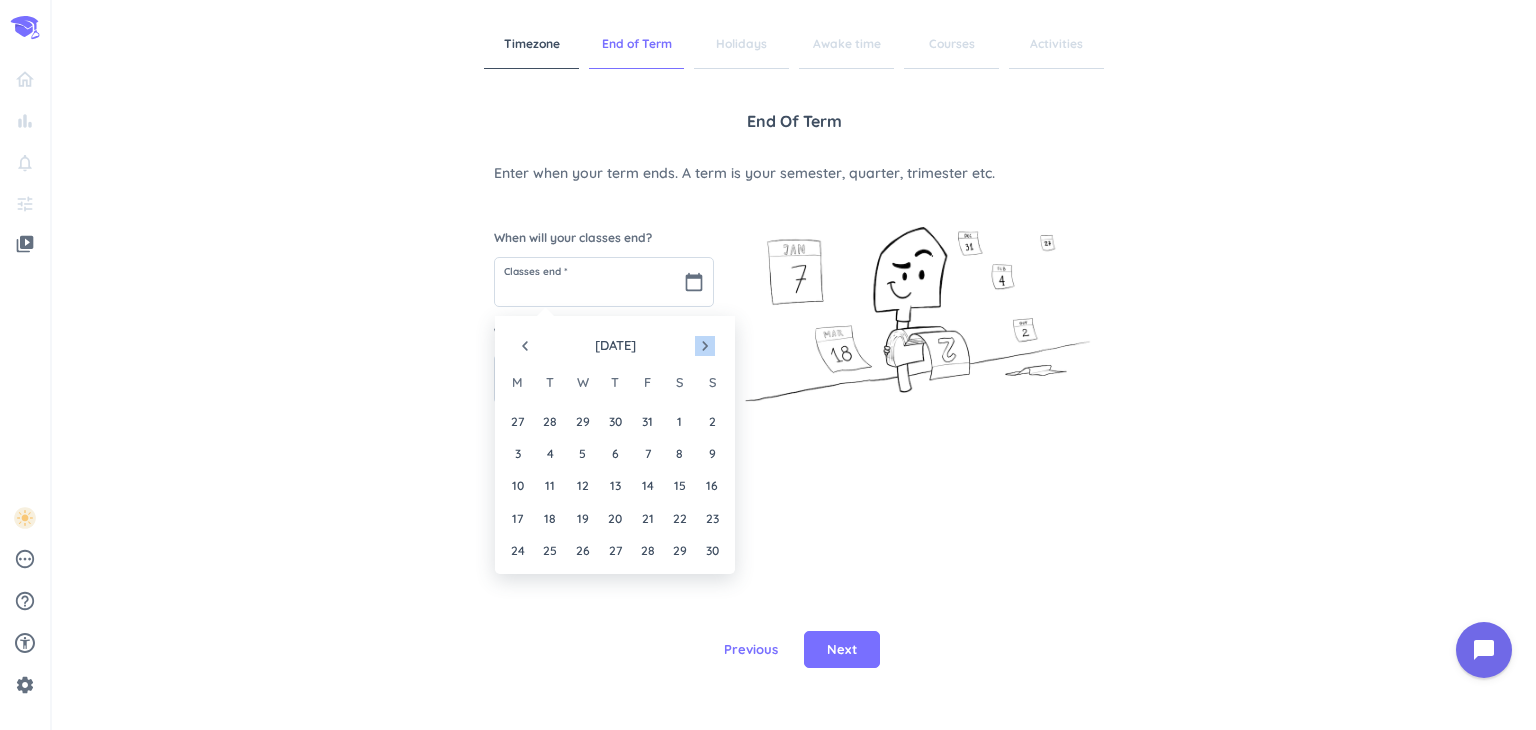 click on "navigate_next" at bounding box center (705, 346) 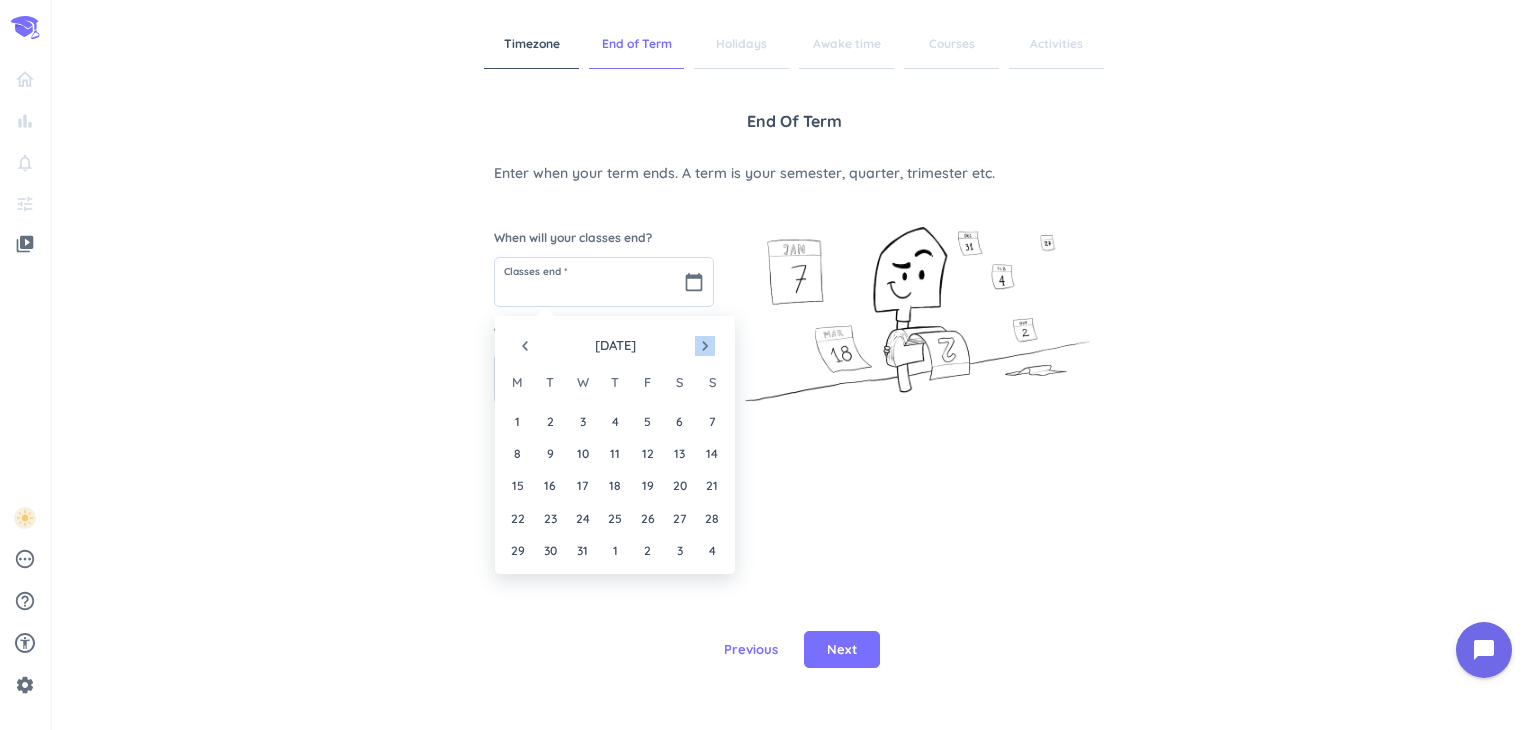 click on "navigate_next" at bounding box center (705, 346) 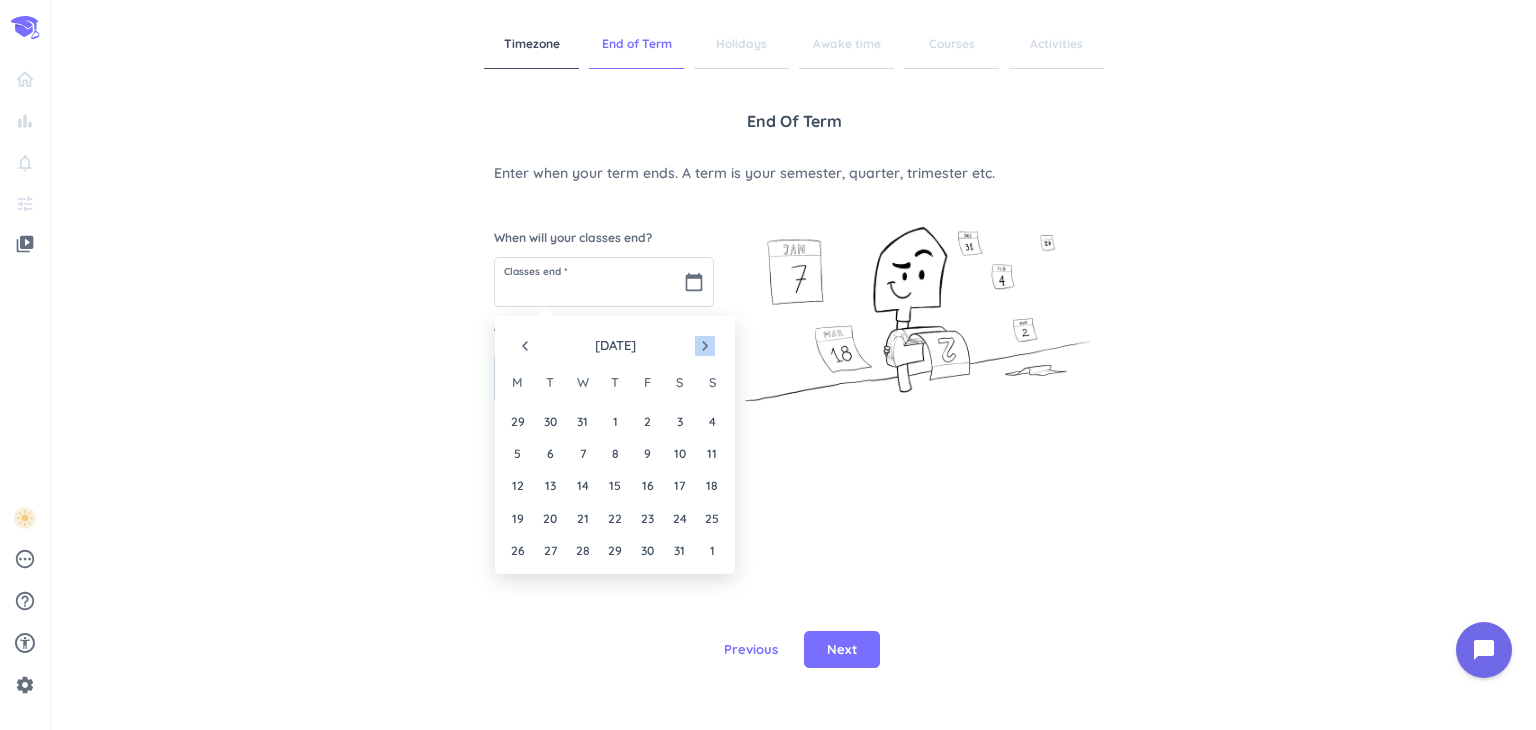 click on "navigate_next" at bounding box center (705, 346) 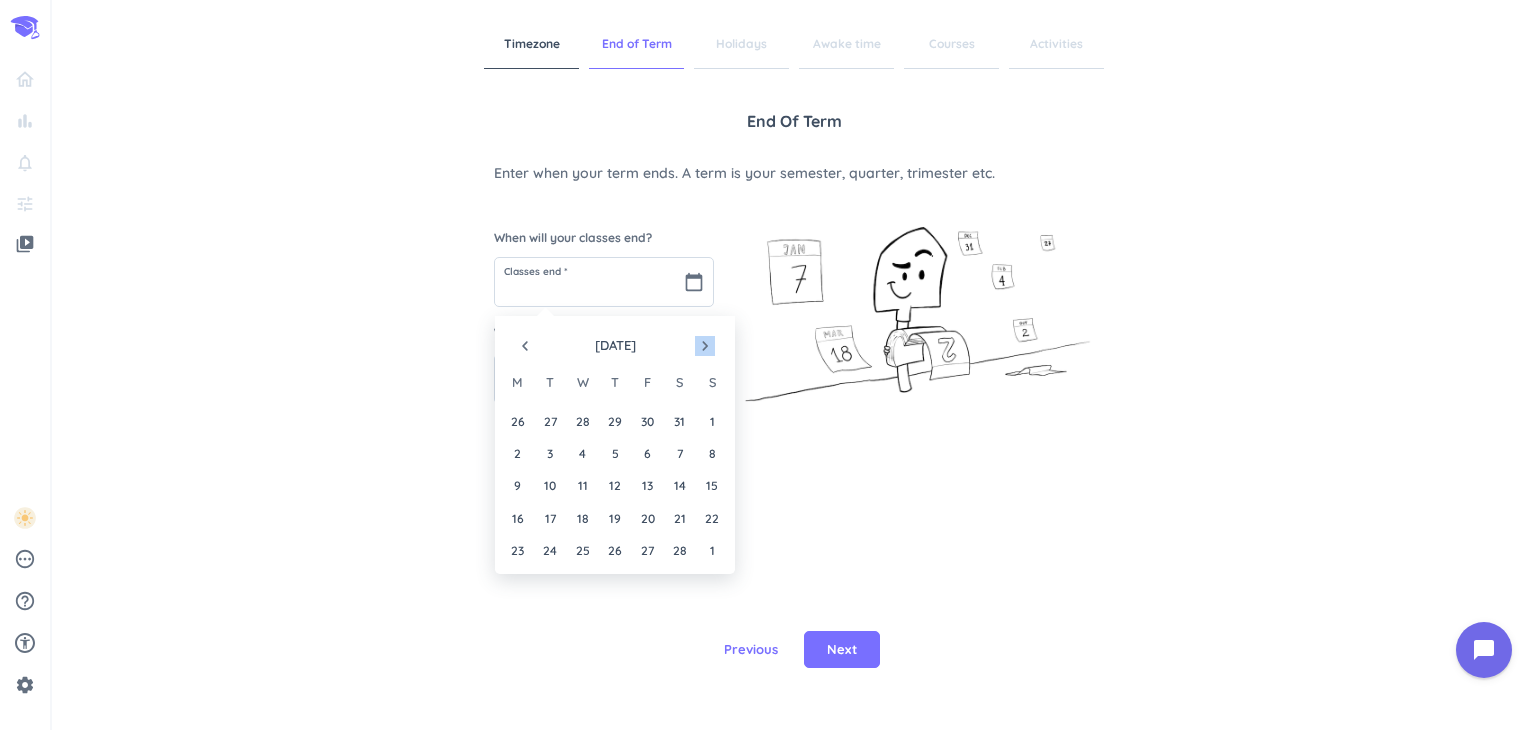 click on "navigate_next" at bounding box center [705, 346] 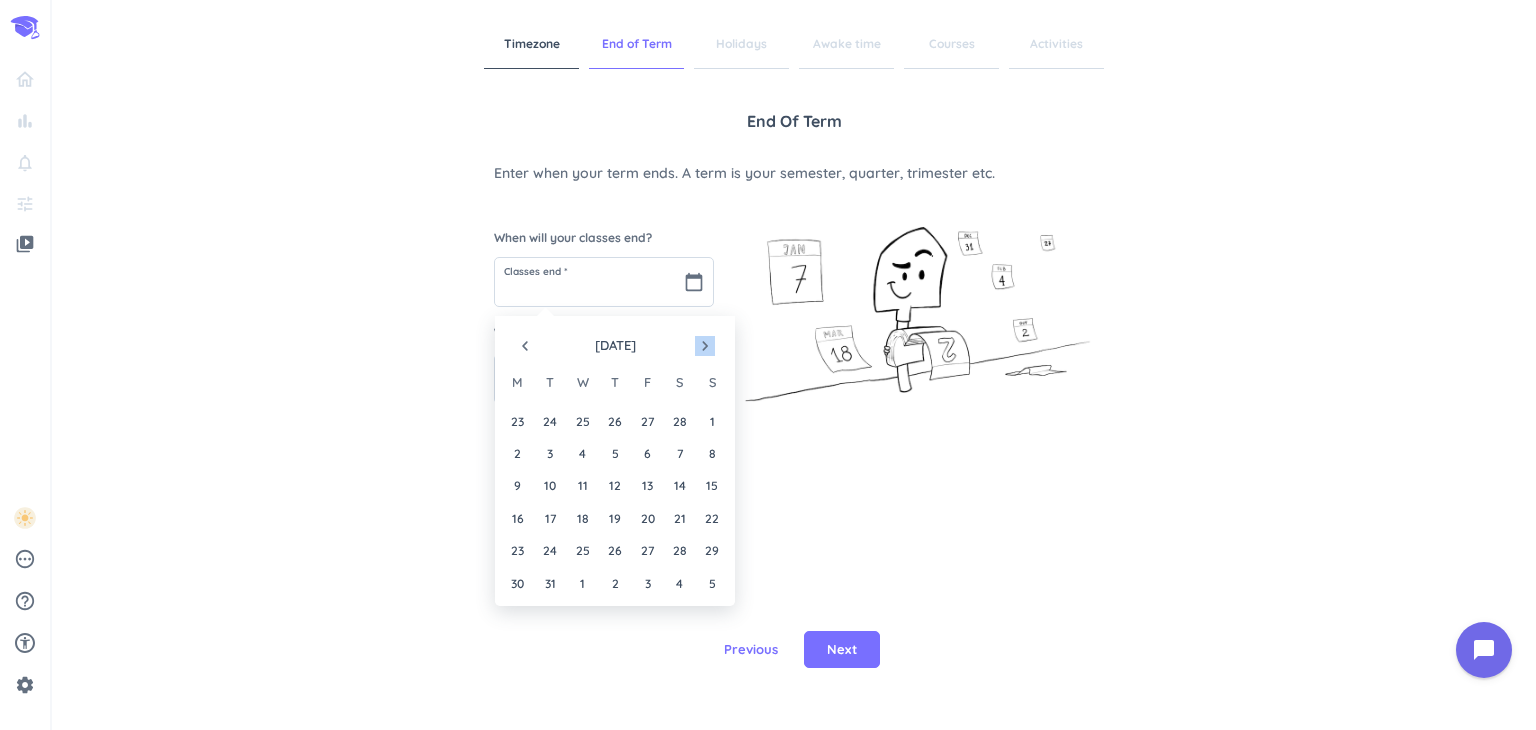 click on "navigate_next" at bounding box center [705, 346] 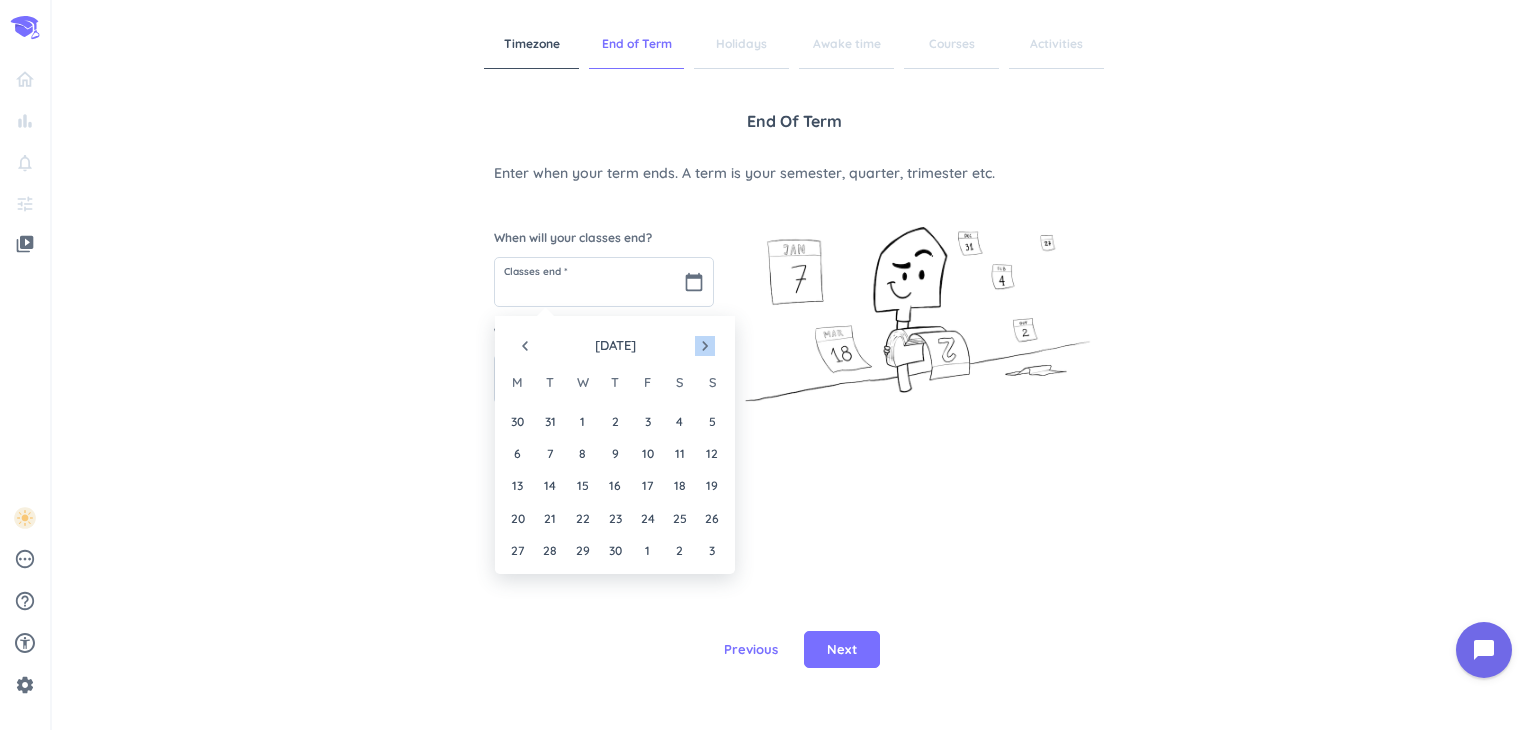 click on "navigate_next" at bounding box center (705, 346) 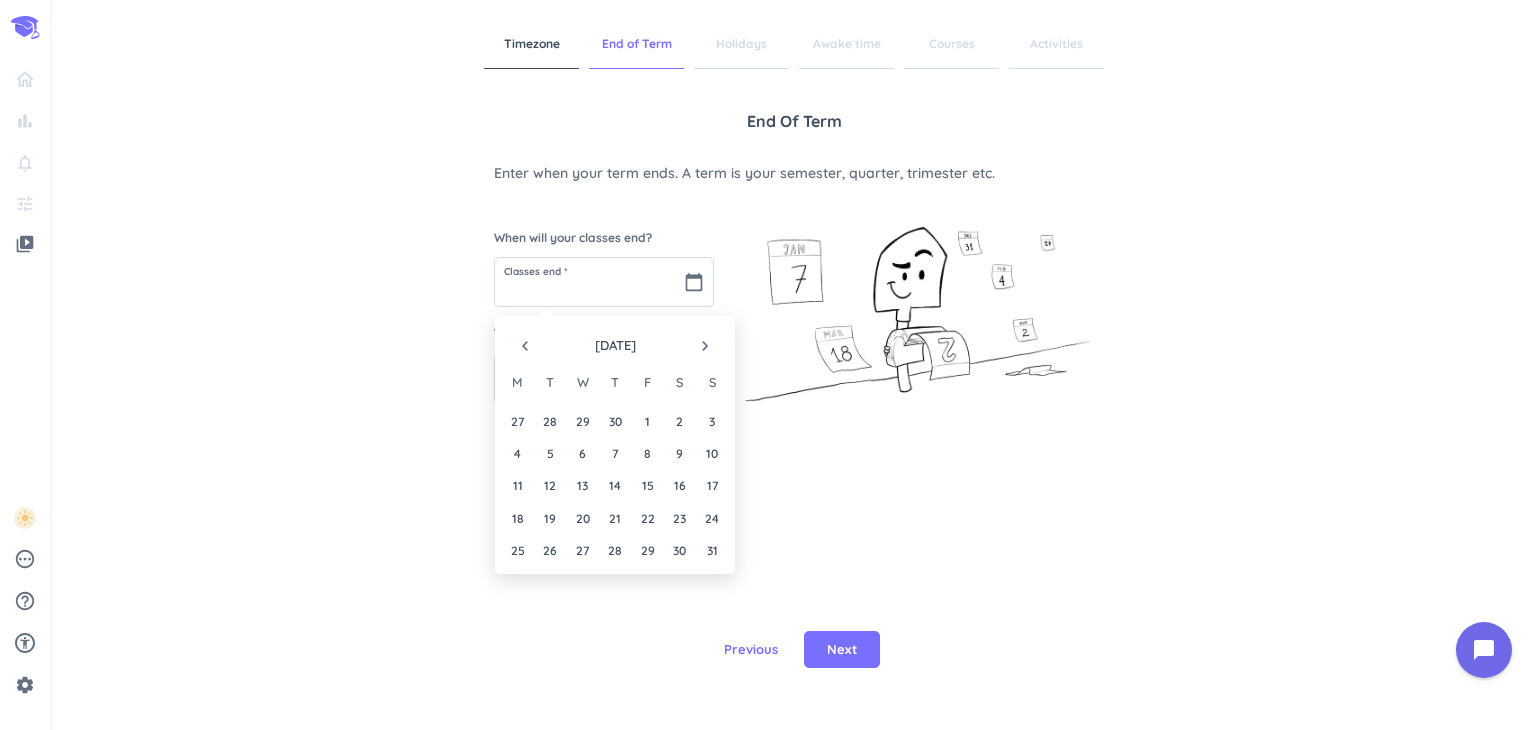 click on "navigate_next" at bounding box center [705, 346] 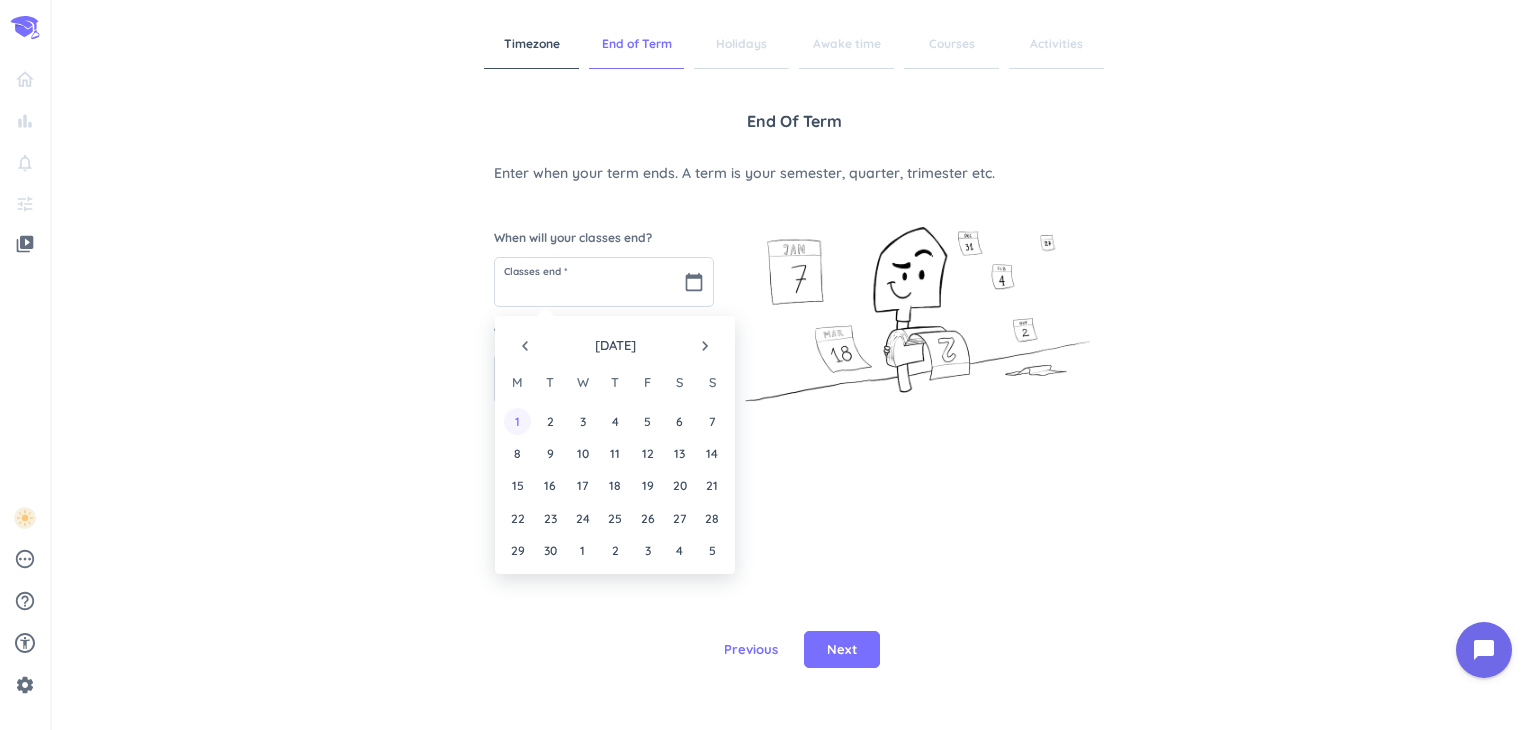click on "1" at bounding box center (517, 421) 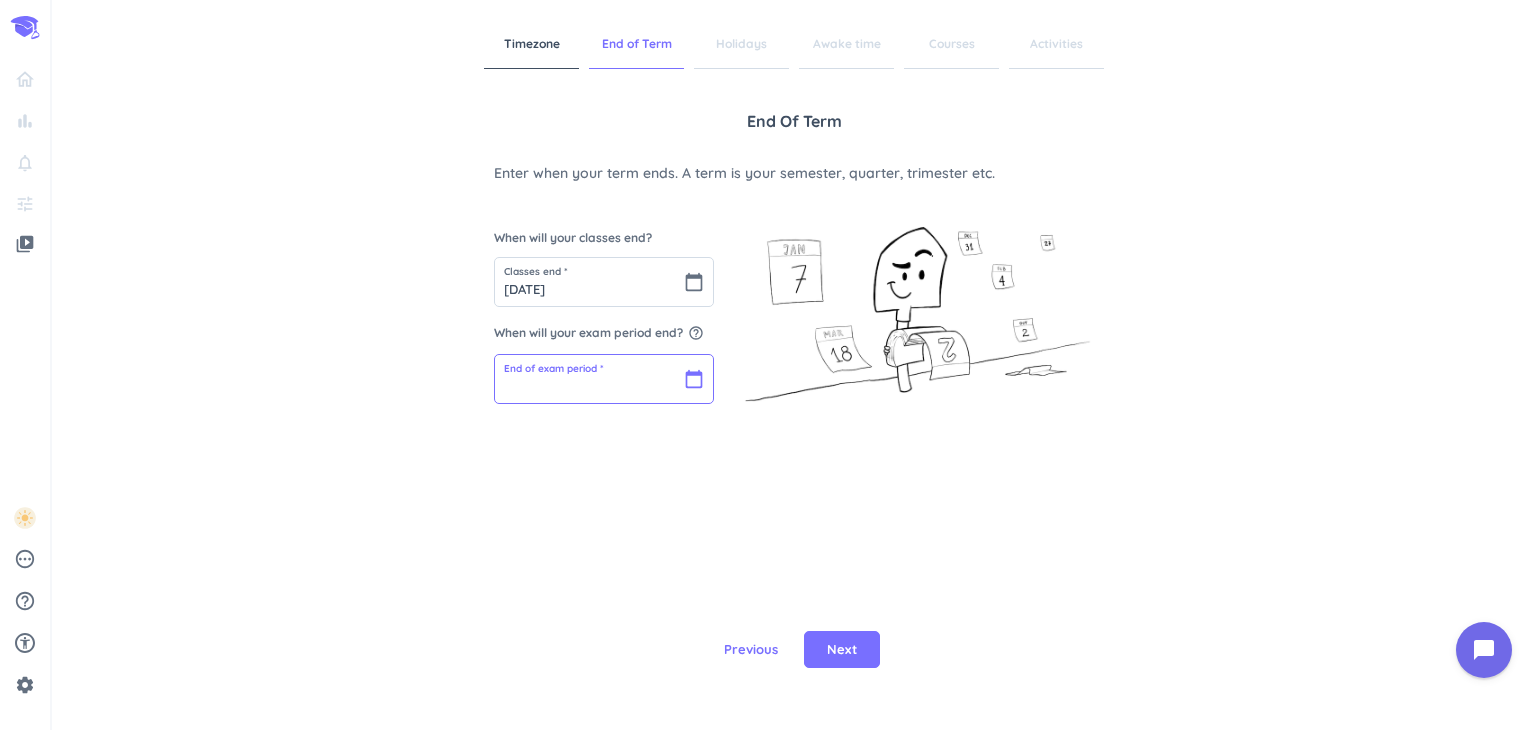 click at bounding box center (604, 379) 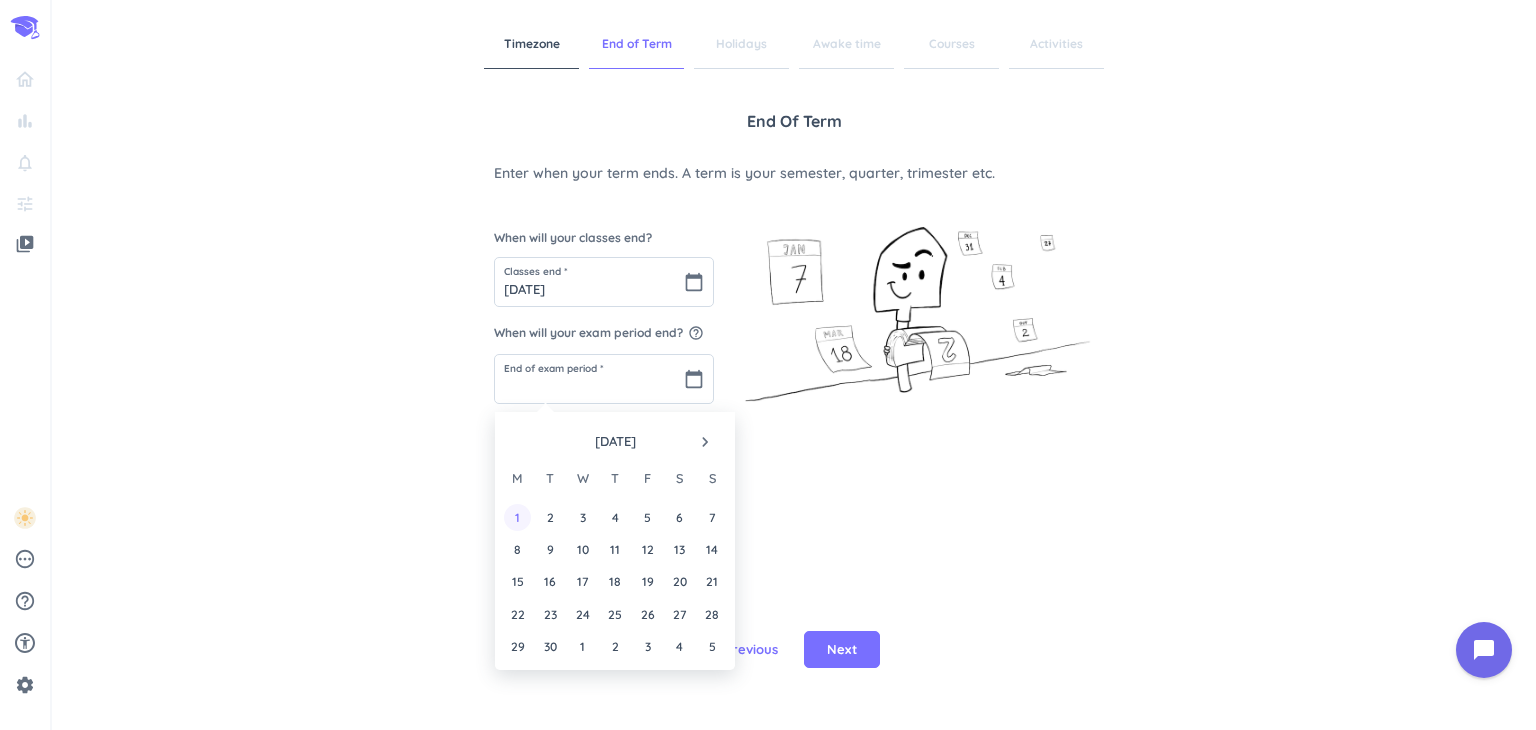 click on "1" at bounding box center (517, 517) 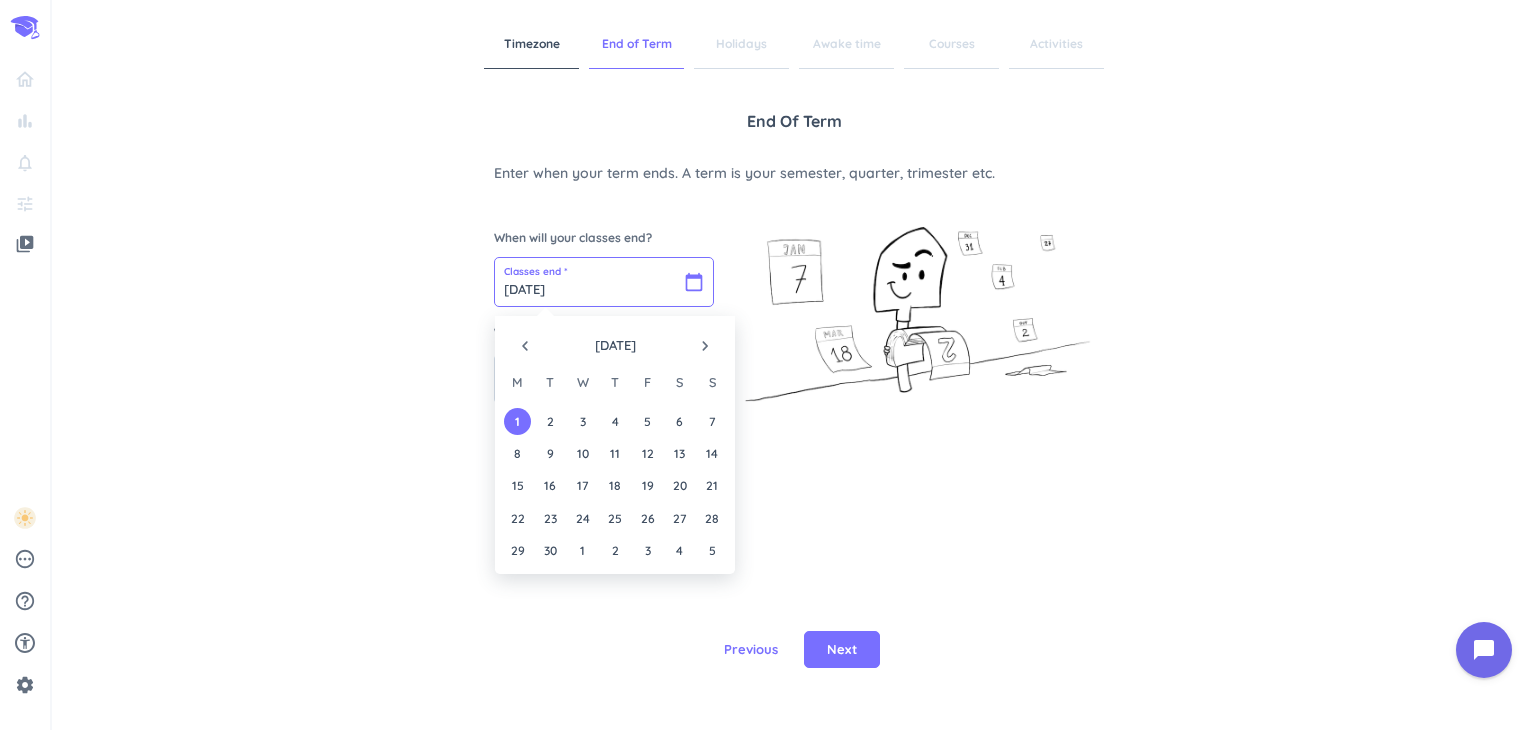 click on "[DATE]" at bounding box center [604, 282] 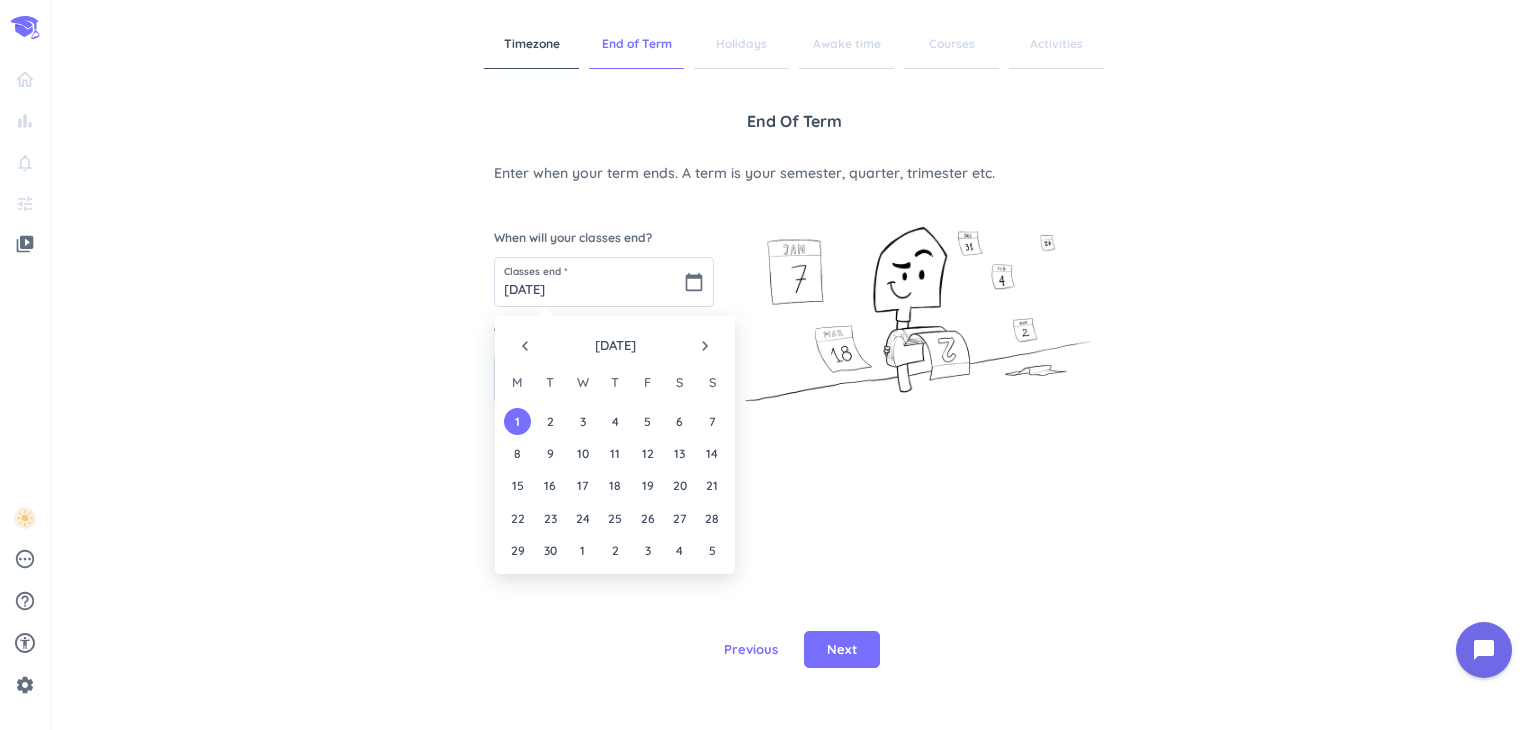 click on "navigate_before" at bounding box center (525, 346) 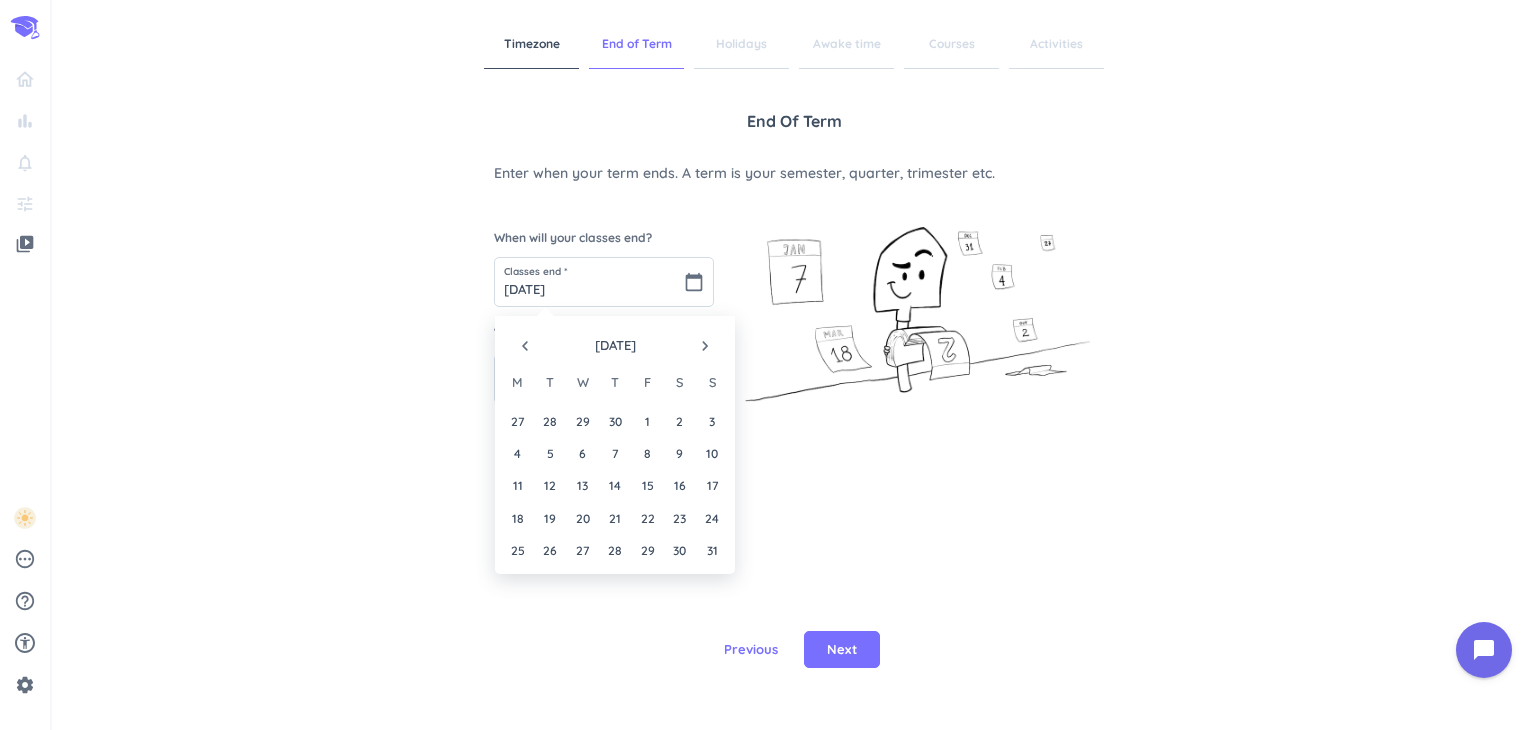 click on "navigate_next" at bounding box center (705, 346) 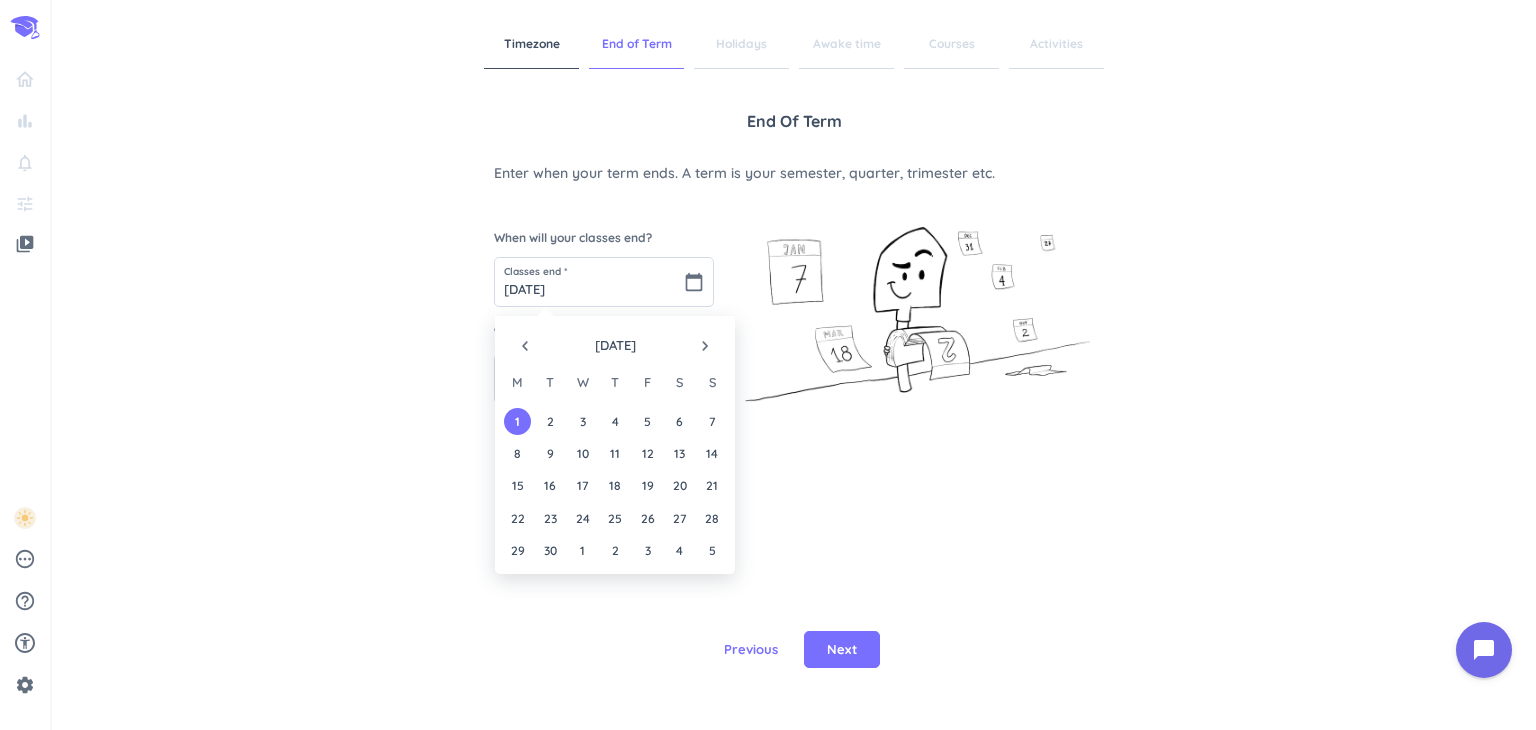 click on "navigate_before" at bounding box center [525, 346] 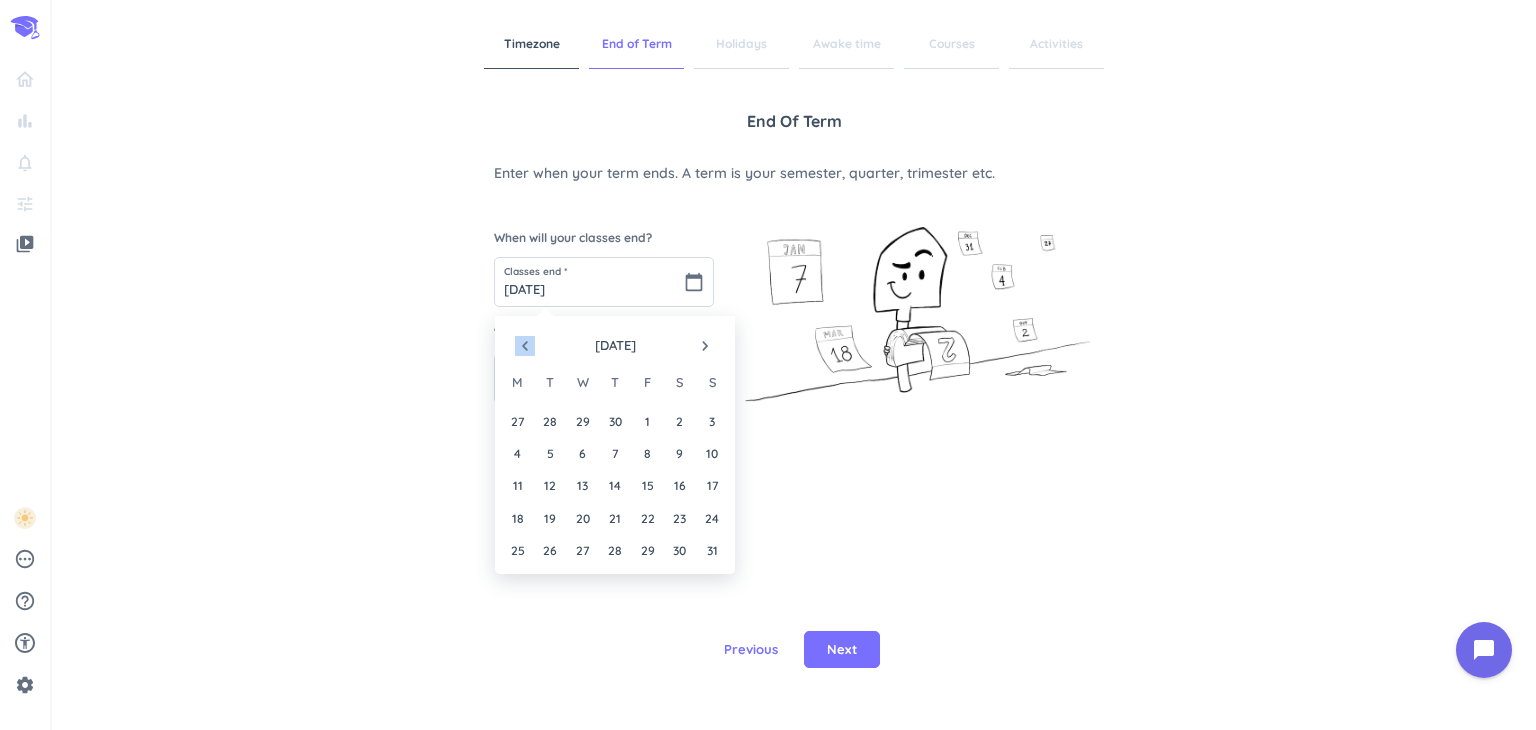 click on "navigate_before" at bounding box center (525, 346) 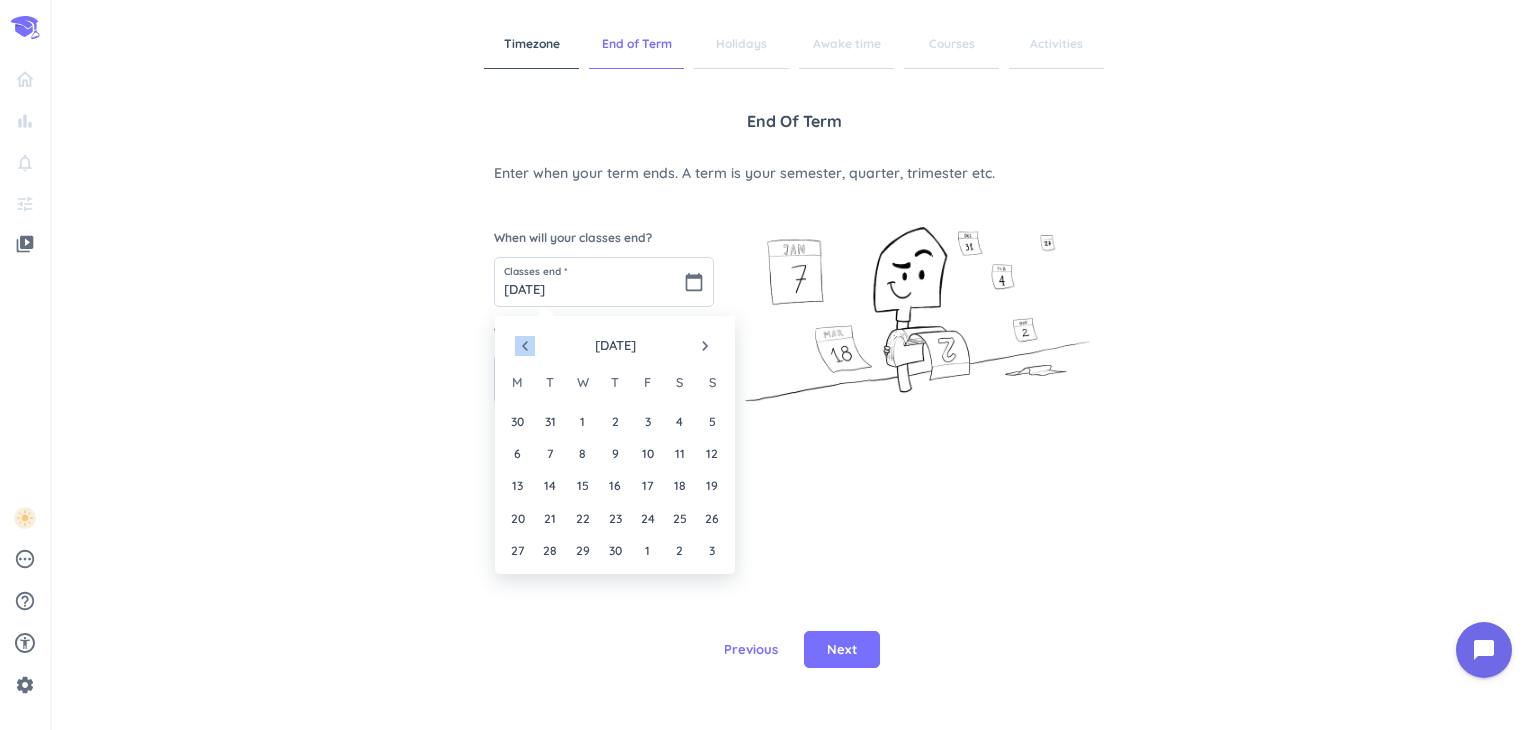 click on "navigate_before" at bounding box center (525, 346) 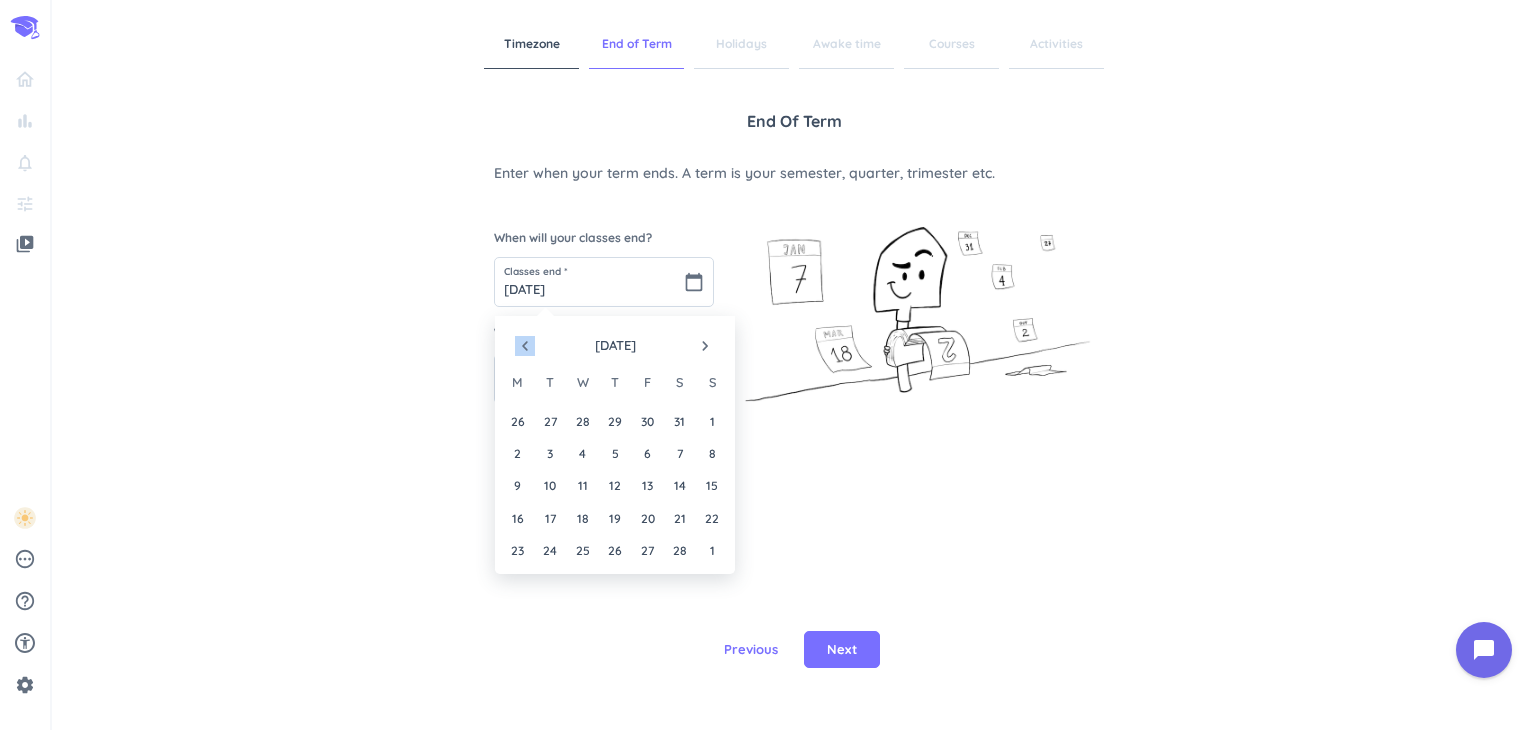 click on "navigate_before" at bounding box center (525, 346) 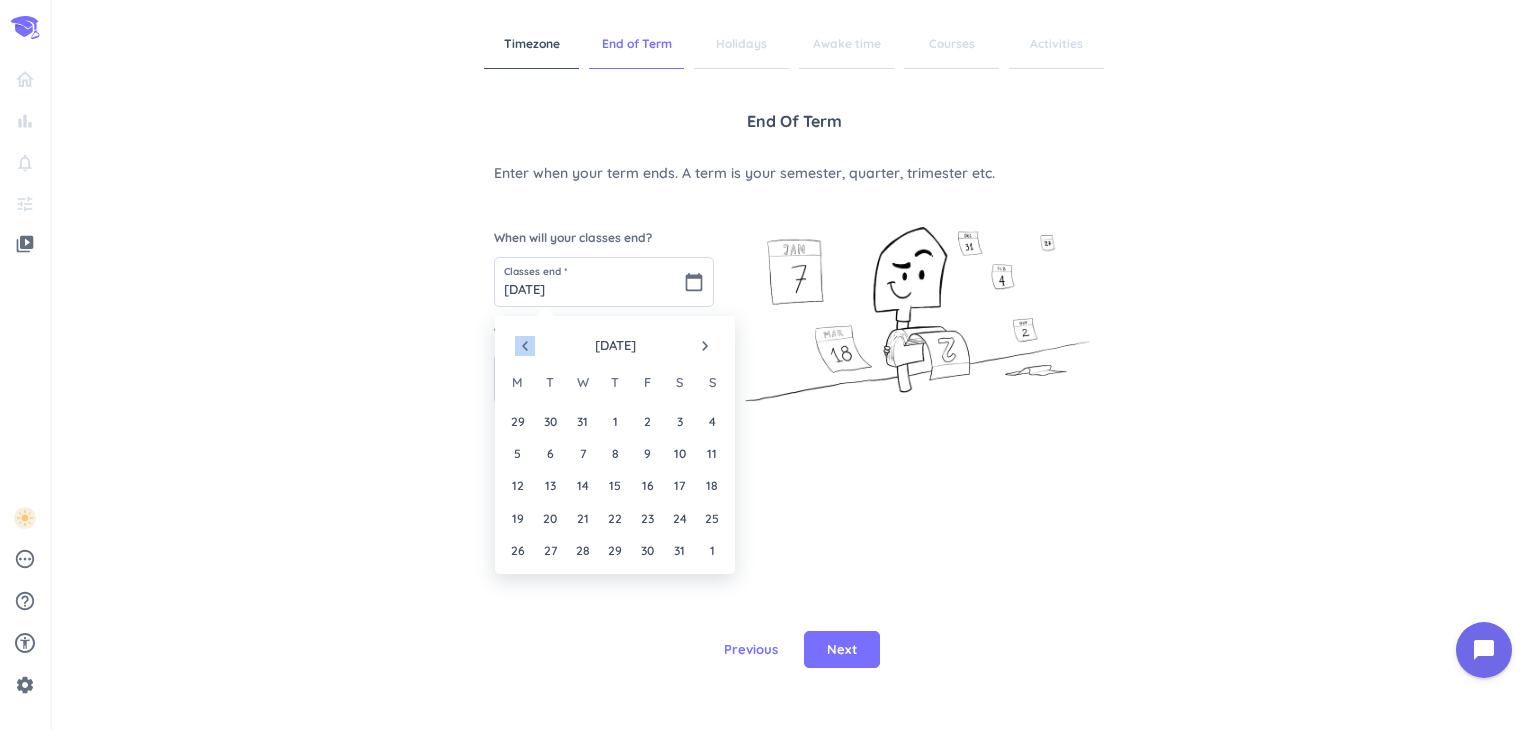 click on "navigate_before" at bounding box center [525, 346] 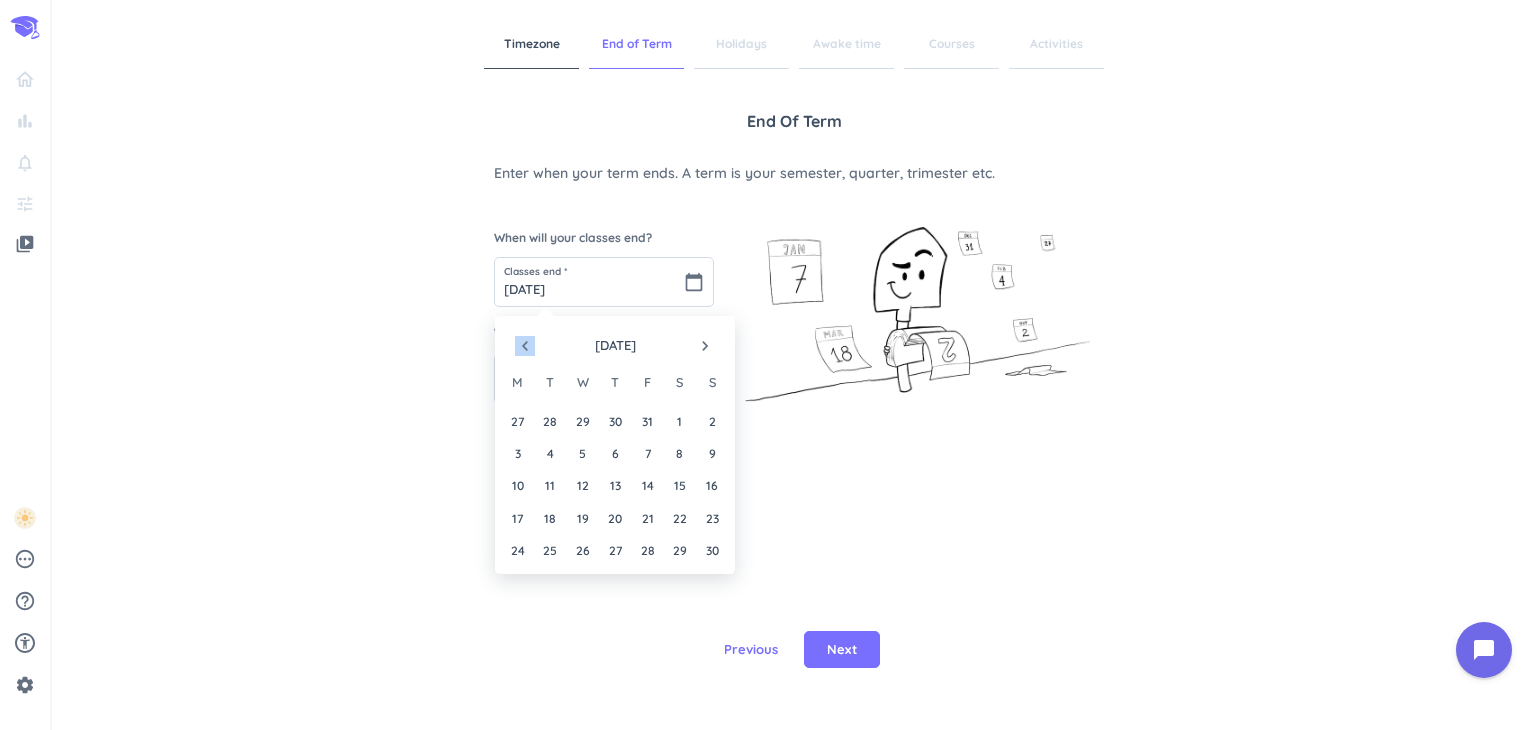 click on "navigate_before" at bounding box center (525, 346) 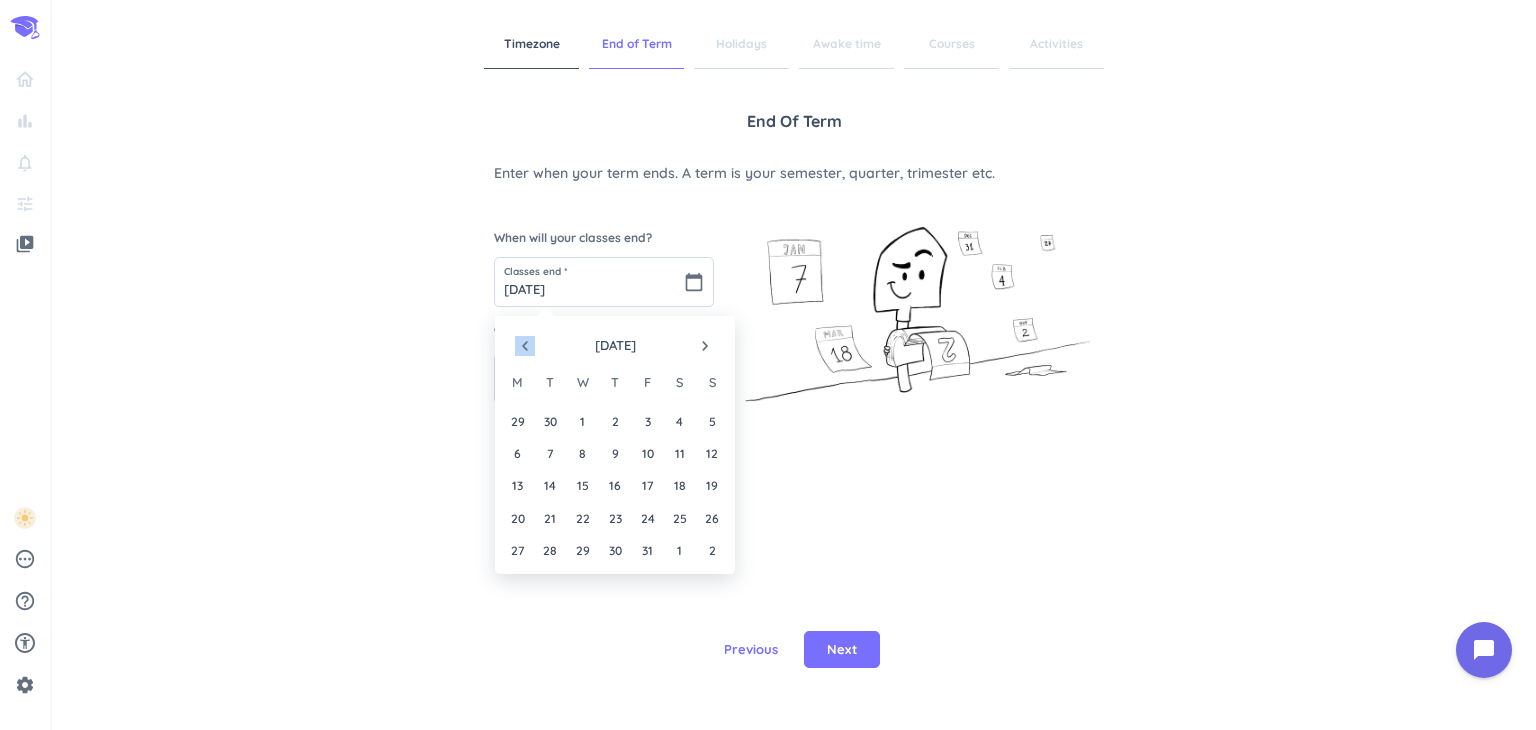 click on "navigate_before" at bounding box center (525, 346) 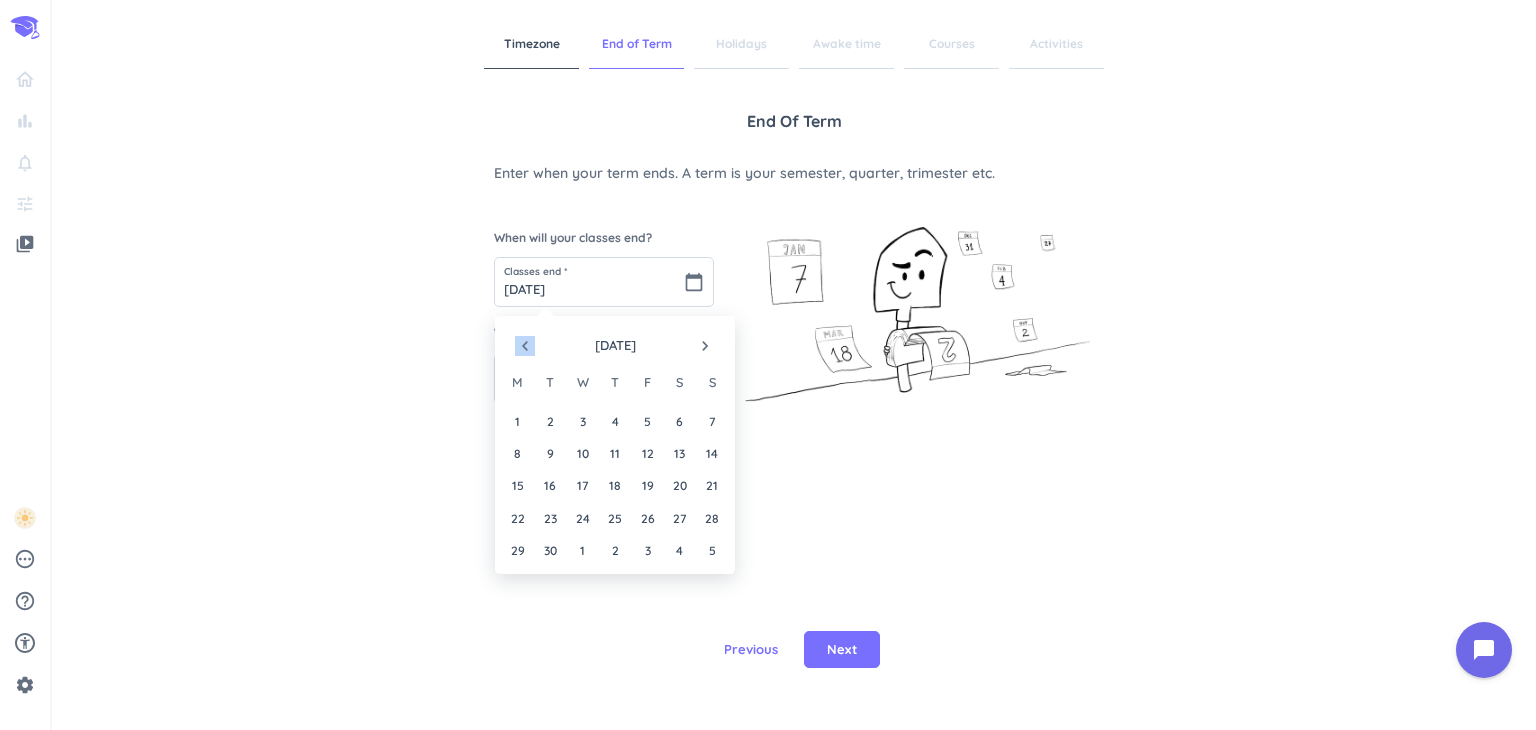 click on "navigate_before" at bounding box center (525, 346) 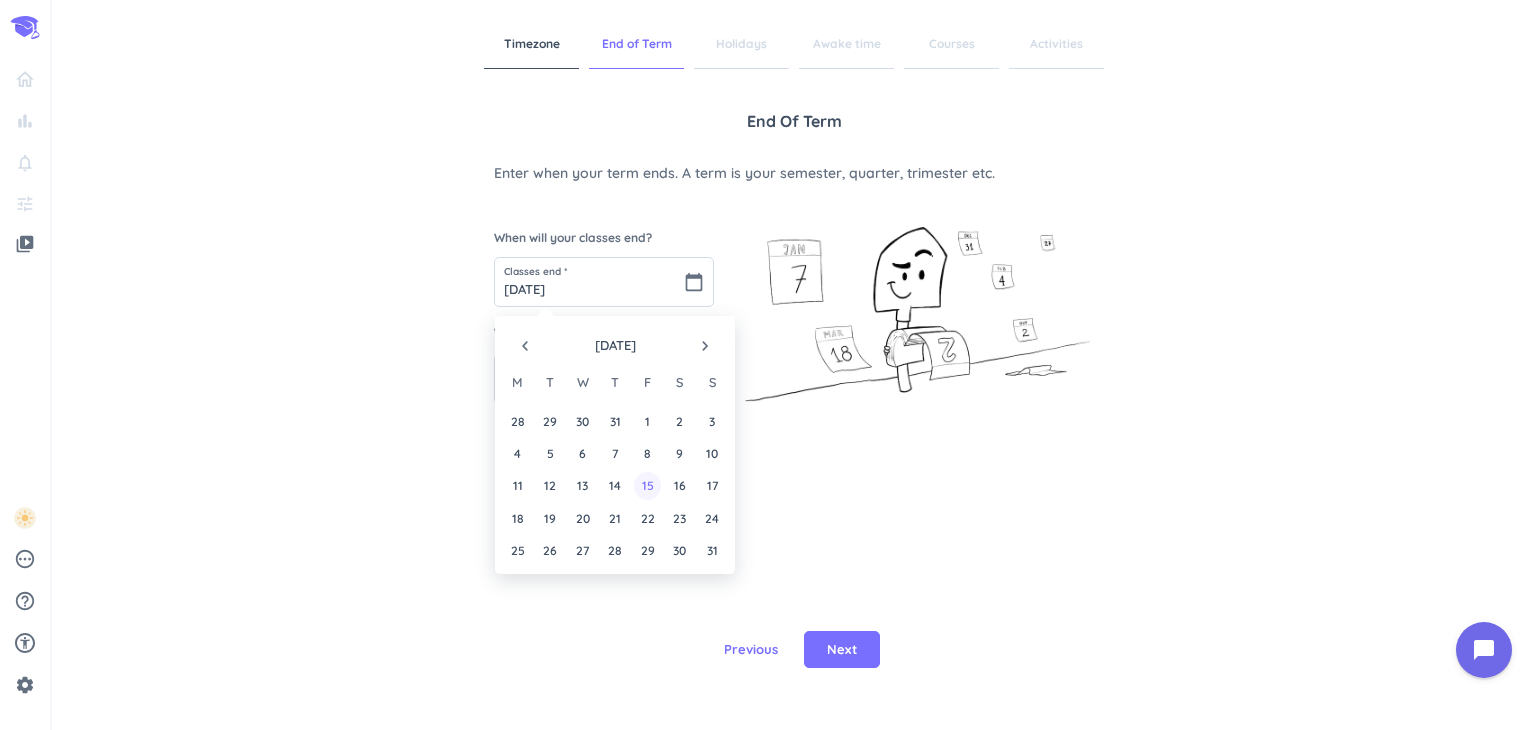 click on "15" at bounding box center (647, 485) 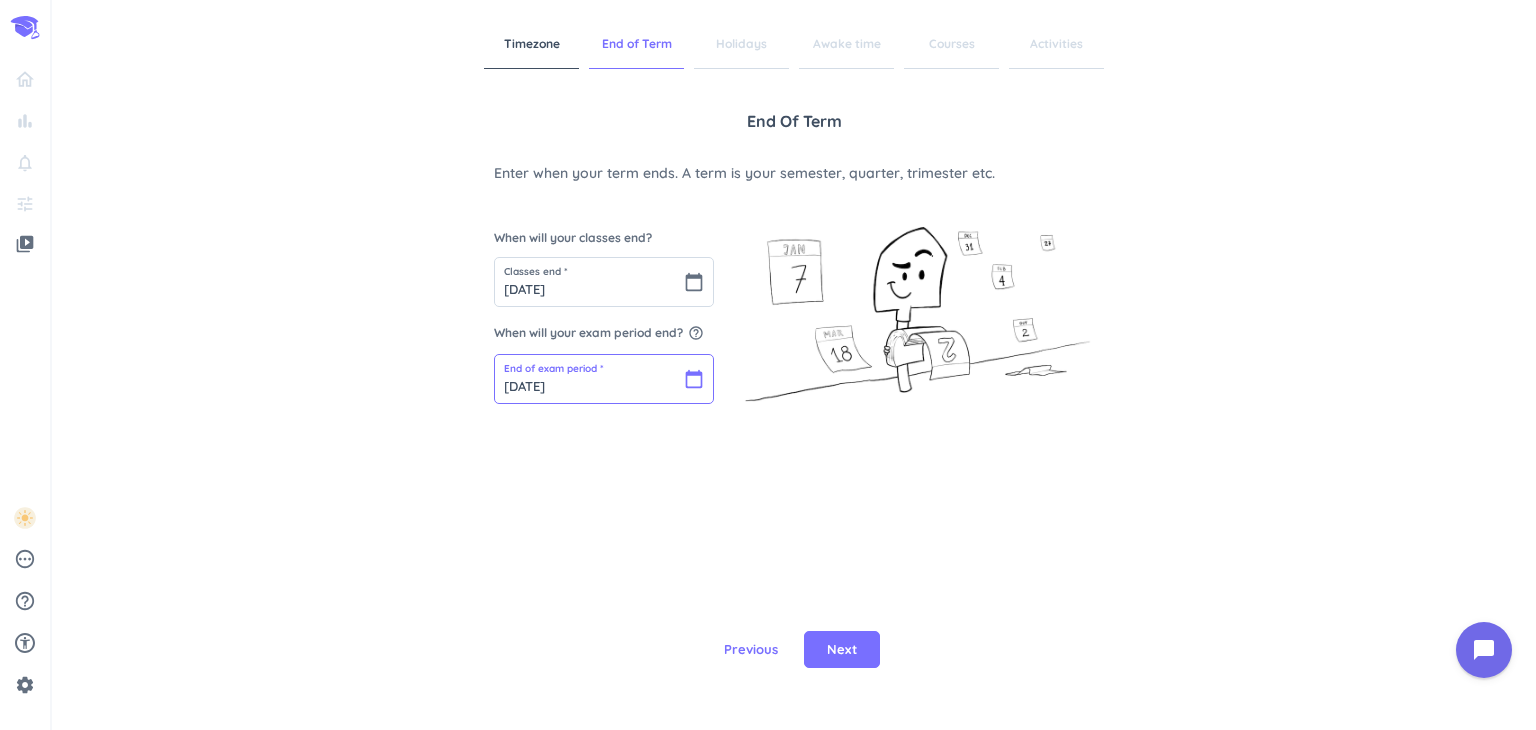 click on "[DATE]" at bounding box center [604, 379] 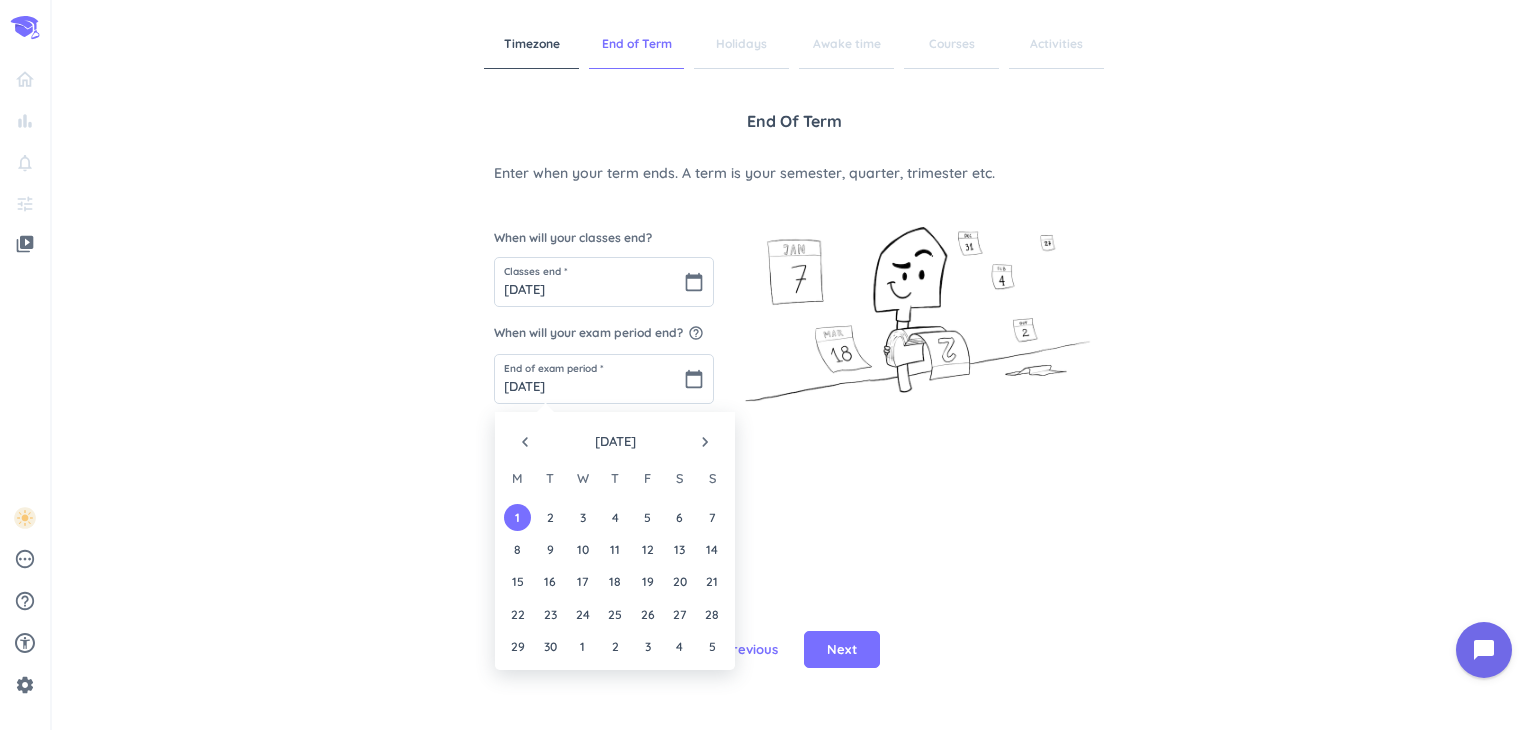 click on "navigate_before" at bounding box center (525, 442) 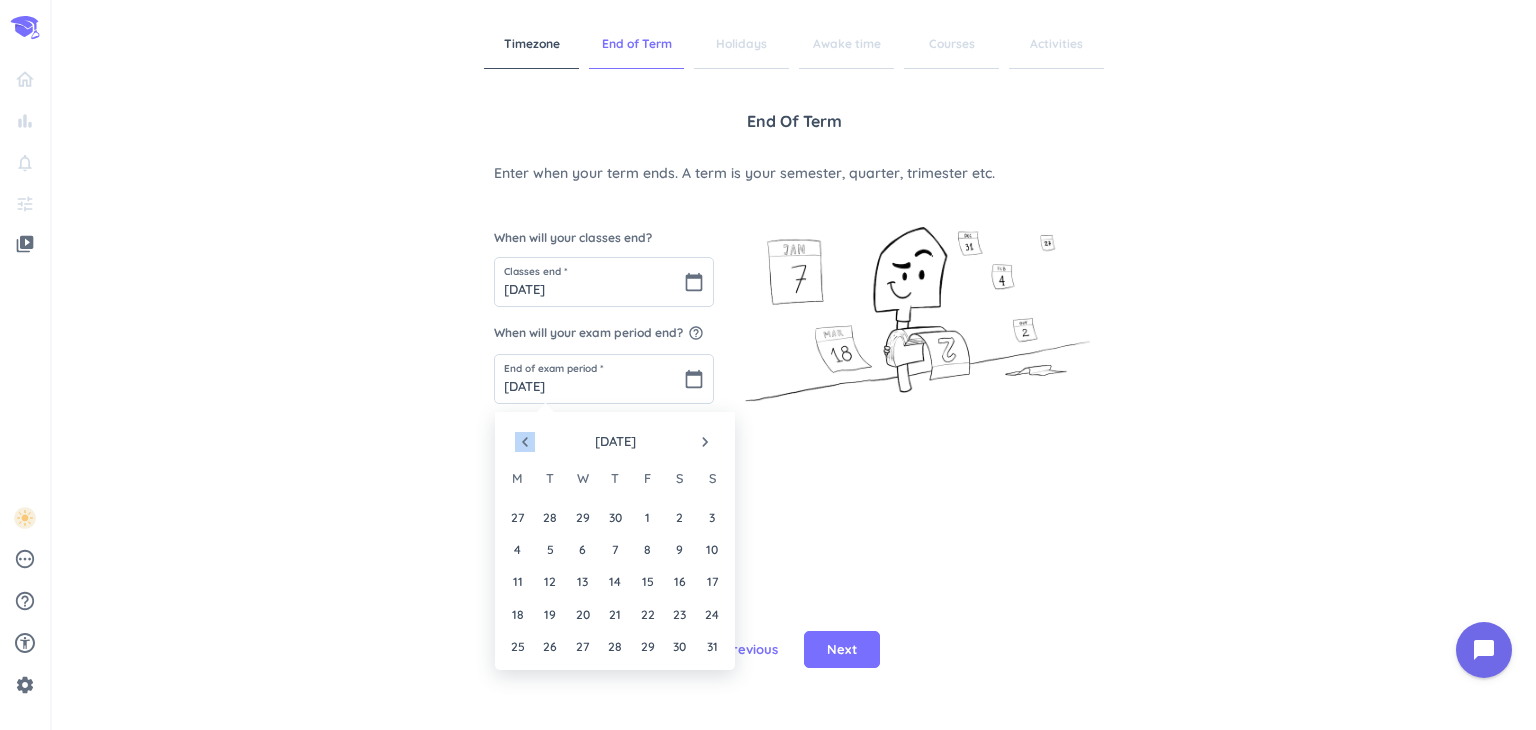 click on "navigate_before" at bounding box center (525, 442) 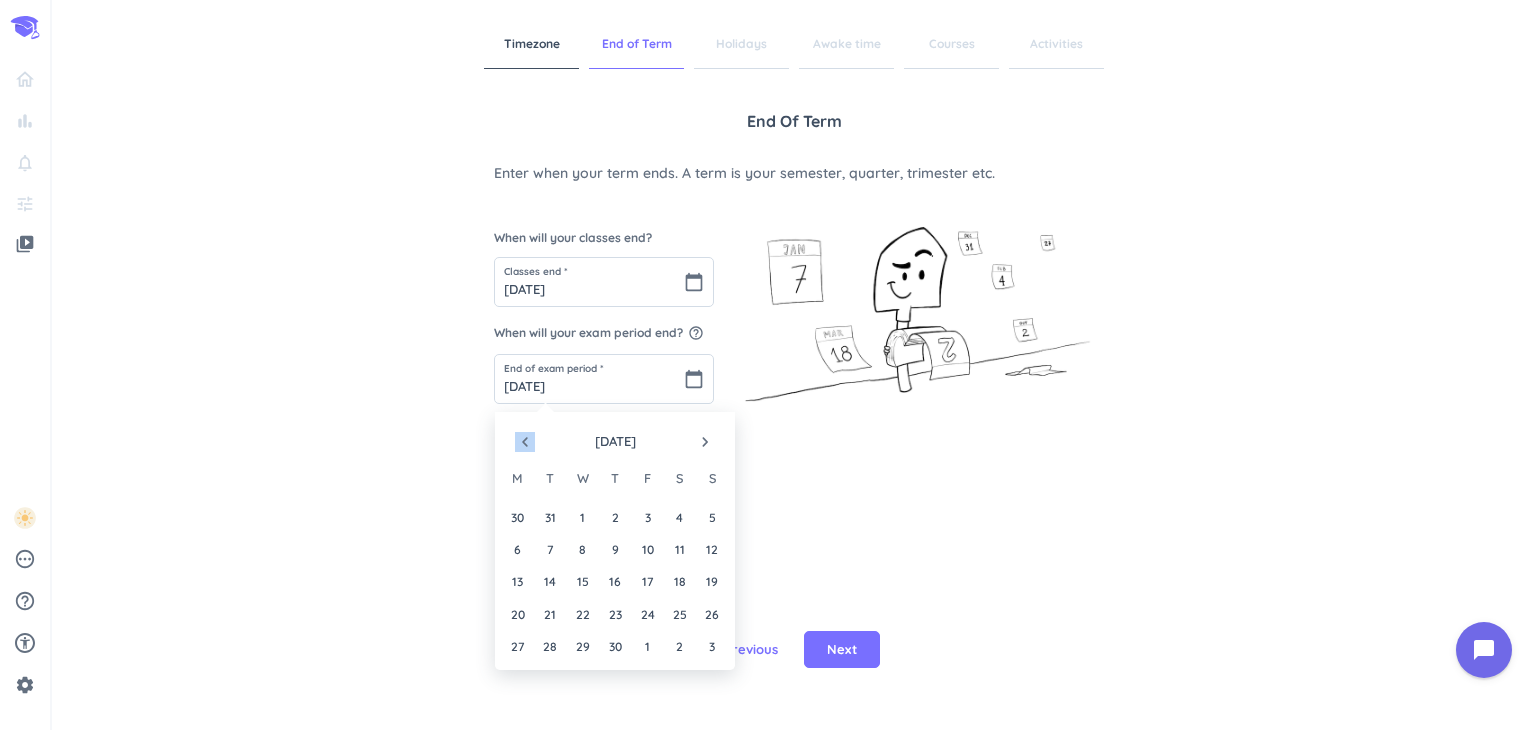 click on "navigate_before" at bounding box center (525, 442) 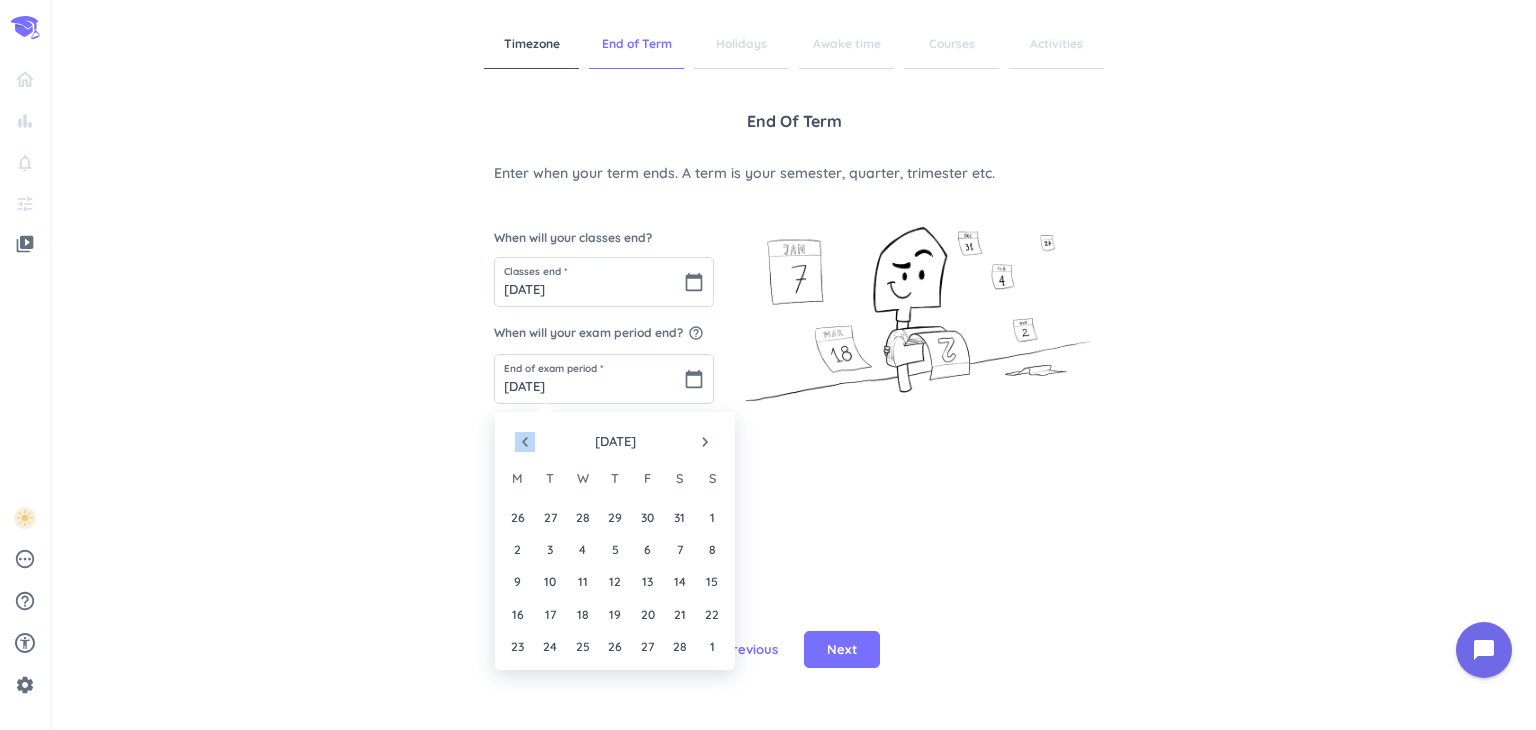 click on "navigate_before" at bounding box center (525, 442) 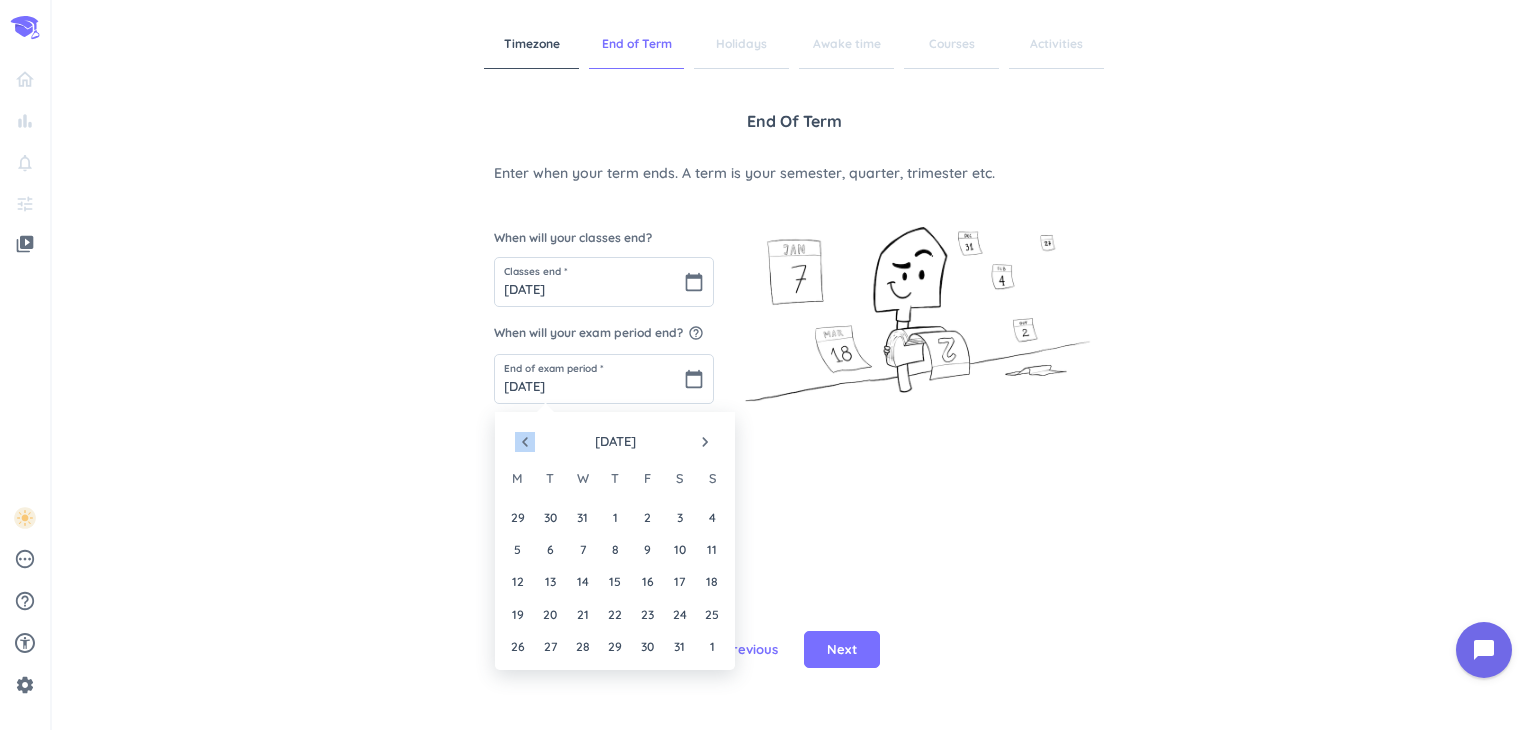 click on "navigate_before" at bounding box center (525, 442) 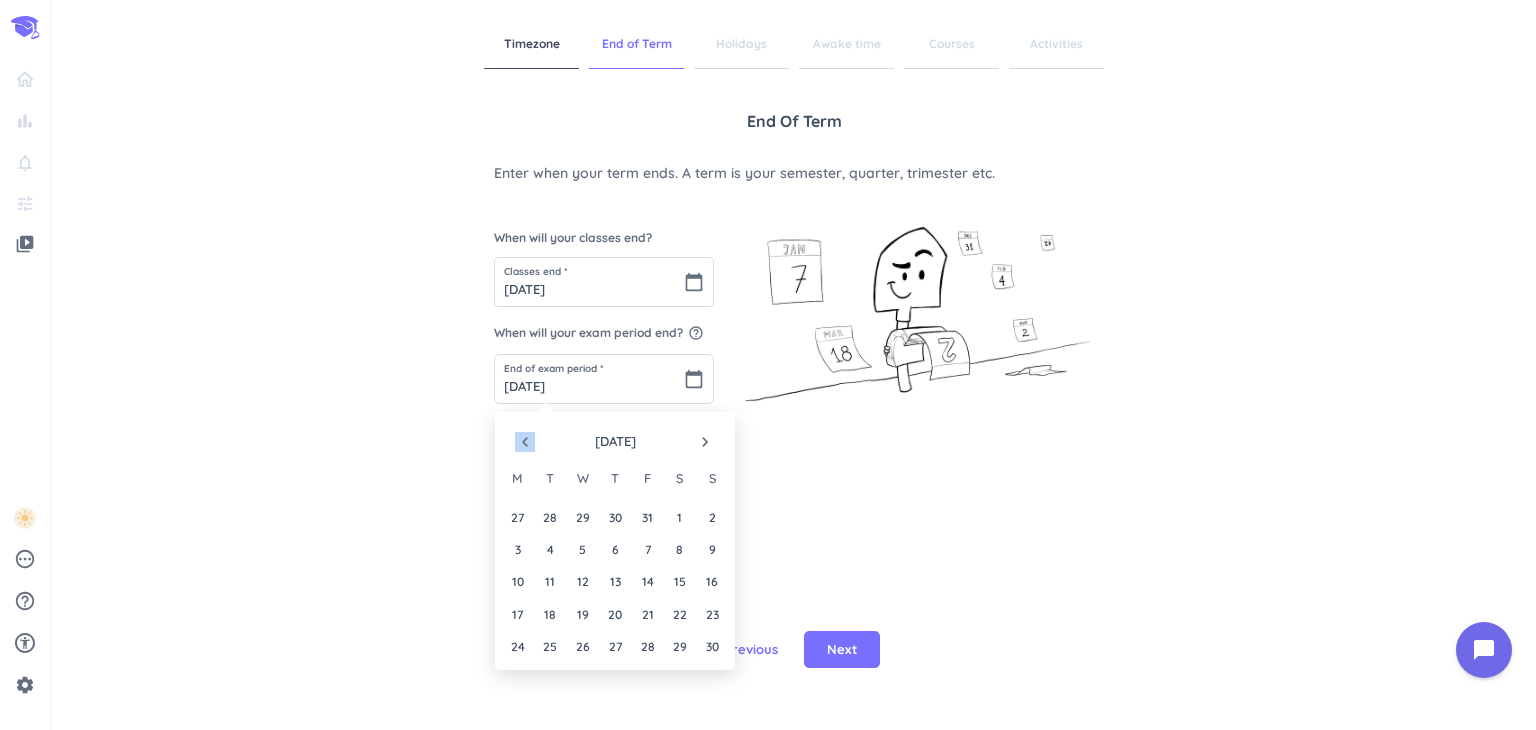 click on "navigate_before" at bounding box center (525, 442) 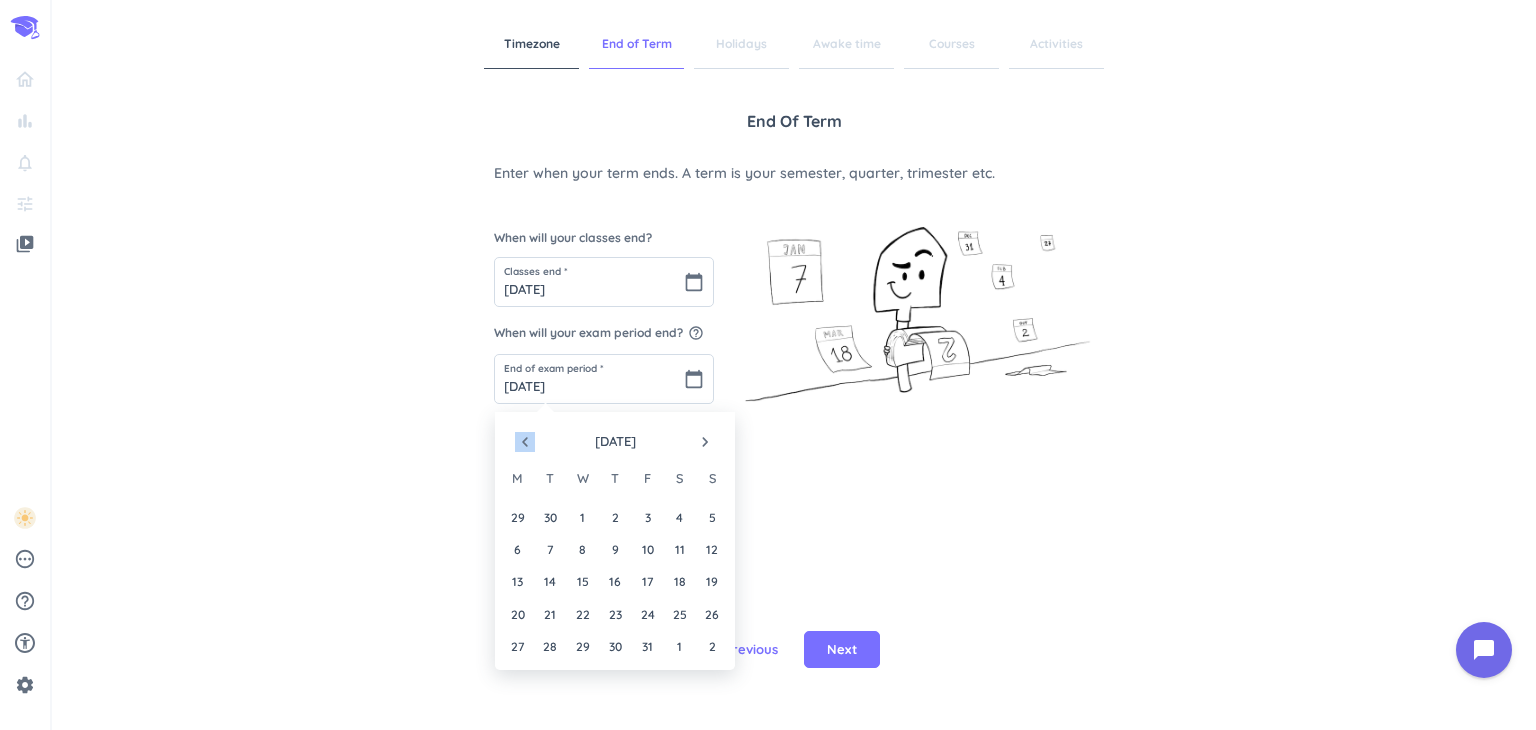 click on "navigate_before" at bounding box center [525, 442] 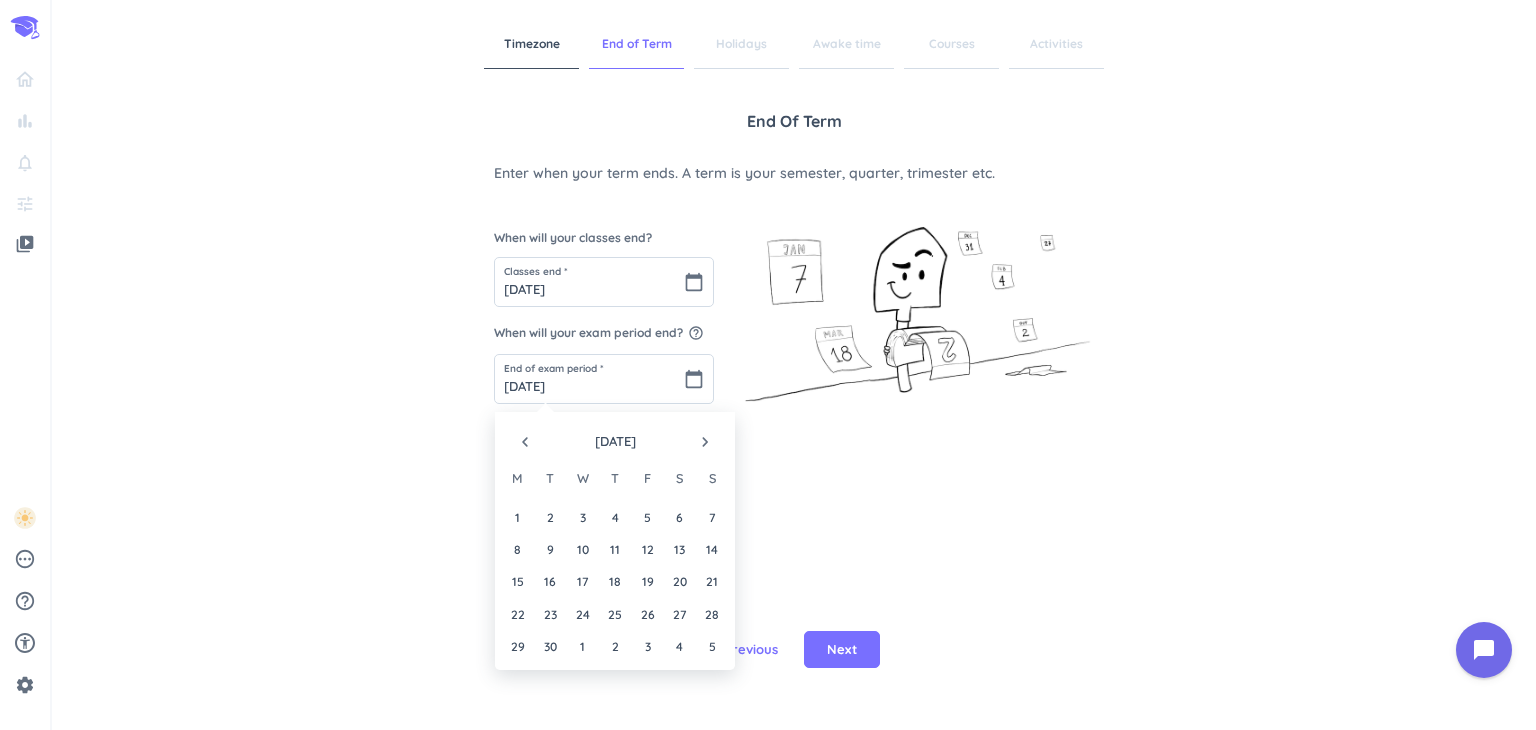 click on "navigate_before" at bounding box center (525, 442) 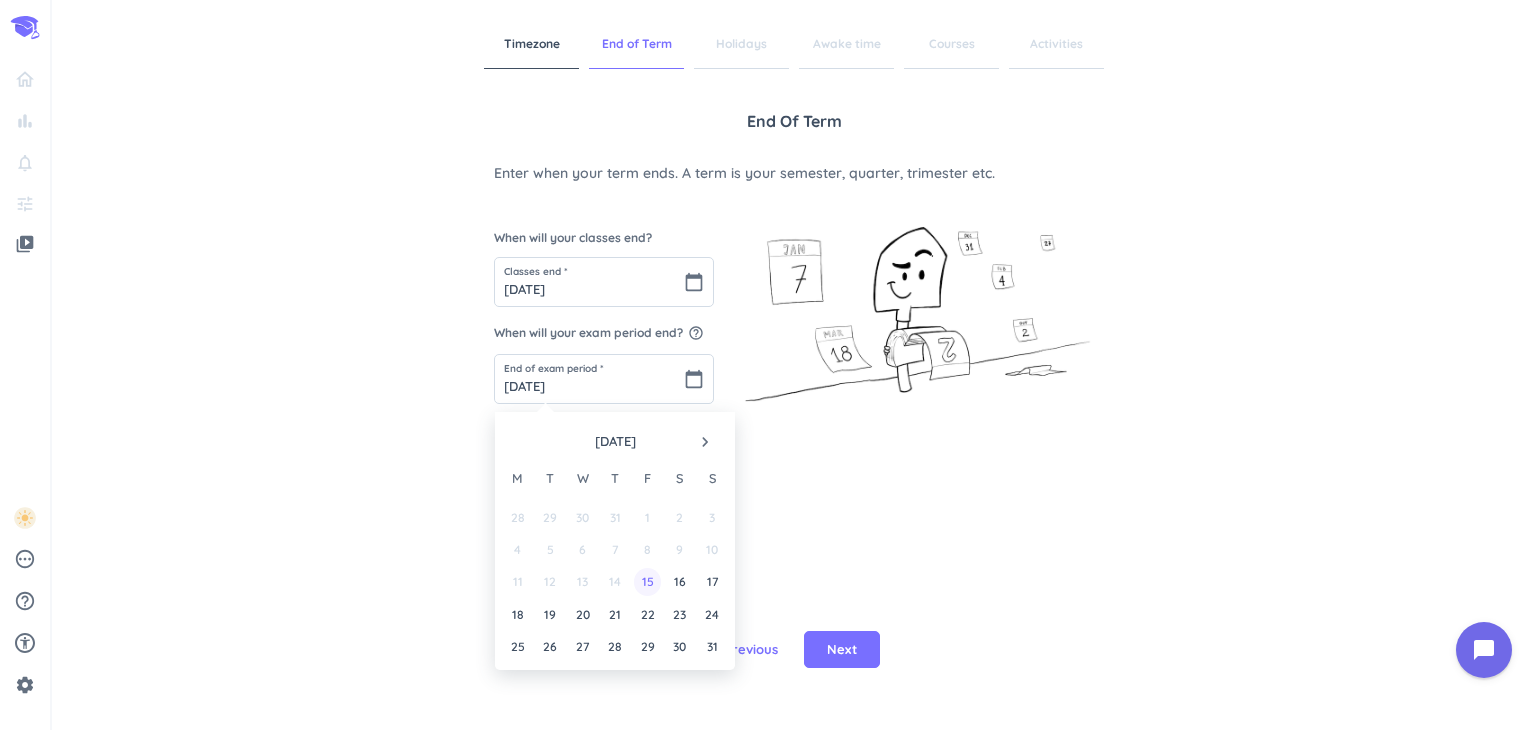 click on "15" at bounding box center [647, 581] 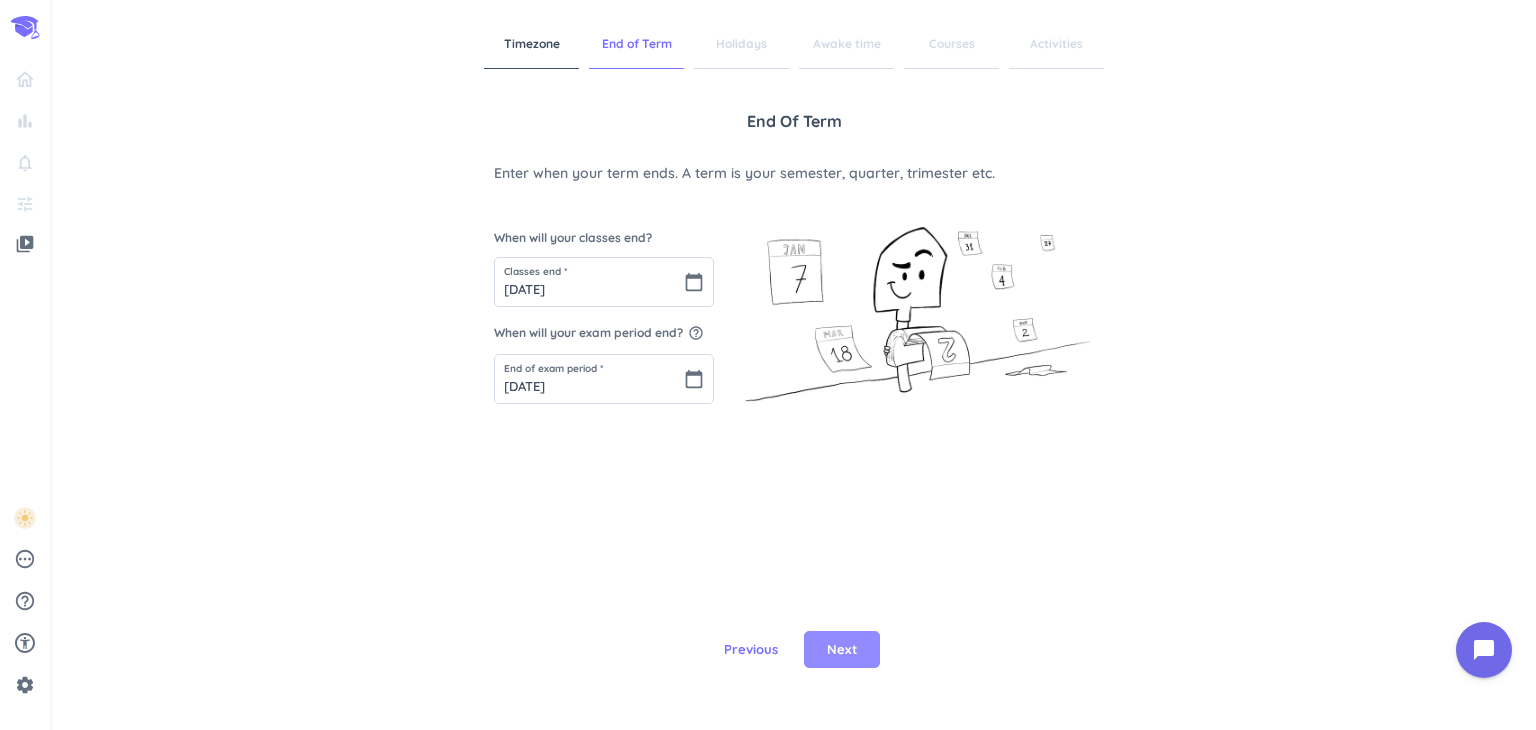 click on "Next" at bounding box center [842, 650] 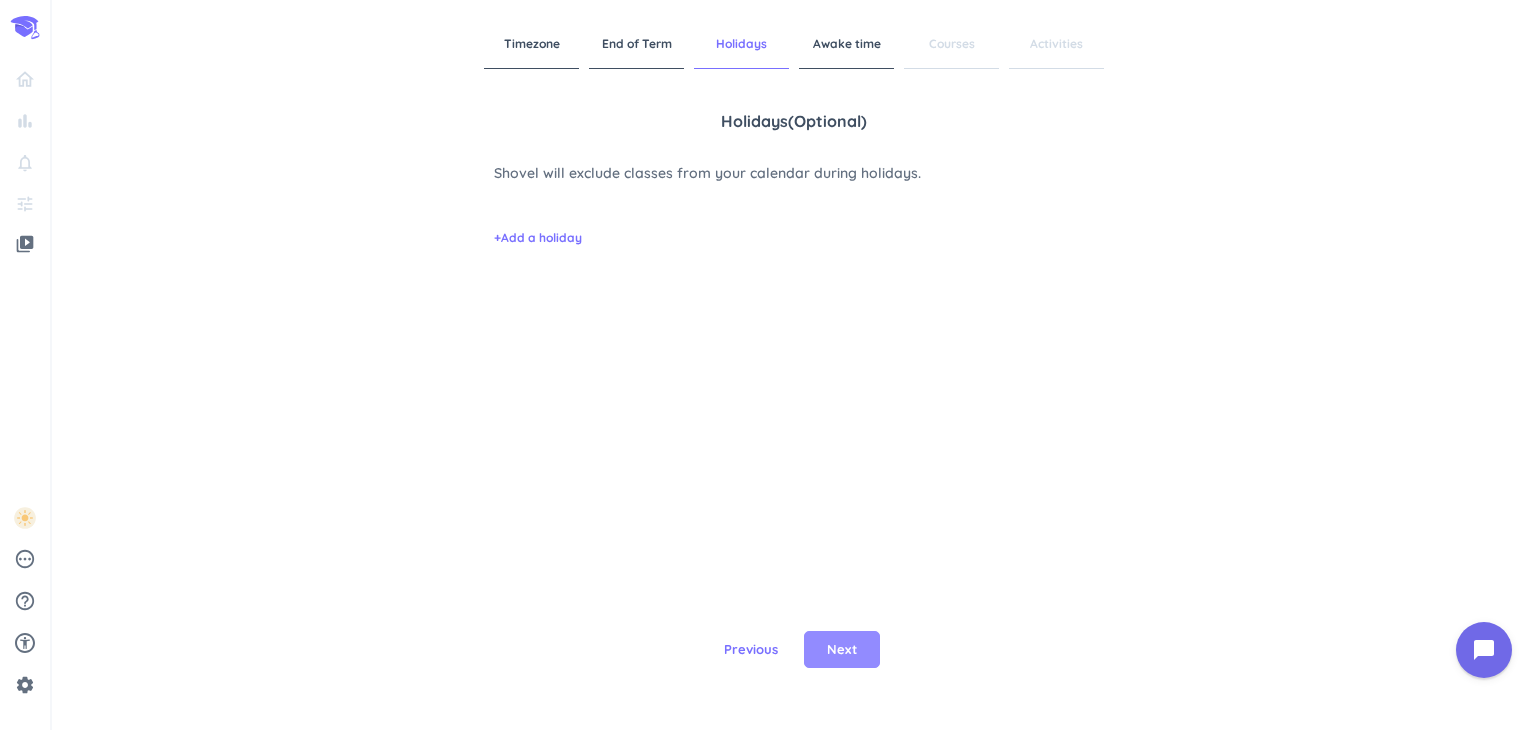 click on "Next" at bounding box center (842, 650) 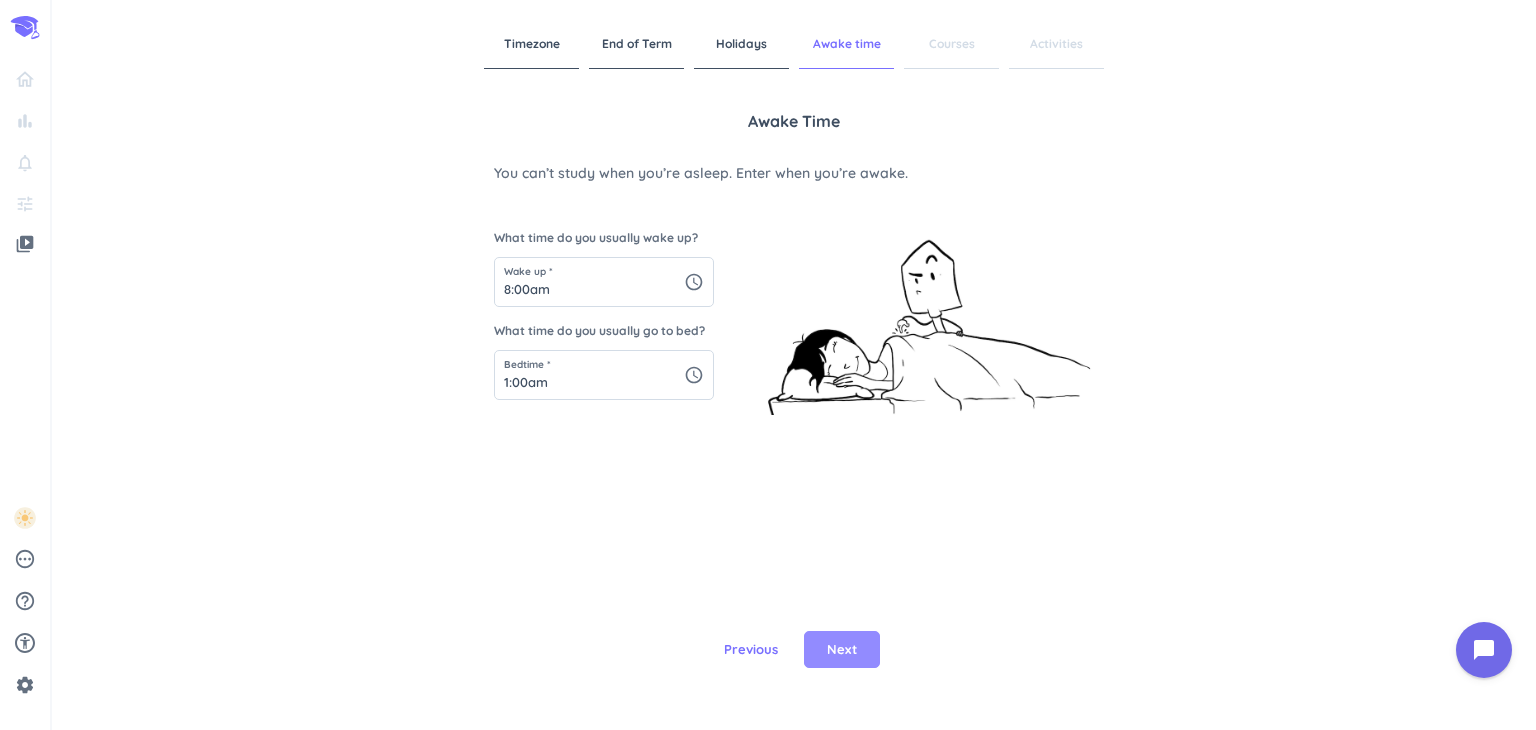 click on "Next" at bounding box center [842, 650] 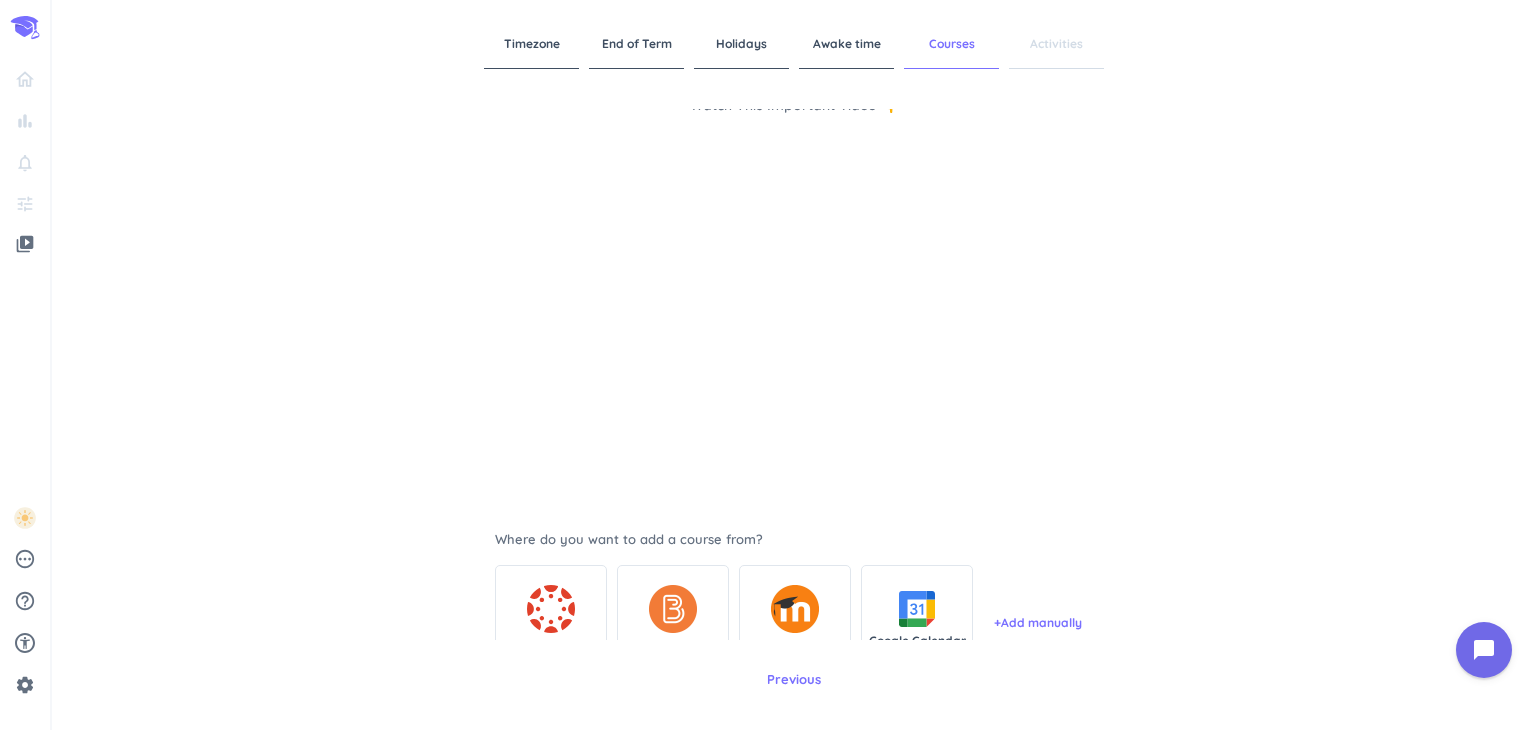 scroll, scrollTop: 92, scrollLeft: 0, axis: vertical 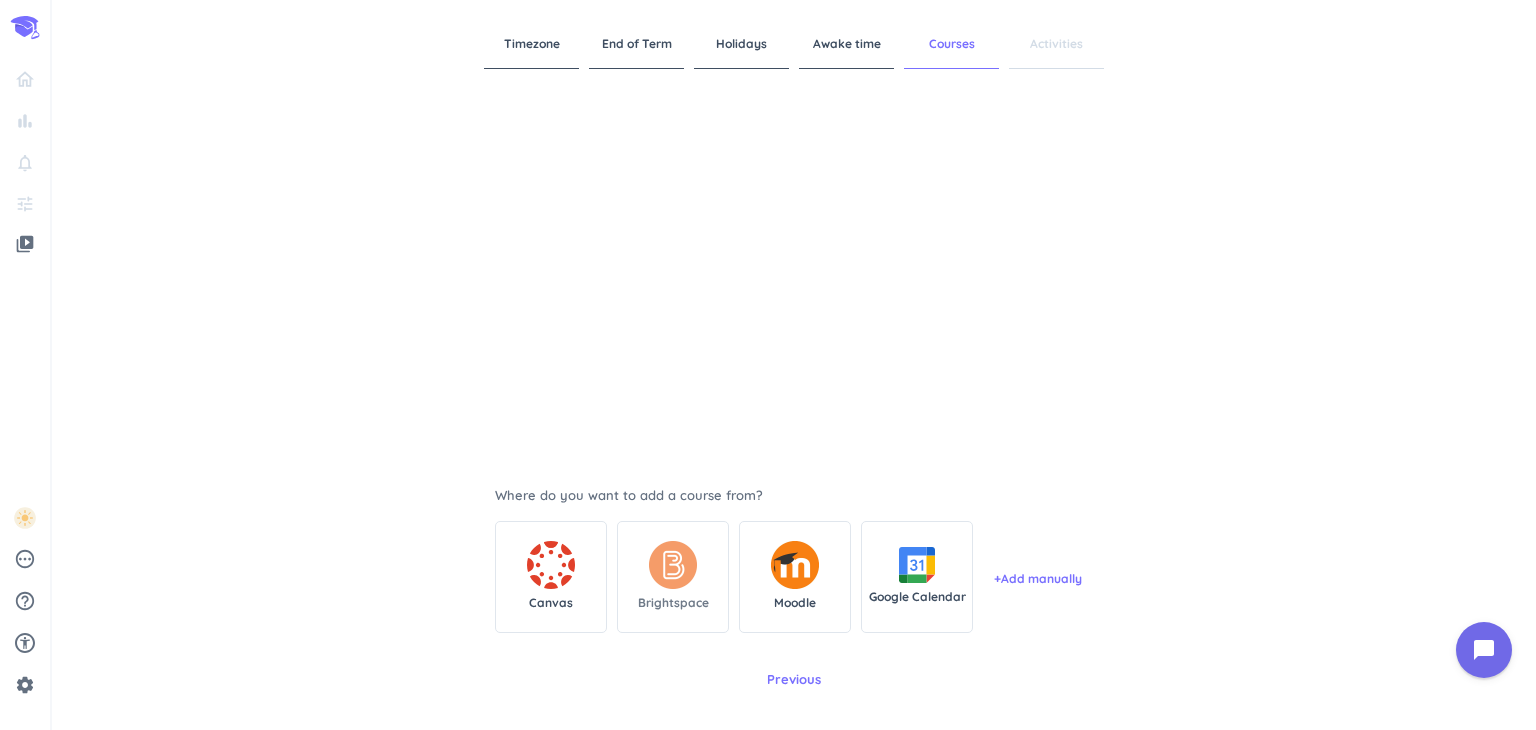 click at bounding box center (673, 565) 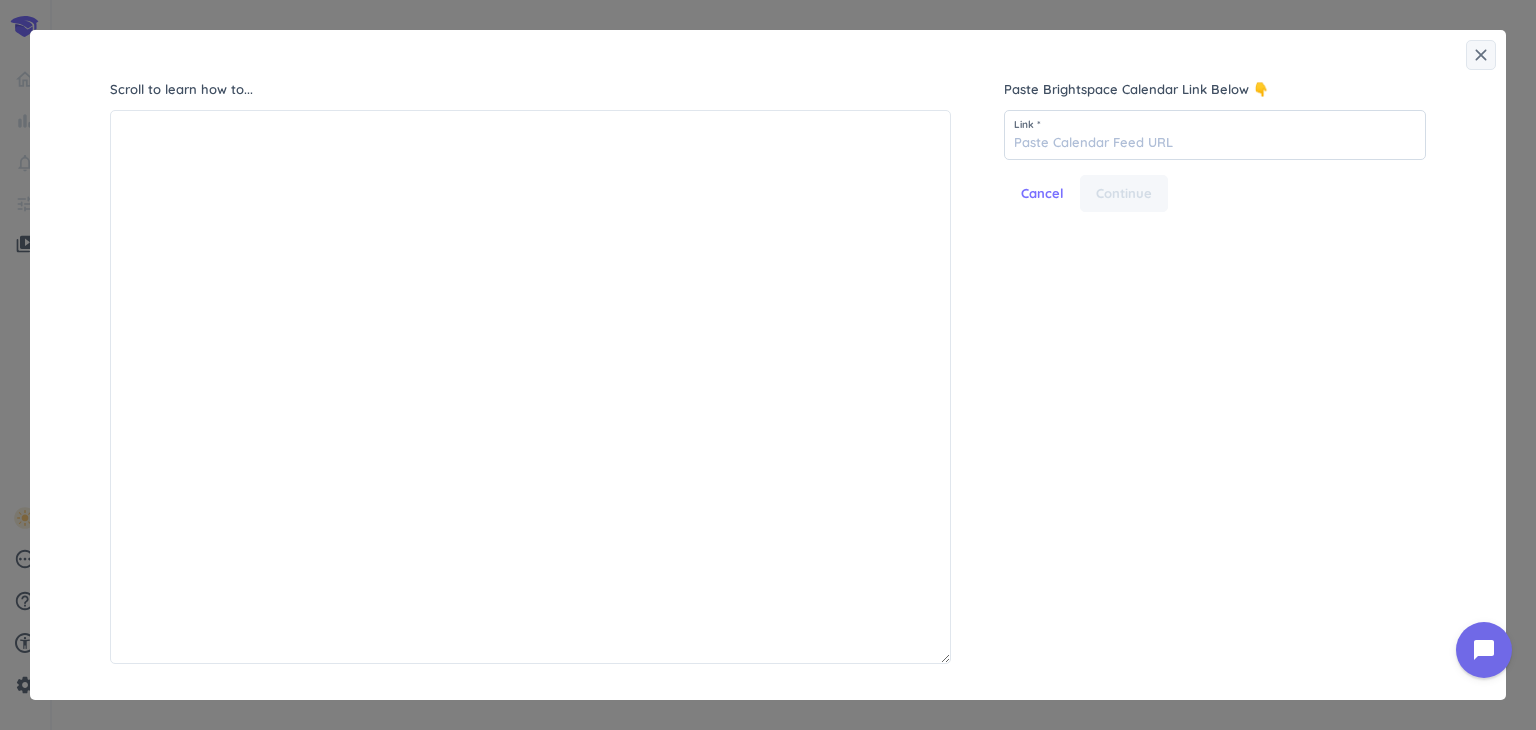 scroll, scrollTop: 8, scrollLeft: 9, axis: both 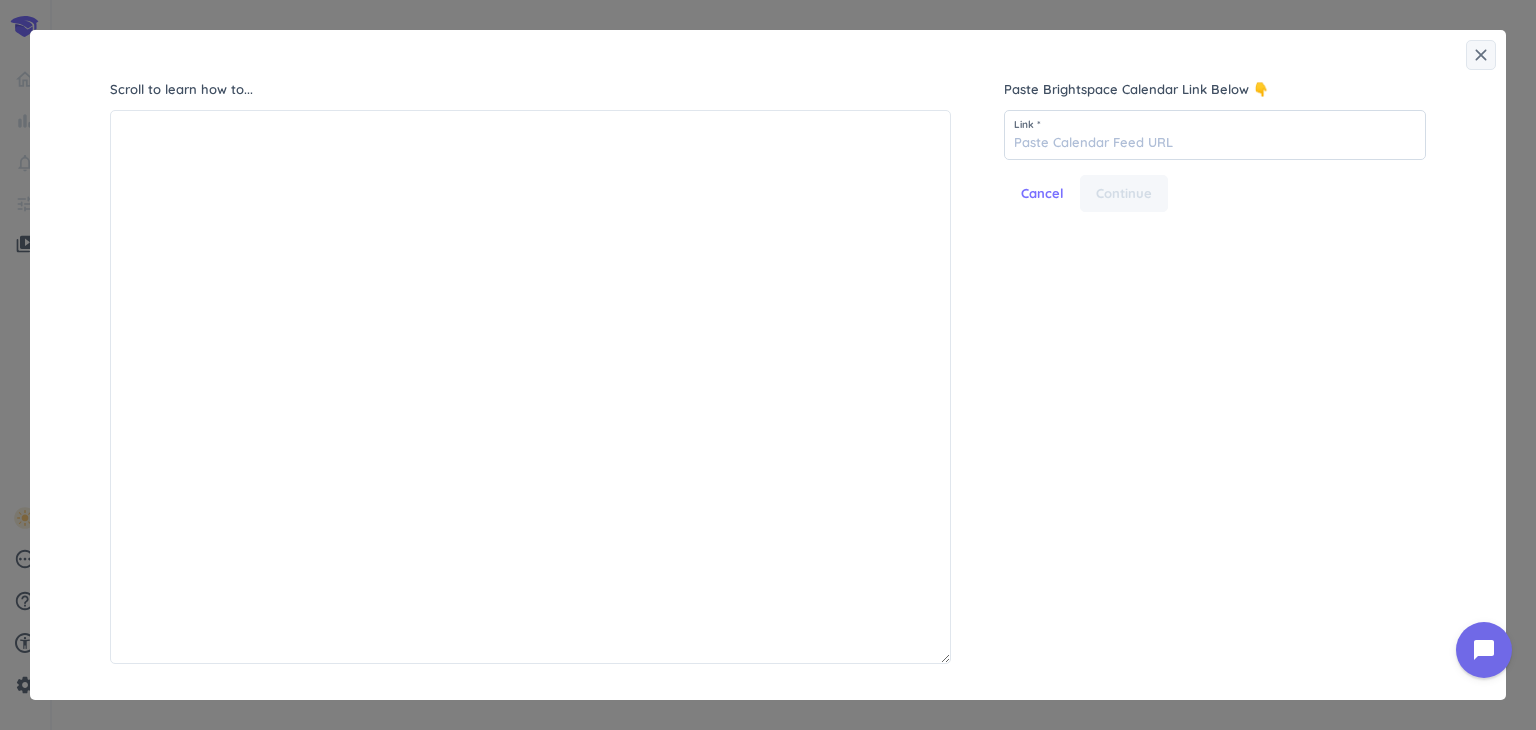 click on "close Scroll to learn how to... Paste Brightspace Calendar Link Below 👇 Link * Cancel Continue" at bounding box center (768, 365) 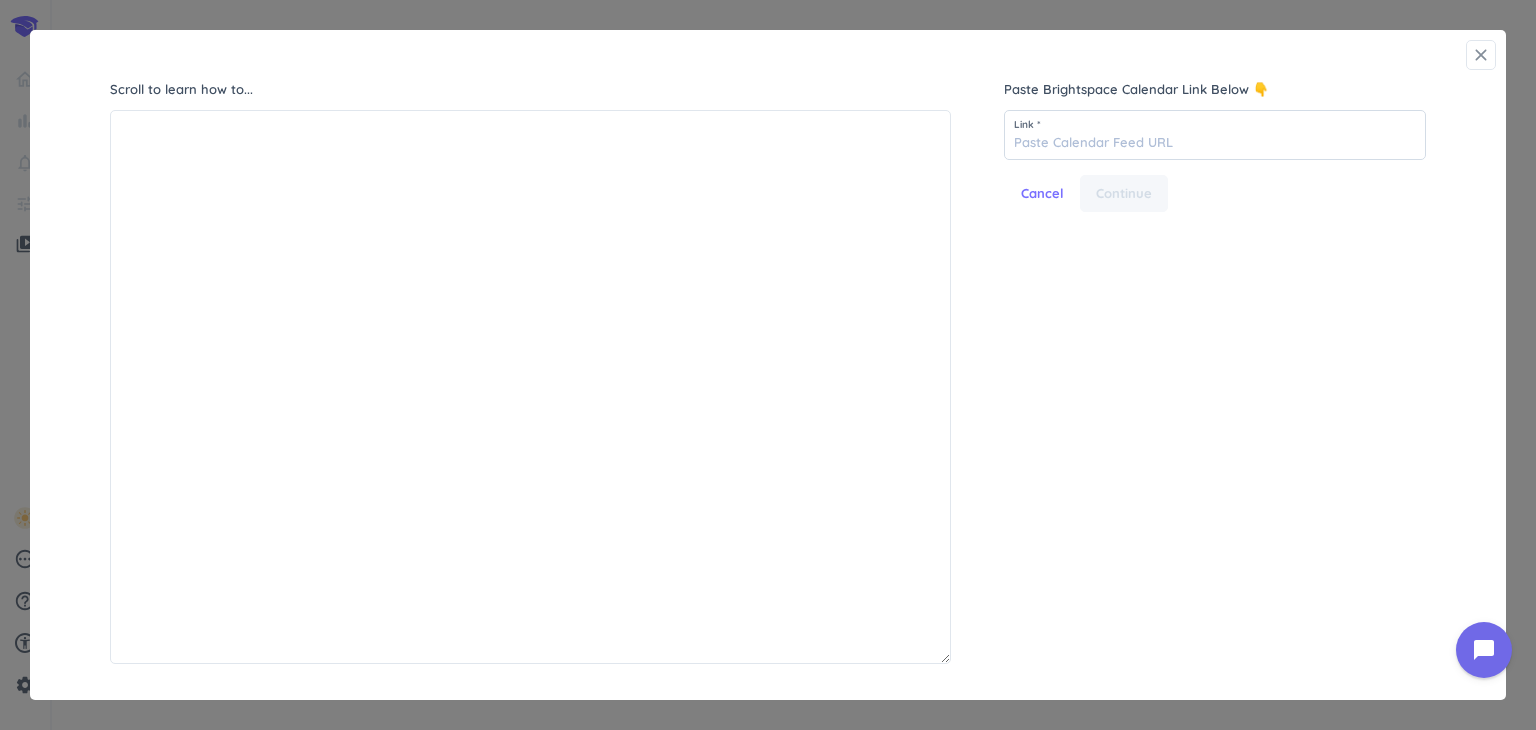 click on "close" at bounding box center (1481, 55) 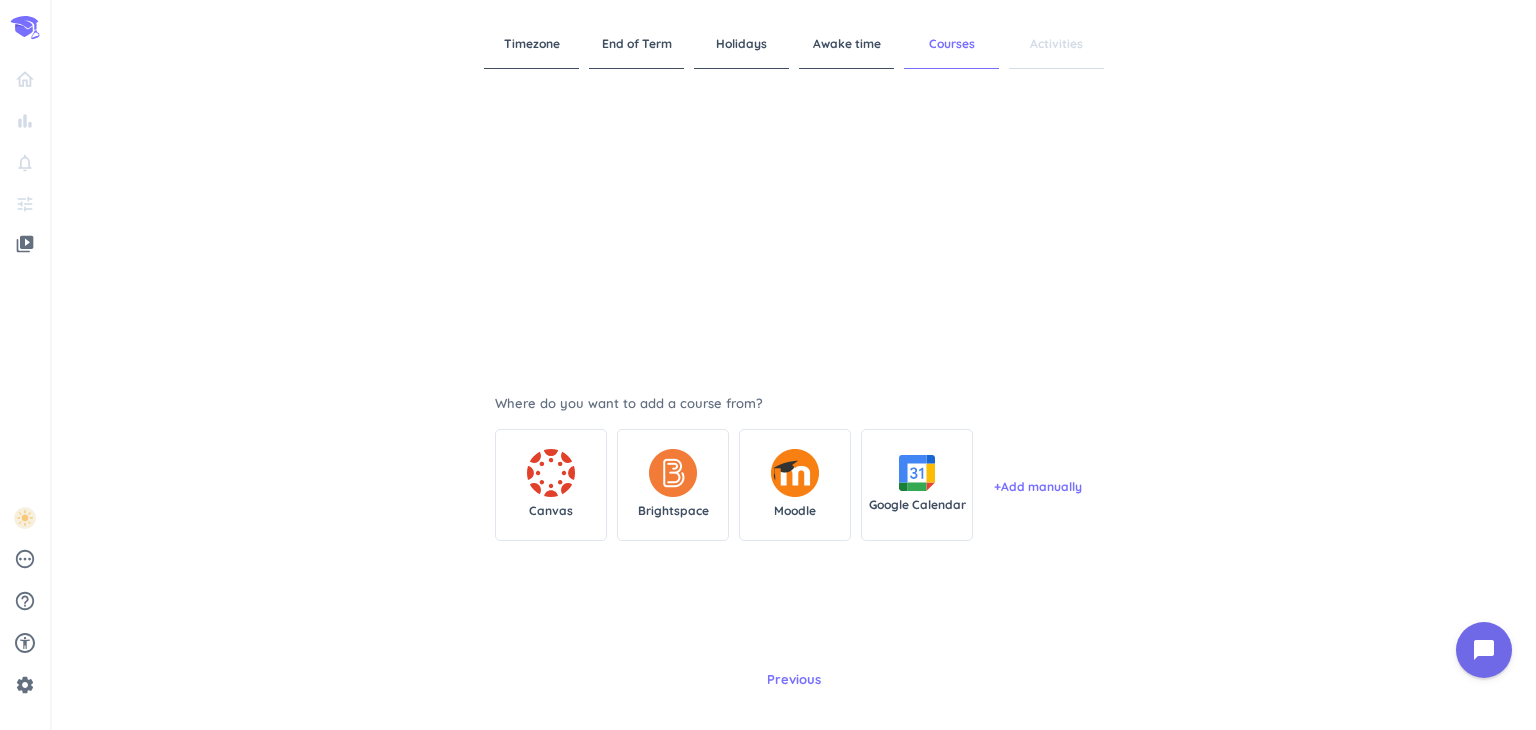 scroll, scrollTop: 182, scrollLeft: 0, axis: vertical 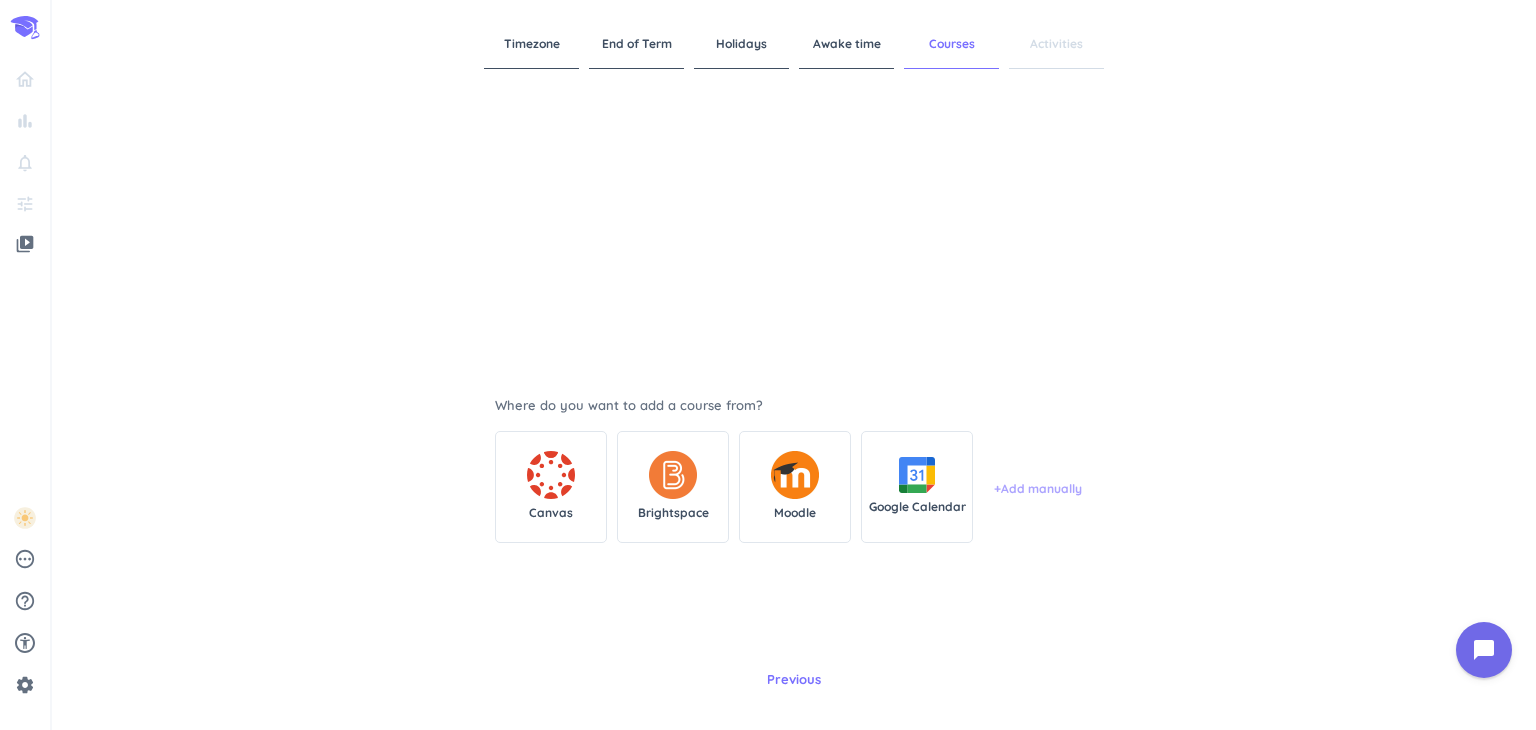 click on "+  Add manually" at bounding box center [1038, 489] 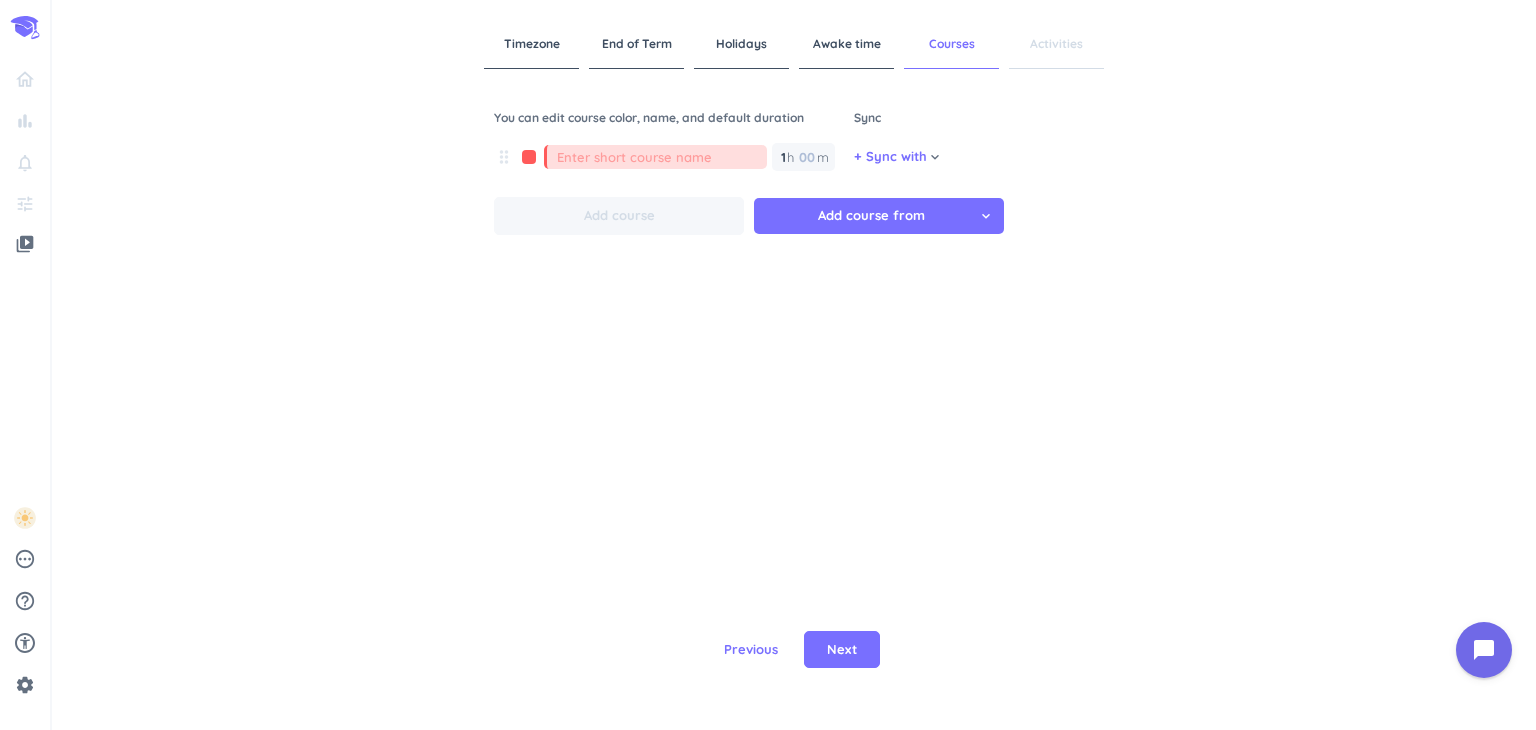 click on "Timezone End of Term Holidays Awake time Courses Activities You can edit course color, name, and default duration Sync drag_indicator 1 1 00 h 00 m + Sync with cancel keyboard_arrow_down Add course Add course from cancel keyboard_arrow_down Previous Next" at bounding box center (794, 365) 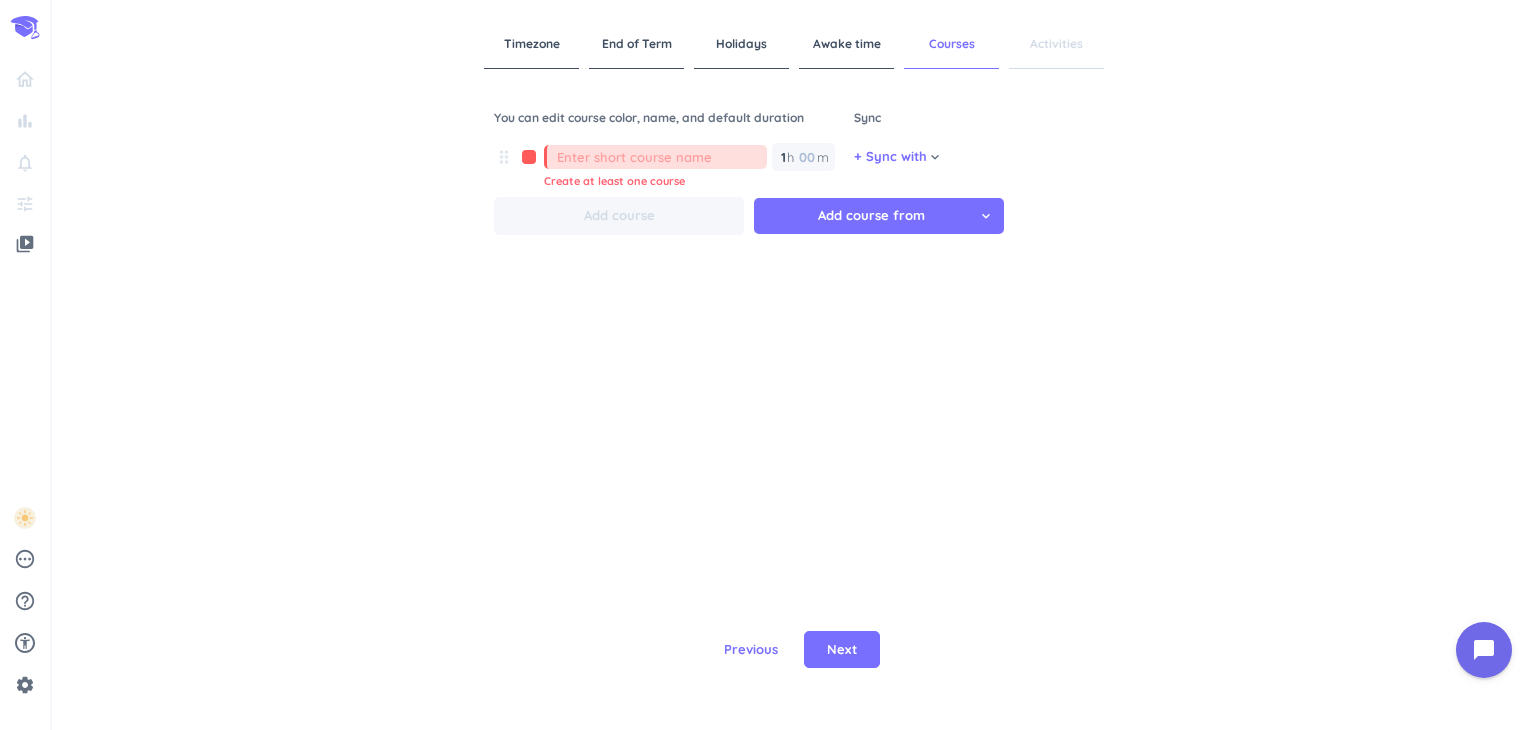 click at bounding box center (662, 157) 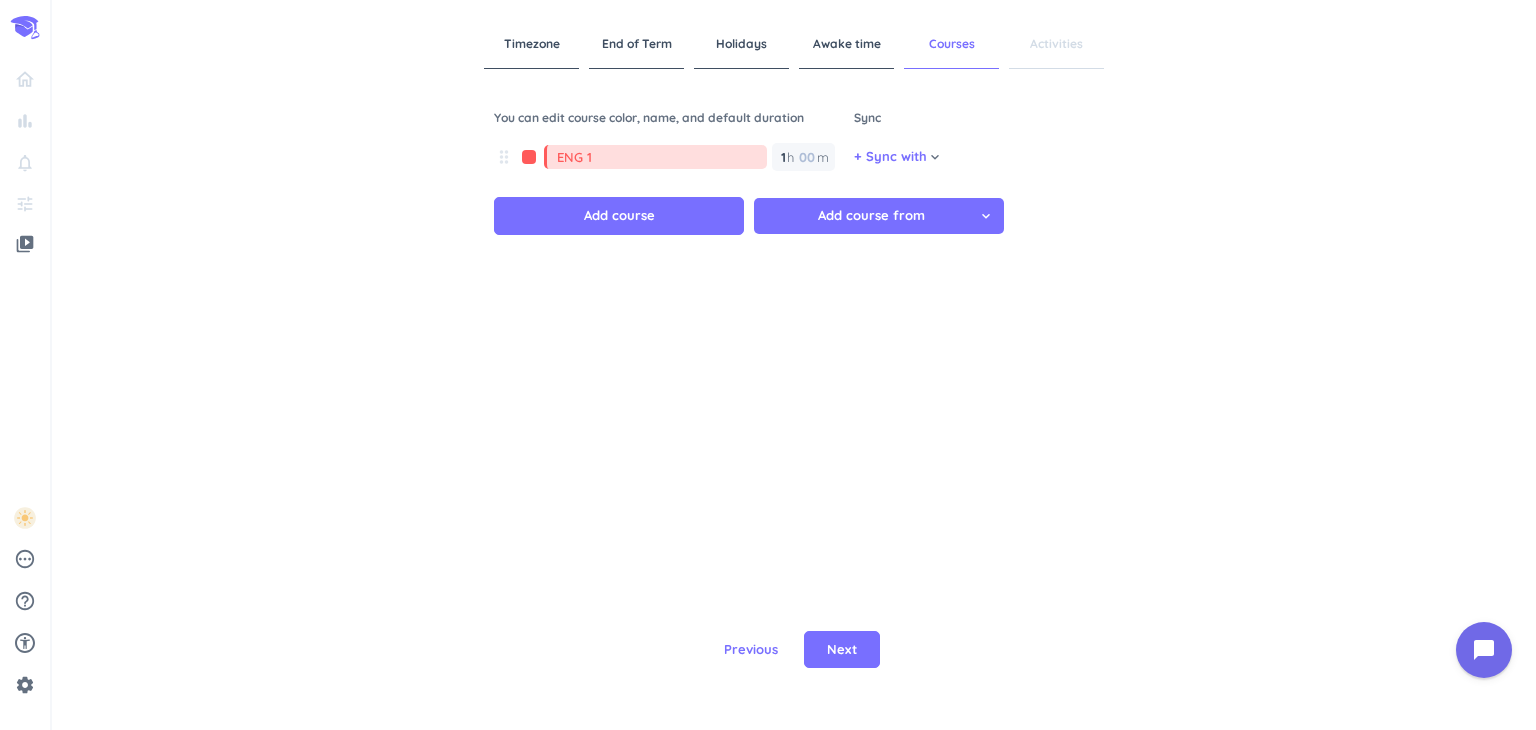 click on "ENG 1" at bounding box center [662, 157] 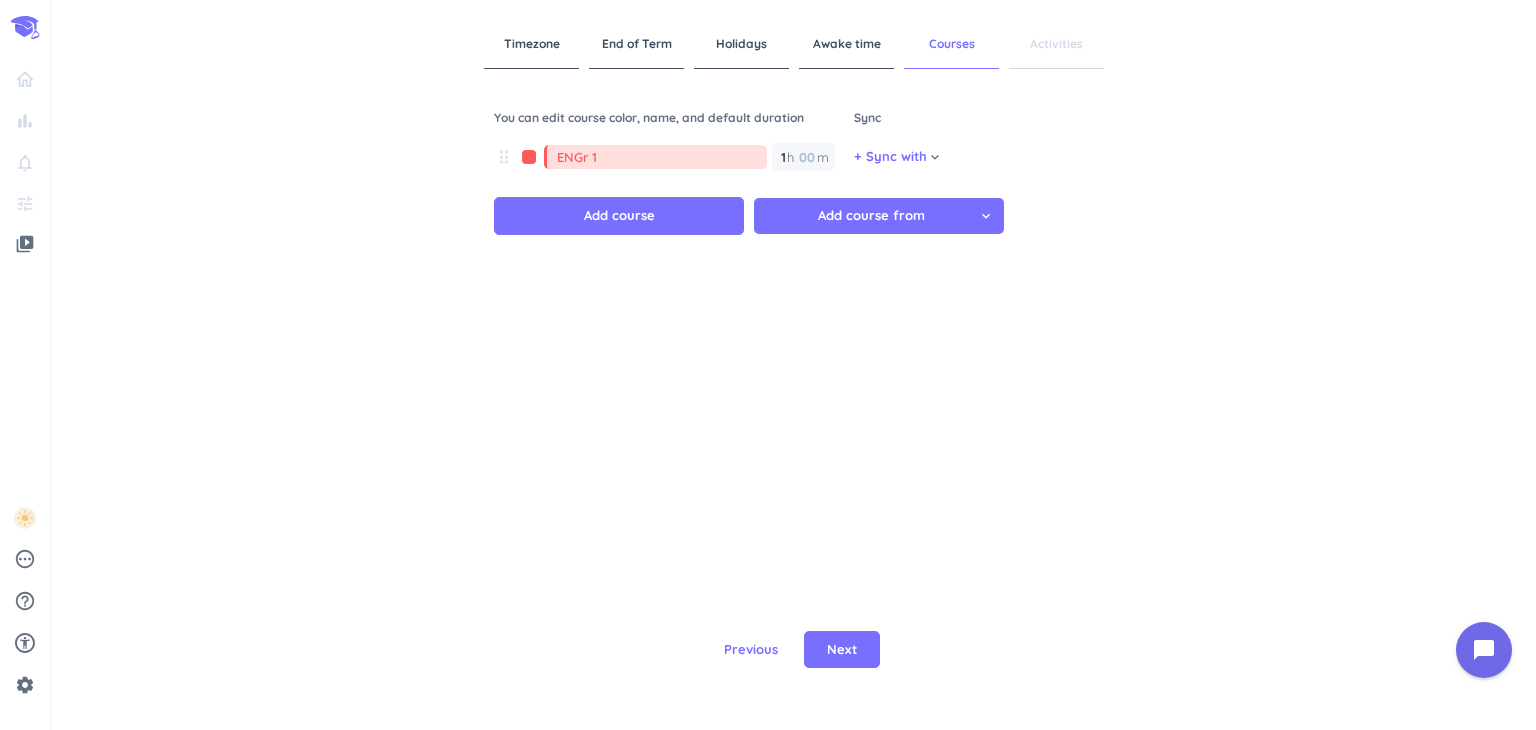 click on "ENGr 1" at bounding box center [662, 157] 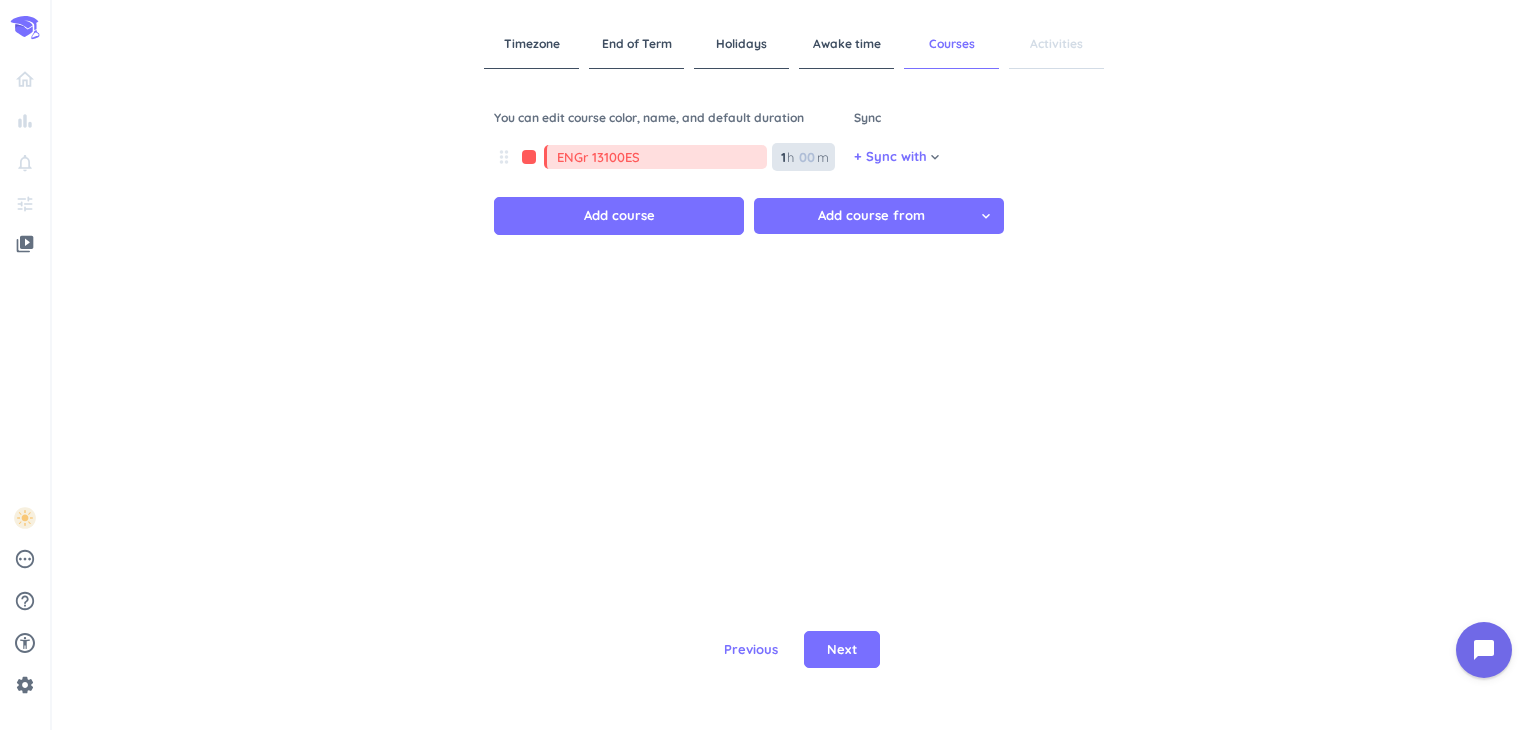type on "ENGr 13100ES" 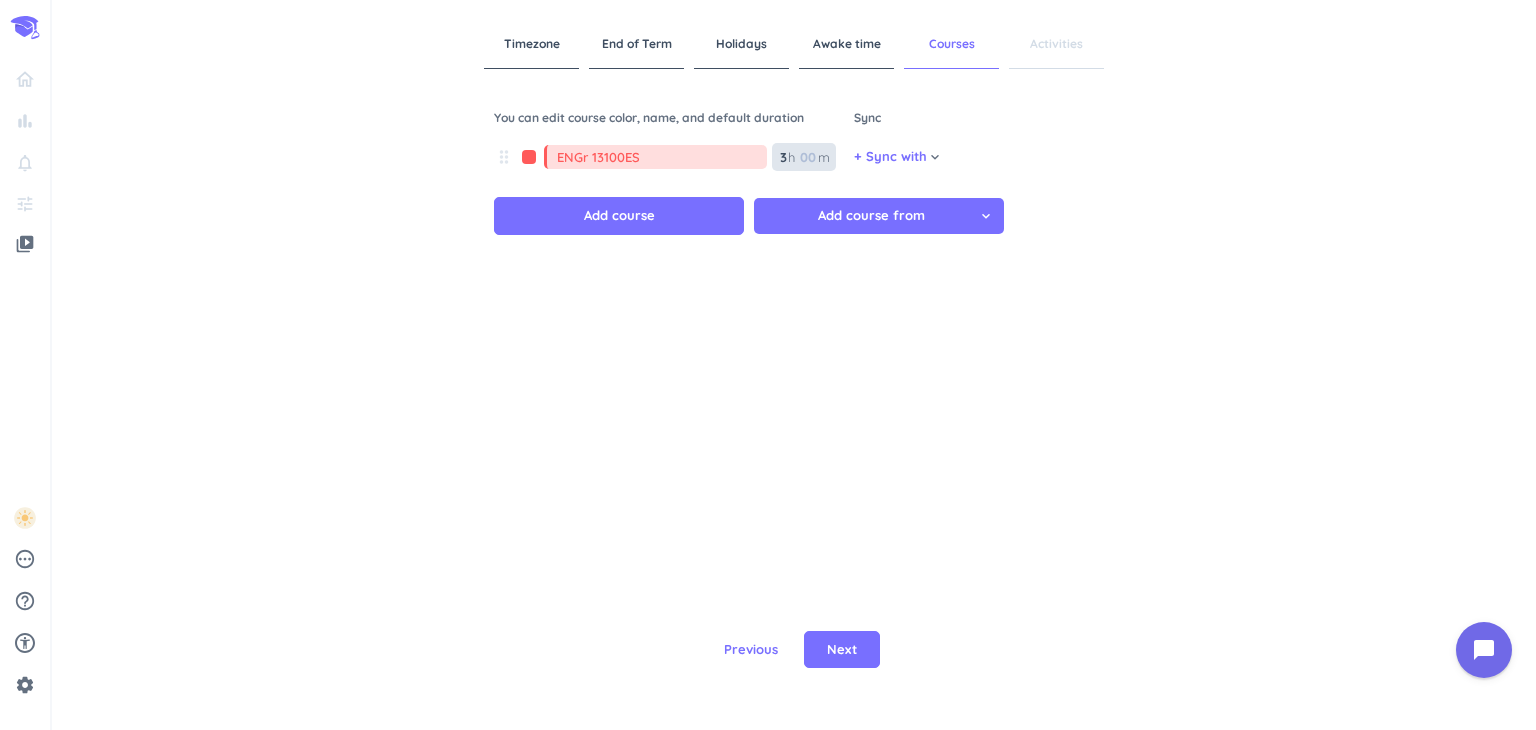 type on "3" 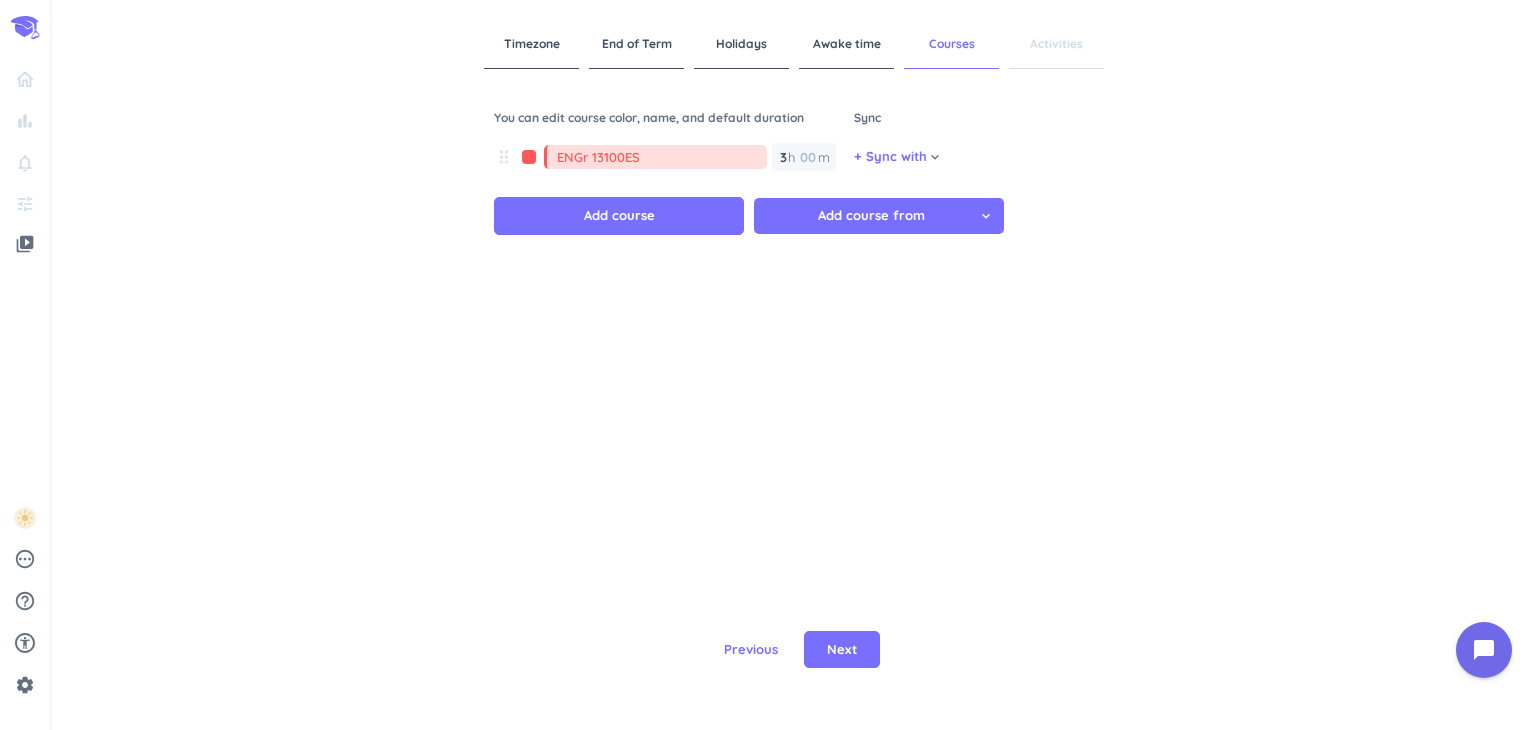 click on "ENGr 13100ES" at bounding box center (662, 157) 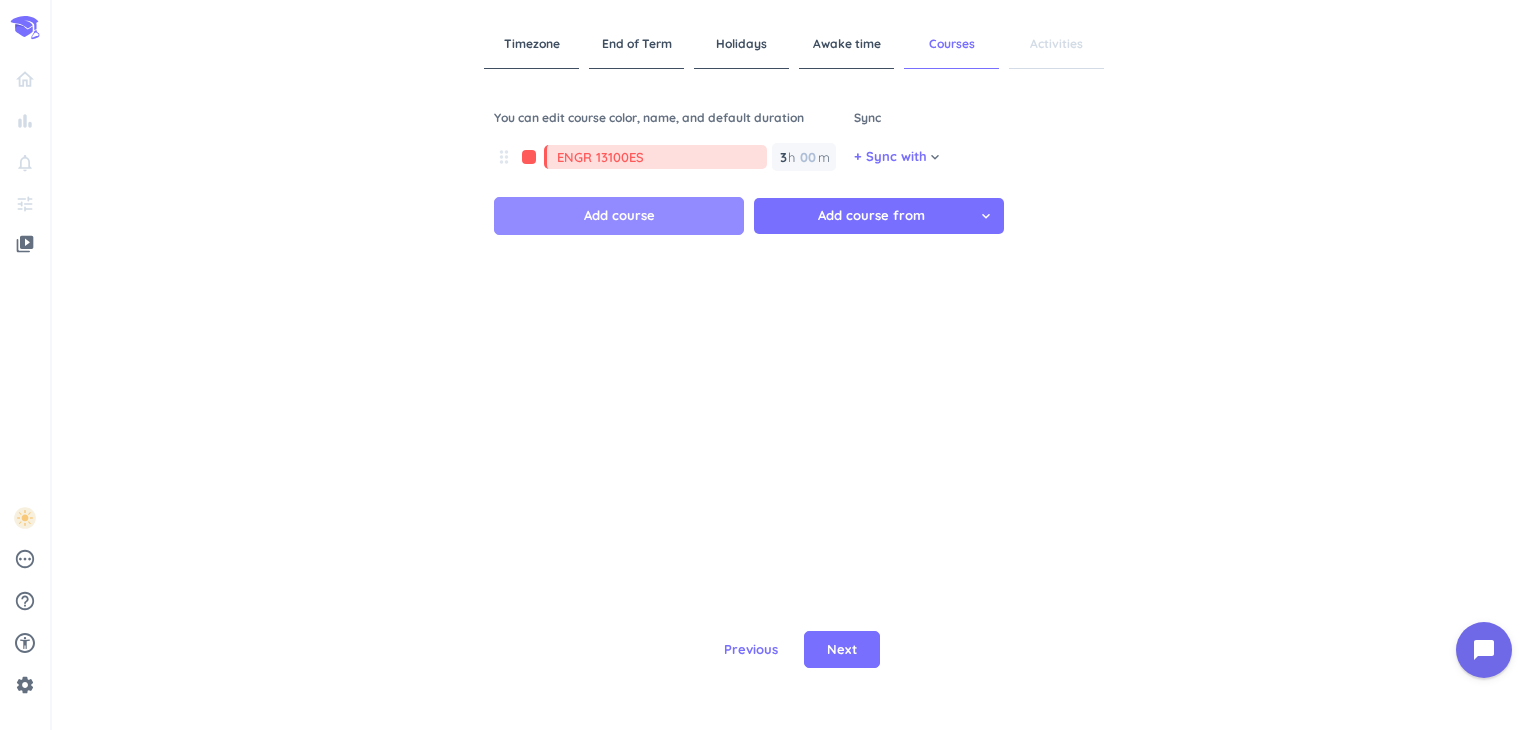 type on "ENGR 13100ES" 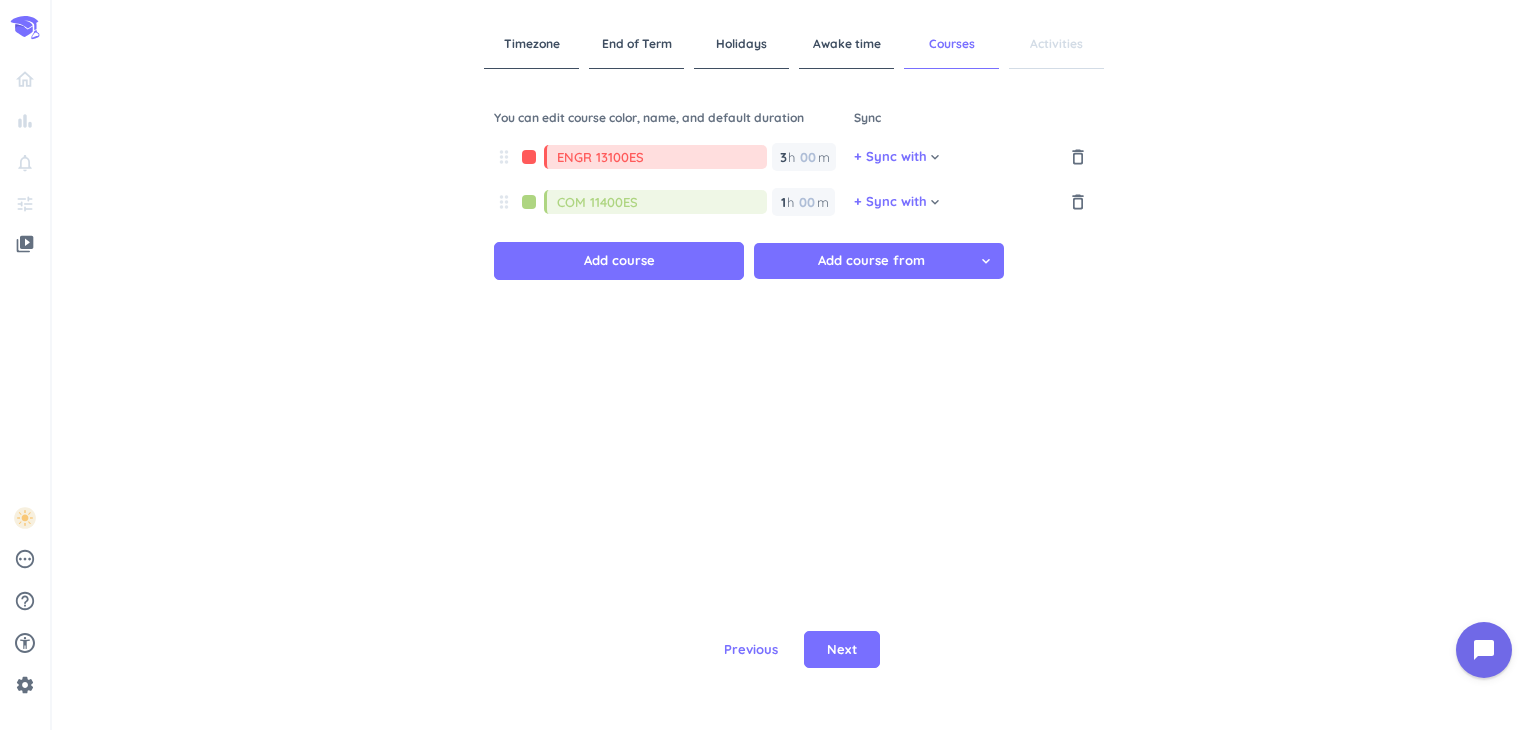type on "COM 11400ES" 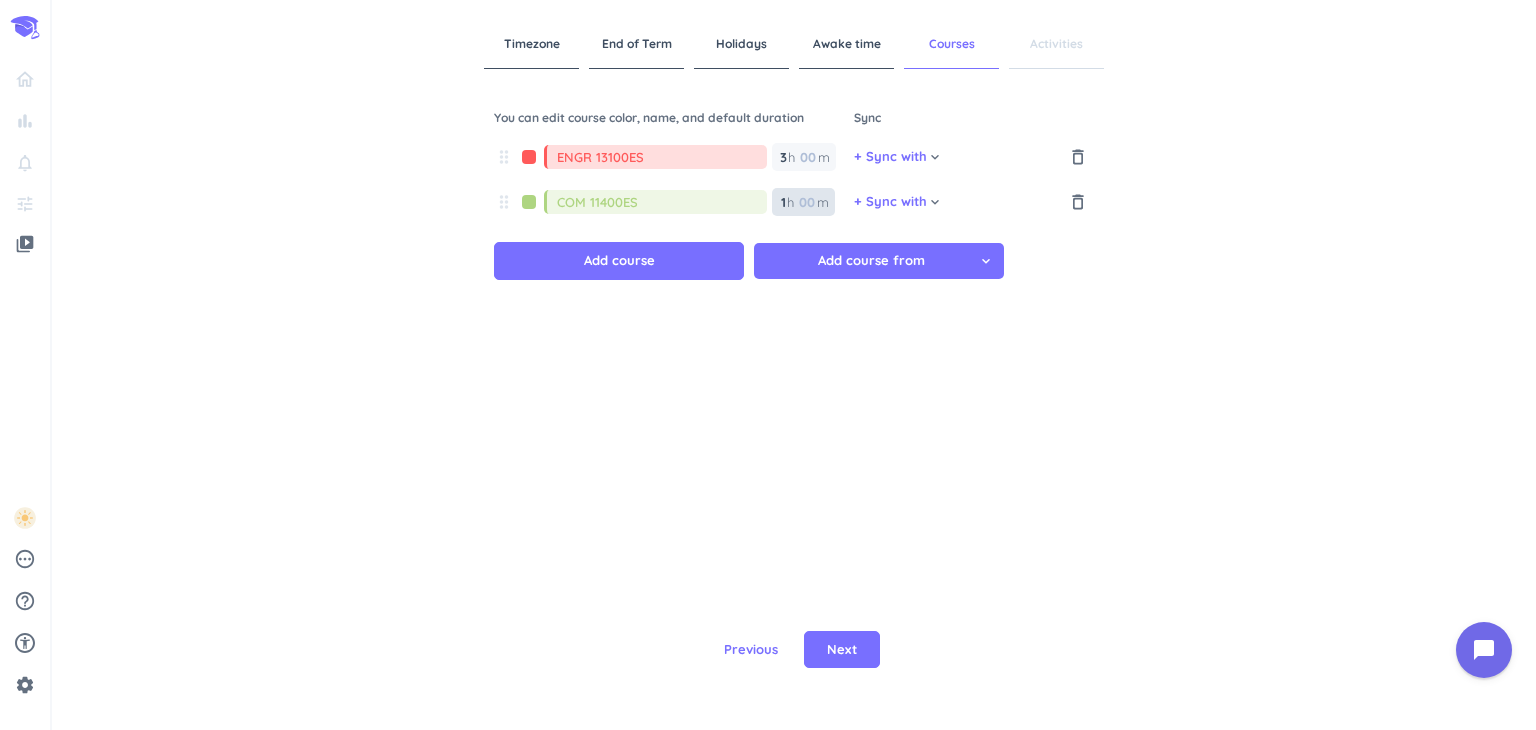 click at bounding box center (806, 202) 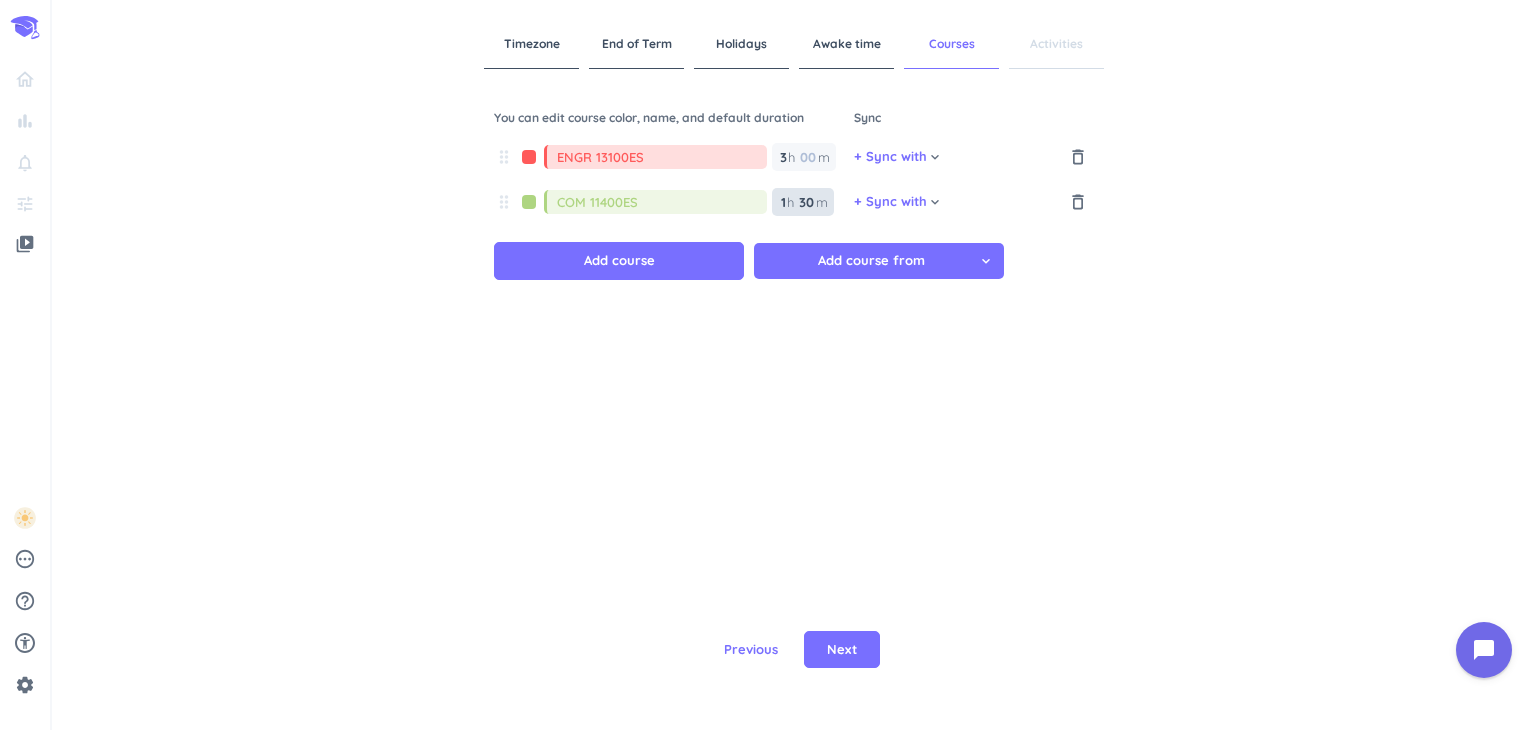 type on "30" 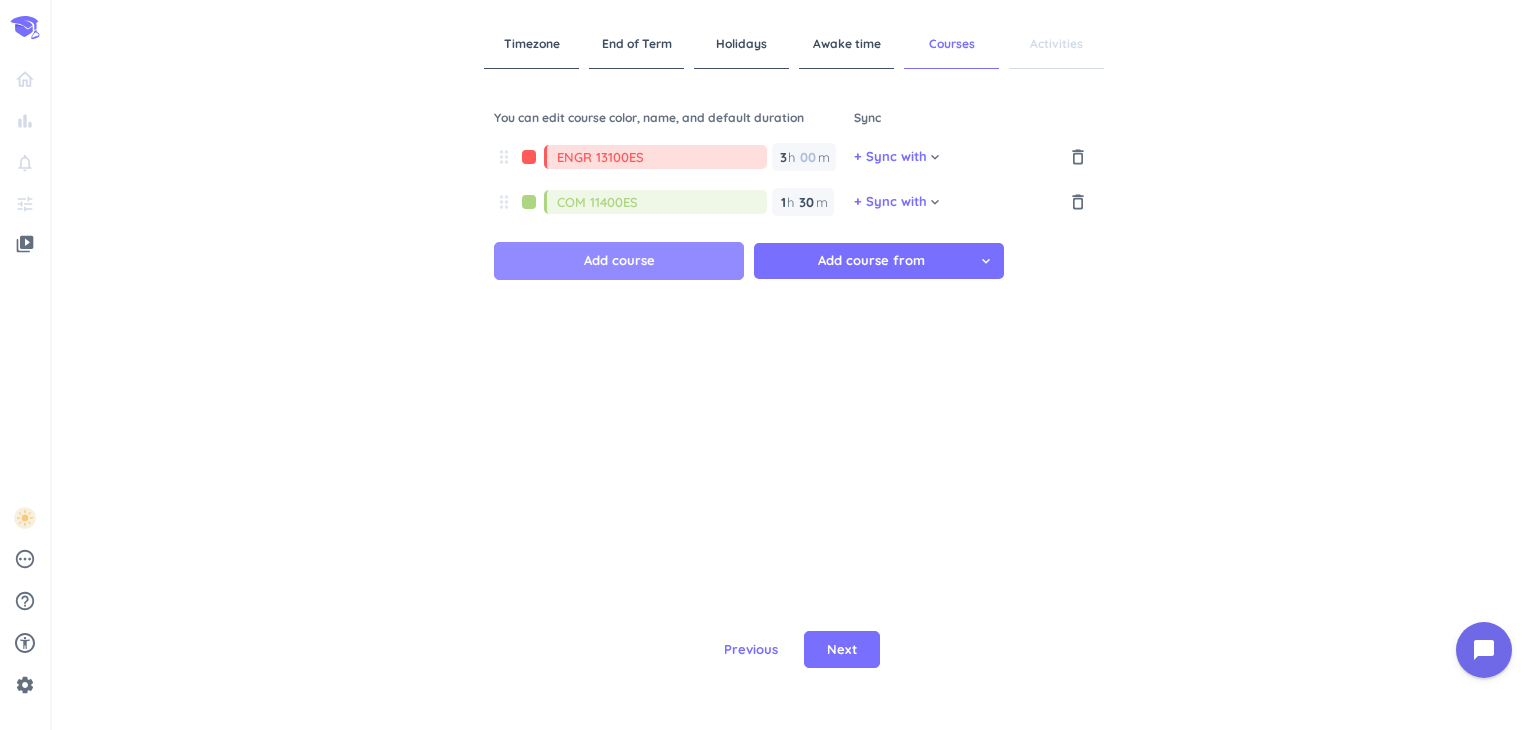 click on "Add course" at bounding box center [619, 261] 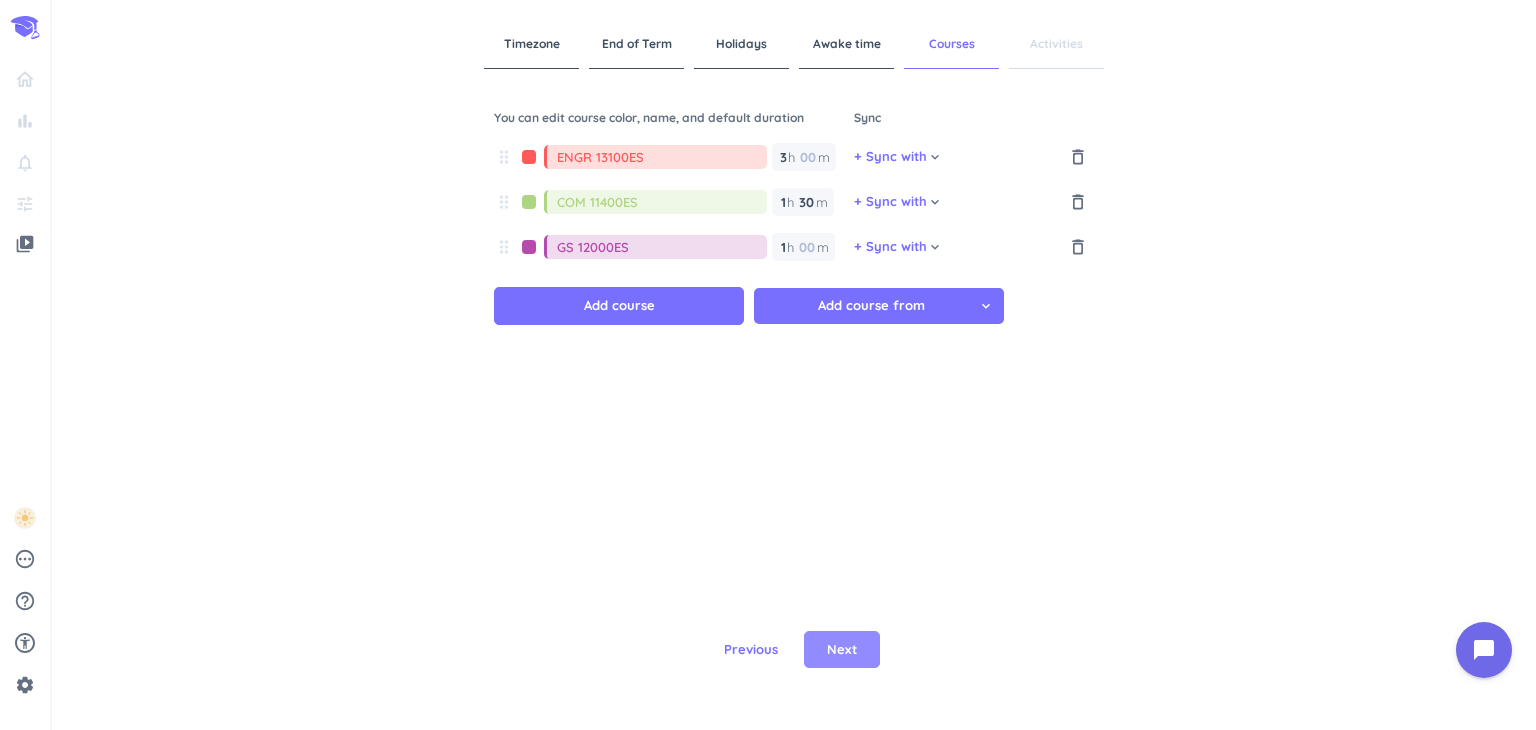 type on "GS 12000ES" 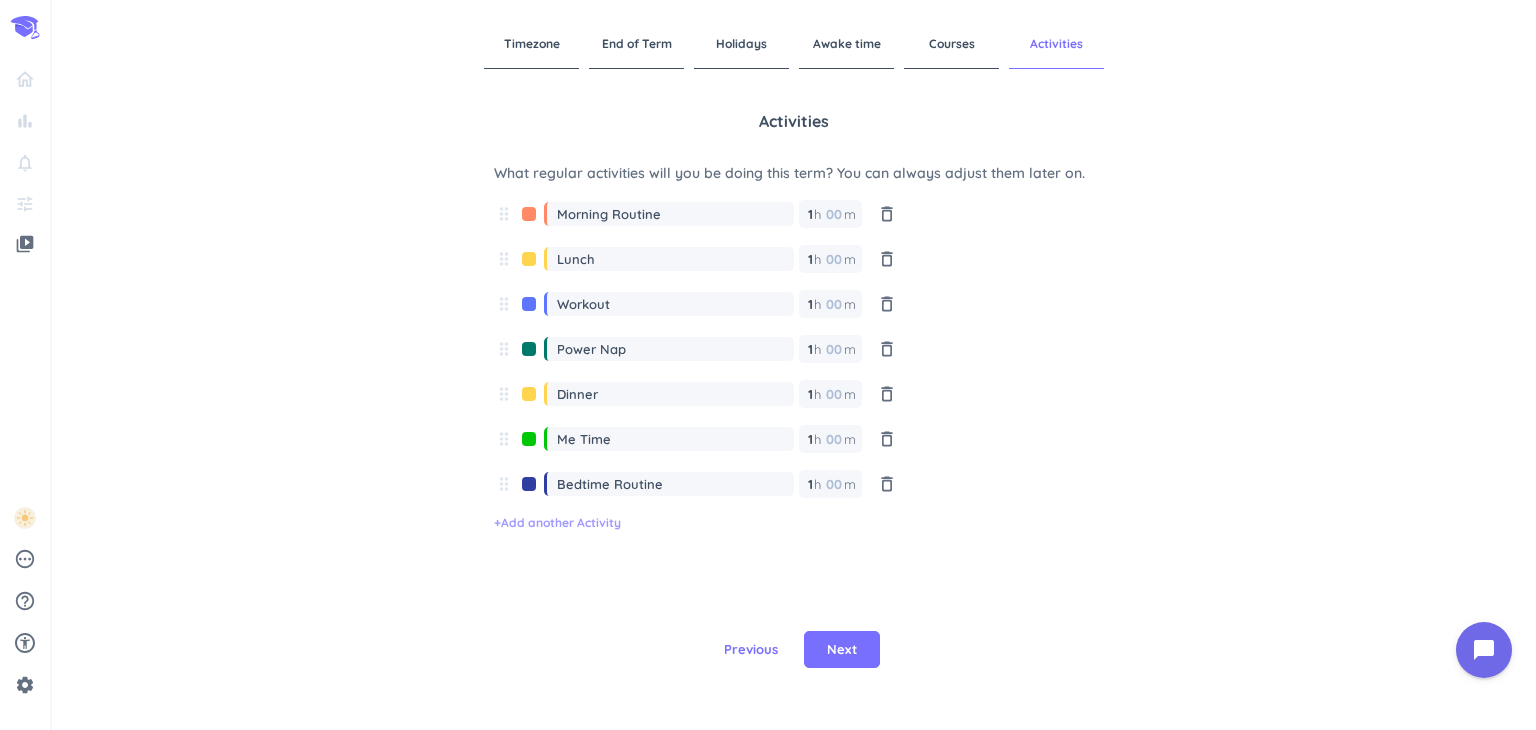 click on "+  Add another Activity" at bounding box center (557, 523) 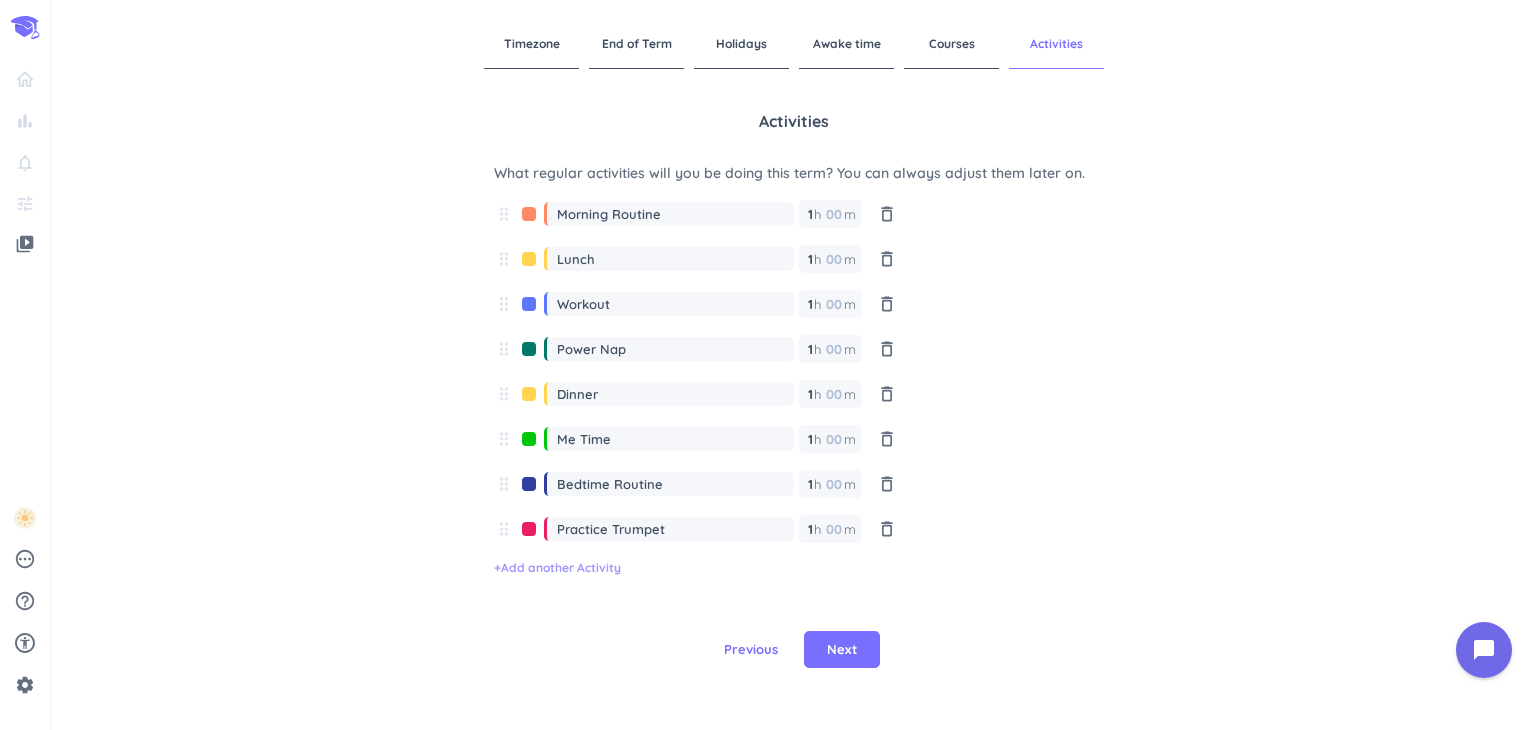 type on "Practice Trumpet" 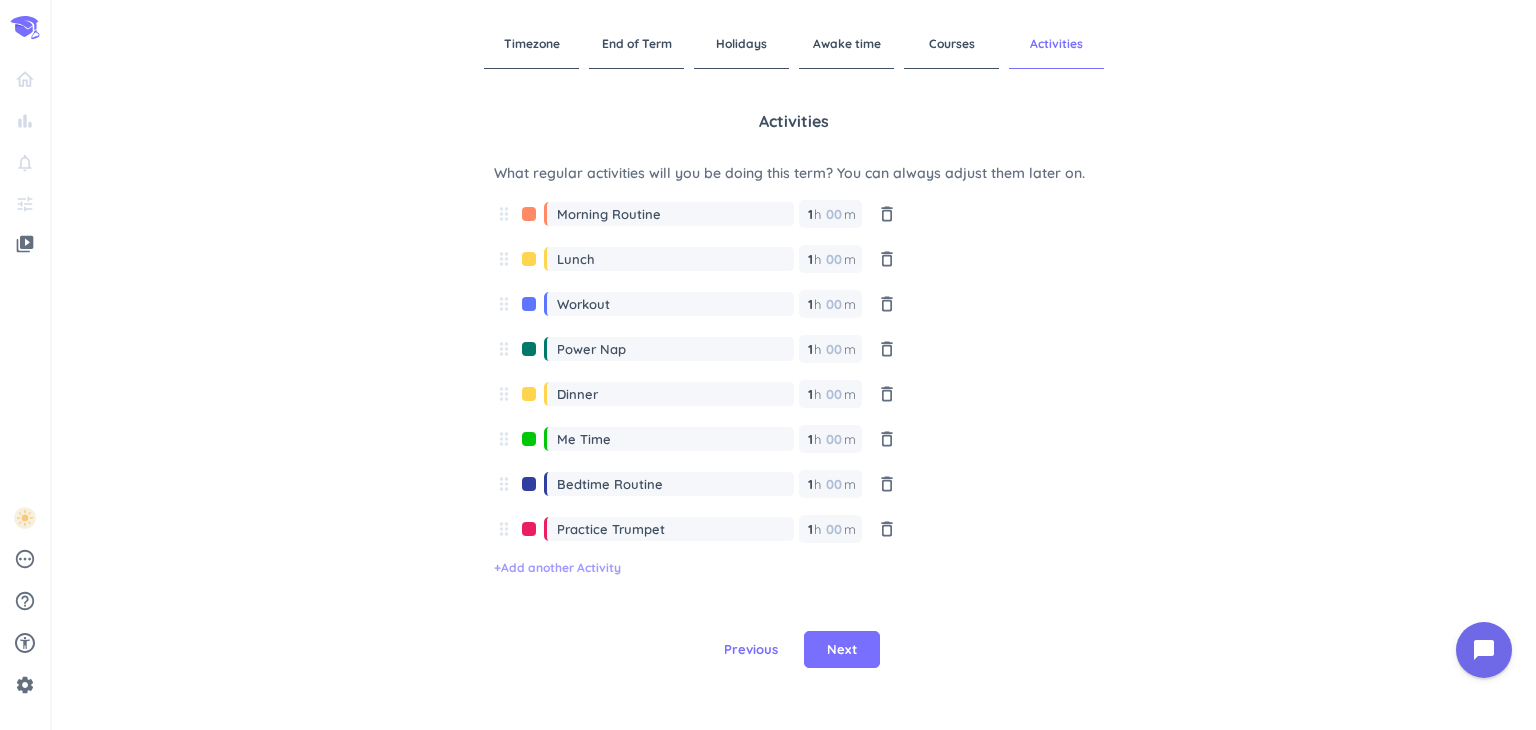 scroll, scrollTop: 4, scrollLeft: 0, axis: vertical 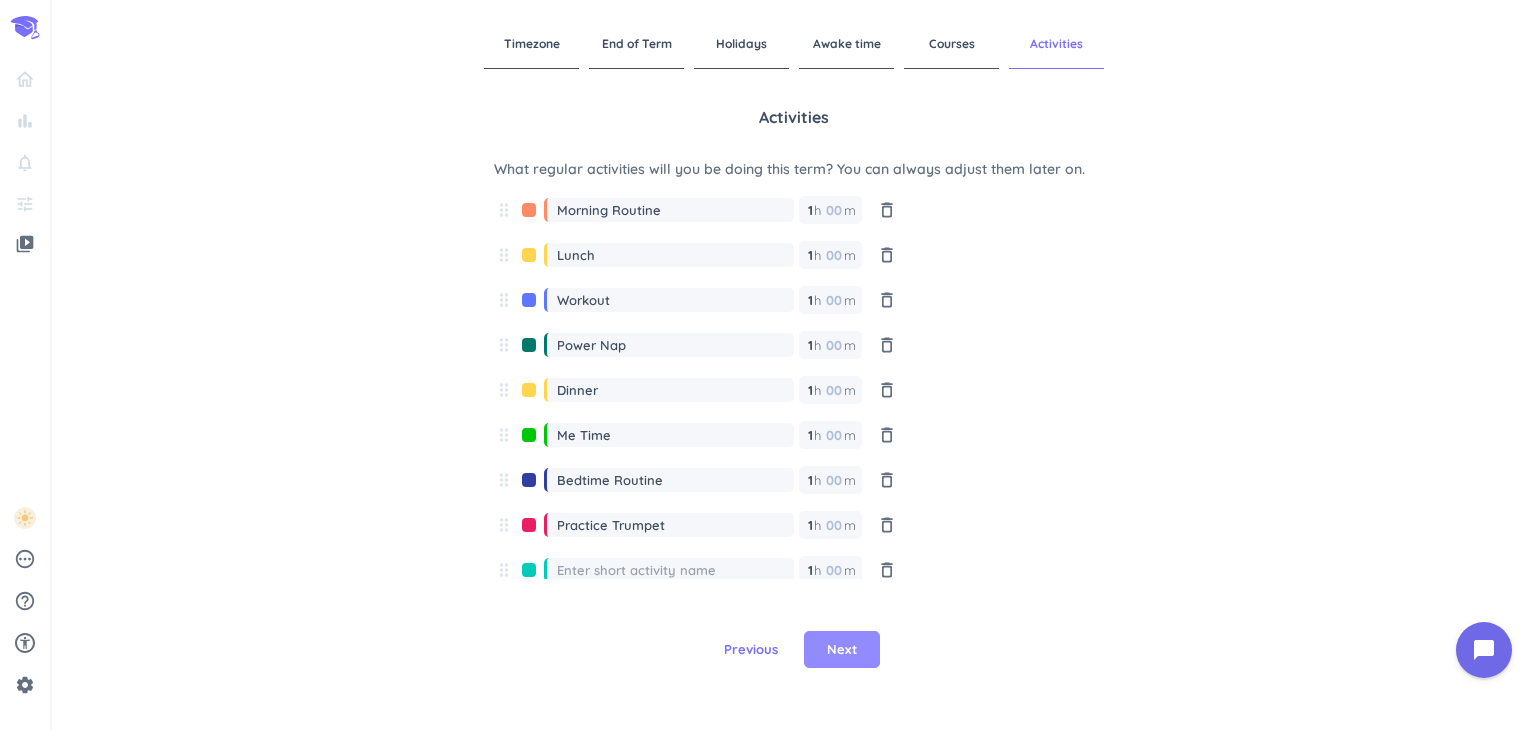 click on "Next" at bounding box center [842, 650] 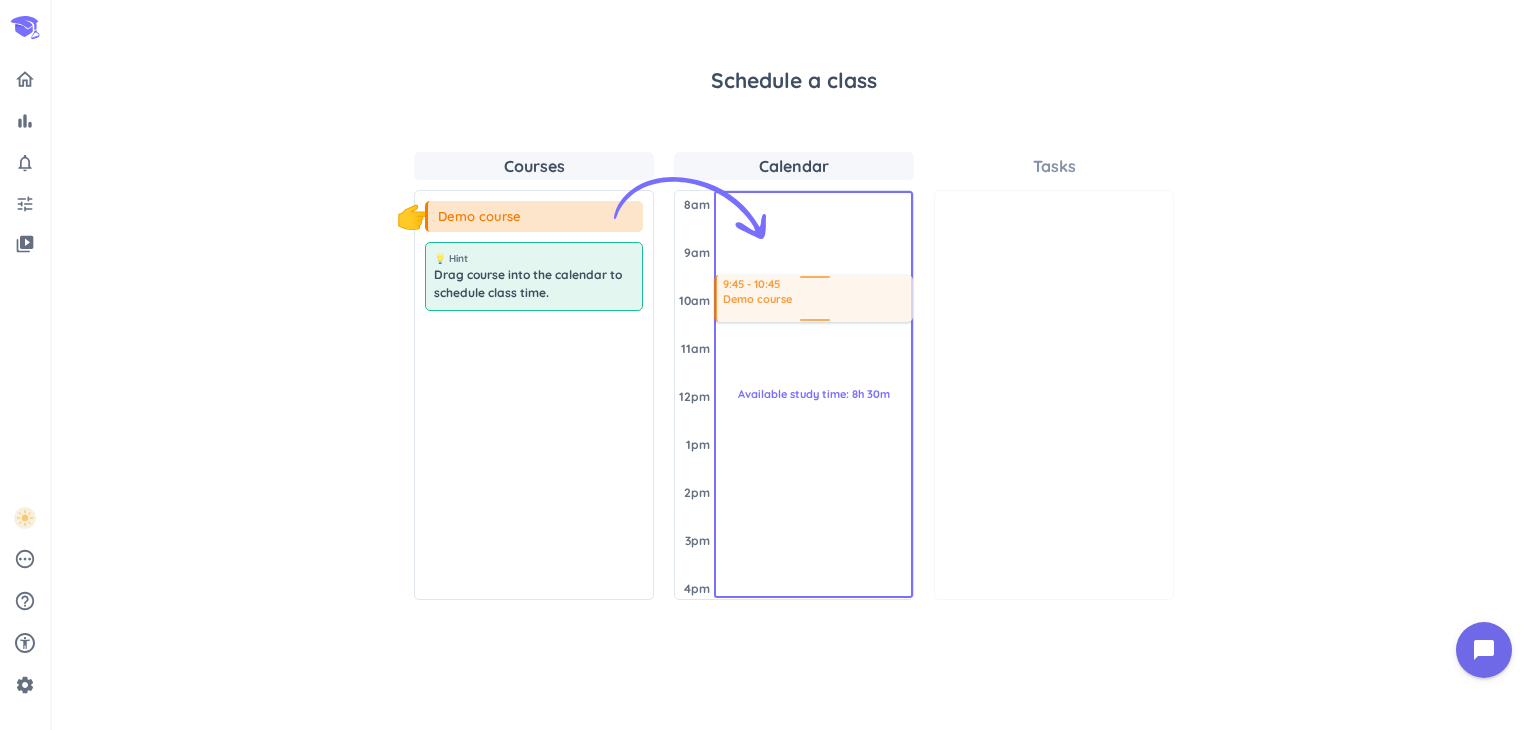 click on "Courses 👇 Demo course 💡 Hint Drag course into the calendar to schedule class time. Calendar [DATE] 8am 9am 10am 11am 12pm 1pm 2pm 3pm 4pm Available study time: 8h 30m 9:45 - 10:45 Demo course Tasks" at bounding box center (794, 376) 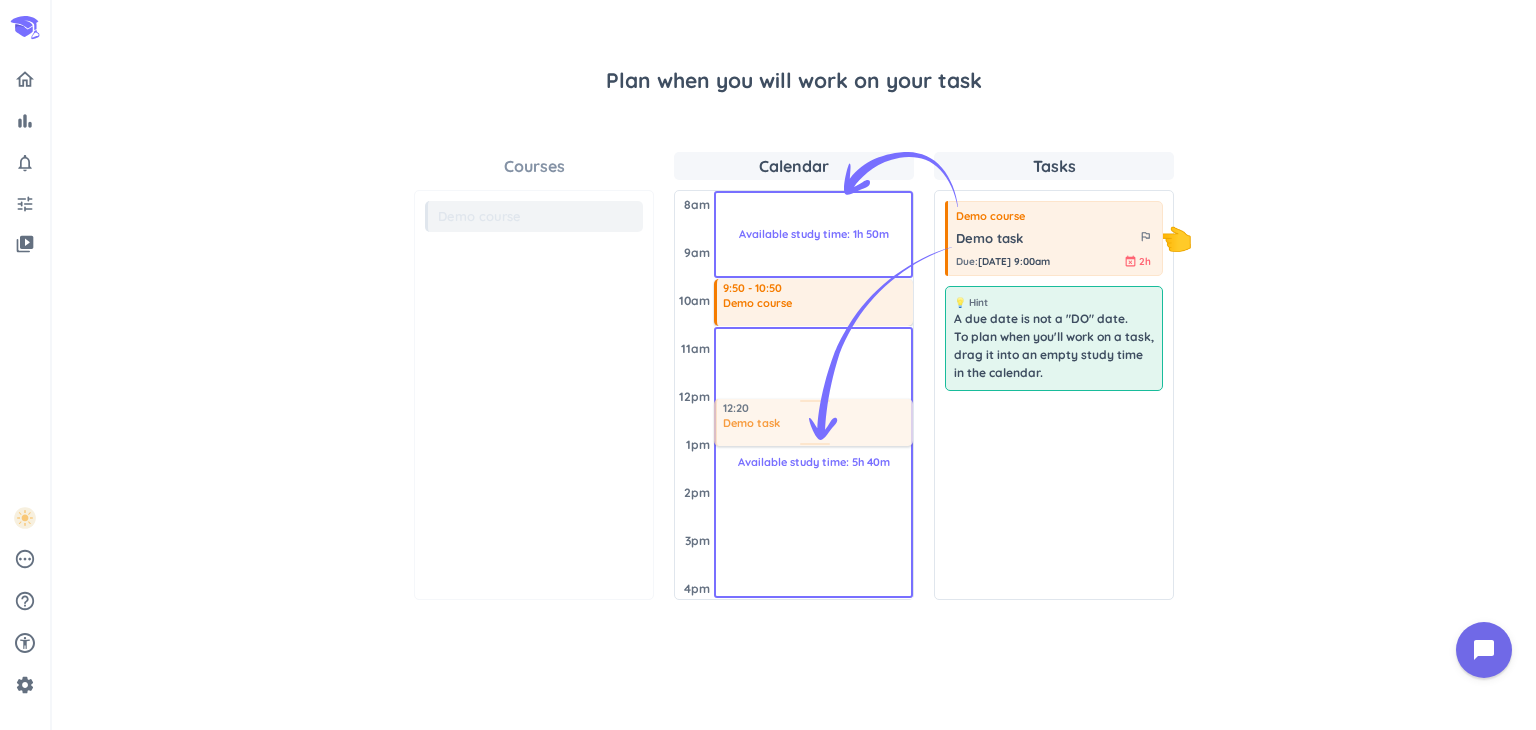 drag, startPoint x: 1069, startPoint y: 239, endPoint x: 754, endPoint y: 400, distance: 353.7598 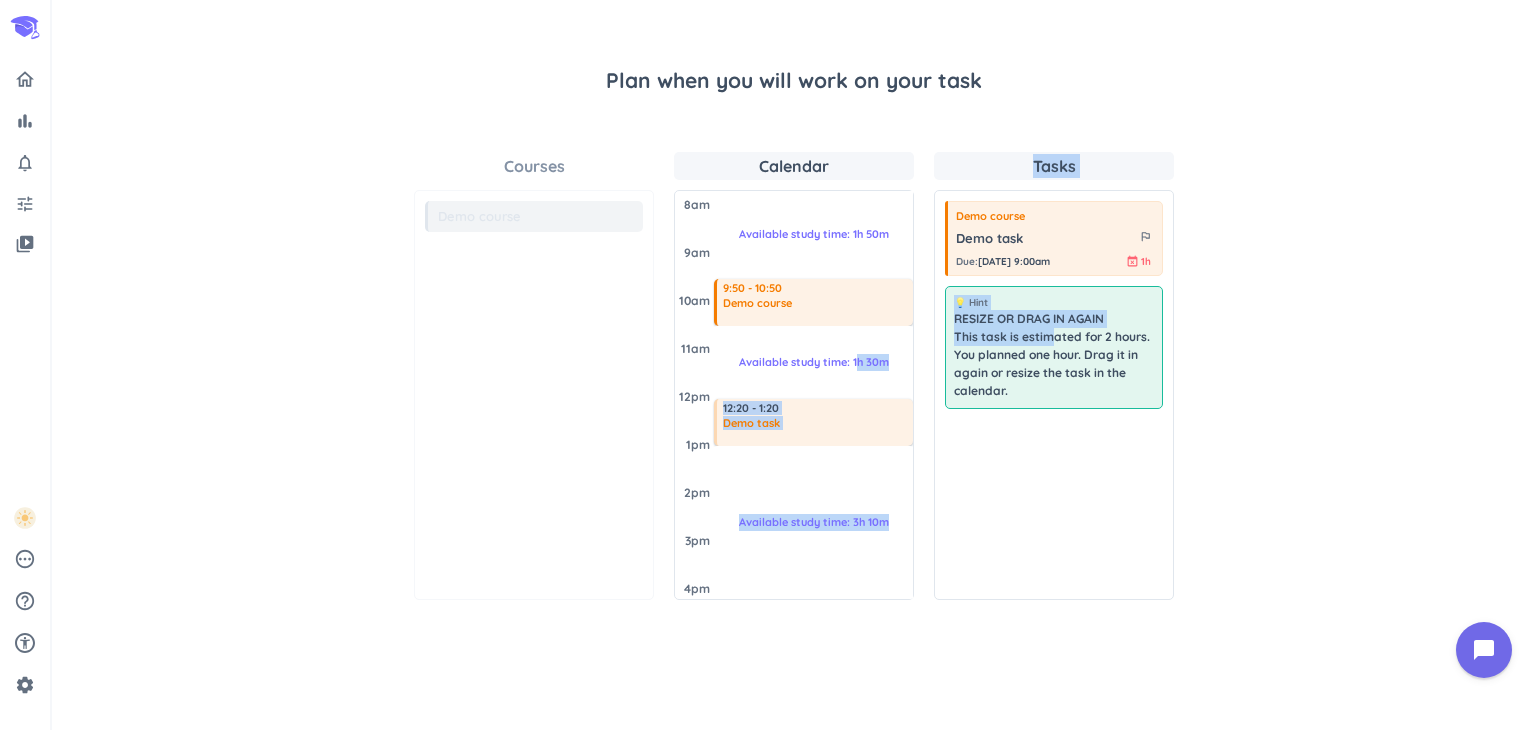 drag, startPoint x: 1051, startPoint y: 339, endPoint x: 856, endPoint y: 363, distance: 196.47137 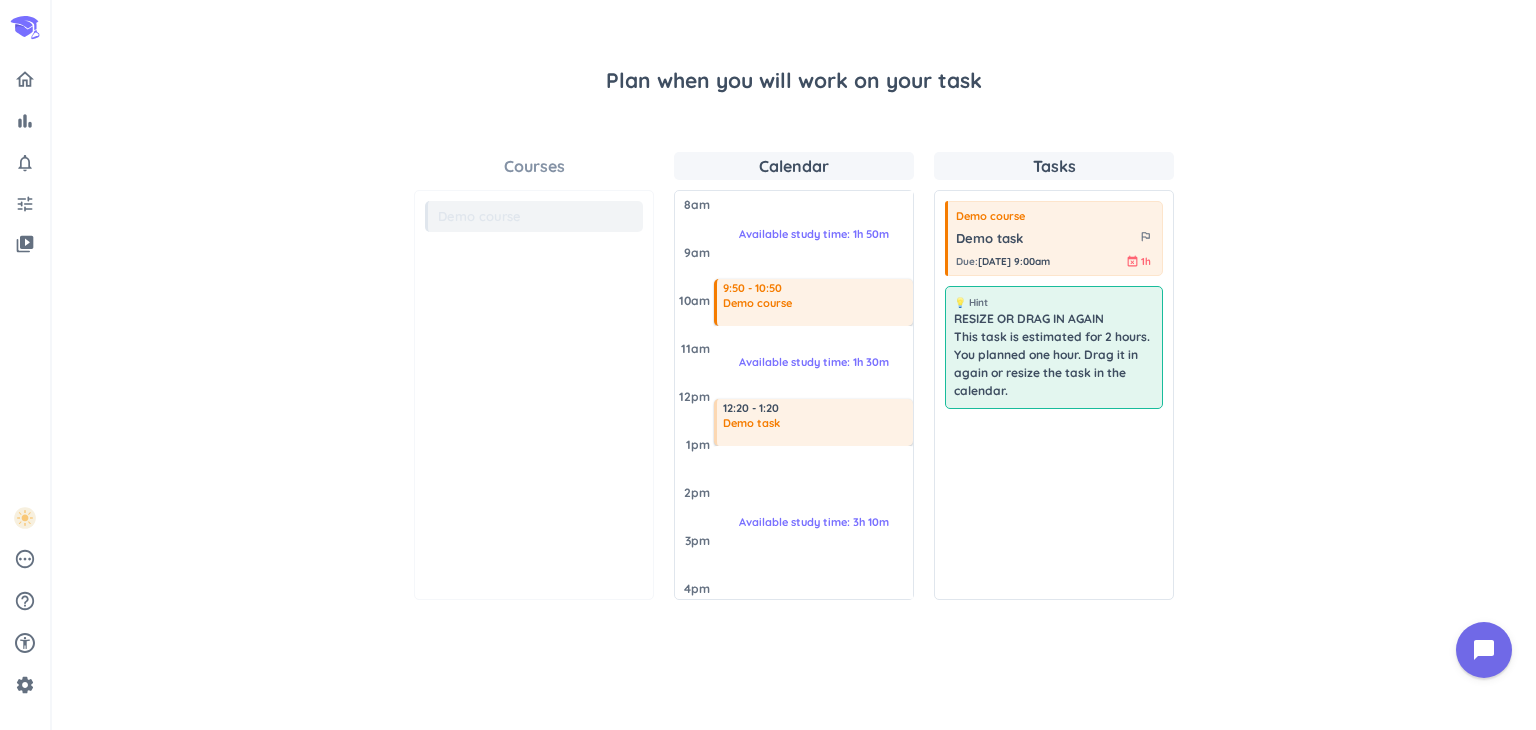 click on "Demo course Demo task outlined_flag Due :  [DATE] 9:00am event_busy 1h   💡 Hint RESIZE OR DRAG IN AGAIN
This task is estimated for 2 hours. You planned one hour. Drag it in again or resize the task in the calendar." at bounding box center [1054, 395] 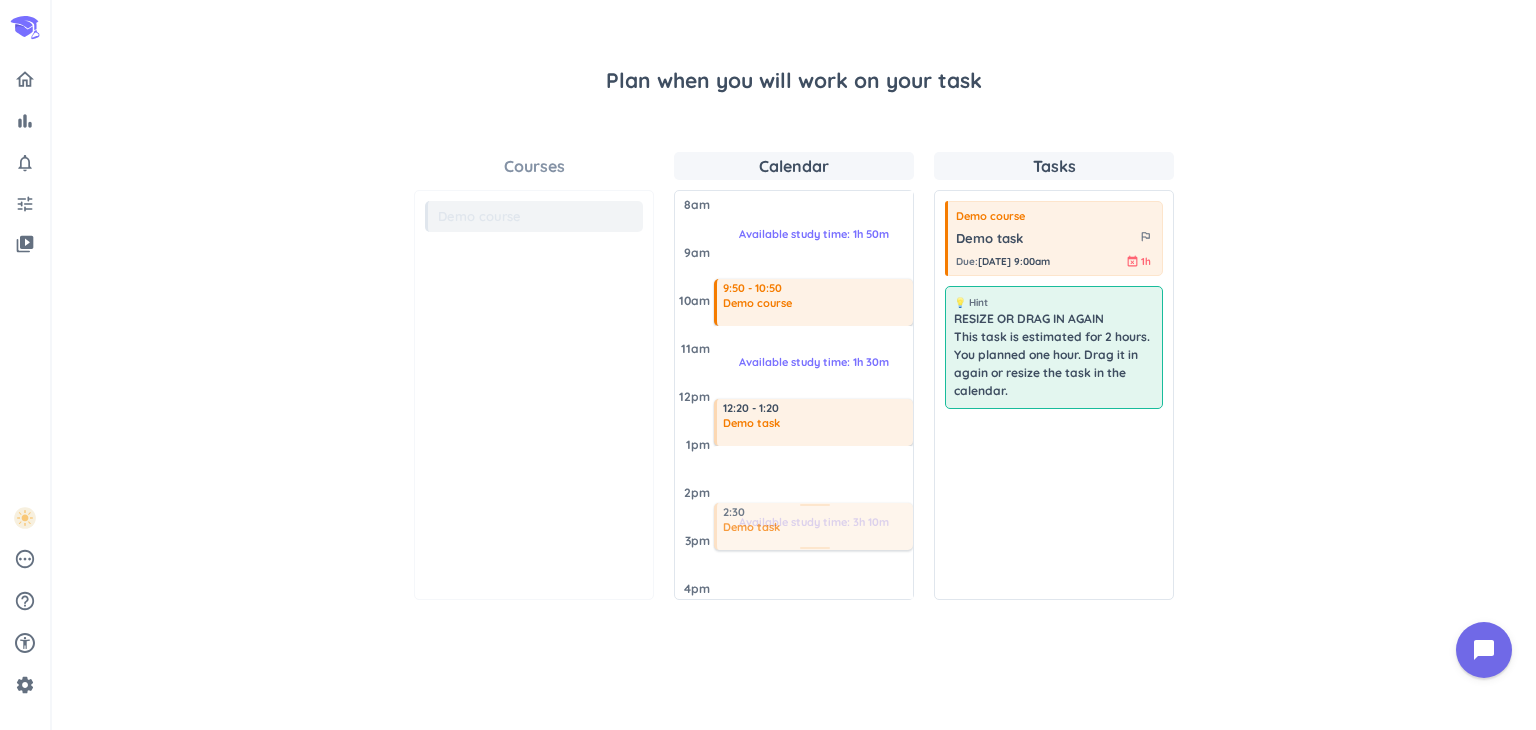 drag, startPoint x: 1022, startPoint y: 230, endPoint x: 808, endPoint y: 505, distance: 348.45517 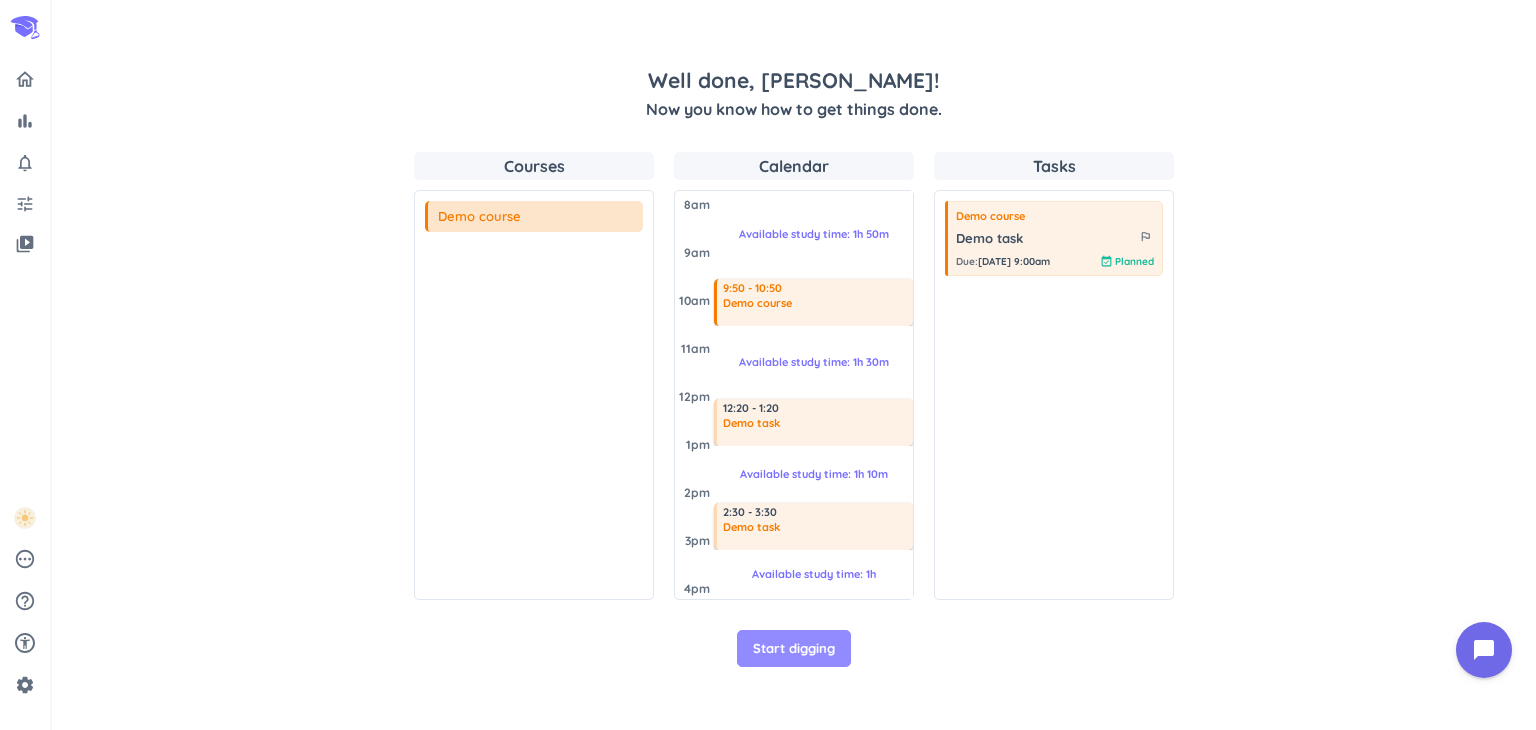 click on "Start digging" at bounding box center (794, 649) 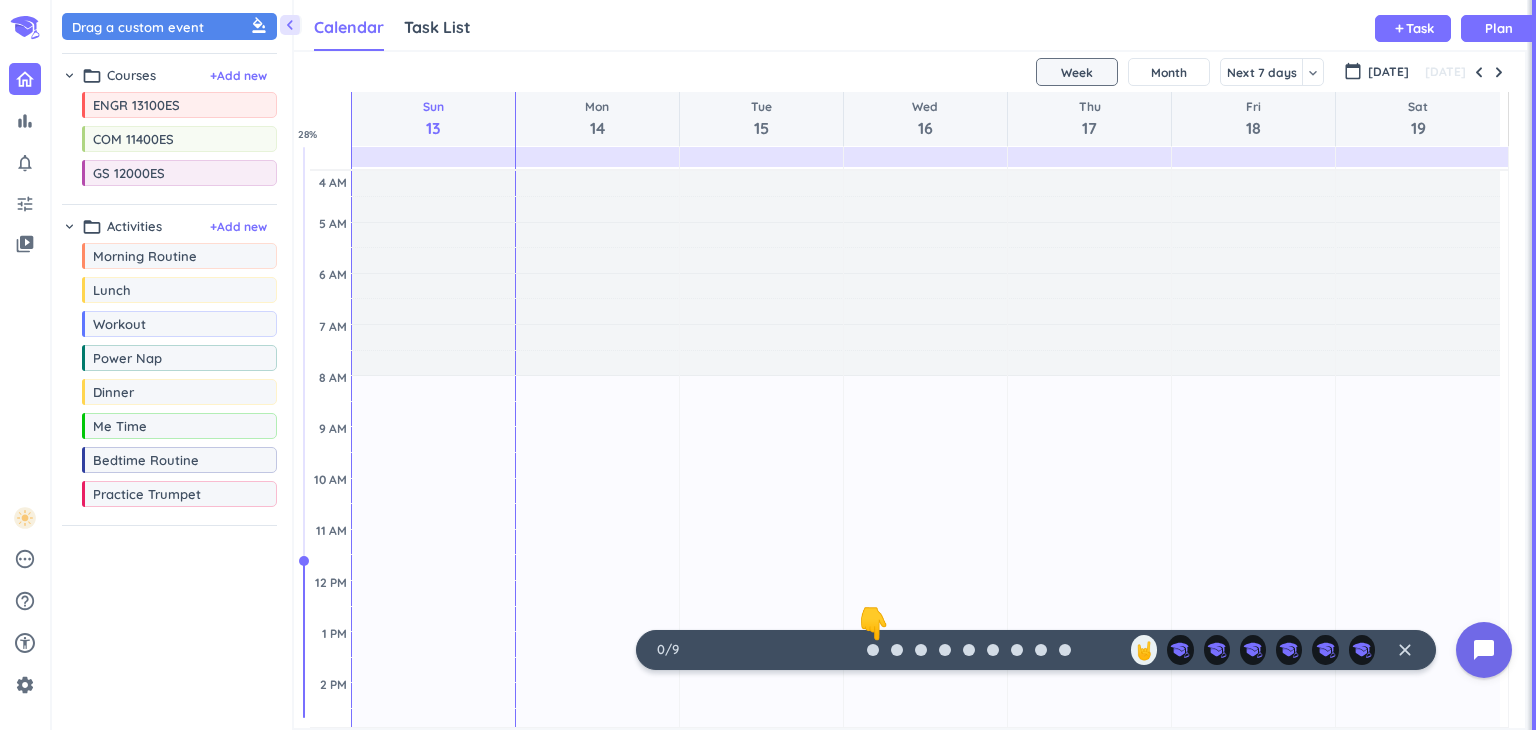 scroll, scrollTop: 8, scrollLeft: 8, axis: both 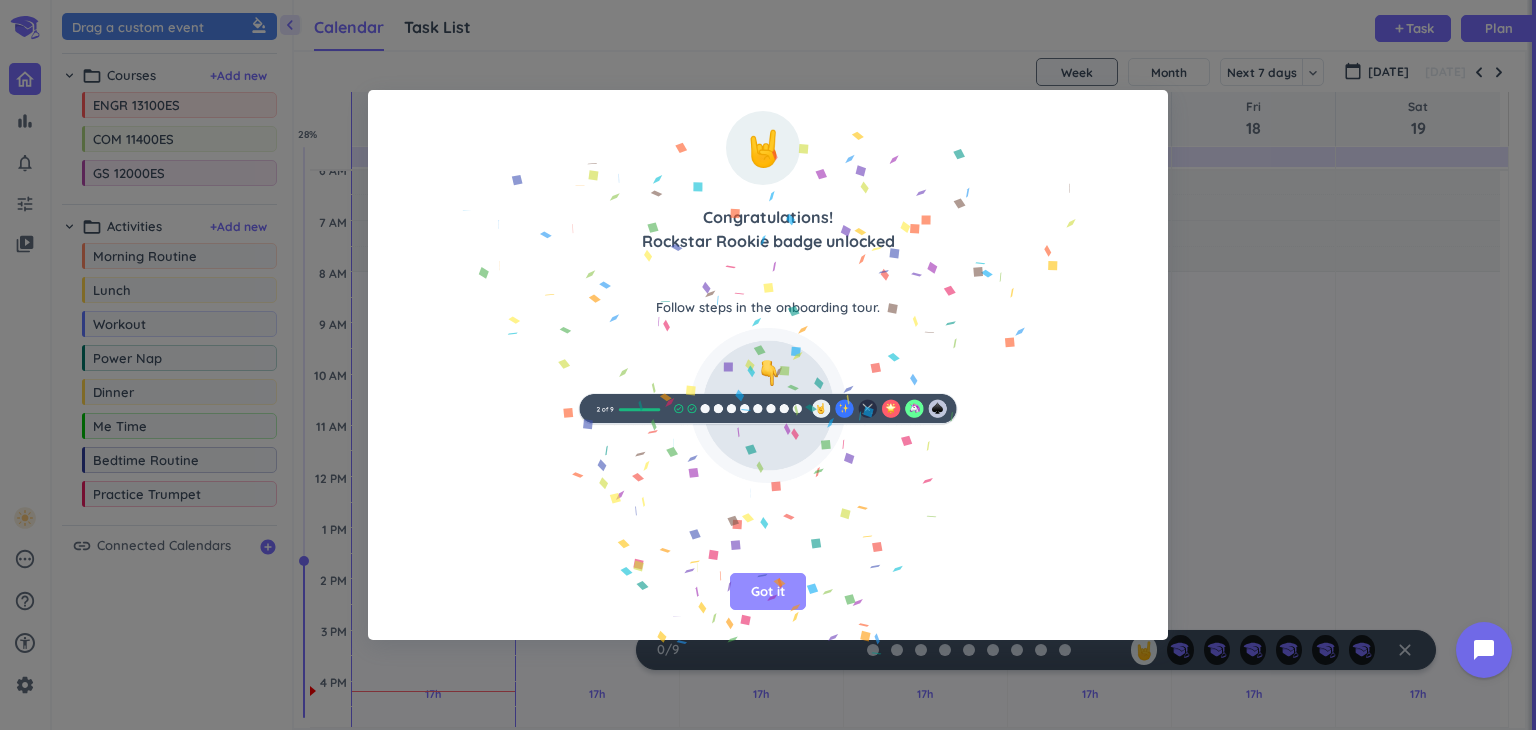 click on "Got it" at bounding box center [768, 592] 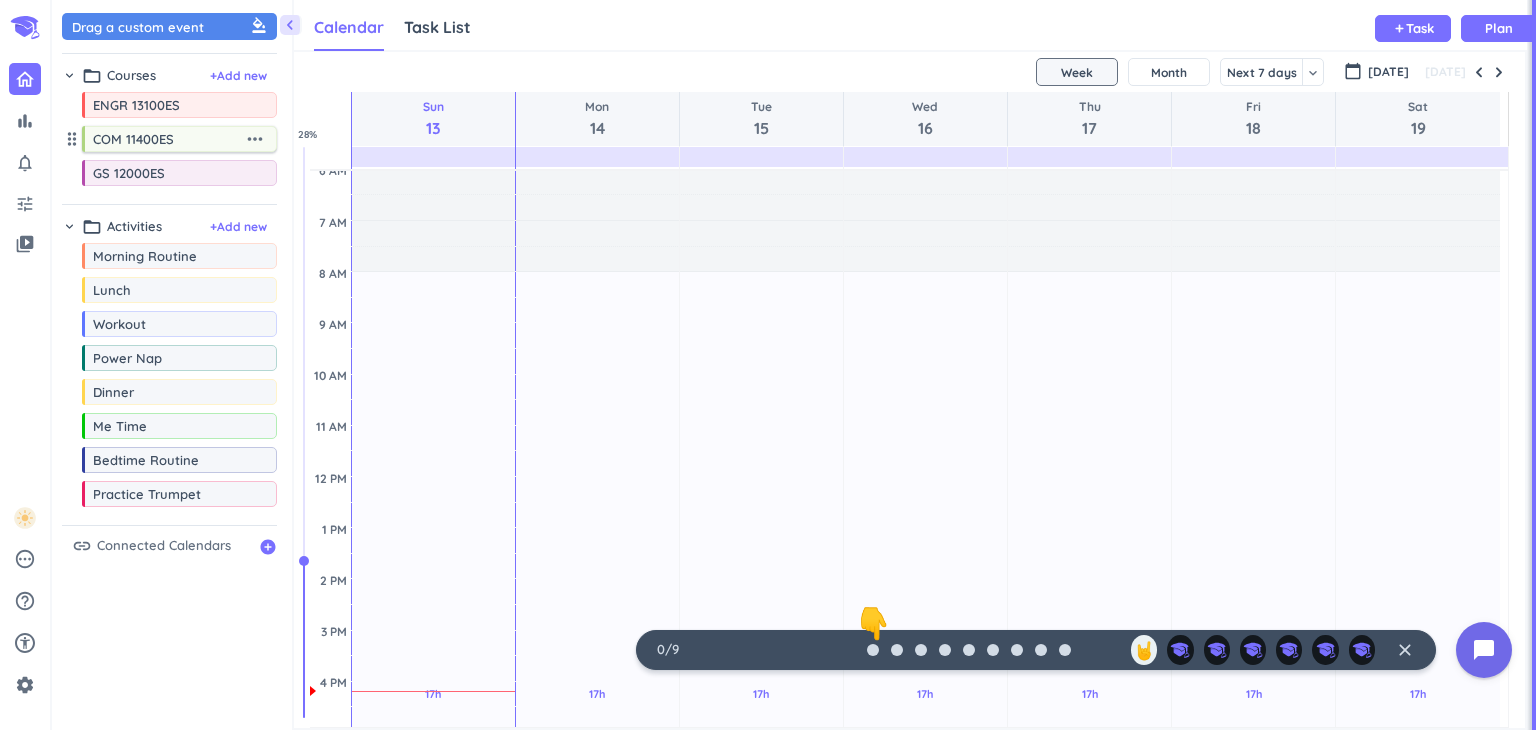 click on "more_horiz" at bounding box center (255, 139) 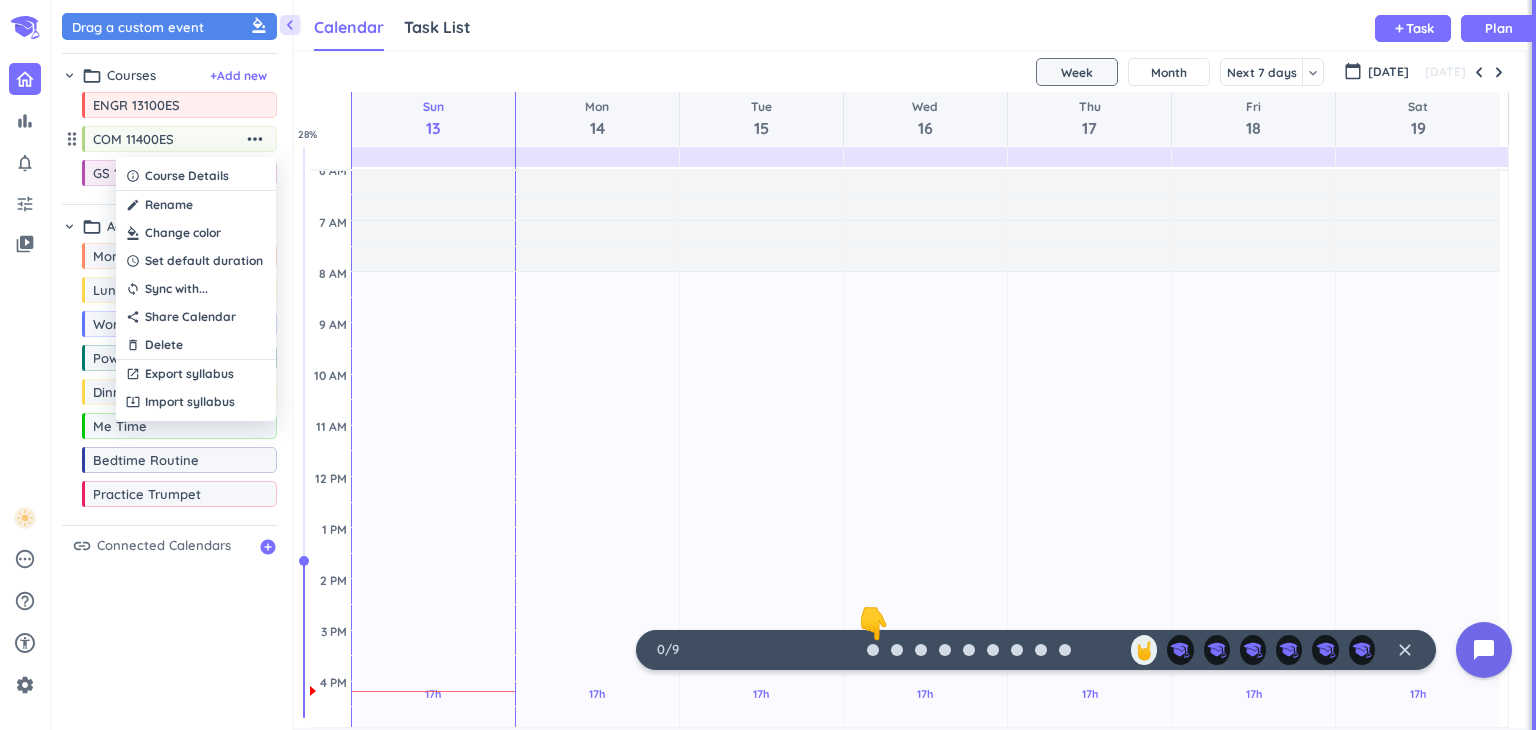 click at bounding box center (768, 365) 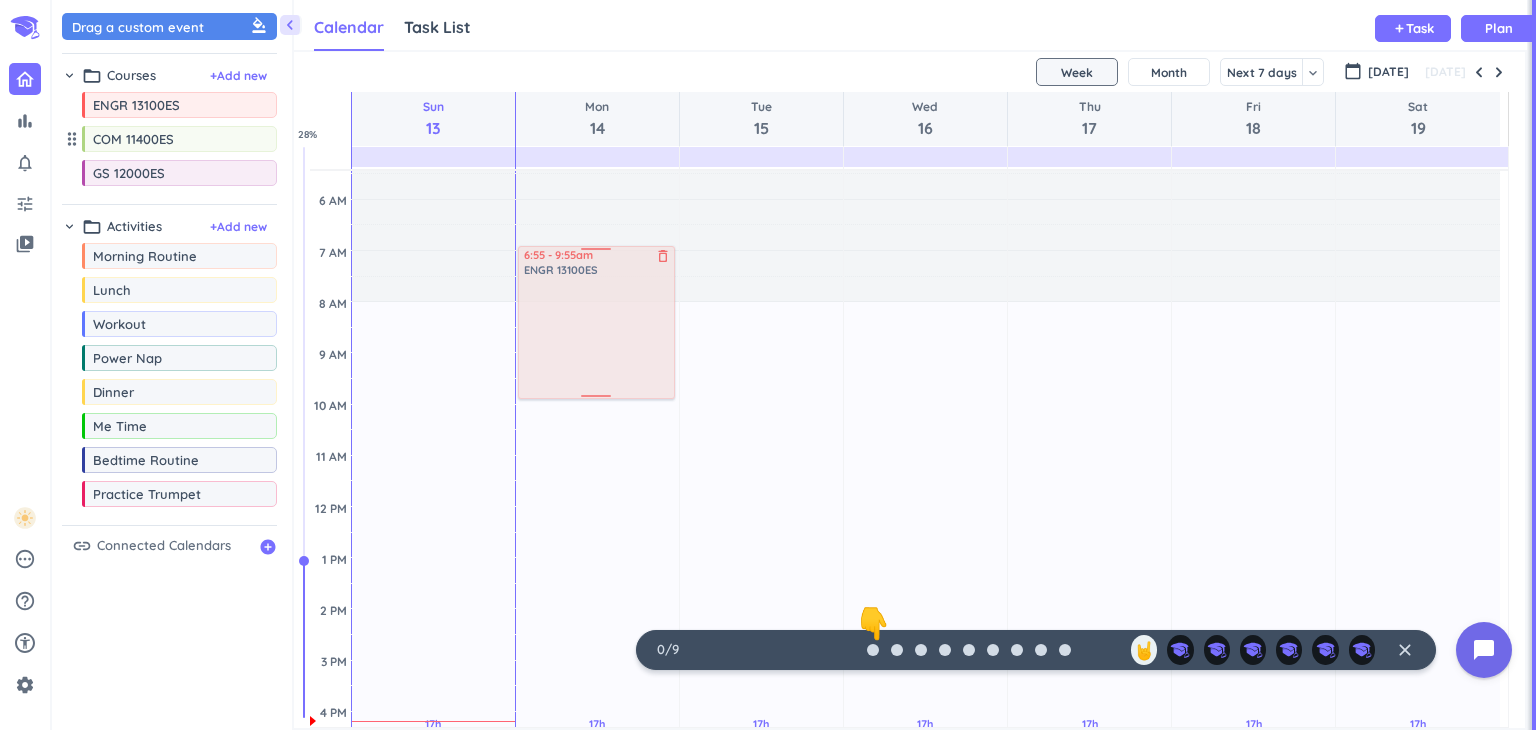 scroll, scrollTop: 74, scrollLeft: 0, axis: vertical 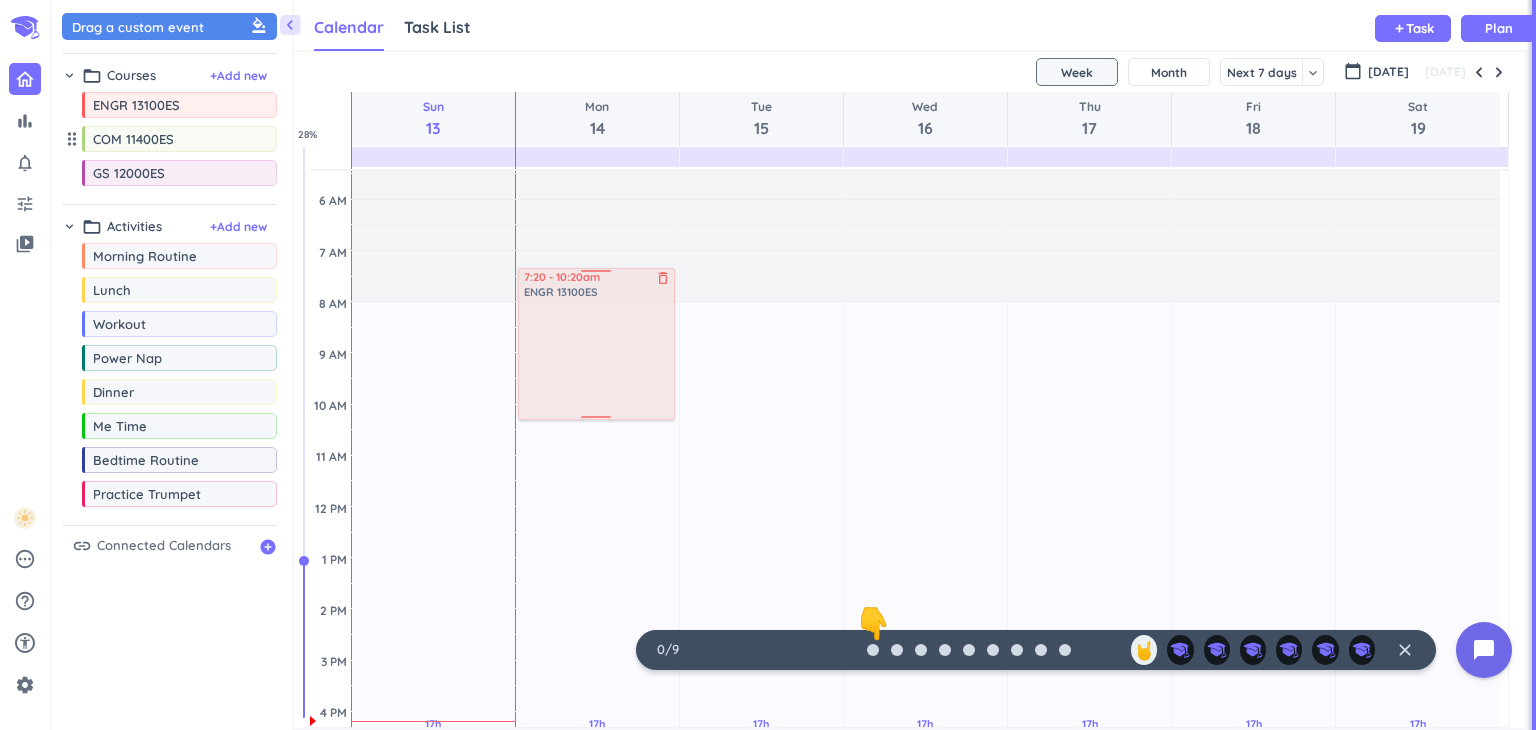 drag, startPoint x: 180, startPoint y: 112, endPoint x: 537, endPoint y: 270, distance: 390.40106 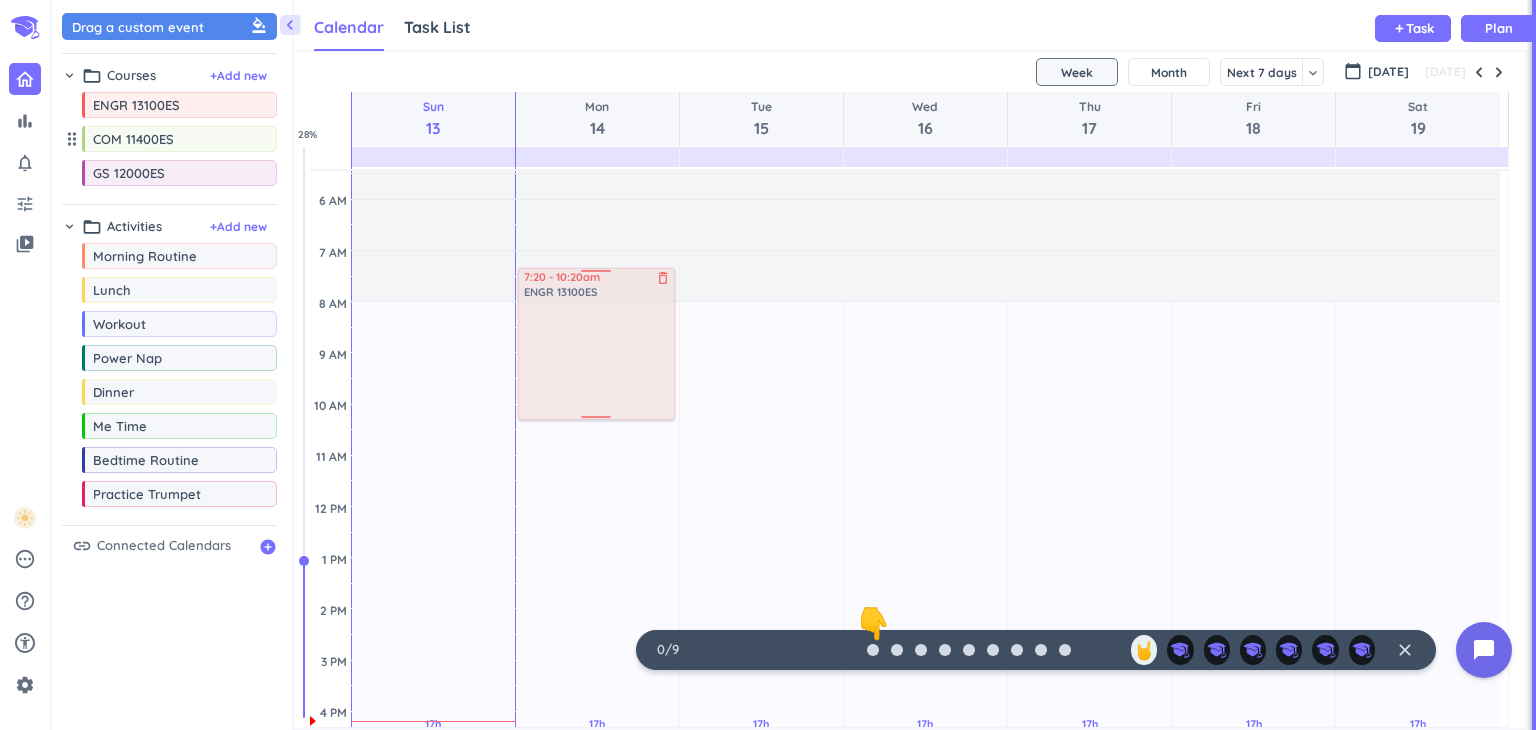 click on "chevron_left Drag a custom event format_color_fill chevron_right folder_open Courses   +  Add new drag_indicator ENGR 13100ES more_horiz drag_indicator COM 11400ES more_horiz drag_indicator GS 12000ES more_horiz chevron_right folder_open Activities   +  Add new drag_indicator Morning Routine more_horiz drag_indicator Lunch more_horiz drag_indicator Workout more_horiz drag_indicator Power Nap more_horiz drag_indicator Dinner more_horiz drag_indicator Me Time more_horiz drag_indicator Bedtime Routine more_horiz drag_indicator Practice Trumpet more_horiz link Connected Calendars add_circle Calendar Task List Calendar keyboard_arrow_down add Task Plan SHOVEL [DATE] - [DATE] Week Month Next 7 days keyboard_arrow_down Week keyboard_arrow_down calendar_today [DATE] [DATE] Sun 13 Mon 14 Tue 15 Wed 16 Thu 17 Fri 18 Sat 19 4 AM 5 AM 6 AM 7 AM 8 AM 9 AM 10 AM 11 AM 12 PM 1 PM 2 PM 3 PM 4 PM 5 PM 6 PM 7 PM 8 PM 9 PM 10 PM 11 PM 12 AM 1 AM 2 AM 3 AM 17h  Past due Plan Adjust Awake Time Adjust Awake Time 17h  Plan 28" at bounding box center (794, 365) 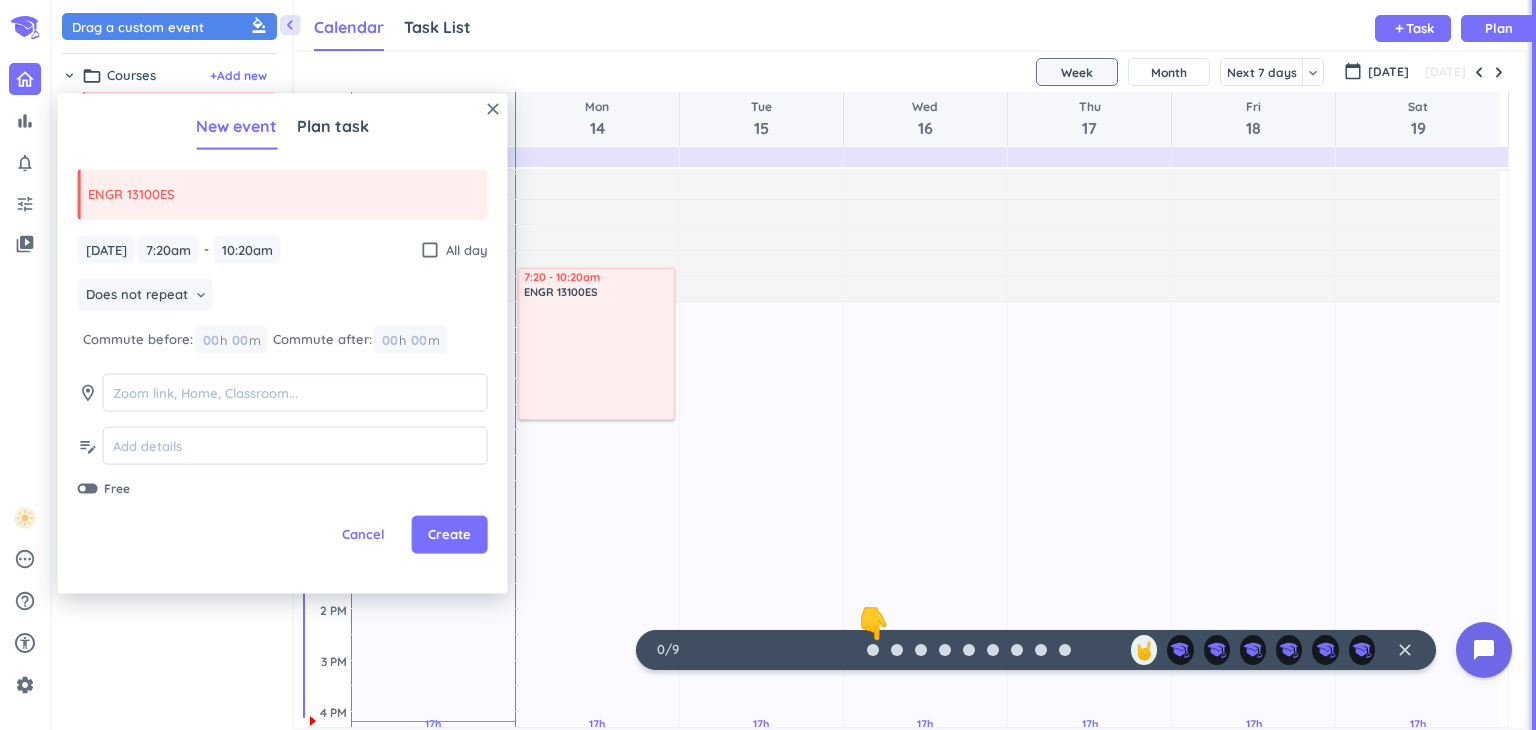 click at bounding box center (0, 0) 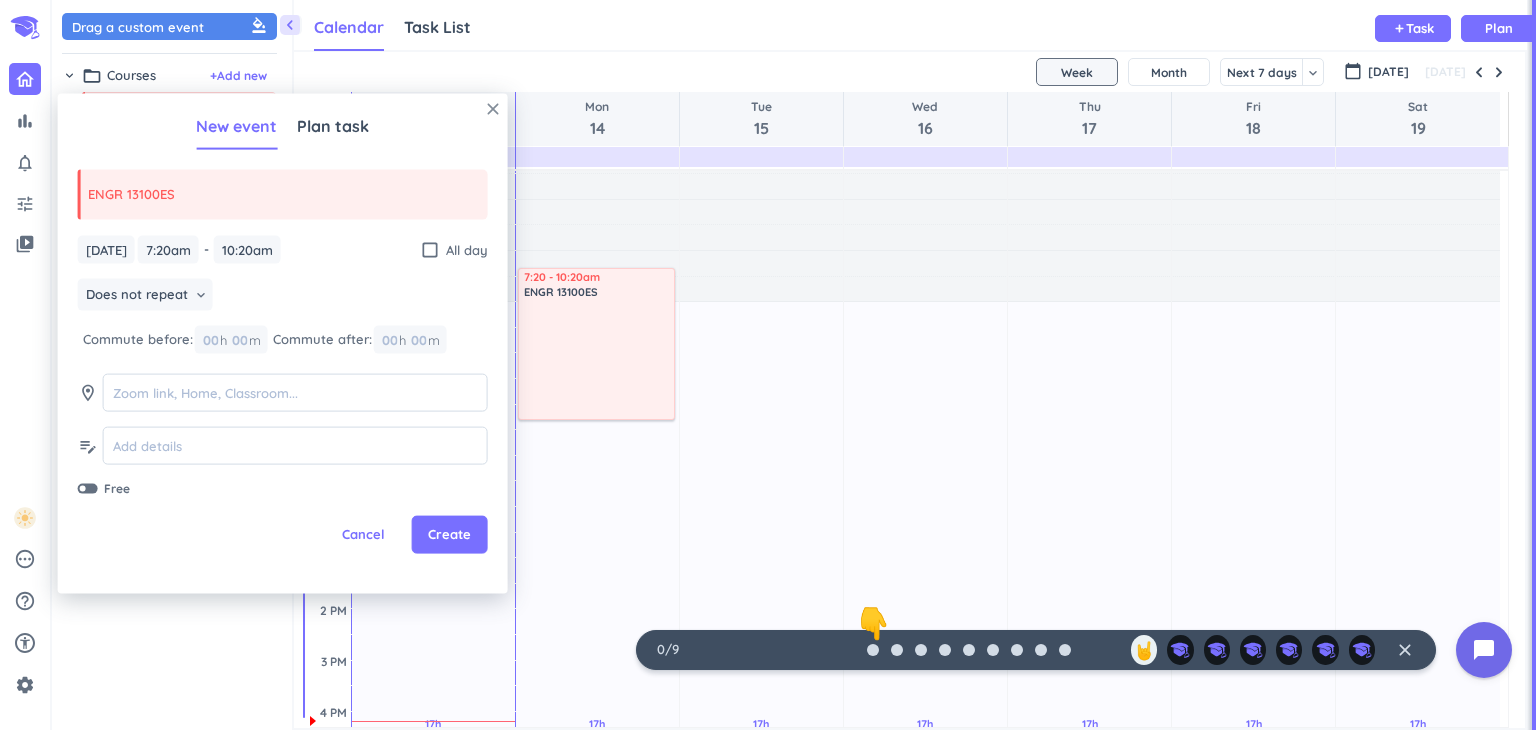 click on "close" at bounding box center (493, 109) 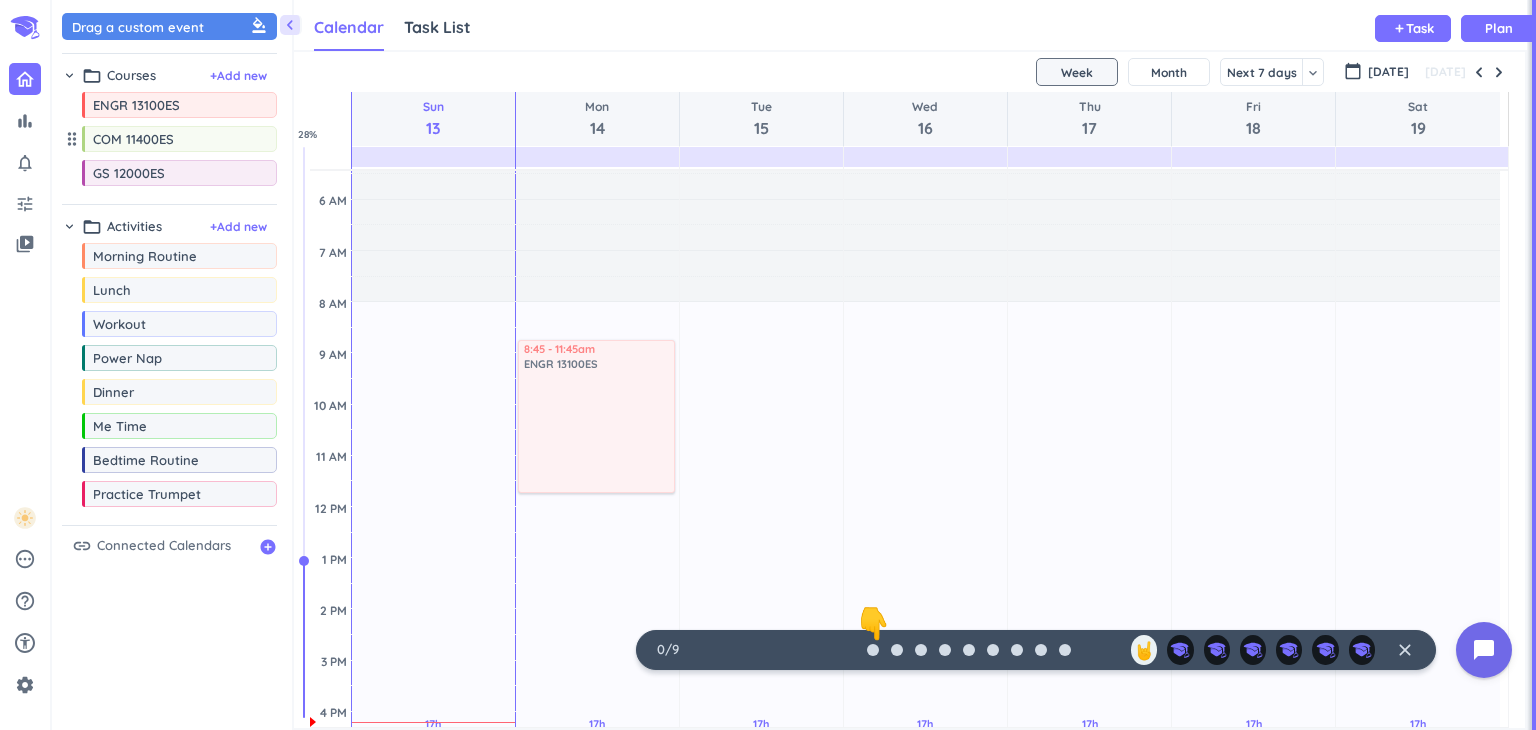 drag, startPoint x: 208, startPoint y: 111, endPoint x: 553, endPoint y: 343, distance: 415.75113 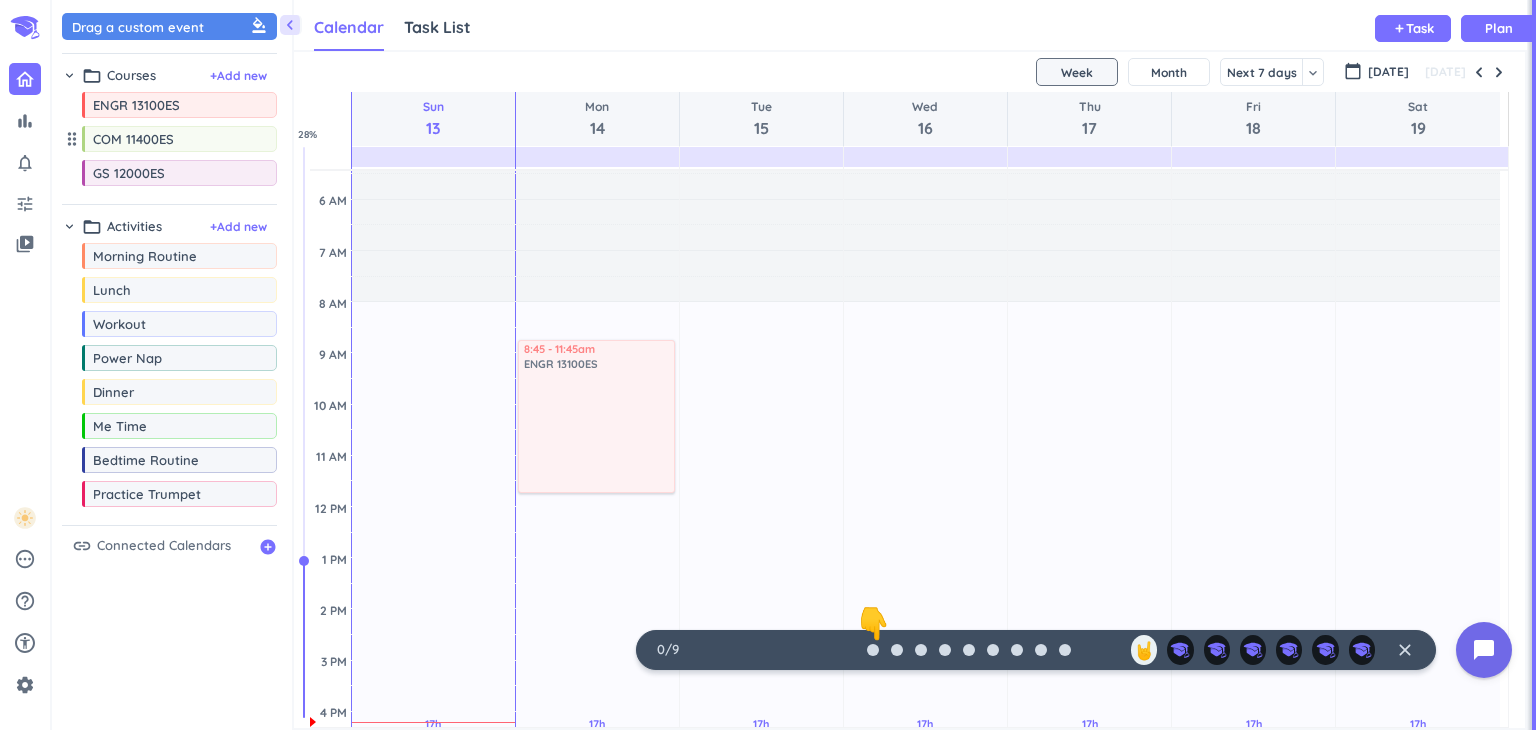 click on "chevron_left Drag a custom event format_color_fill chevron_right folder_open Courses   +  Add new drag_indicator ENGR 13100ES more_horiz drag_indicator COM 11400ES more_horiz drag_indicator GS 12000ES more_horiz chevron_right folder_open Activities   +  Add new drag_indicator Morning Routine more_horiz drag_indicator Lunch more_horiz drag_indicator Workout more_horiz drag_indicator Power Nap more_horiz drag_indicator Dinner more_horiz drag_indicator Me Time more_horiz drag_indicator Bedtime Routine more_horiz drag_indicator Practice Trumpet more_horiz link Connected Calendars add_circle Calendar Task List Calendar keyboard_arrow_down add Task Plan SHOVEL [DATE] - [DATE] Week Month Next 7 days keyboard_arrow_down Week keyboard_arrow_down calendar_today [DATE] [DATE] Sun 13 Mon 14 Tue 15 Wed 16 Thu 17 Fri 18 Sat 19 4 AM 5 AM 6 AM 7 AM 8 AM 9 AM 10 AM 11 AM 12 PM 1 PM 2 PM 3 PM 4 PM 5 PM 6 PM 7 PM 8 PM 9 PM 10 PM 11 PM 12 AM 1 AM 2 AM 3 AM 17h  Past due Plan Adjust Awake Time Adjust Awake Time 17h  Plan 28" at bounding box center (794, 365) 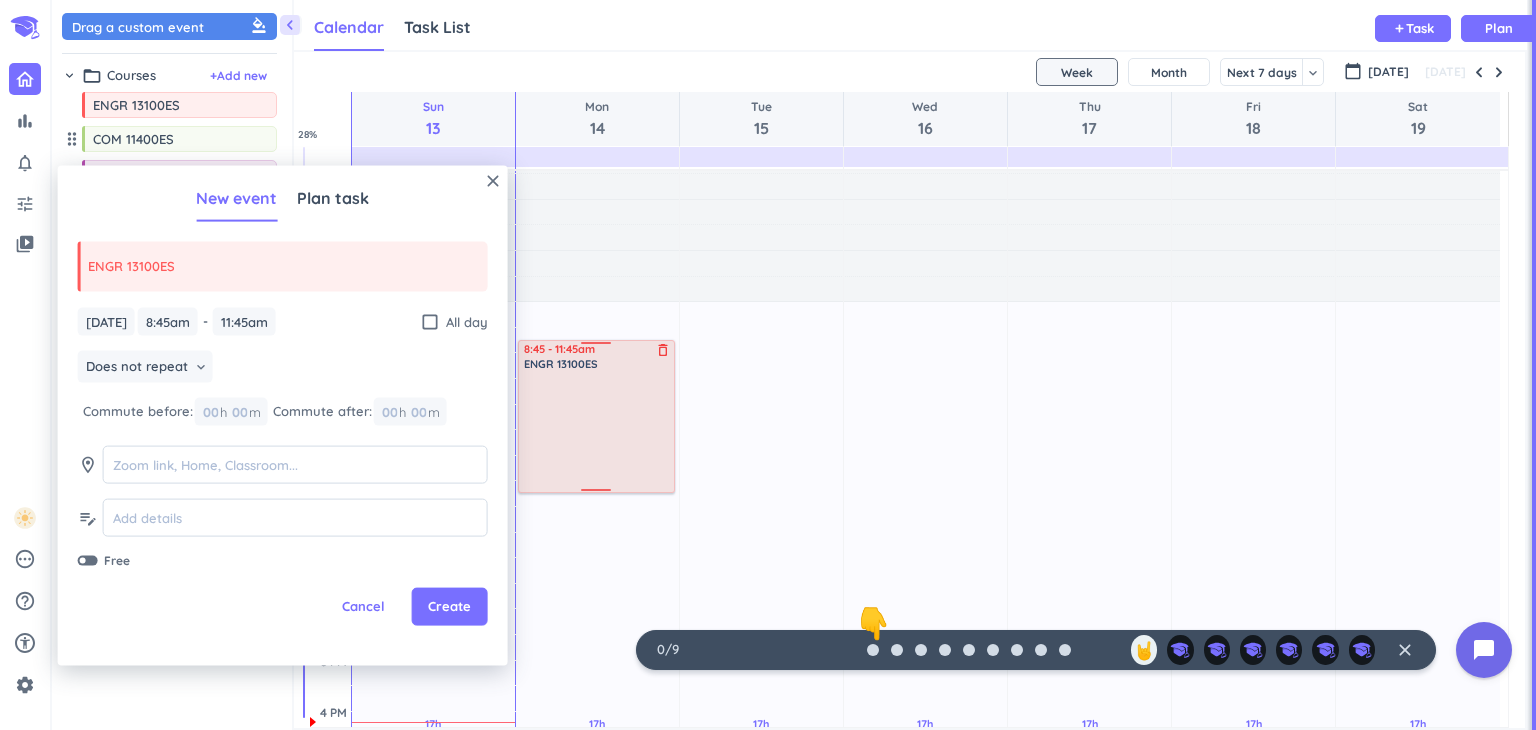 click at bounding box center (596, 346) 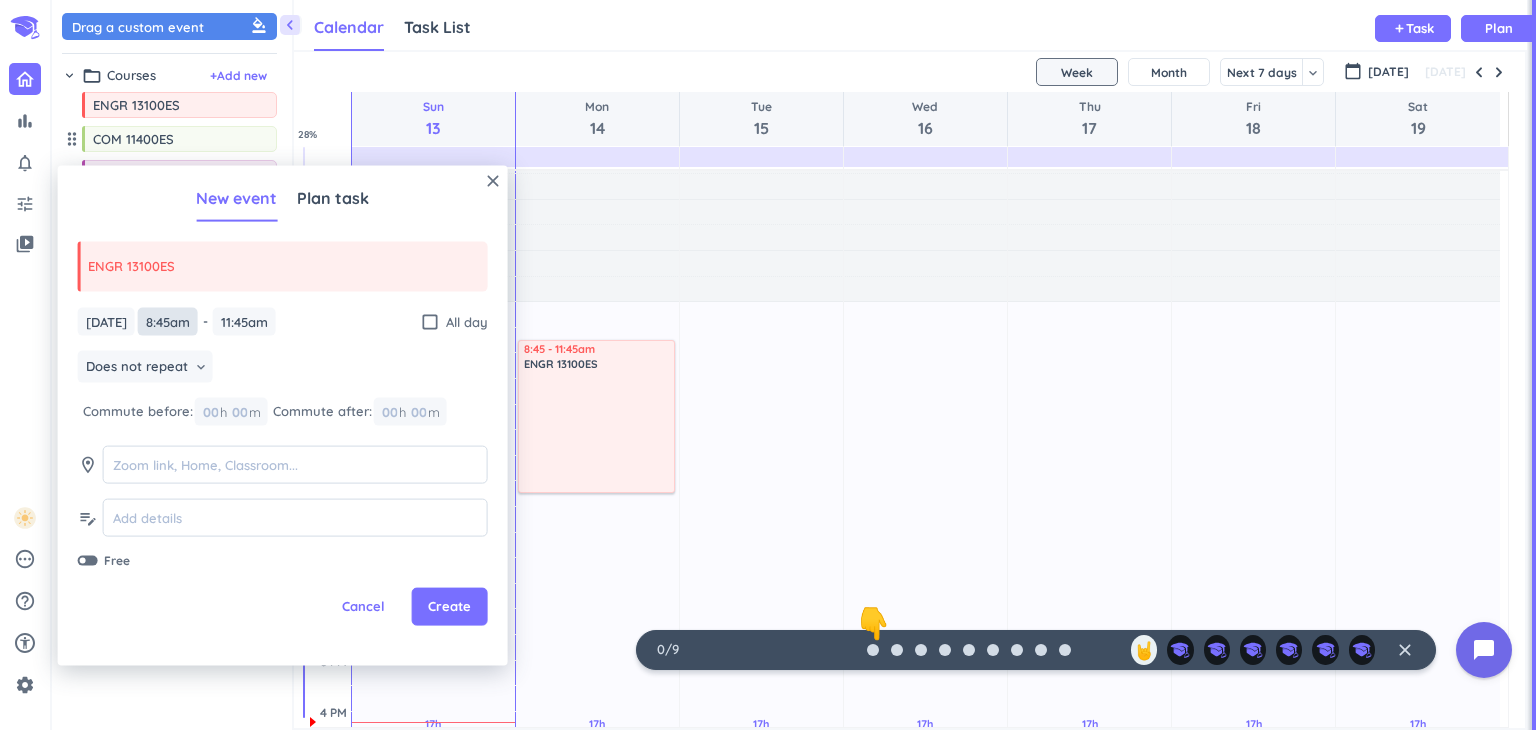click on "8:45am" at bounding box center [168, 321] 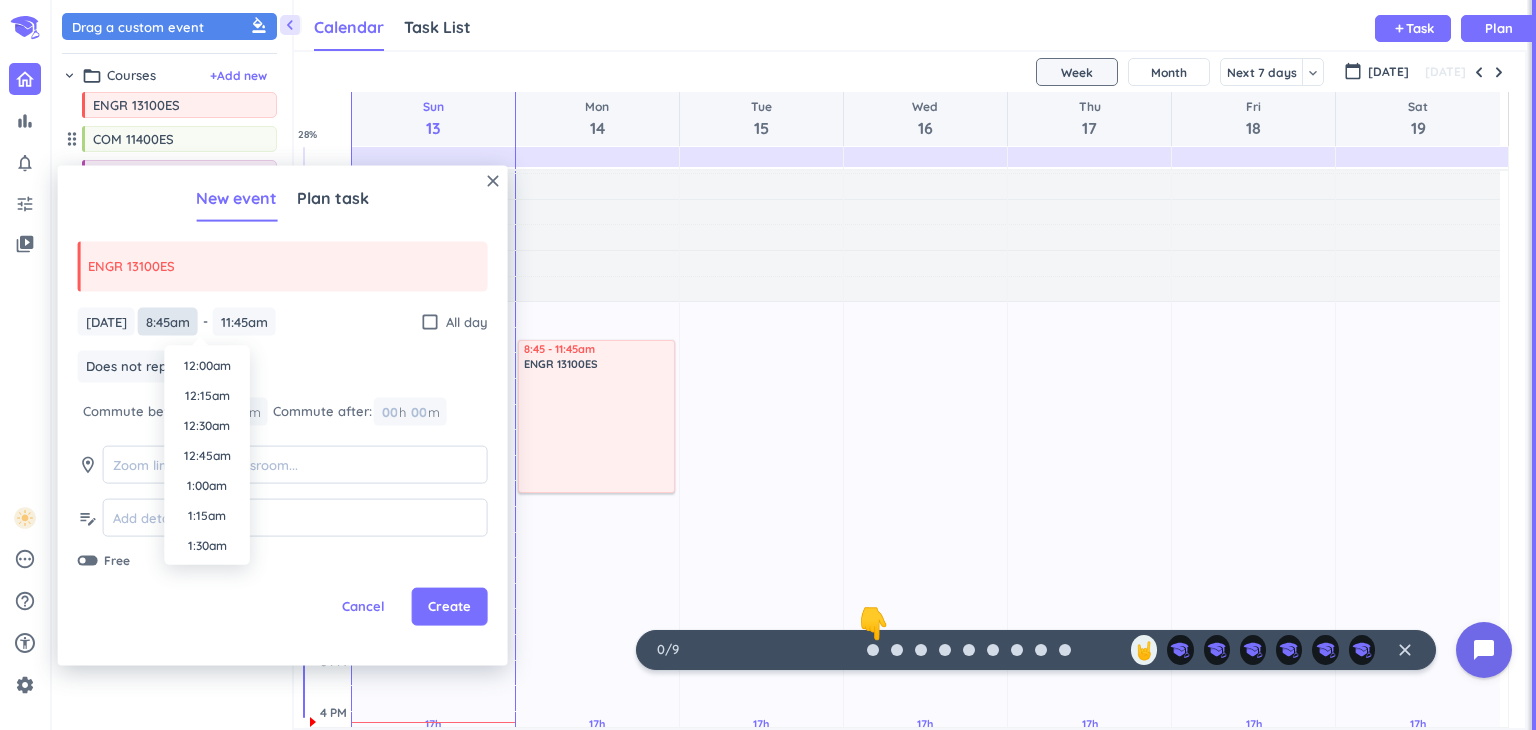 scroll, scrollTop: 960, scrollLeft: 0, axis: vertical 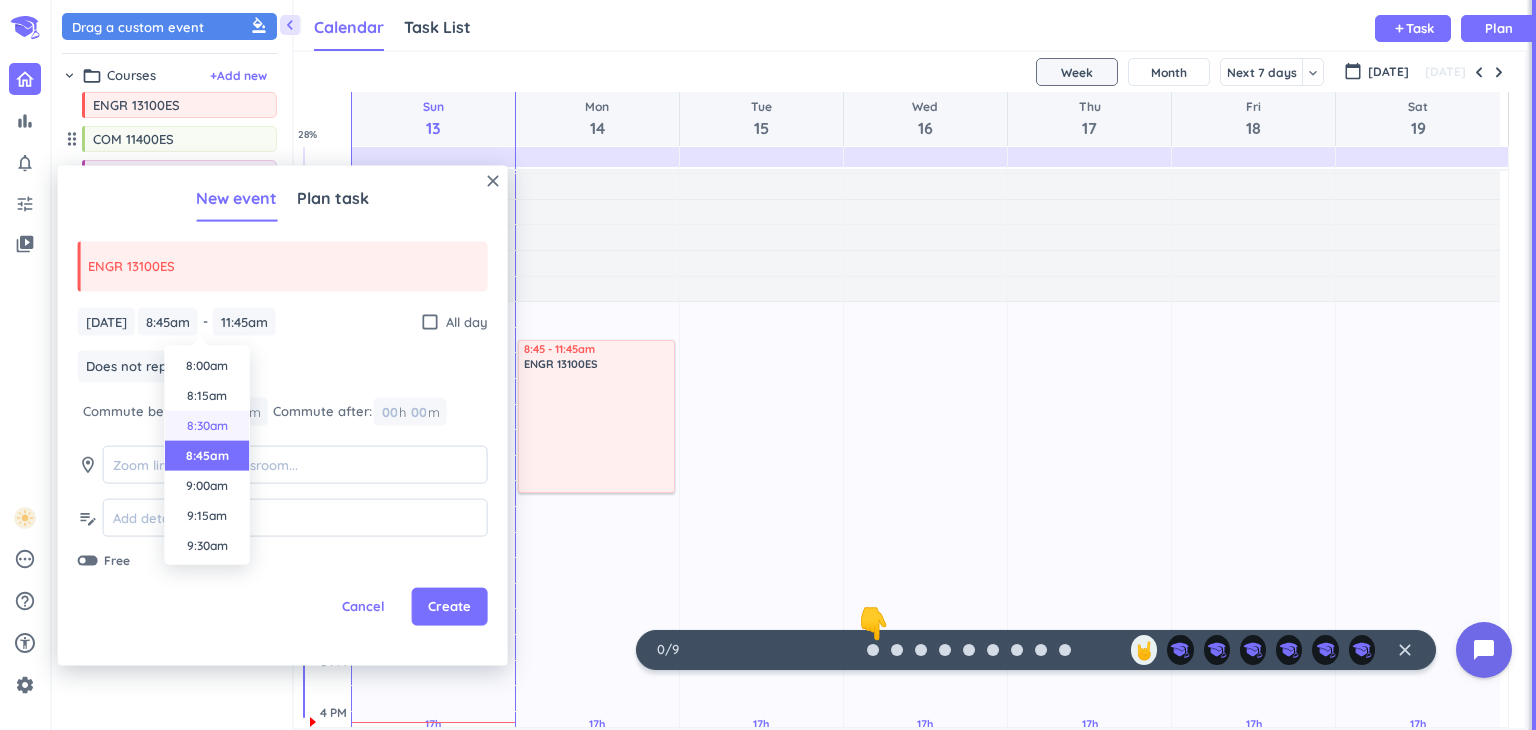 click on "8:30am" at bounding box center (207, 426) 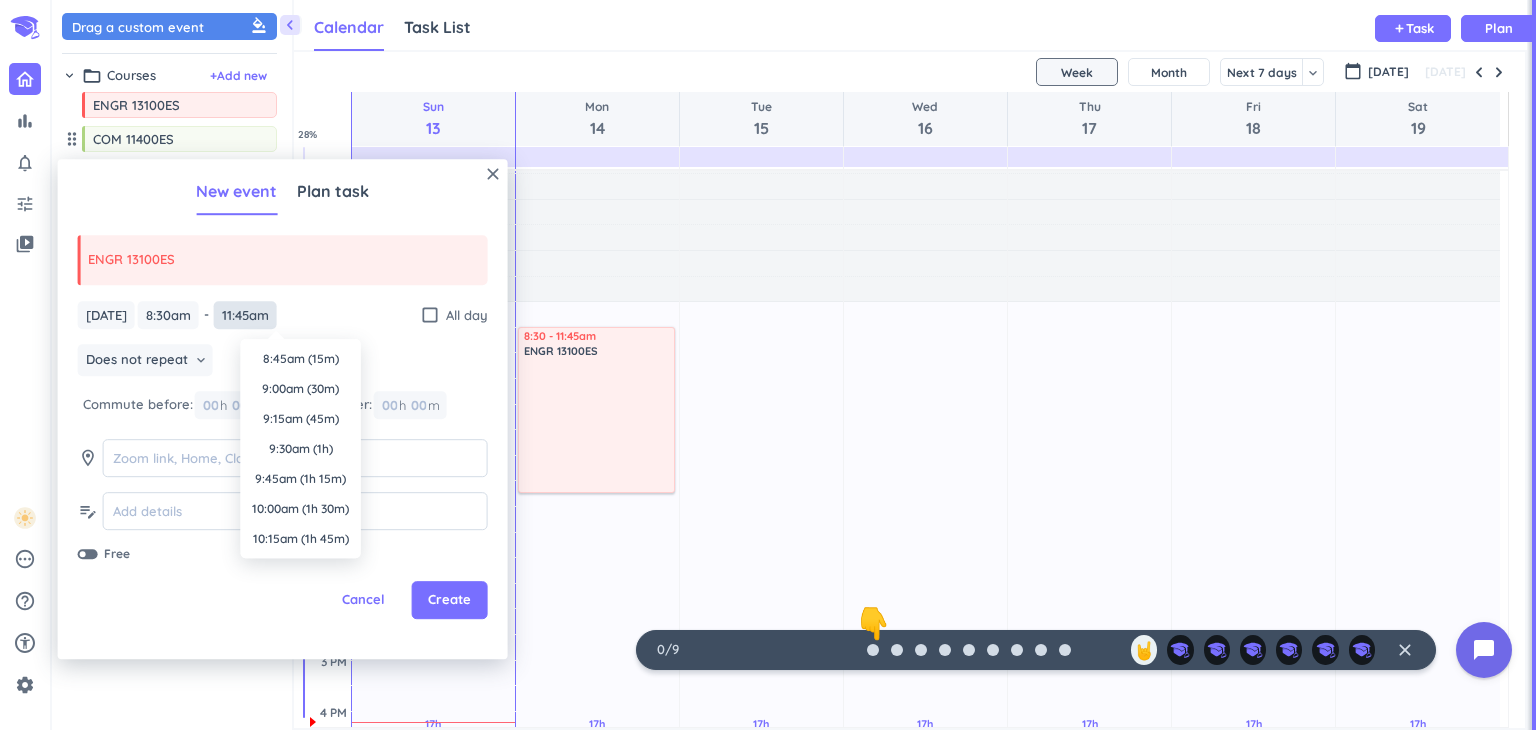click on "11:45am" at bounding box center (245, 315) 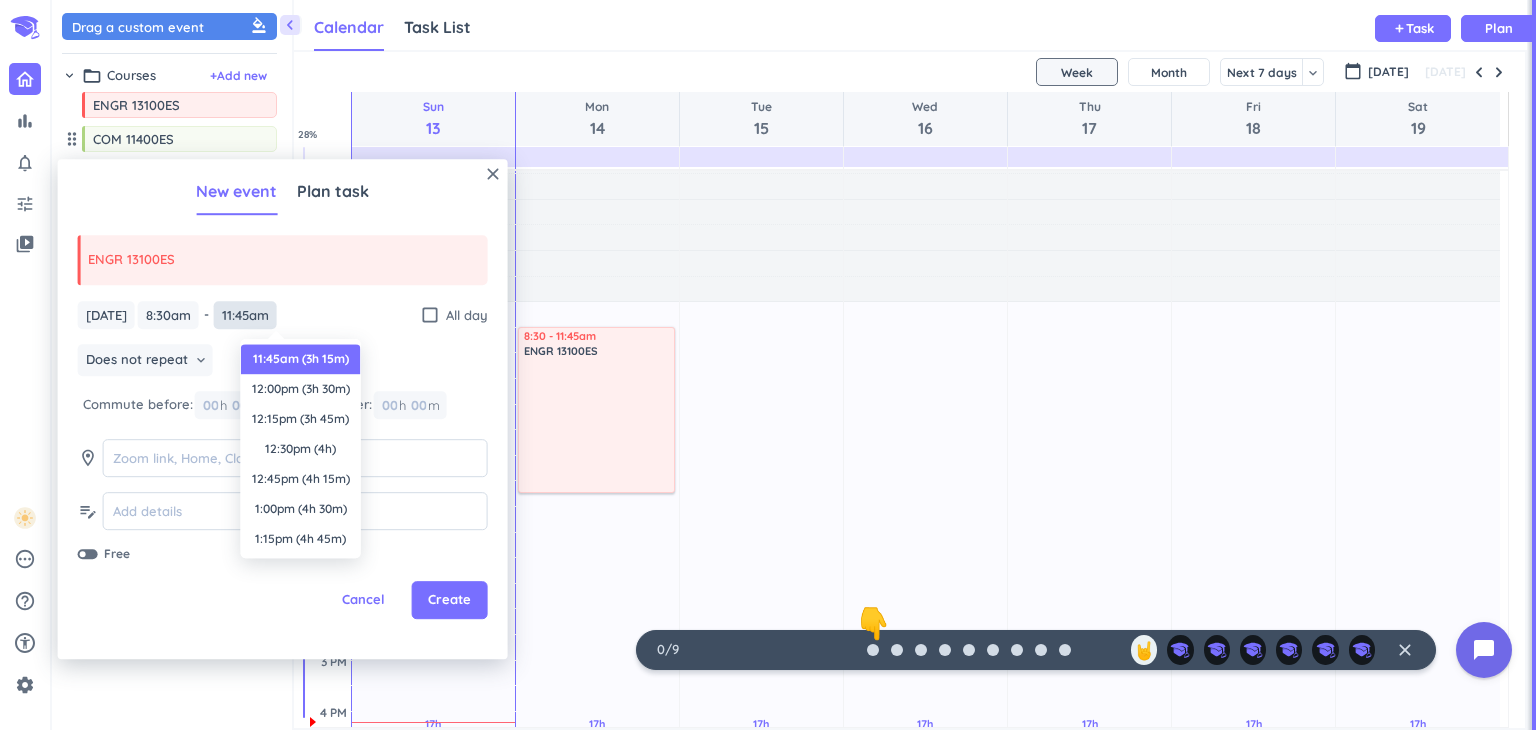 click on "11:45am" at bounding box center [245, 315] 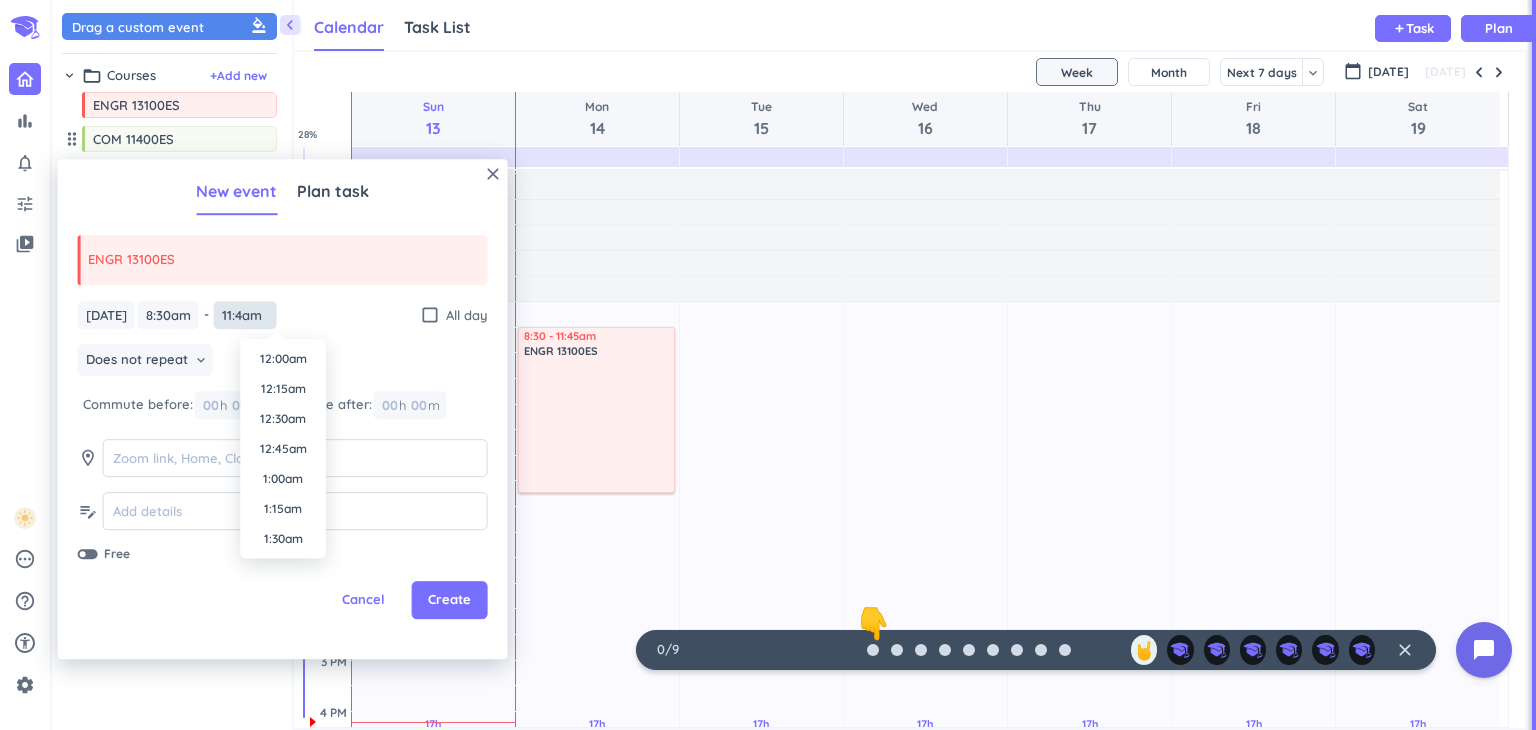 scroll, scrollTop: 1230, scrollLeft: 0, axis: vertical 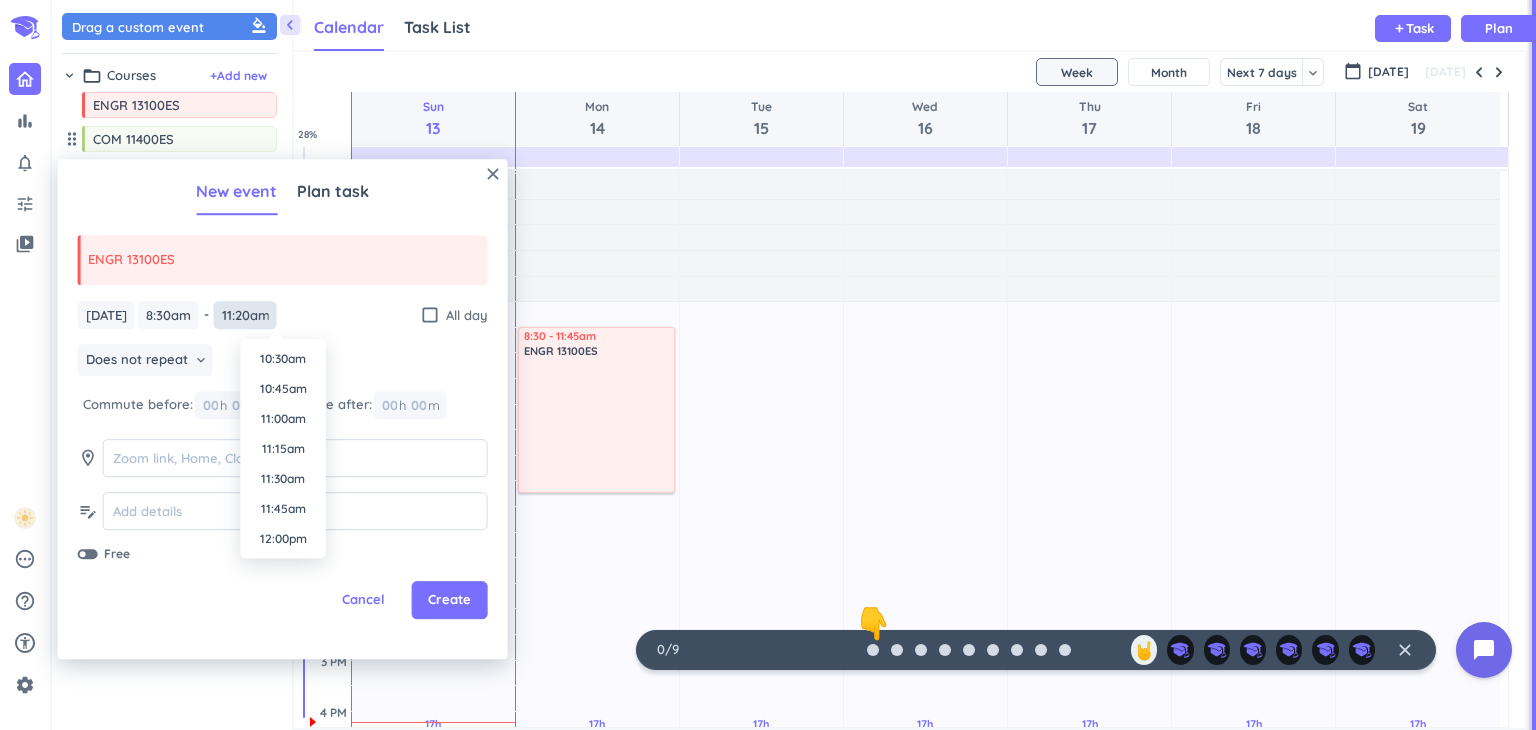 type on "11:20am" 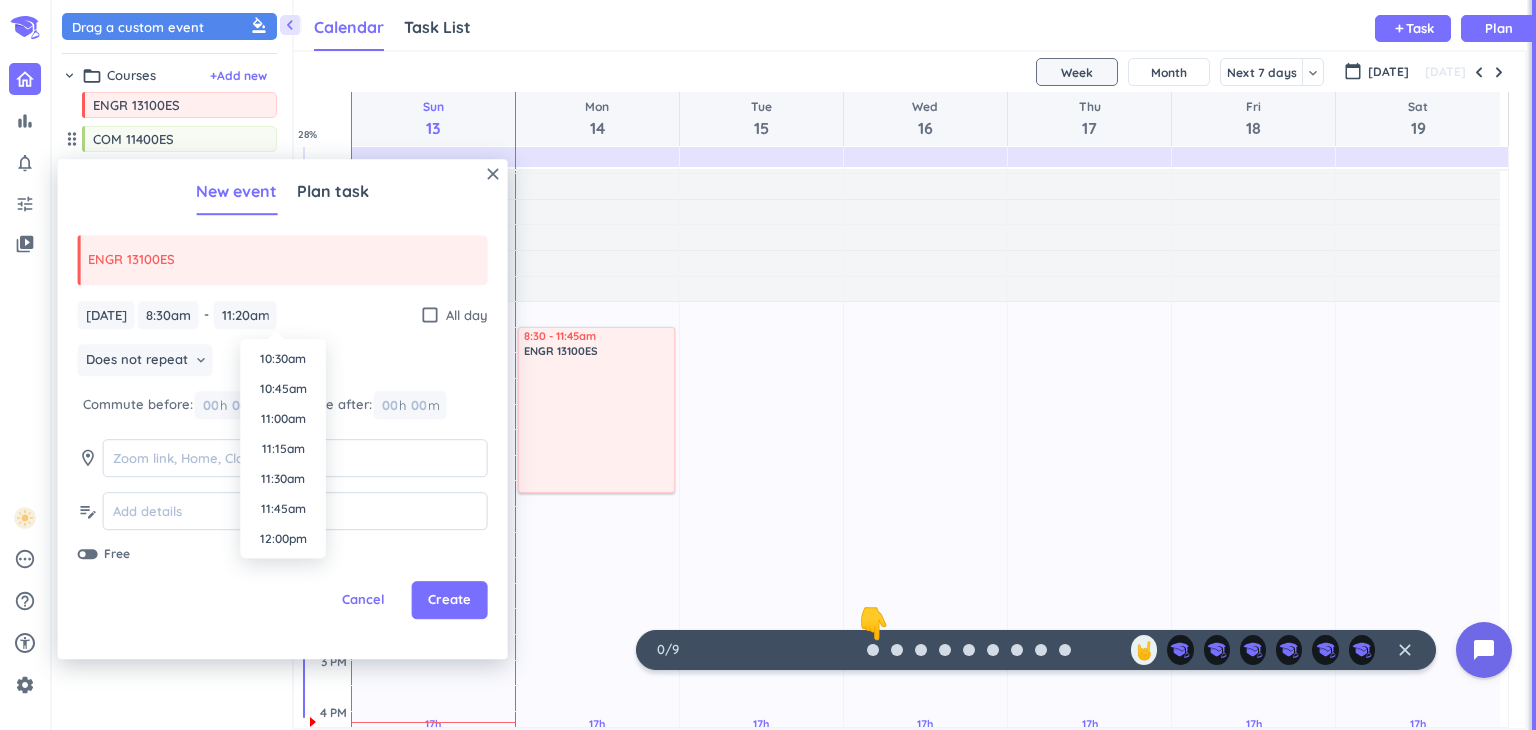 click on "[DATE] [DATE]   8:30am 8:30am - 11:45am 11:20am check_box_outline_blank All day" at bounding box center [283, 315] 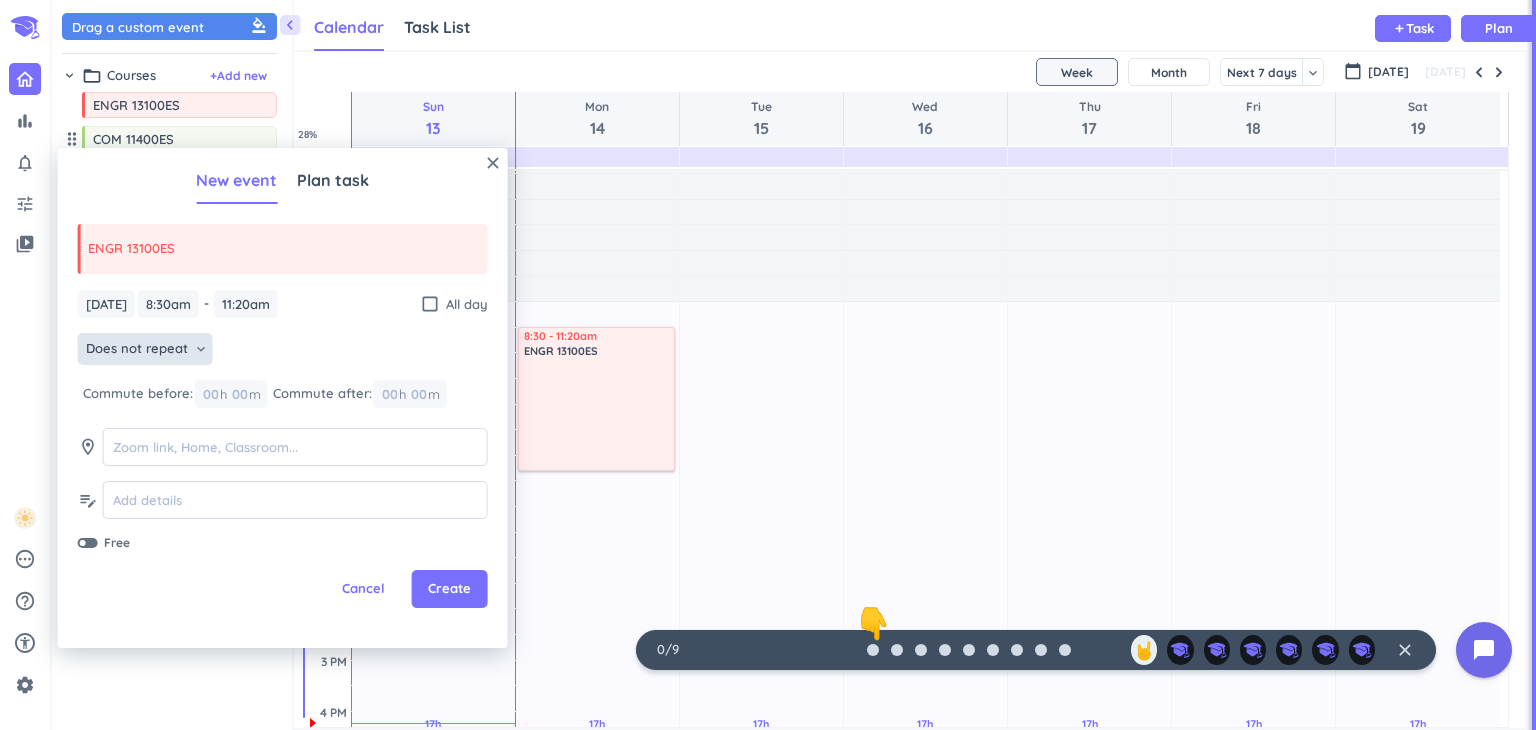 click on "Does not repeat" at bounding box center [137, 349] 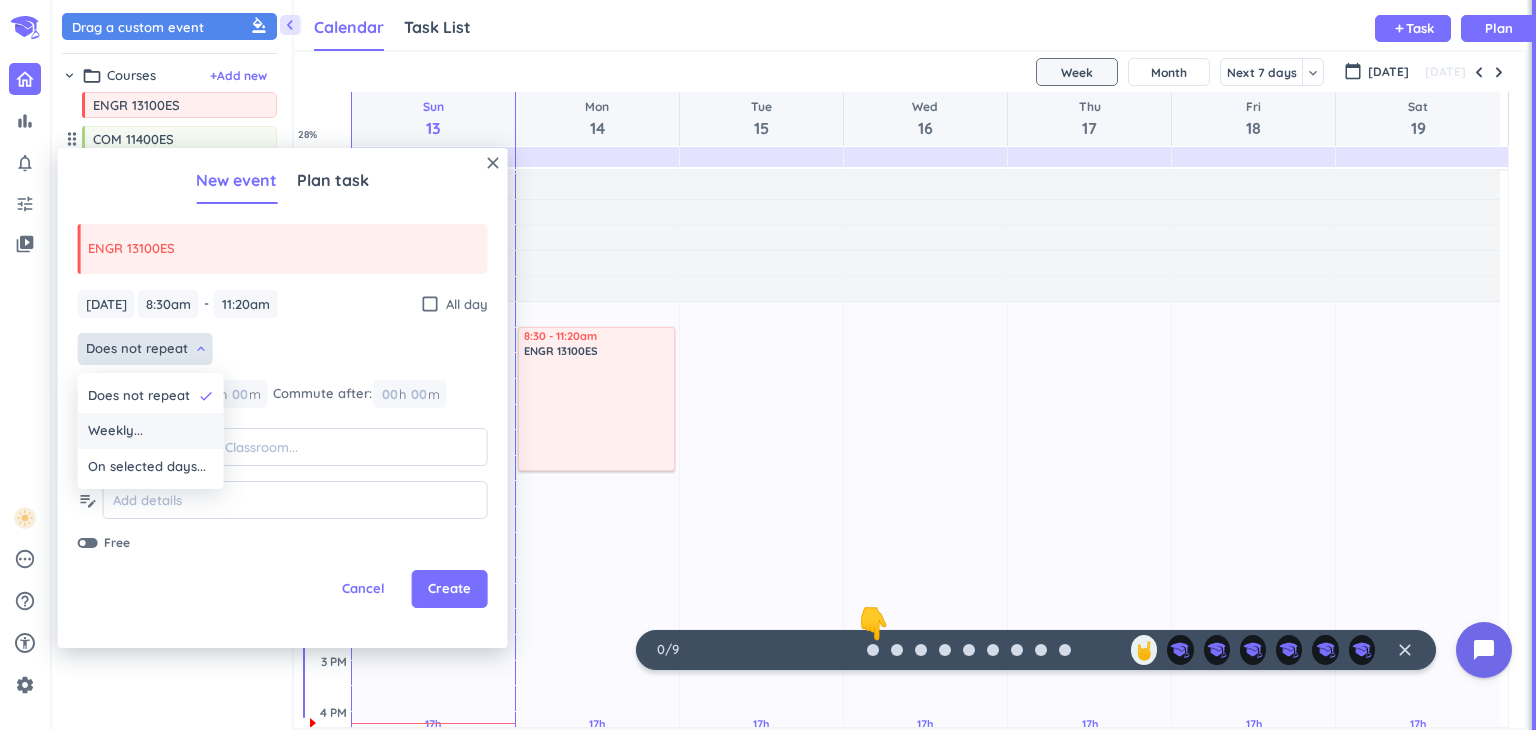 click on "Weekly..." at bounding box center (151, 431) 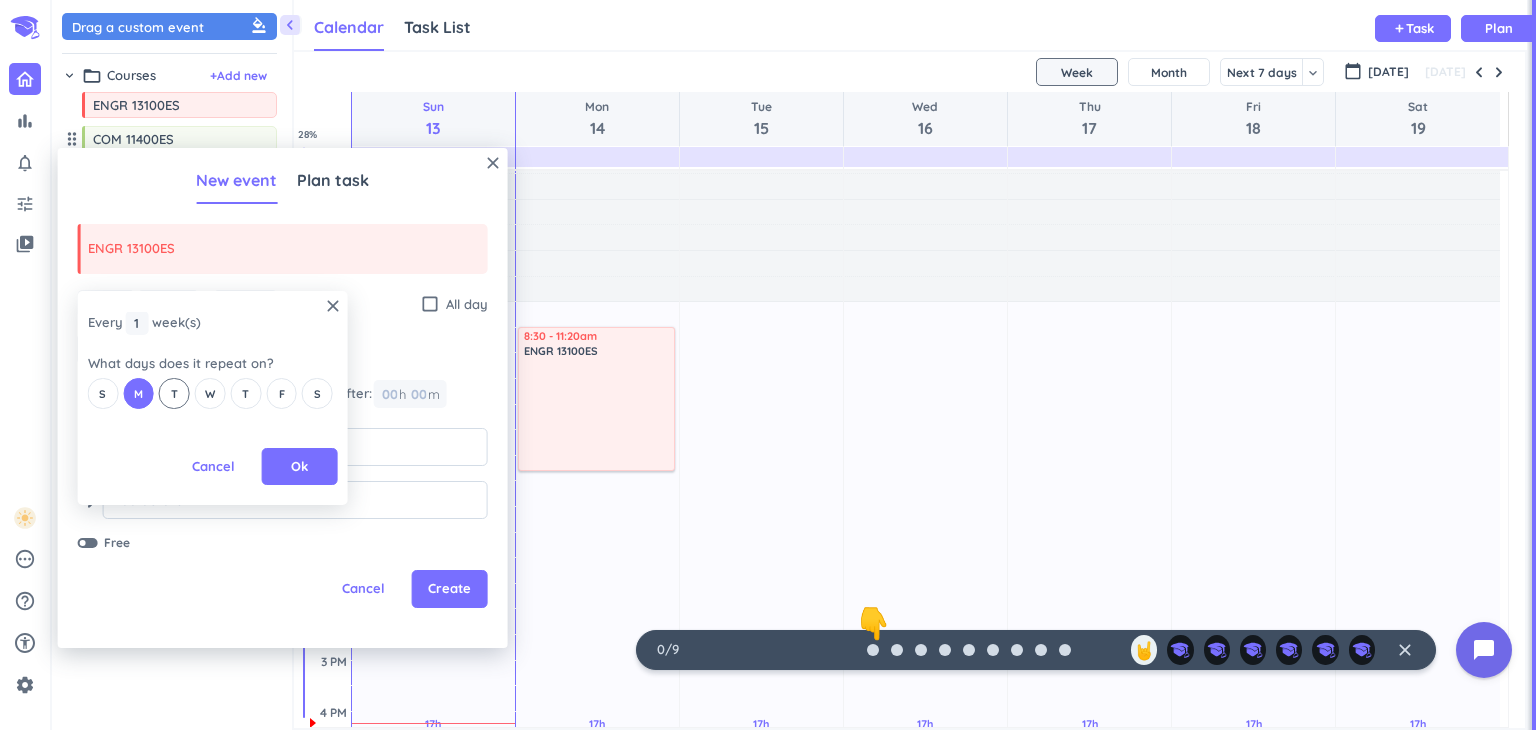 click on "T" at bounding box center [174, 393] 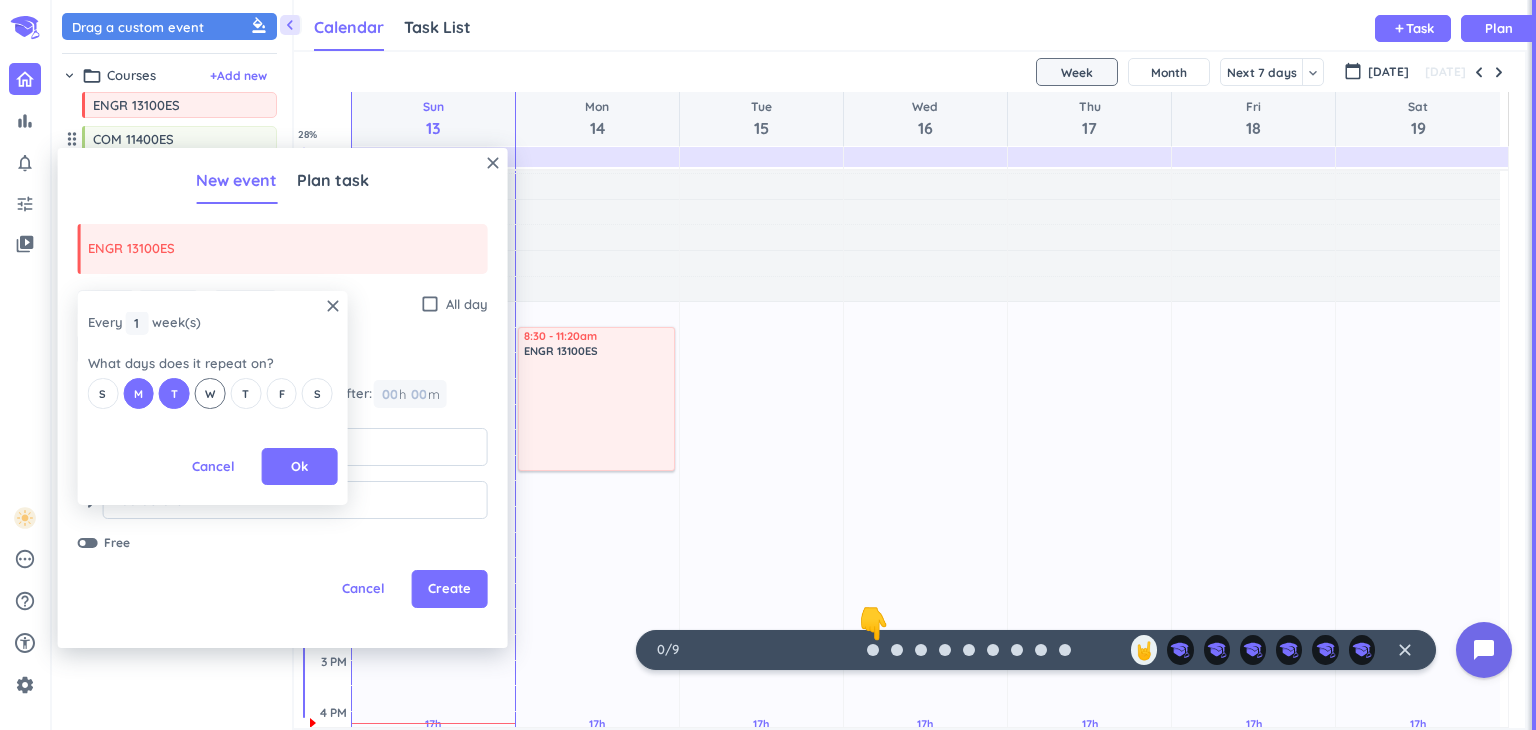 click on "W" at bounding box center (210, 394) 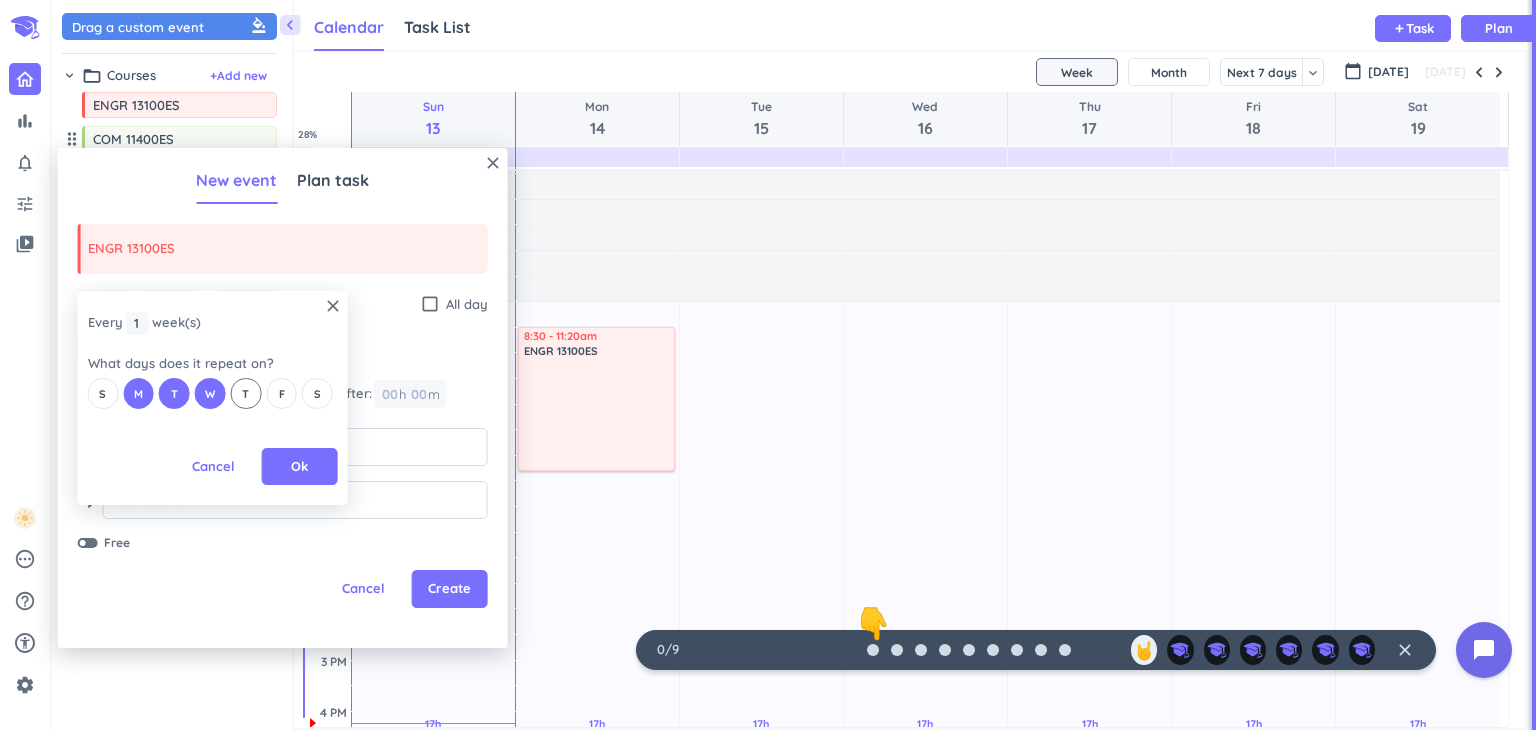 click on "T" at bounding box center [245, 393] 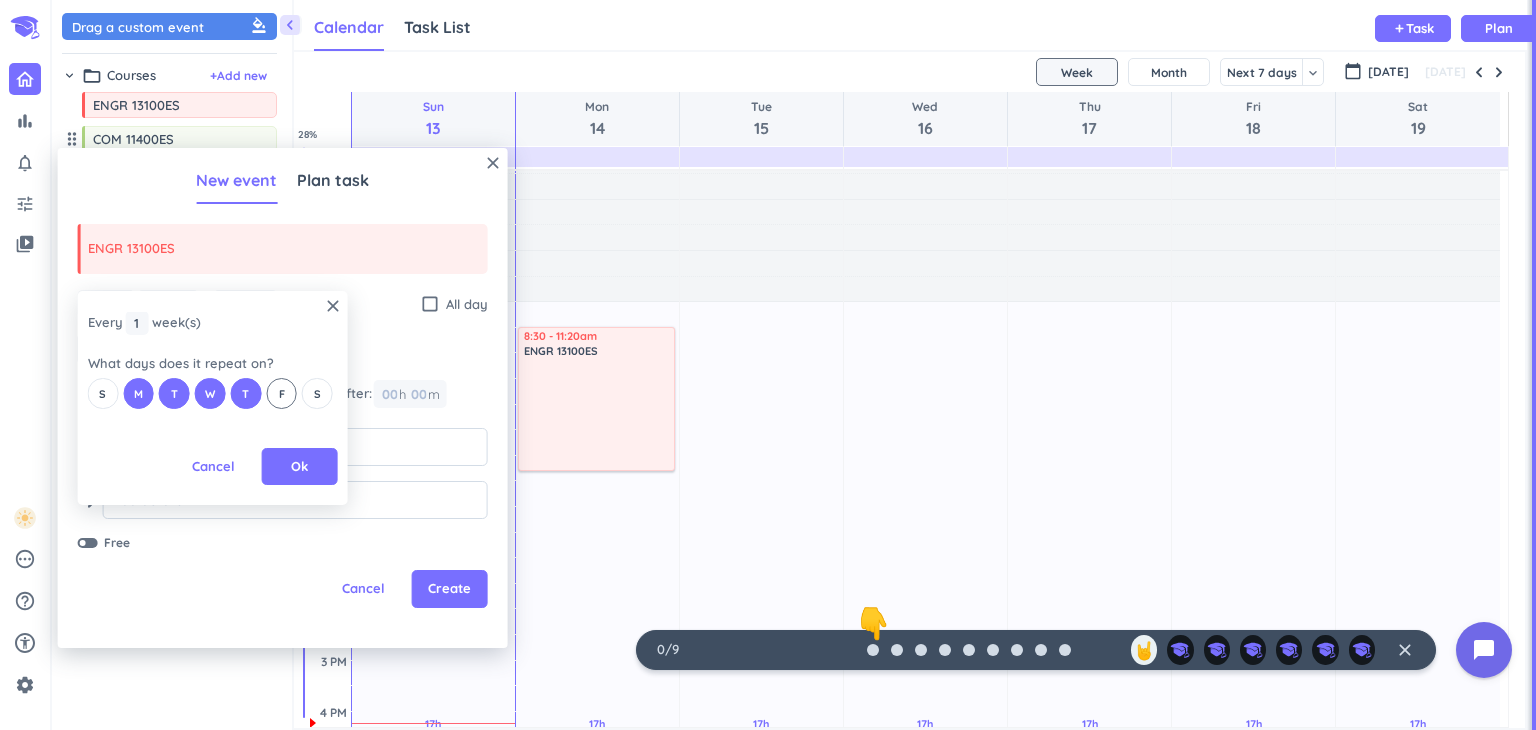 click on "F" at bounding box center [281, 393] 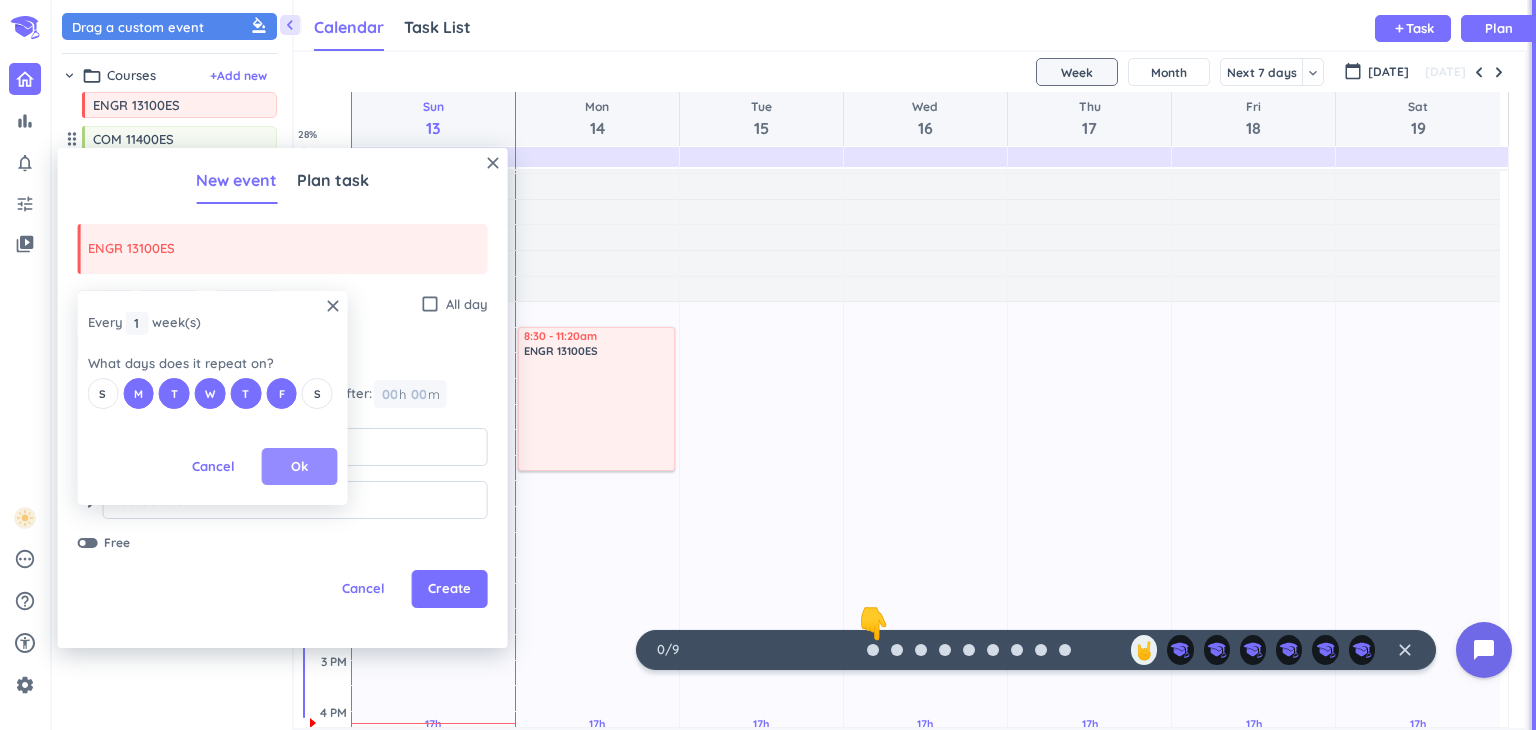 click on "Ok" at bounding box center (299, 467) 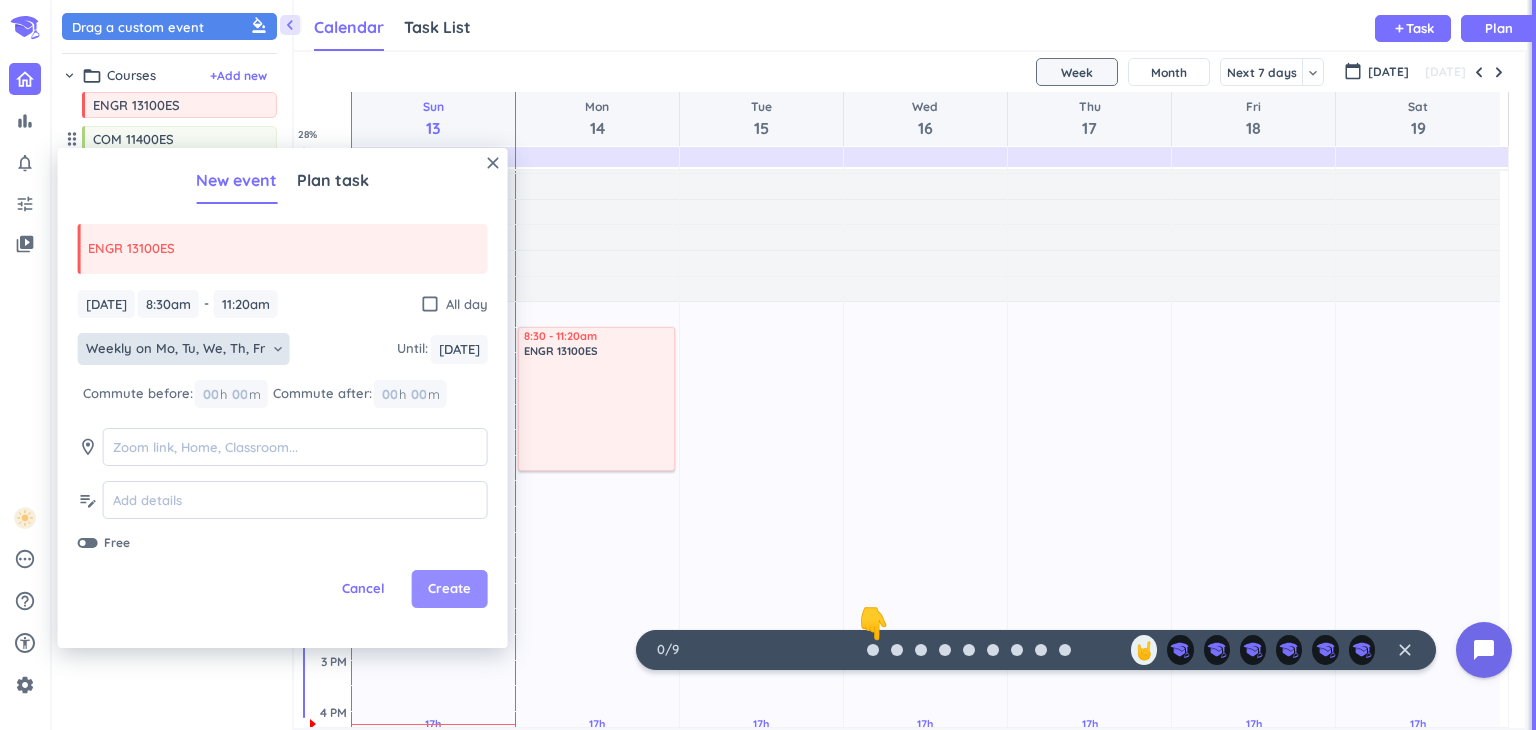 click on "Create" at bounding box center (449, 589) 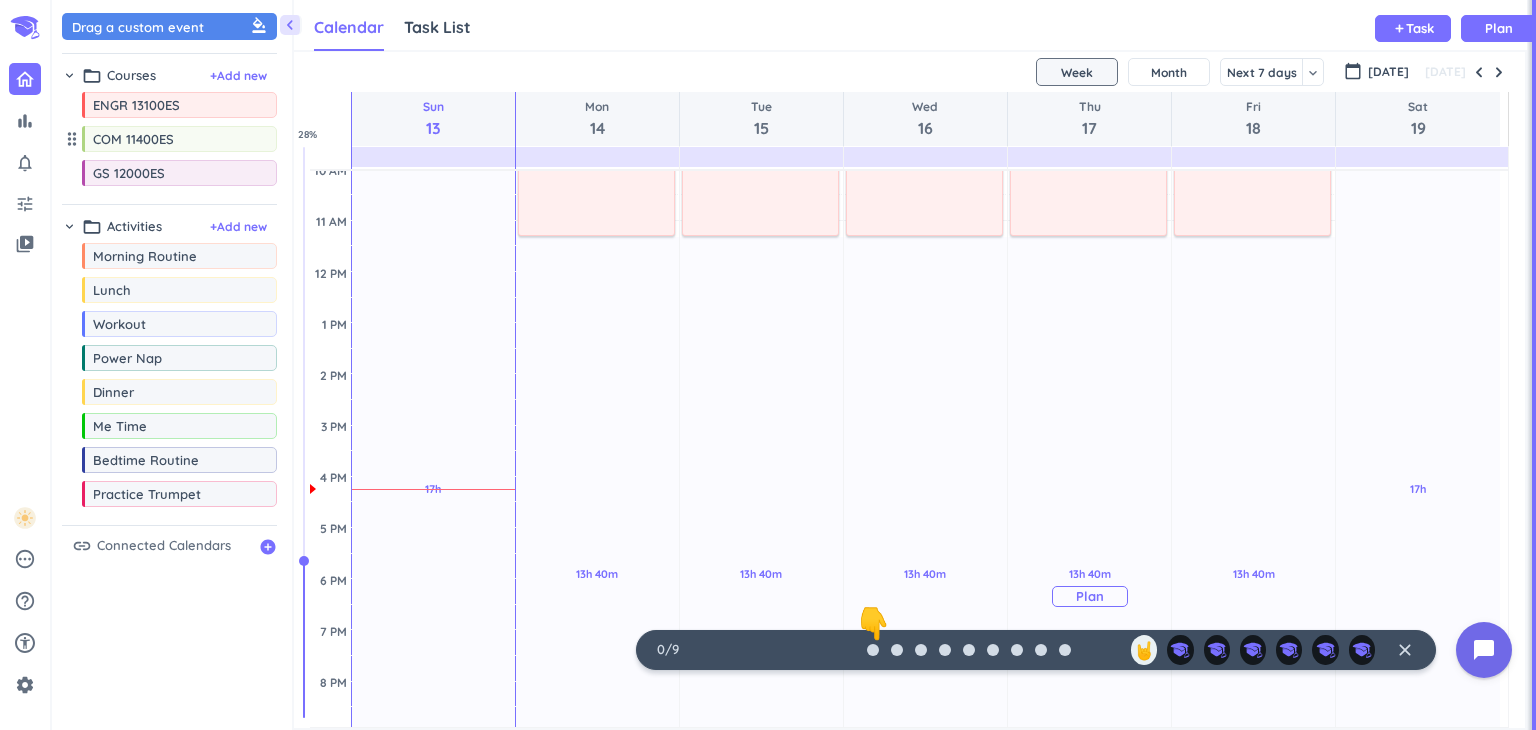 scroll, scrollTop: 274, scrollLeft: 0, axis: vertical 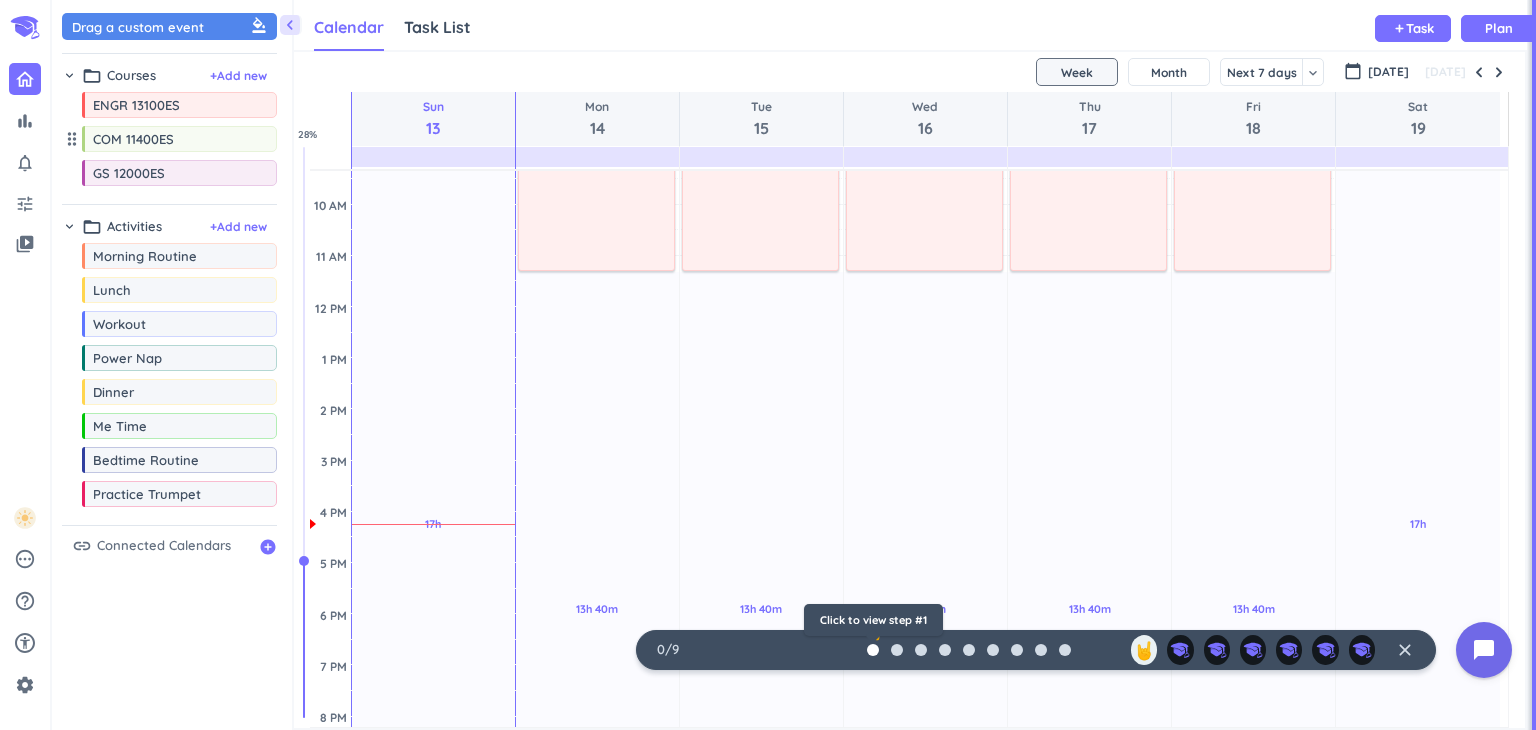 click at bounding box center (873, 650) 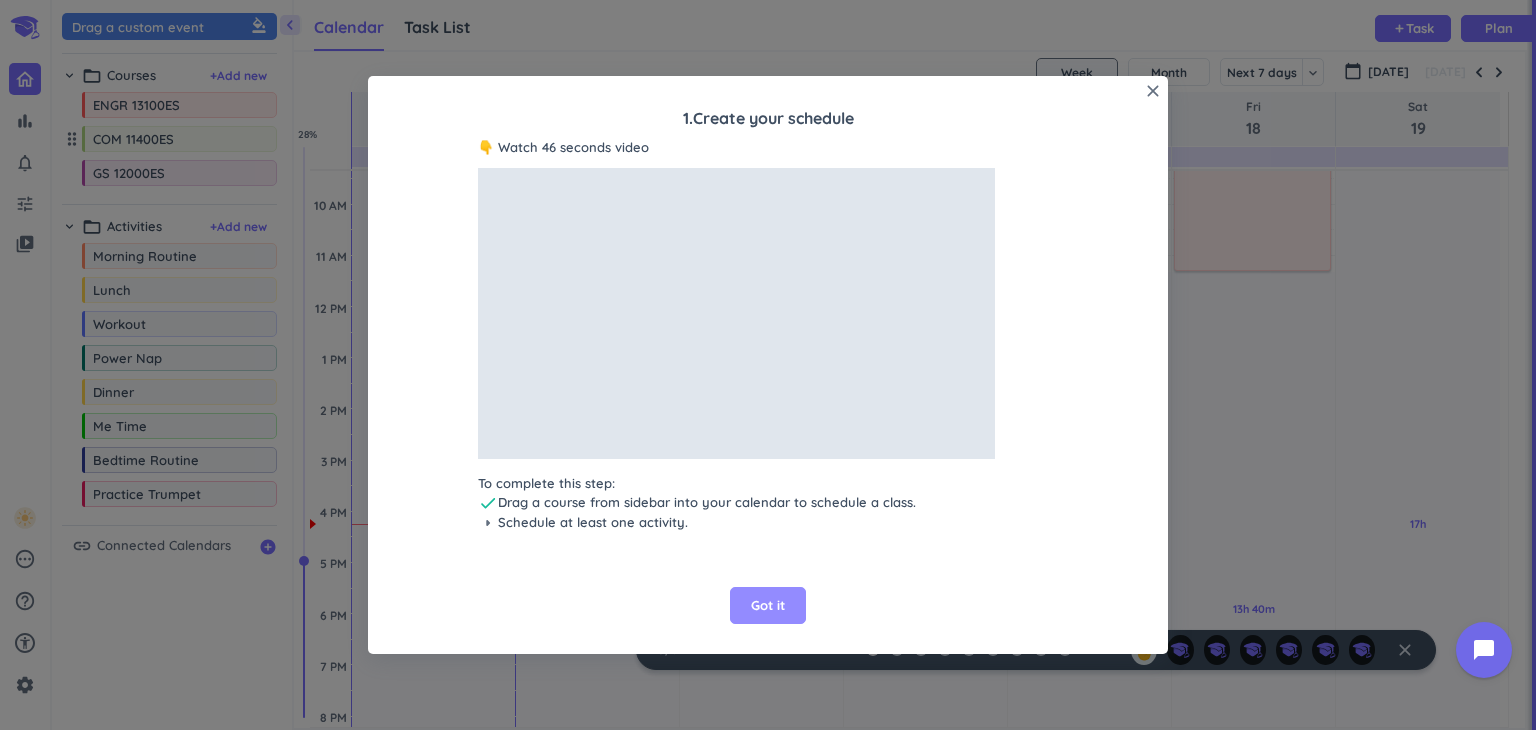 click on "Got it" at bounding box center (768, 606) 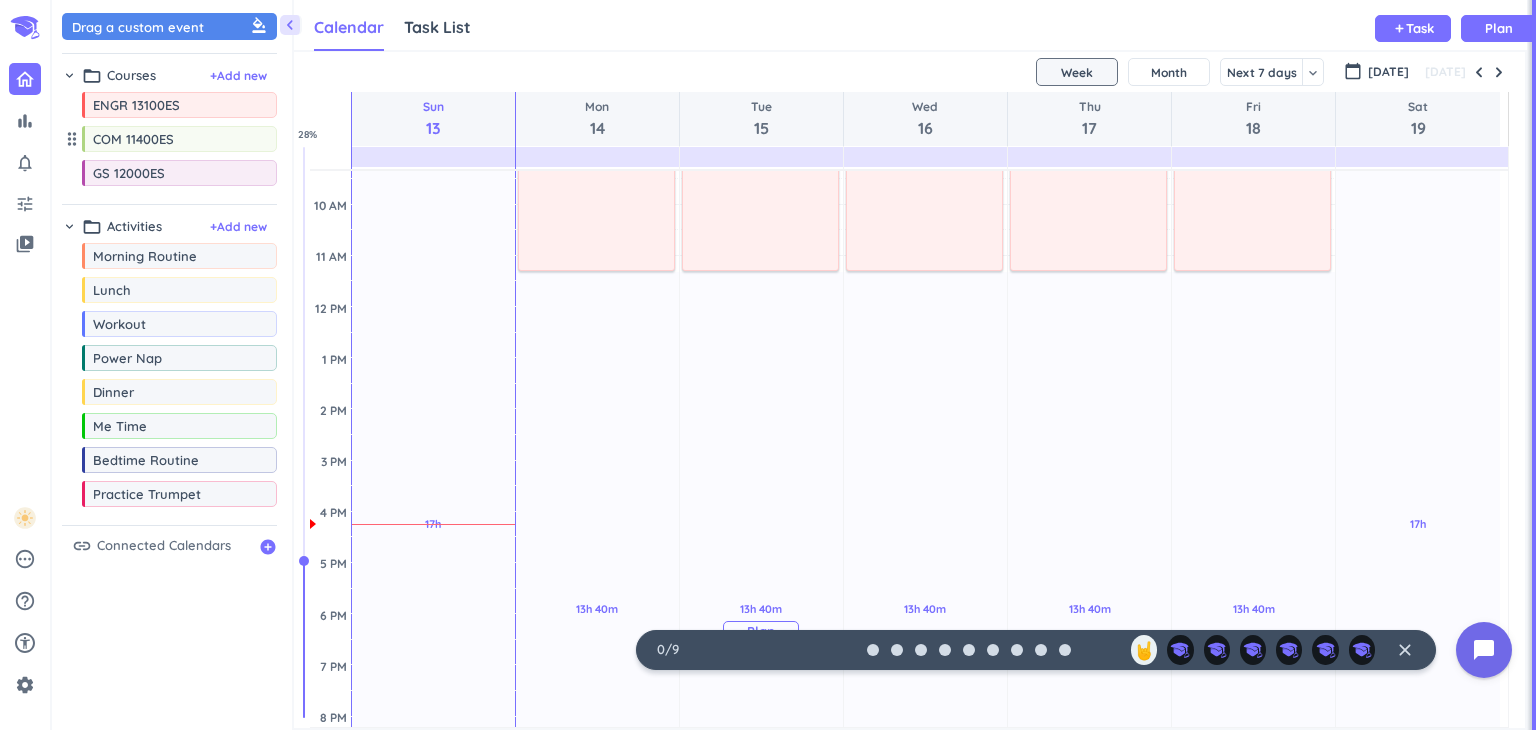scroll, scrollTop: 0, scrollLeft: 0, axis: both 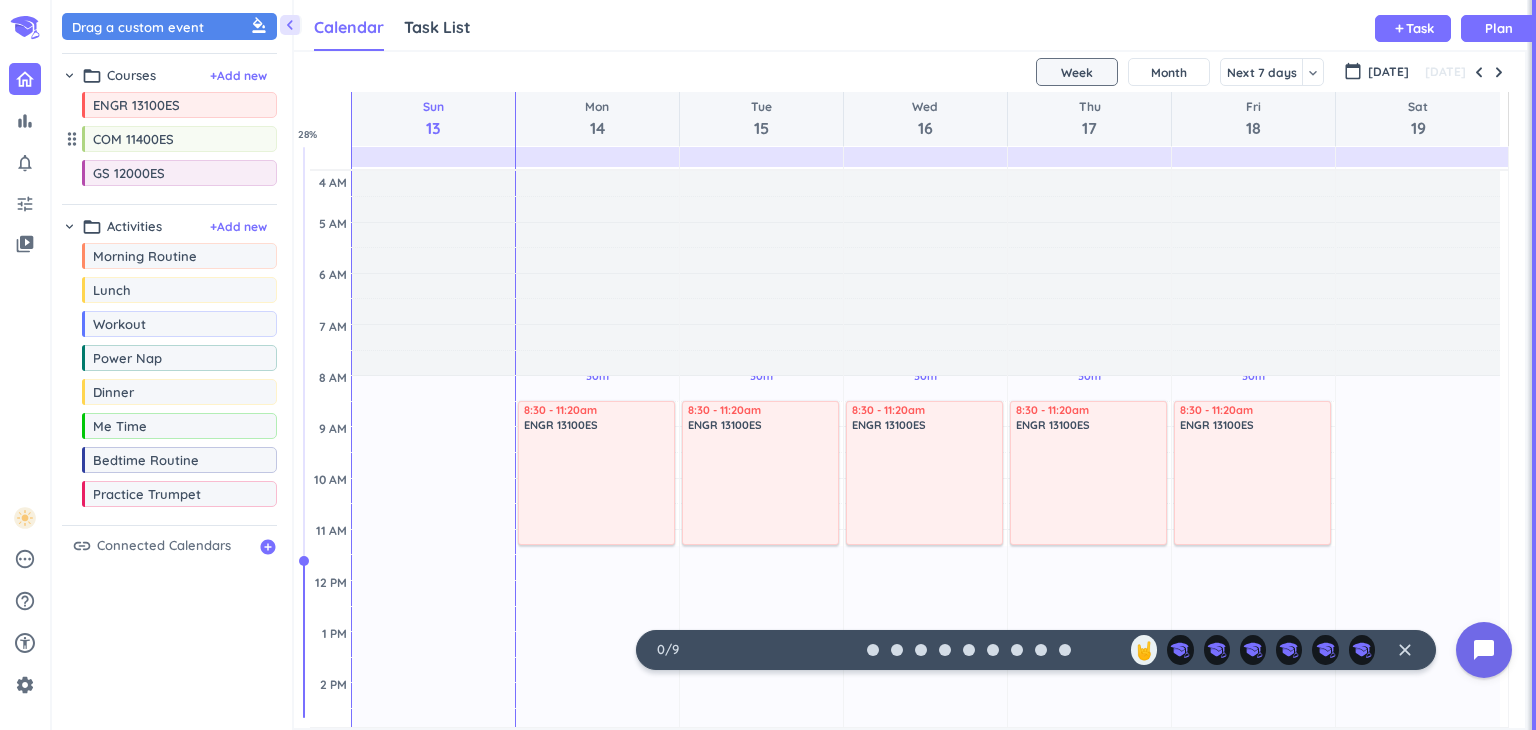 click on "close" at bounding box center [1405, 650] 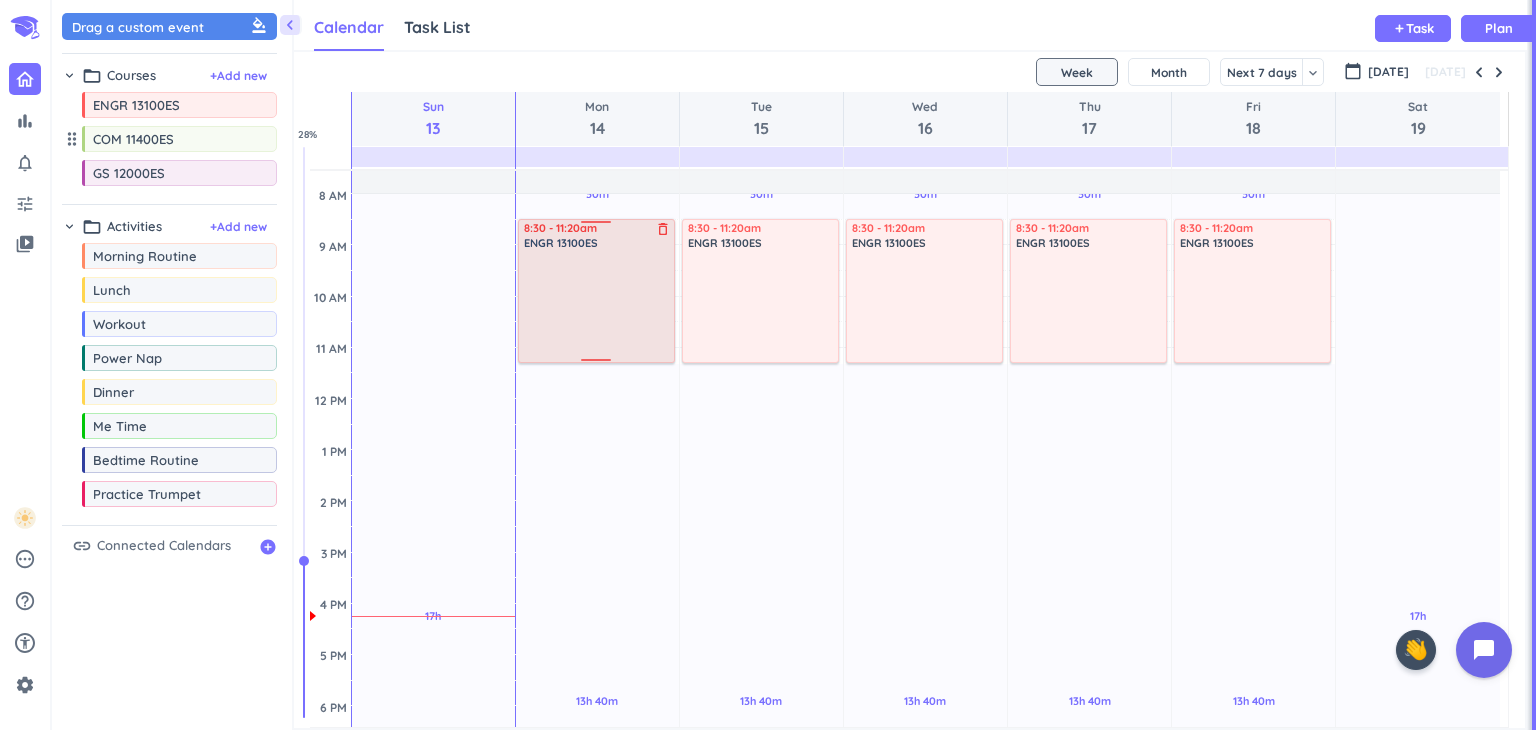 scroll, scrollTop: 200, scrollLeft: 0, axis: vertical 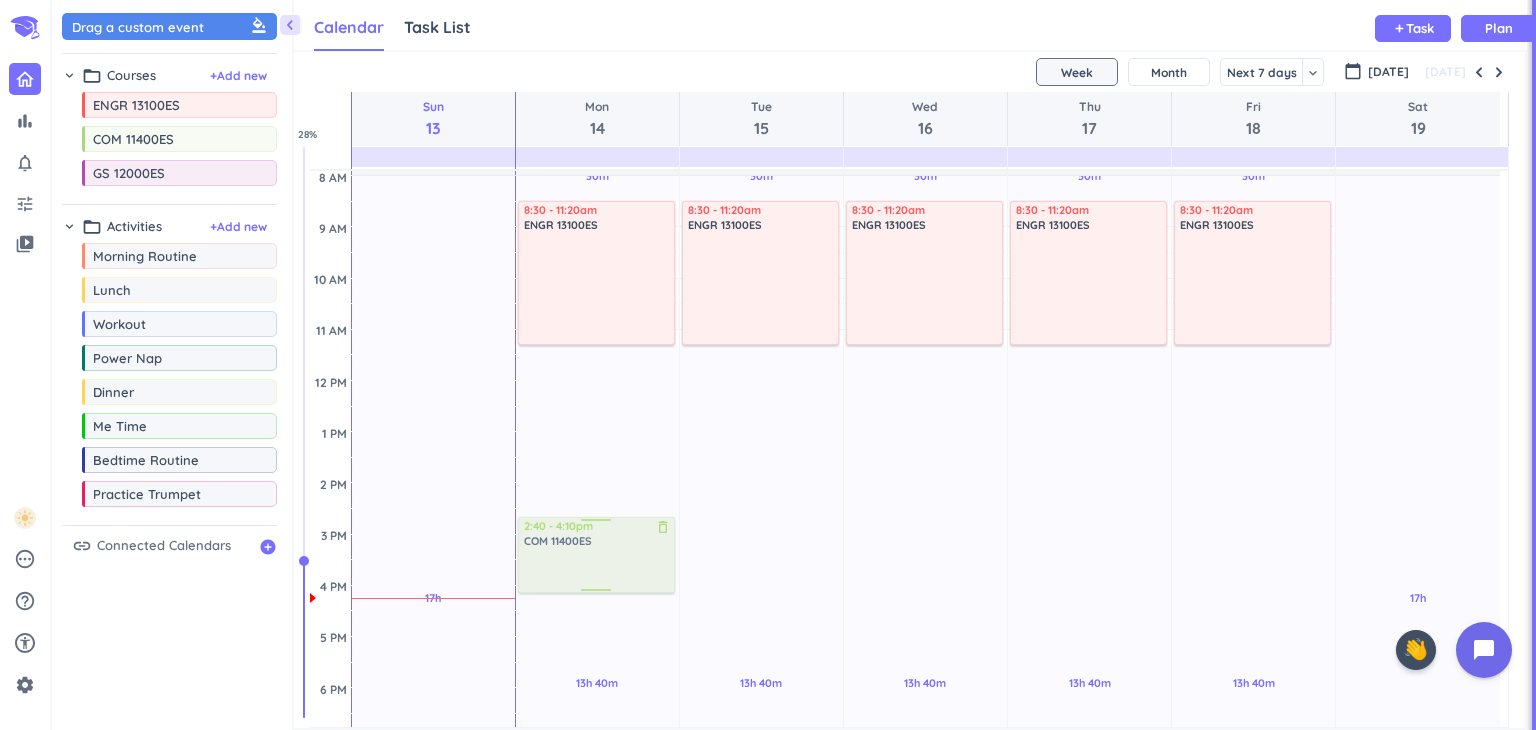 drag, startPoint x: 137, startPoint y: 145, endPoint x: 625, endPoint y: 518, distance: 614.2255 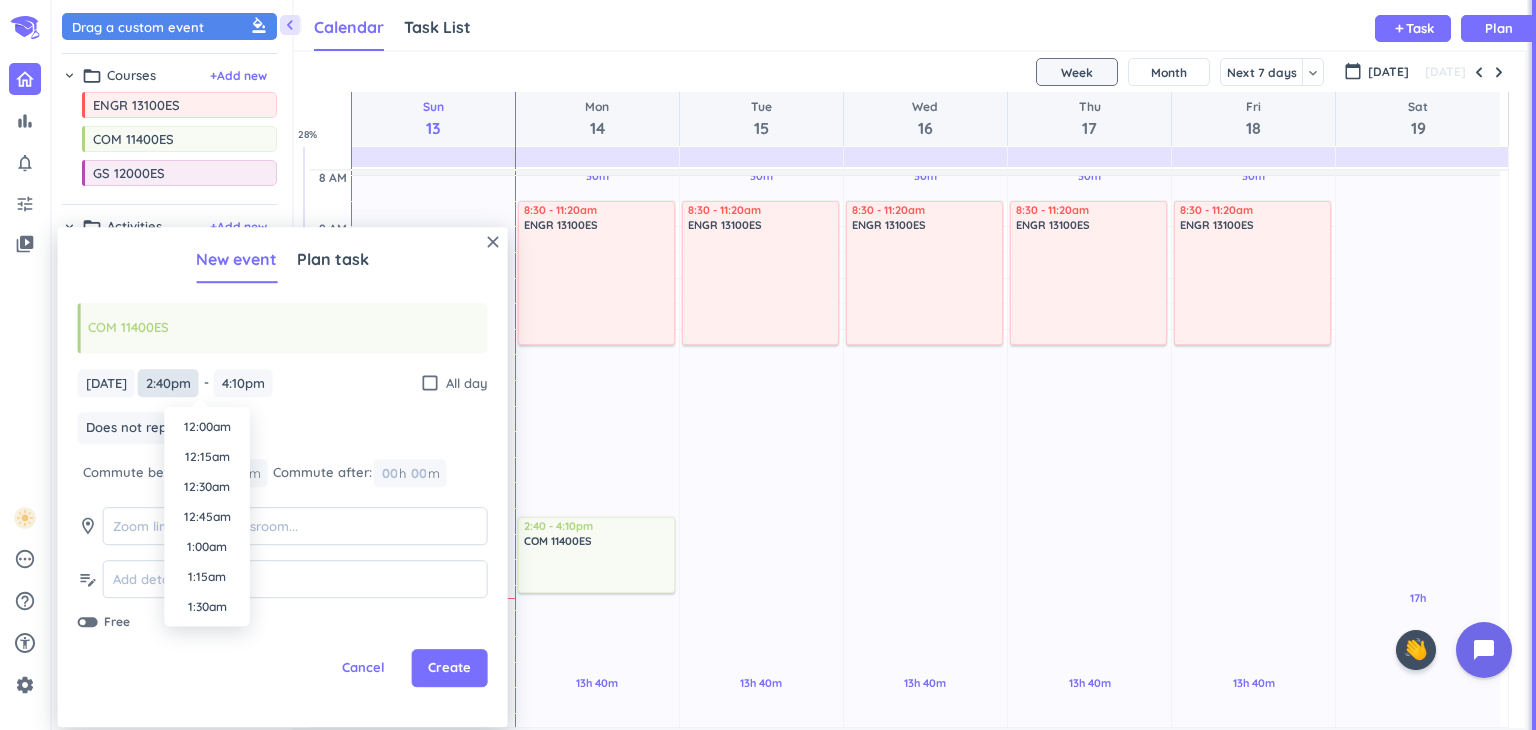 click on "2:40pm" at bounding box center (168, 383) 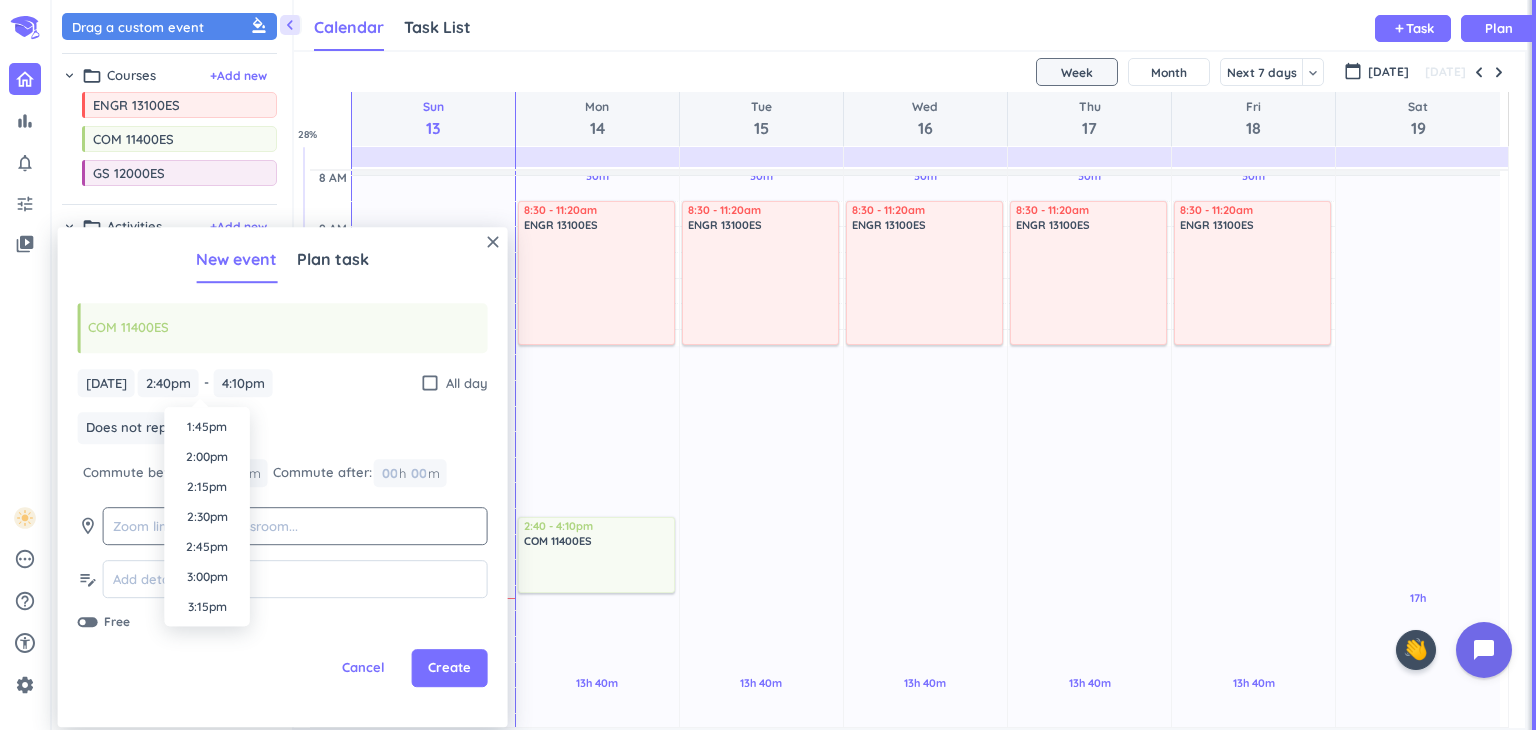 click on "2:45pm" at bounding box center (207, 547) 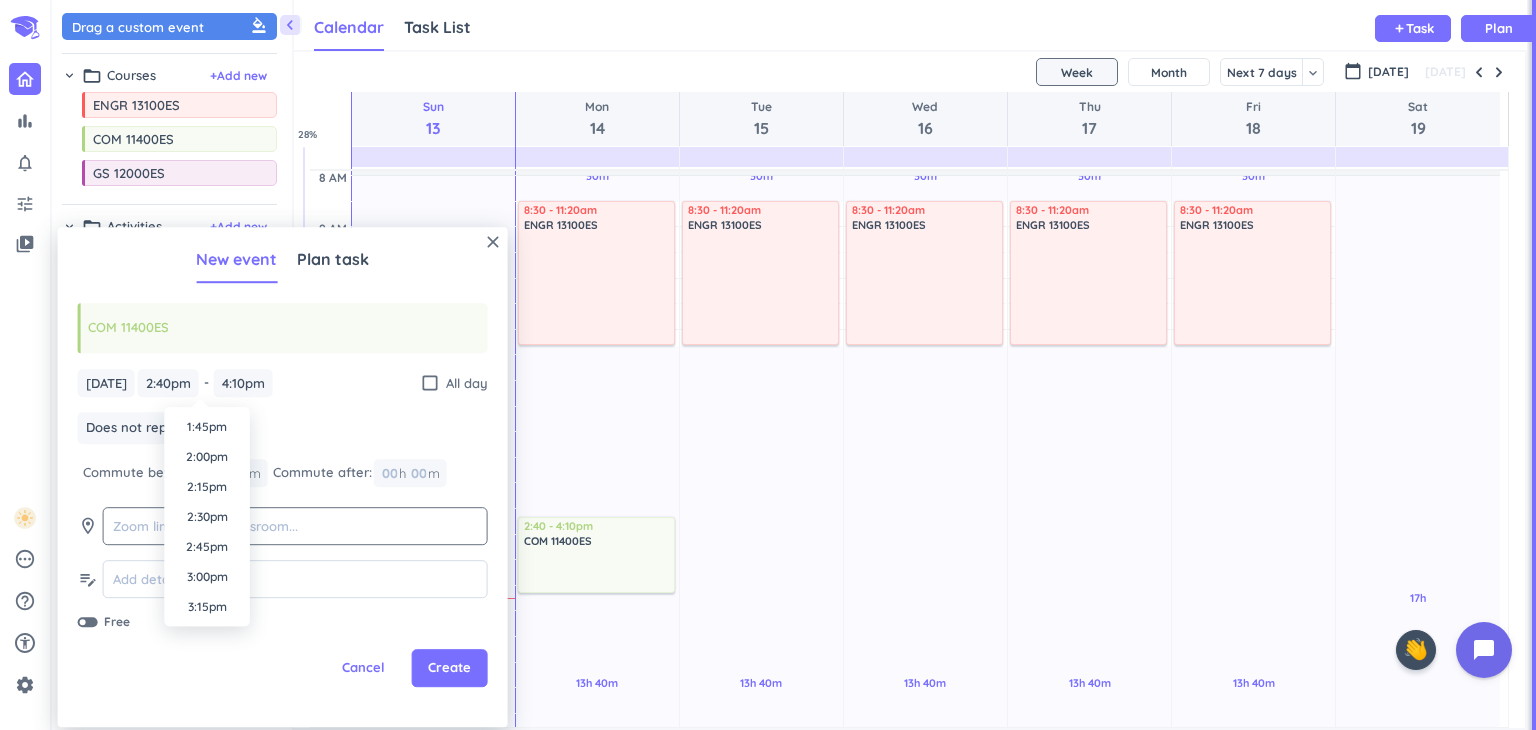 type on "2:45pm" 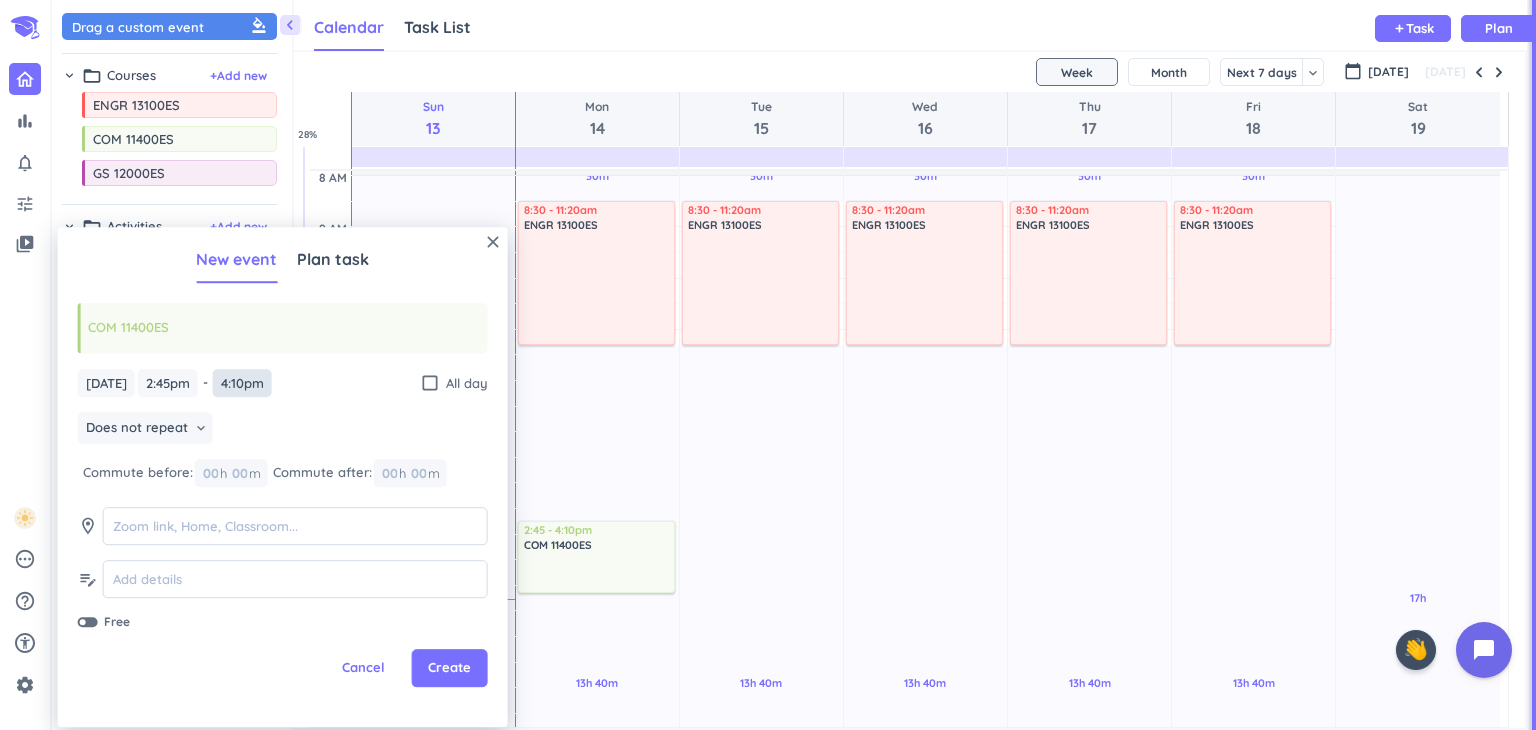 click on "4:10pm" at bounding box center [242, 383] 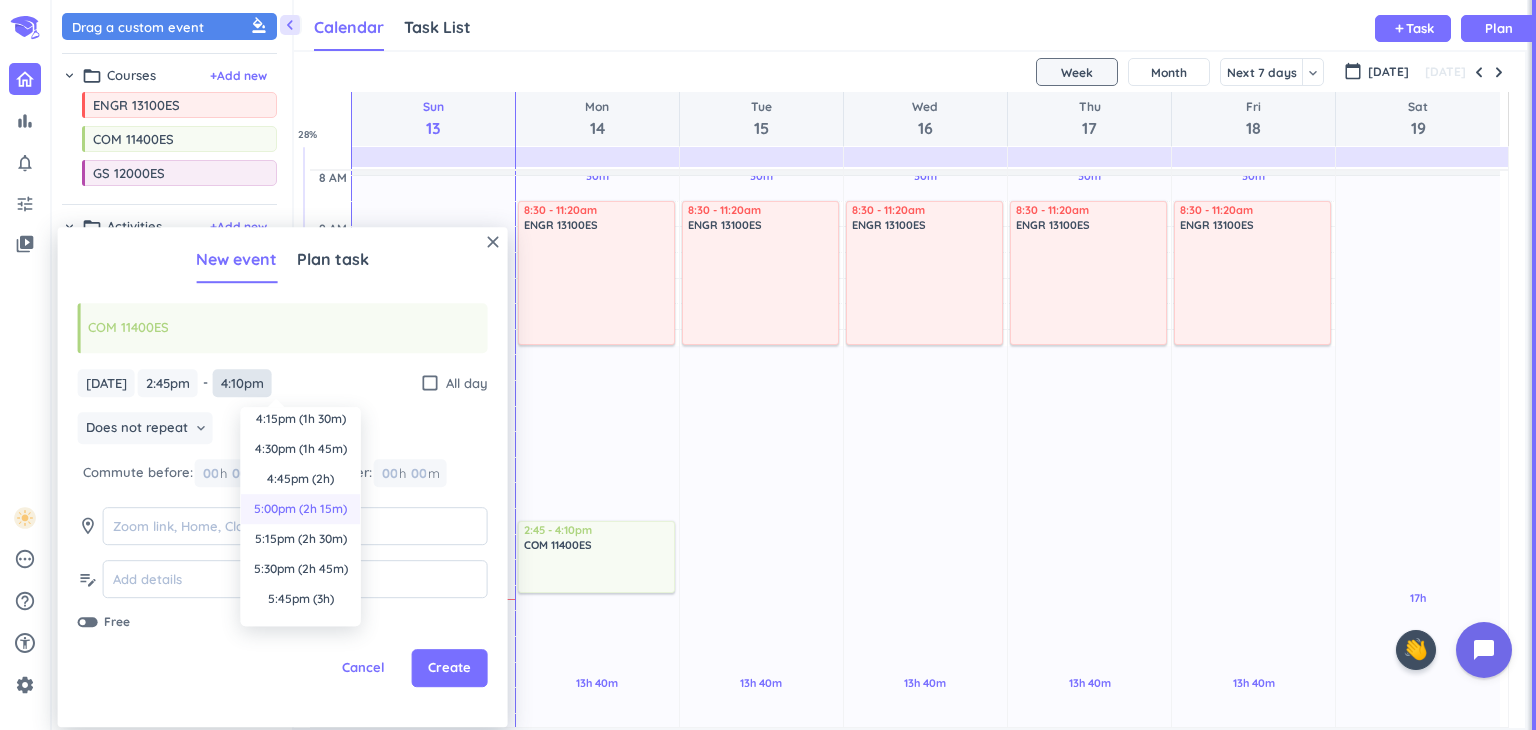 scroll, scrollTop: 0, scrollLeft: 0, axis: both 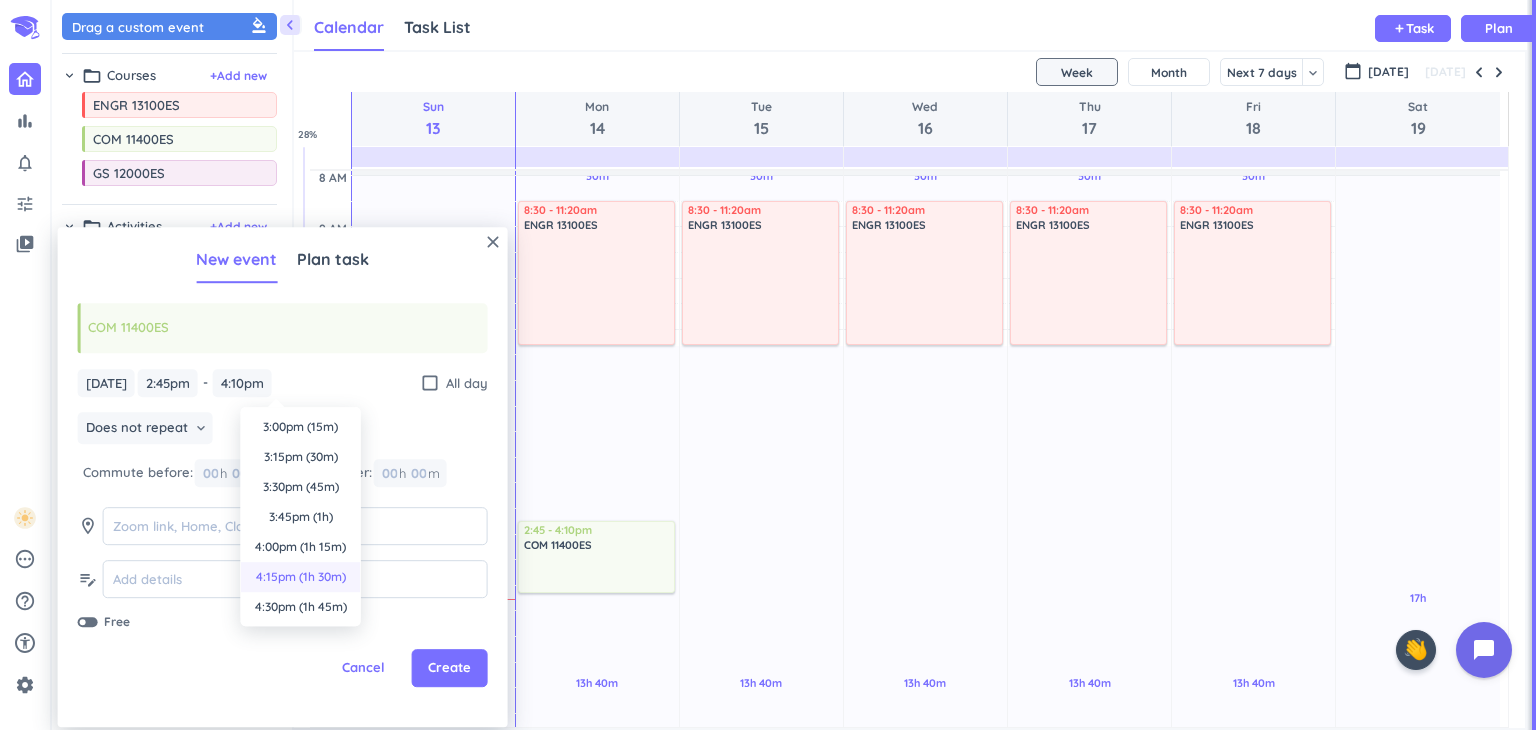 click on "4:15pm (1h 30m)" at bounding box center (301, 577) 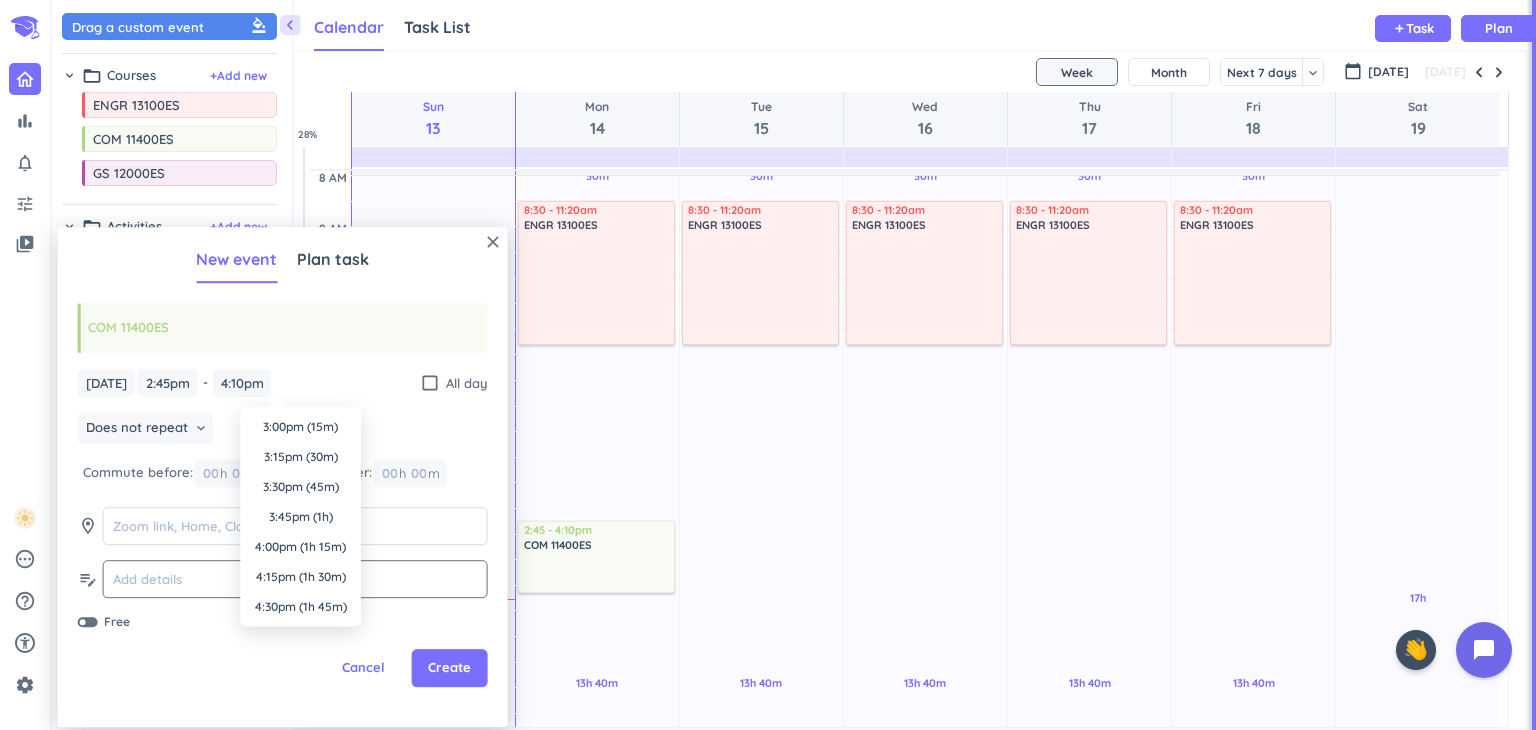 type on "4:15pm" 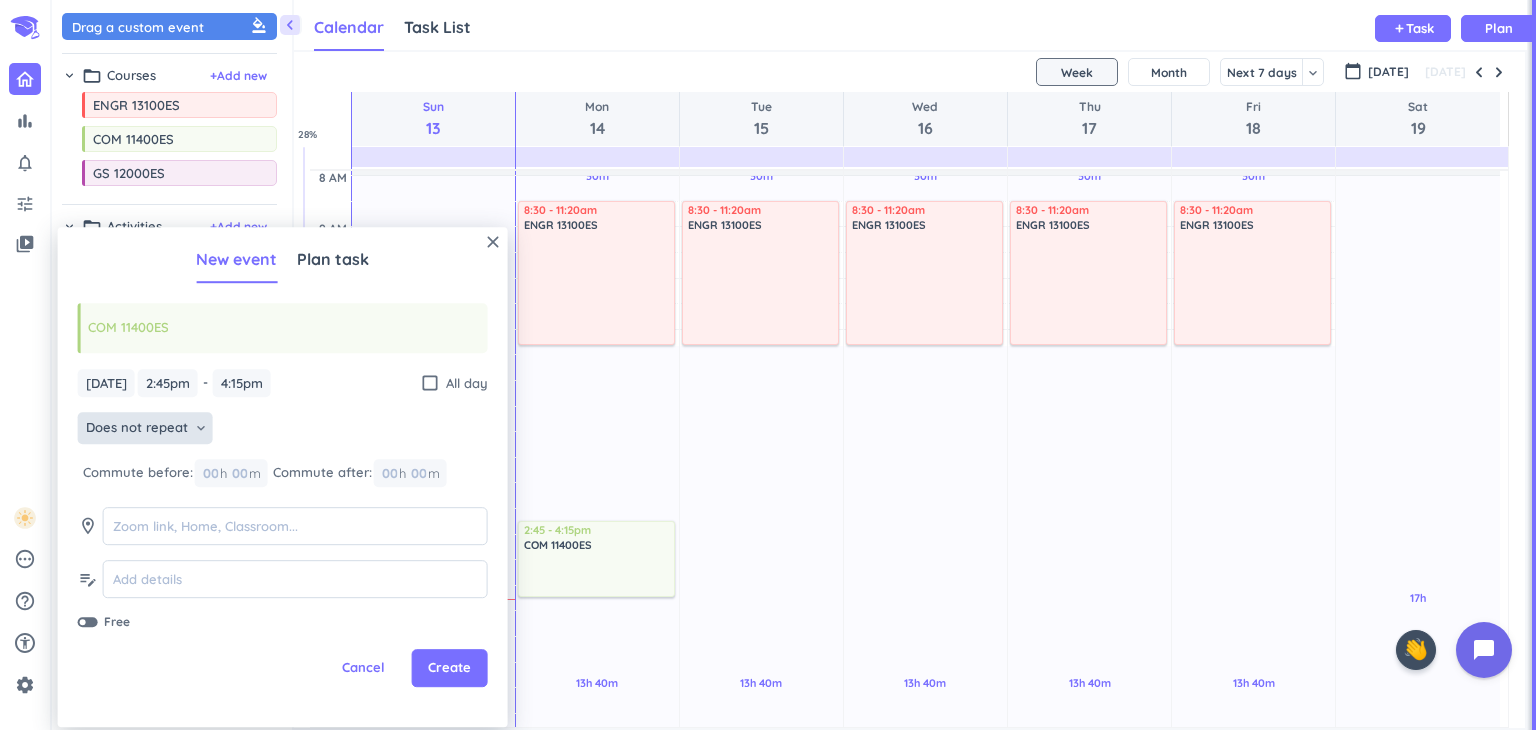 click on "Does not repeat" at bounding box center (137, 429) 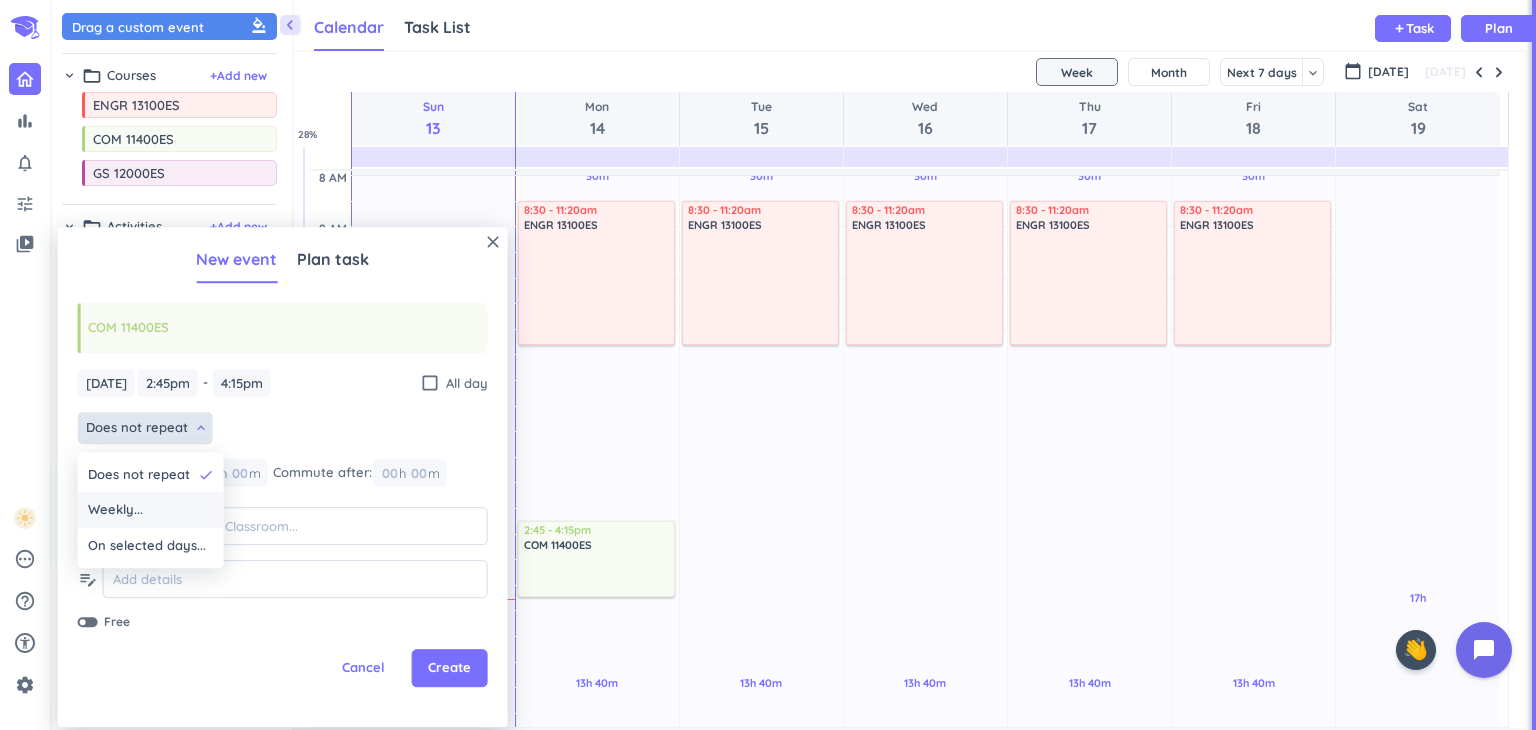 click on "Weekly..." at bounding box center [151, 511] 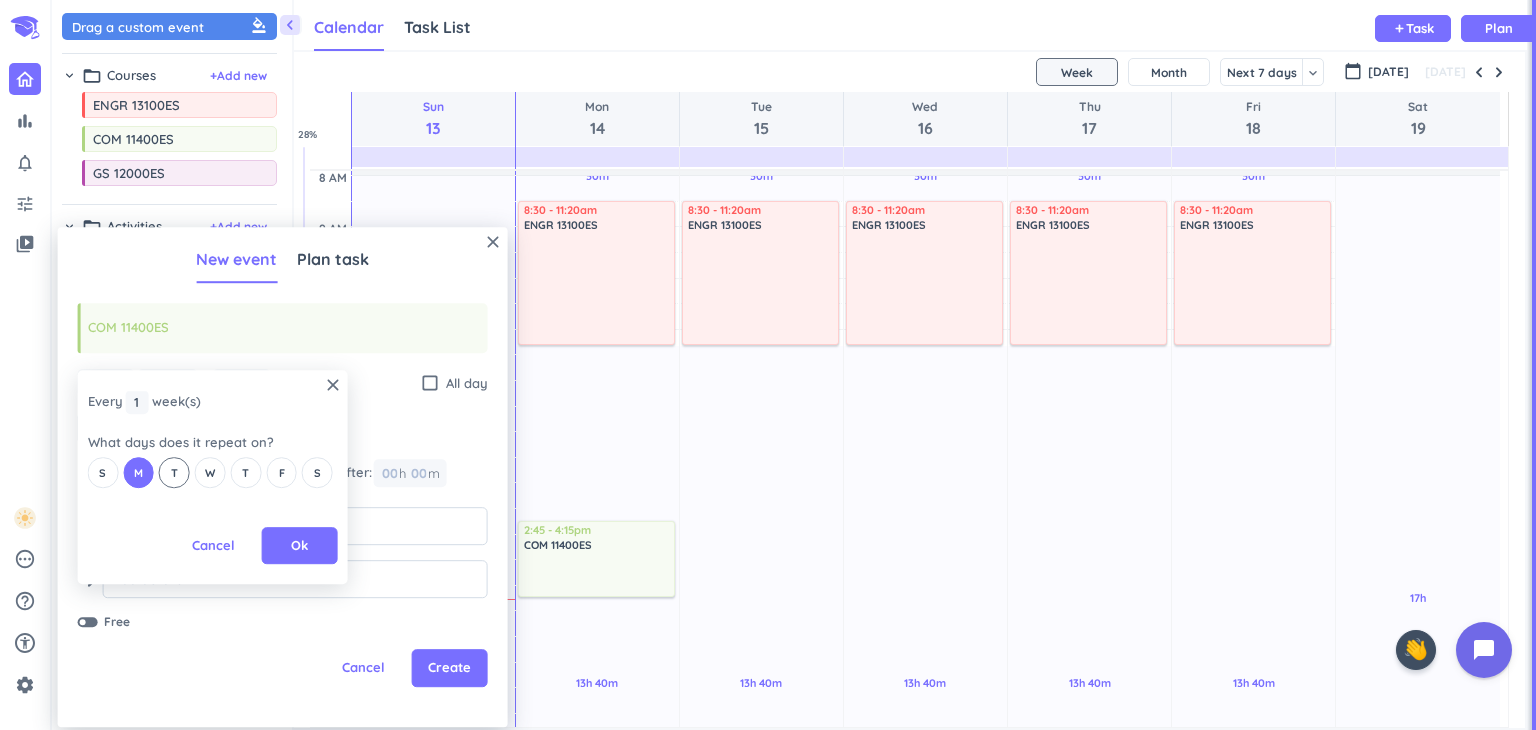 click on "T" at bounding box center [174, 472] 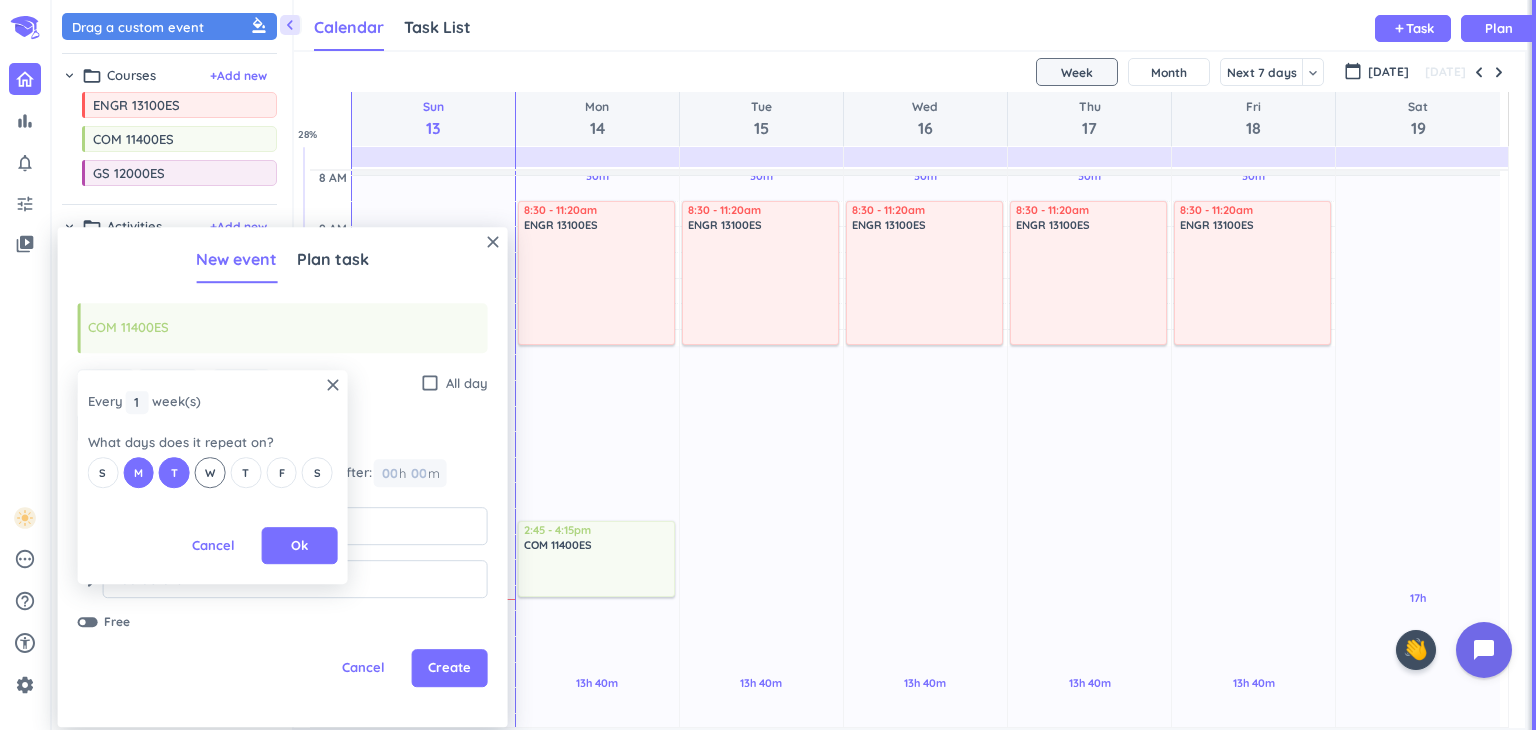 click on "W" at bounding box center [210, 472] 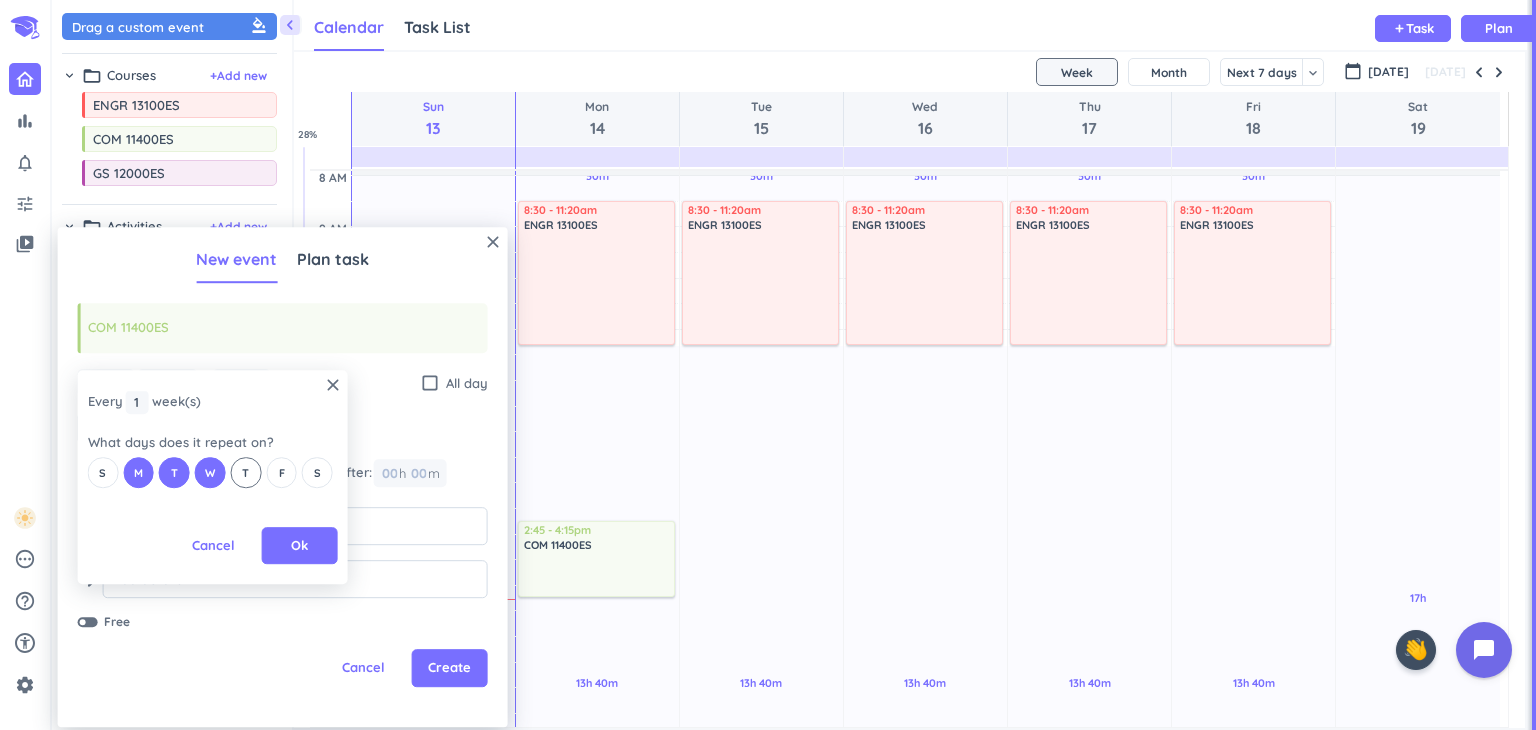click on "T" at bounding box center [245, 472] 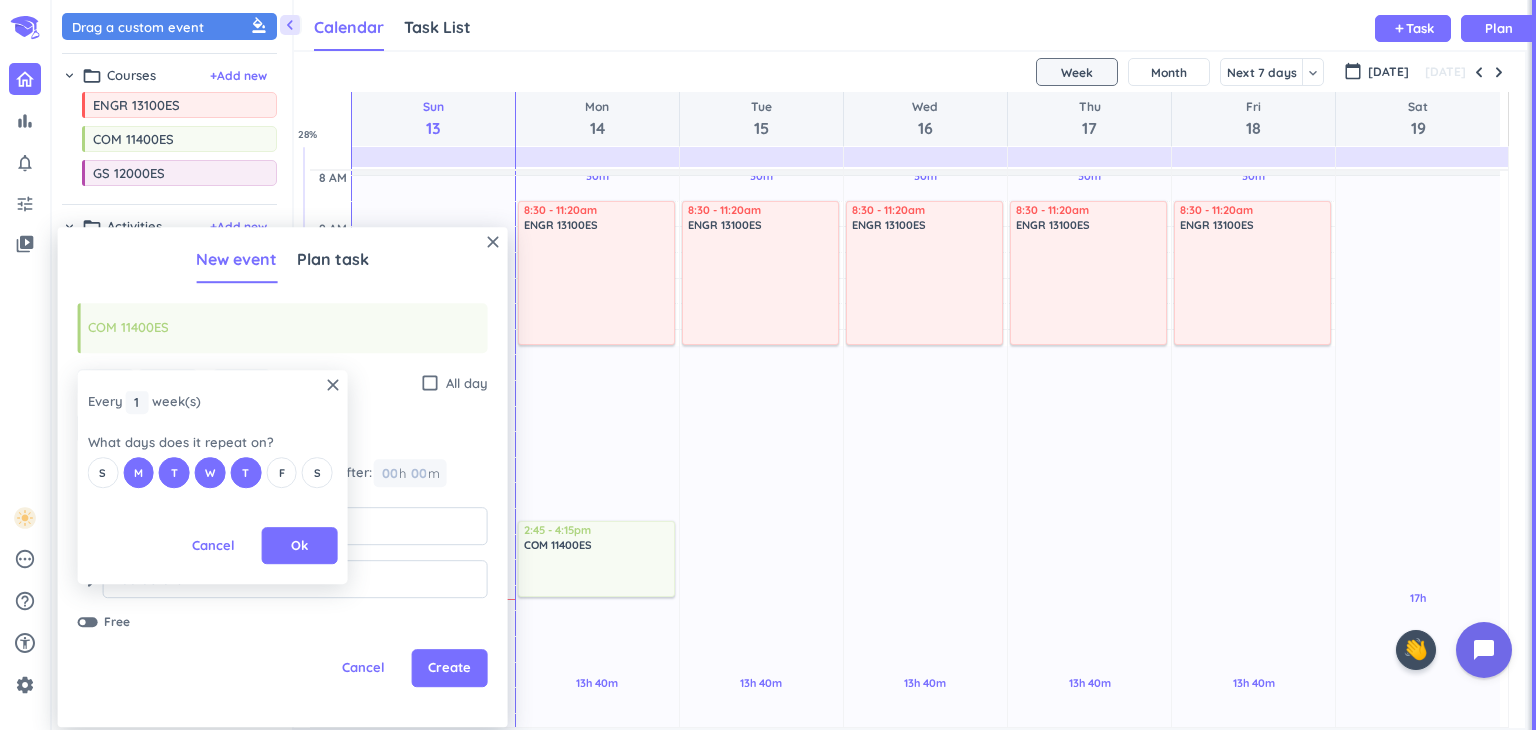 drag, startPoint x: 272, startPoint y: 461, endPoint x: 273, endPoint y: 486, distance: 25.019993 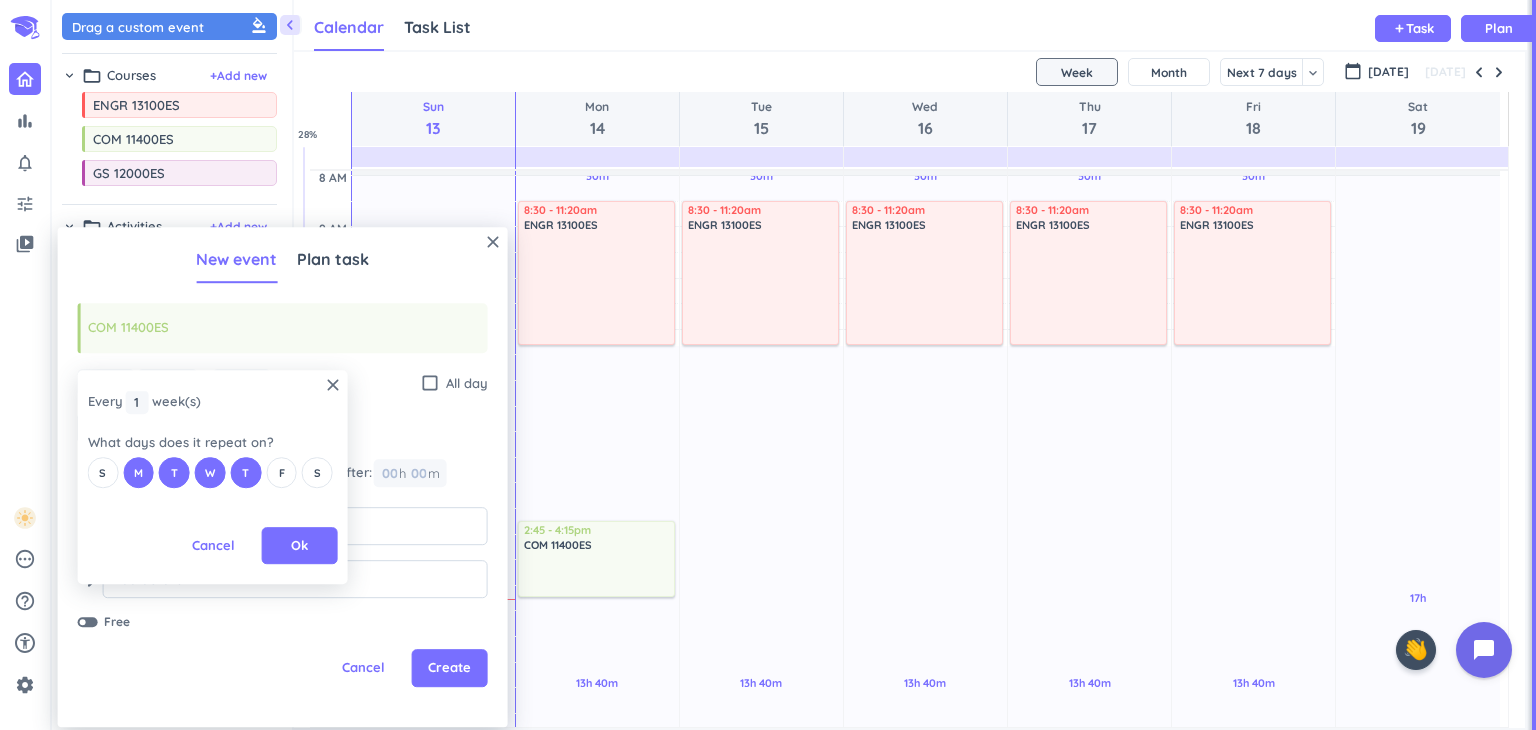 click on "F" at bounding box center [281, 472] 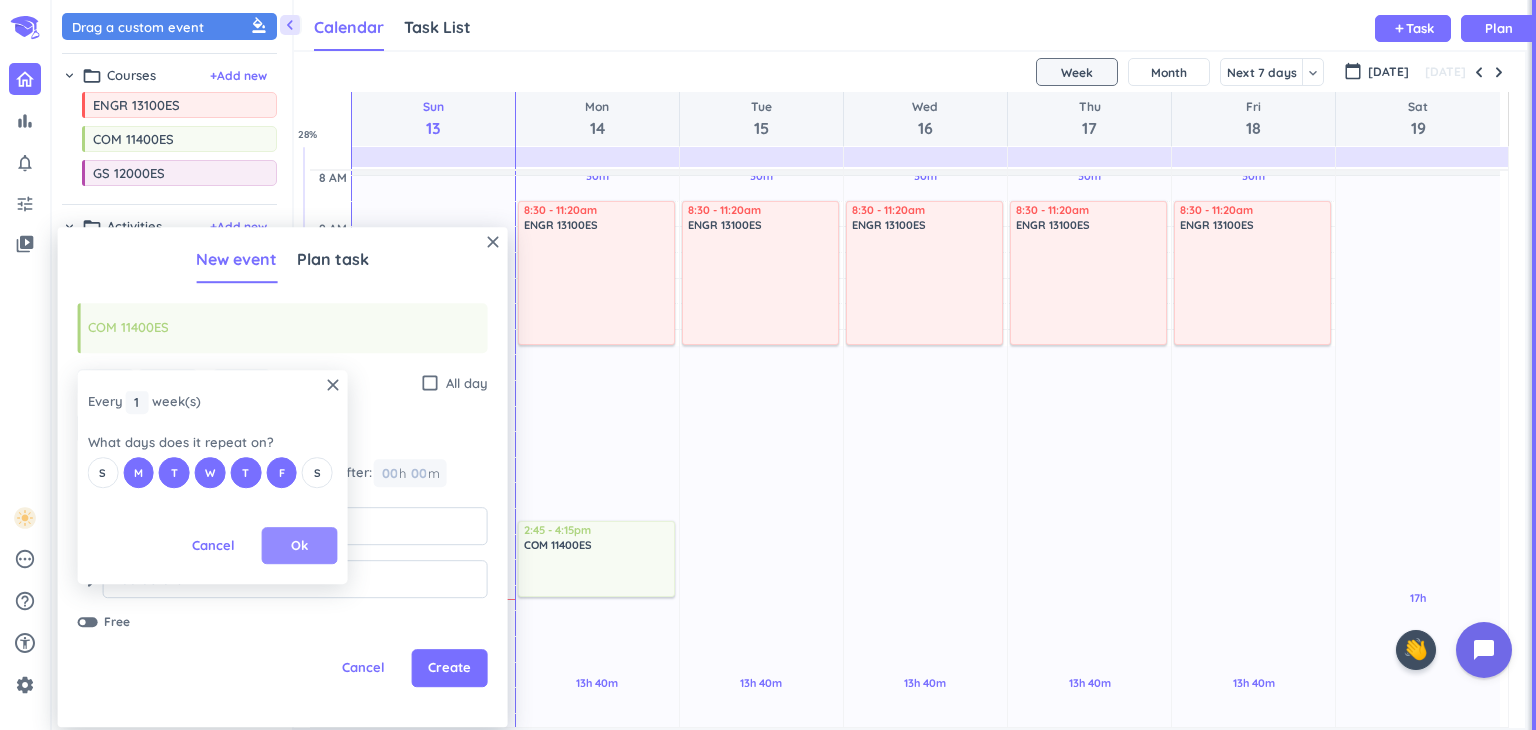 click on "Ok" at bounding box center [300, 546] 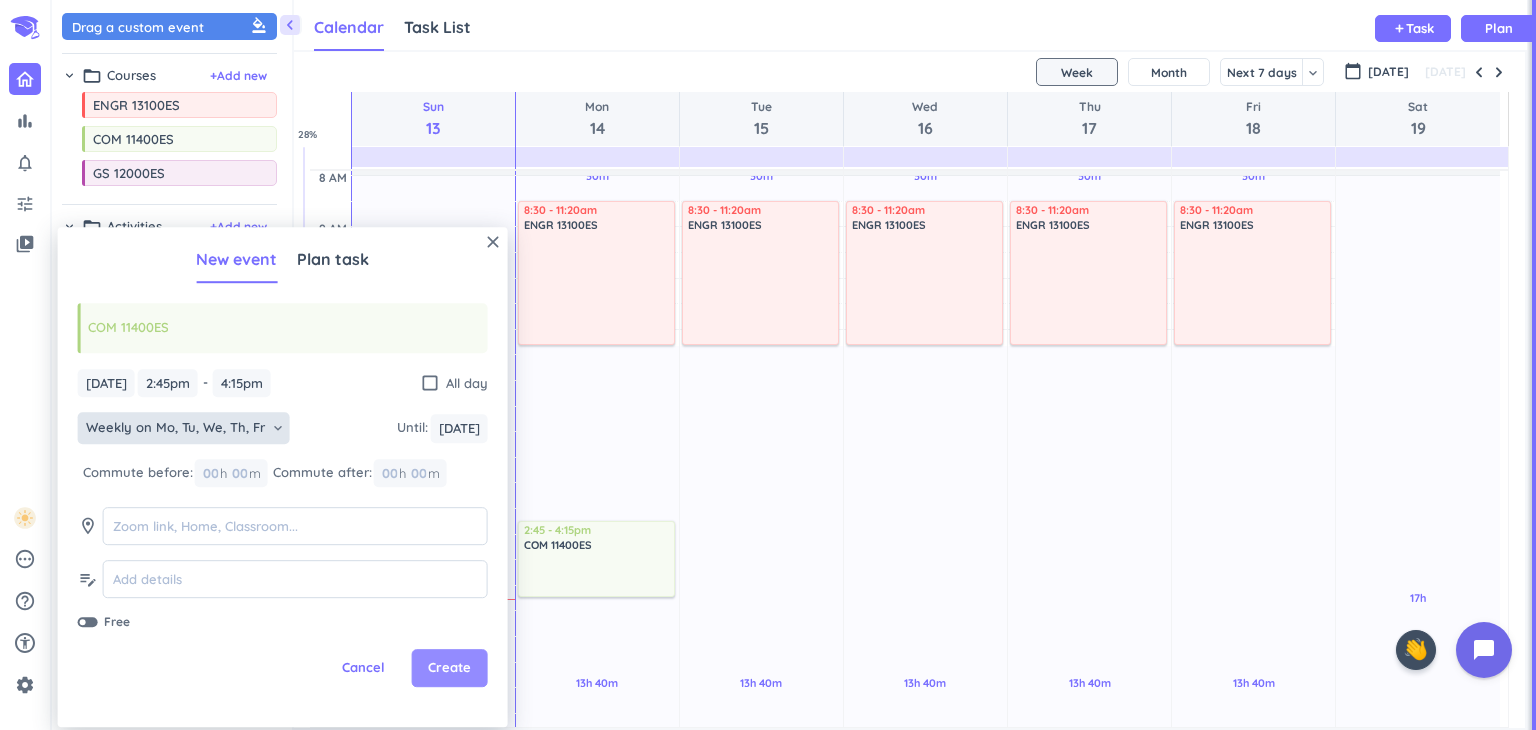 click on "Create" at bounding box center [449, 669] 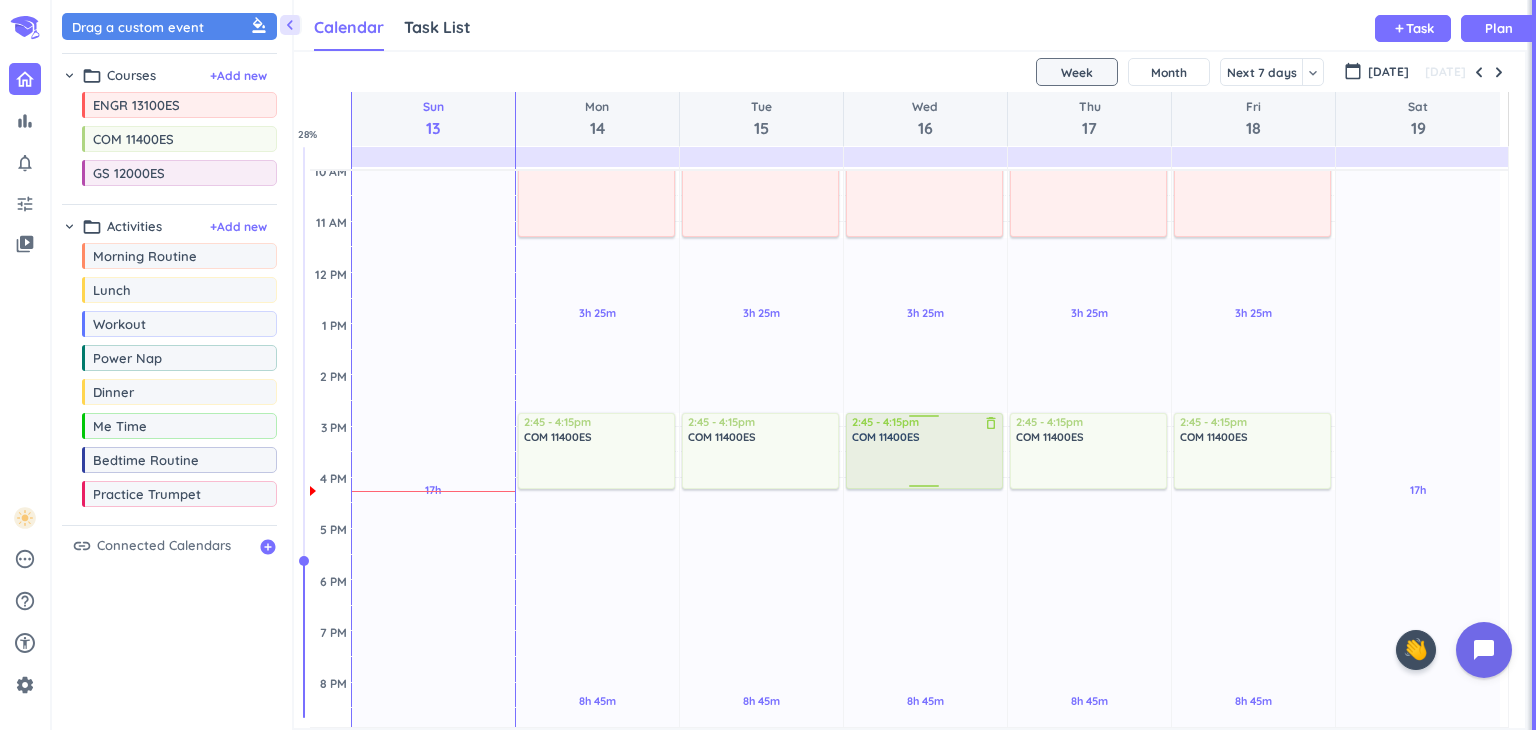 scroll, scrollTop: 272, scrollLeft: 0, axis: vertical 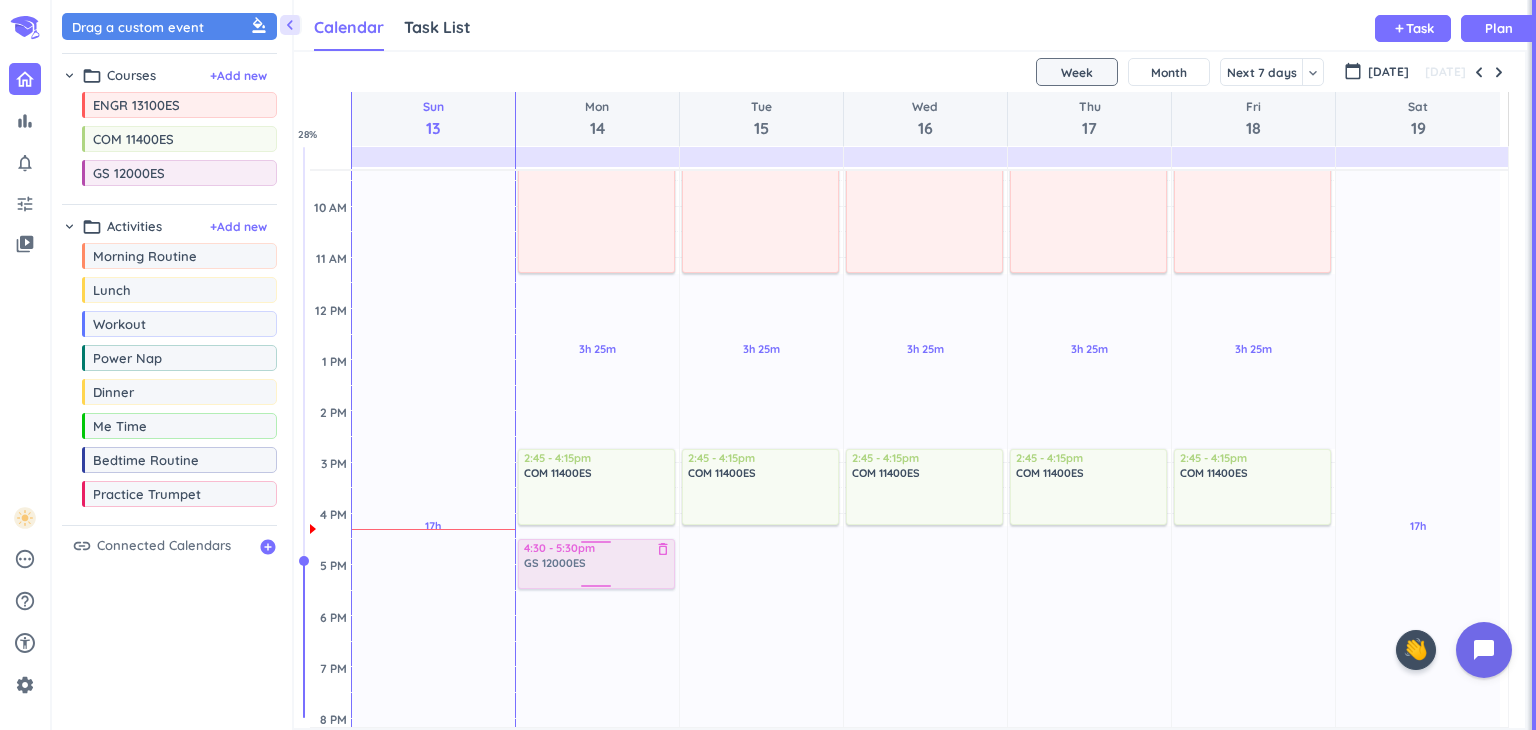 drag, startPoint x: 132, startPoint y: 176, endPoint x: 575, endPoint y: 539, distance: 572.7286 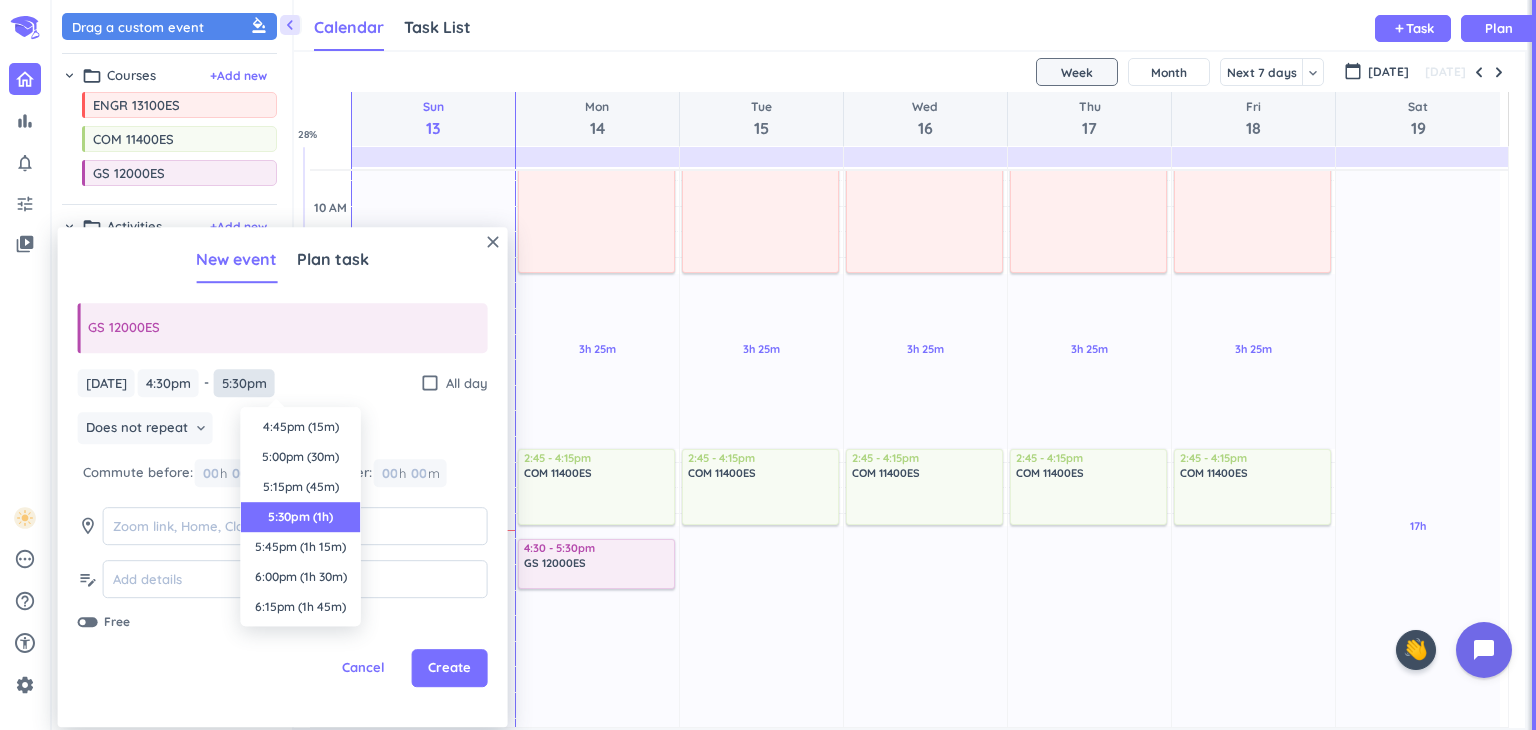 click on "5:30pm" at bounding box center [244, 383] 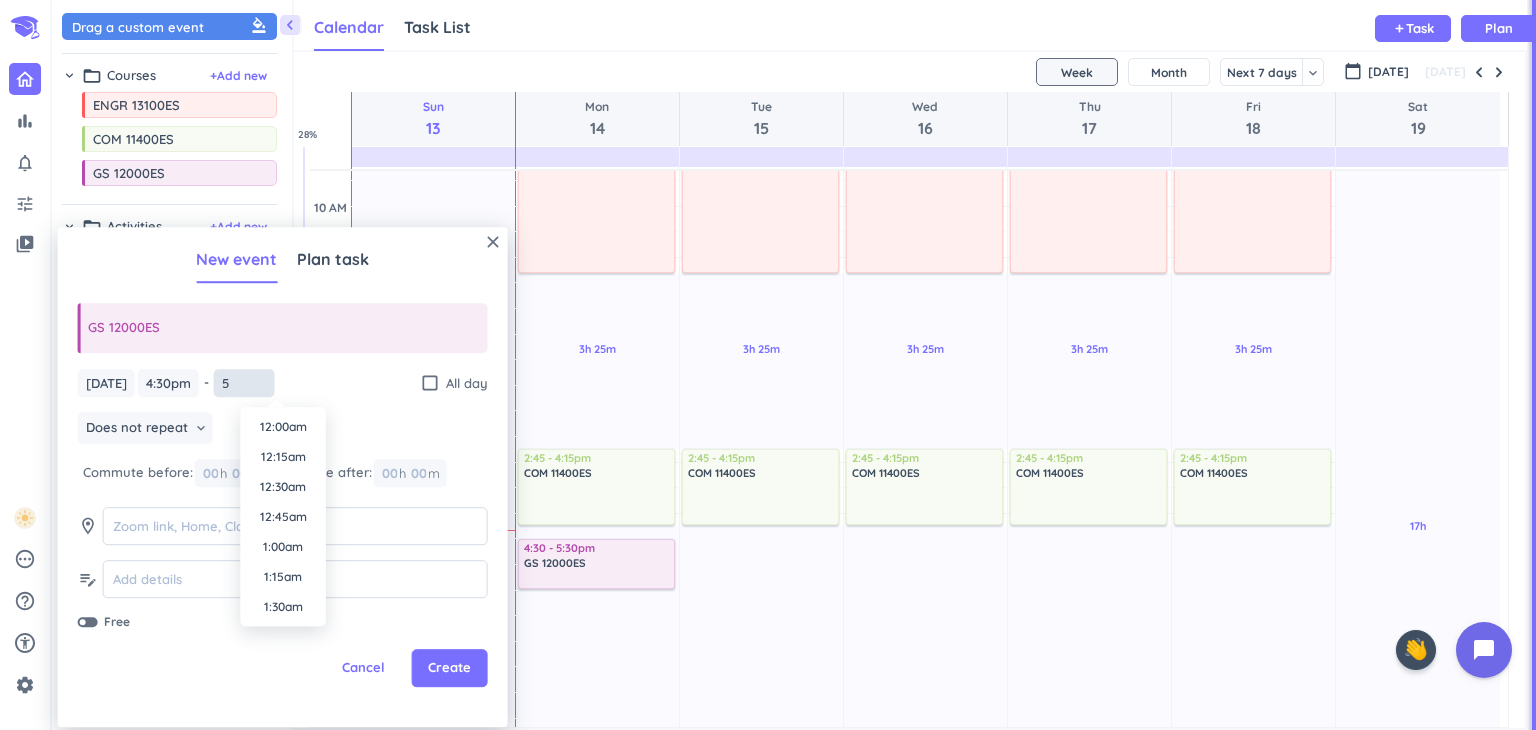 scroll, scrollTop: 1950, scrollLeft: 0, axis: vertical 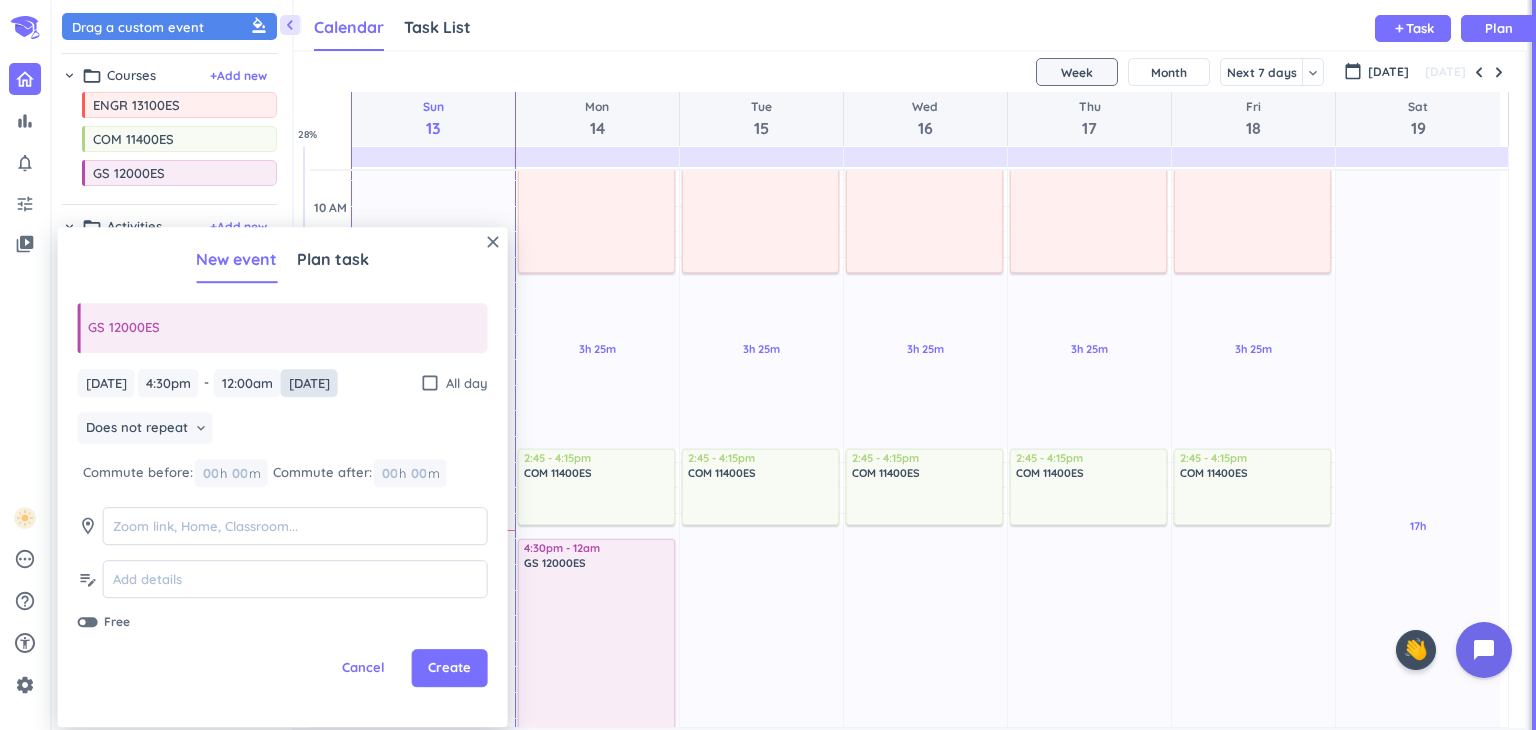 click on "[DATE]" at bounding box center [309, 383] 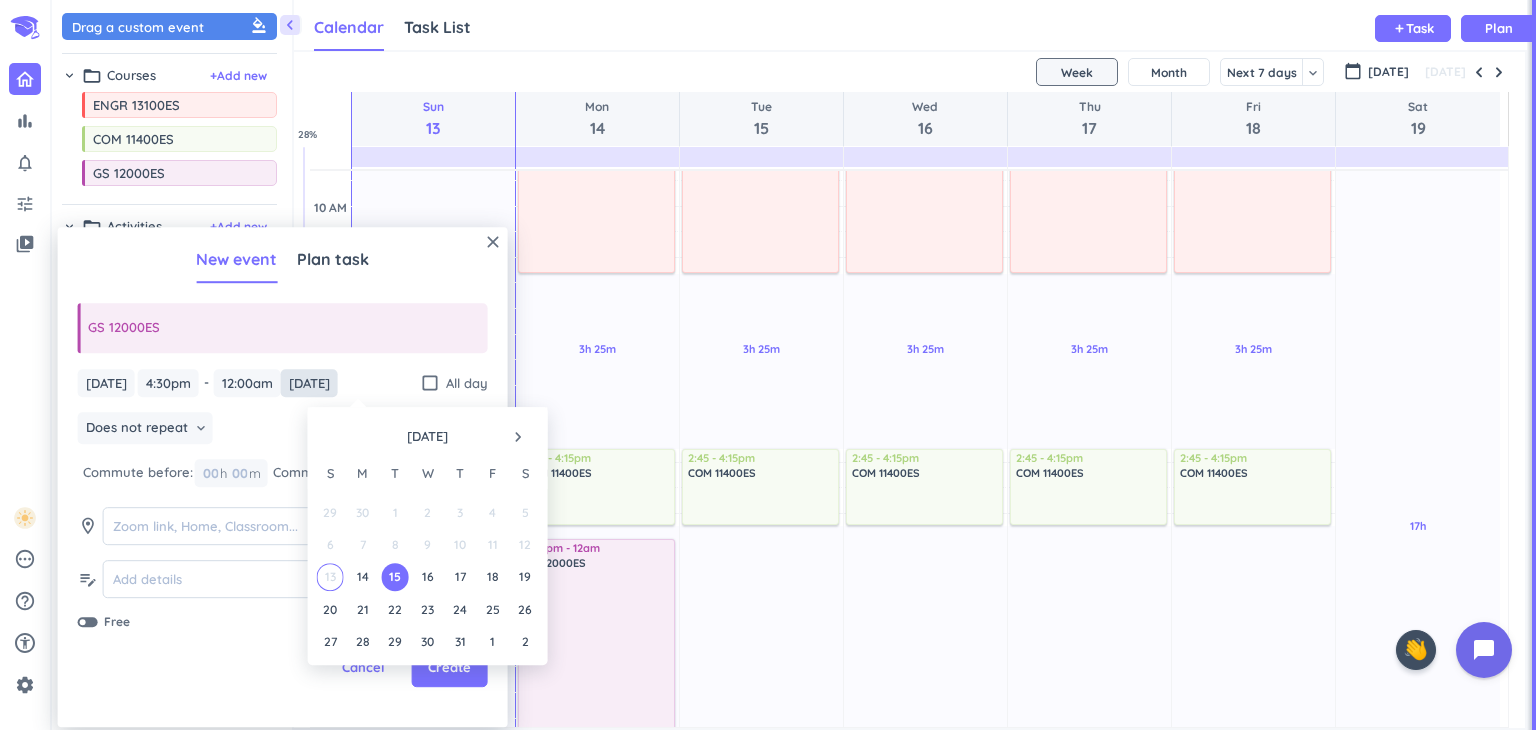 click on "[DATE]" at bounding box center [309, 383] 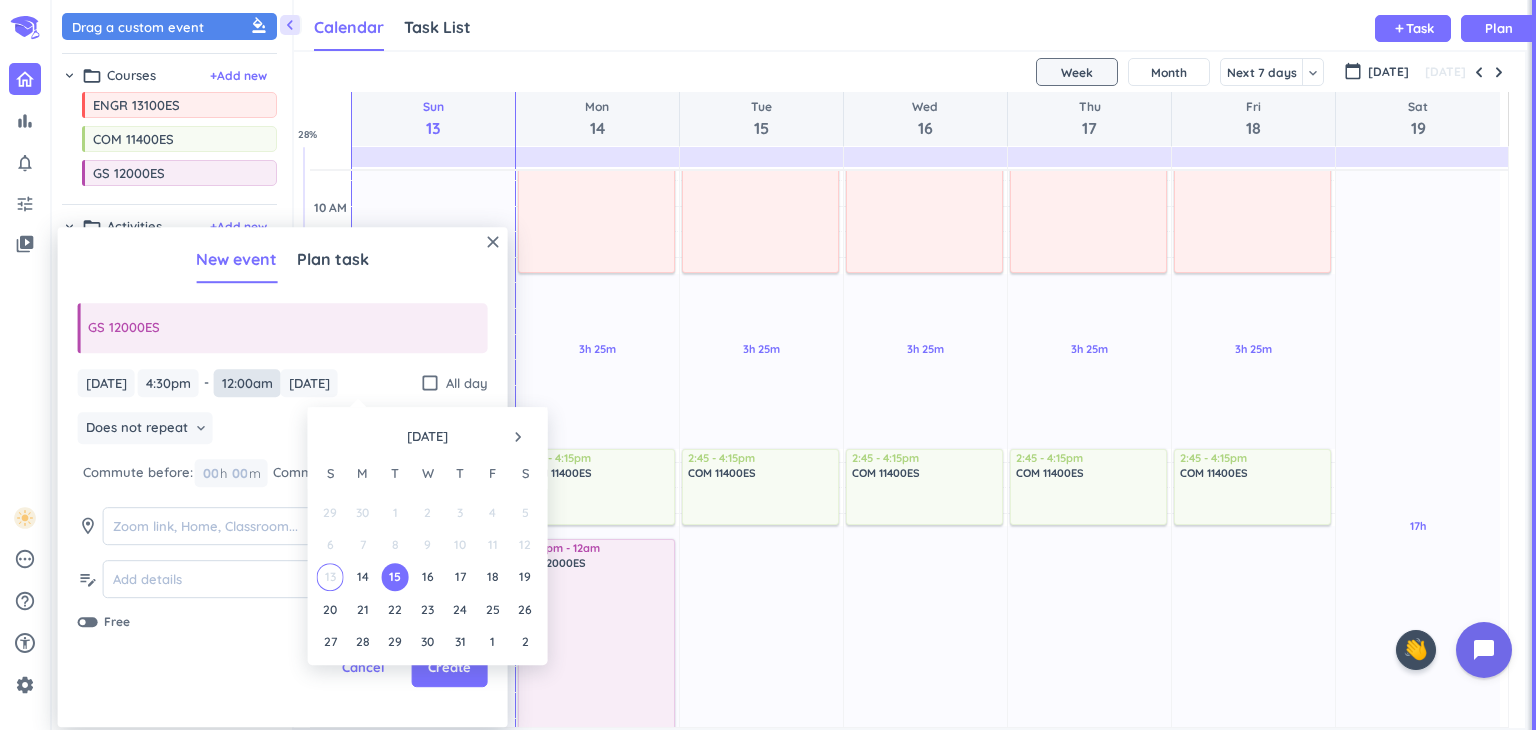 click on "12:00am" at bounding box center (247, 383) 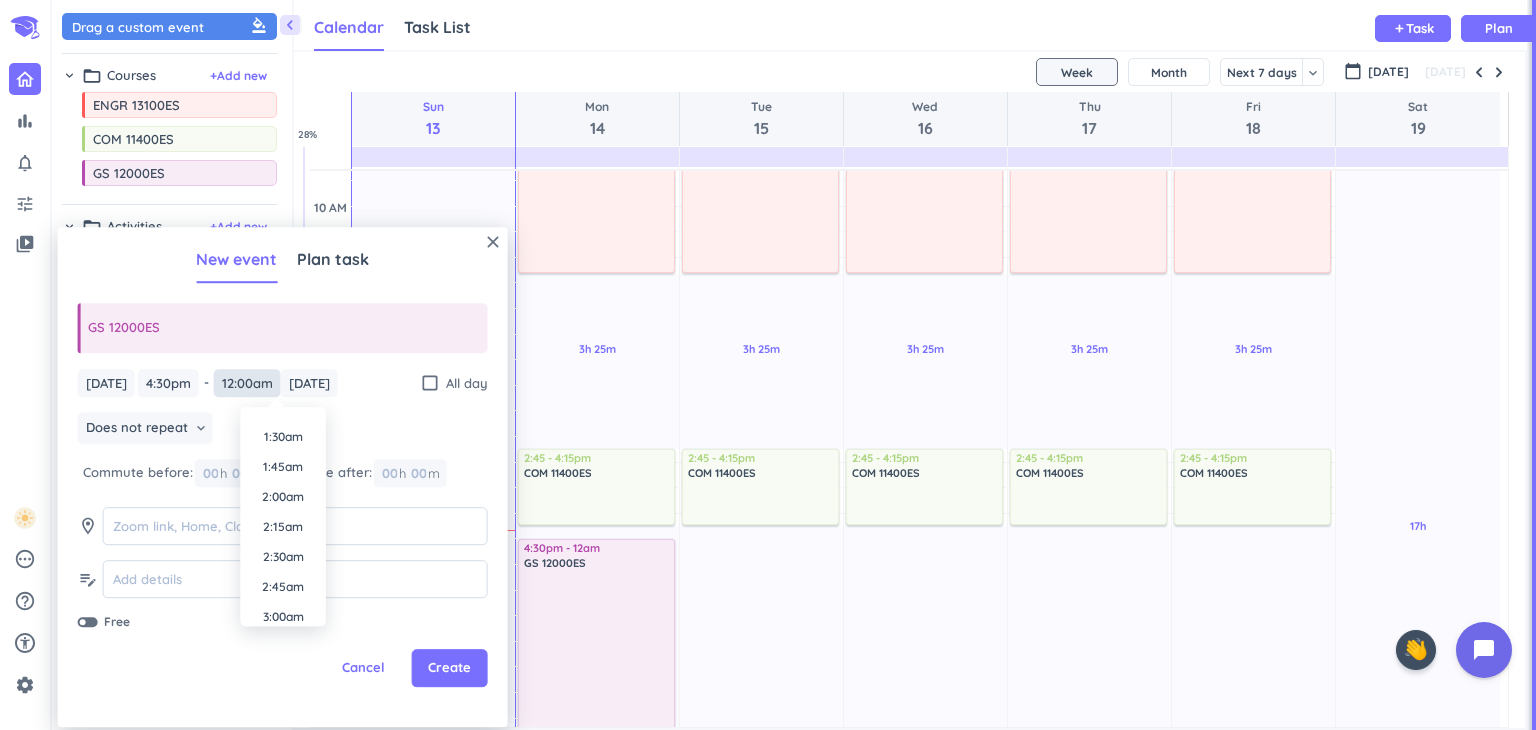 scroll, scrollTop: 0, scrollLeft: 0, axis: both 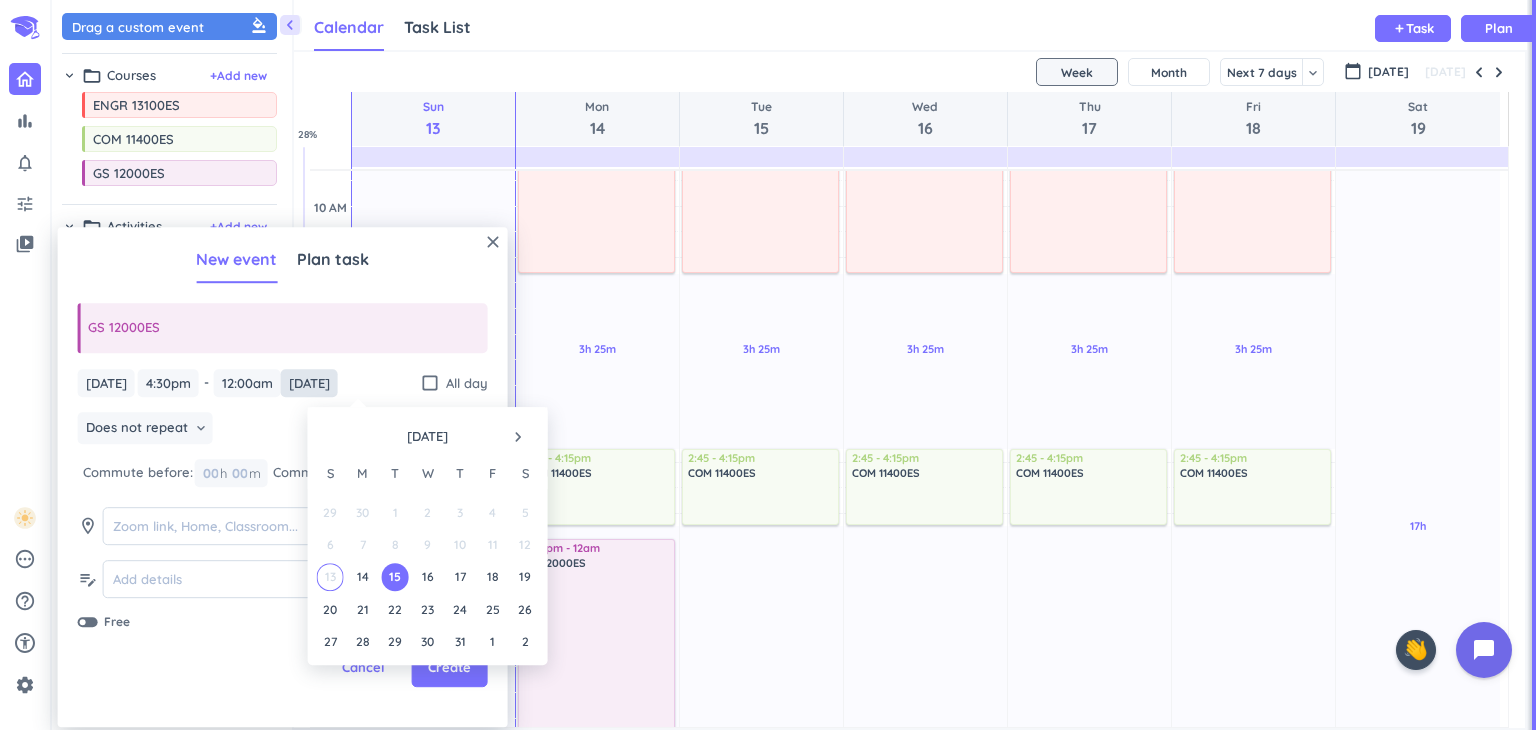 click on "[DATE]" at bounding box center [309, 383] 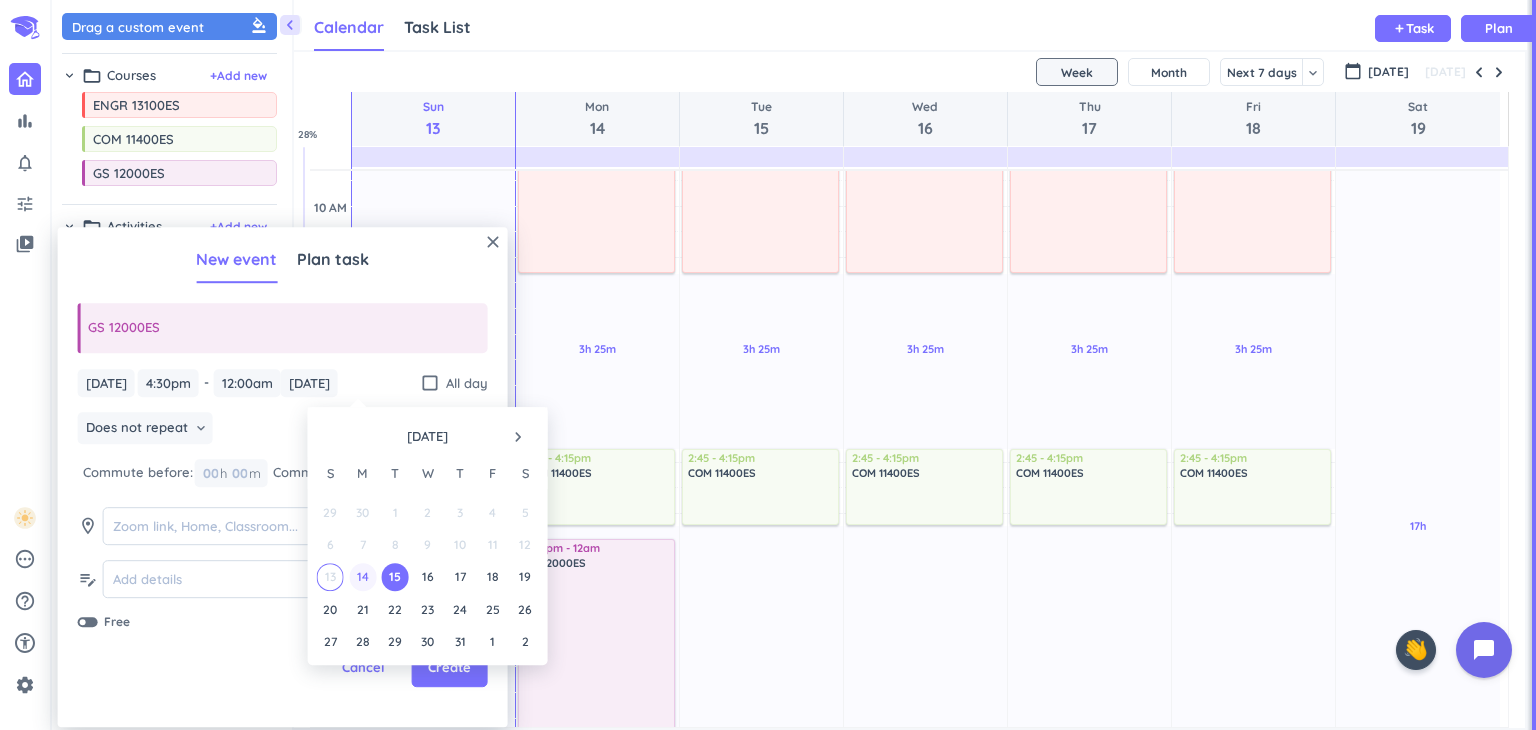 click on "14" at bounding box center [362, 577] 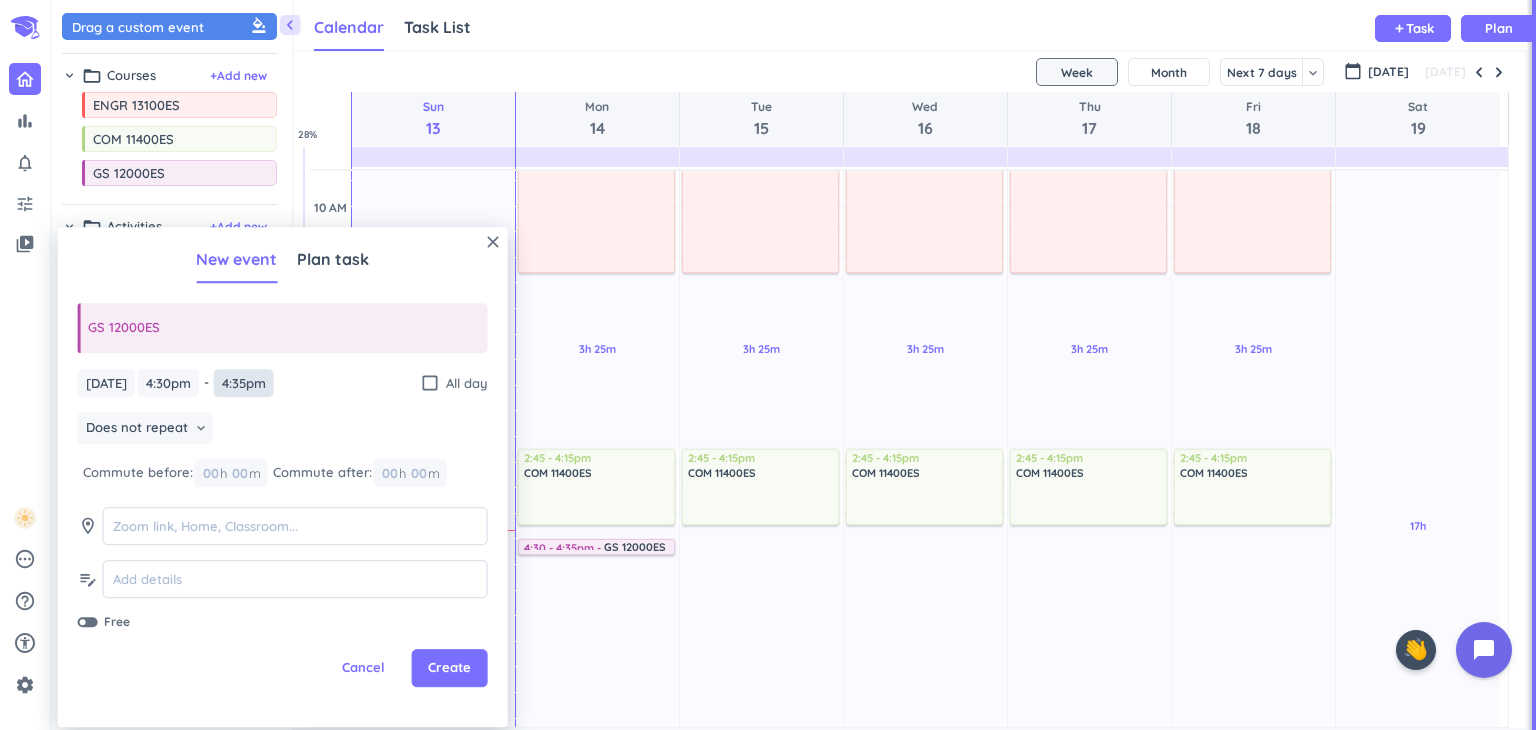 click on "4:35pm" at bounding box center [244, 383] 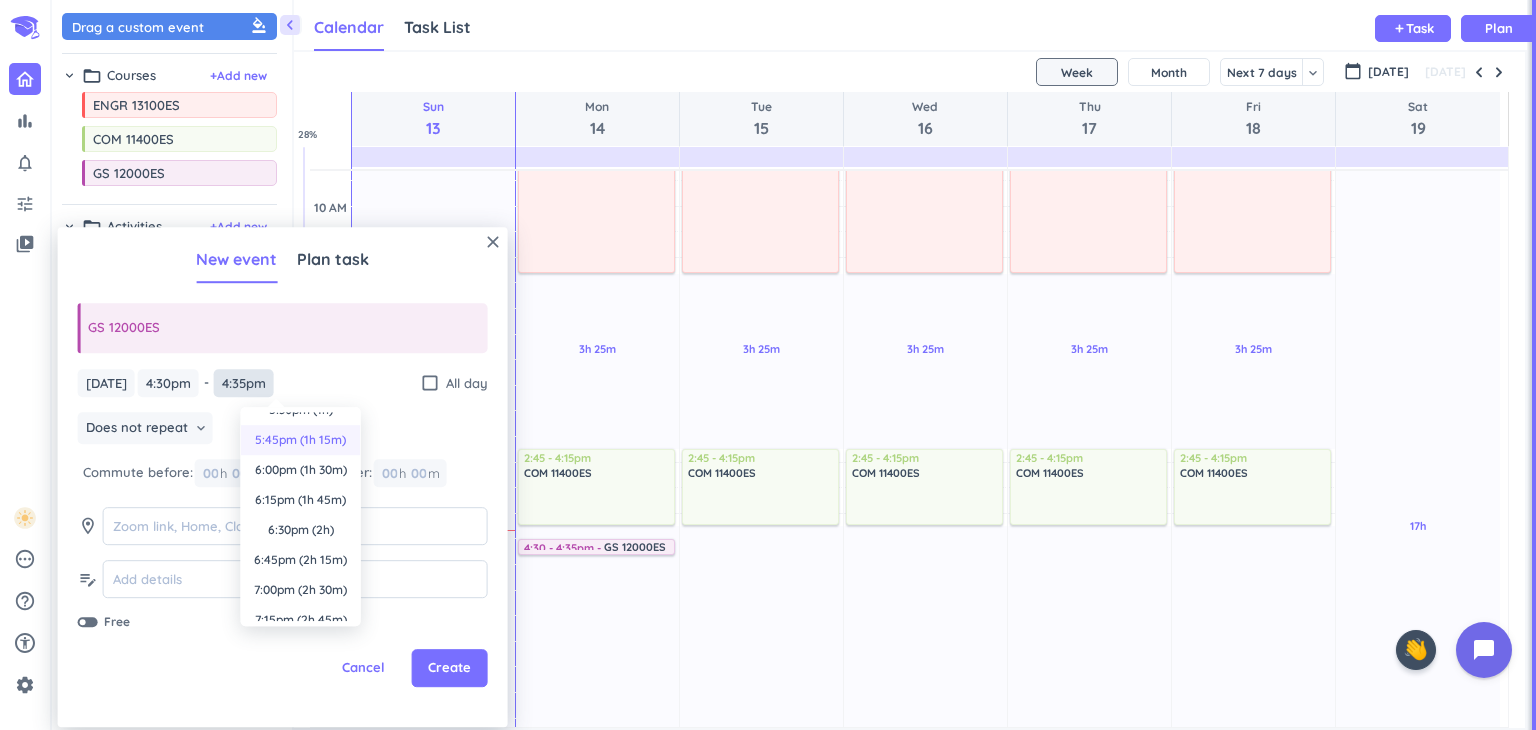 scroll, scrollTop: 0, scrollLeft: 0, axis: both 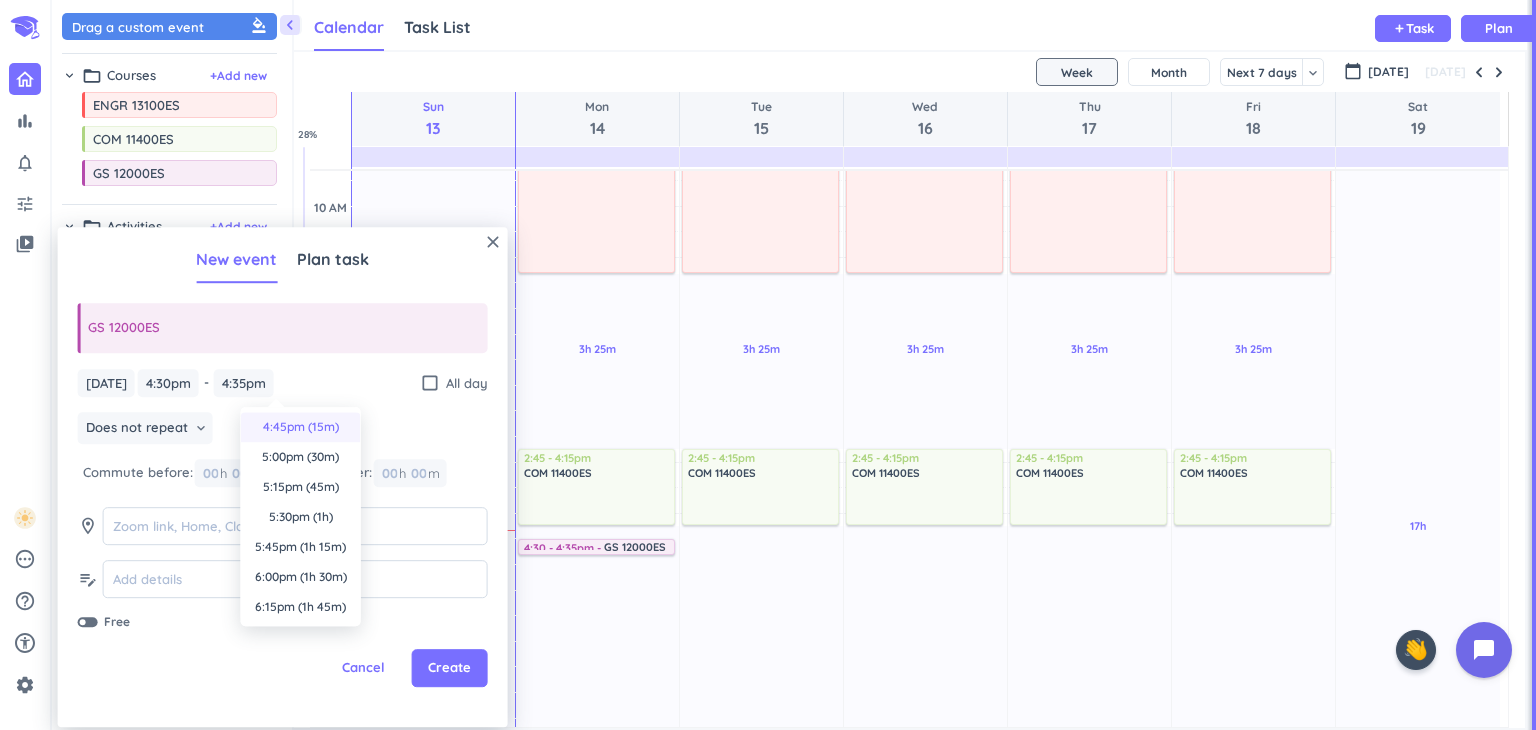 click on "4:45pm (15m)" at bounding box center [301, 427] 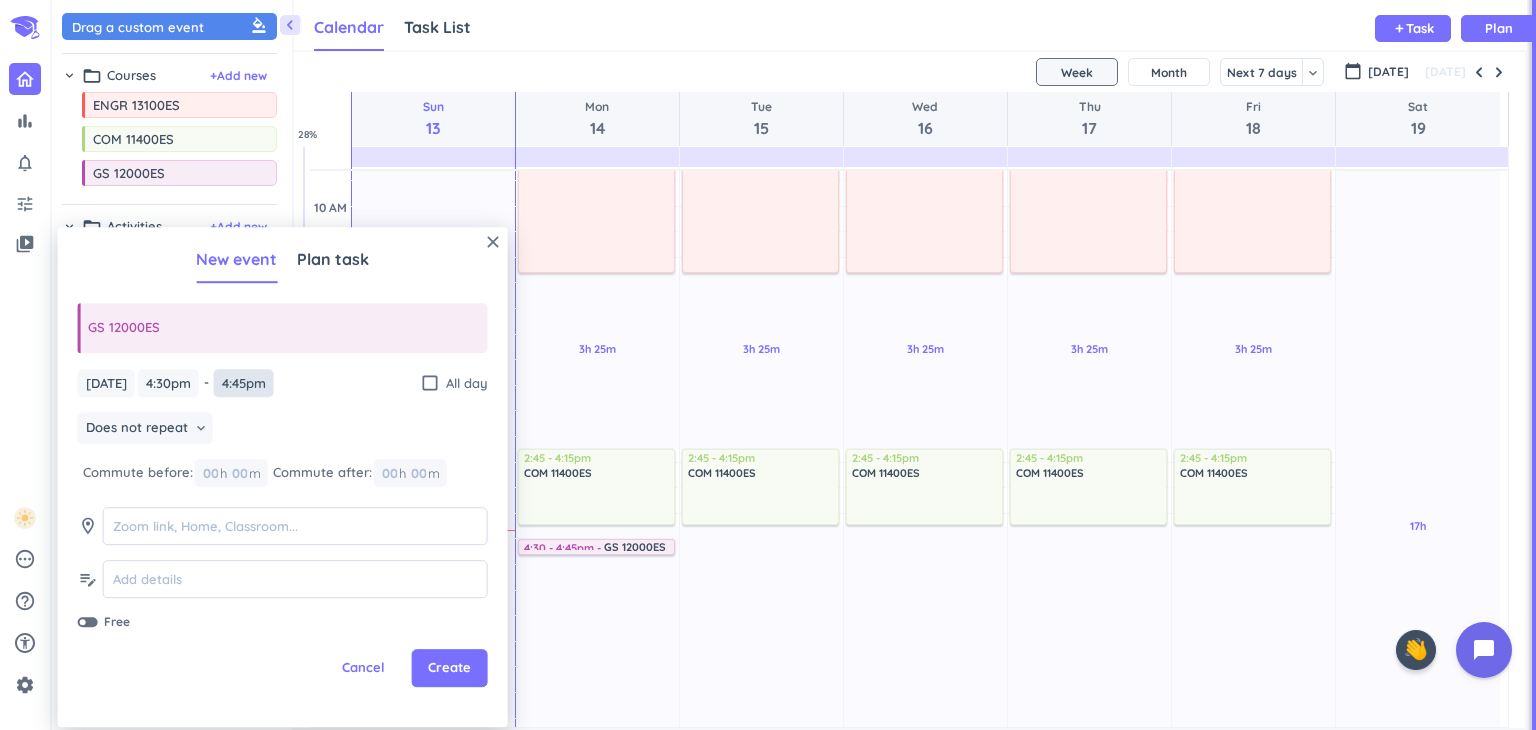 click on "4:45pm" at bounding box center (244, 383) 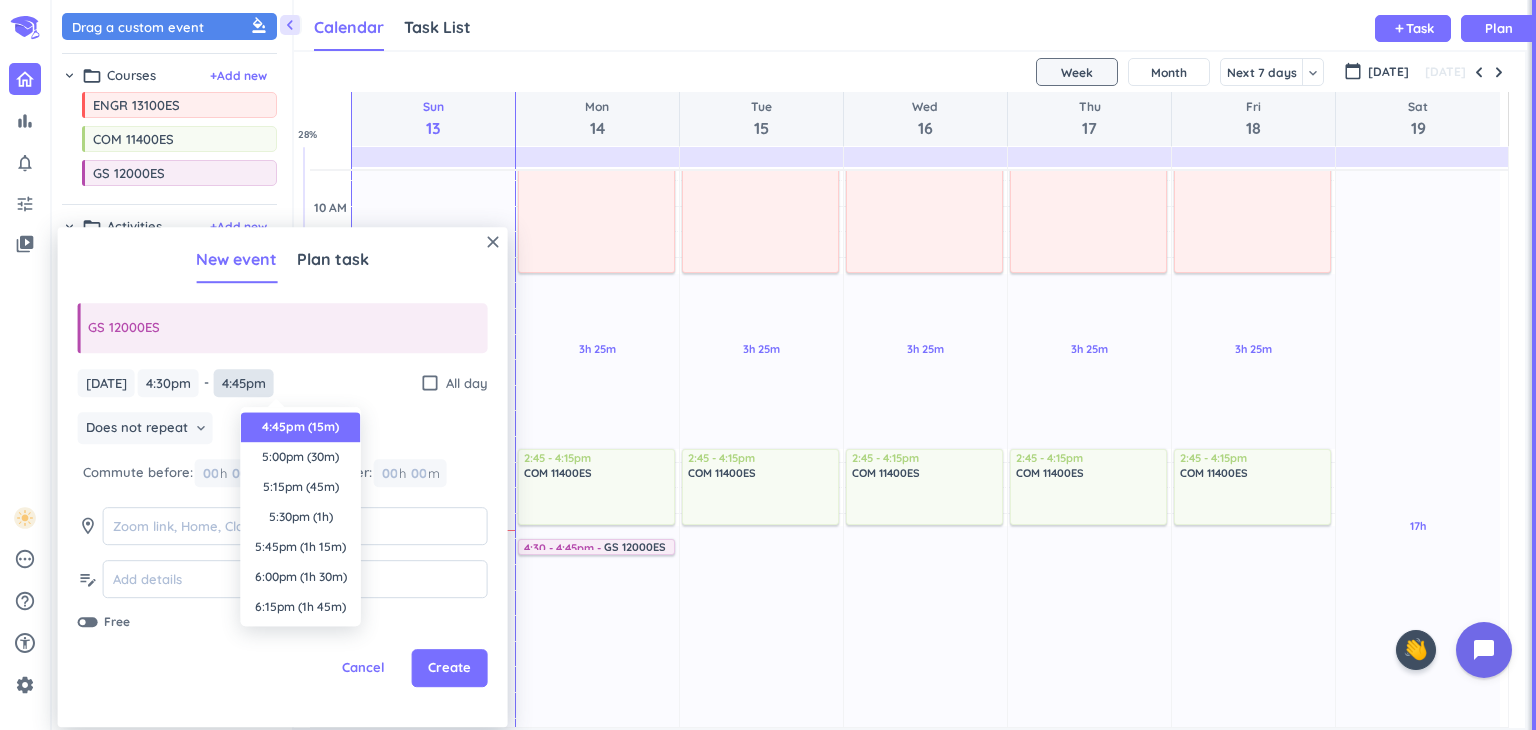click on "4:45pm" at bounding box center [244, 383] 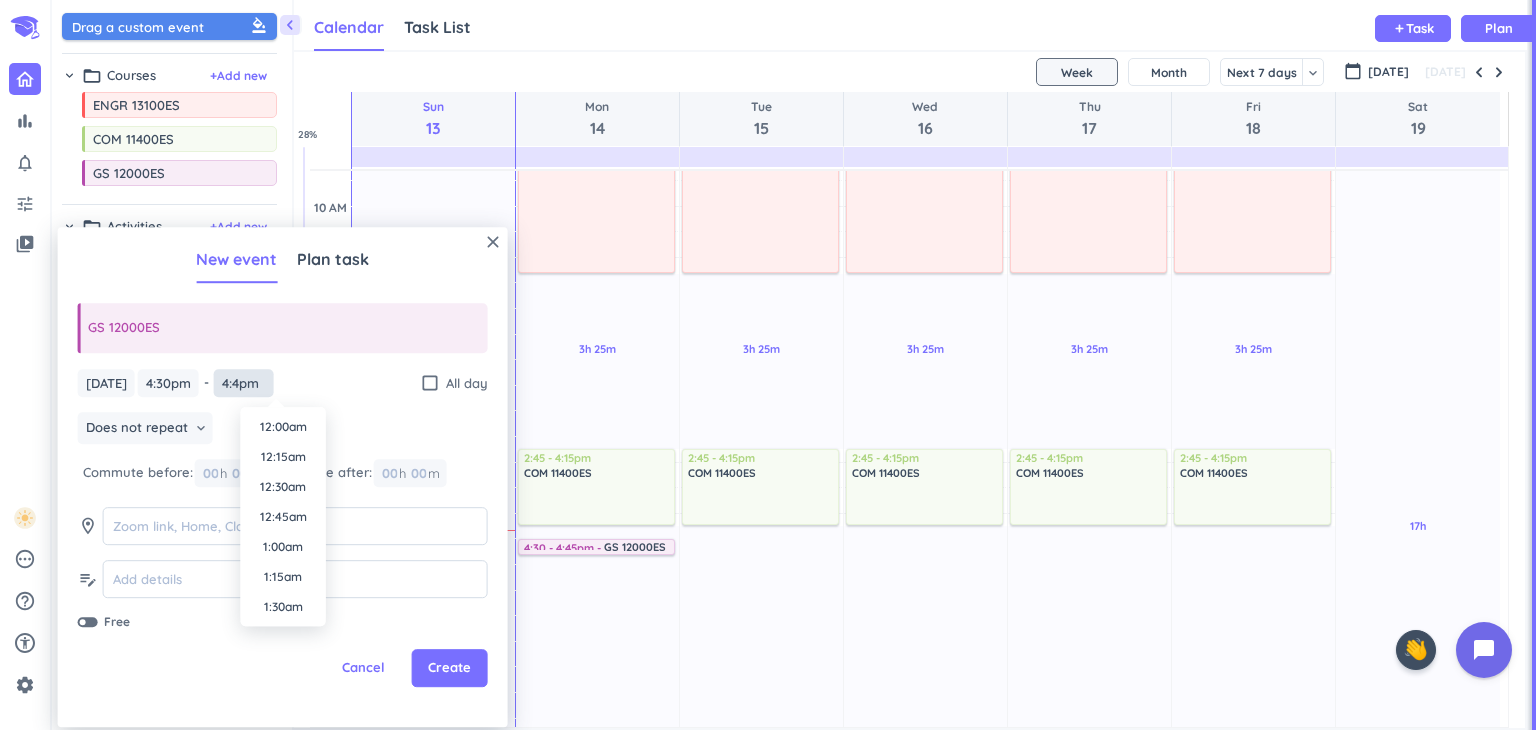 scroll, scrollTop: 1830, scrollLeft: 0, axis: vertical 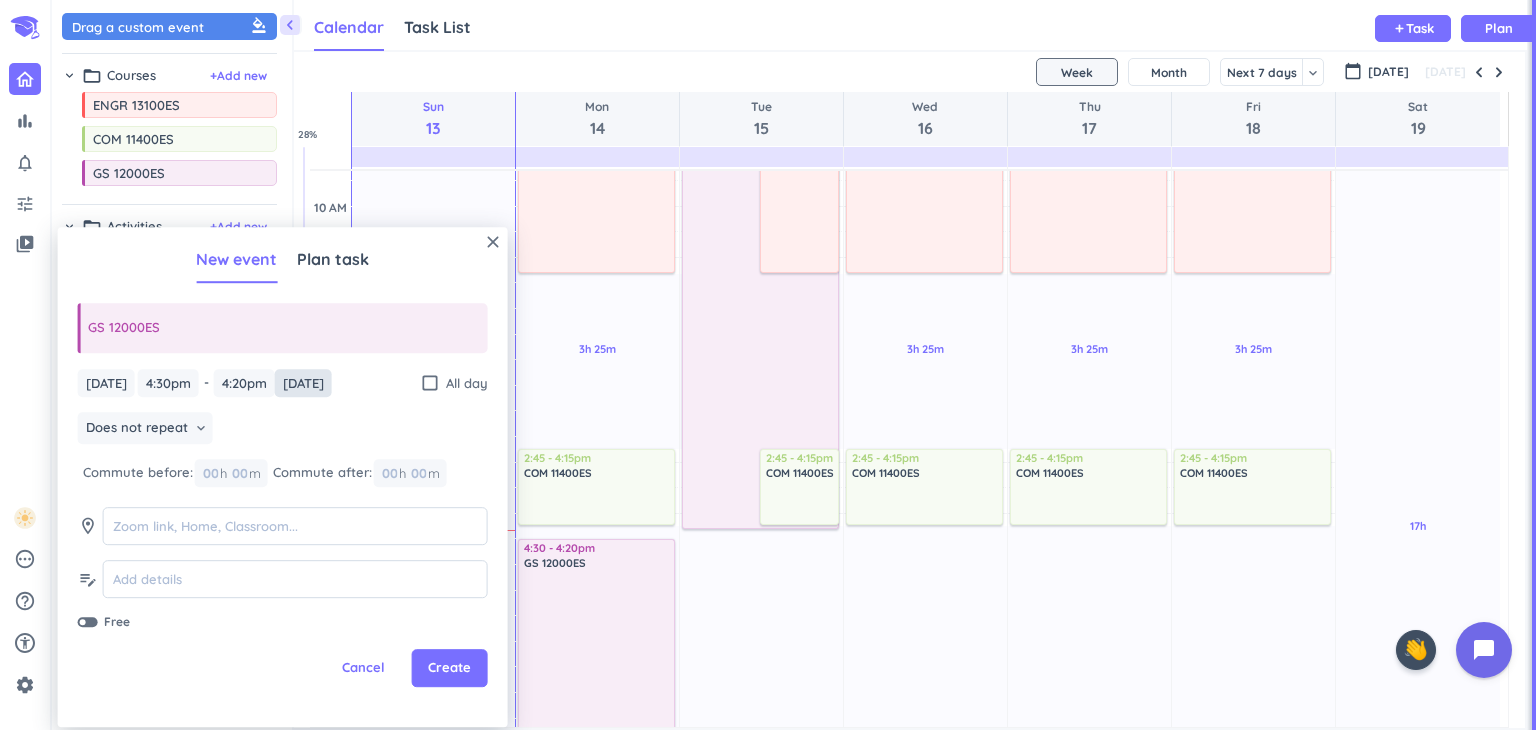 click on "[DATE]" at bounding box center (303, 383) 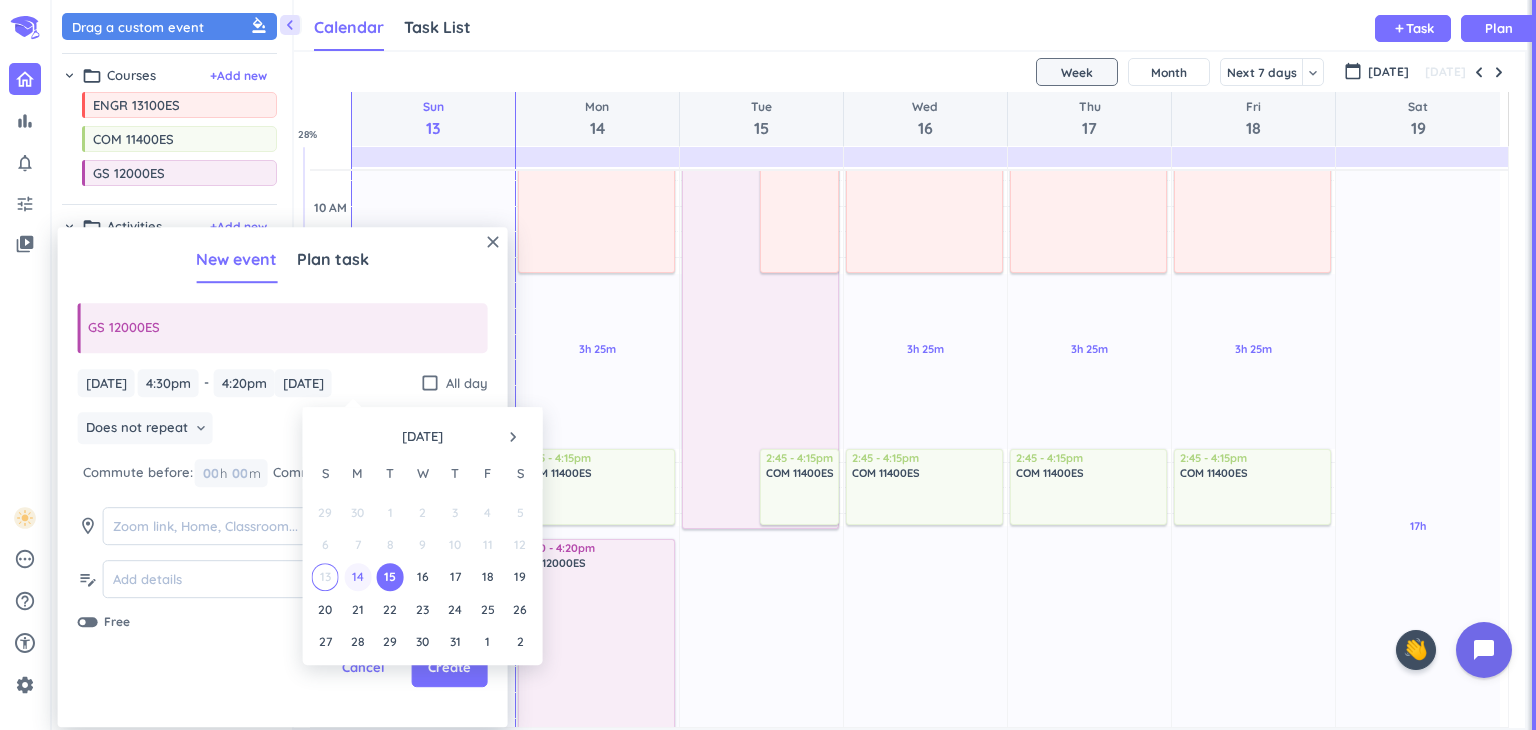 click on "14" at bounding box center [357, 577] 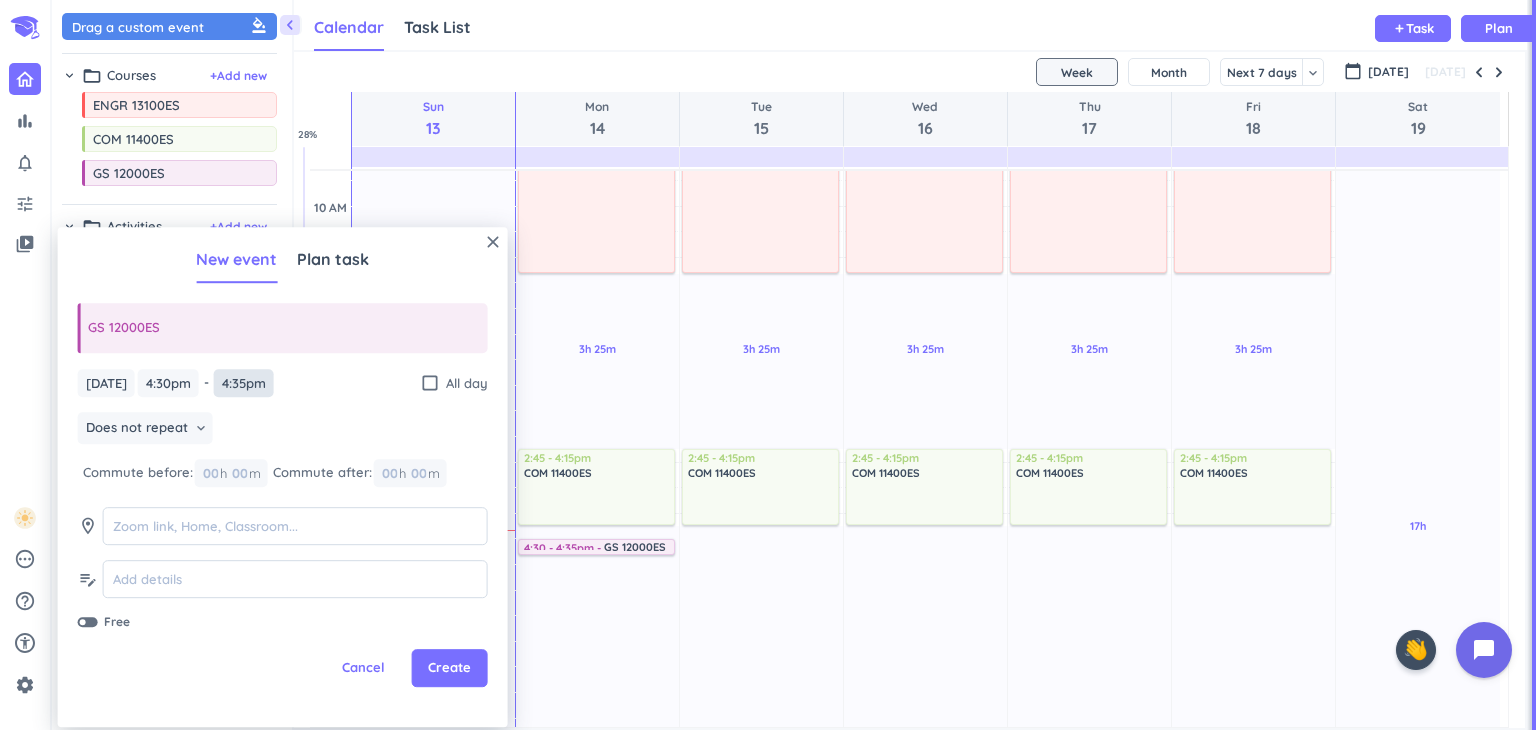 click on "4:35pm" at bounding box center (244, 383) 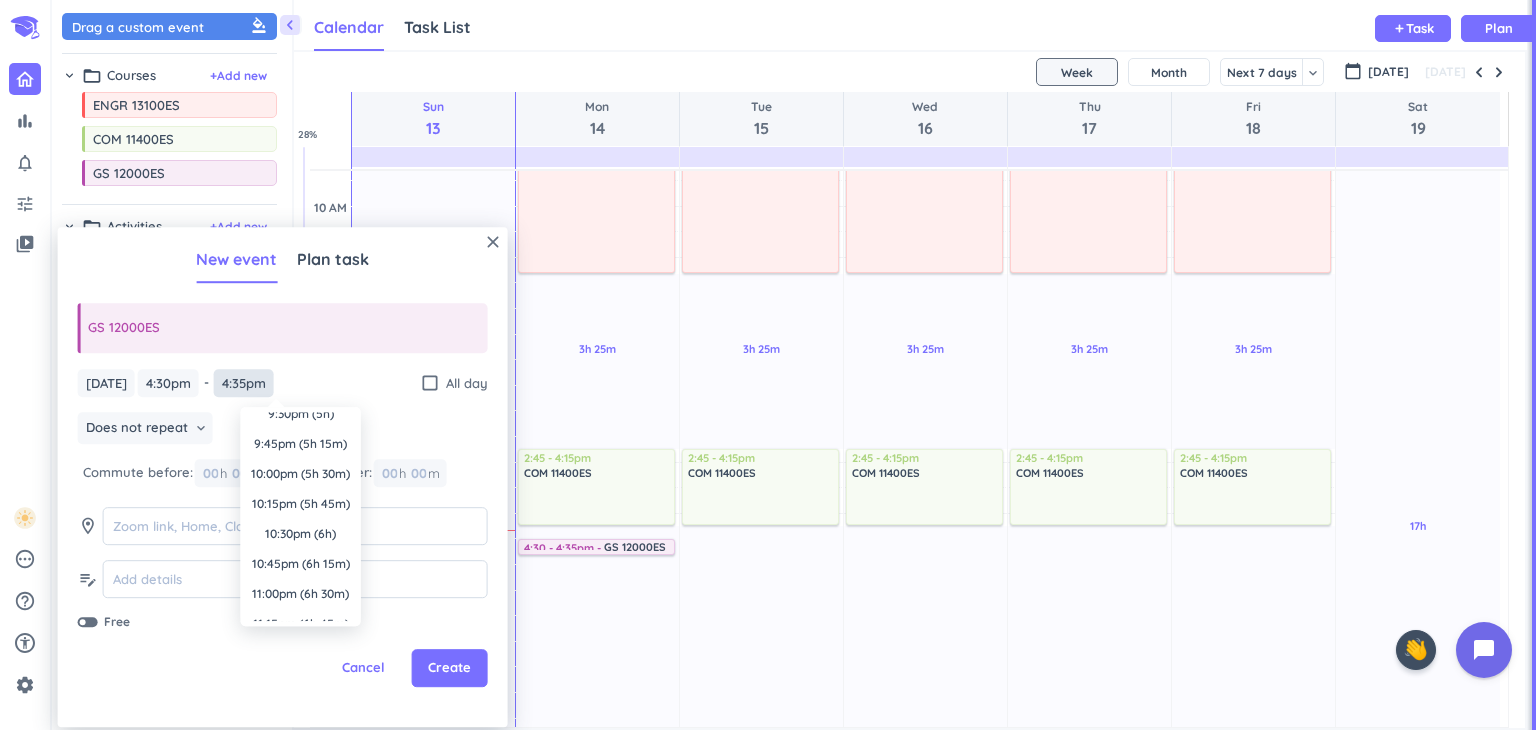 scroll, scrollTop: 0, scrollLeft: 0, axis: both 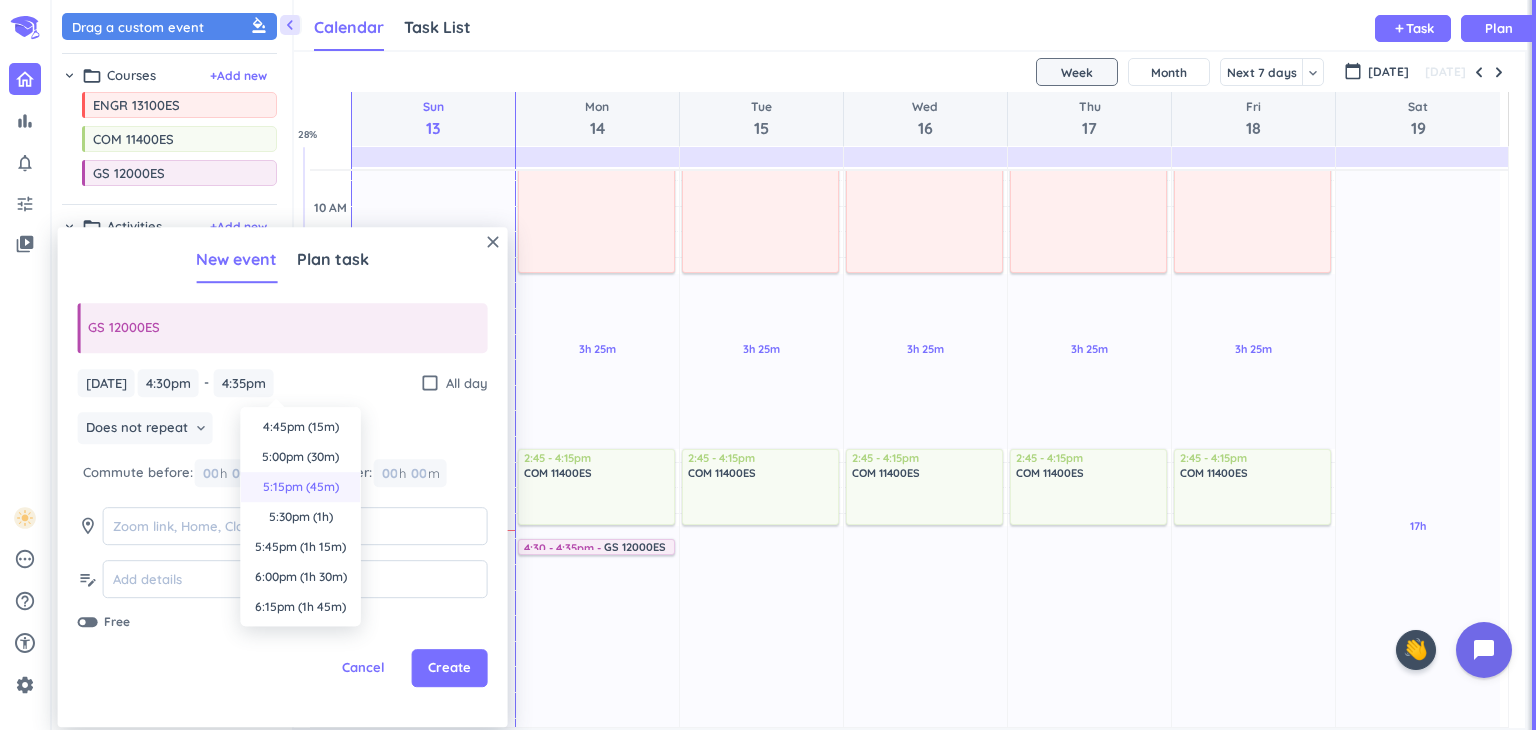 click on "5:15pm (45m)" at bounding box center (301, 487) 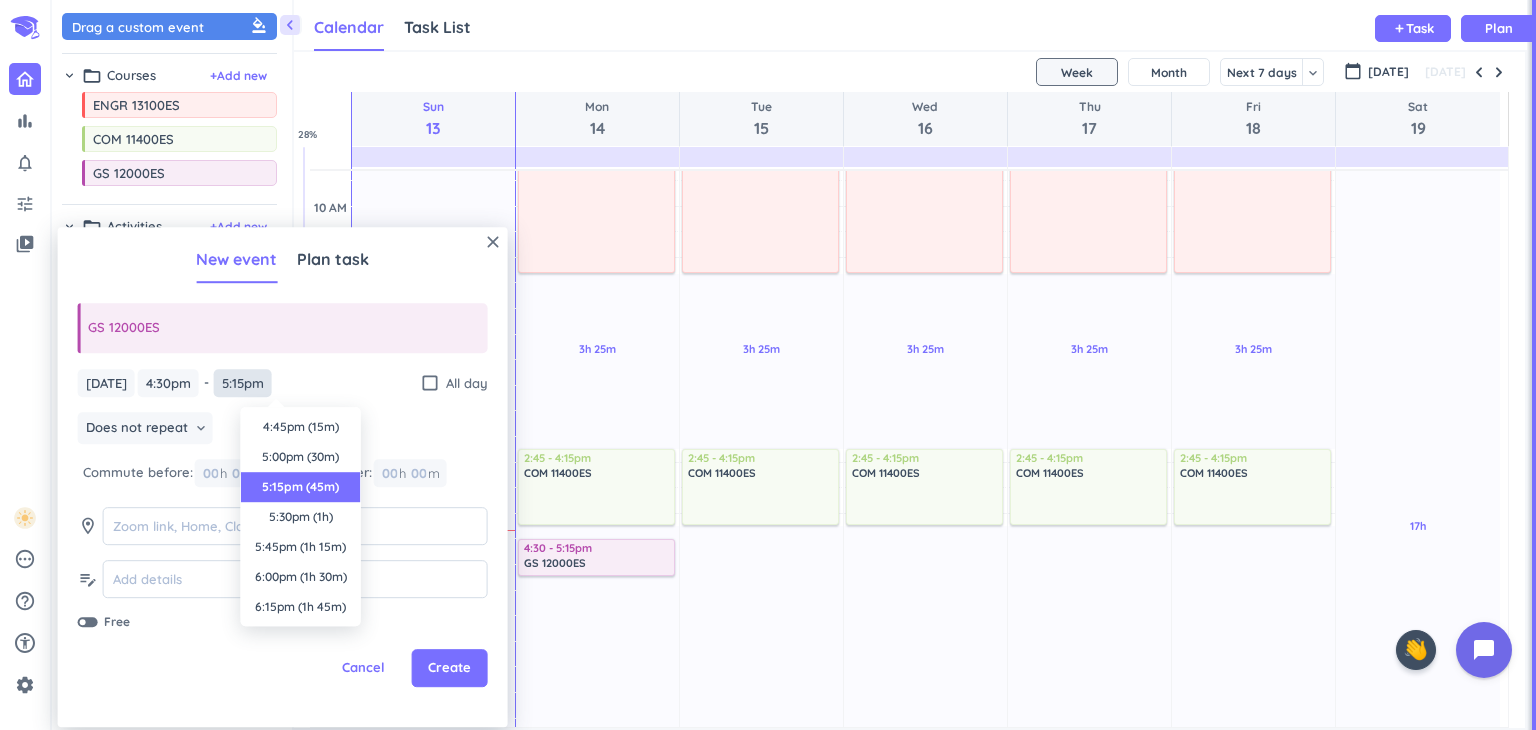 click on "5:15pm" at bounding box center [243, 383] 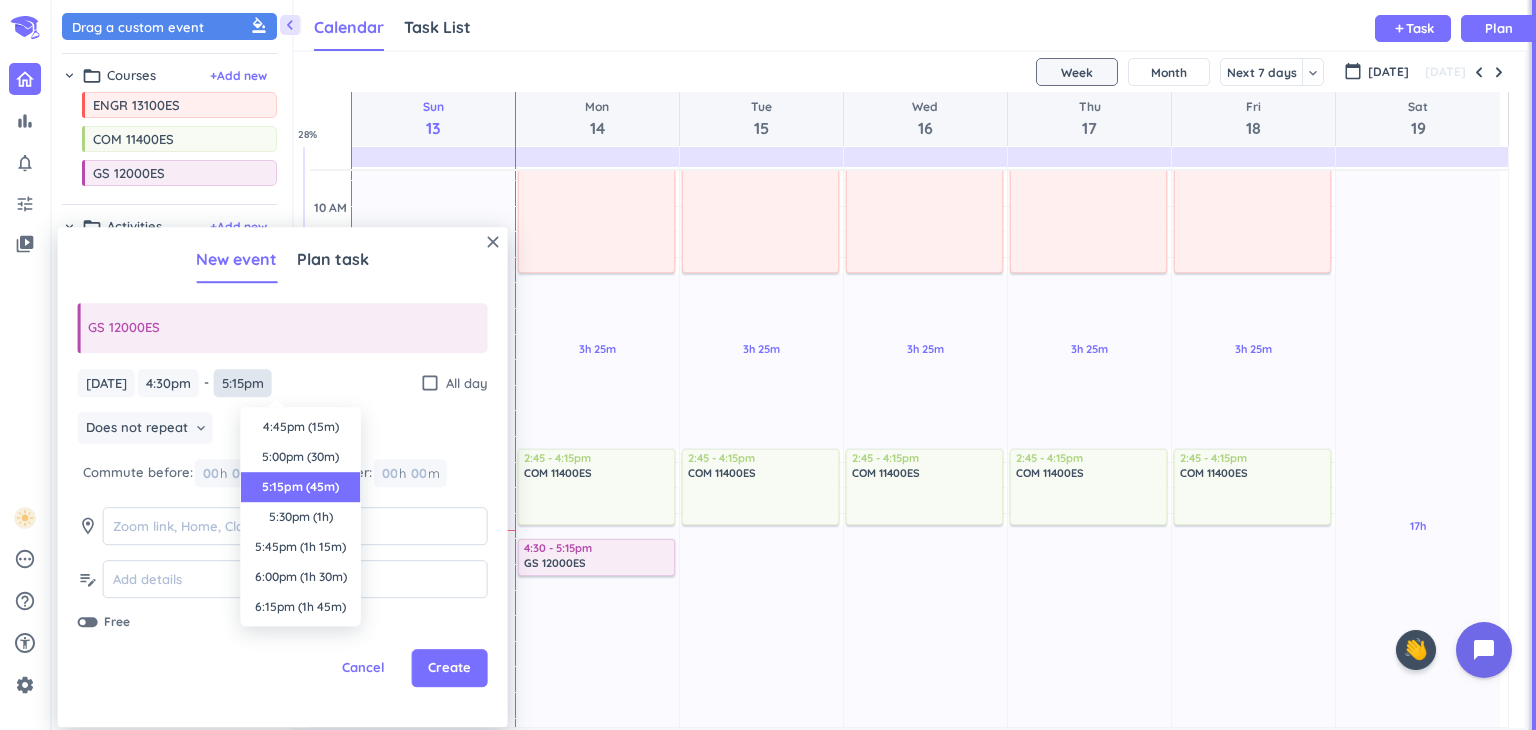 scroll, scrollTop: 60, scrollLeft: 0, axis: vertical 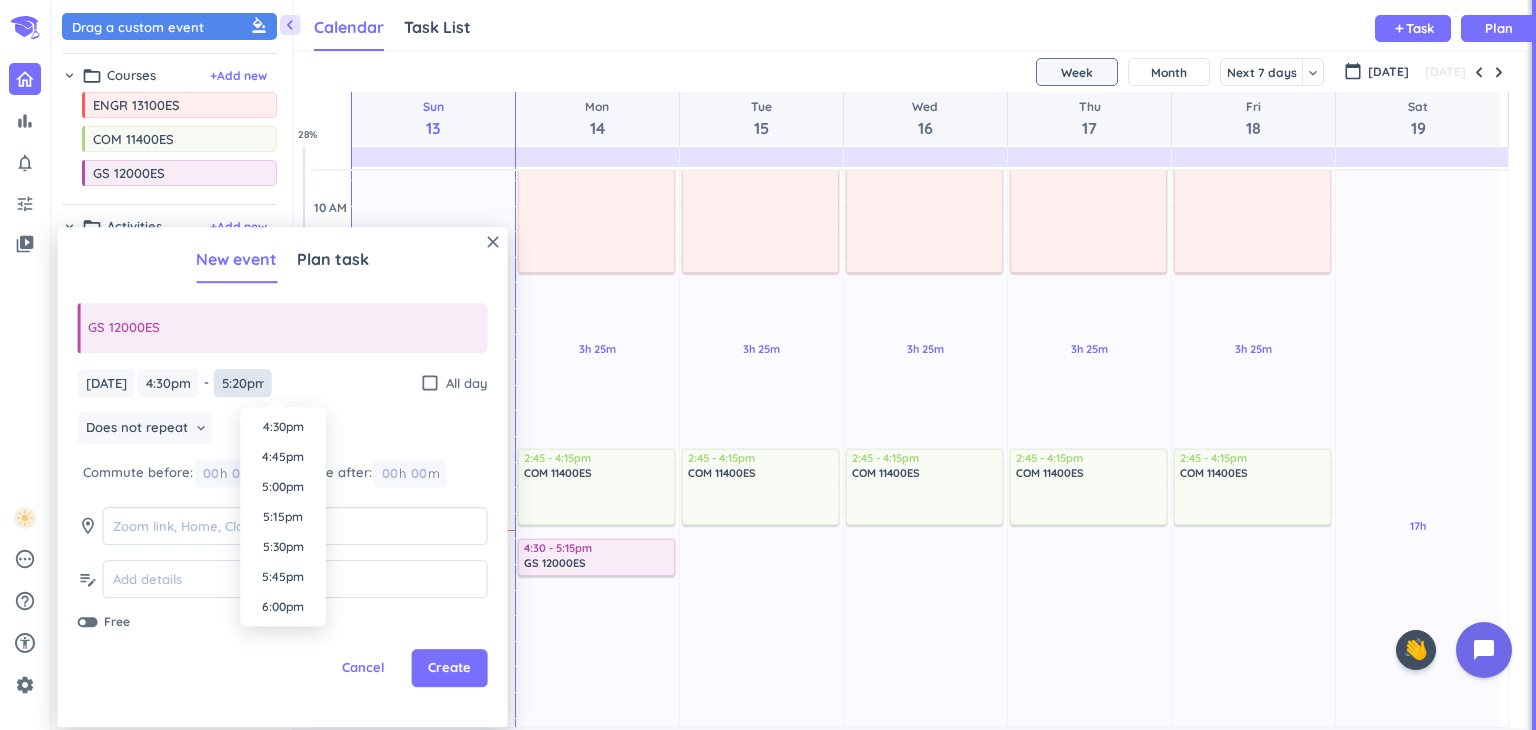 type on "5:20pm" 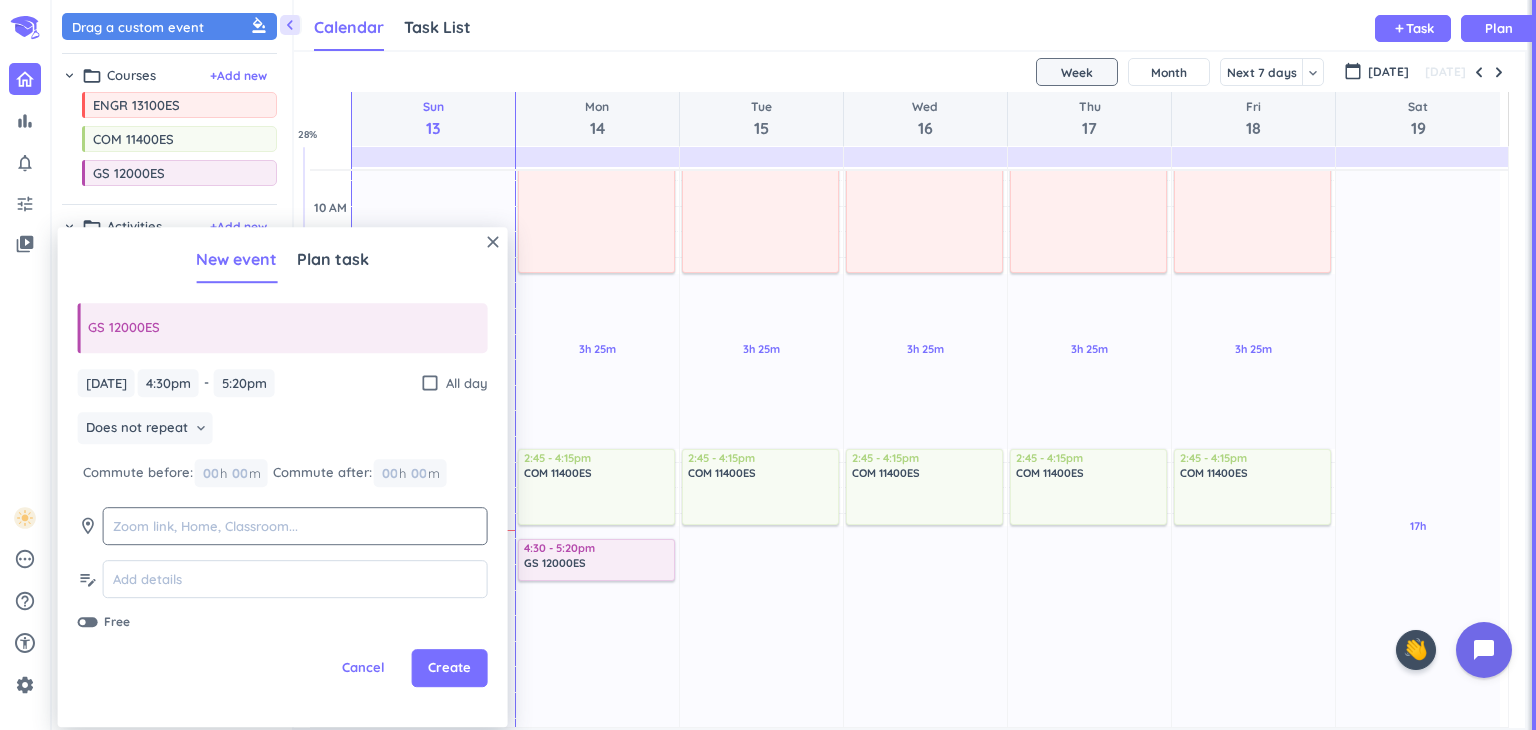 click 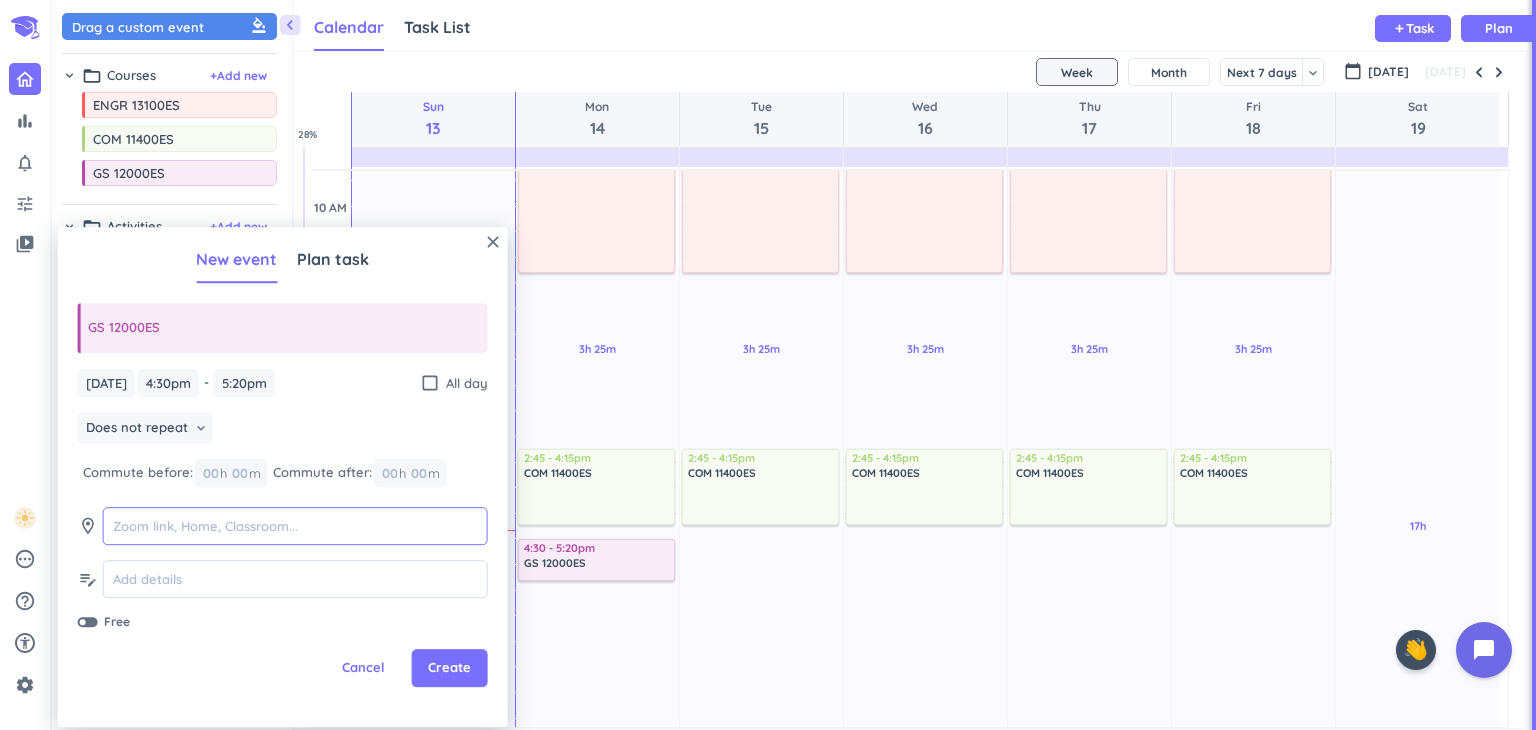 click at bounding box center [295, 526] 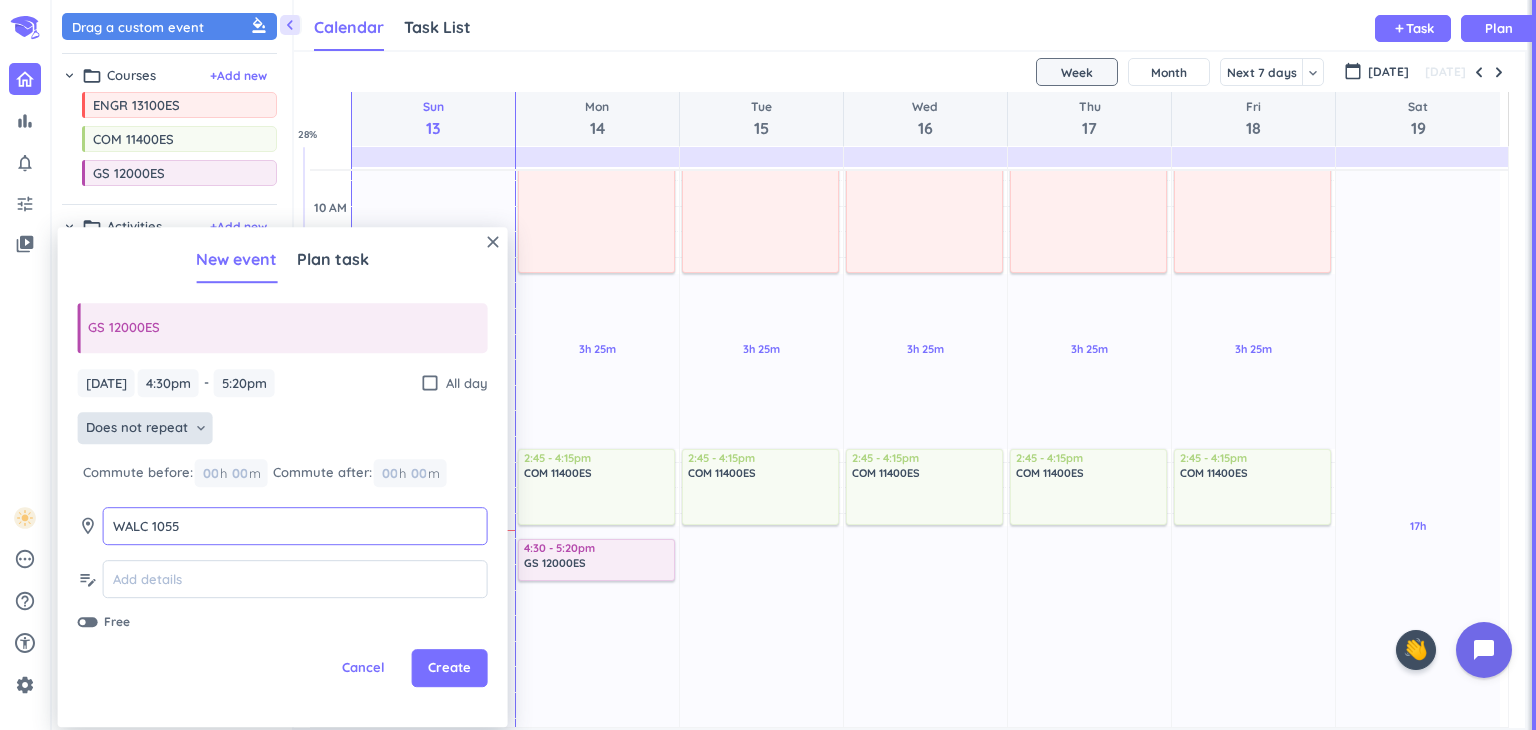 type on "WALC 1055" 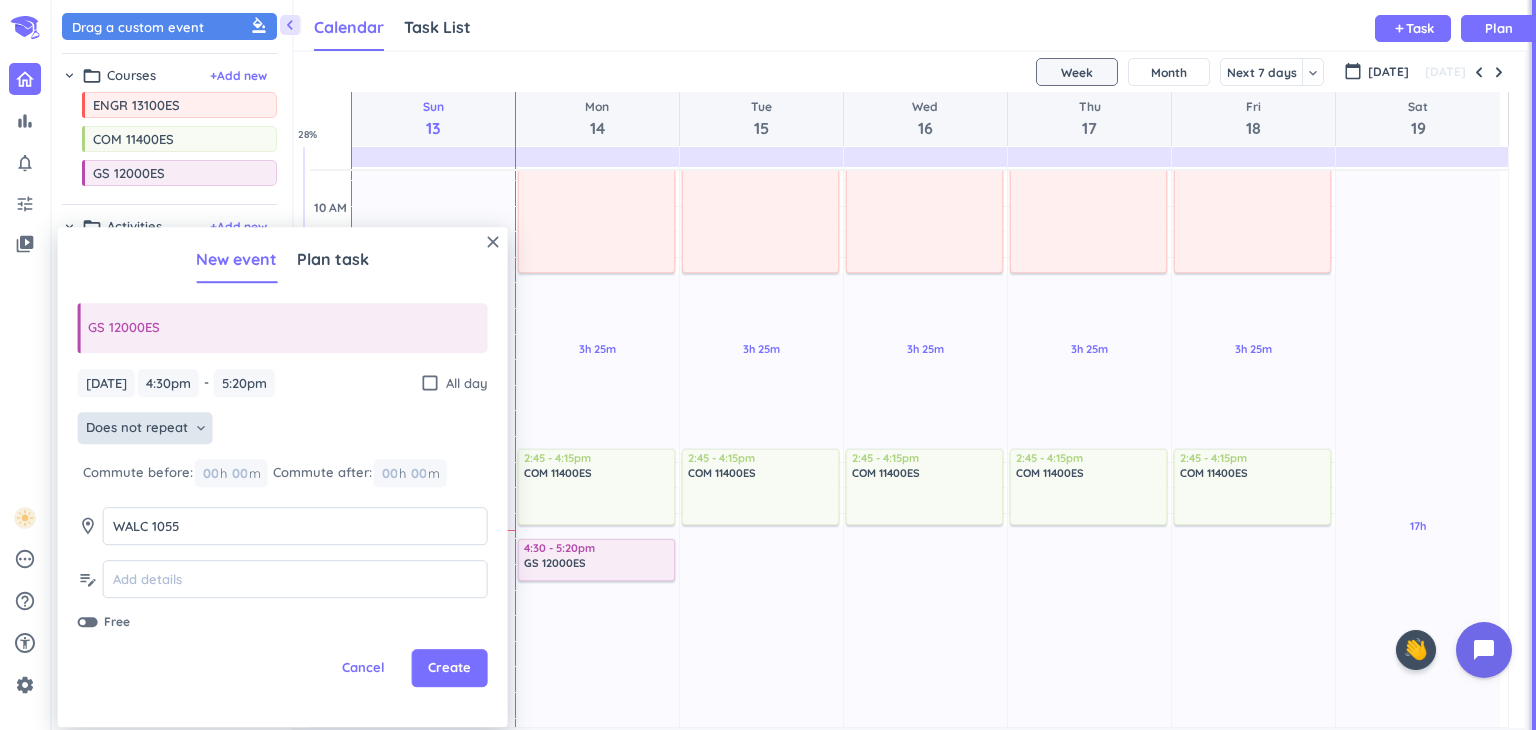 click on "Does not repeat" at bounding box center (137, 429) 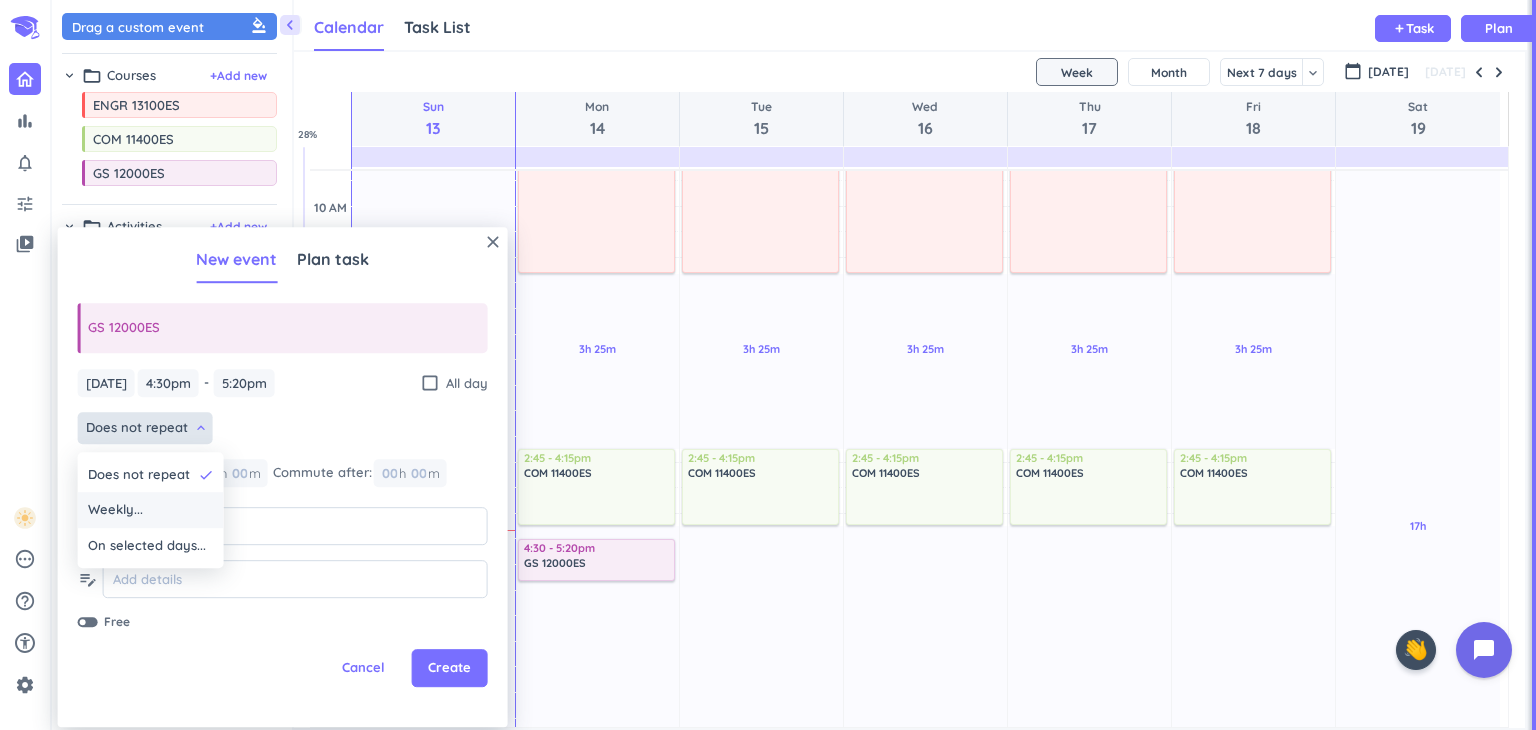 click on "Weekly..." at bounding box center (151, 511) 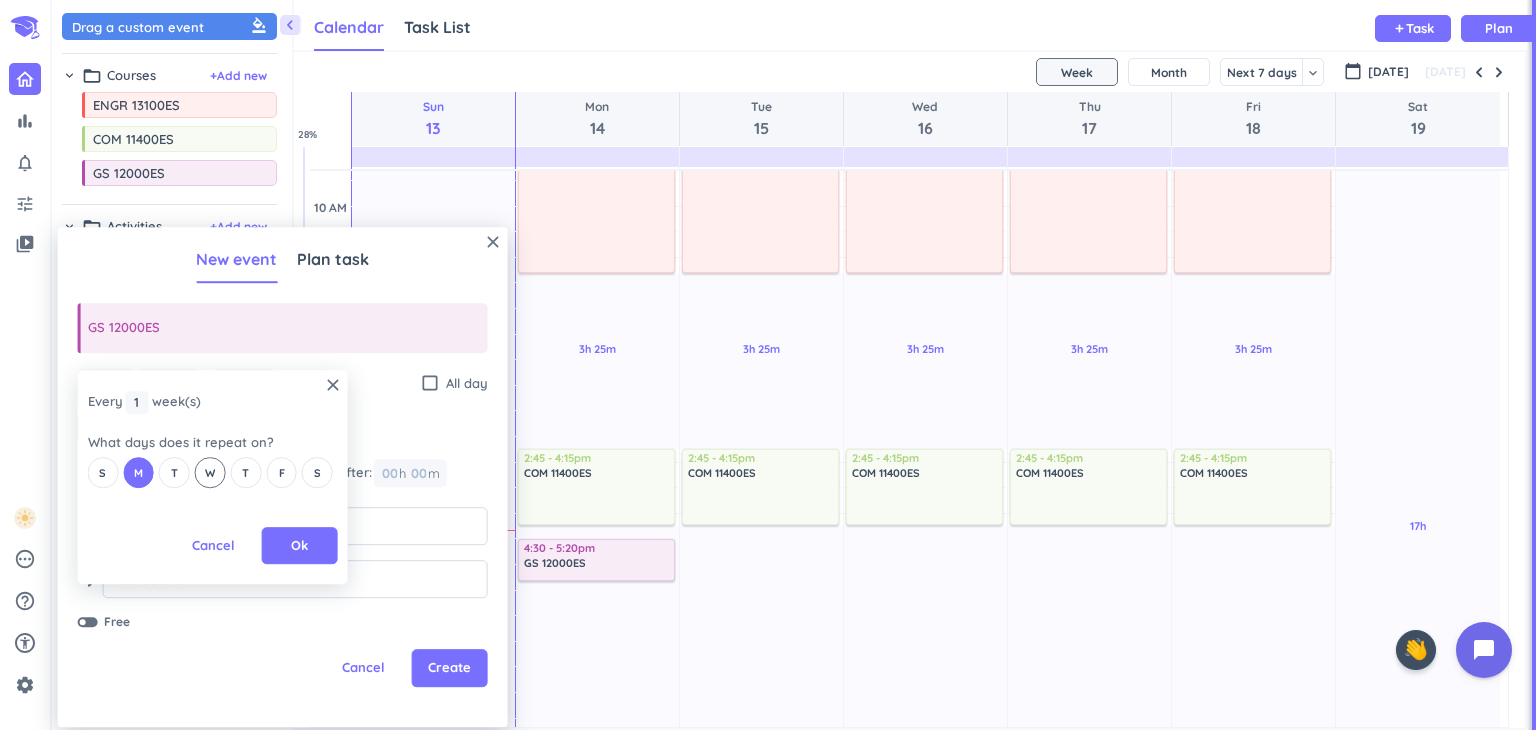 click on "W" at bounding box center (210, 473) 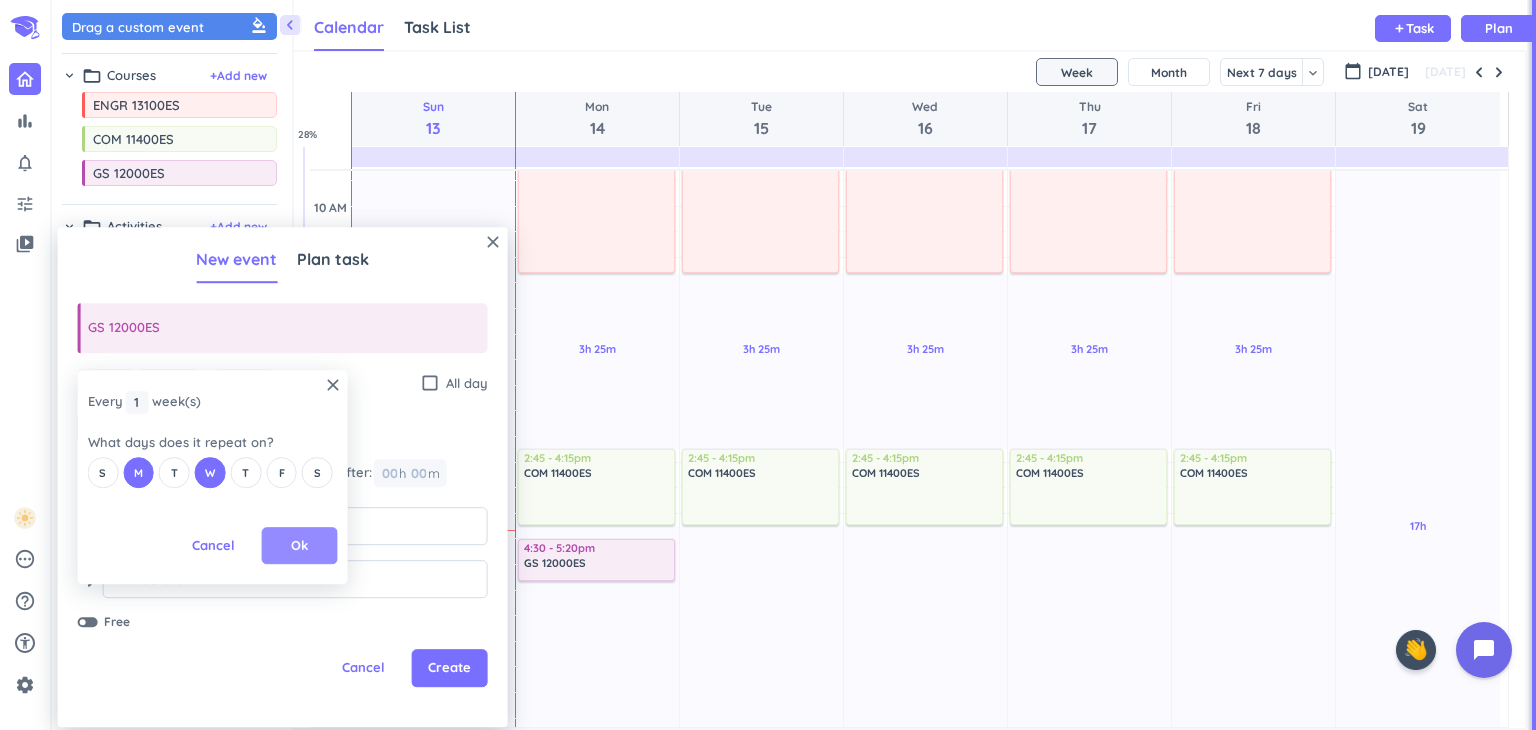 click on "Ok" at bounding box center [300, 546] 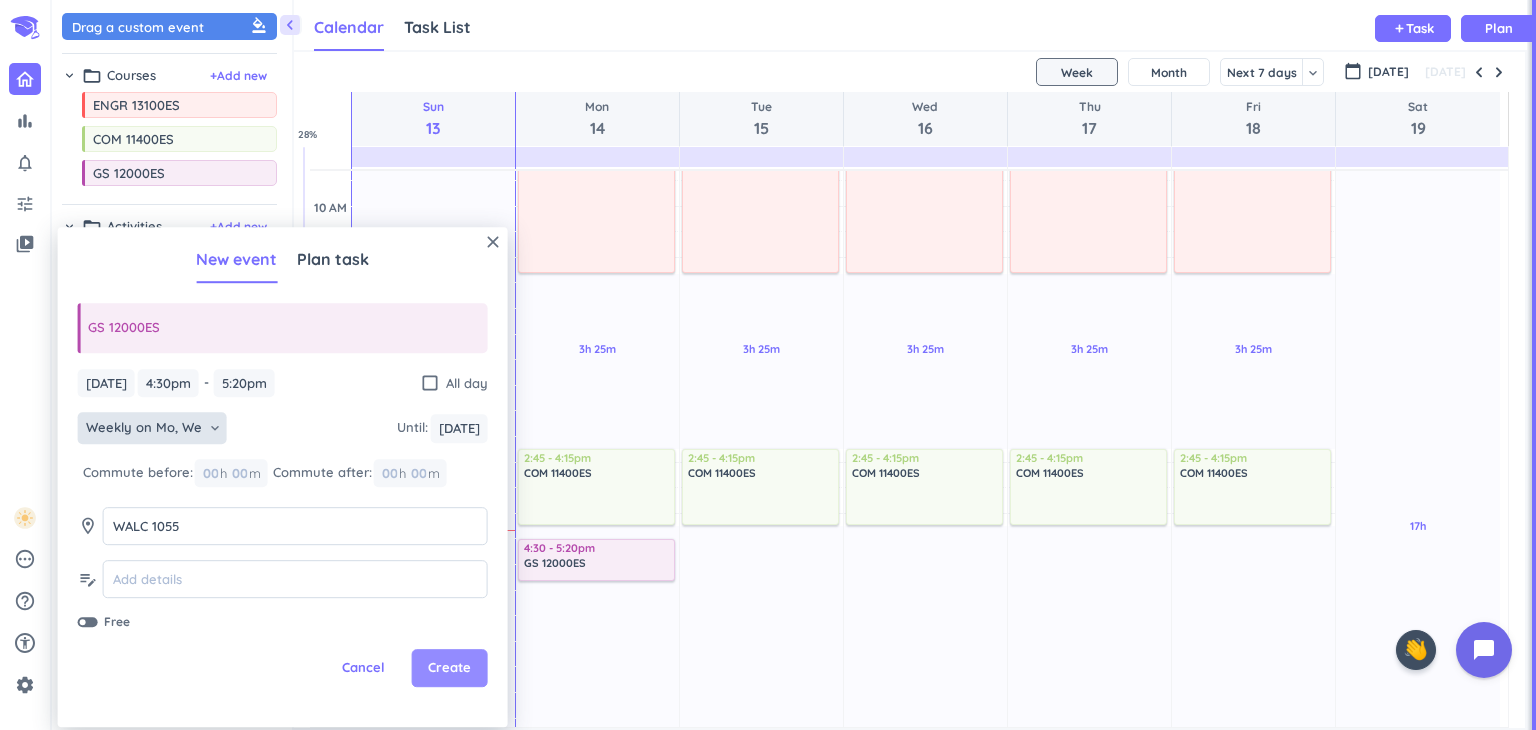 click on "Create" at bounding box center (449, 669) 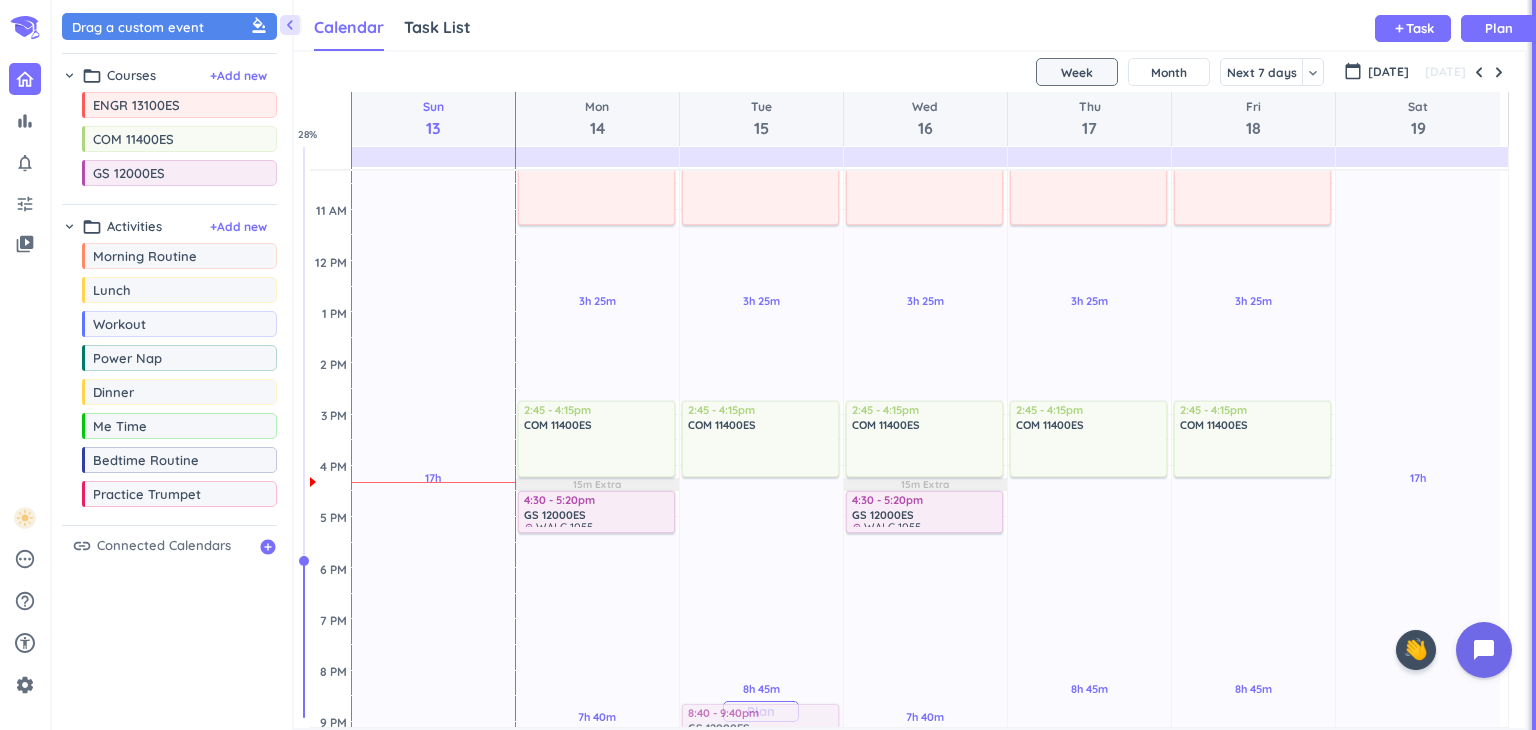 scroll, scrollTop: 354, scrollLeft: 0, axis: vertical 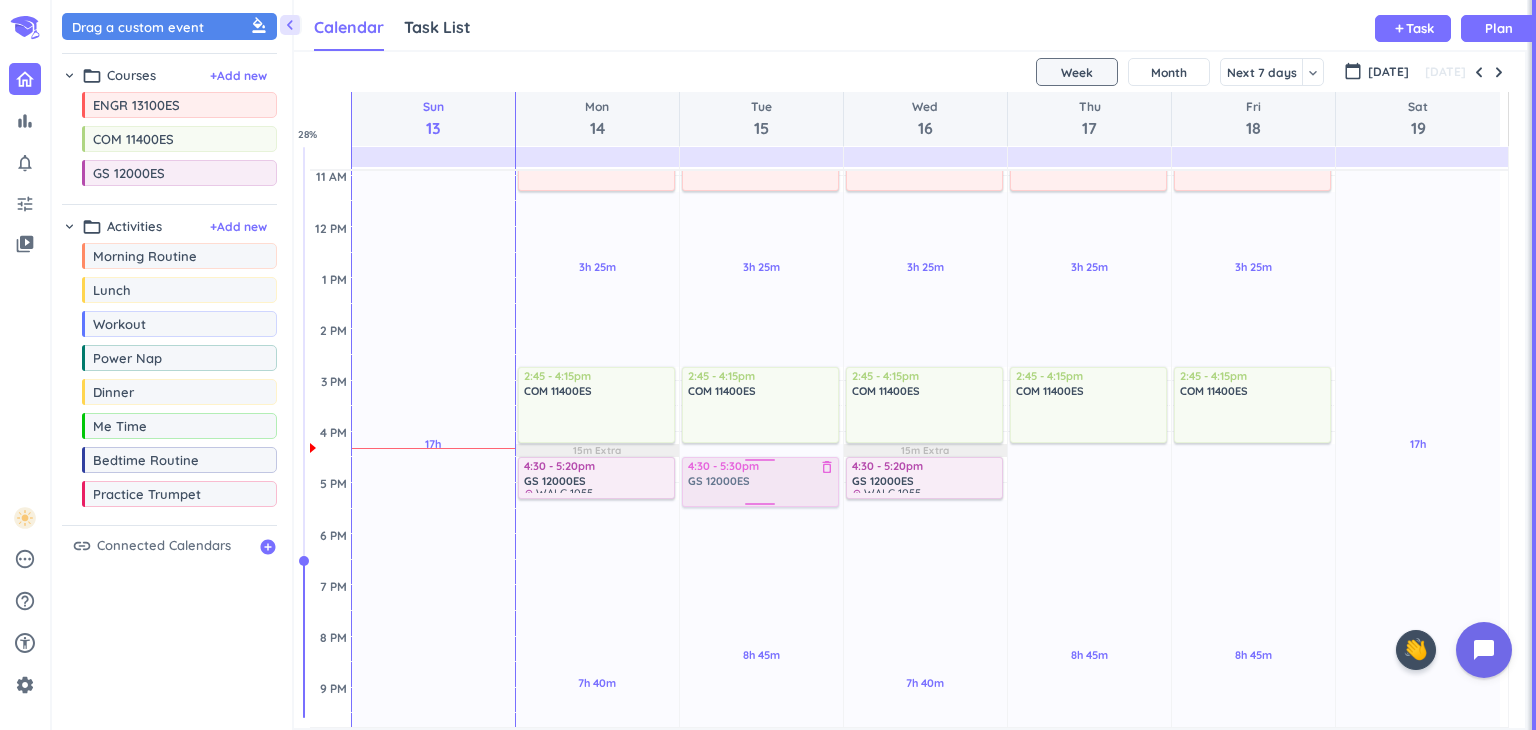 drag, startPoint x: 180, startPoint y: 178, endPoint x: 699, endPoint y: 457, distance: 589.23846 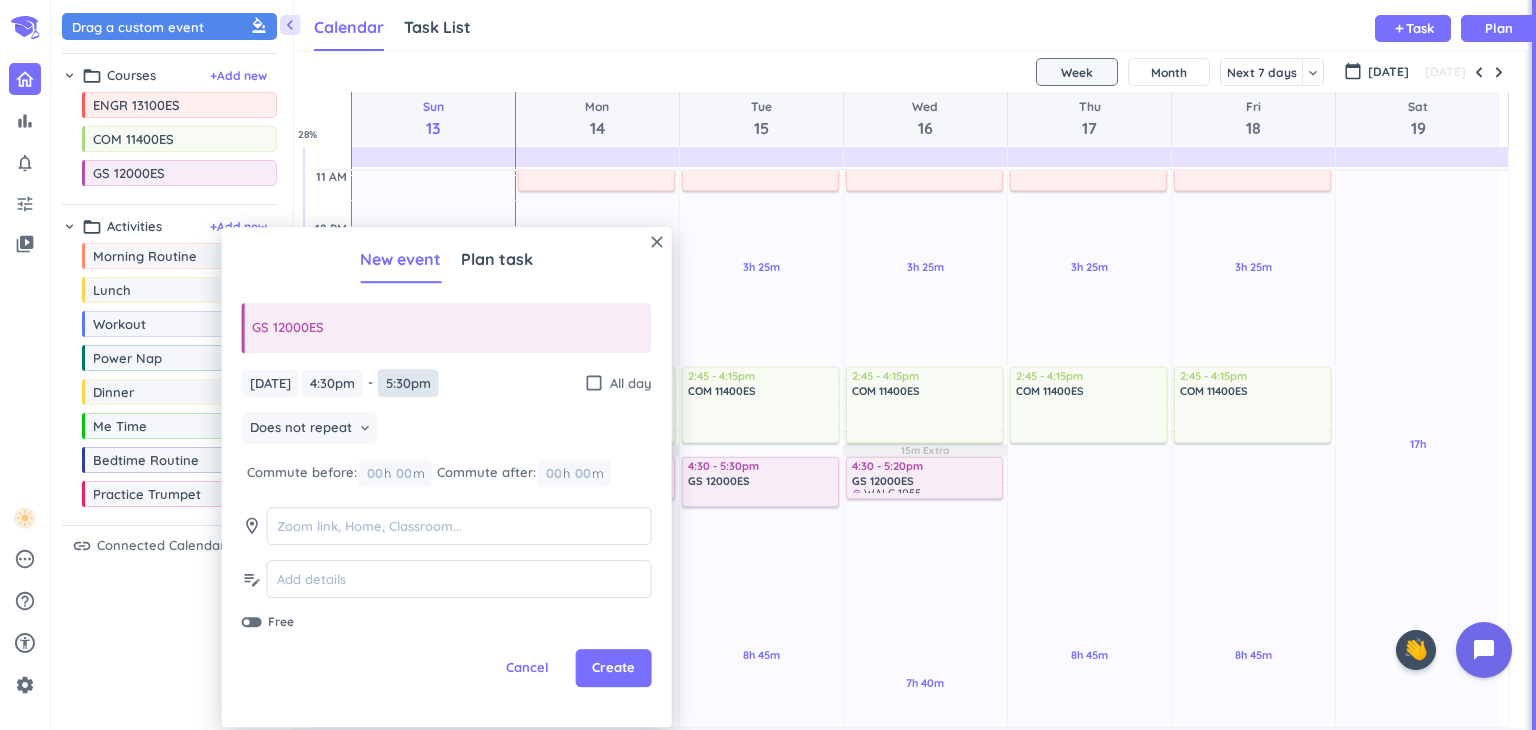 click on "5:30pm" at bounding box center [408, 383] 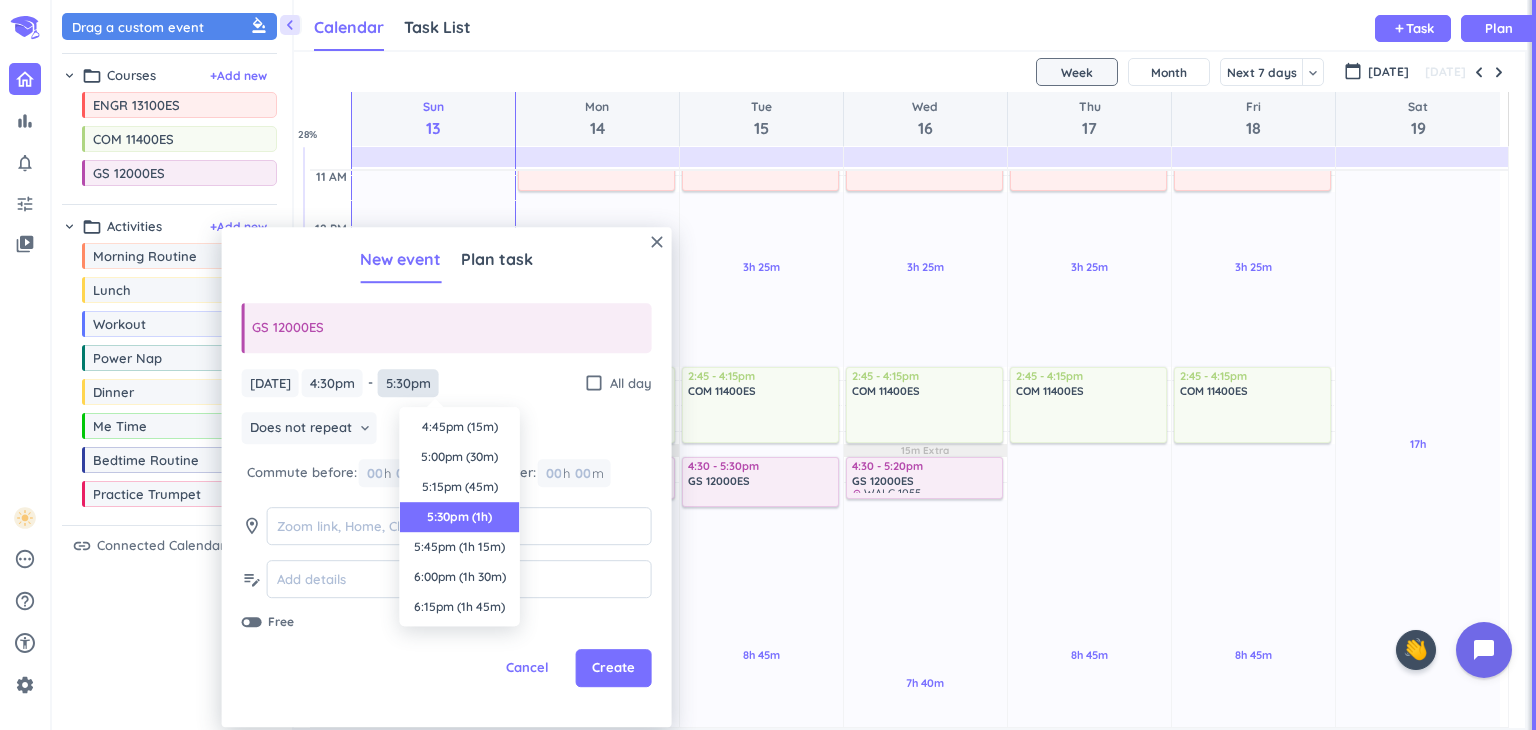 scroll, scrollTop: 90, scrollLeft: 0, axis: vertical 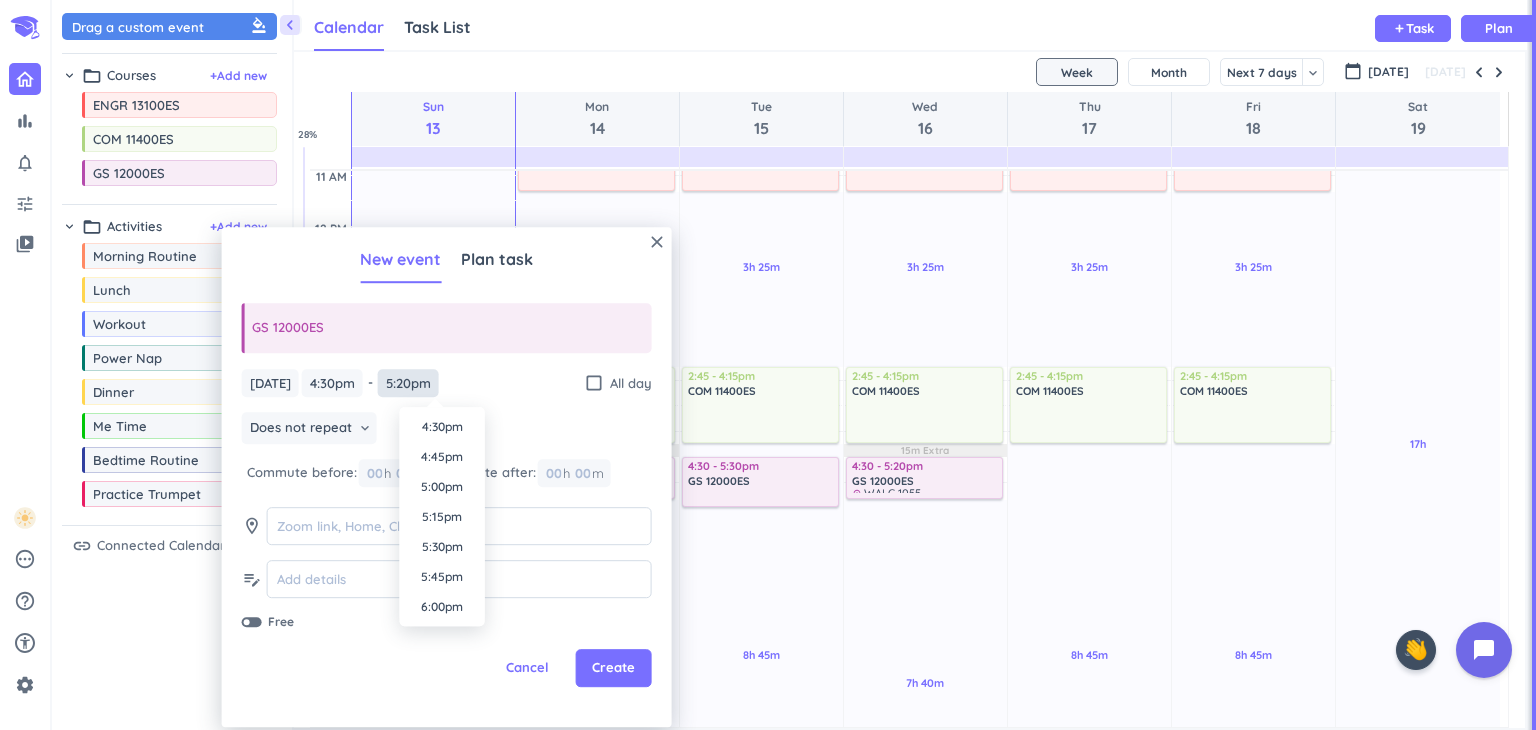 type on "5:20pm" 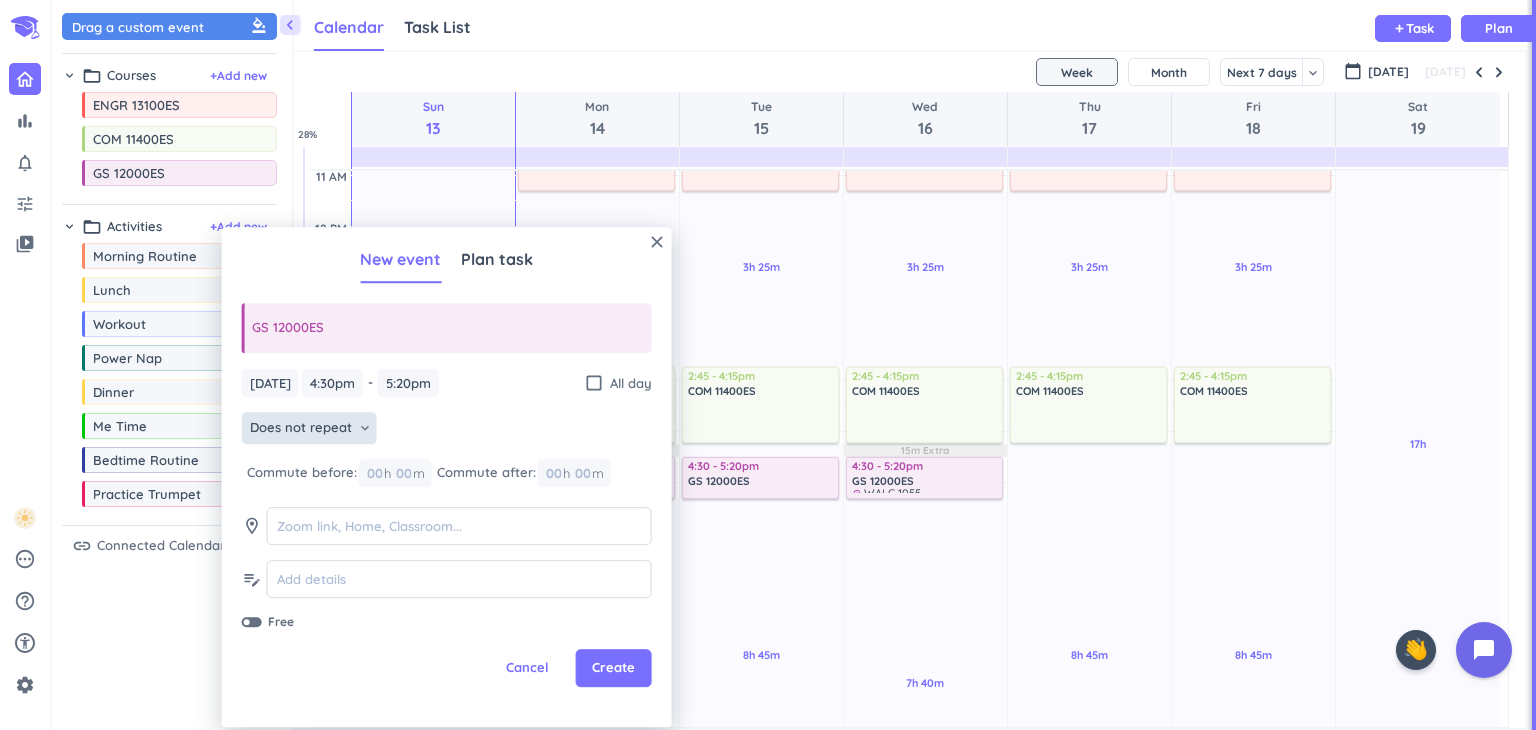 click on "Does not repeat" at bounding box center [301, 429] 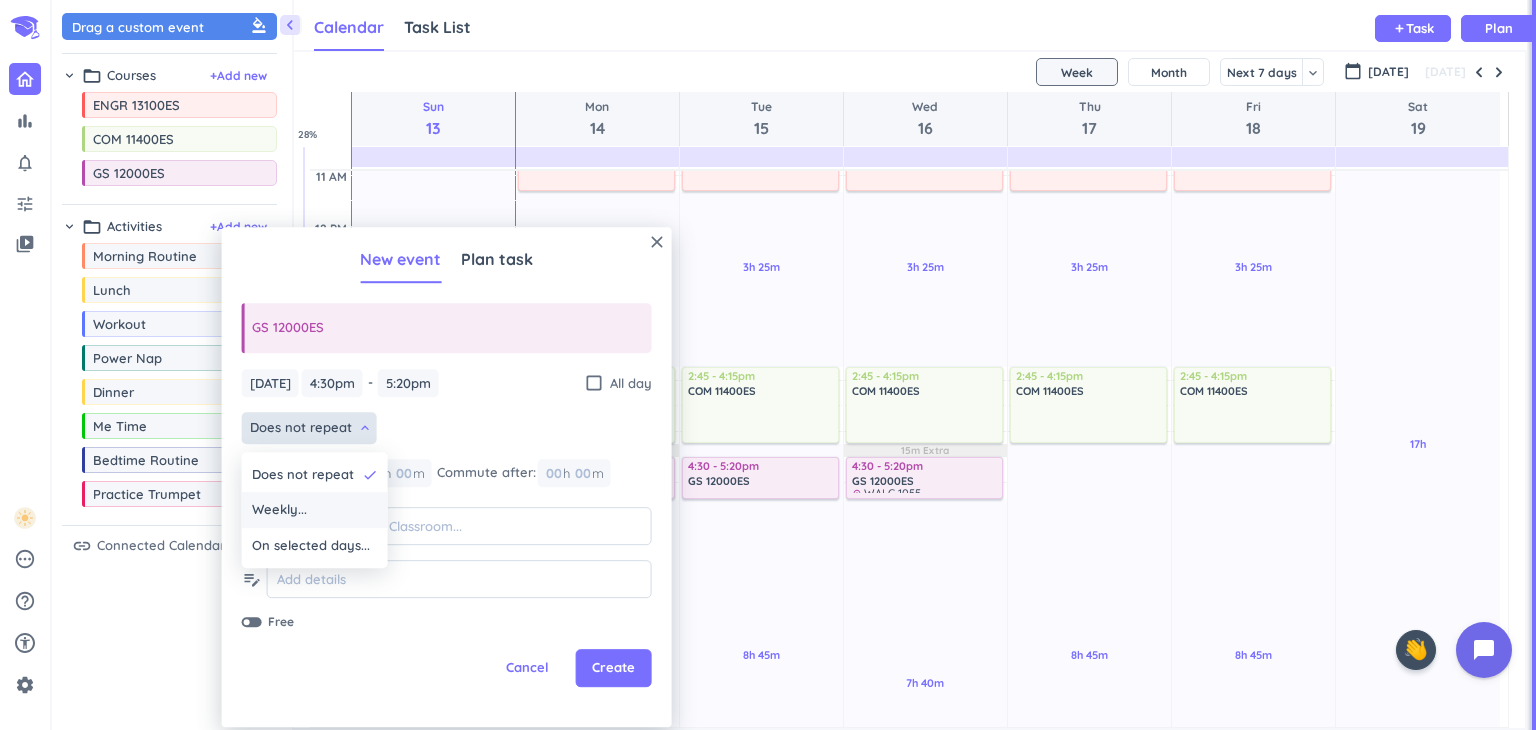 click on "Weekly..." at bounding box center (315, 511) 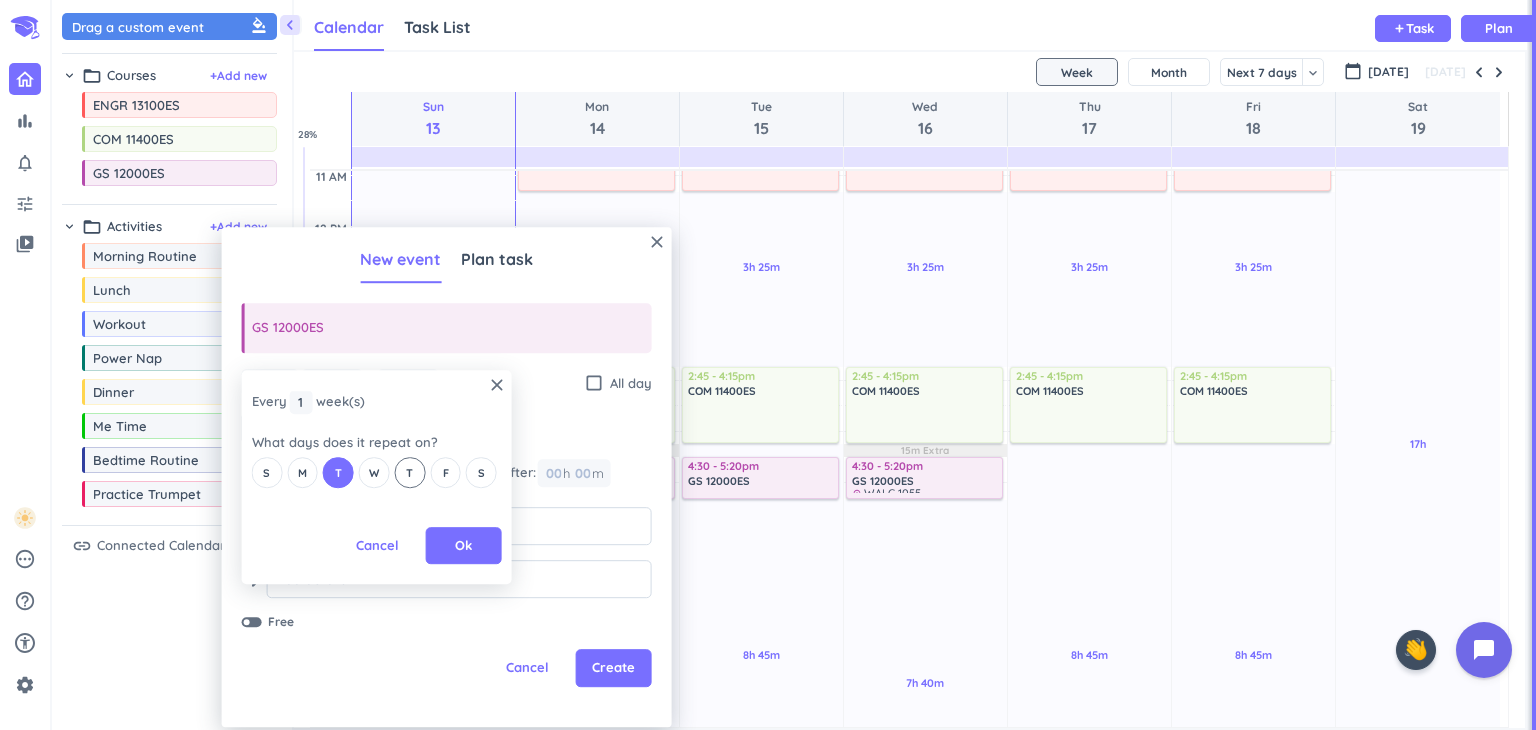 click on "T" at bounding box center (409, 473) 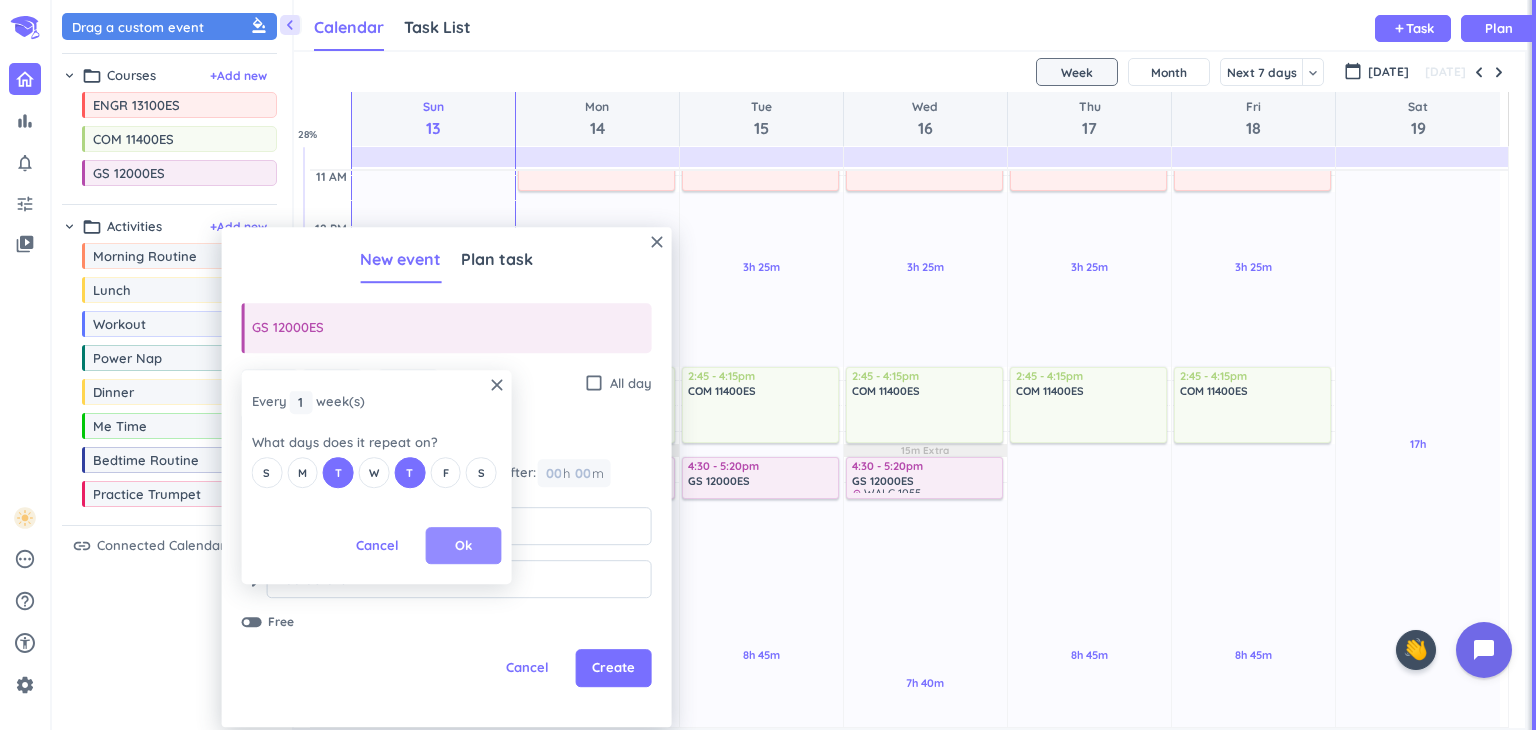 click on "Ok" at bounding box center (464, 546) 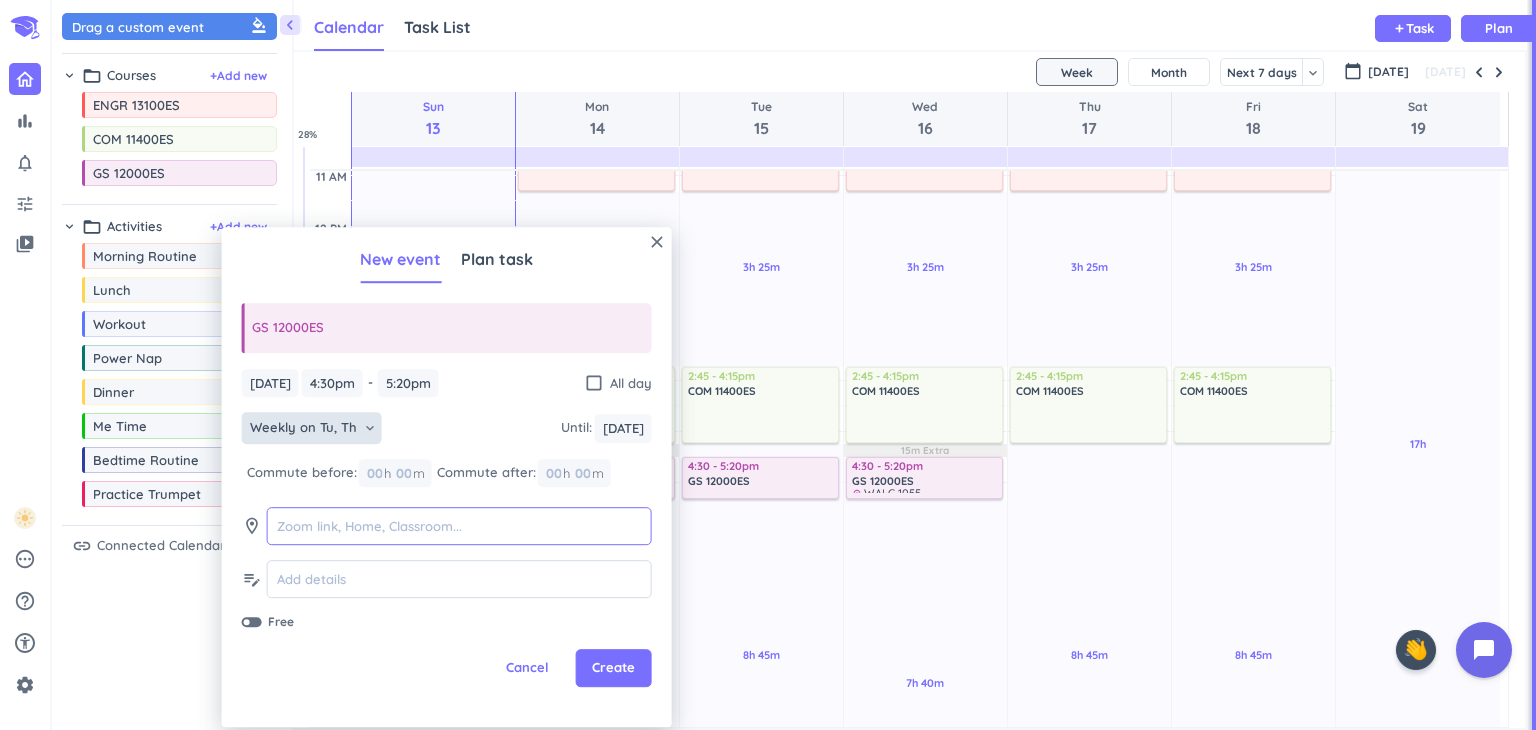 click at bounding box center (459, 526) 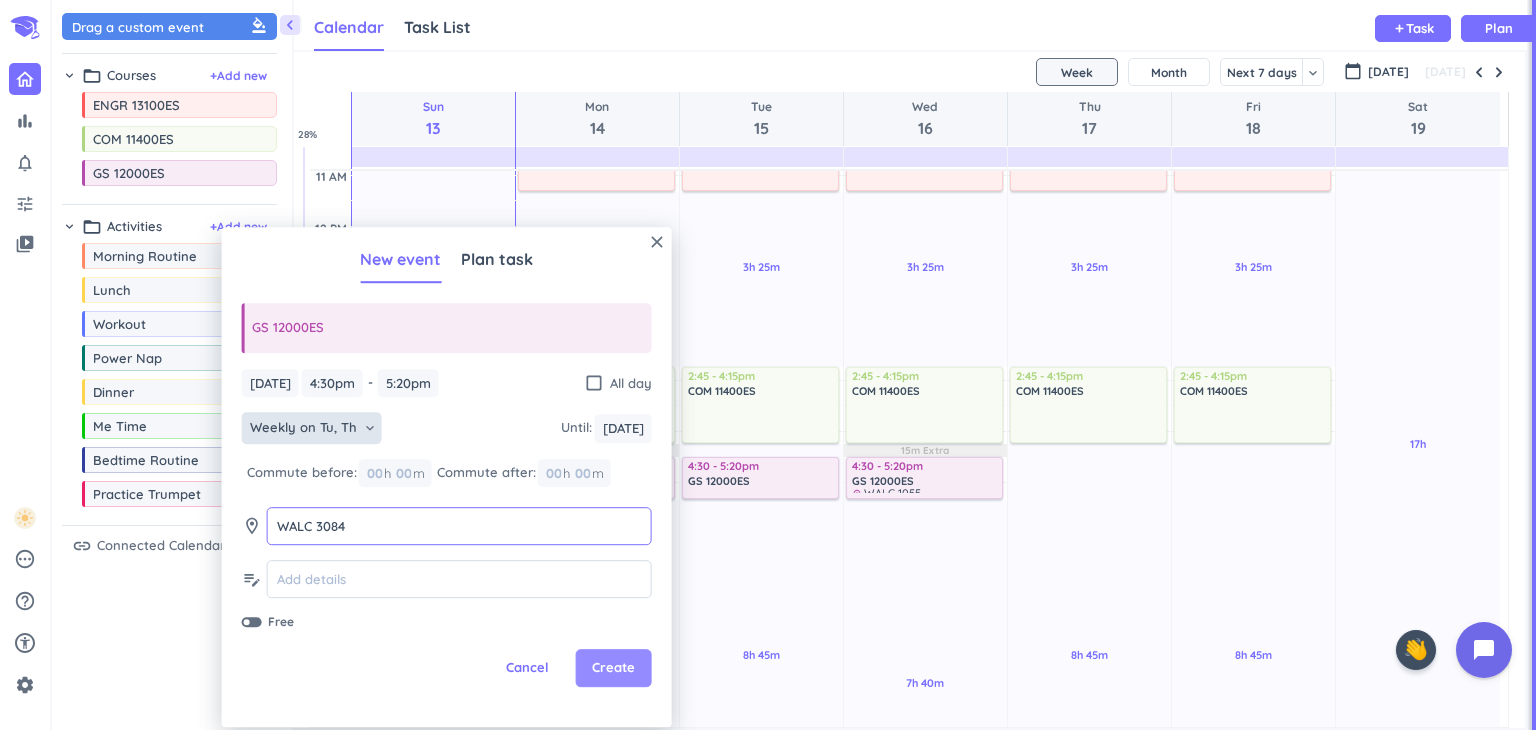 type on "WALC 3084" 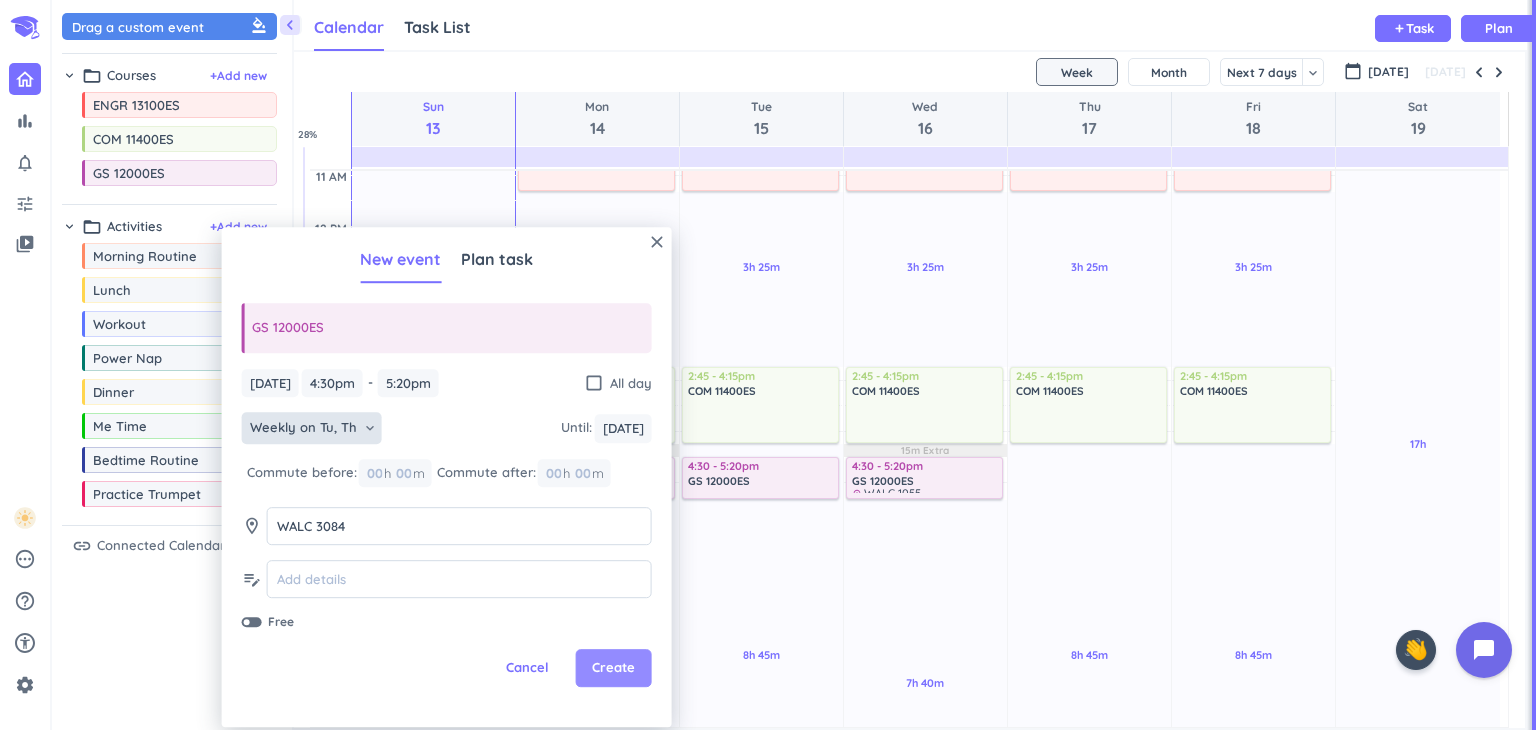 click on "Create" at bounding box center (613, 669) 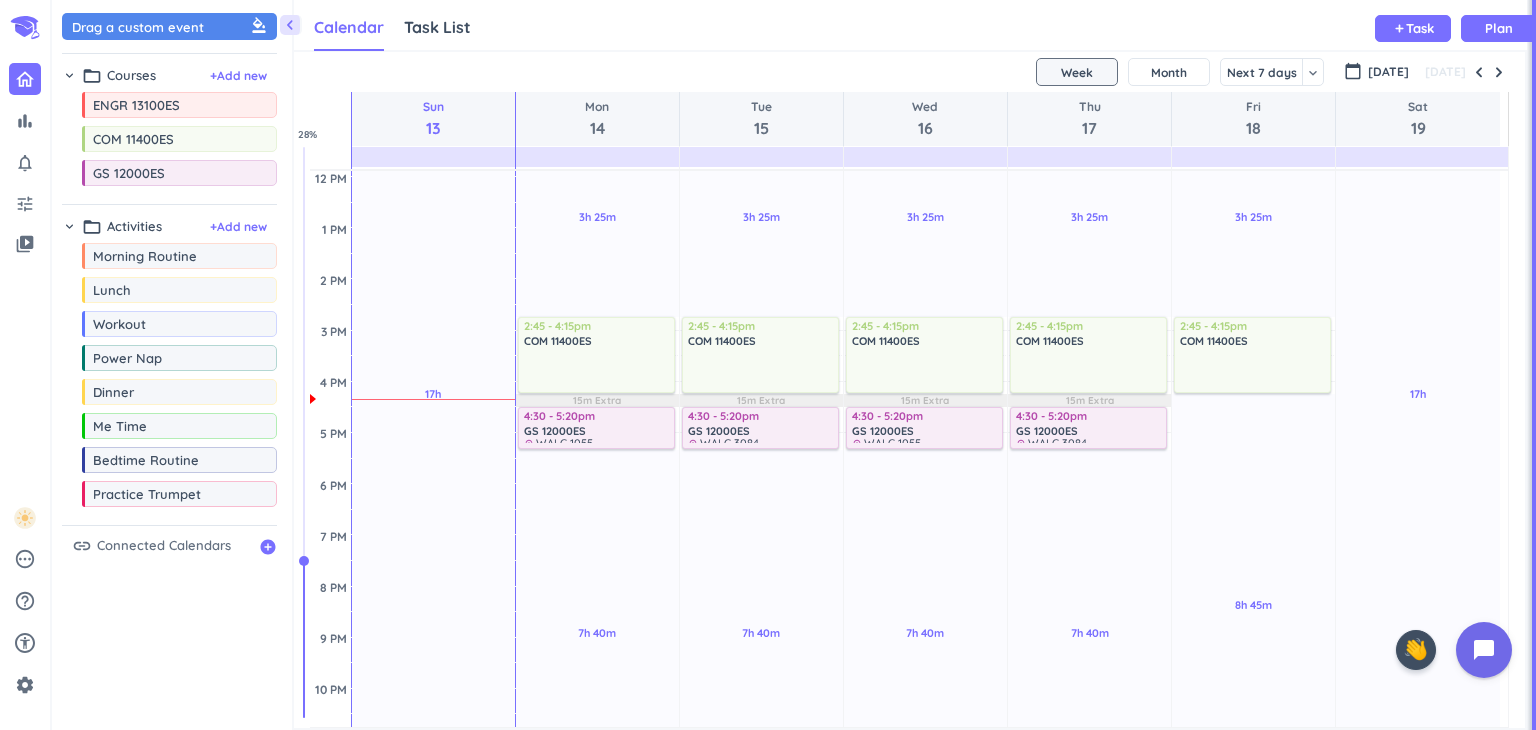 scroll, scrollTop: 0, scrollLeft: 0, axis: both 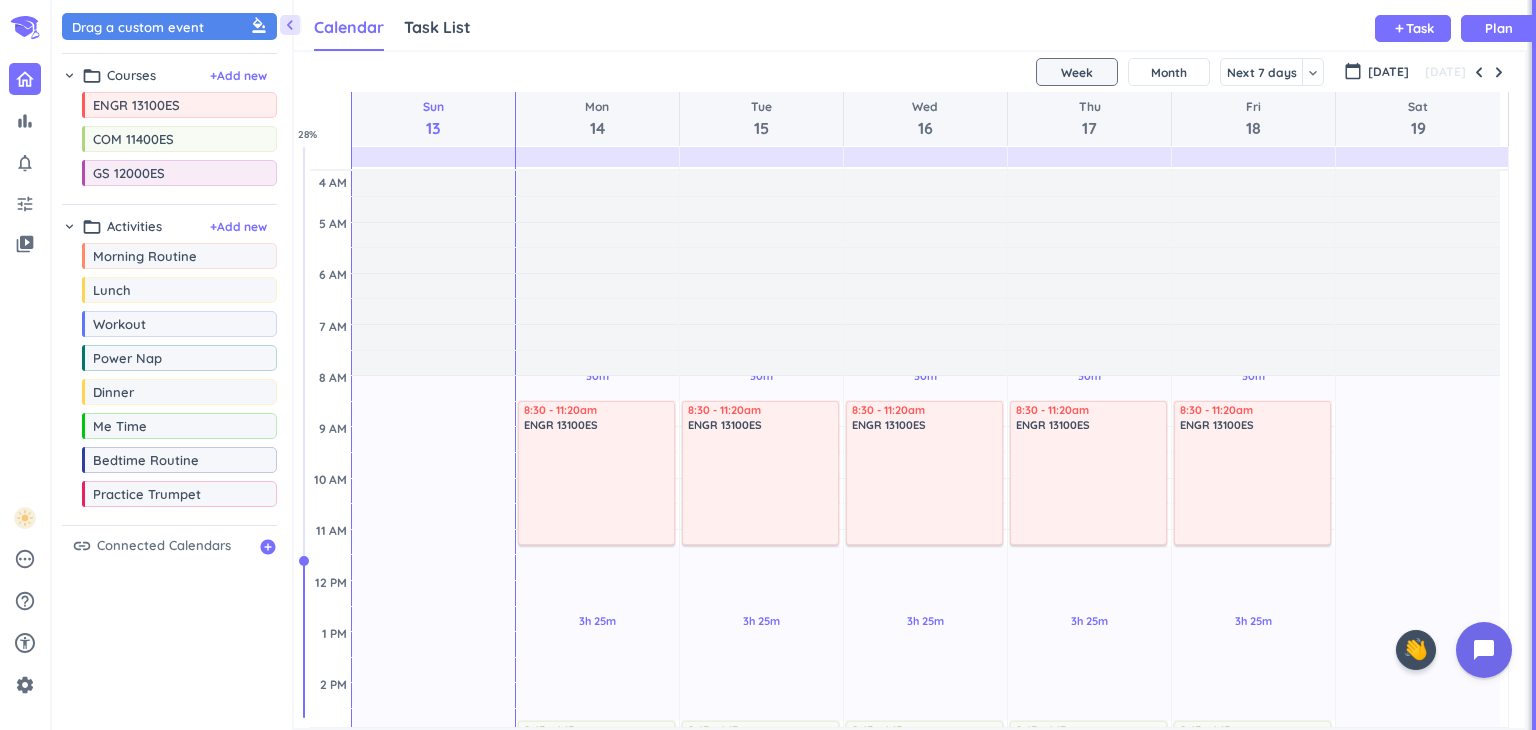 click on "Adjust Awake Time" at bounding box center [597, 188] 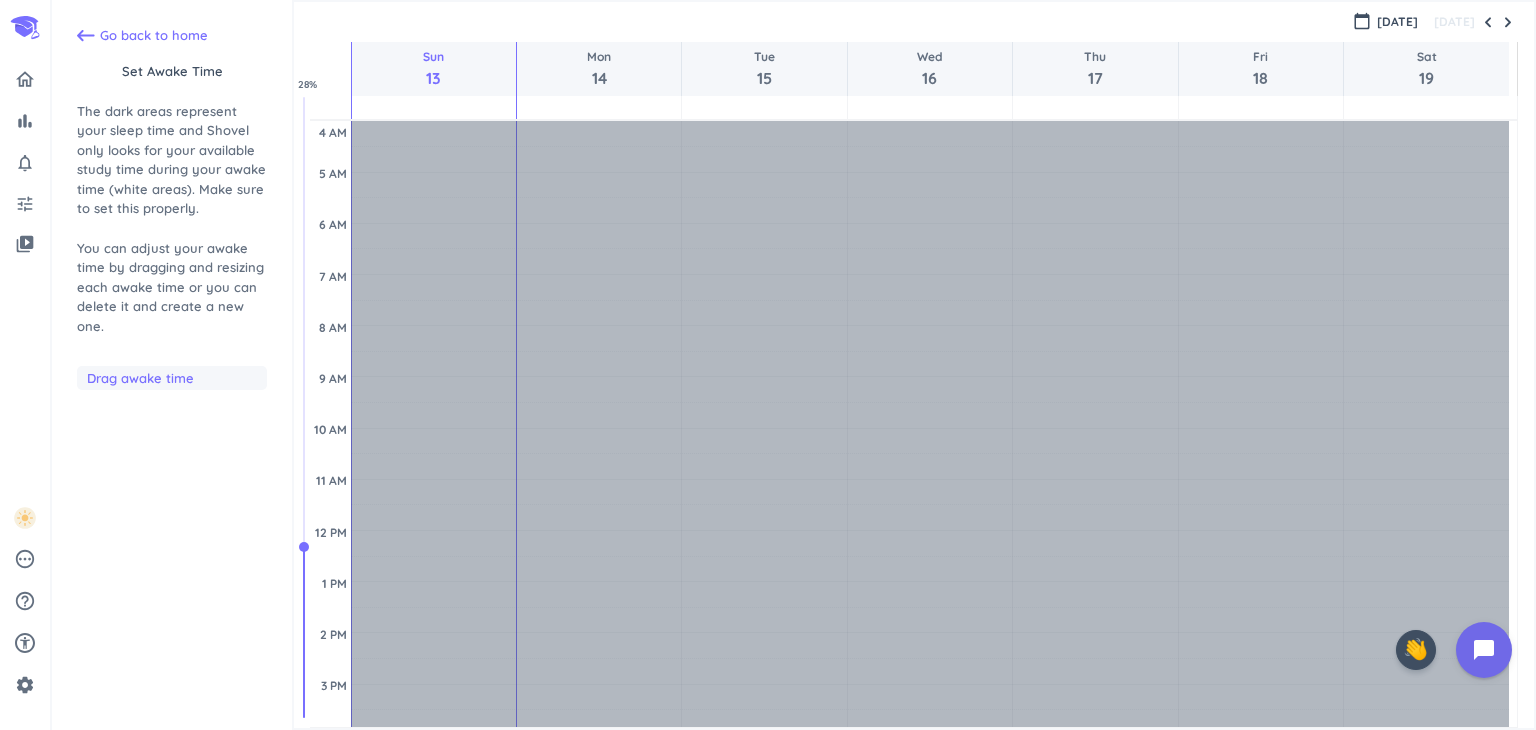 scroll, scrollTop: 104, scrollLeft: 0, axis: vertical 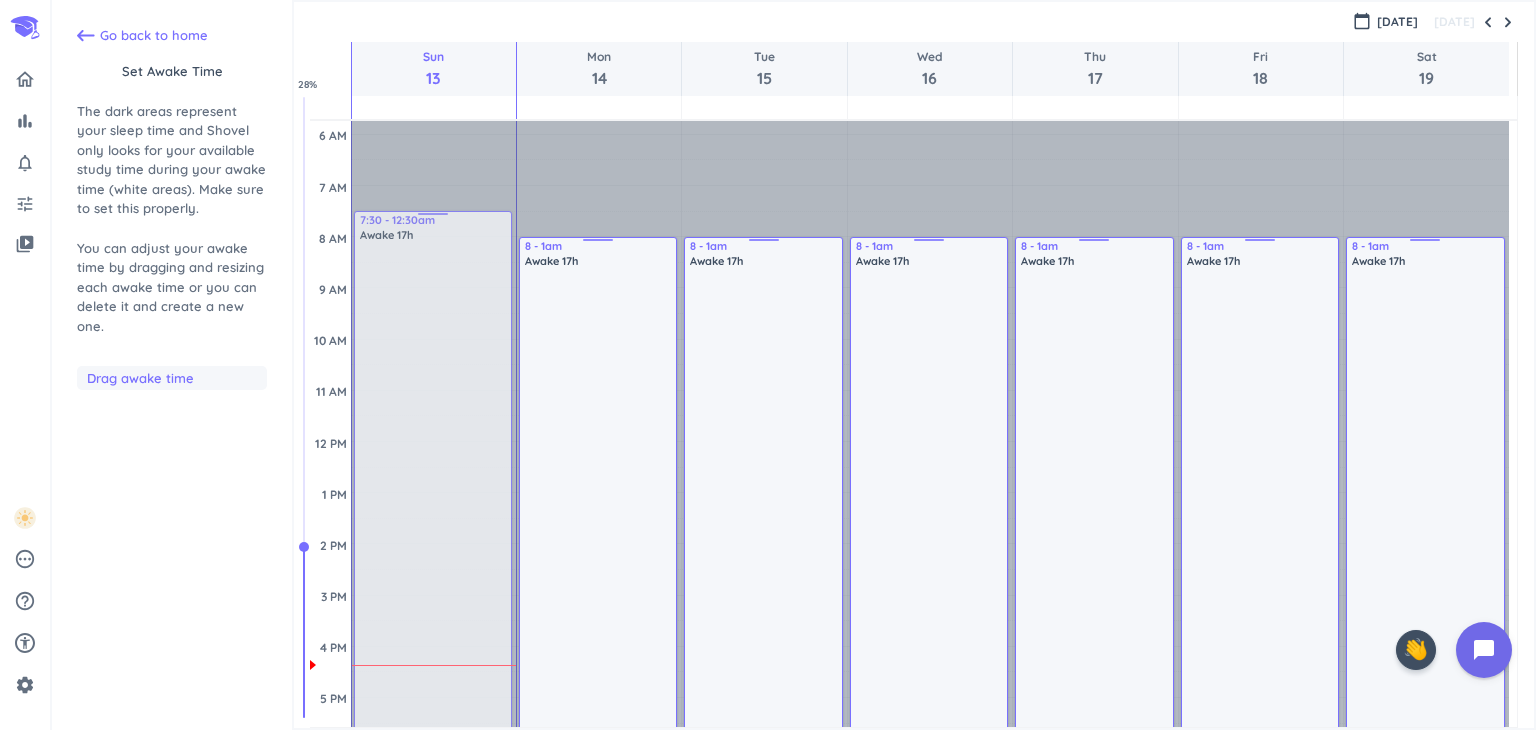 drag, startPoint x: 430, startPoint y: 222, endPoint x: 430, endPoint y: 201, distance: 21 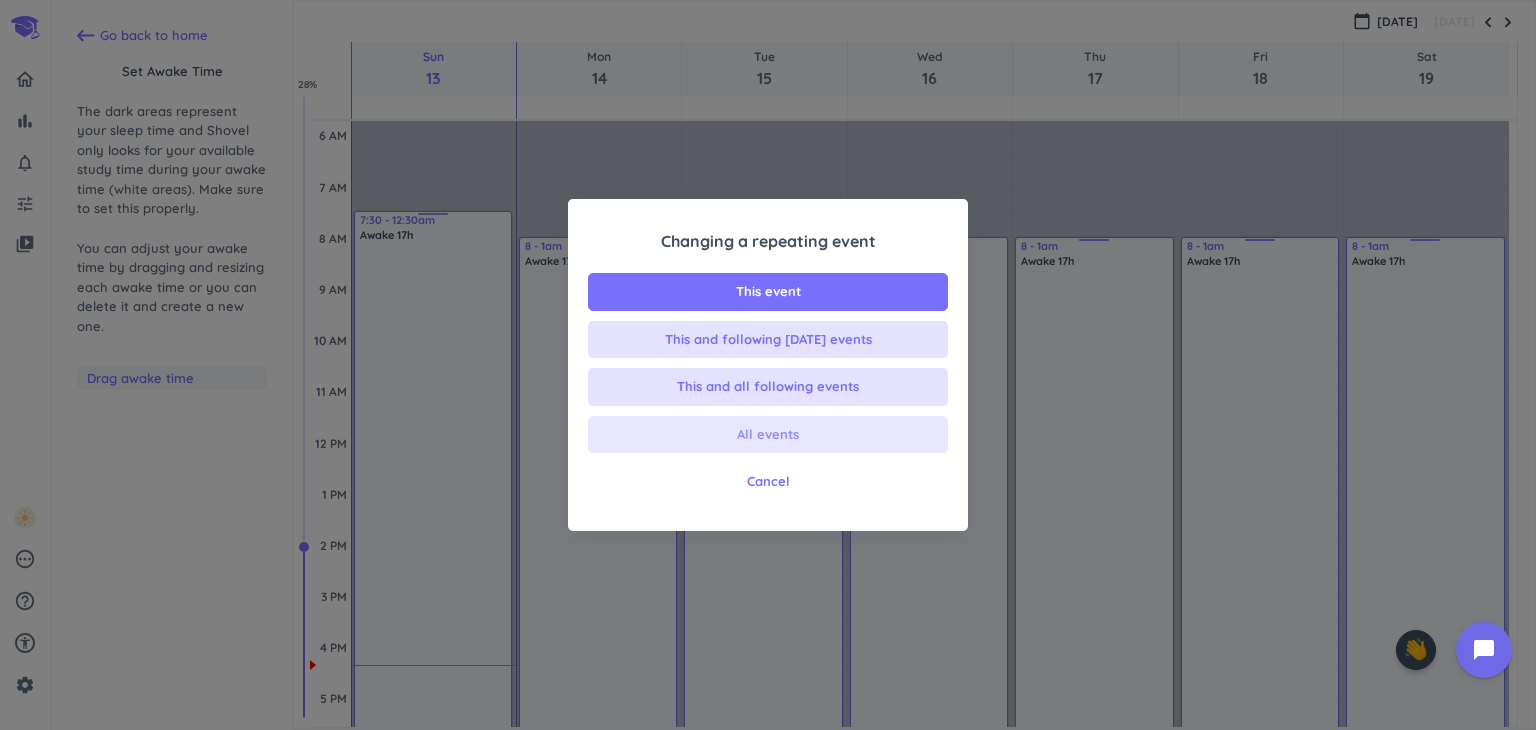 click on "All events" at bounding box center (768, 435) 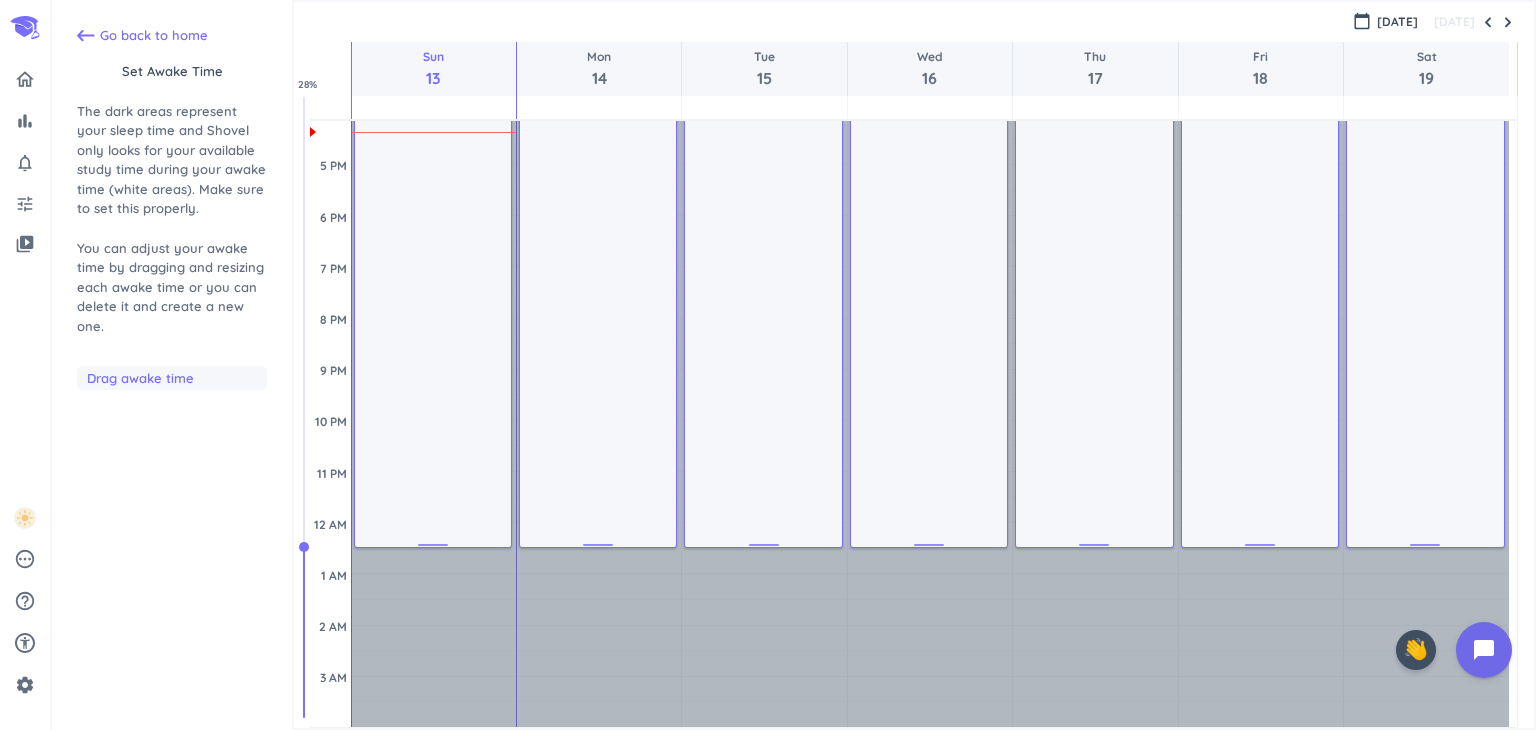 scroll, scrollTop: 0, scrollLeft: 0, axis: both 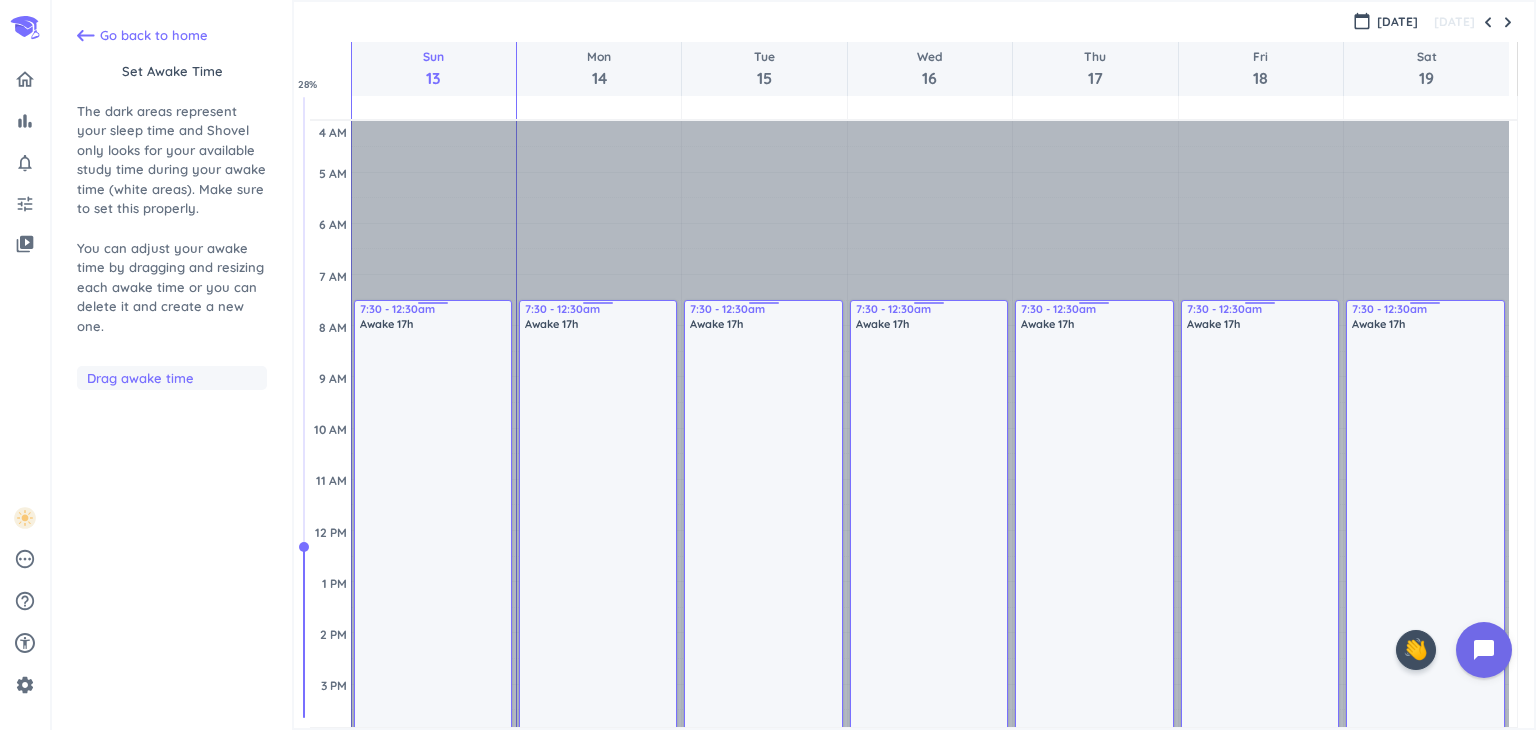 click on "Go back to home Set awake time The dark areas represent your sleep time and Shovel only looks for your available study time during your awake time (white areas). Make sure to set this properly. You can adjust your awake time by dragging and resizing each awake time or you can delete it and create a new one. Drag awake time" at bounding box center [172, 370] 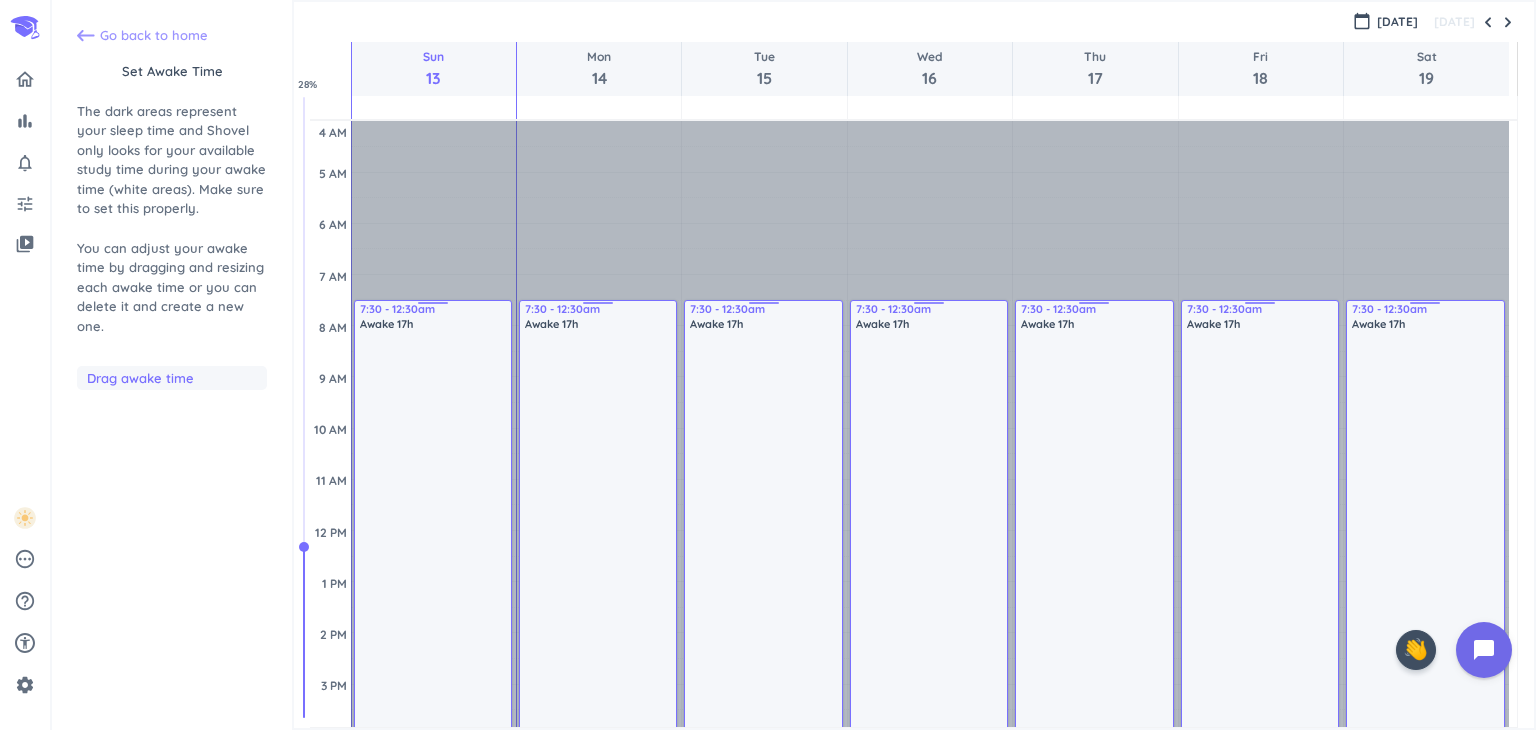 click 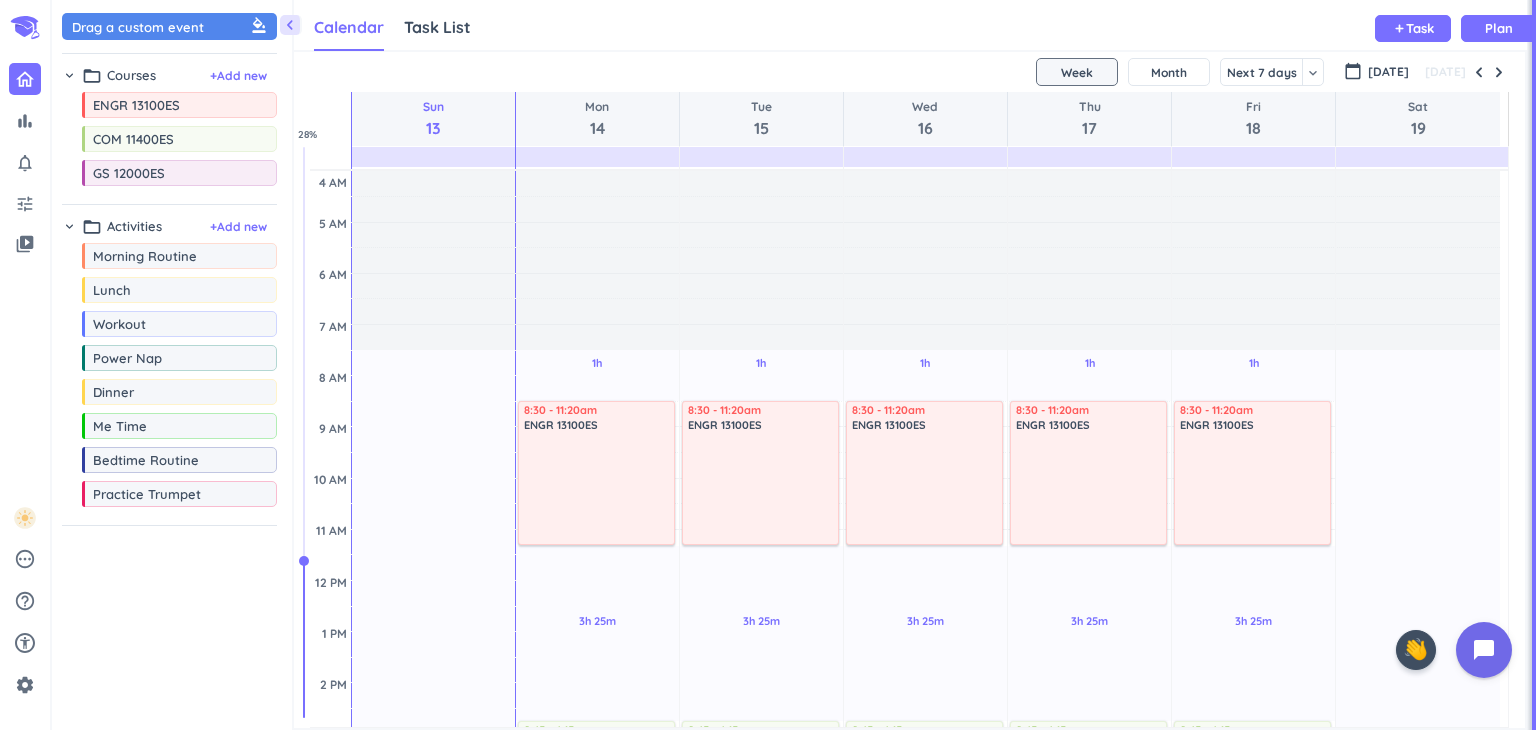 scroll, scrollTop: 8, scrollLeft: 9, axis: both 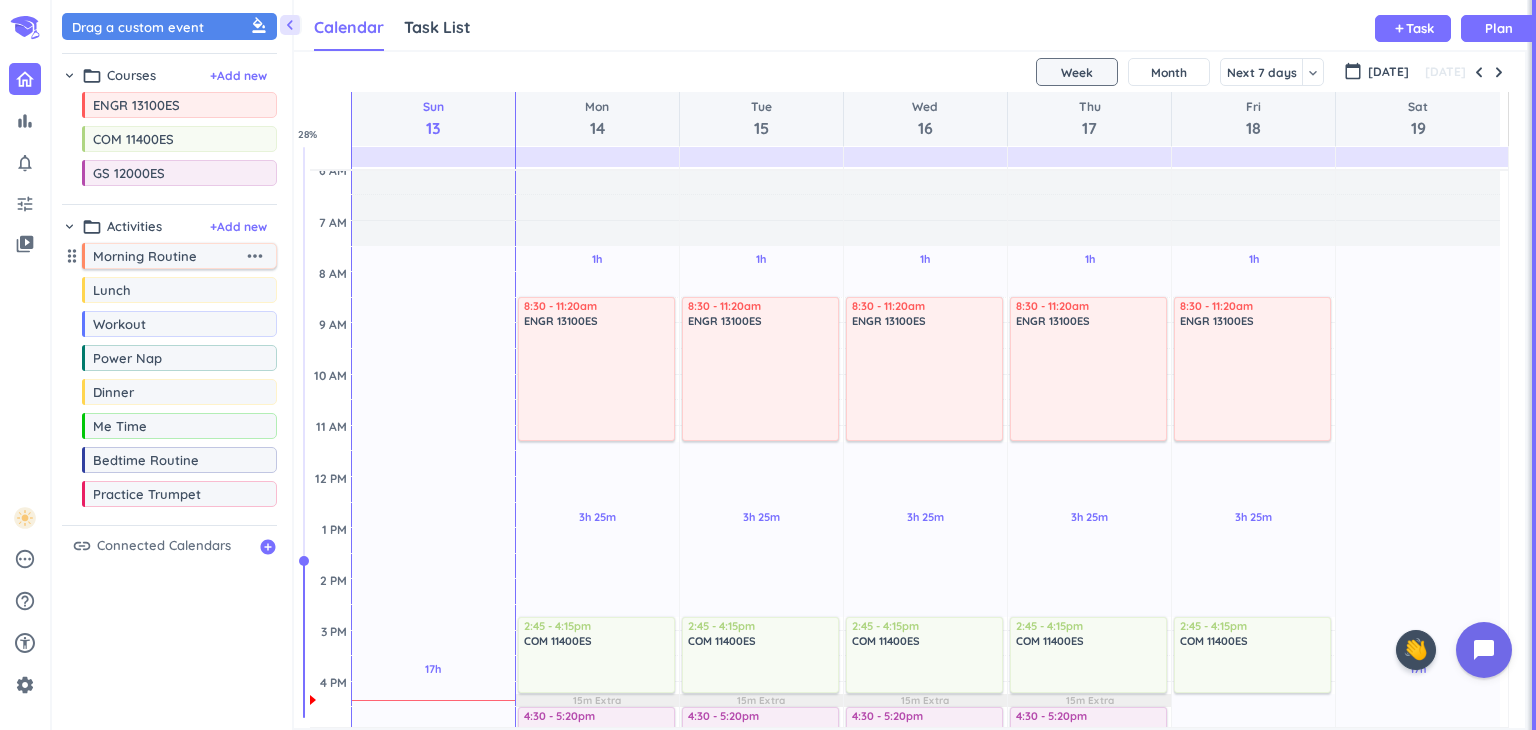 click on "more_horiz" at bounding box center [255, 256] 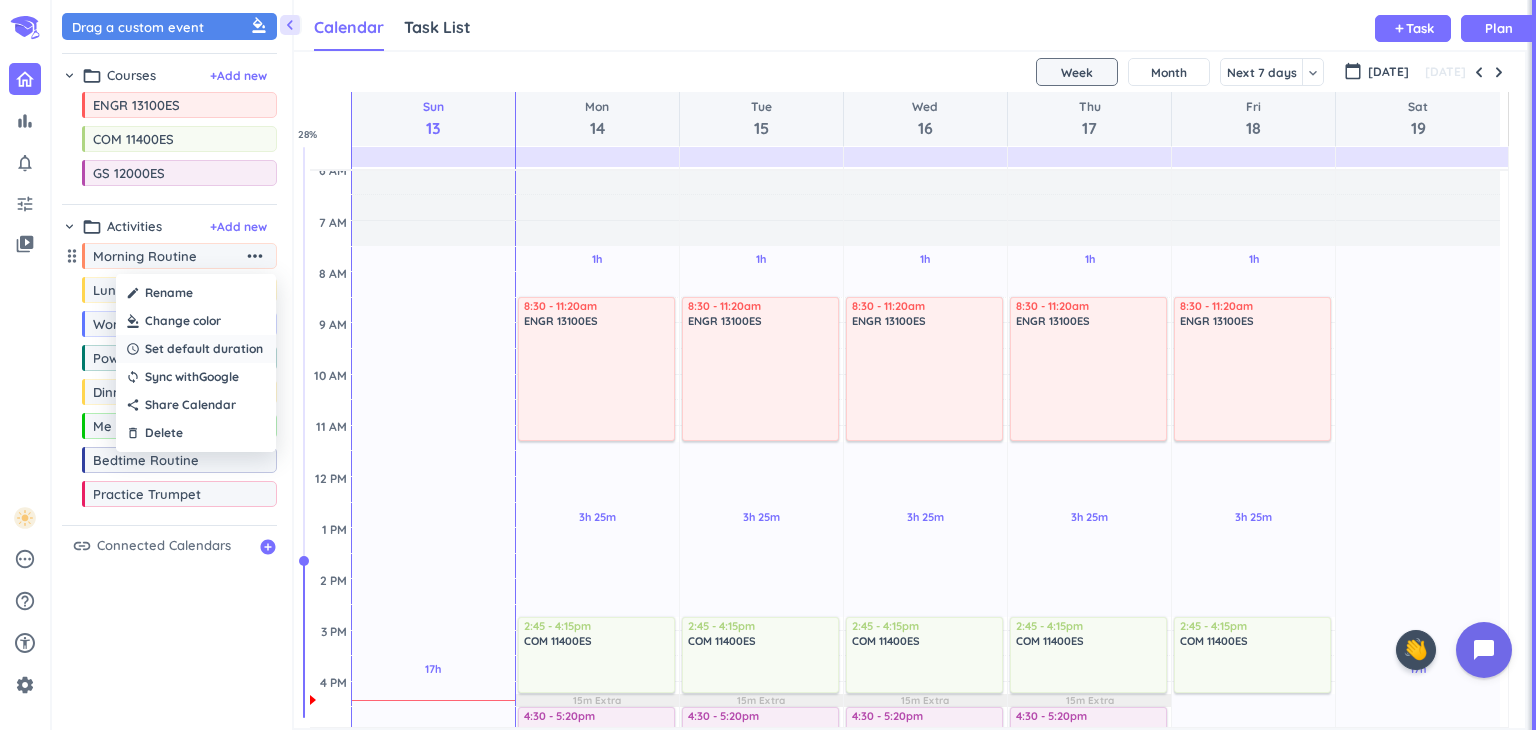 click on "Set default duration" at bounding box center [204, 349] 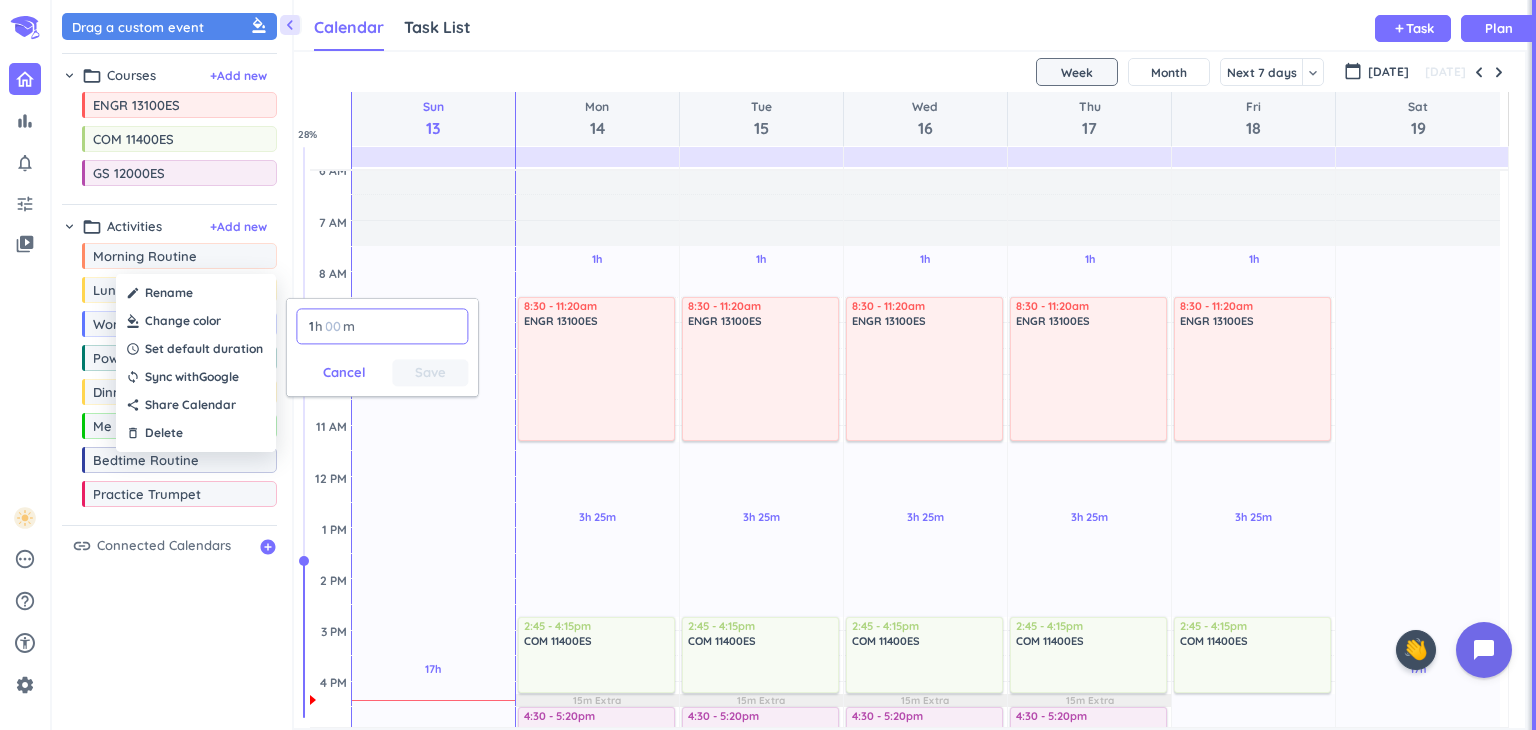 click at bounding box center [333, 326] 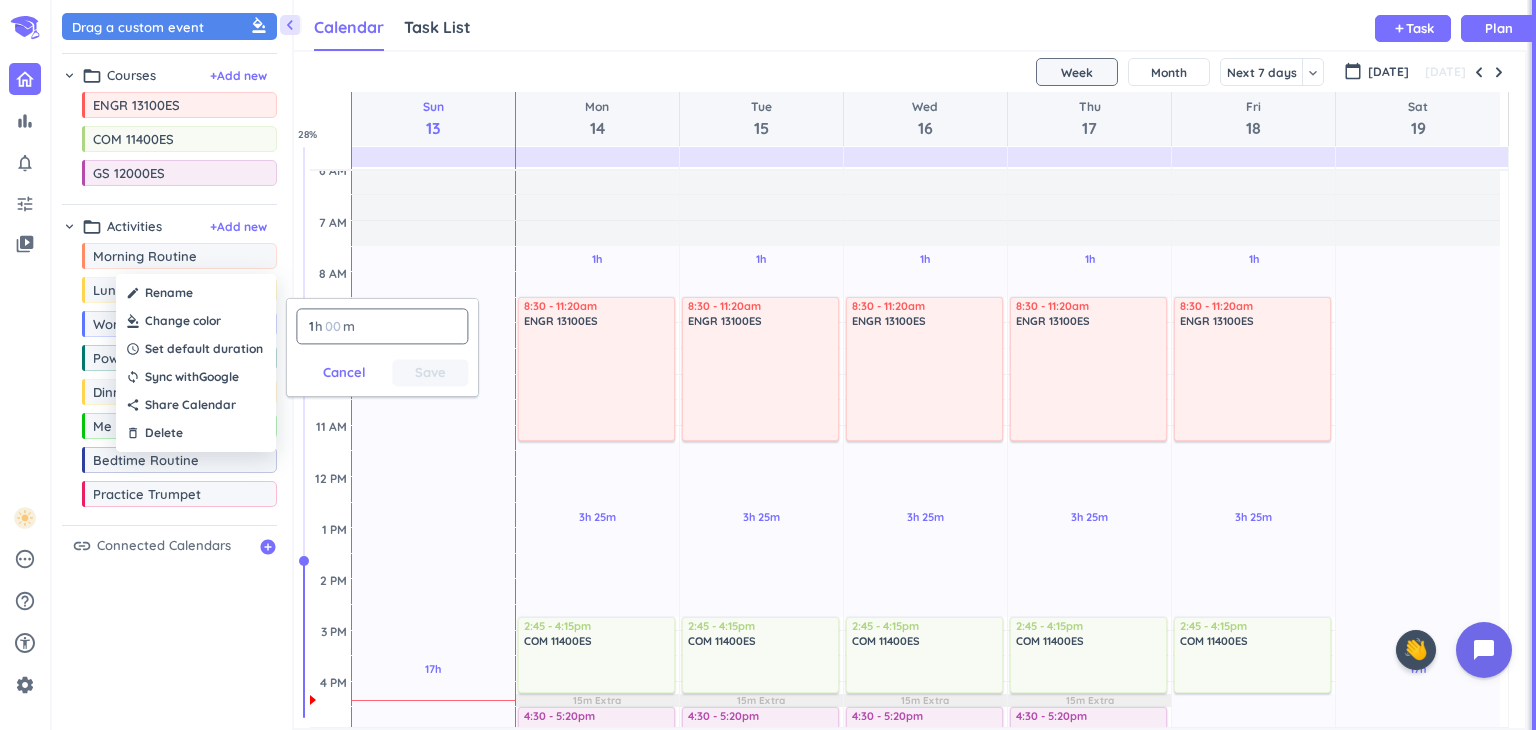 click on "1 1 00" at bounding box center [315, 326] 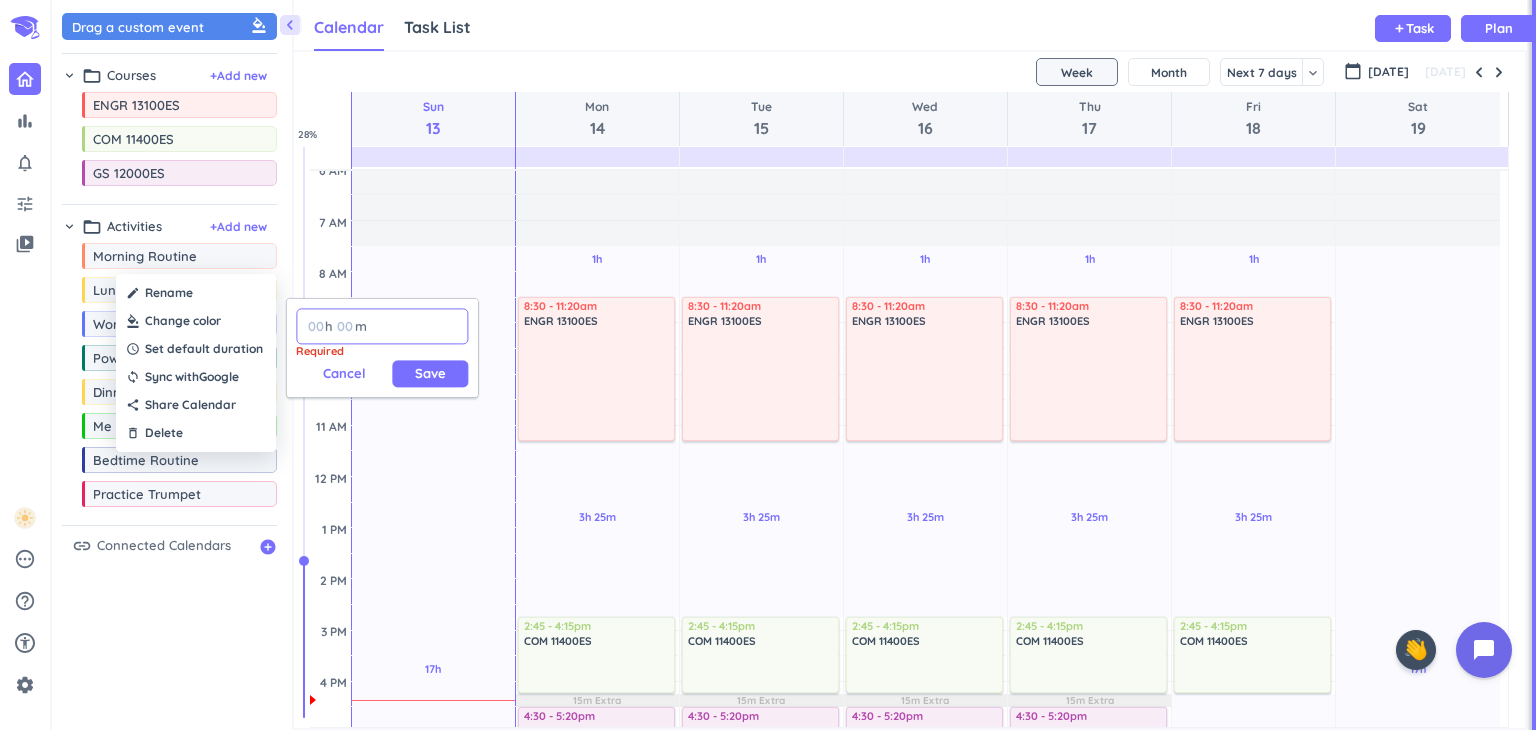 type 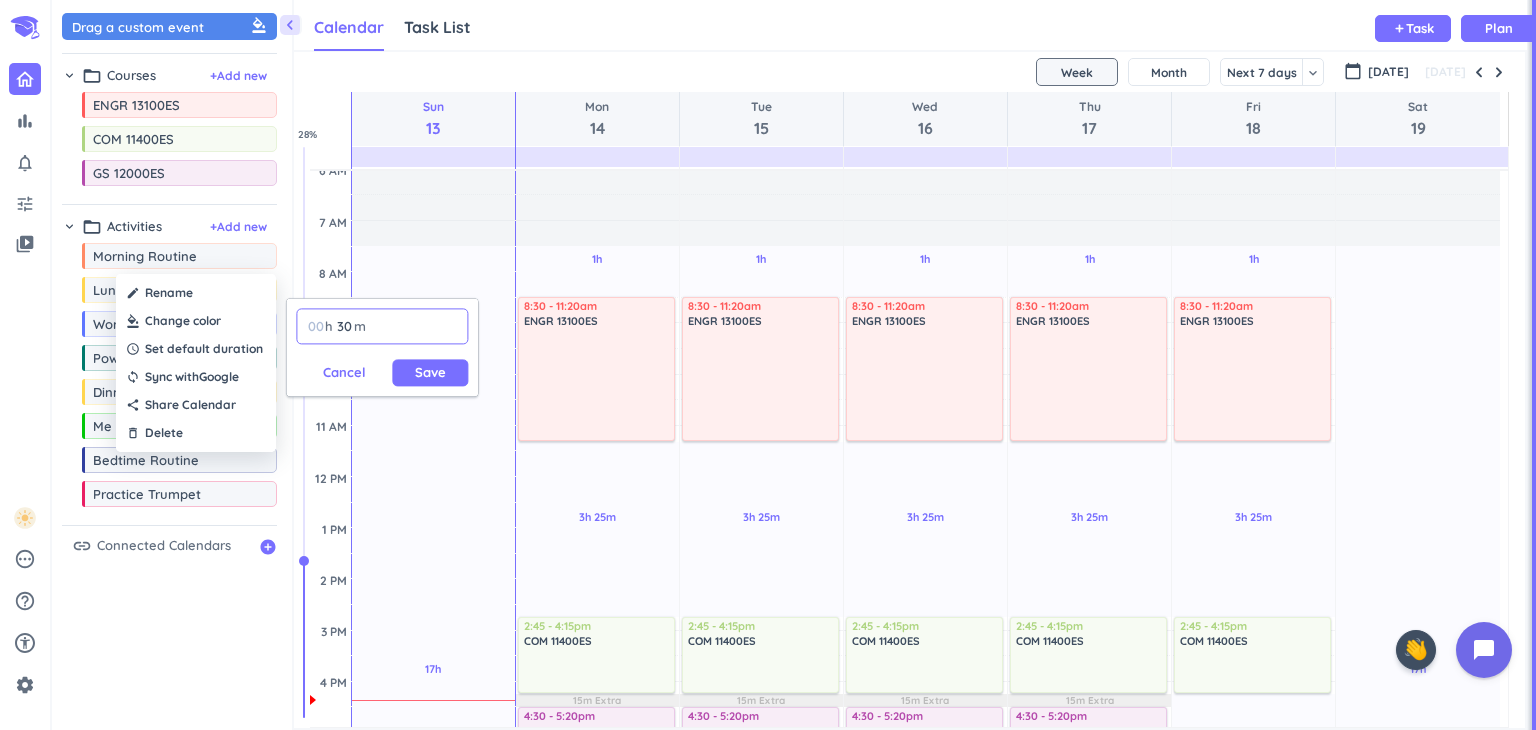 type on "30" 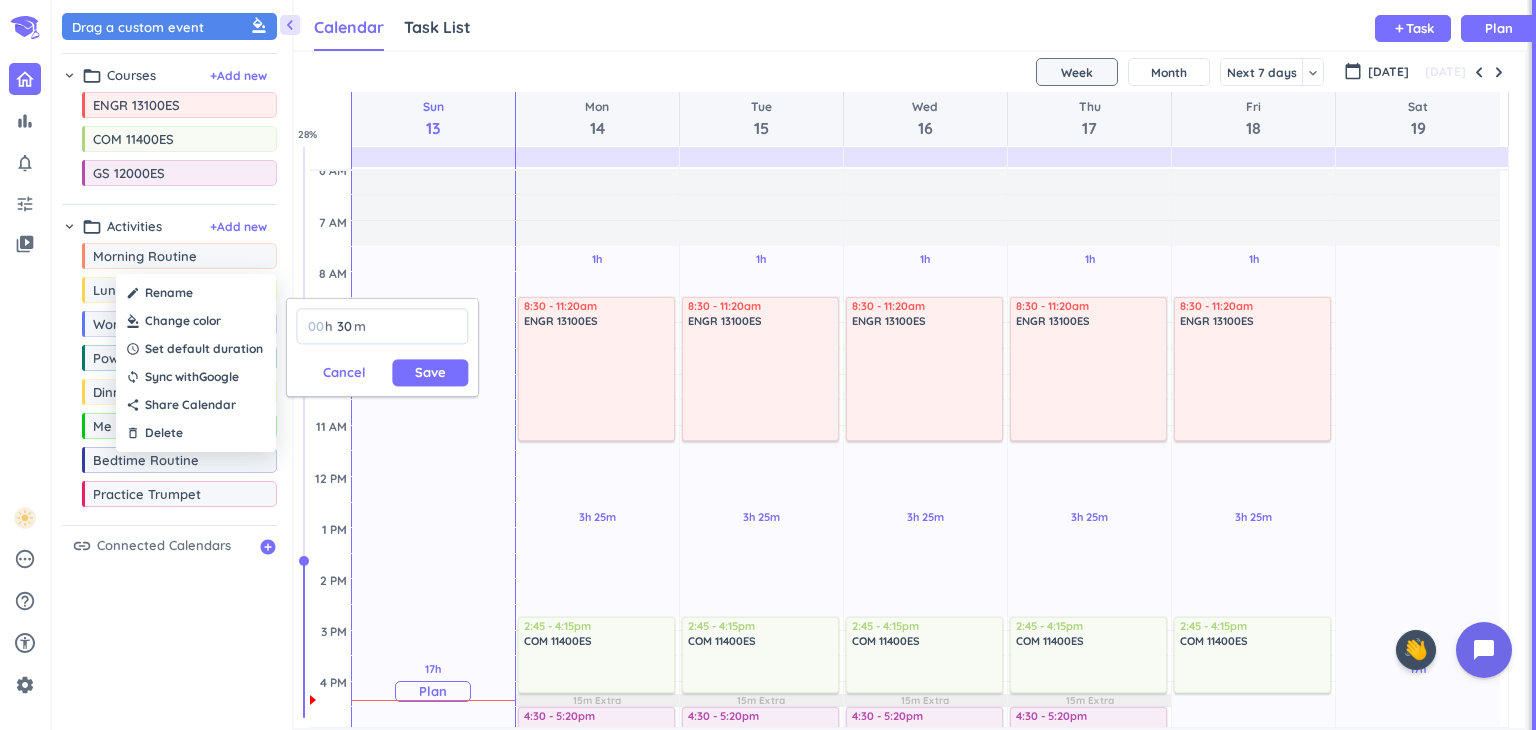 click on "Save" at bounding box center [430, 372] 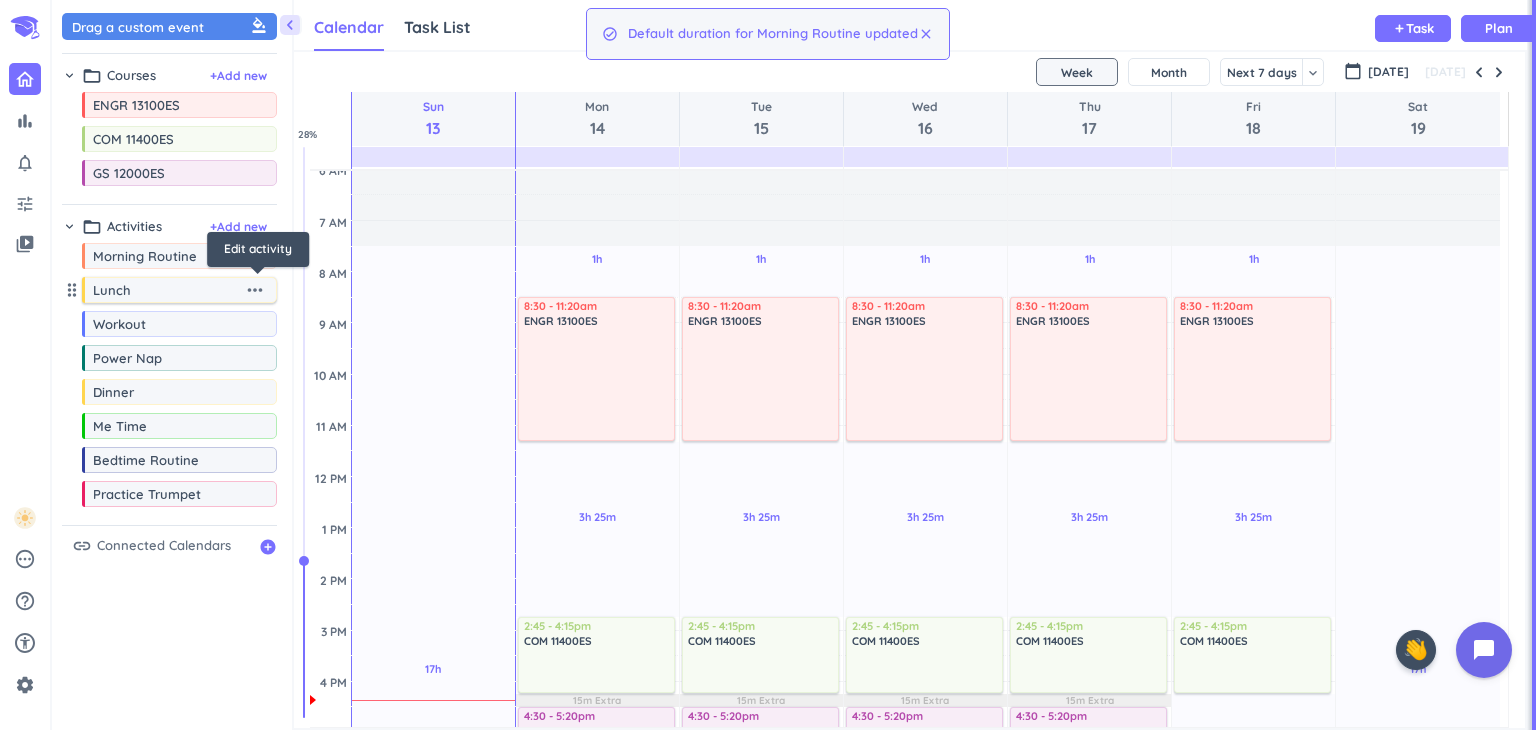 click on "more_horiz" at bounding box center (255, 290) 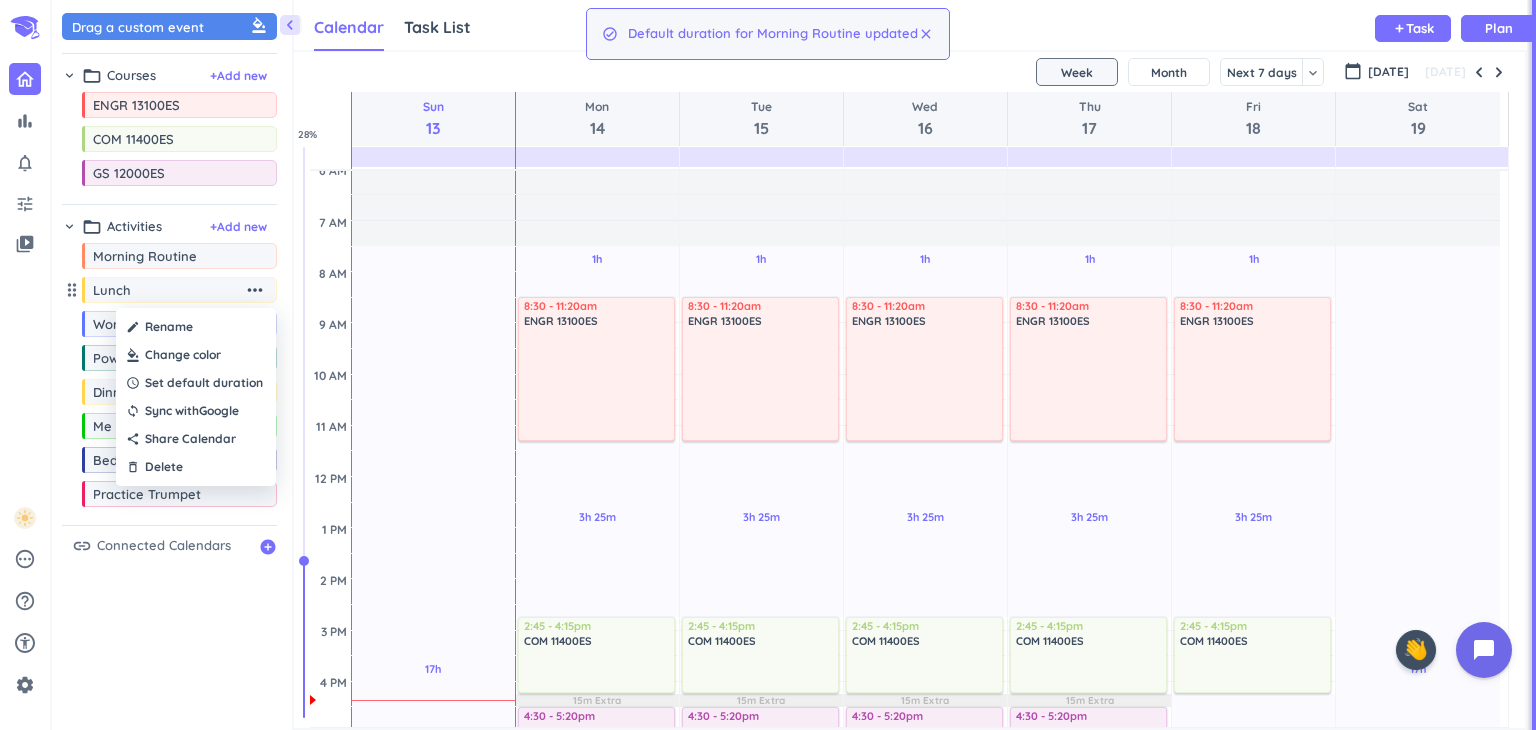 click at bounding box center (768, 365) 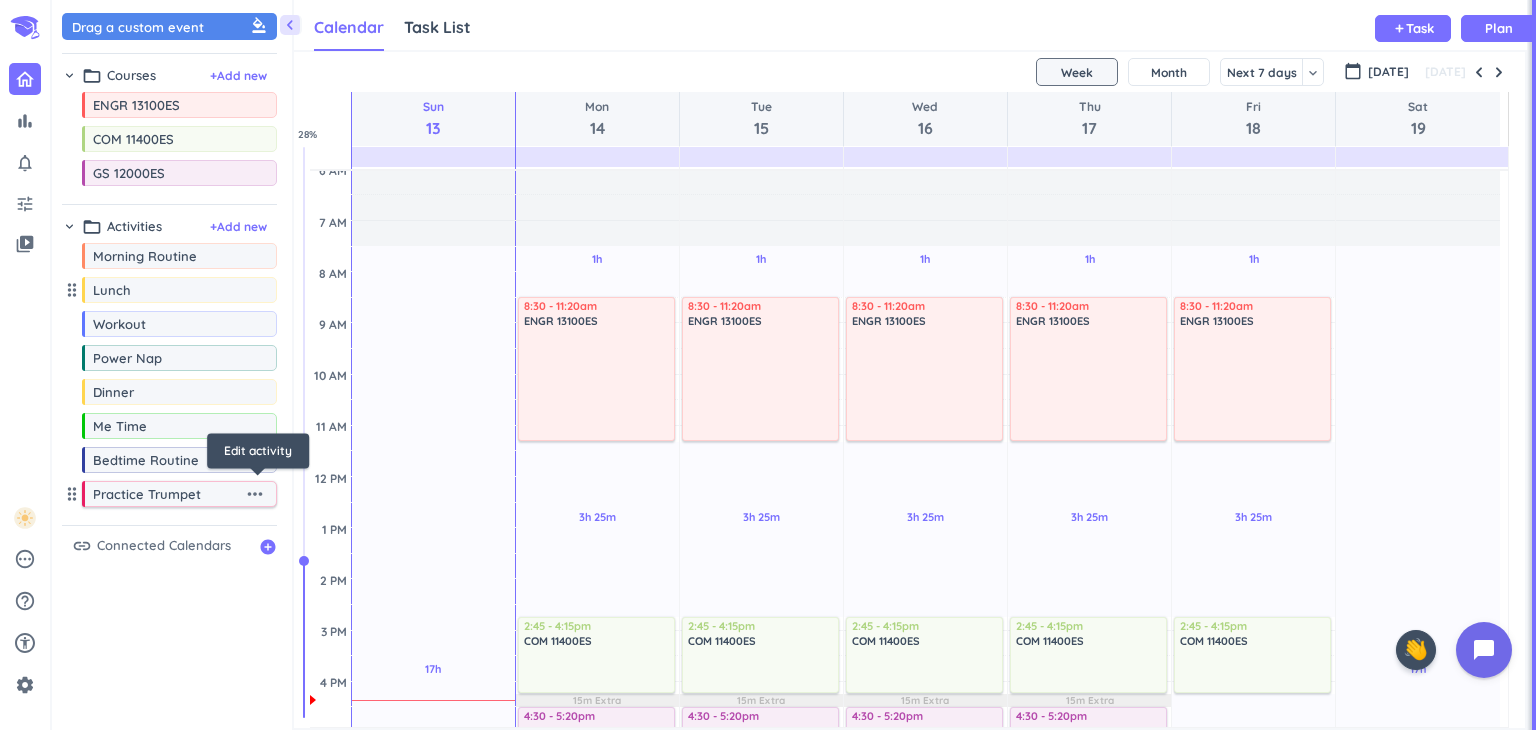 click on "more_horiz" at bounding box center (255, 494) 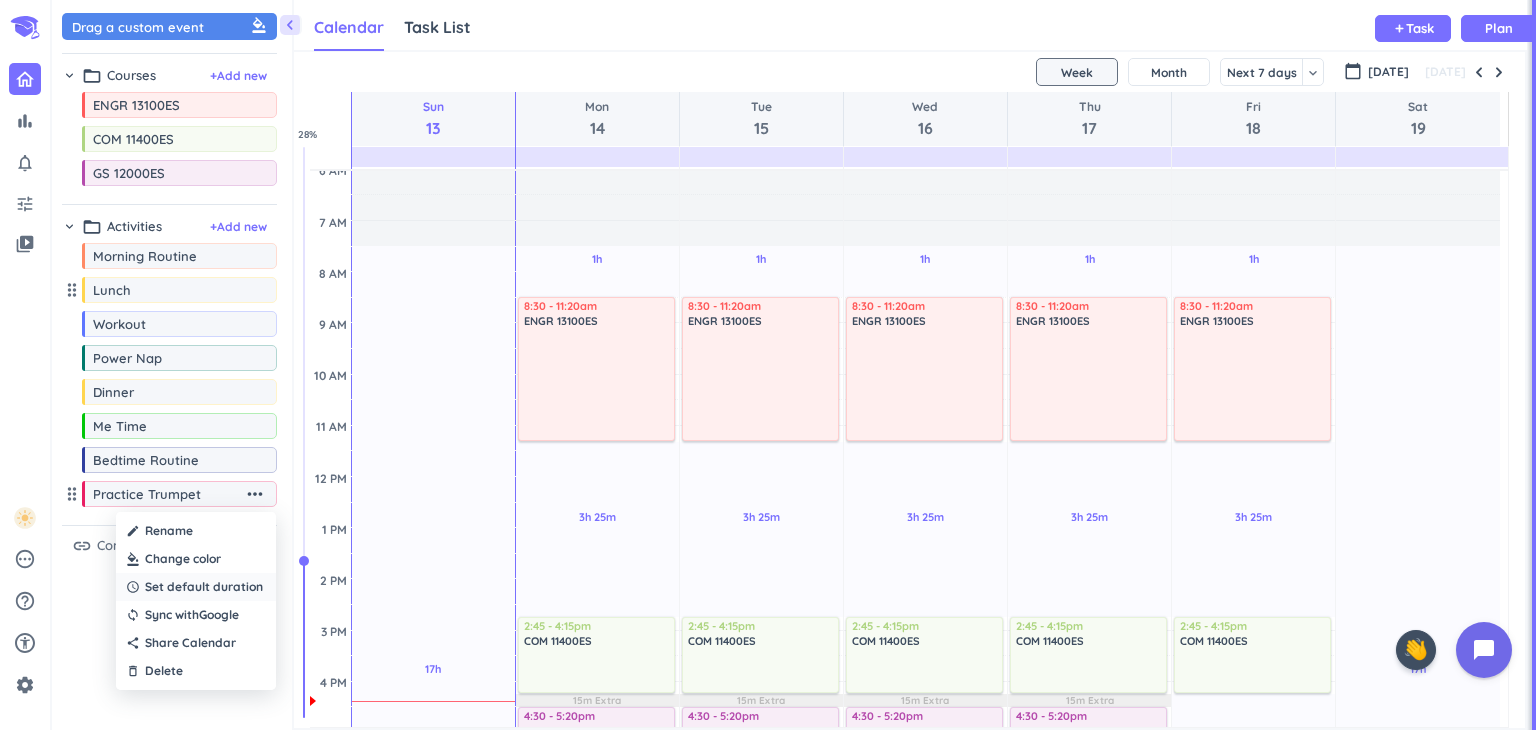 click on "Set default duration" at bounding box center [204, 587] 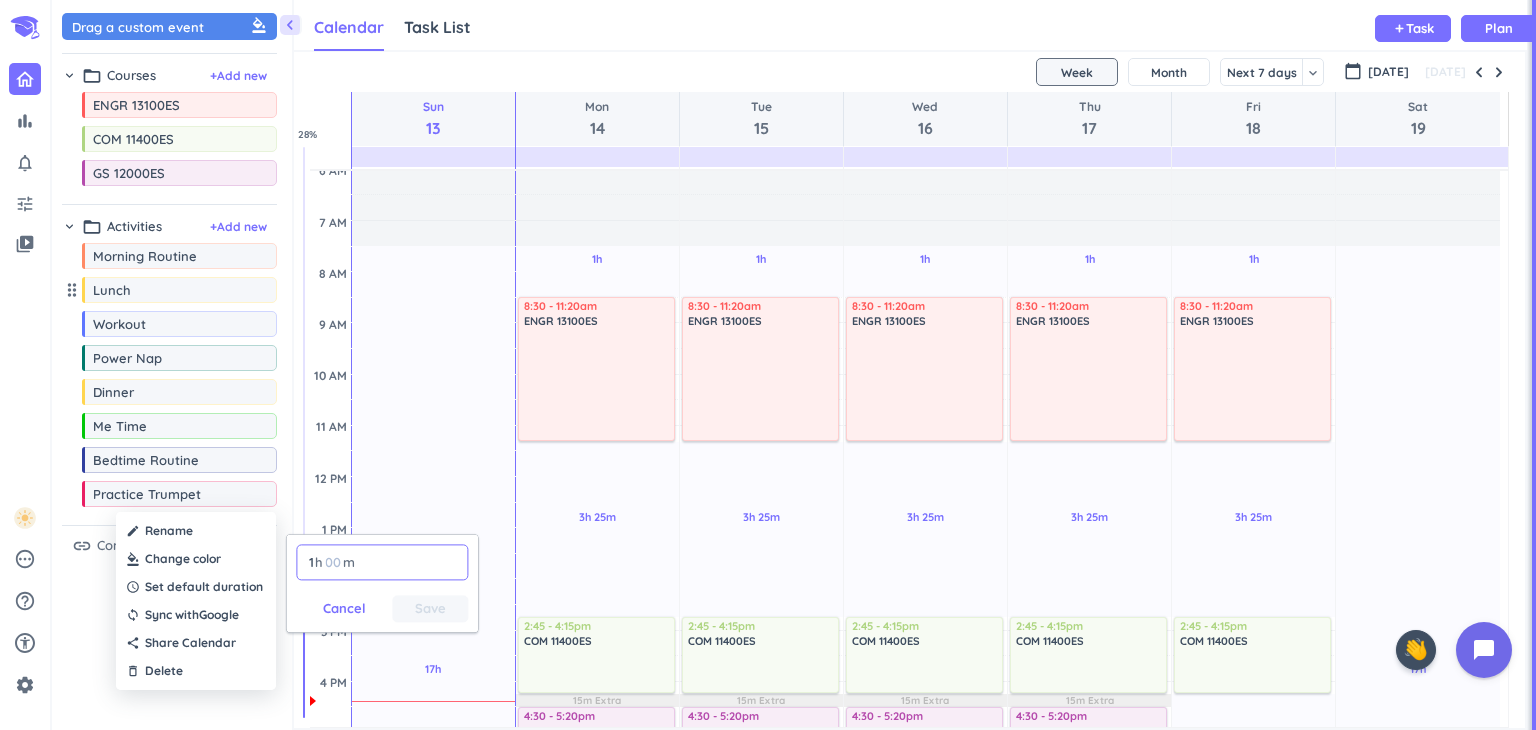 click at bounding box center [333, 562] 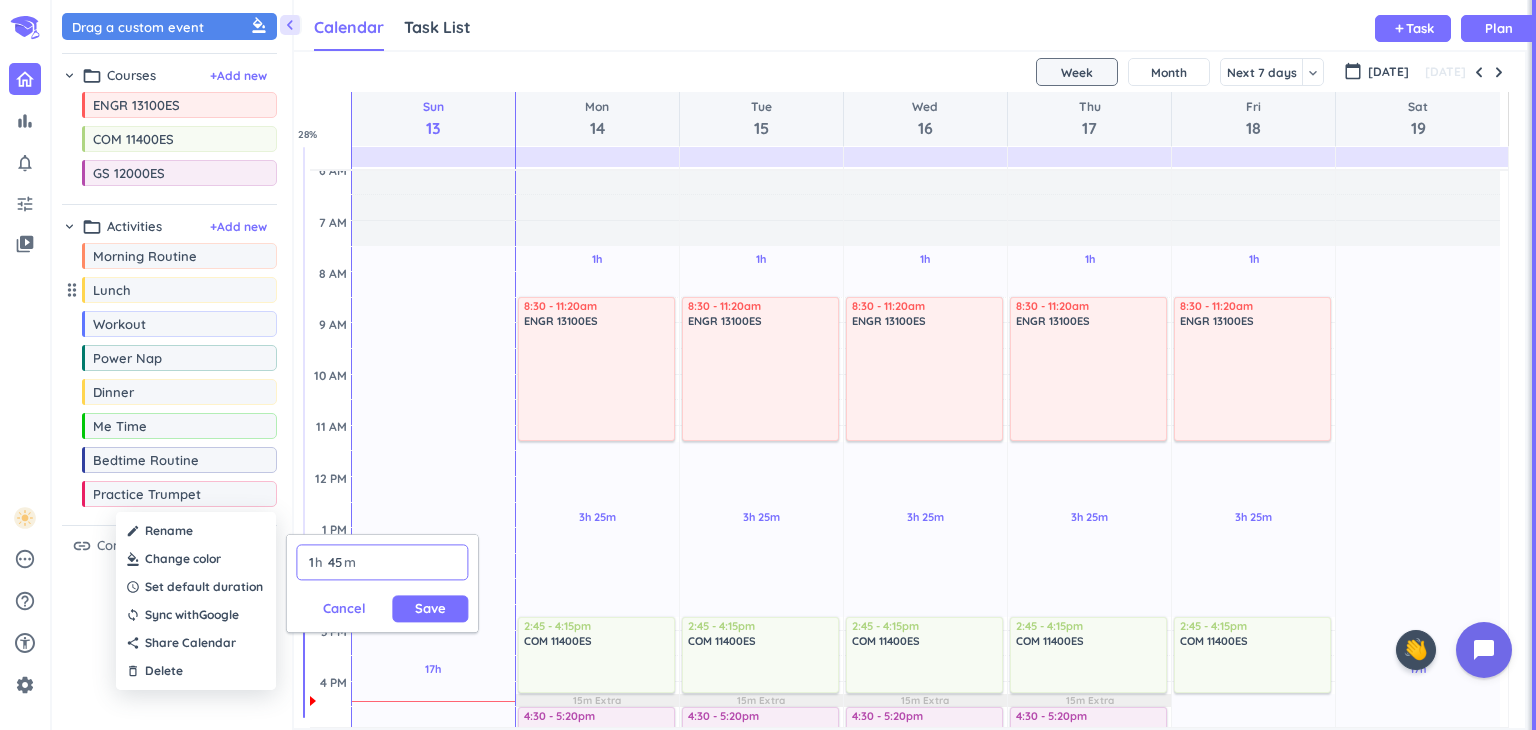 click on "45" at bounding box center [333, 562] 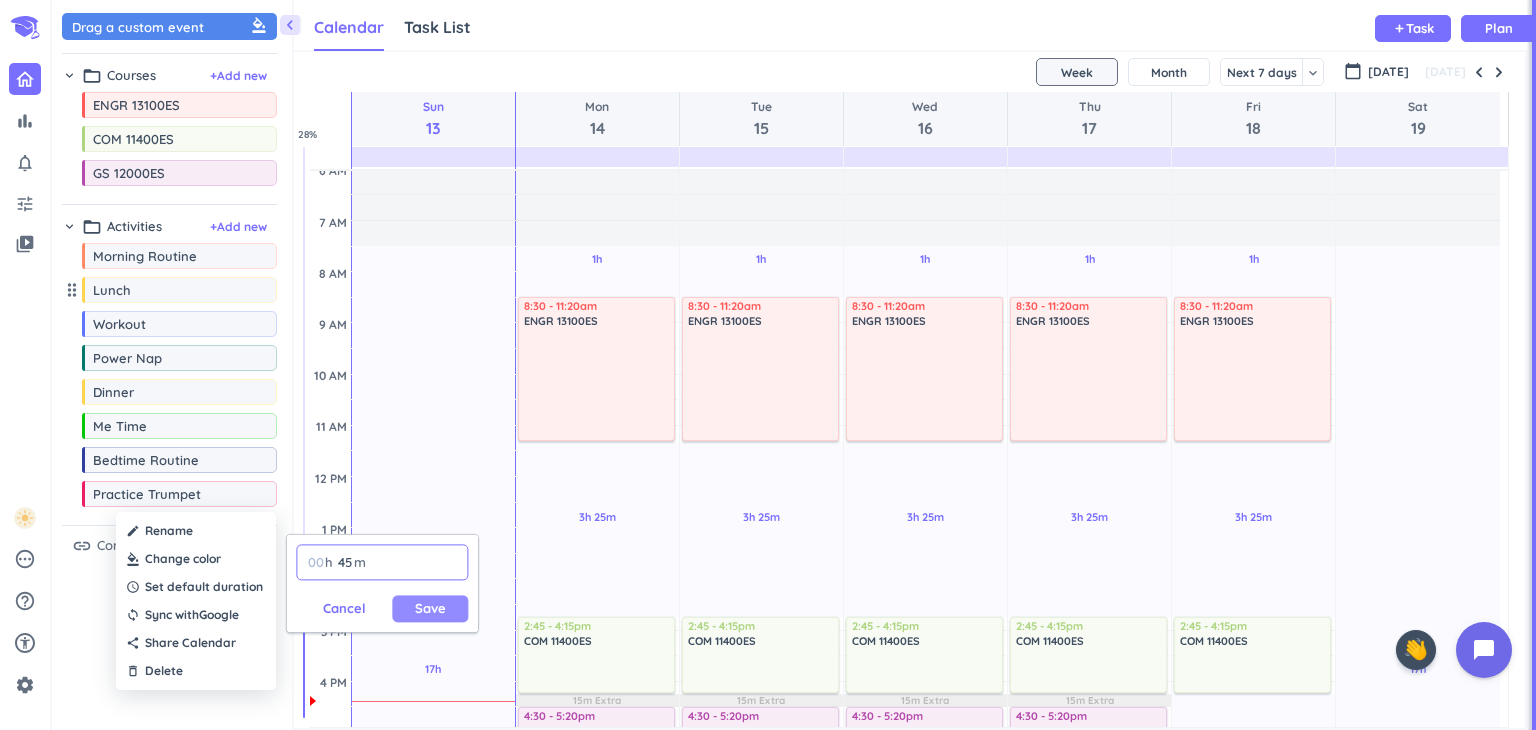 type 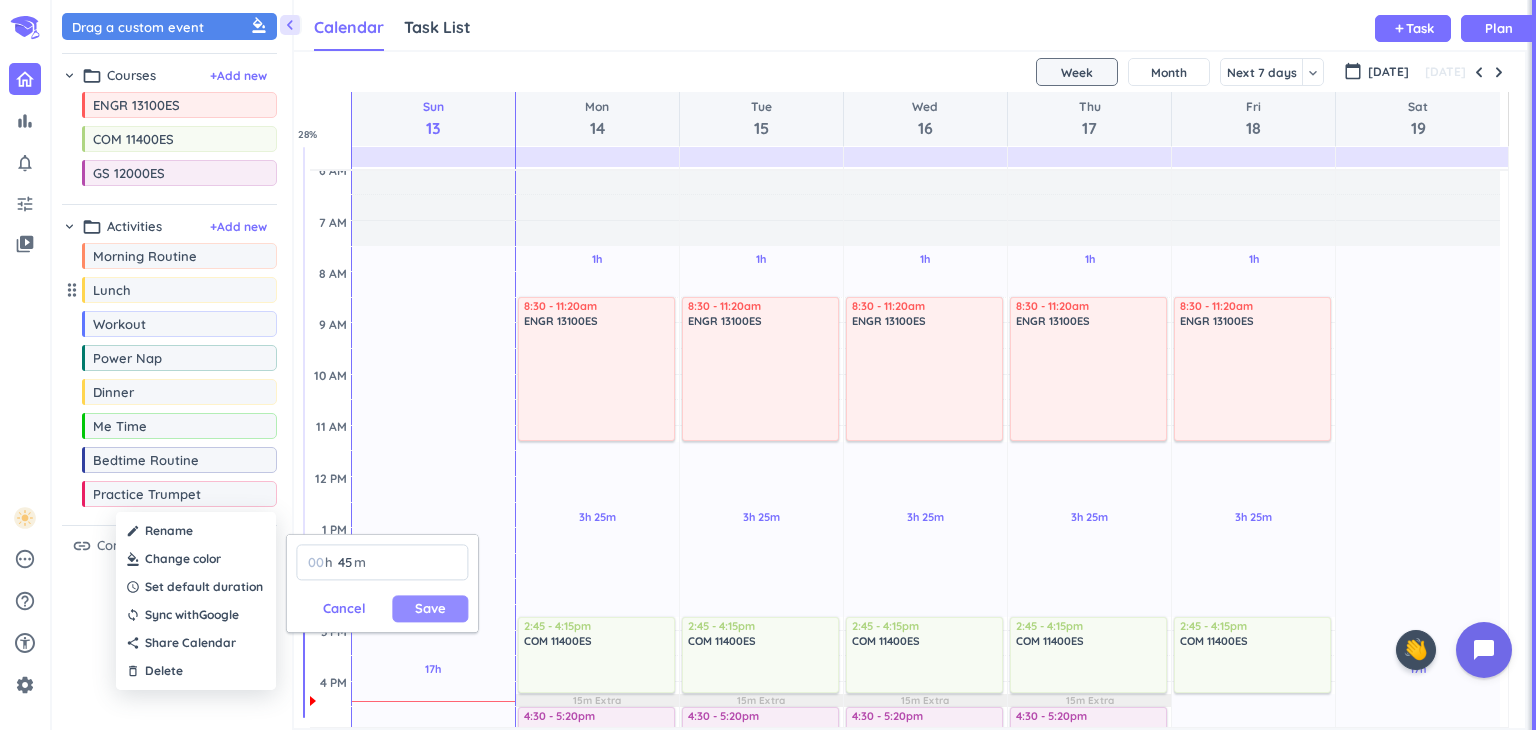 click on "Save" at bounding box center [430, 608] 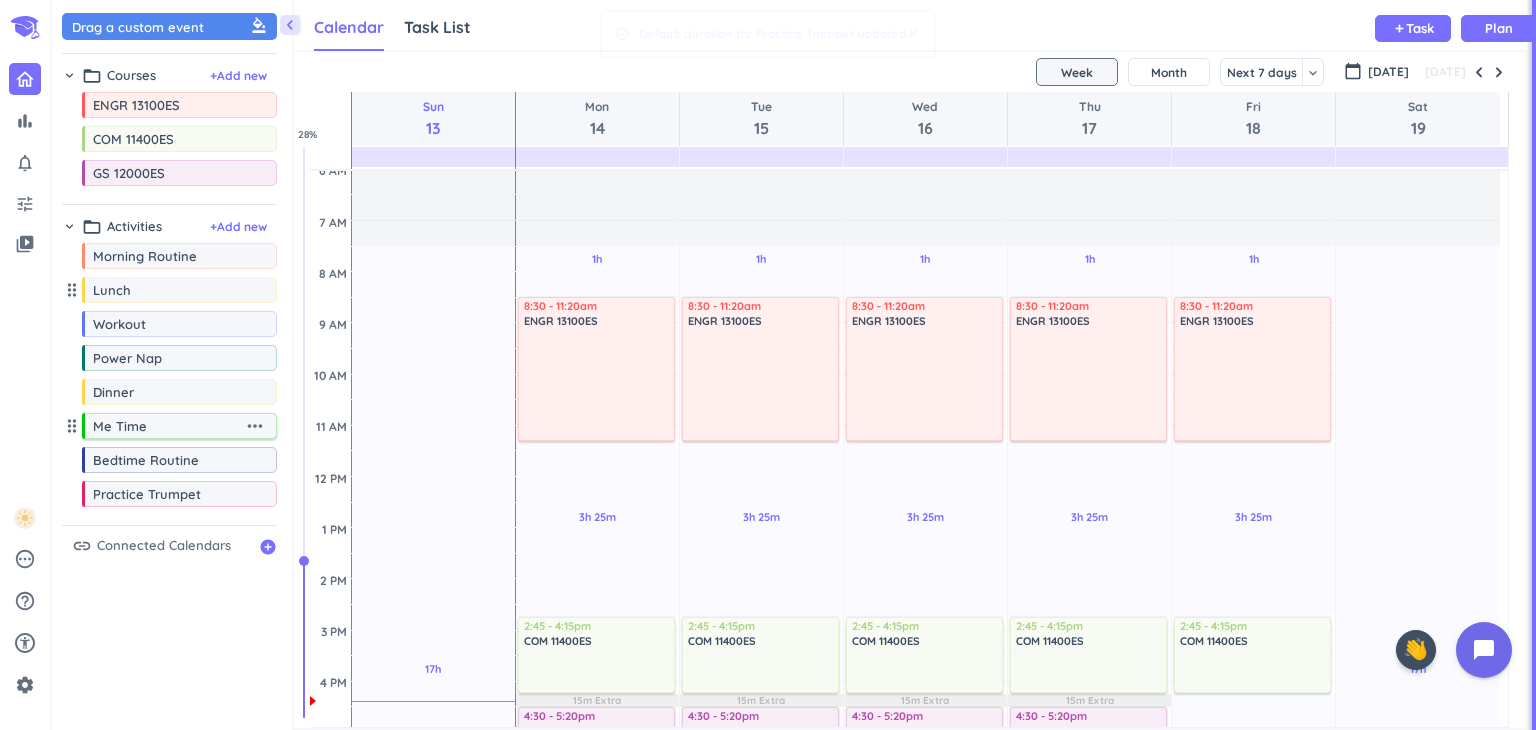 click on "more_horiz" at bounding box center (255, 426) 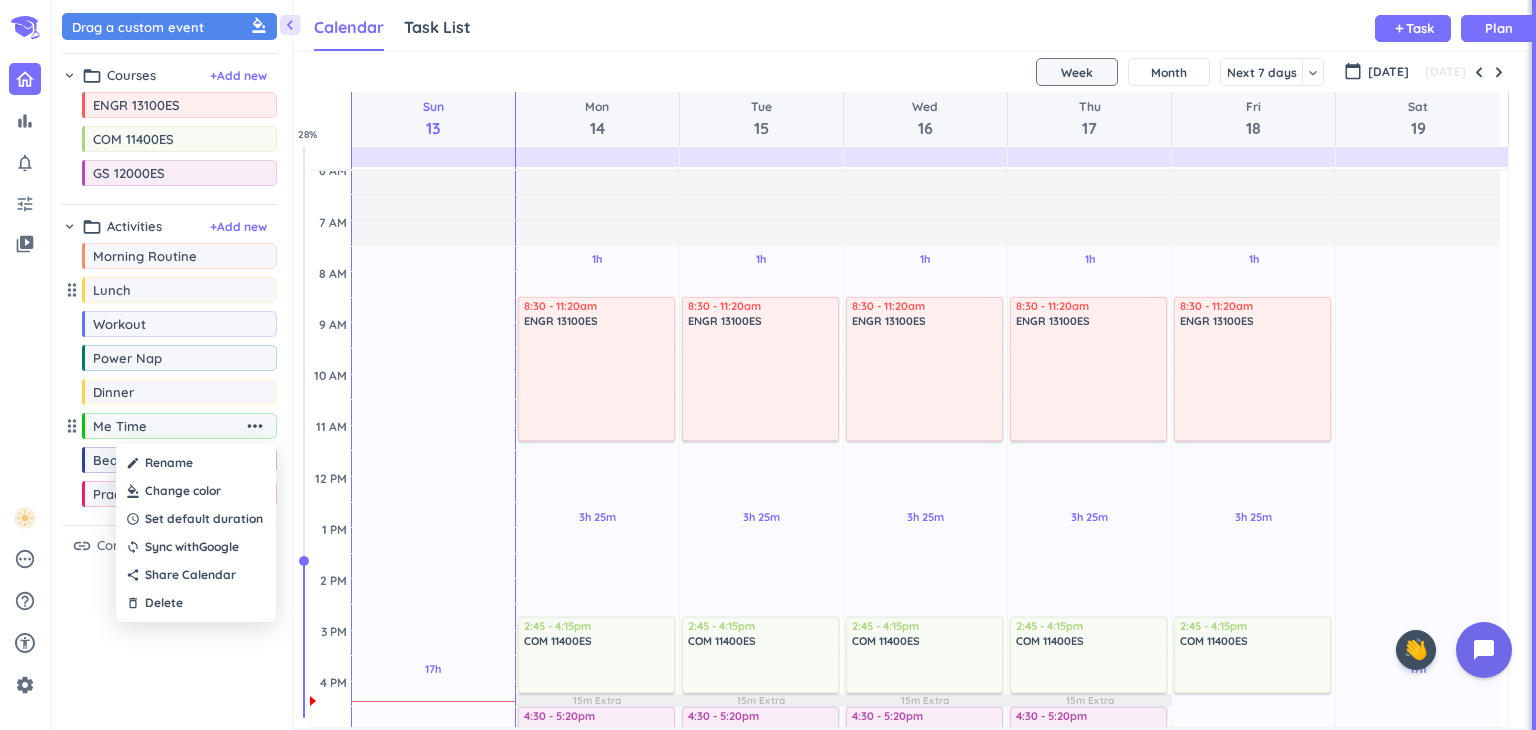 click at bounding box center (768, 365) 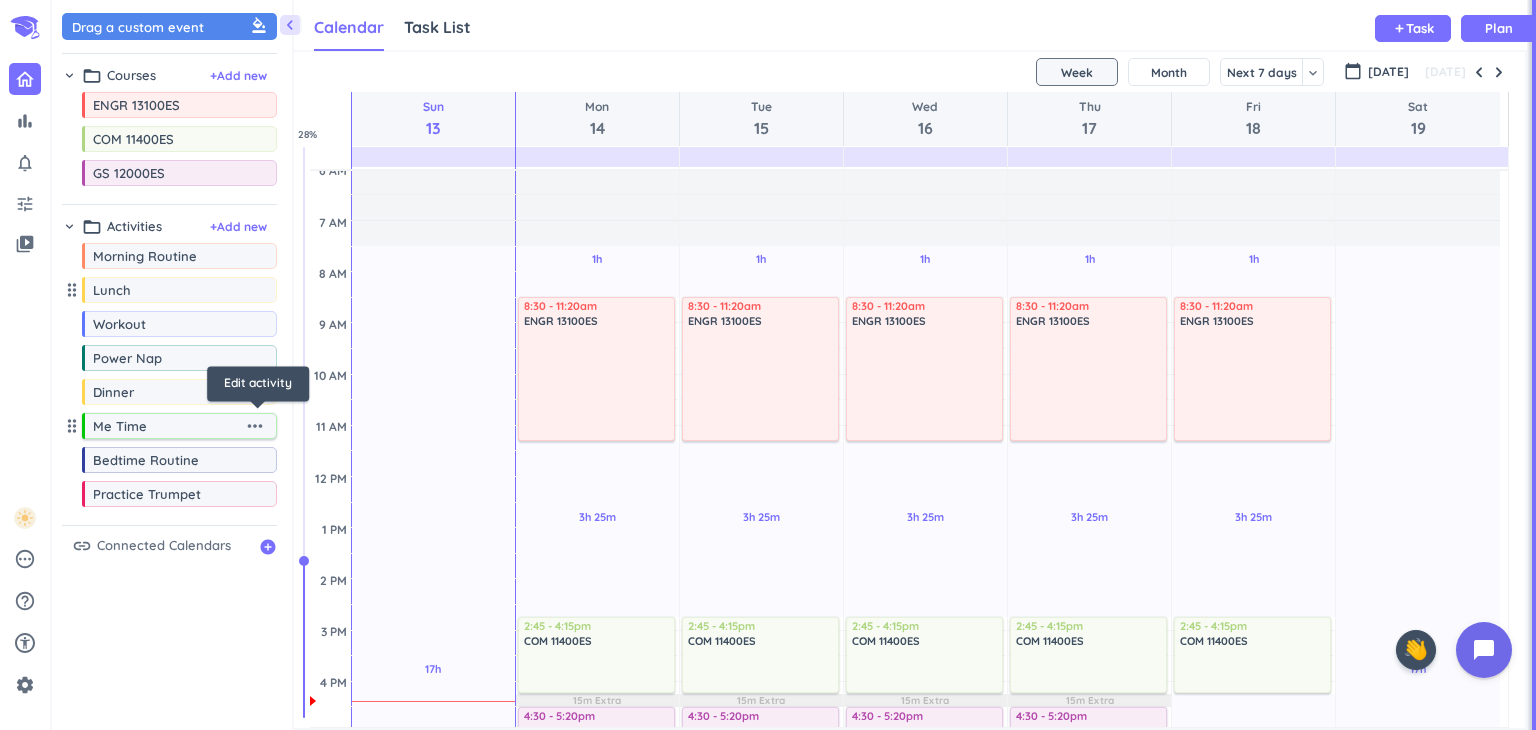 click on "more_horiz" at bounding box center (255, 426) 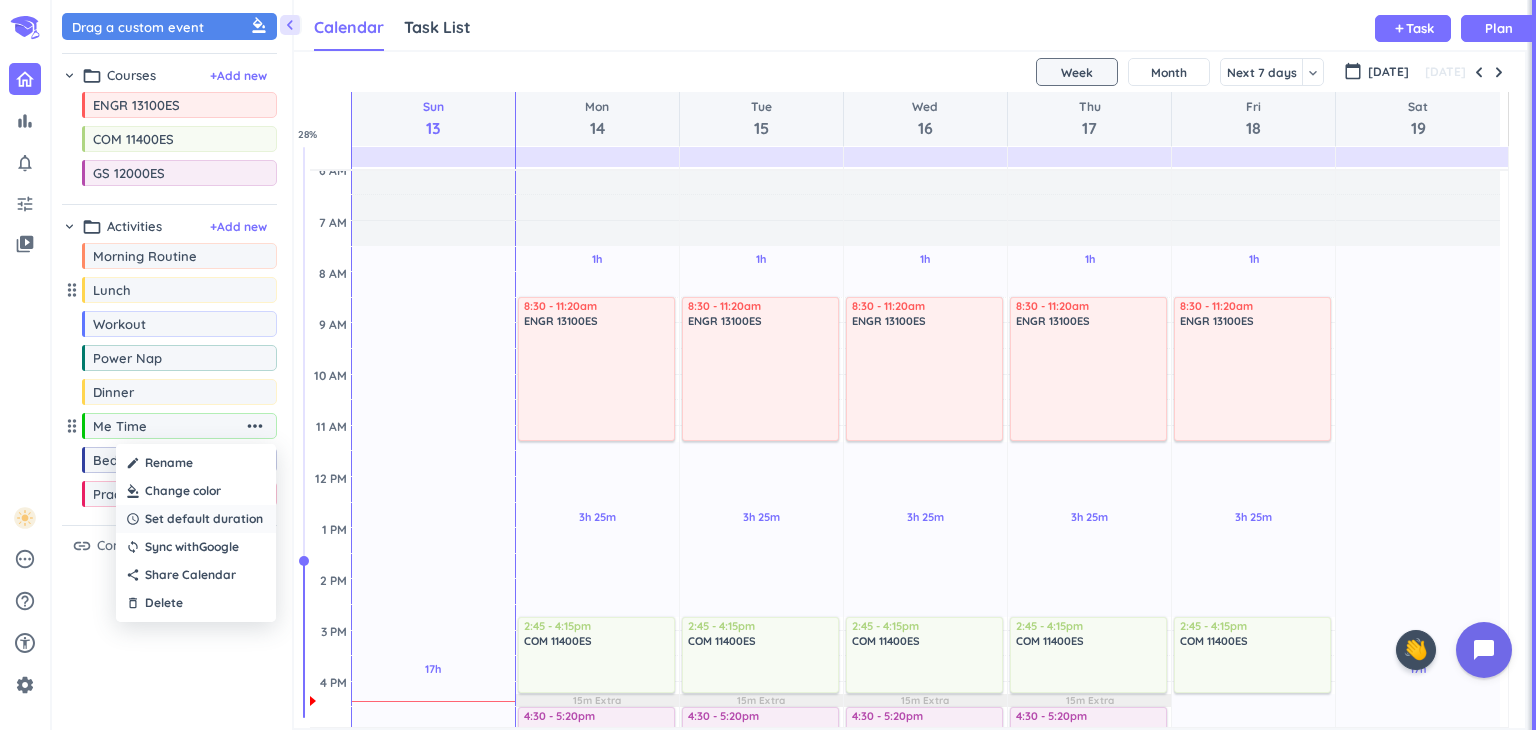 click on "Set default duration" at bounding box center (204, 519) 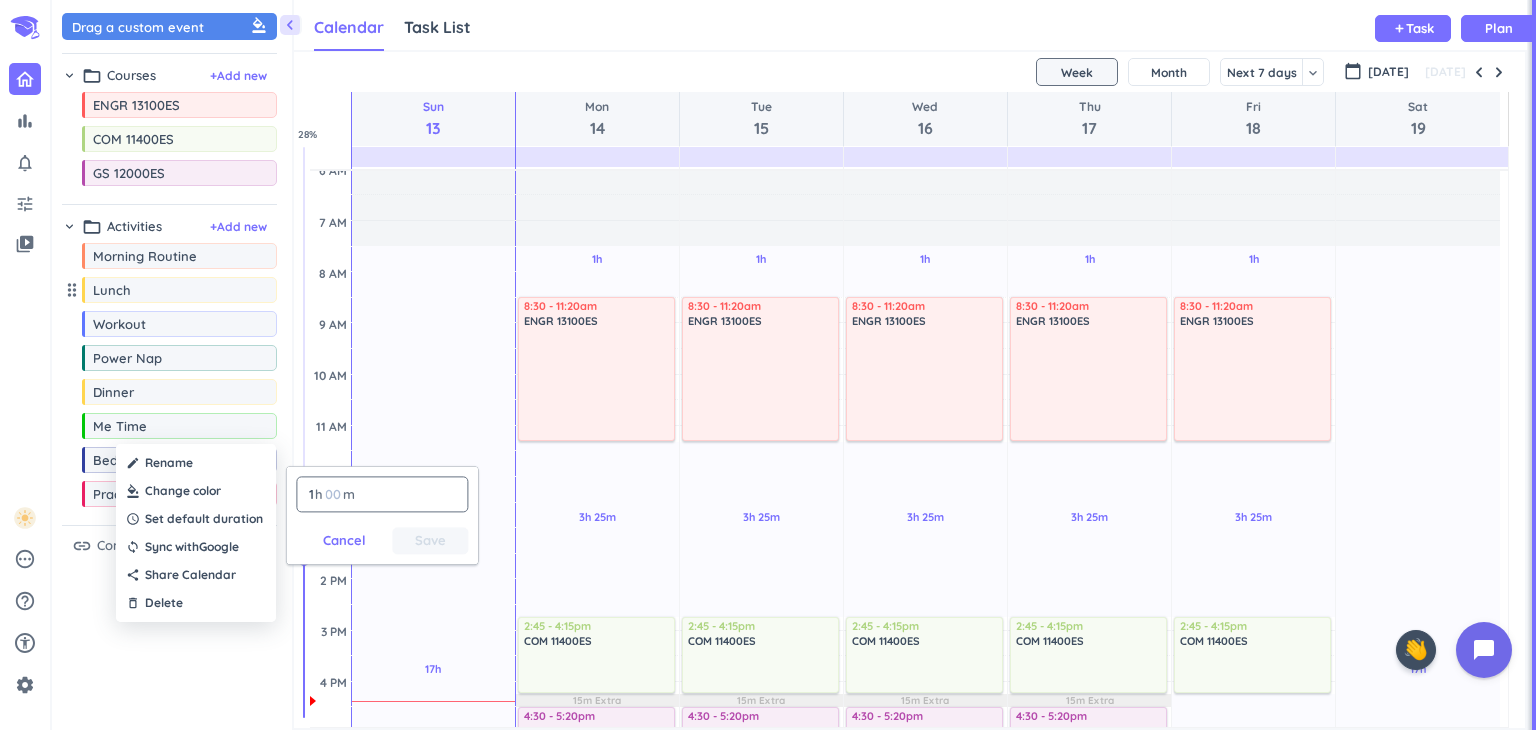 click on "1 1 00" at bounding box center [315, 494] 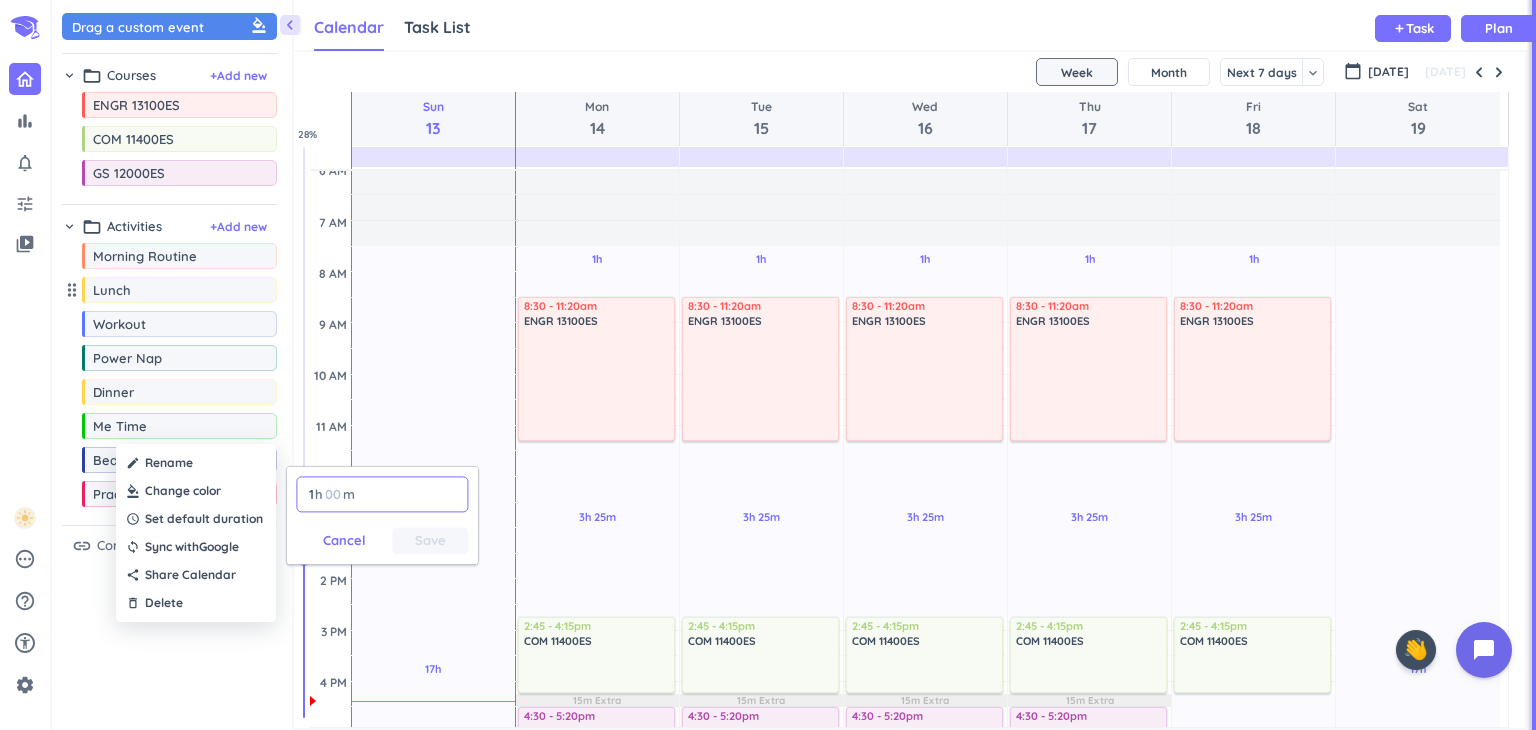 click at bounding box center (333, 494) 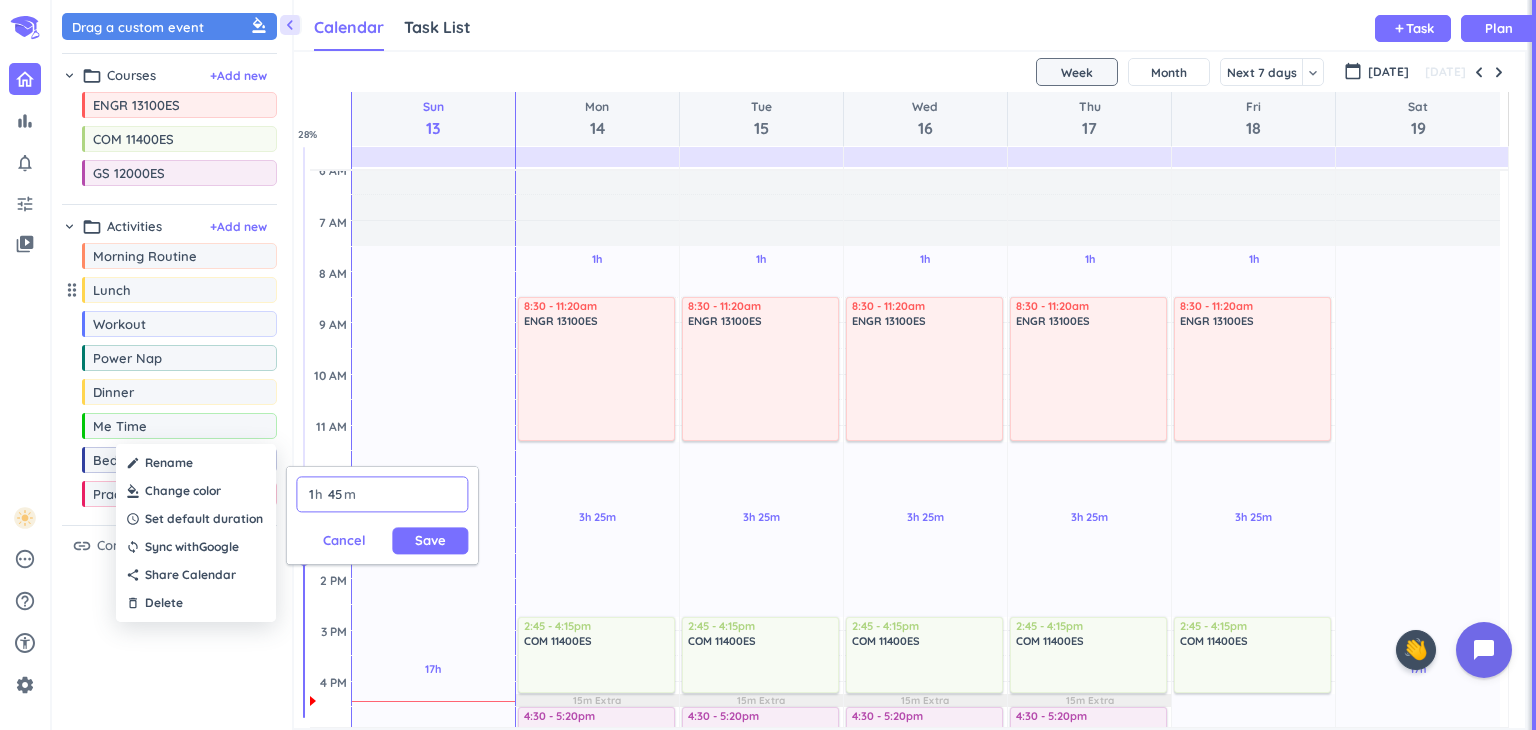 type on "45" 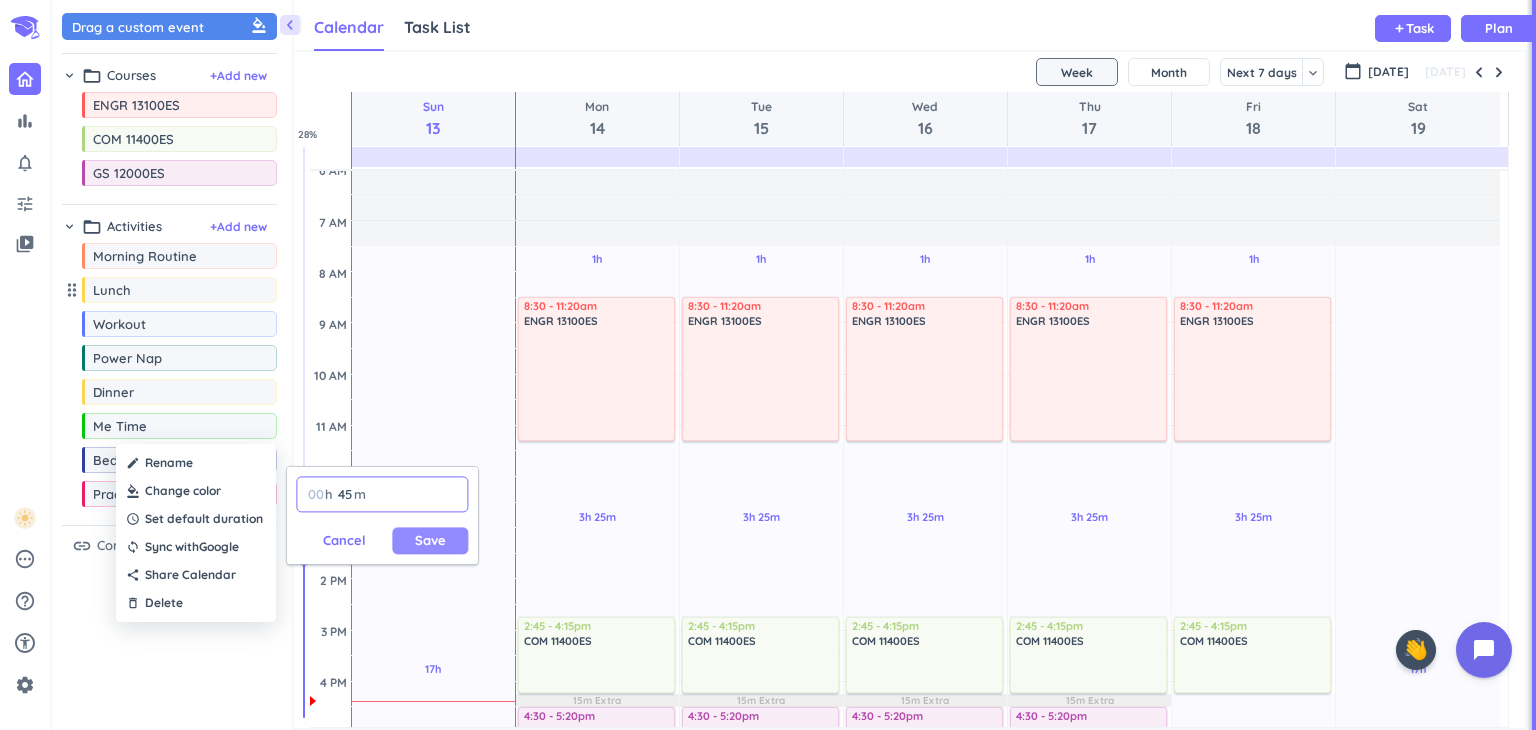 type 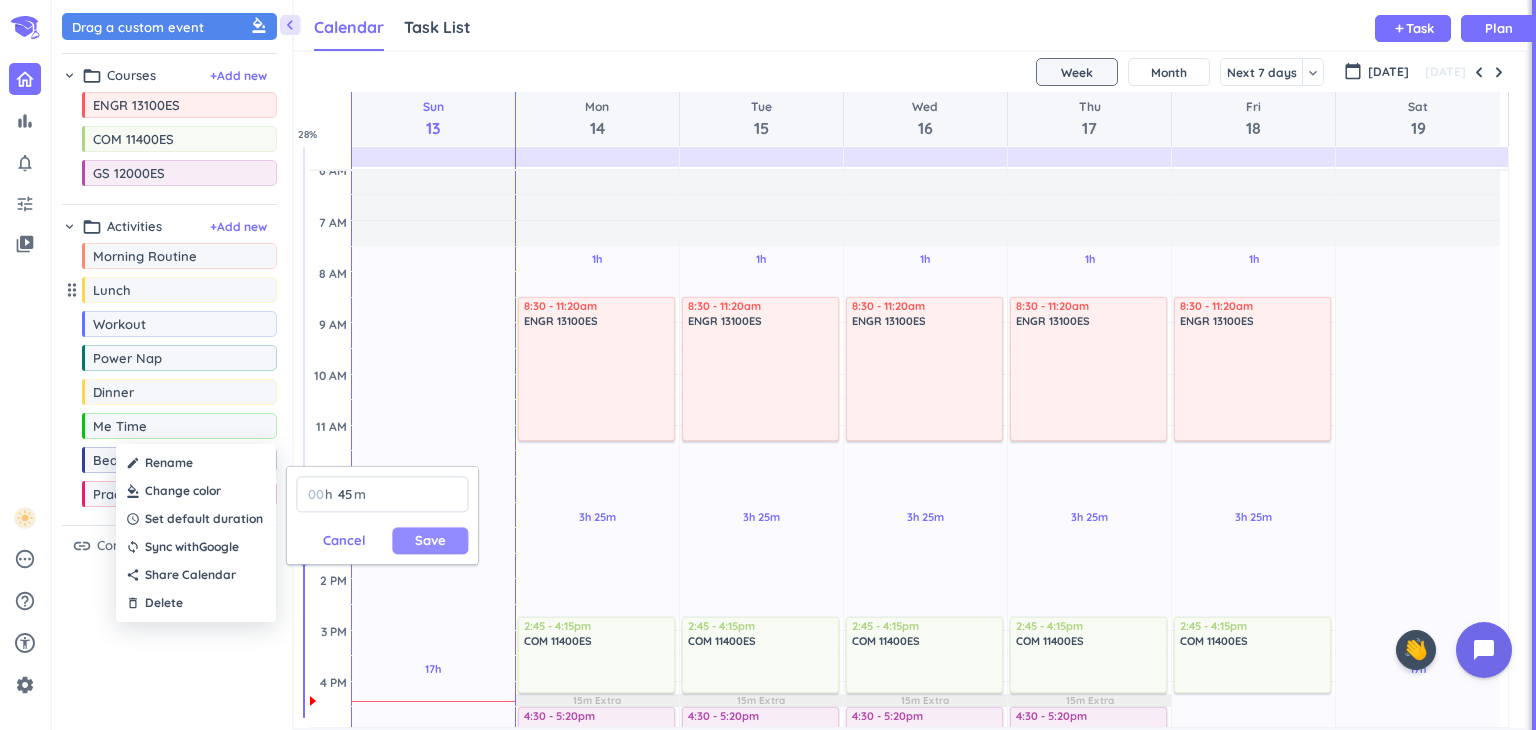 click on "Save" at bounding box center (430, 540) 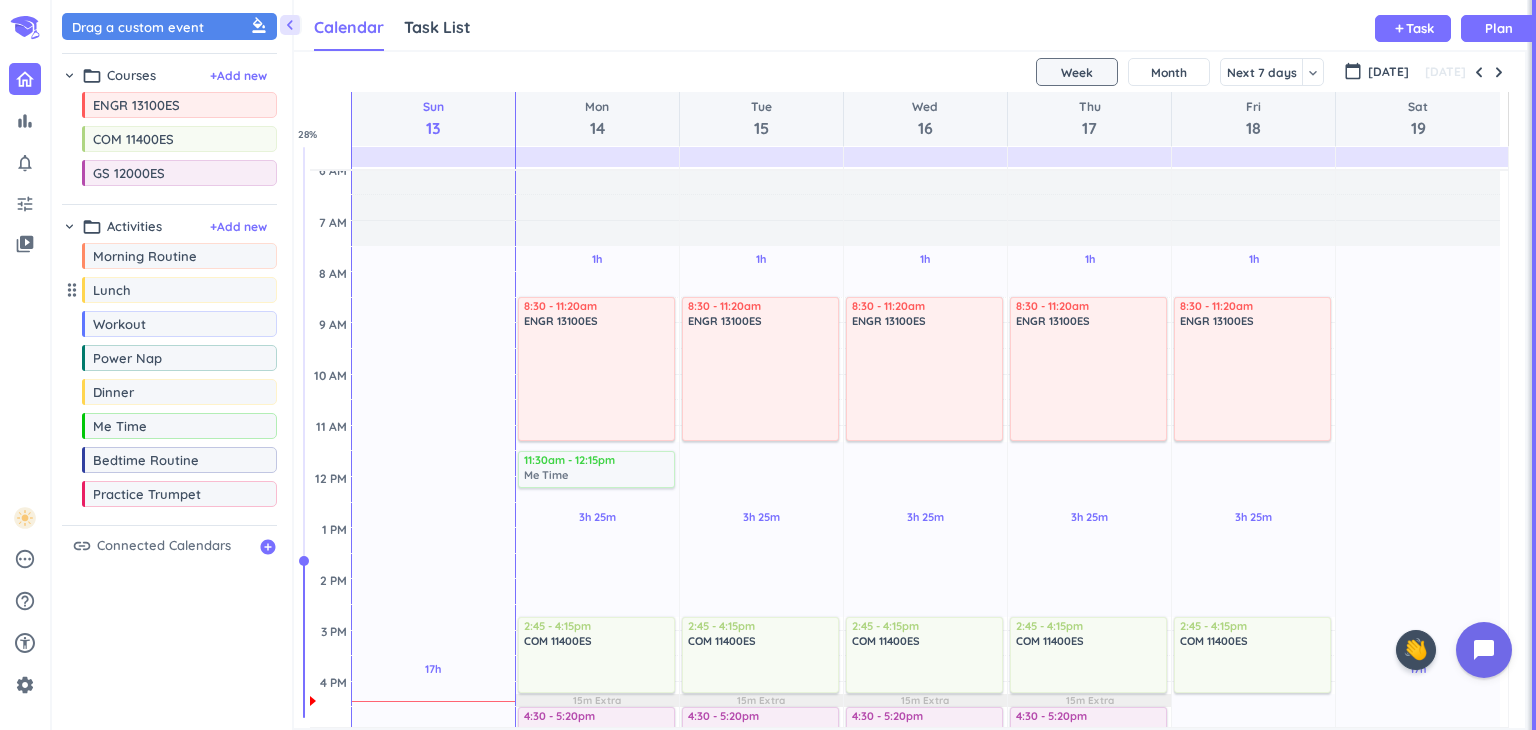 drag, startPoint x: 160, startPoint y: 428, endPoint x: 546, endPoint y: 451, distance: 386.68463 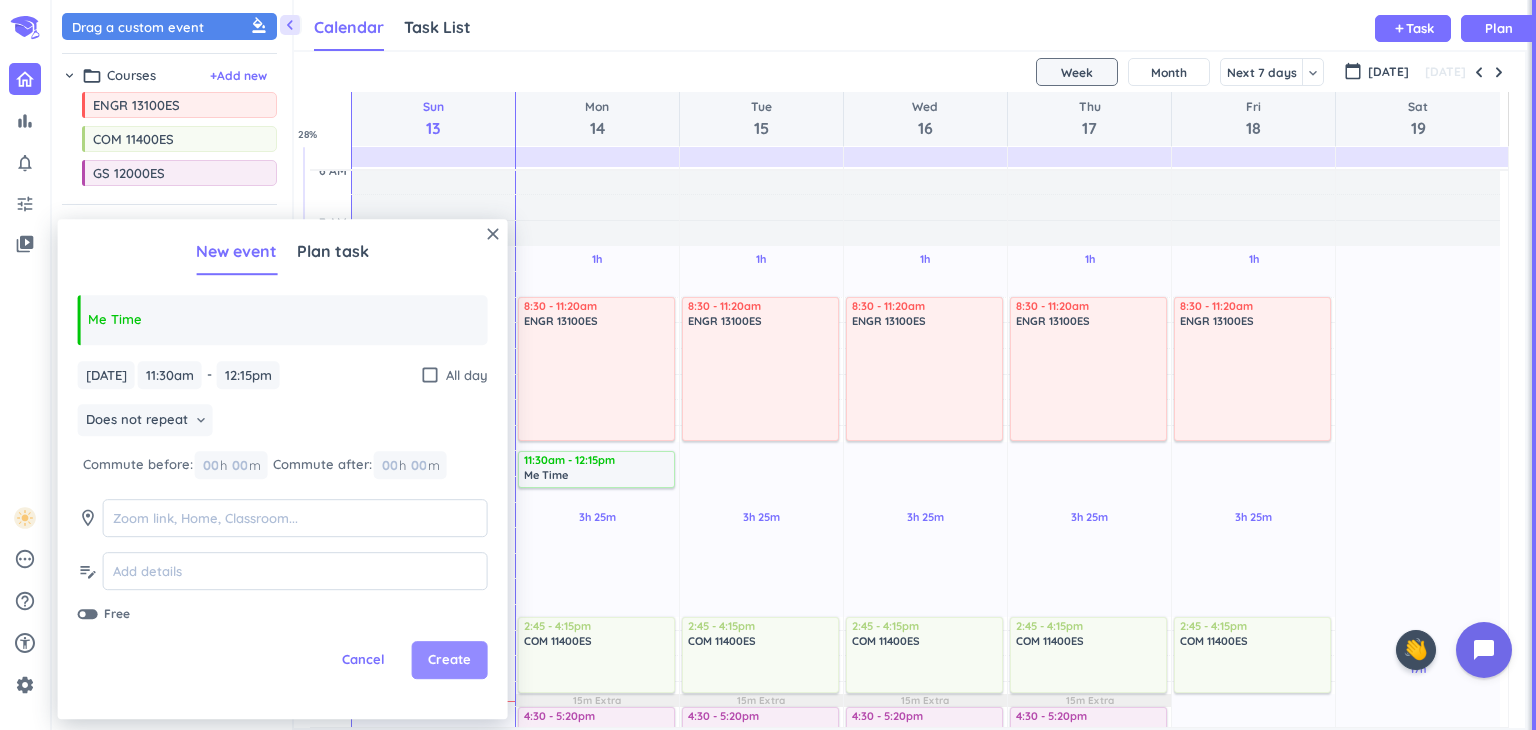click on "Create" at bounding box center [449, 661] 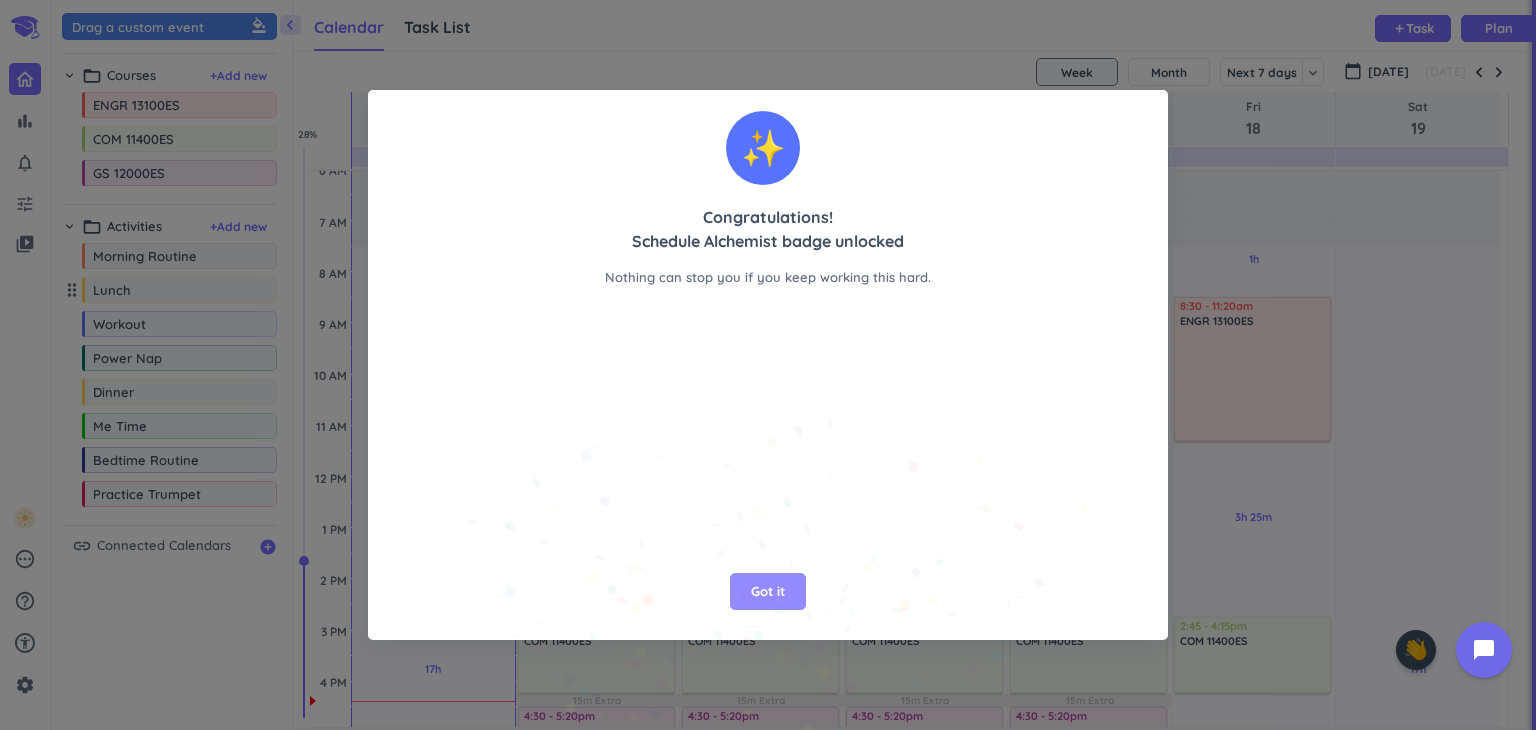 click on "Got it" at bounding box center [768, 592] 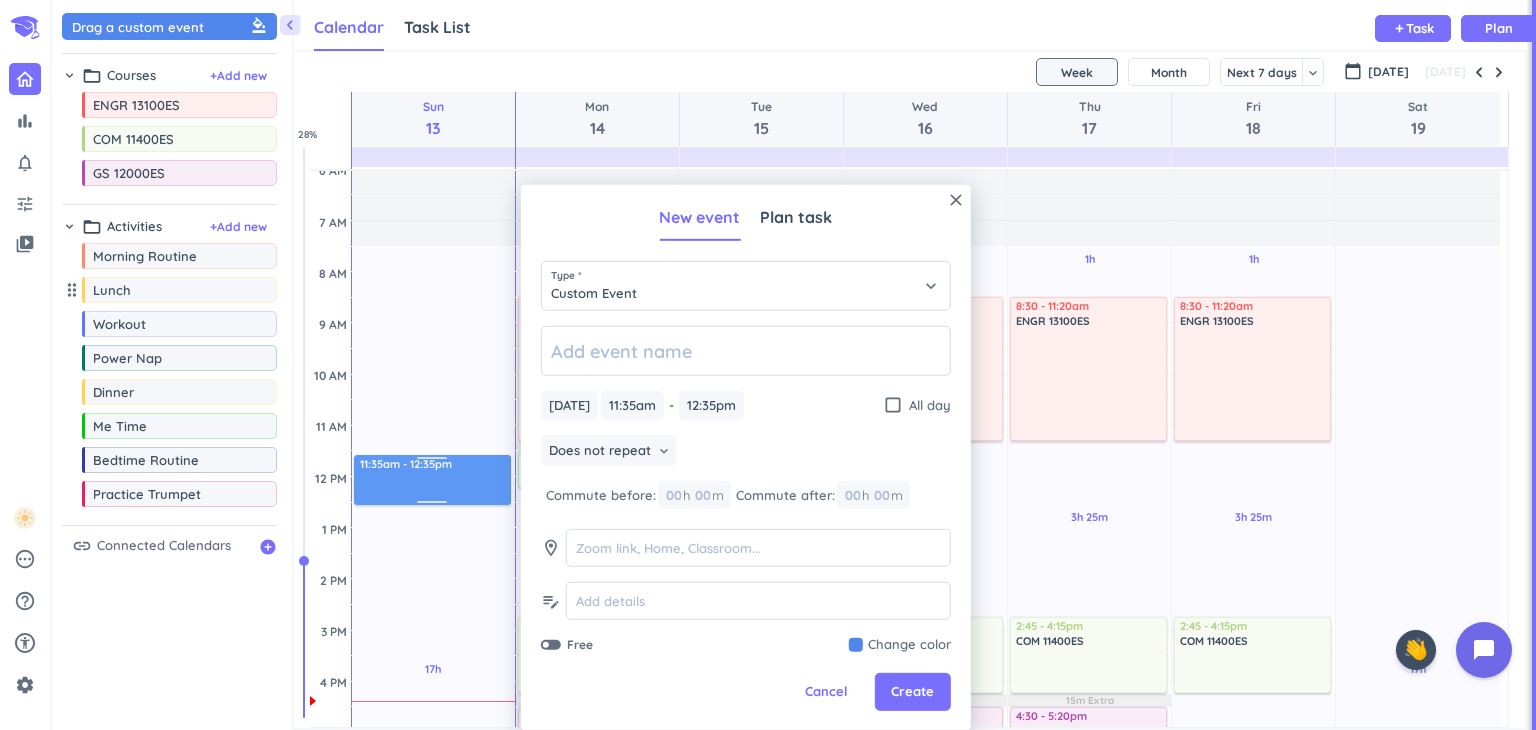 click at bounding box center (432, 461) 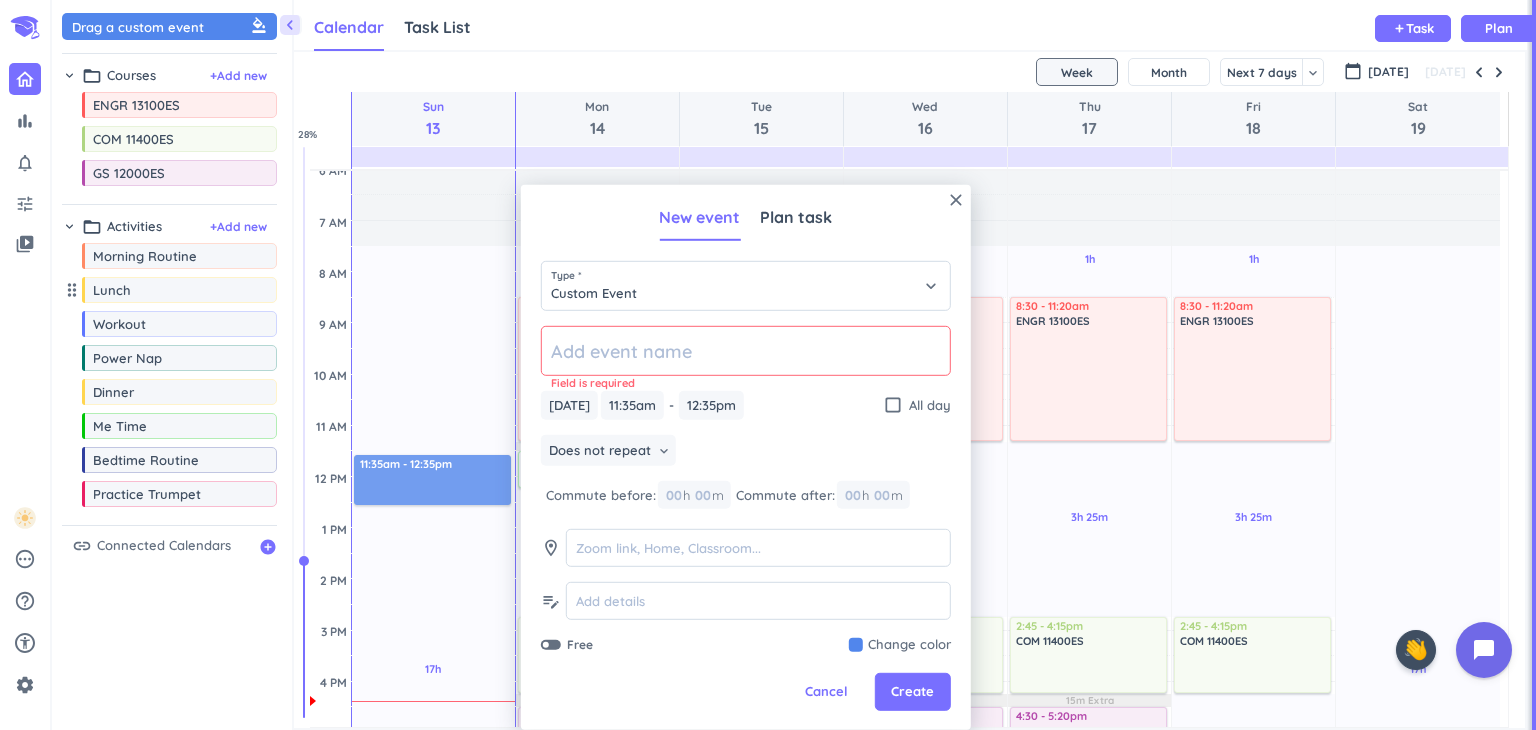 click on "close New event Plan task Type * Custom Event keyboard_arrow_down Field is required [DATE] [DATE]   11:35am 11:35am - 12:35pm 12:35pm check_box_outline_blank All day Does not repeat keyboard_arrow_down Commute before: 00 h 00 m Commute after: 00 h 00 m room edit_note Free Change color Cancel Create" at bounding box center [746, 457] 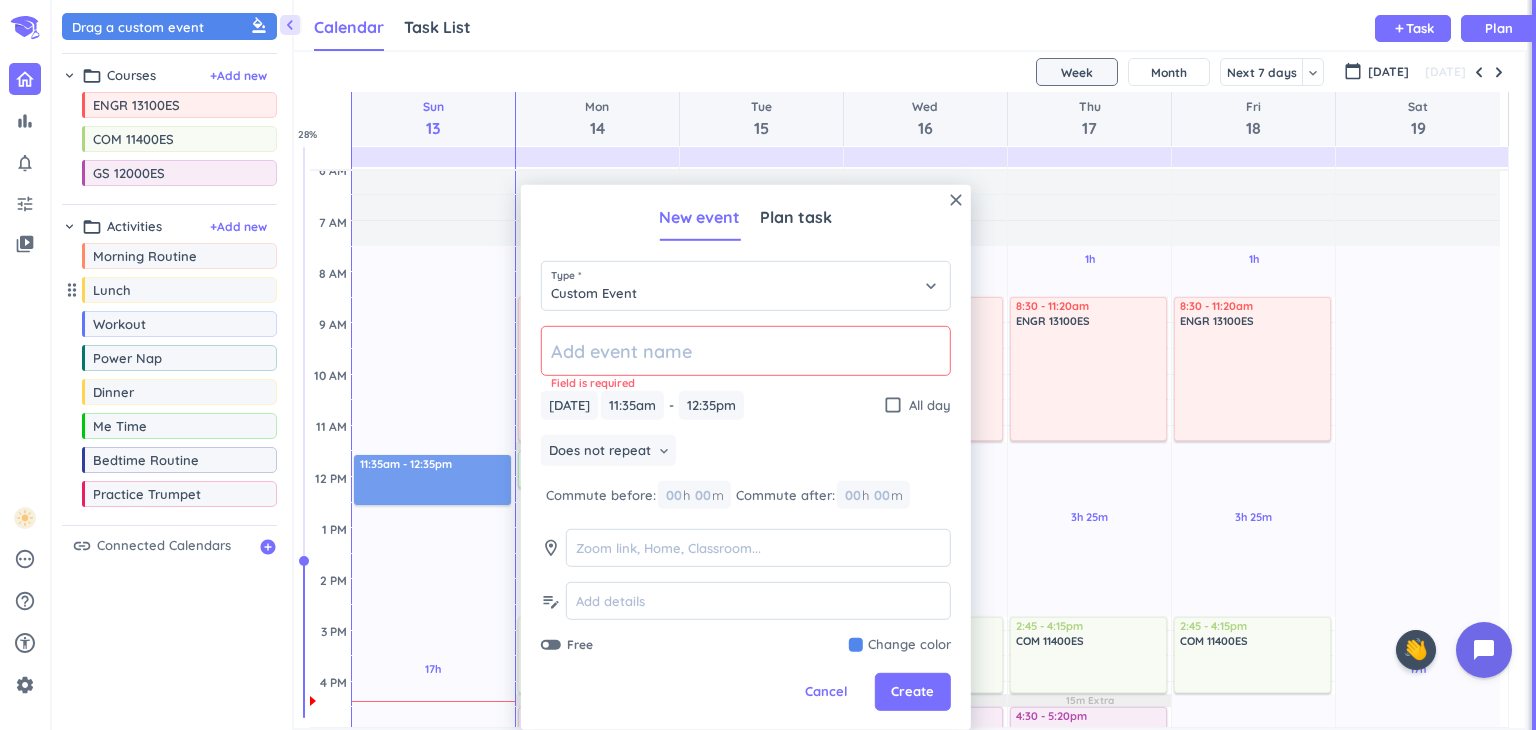 click on "close" at bounding box center [956, 200] 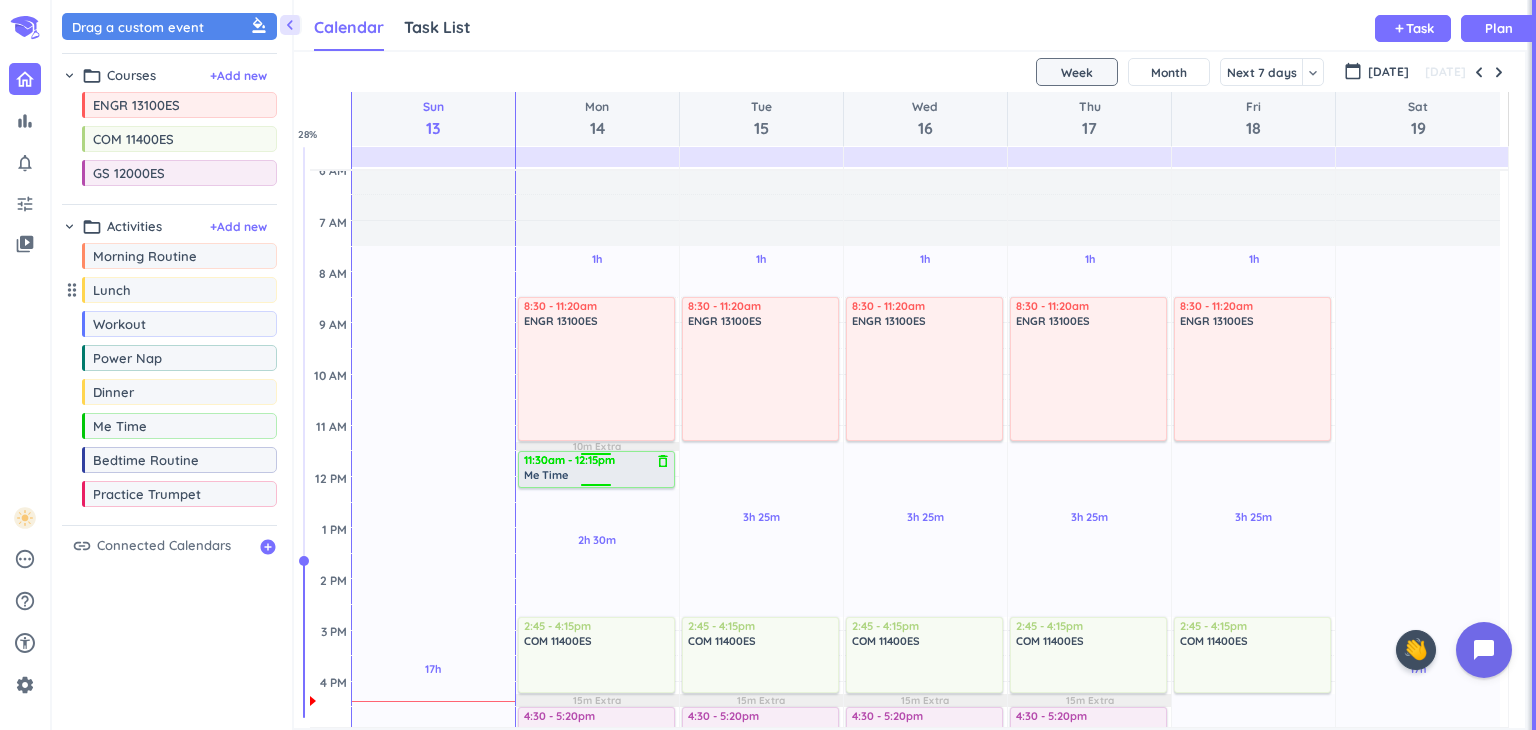 click on "Me Time" at bounding box center [597, 475] 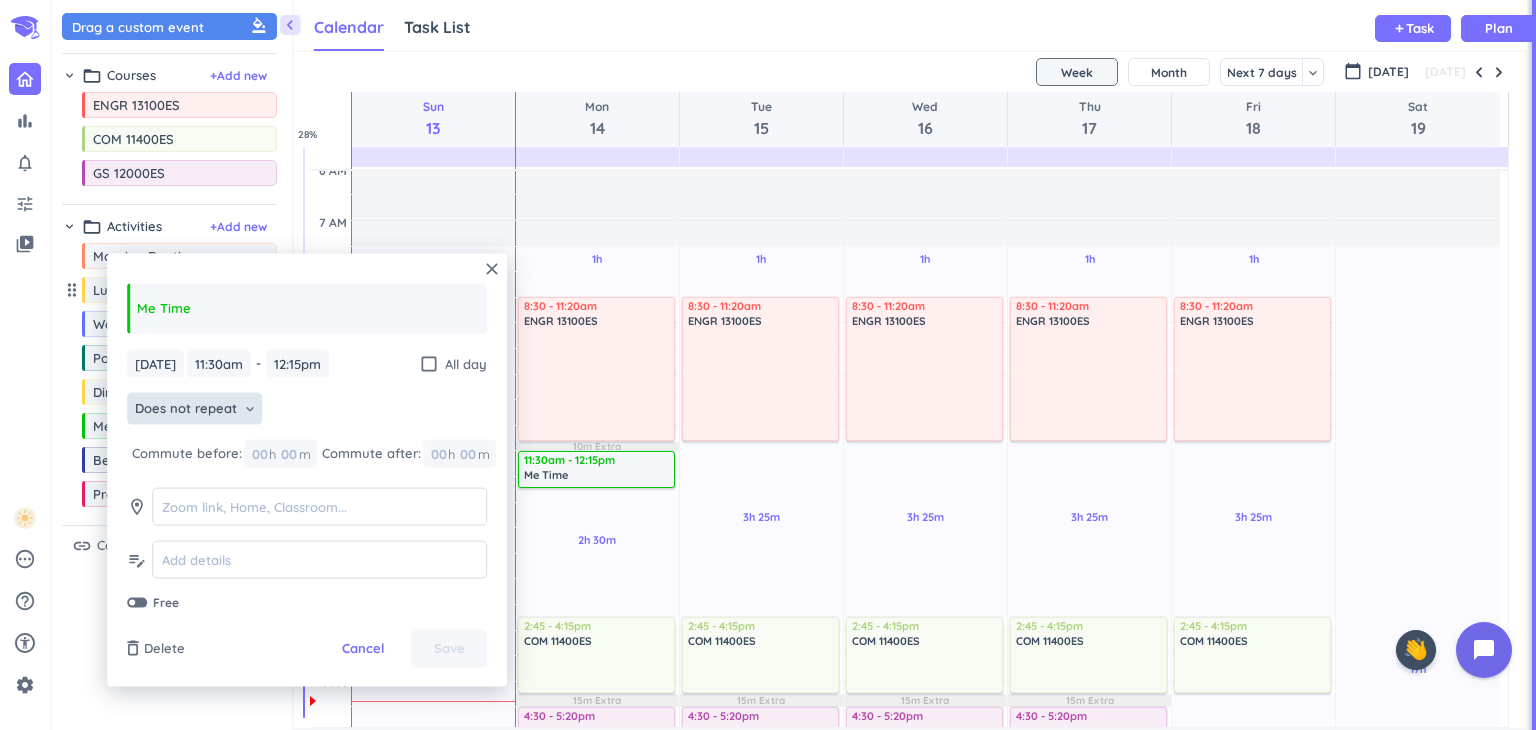 click on "Does not repeat" at bounding box center [186, 409] 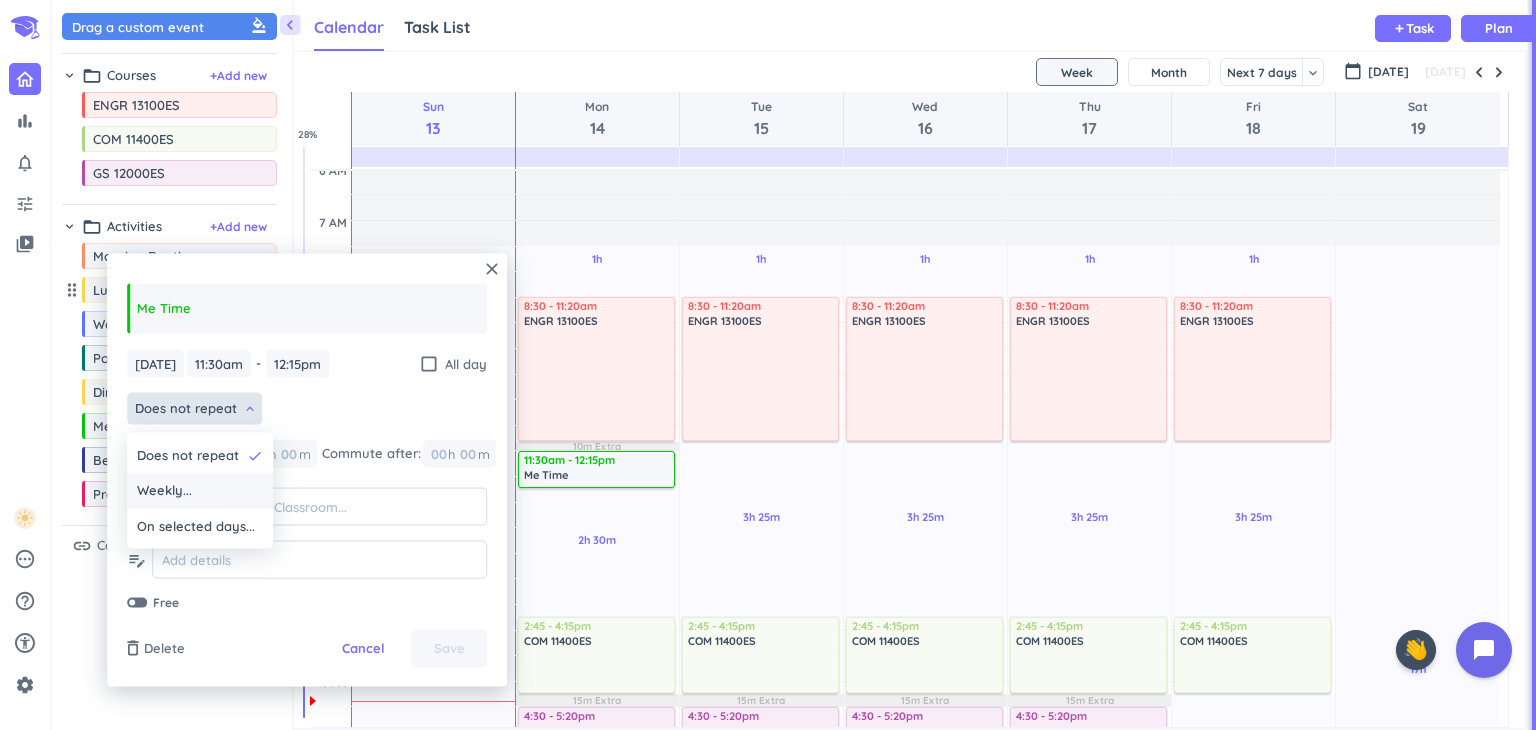 click on "Weekly..." at bounding box center (200, 491) 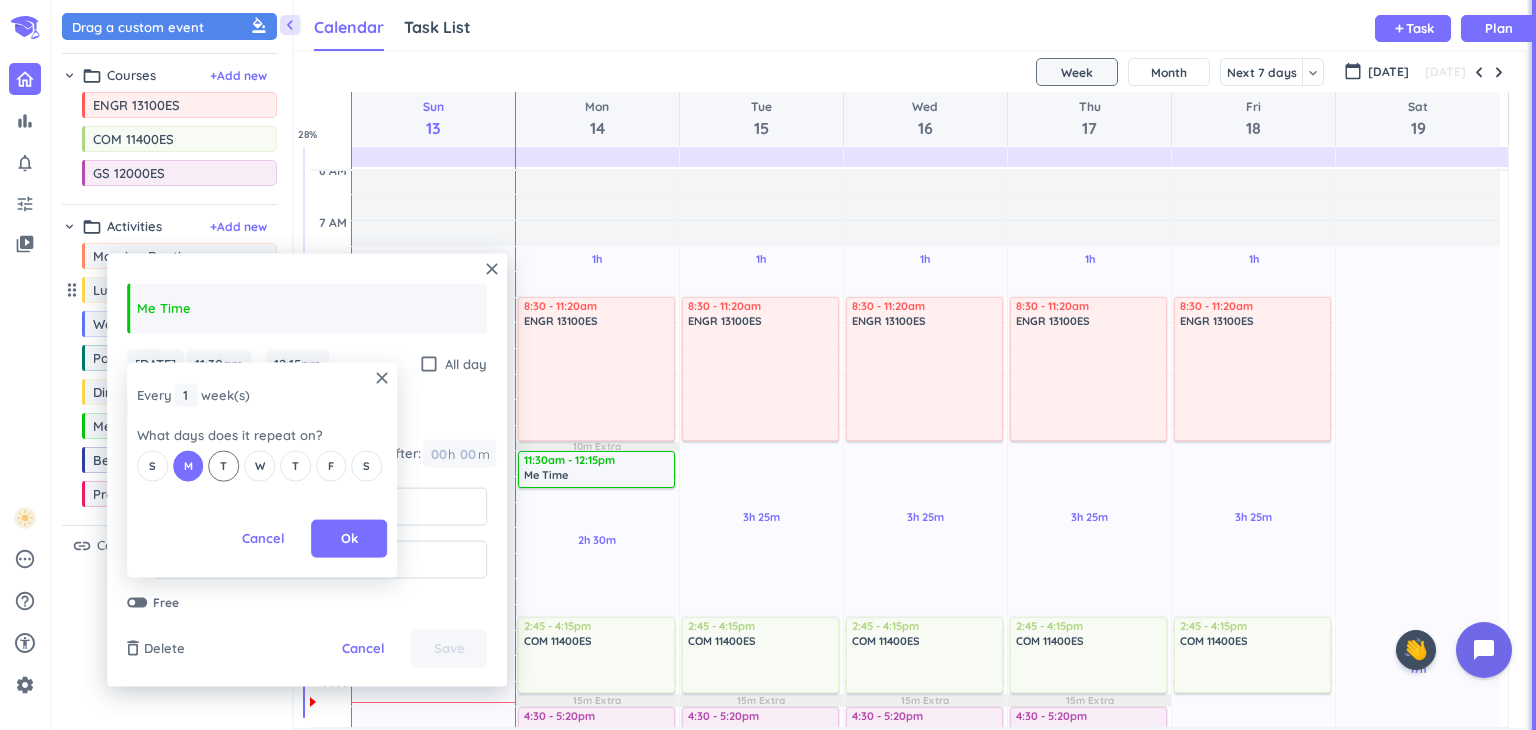 click on "T" at bounding box center [224, 465] 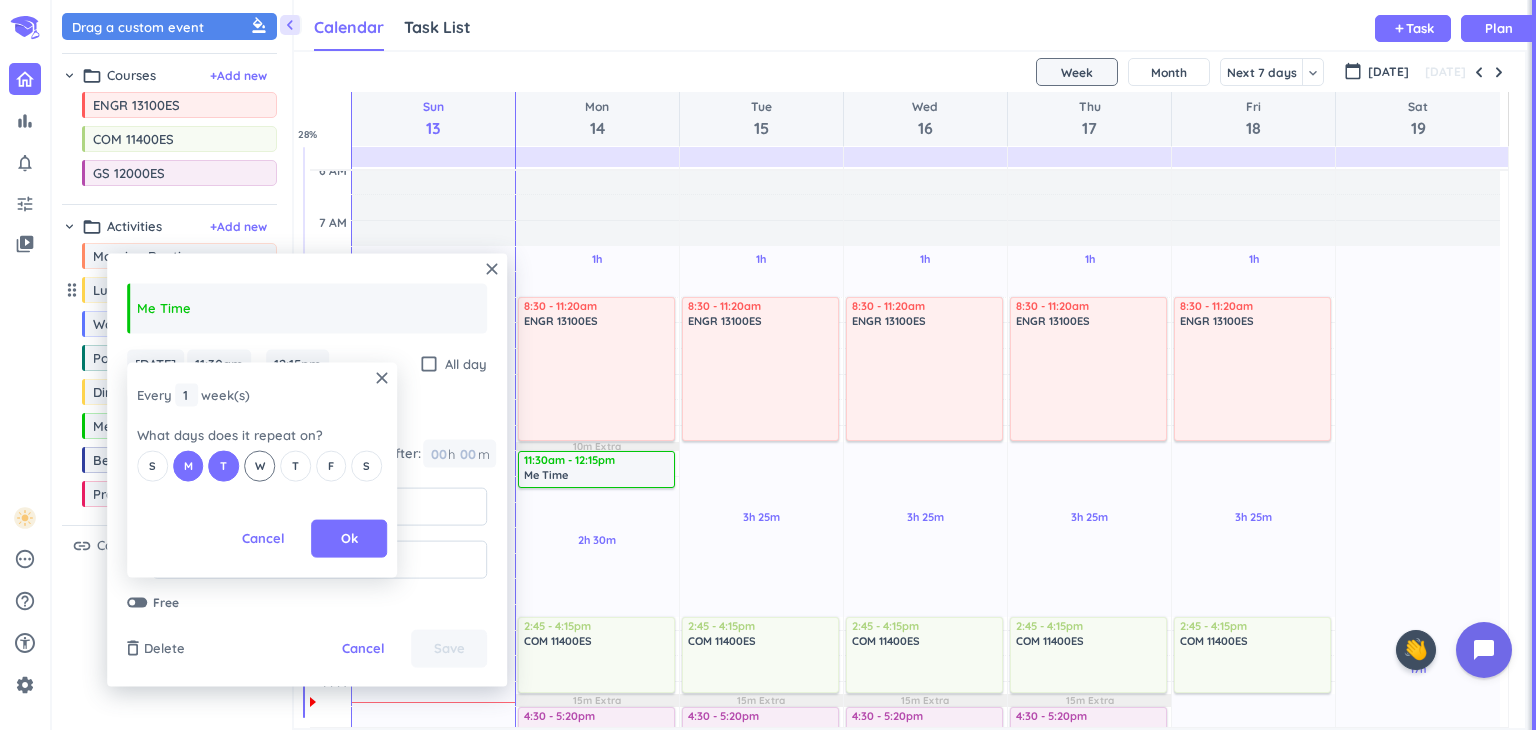 click on "W" at bounding box center [259, 465] 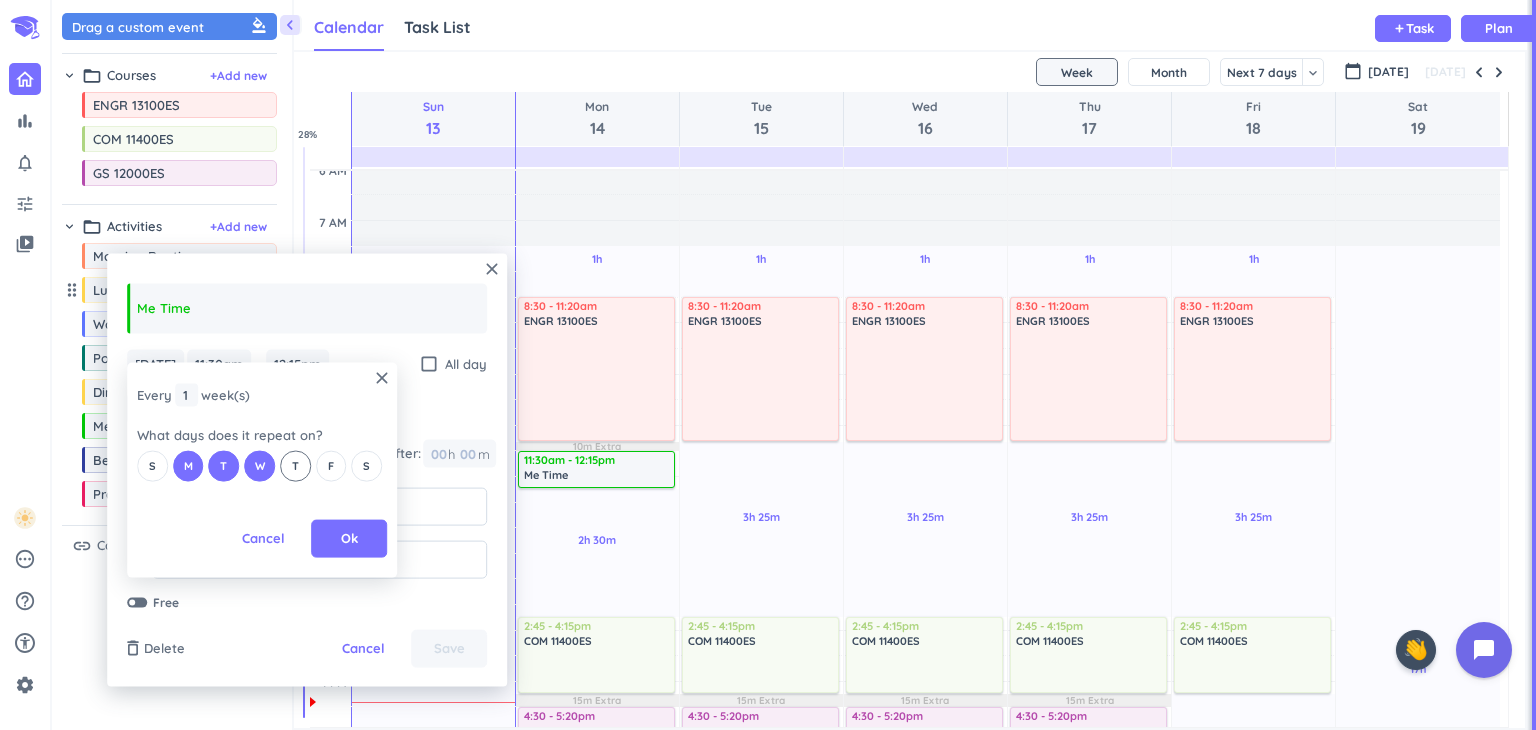 click on "T" at bounding box center [295, 465] 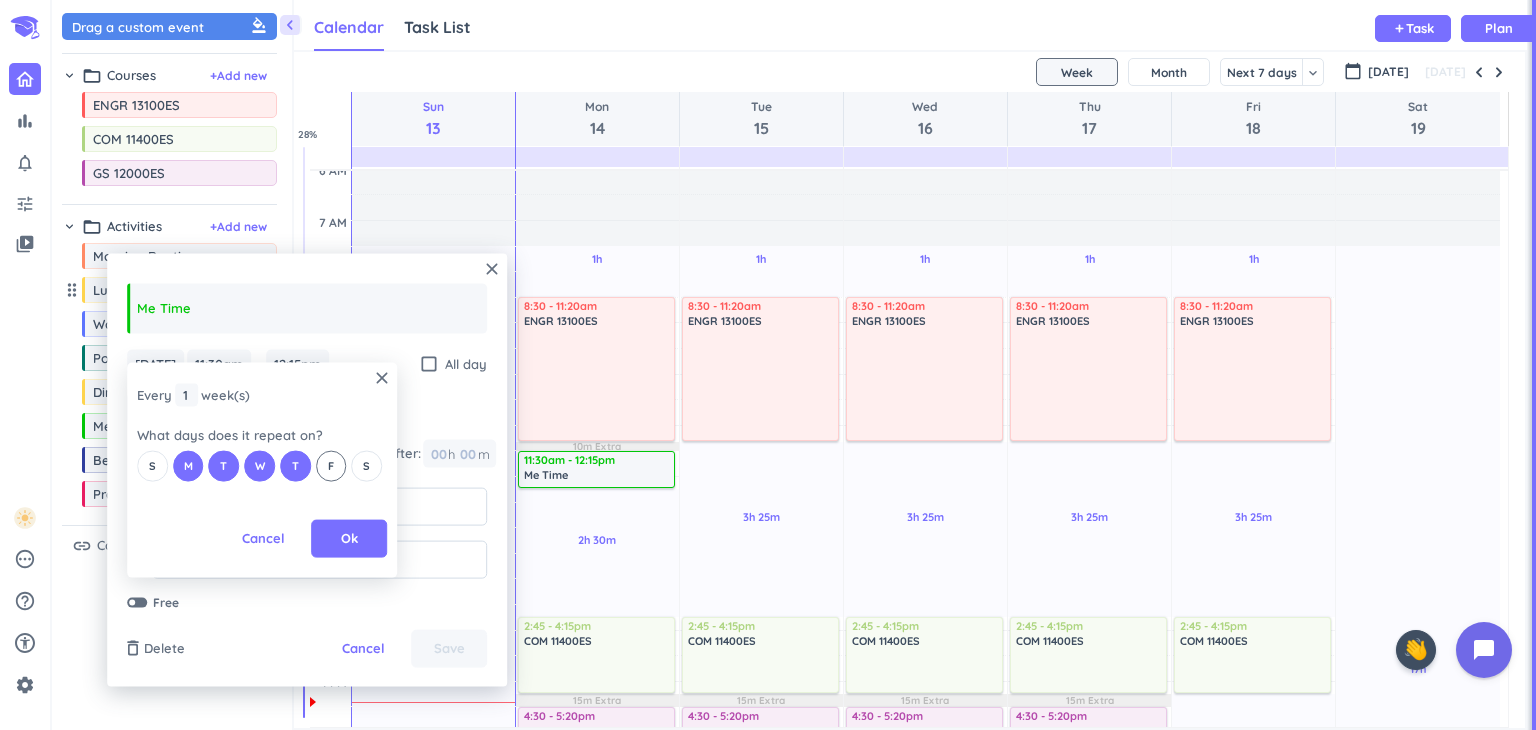 click on "F" at bounding box center [331, 465] 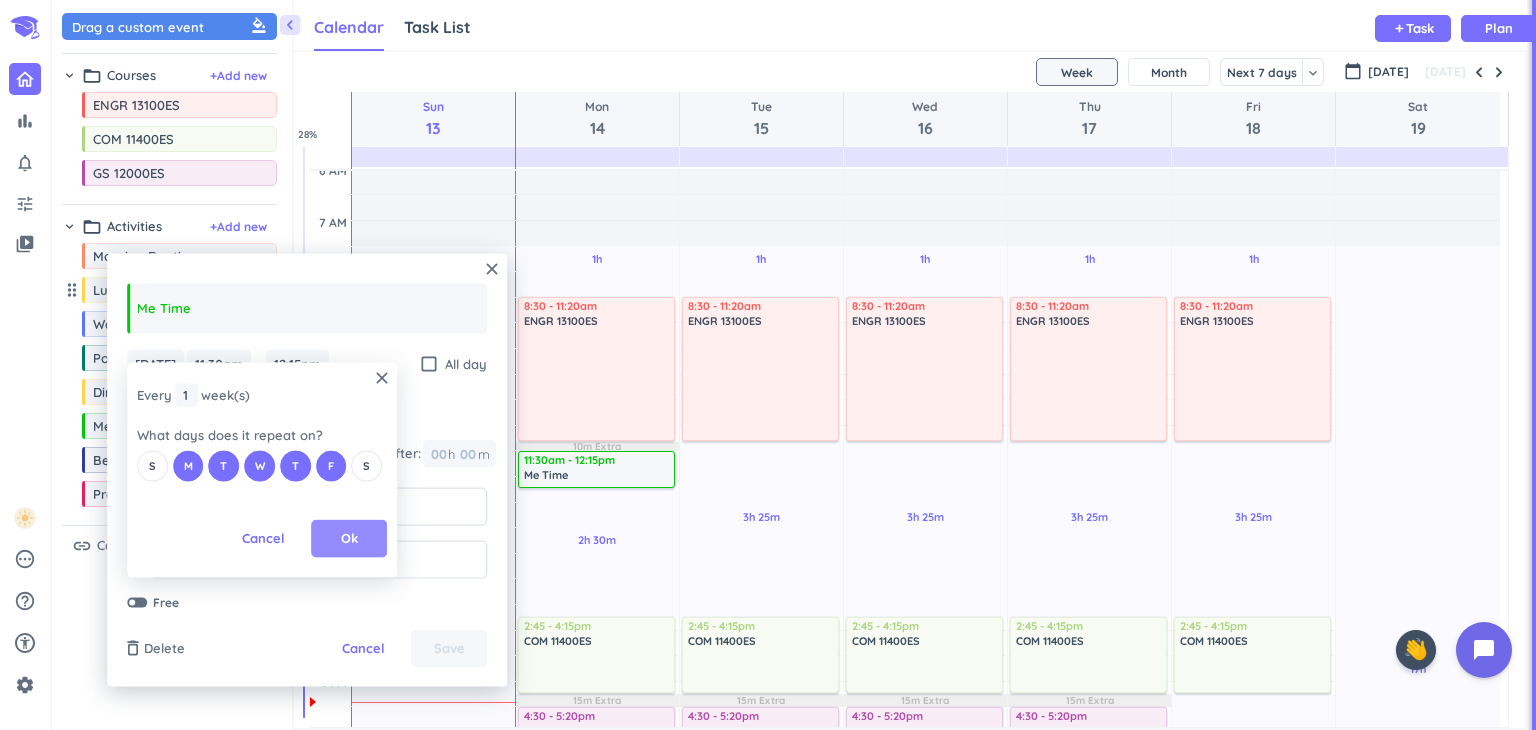 click on "Ok" at bounding box center (349, 539) 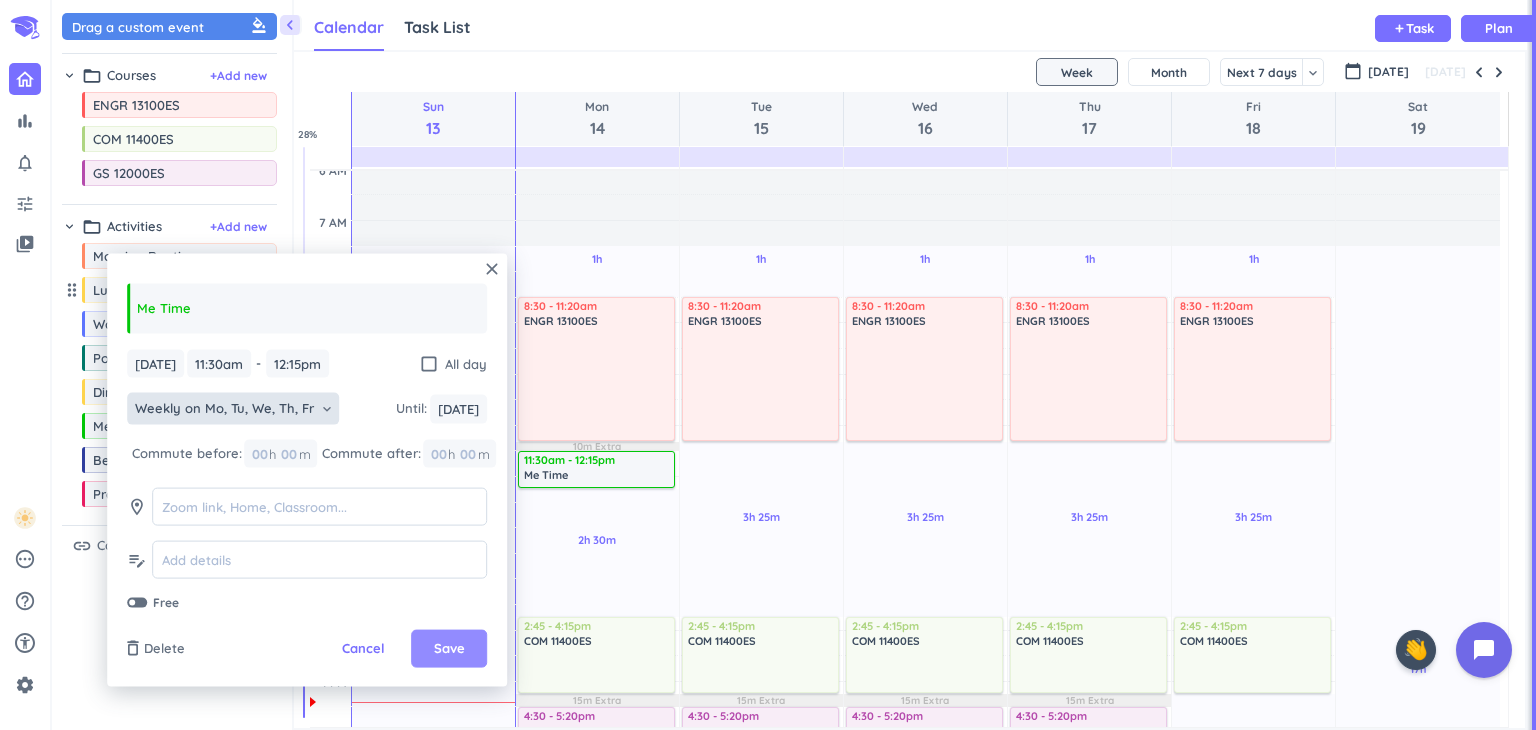 click on "Save" at bounding box center (449, 649) 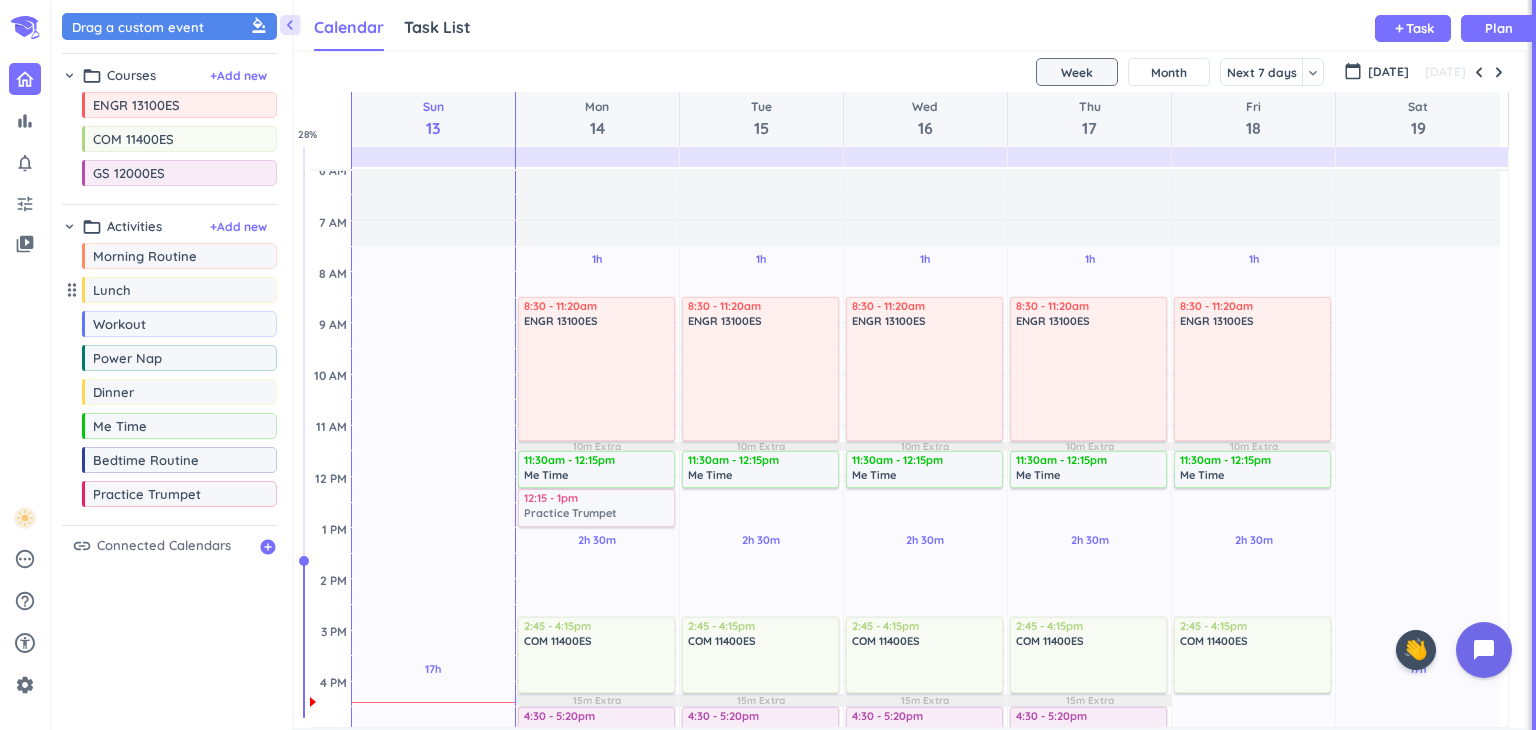 drag, startPoint x: 186, startPoint y: 500, endPoint x: 544, endPoint y: 490, distance: 358.13965 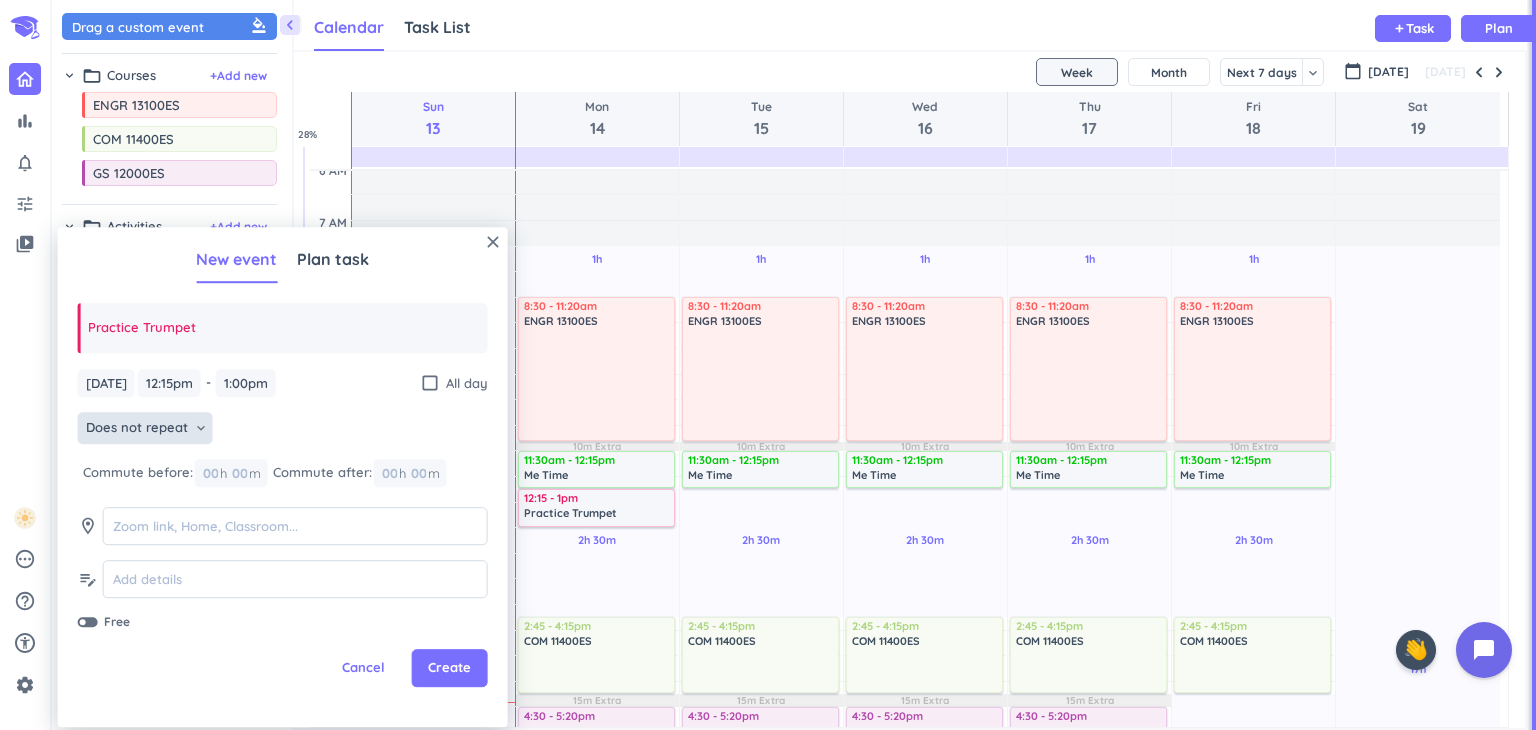 click on "Does not repeat" at bounding box center [137, 429] 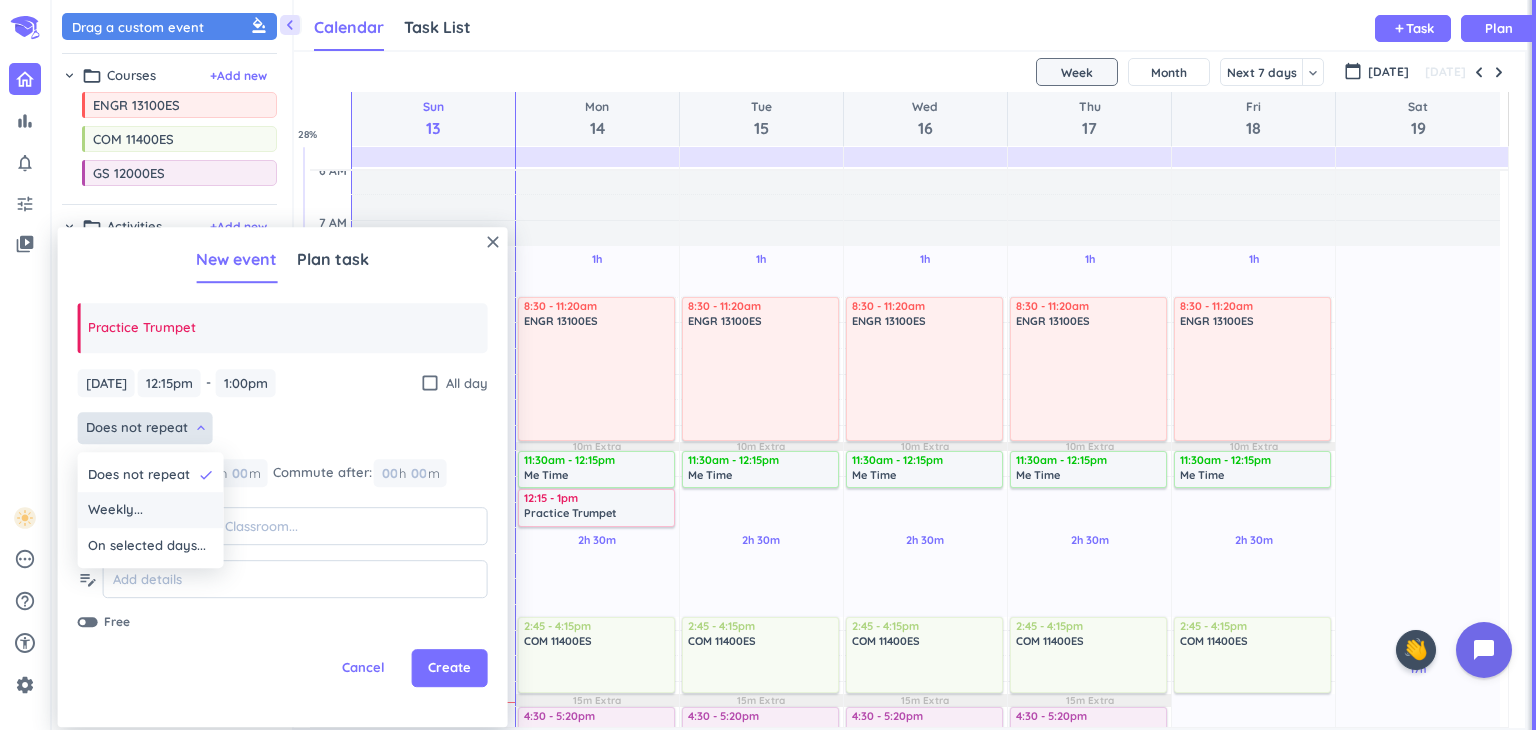 click on "Weekly..." at bounding box center [151, 511] 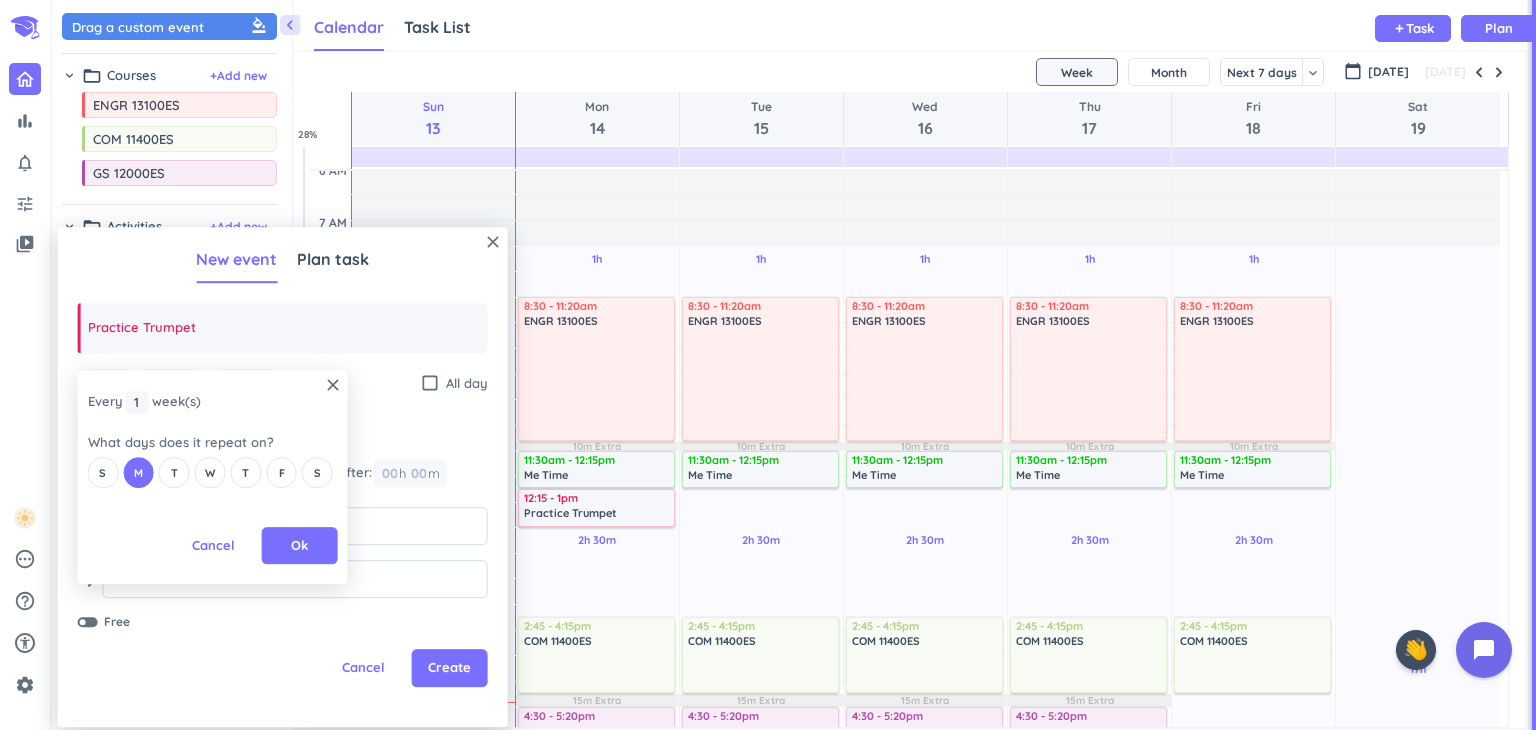 click on "T" at bounding box center [174, 472] 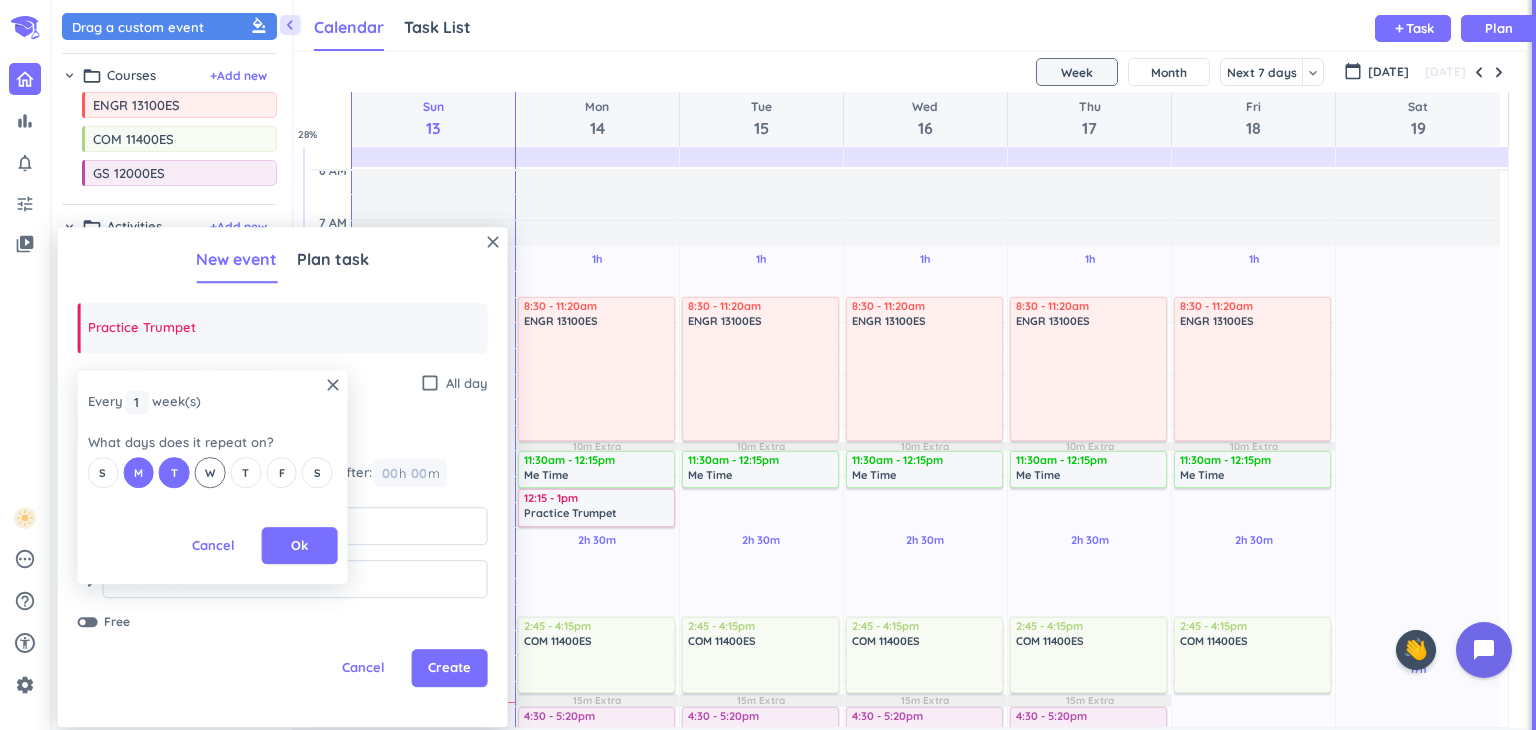 click on "W" at bounding box center (210, 473) 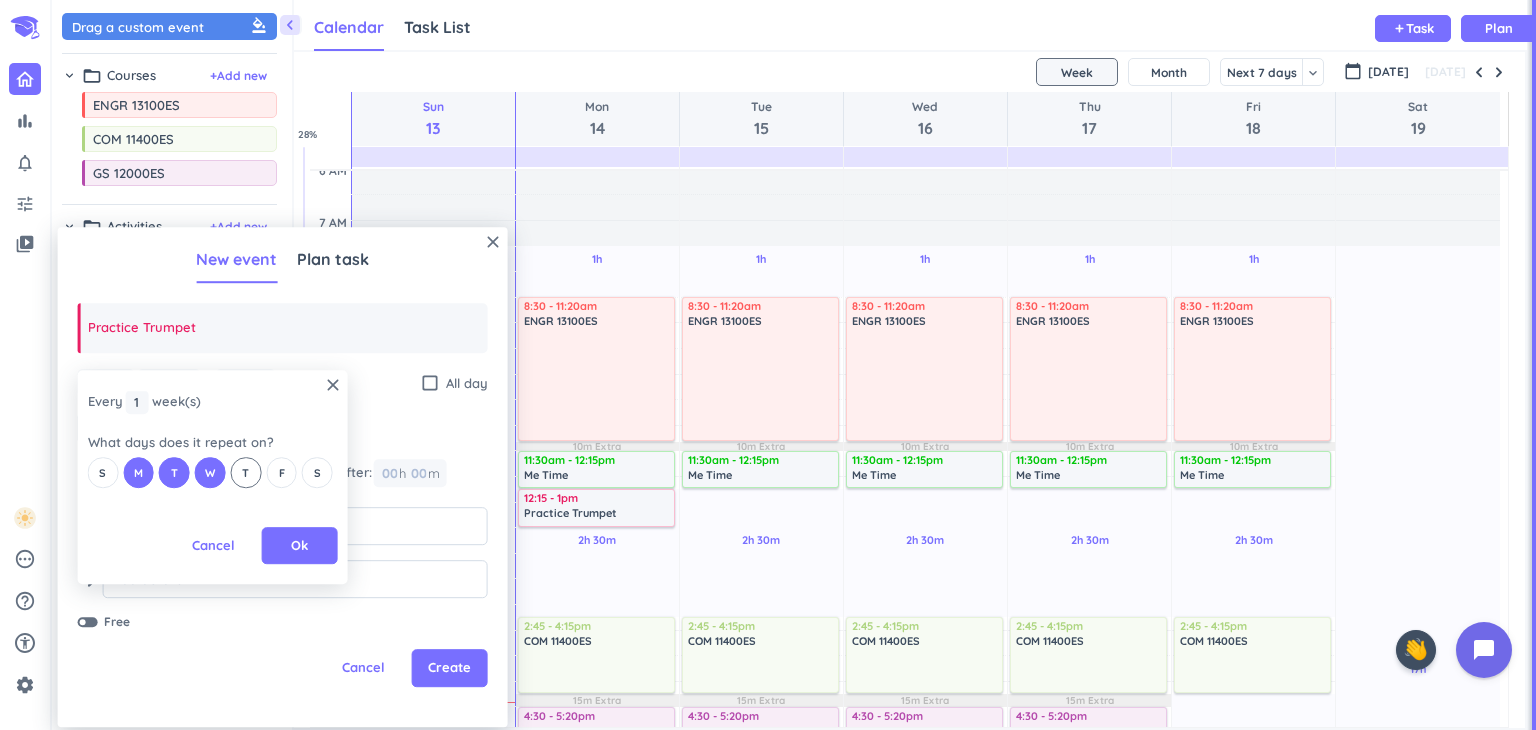 click on "T" at bounding box center [245, 473] 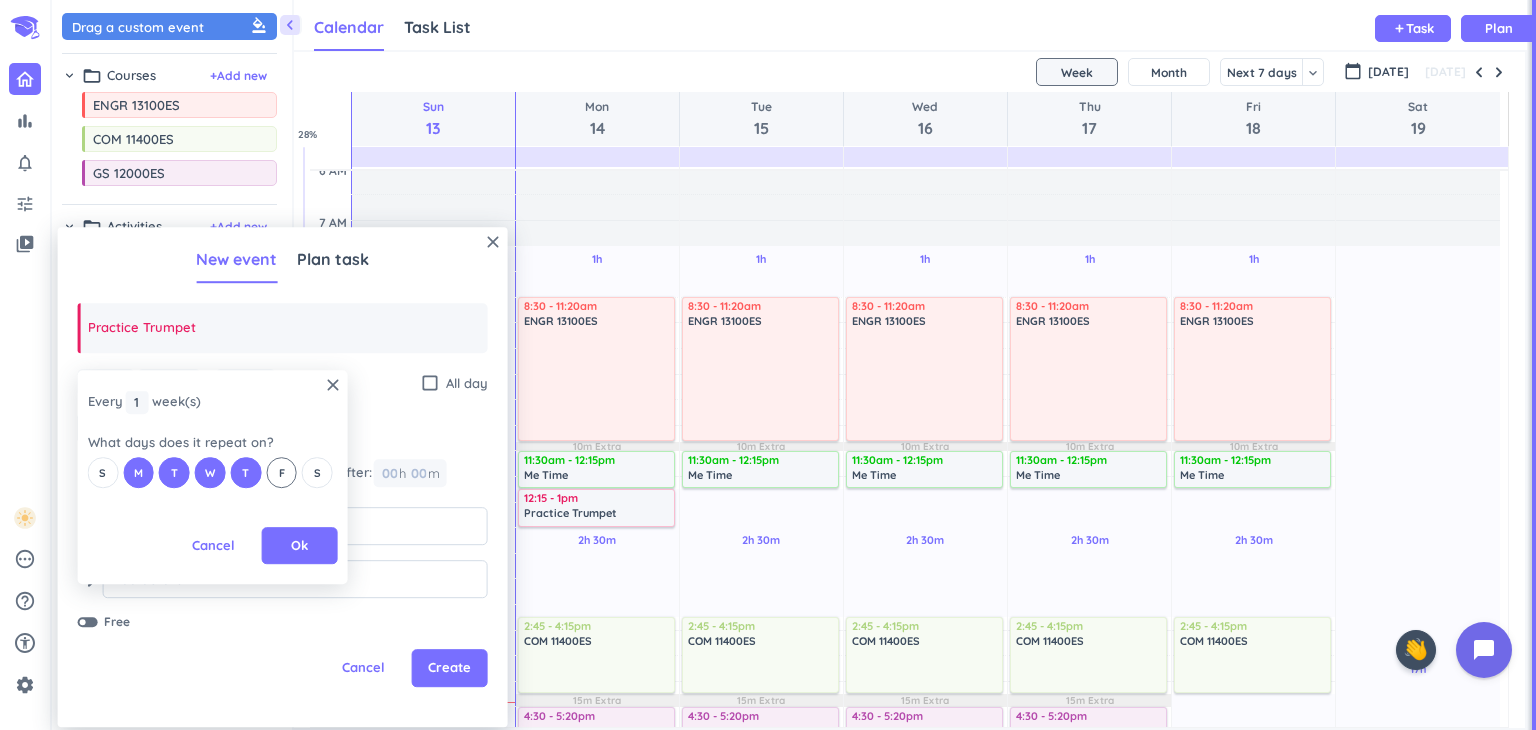 click on "F" at bounding box center (282, 473) 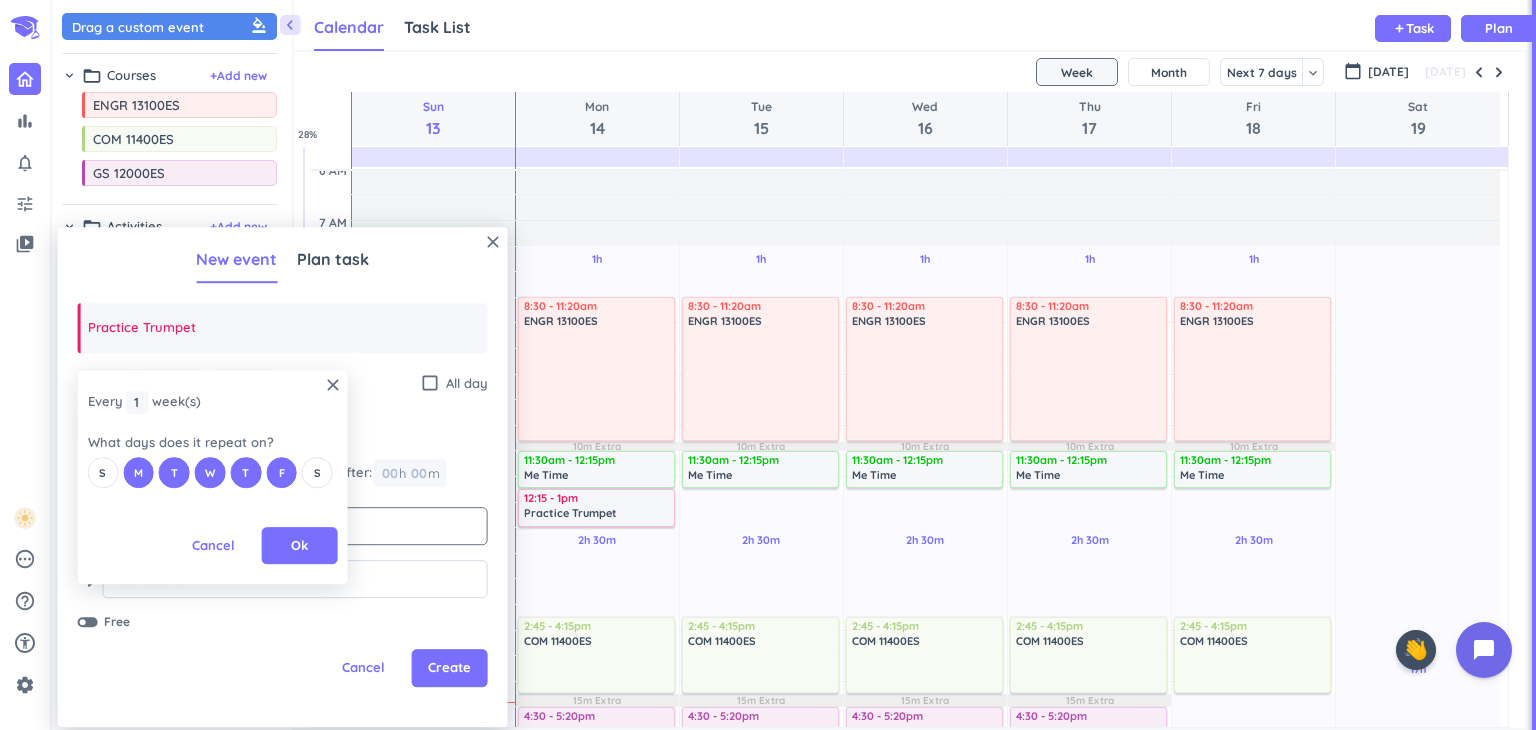click on "Ok" at bounding box center (300, 546) 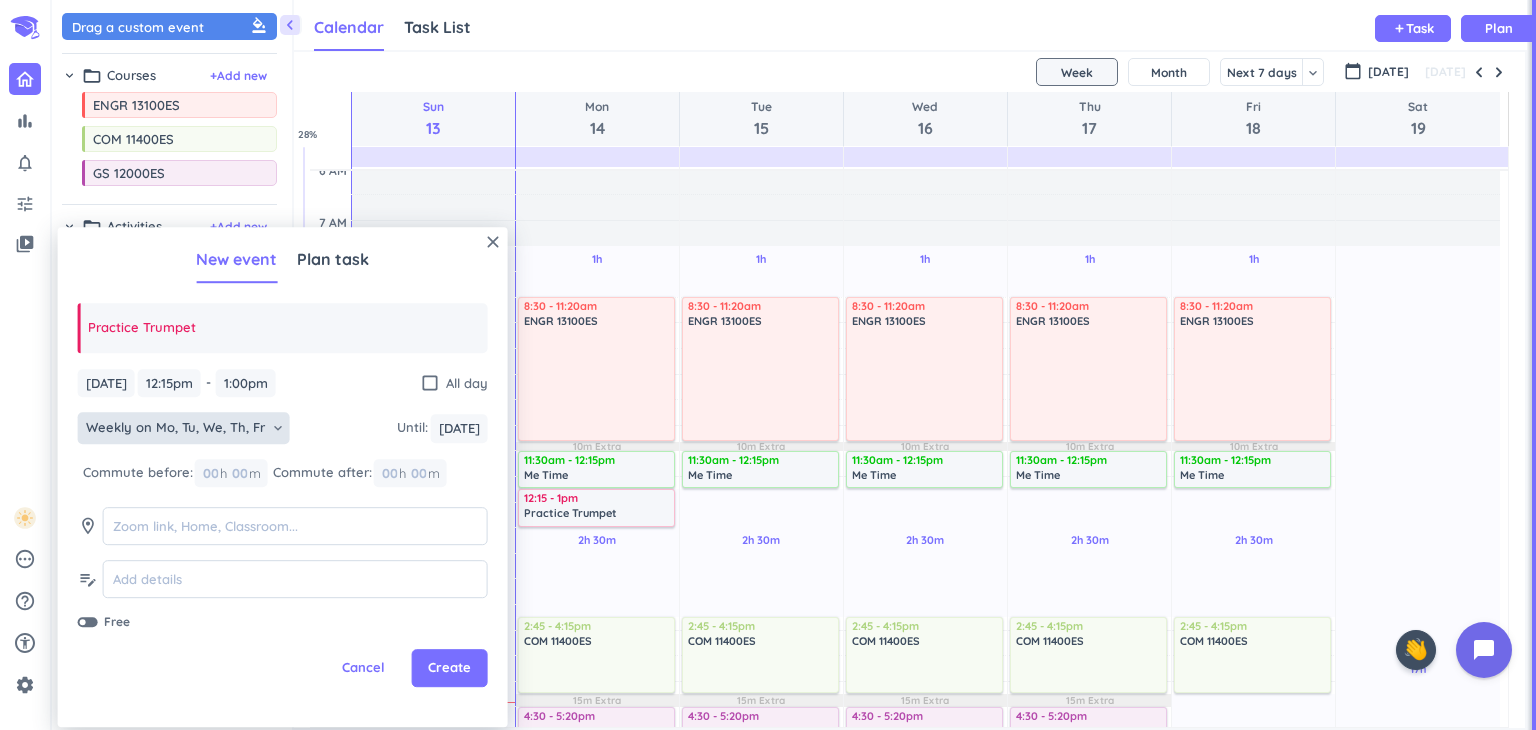click on "Weekly on Mo, Tu, We, Th, Fr" at bounding box center (175, 429) 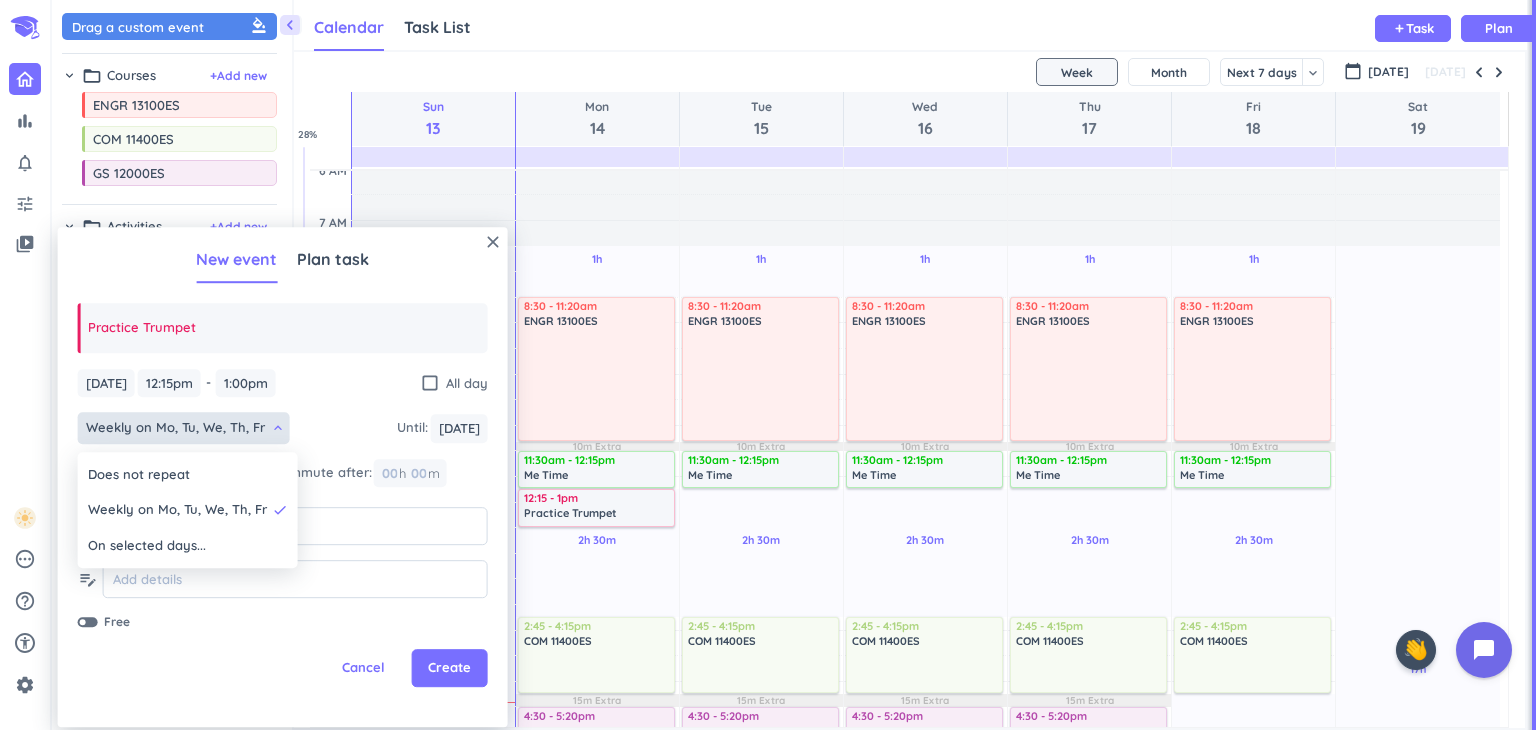 click at bounding box center [283, 477] 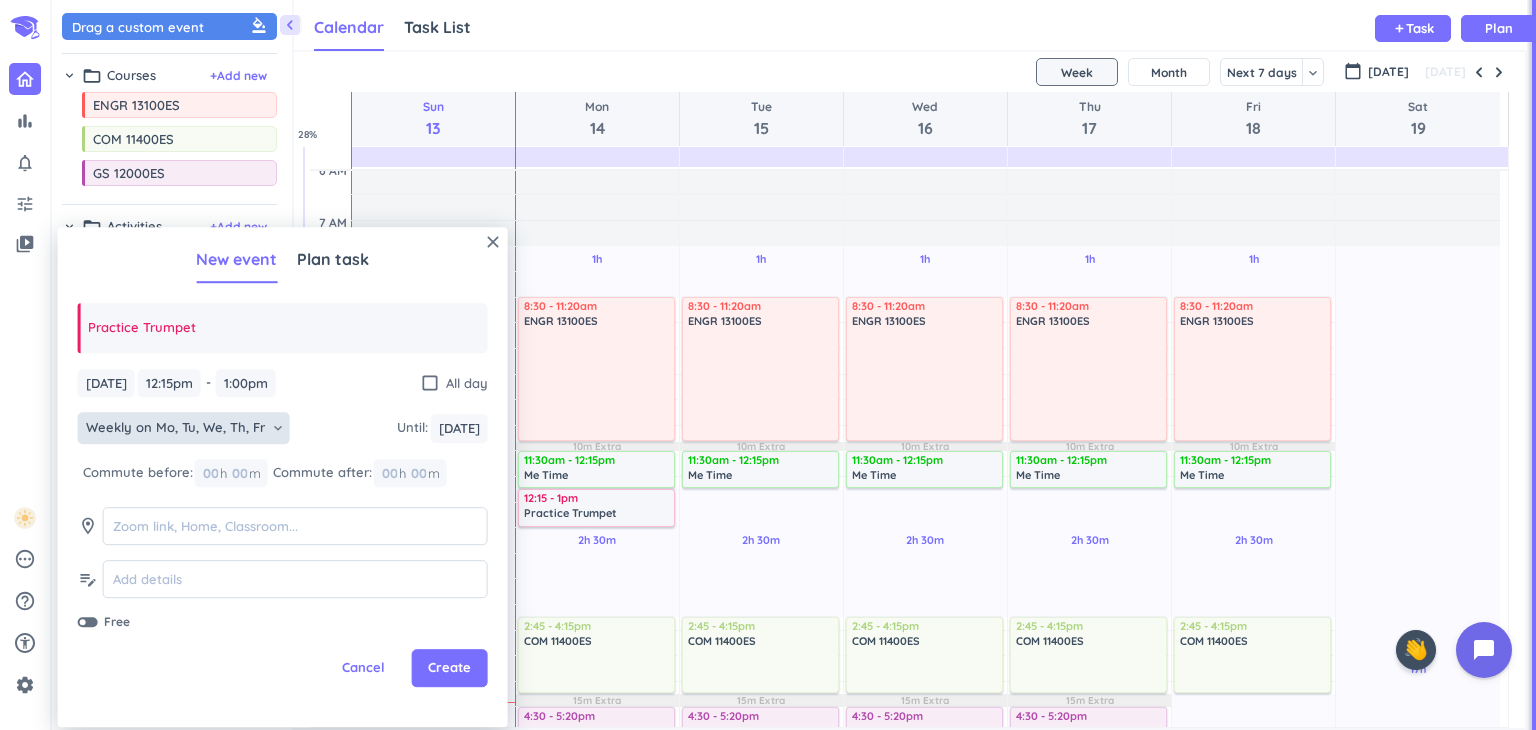 click on "Weekly on Mo, Tu, We, Th, Fr" at bounding box center (175, 429) 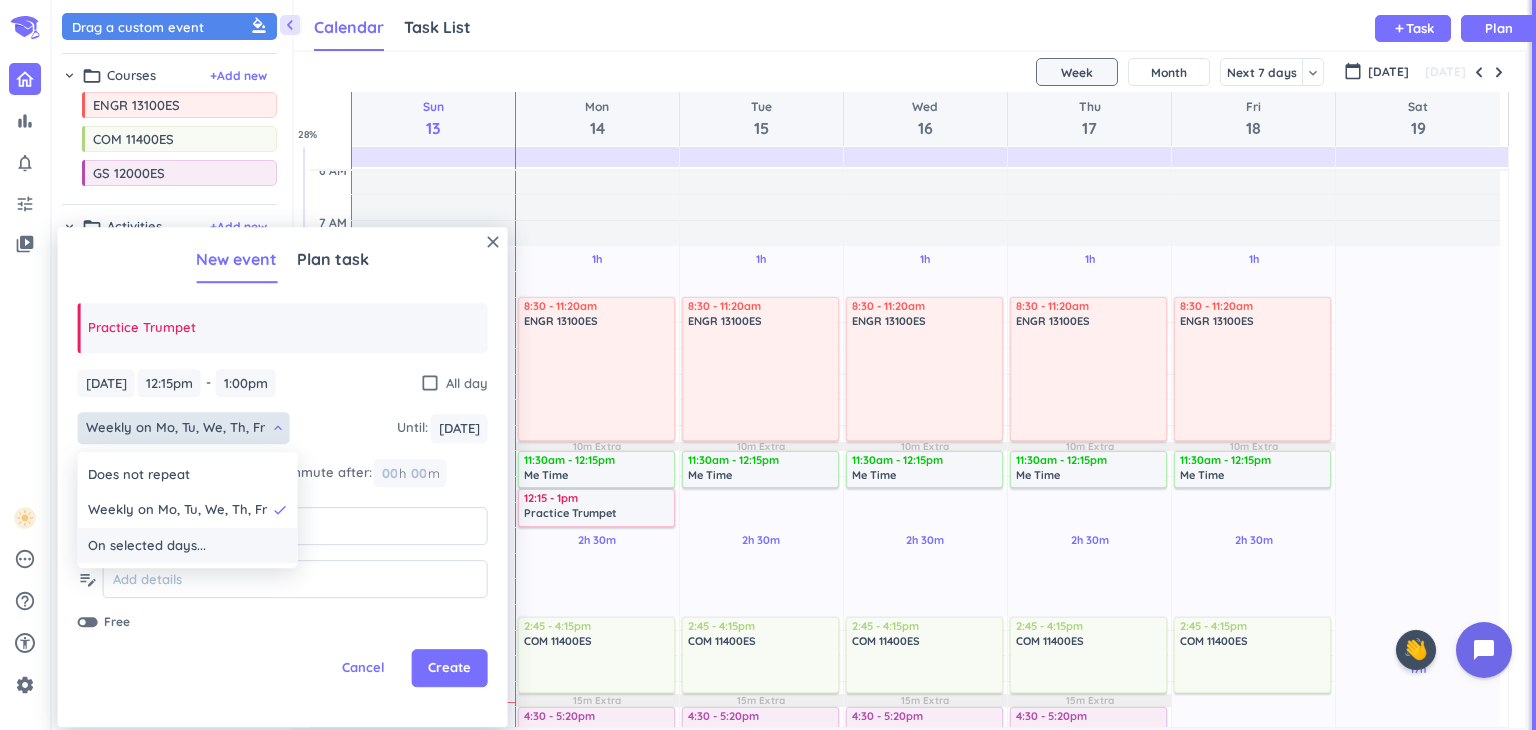 click on "On selected days..." at bounding box center [147, 546] 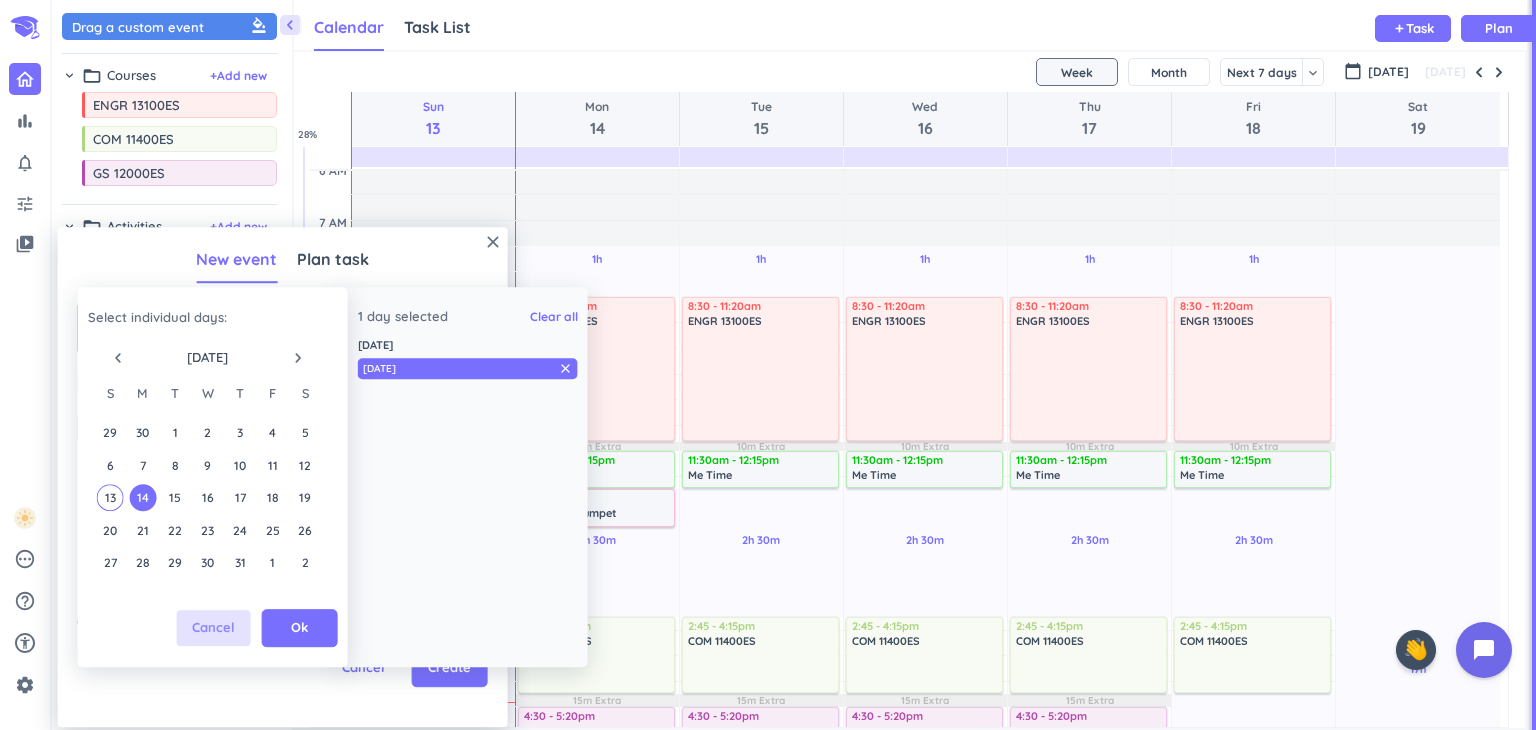 click on "Cancel" at bounding box center (213, 629) 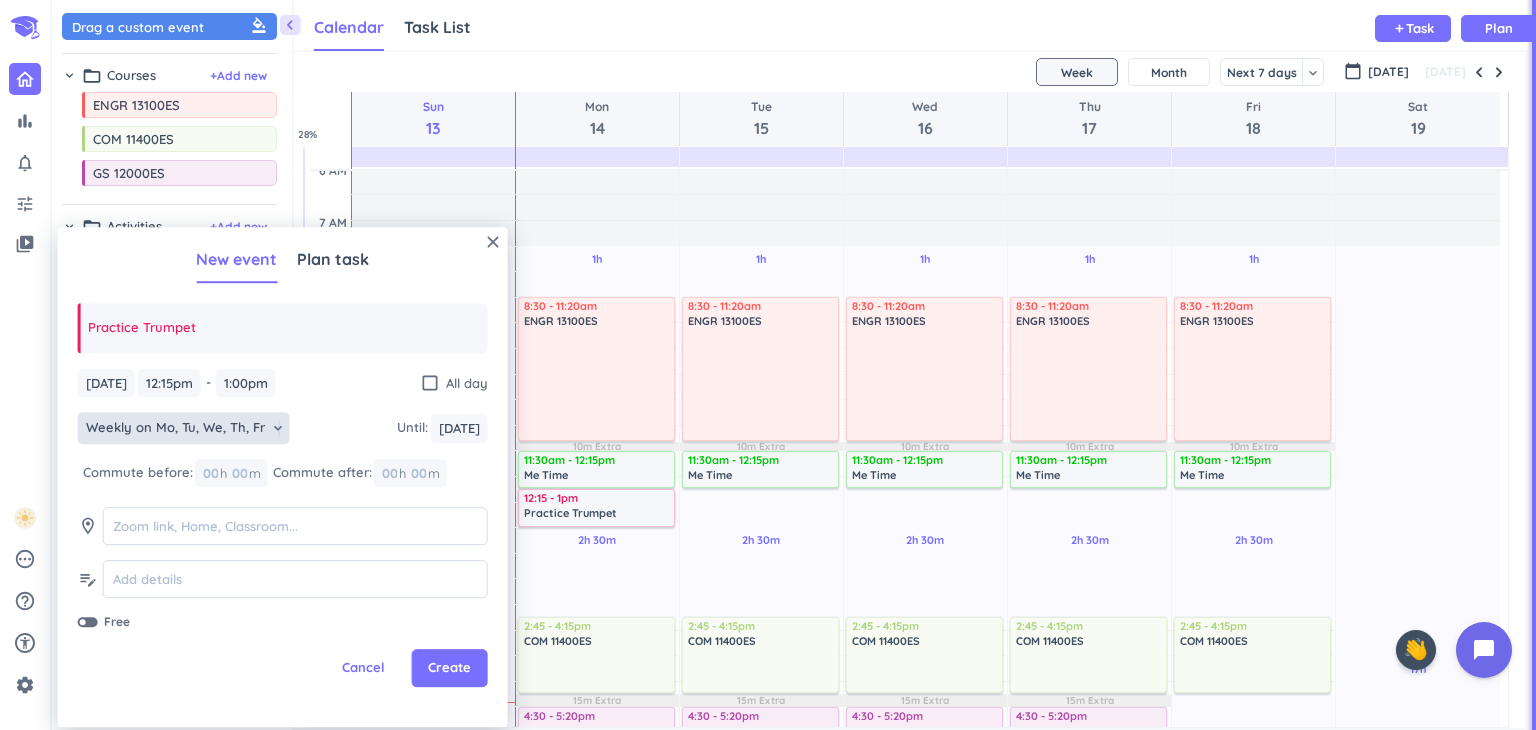 click on "keyboard_arrow_down" at bounding box center (278, 428) 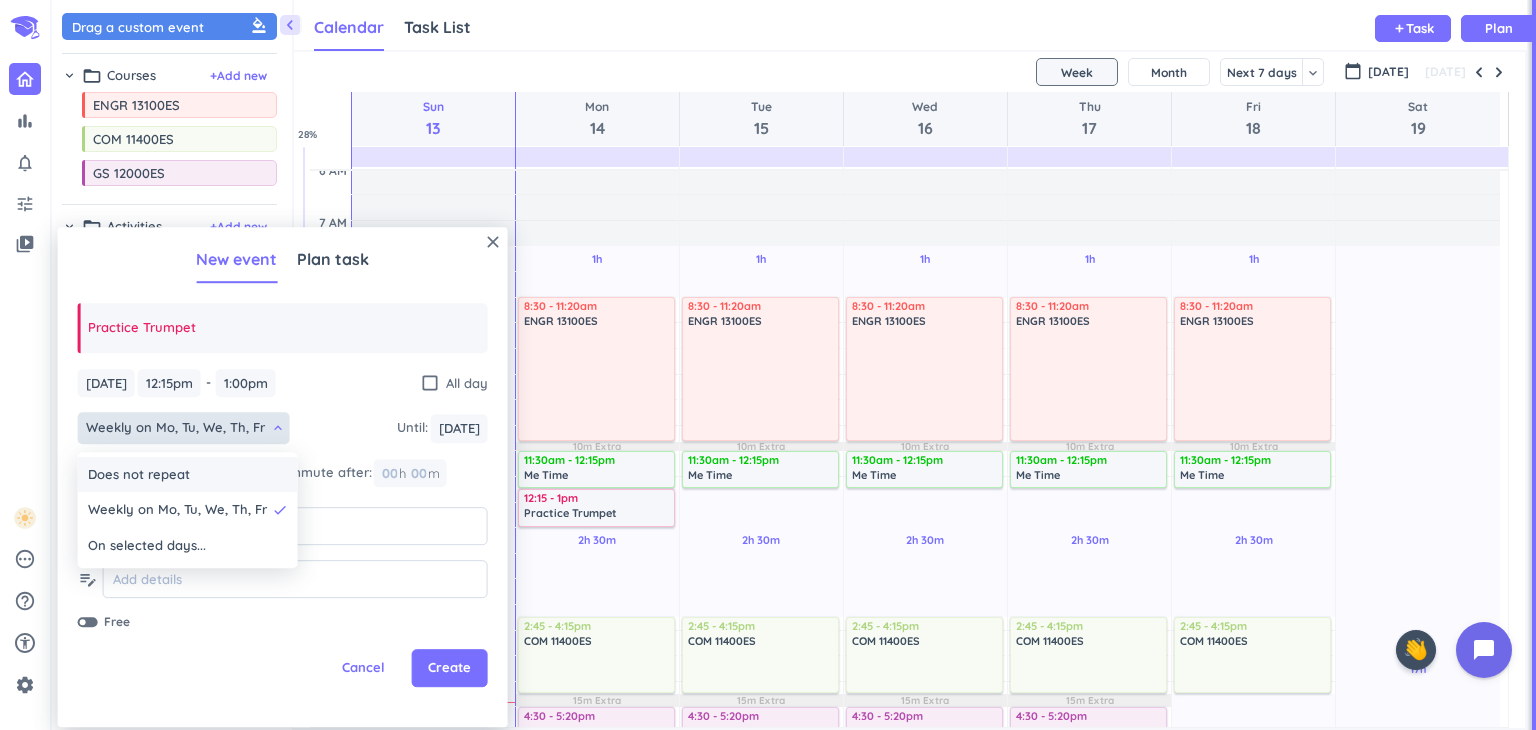 click on "Does not repeat" at bounding box center [188, 475] 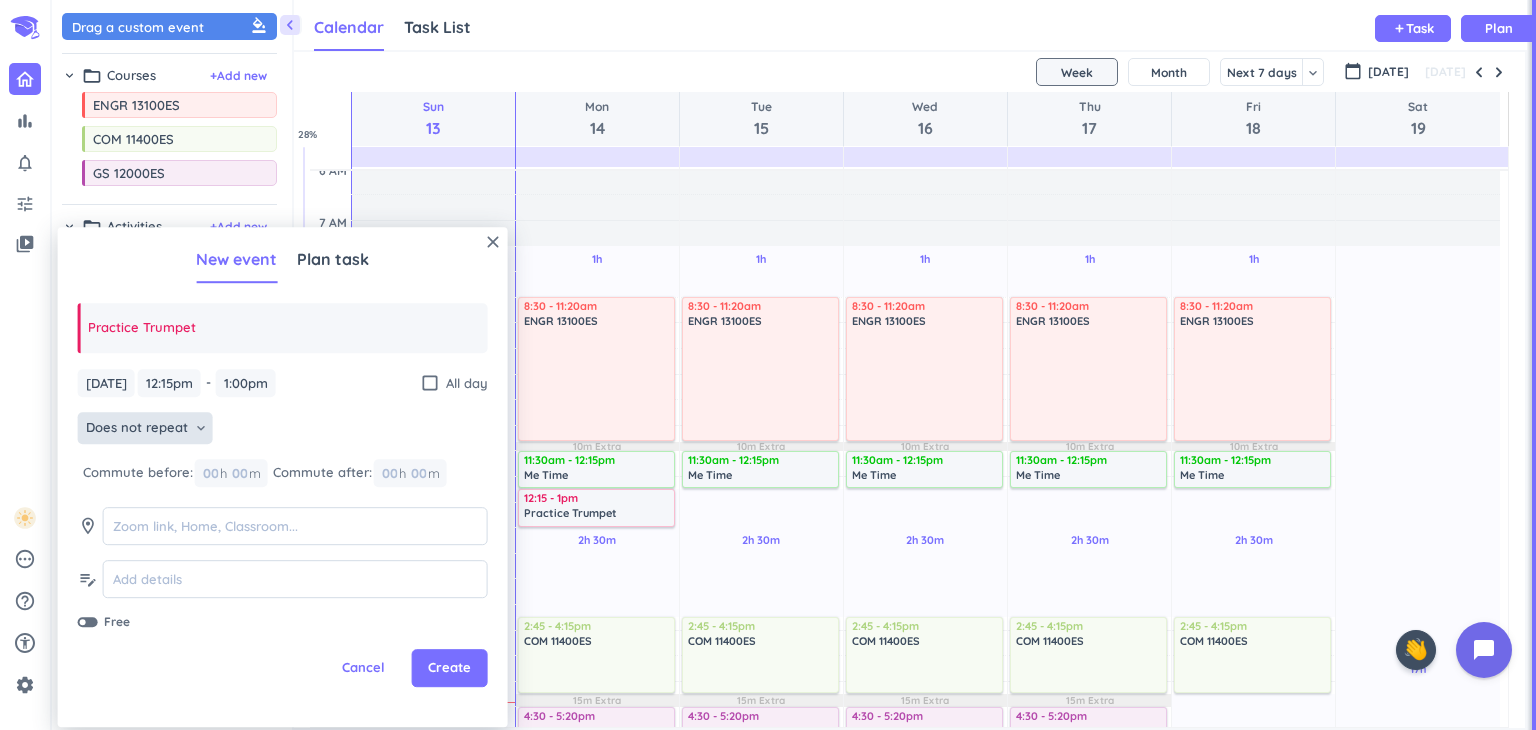 click on "Does not repeat keyboard_arrow_down" at bounding box center (145, 429) 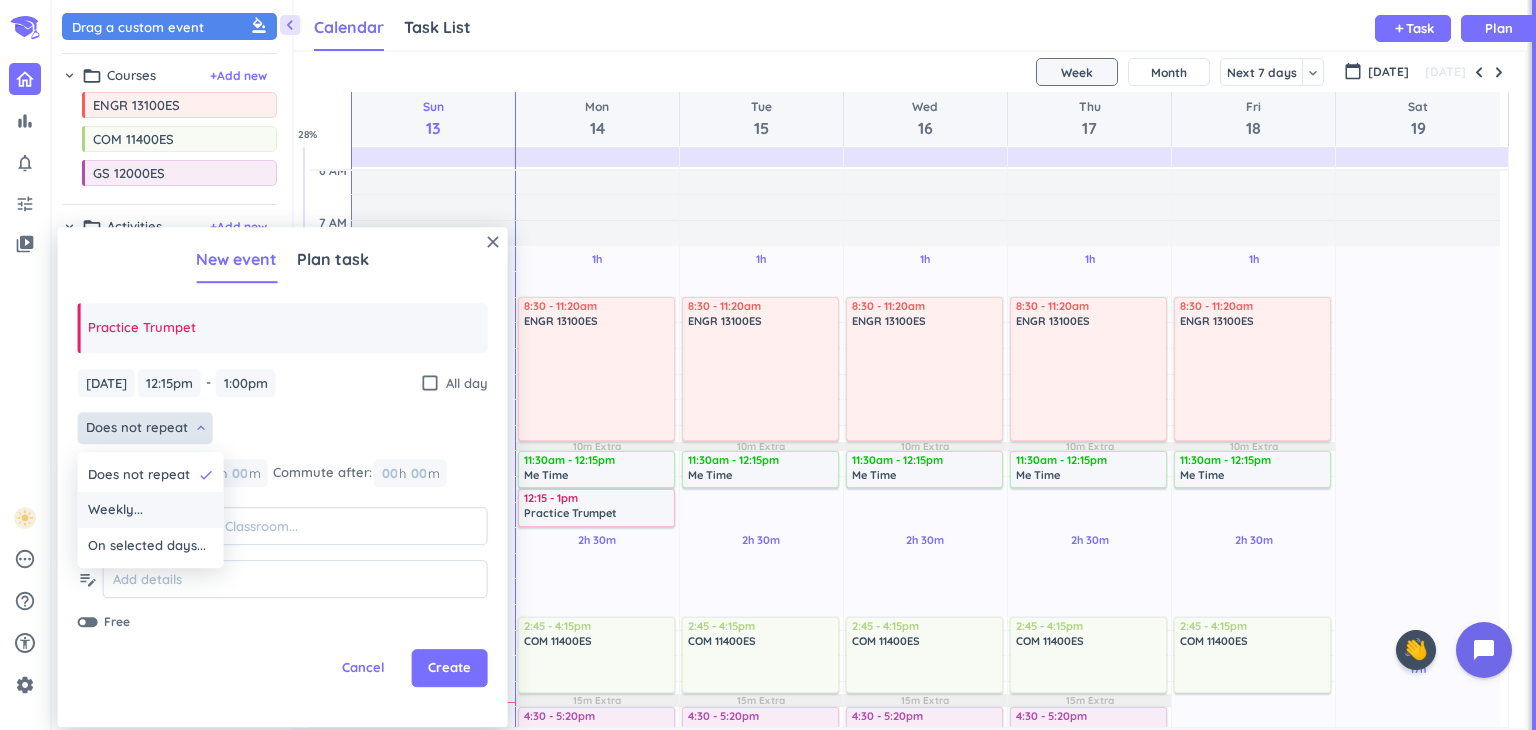 click on "Weekly..." at bounding box center [151, 511] 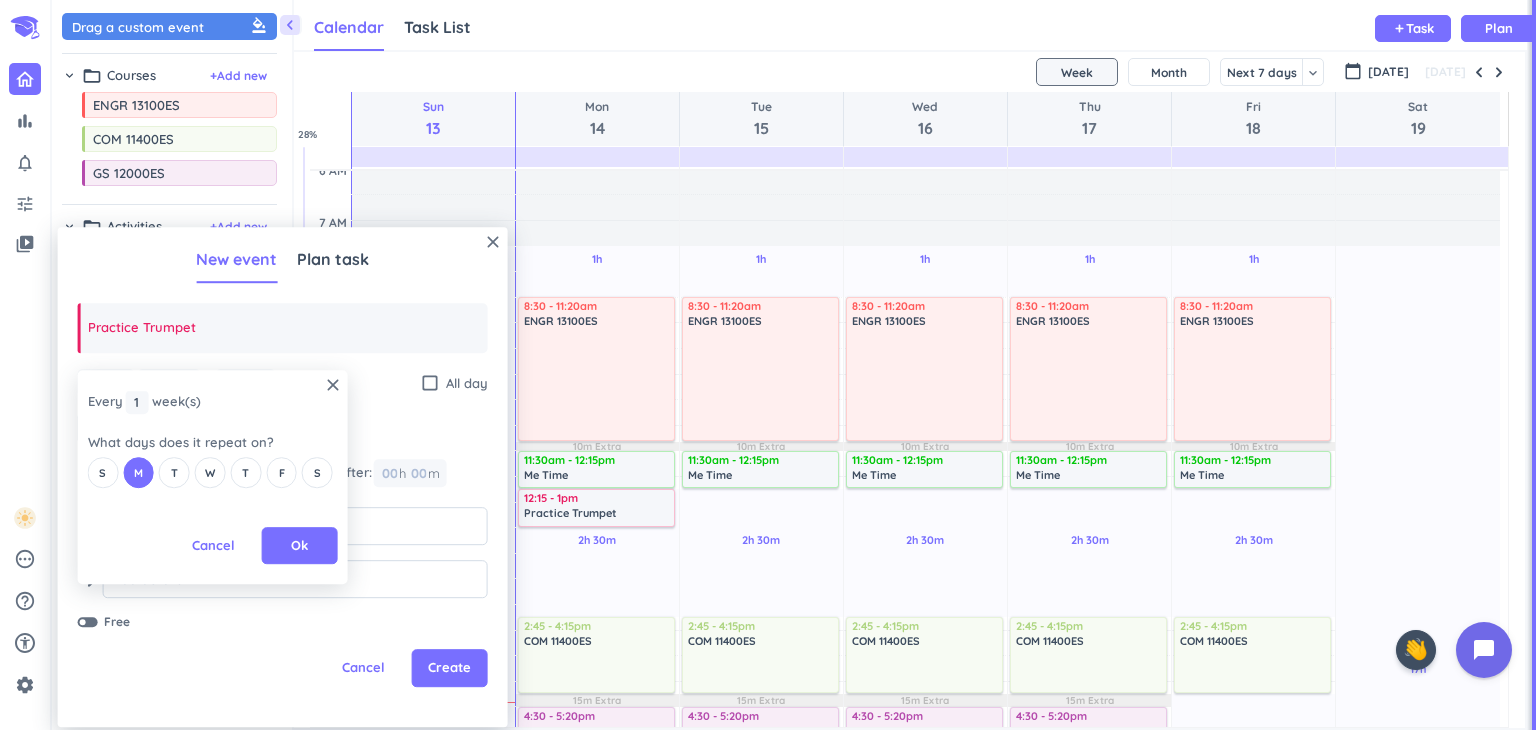 click on "S M T W T F S" at bounding box center [213, 472] 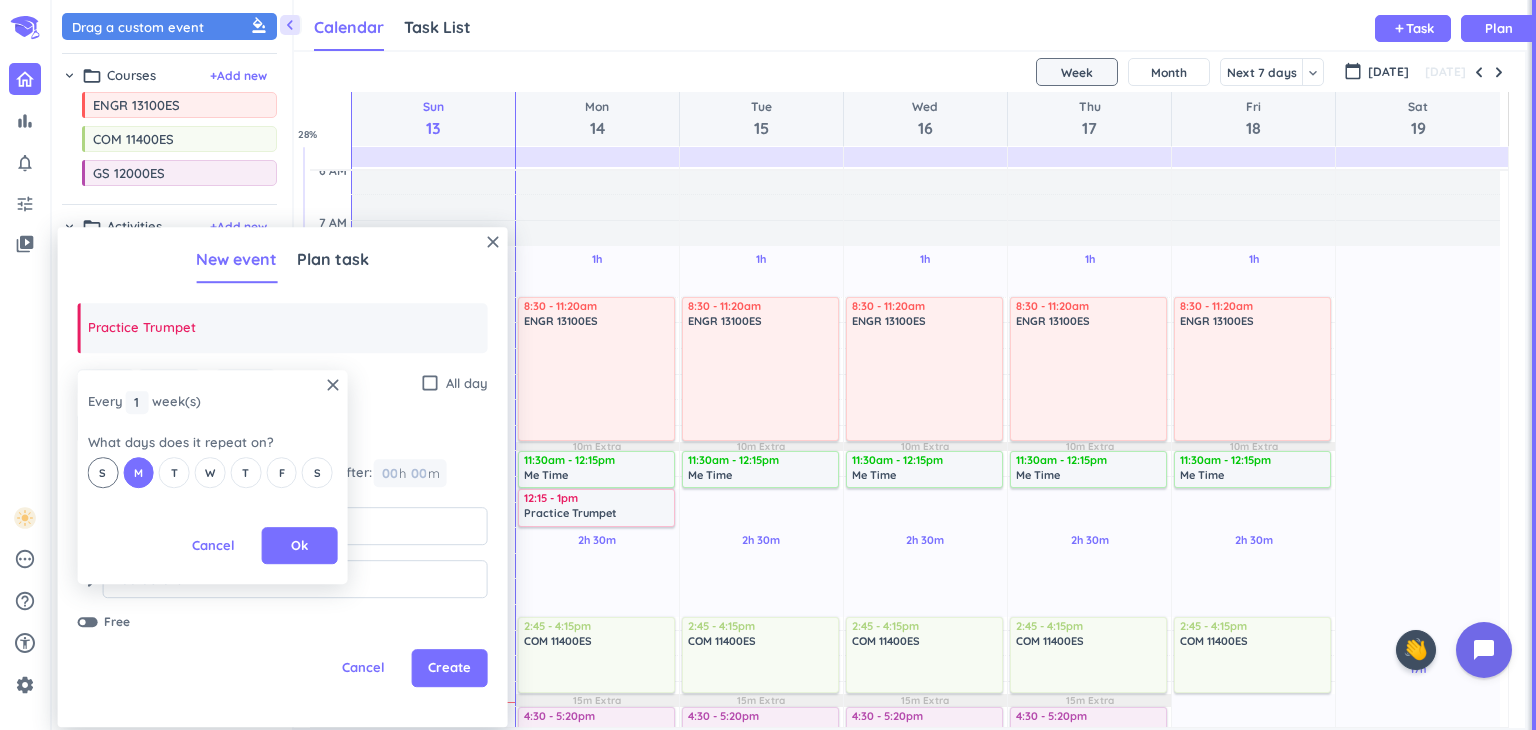 click on "S" at bounding box center [102, 473] 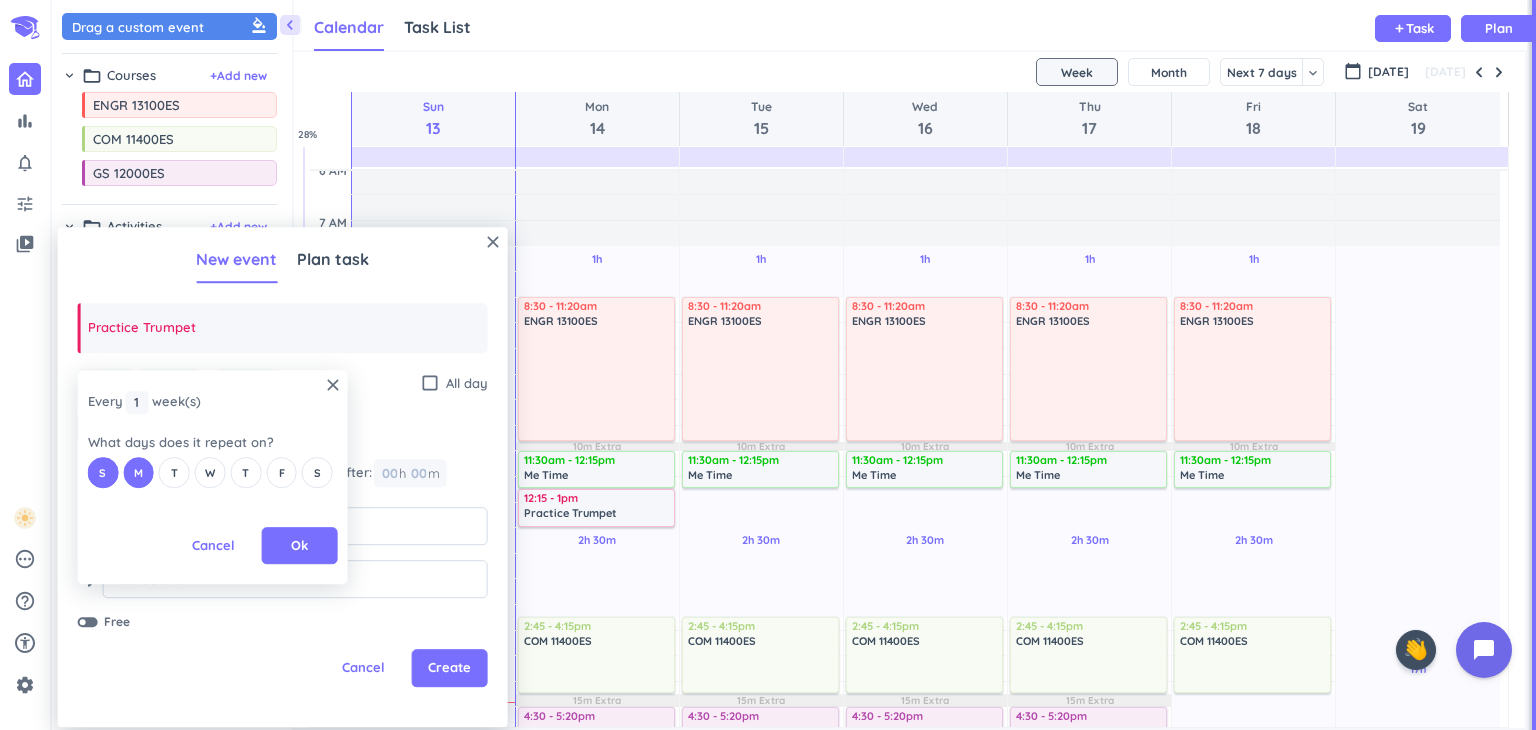 click on "S" at bounding box center (102, 473) 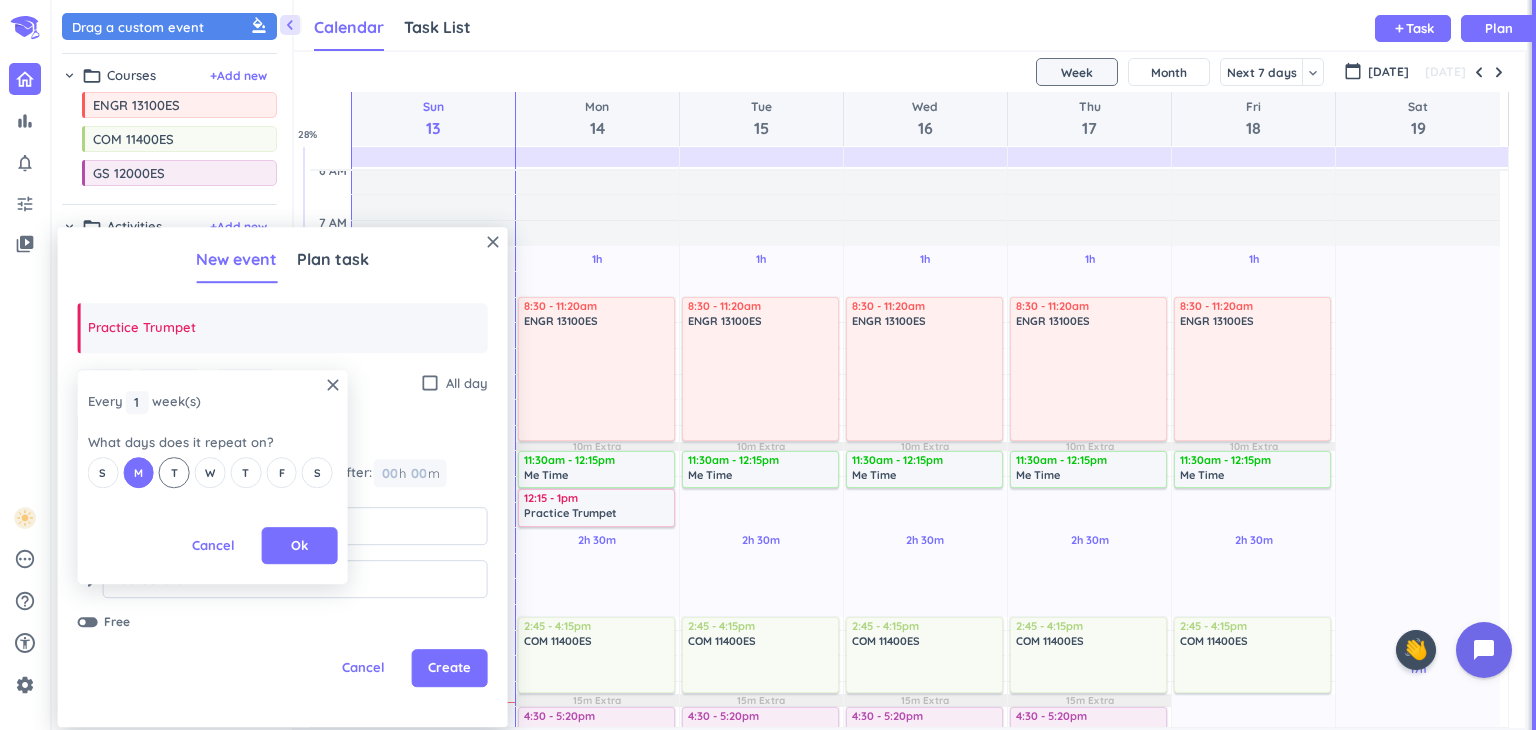 click on "T" at bounding box center (174, 472) 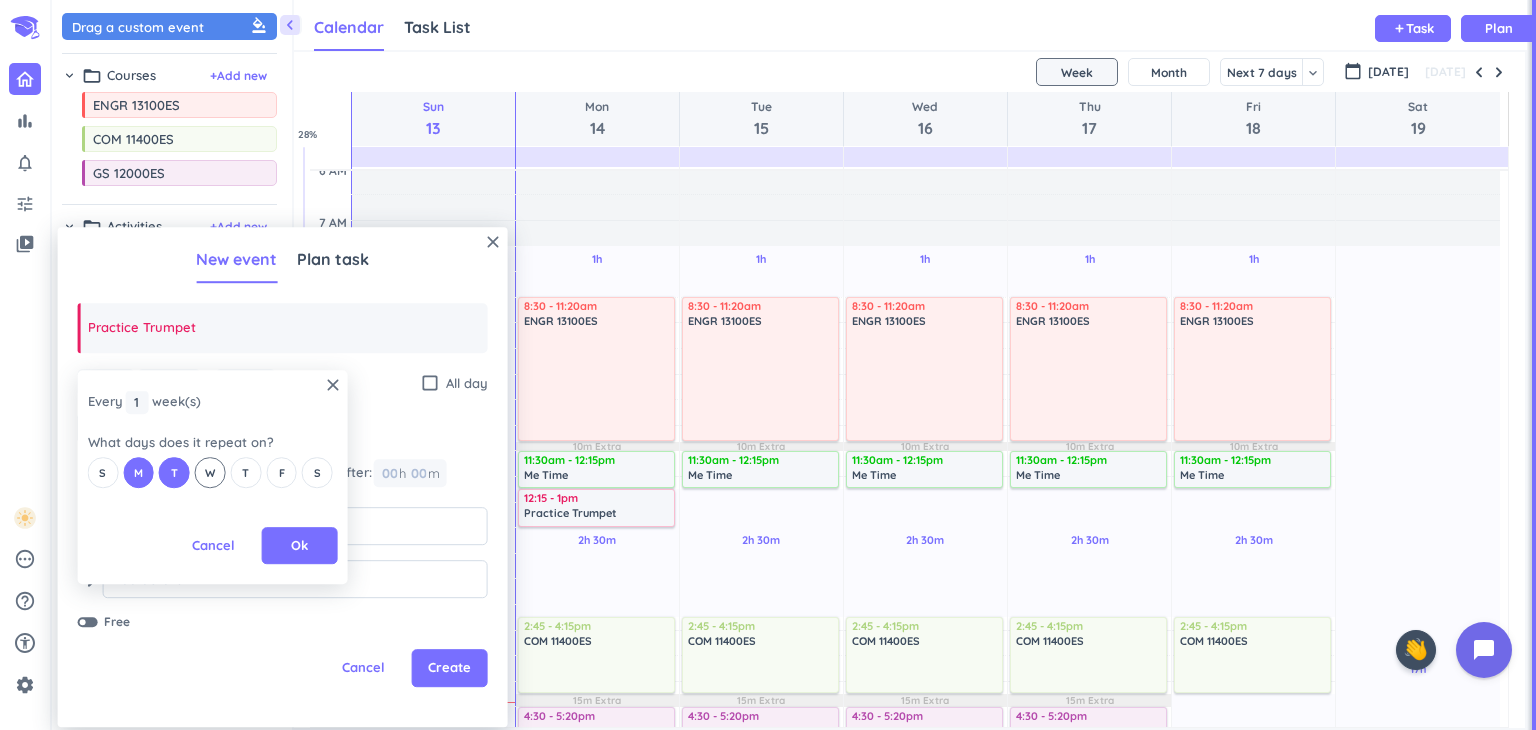 click on "W" at bounding box center [210, 473] 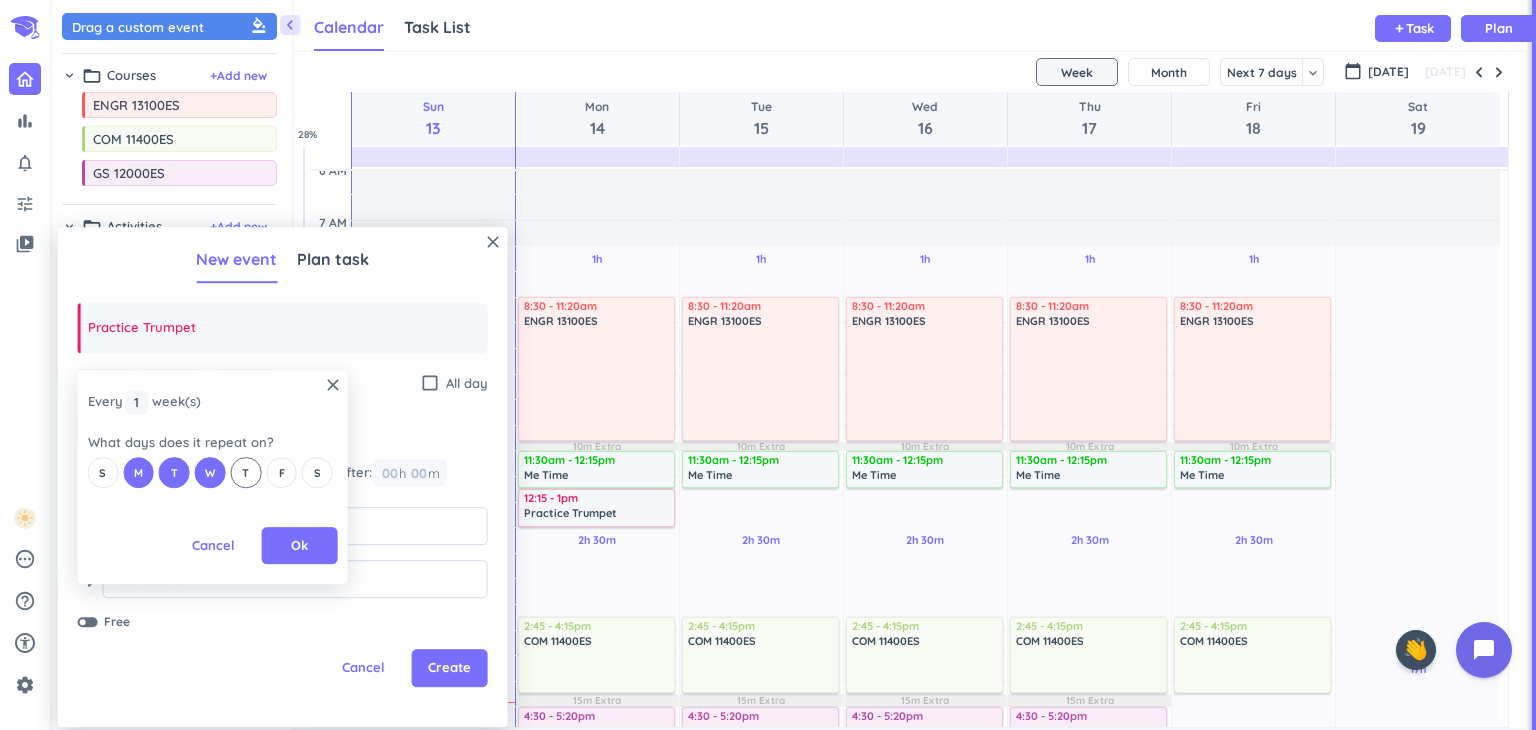 click on "T" at bounding box center [245, 472] 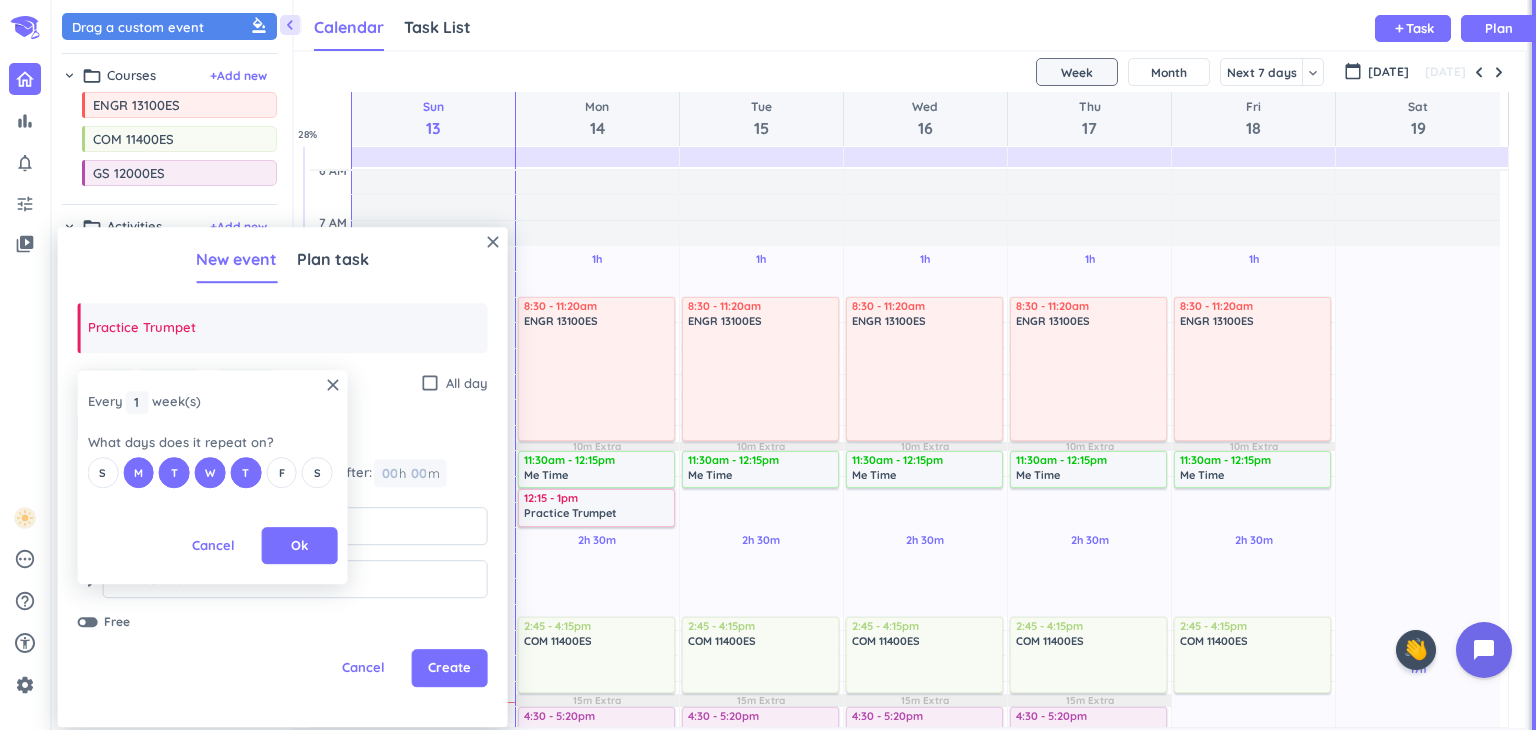 click on "S M T W T F S" at bounding box center [213, 472] 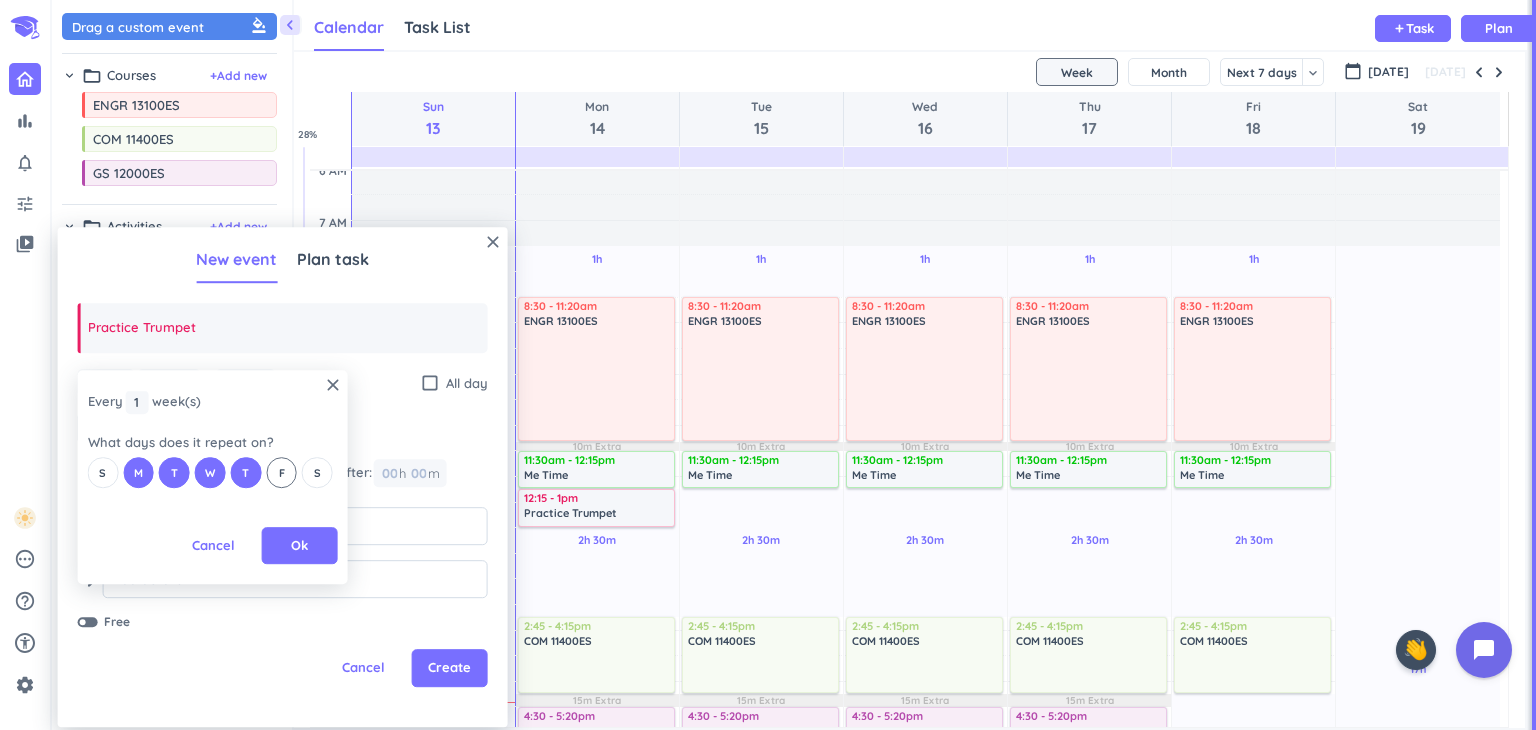click on "F" at bounding box center (282, 473) 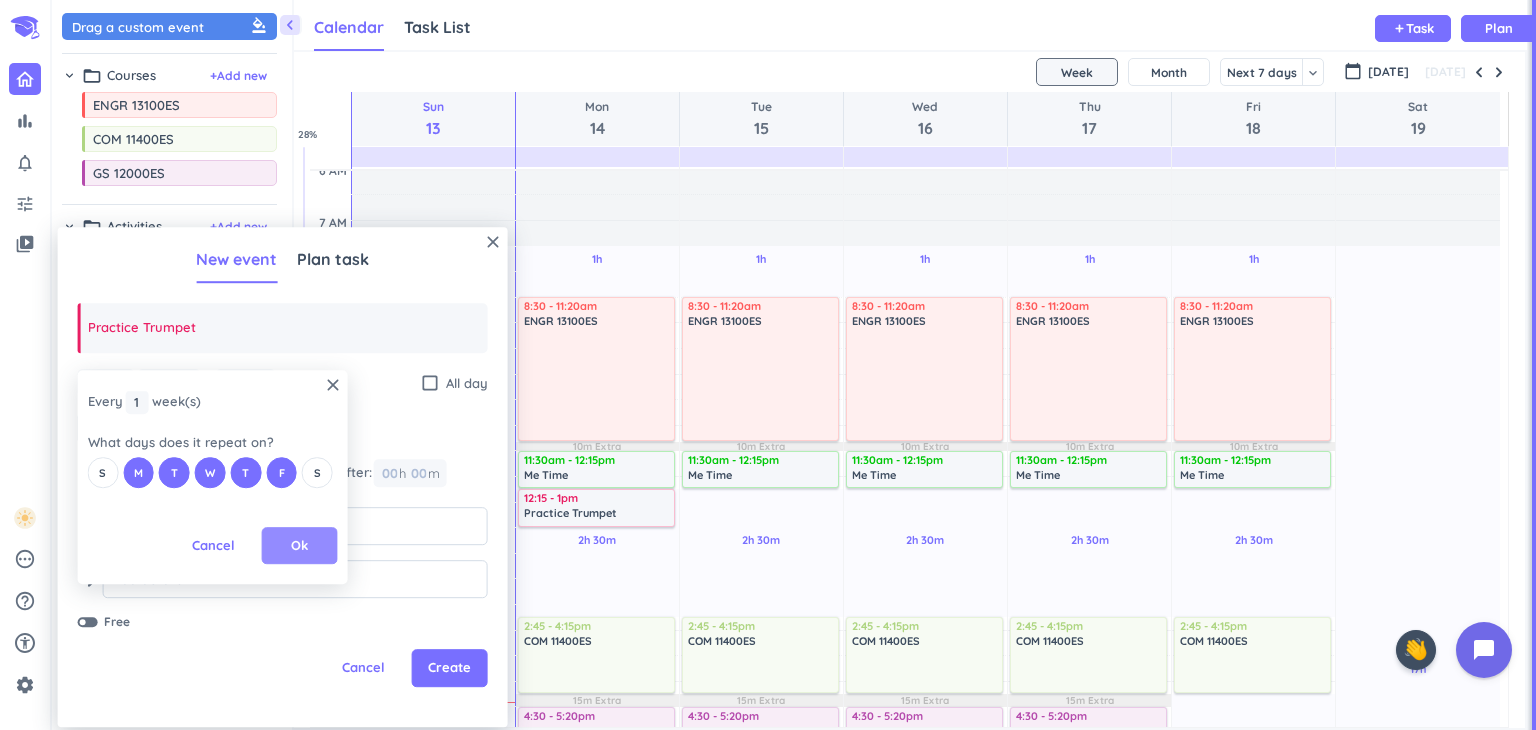click on "Ok" at bounding box center [300, 546] 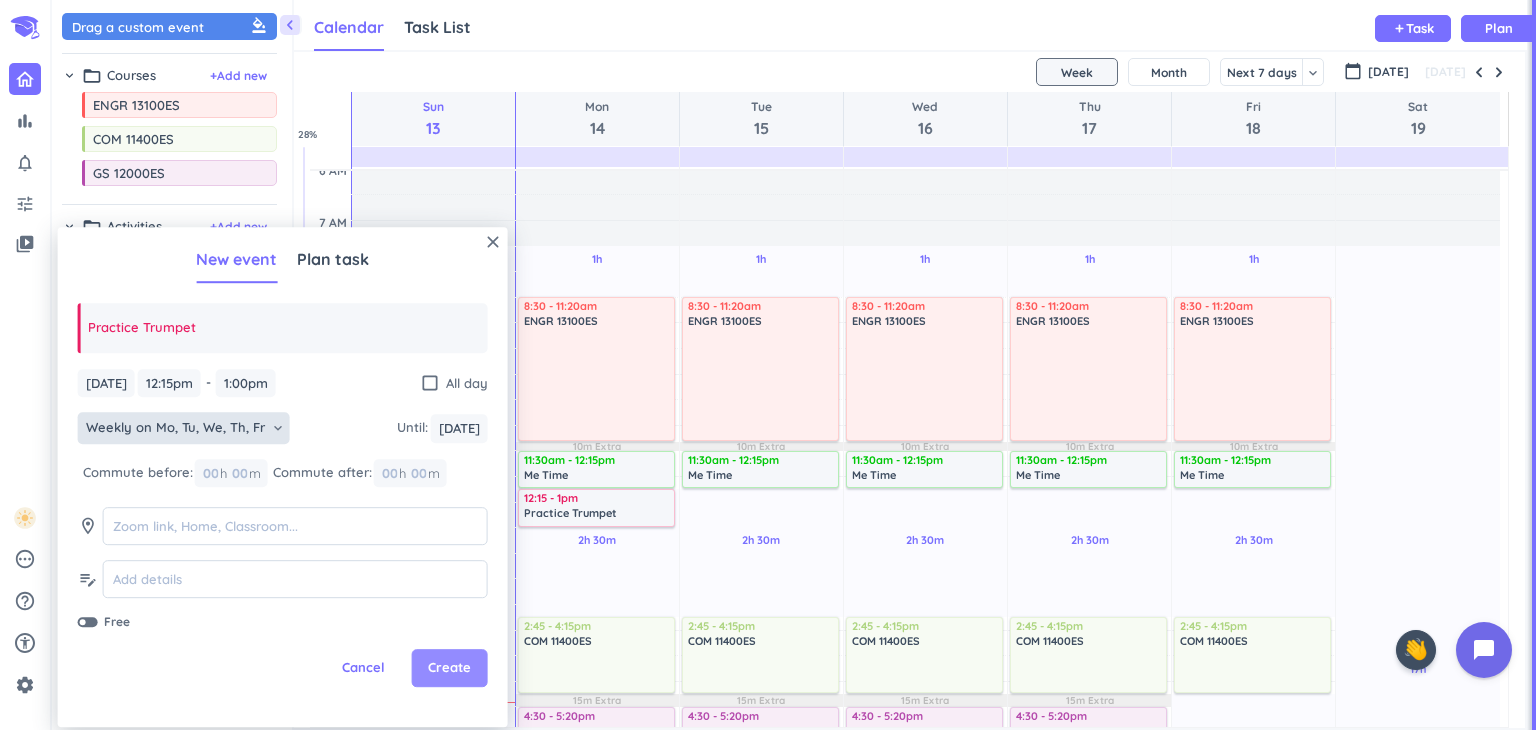 click on "Create" at bounding box center [449, 669] 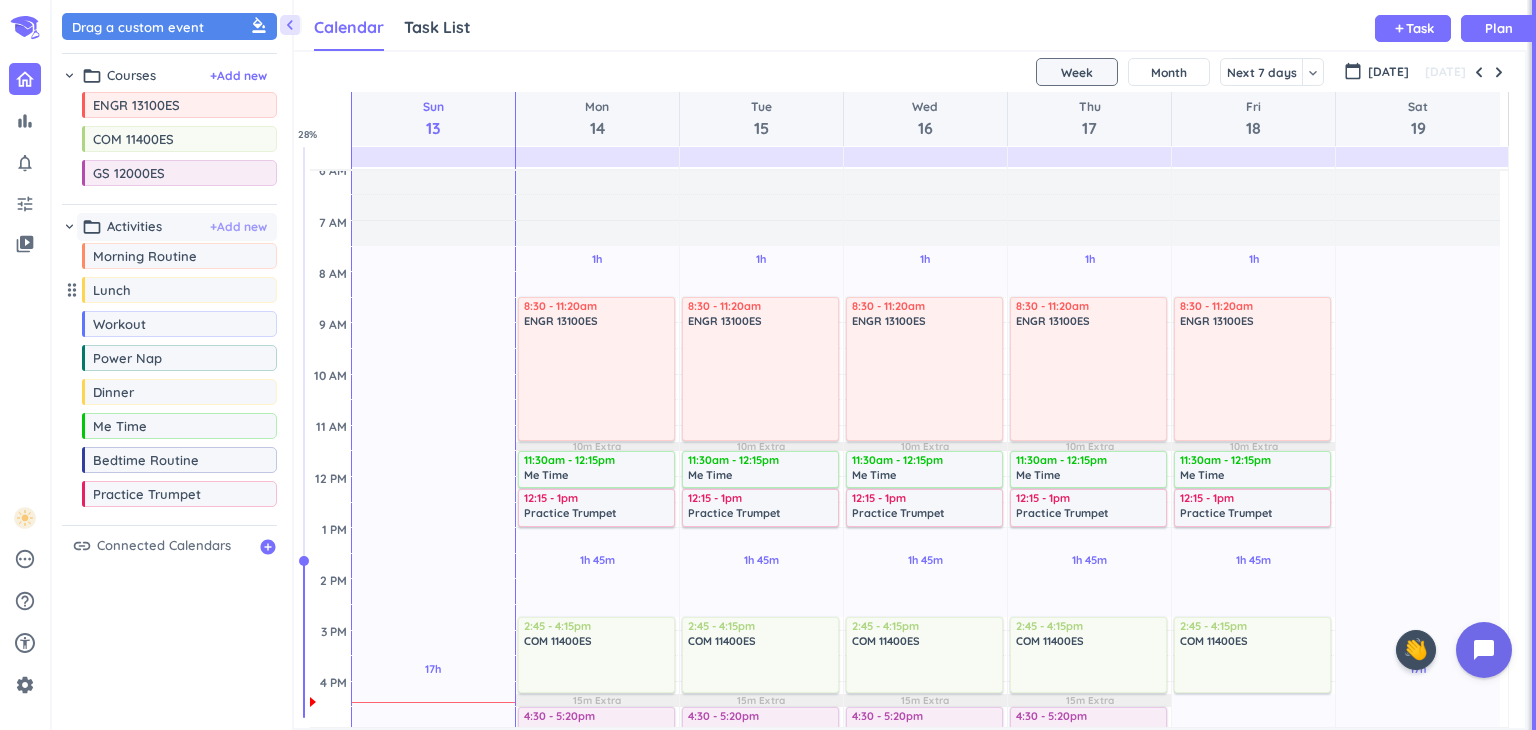 click on "+  Add new" at bounding box center (238, 227) 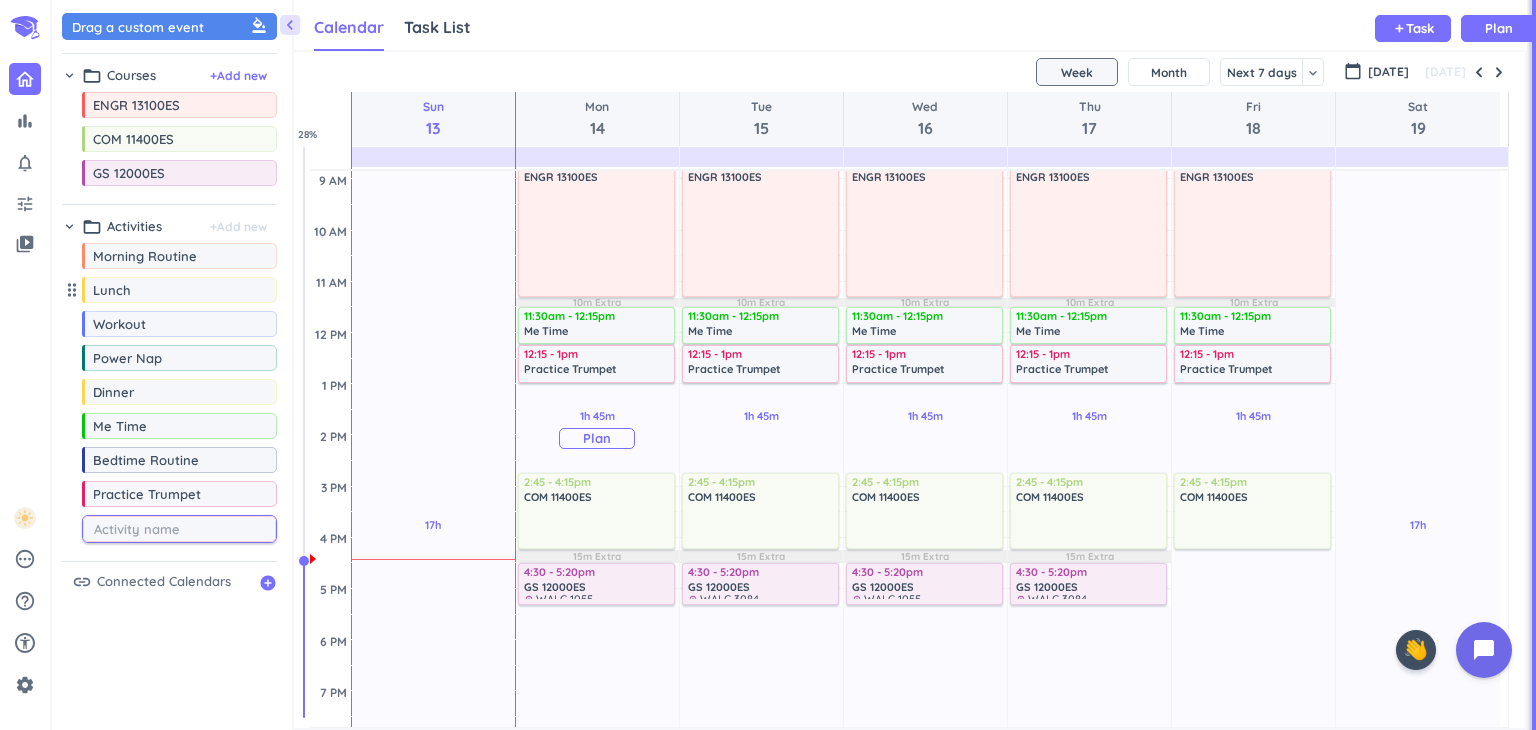 scroll, scrollTop: 204, scrollLeft: 0, axis: vertical 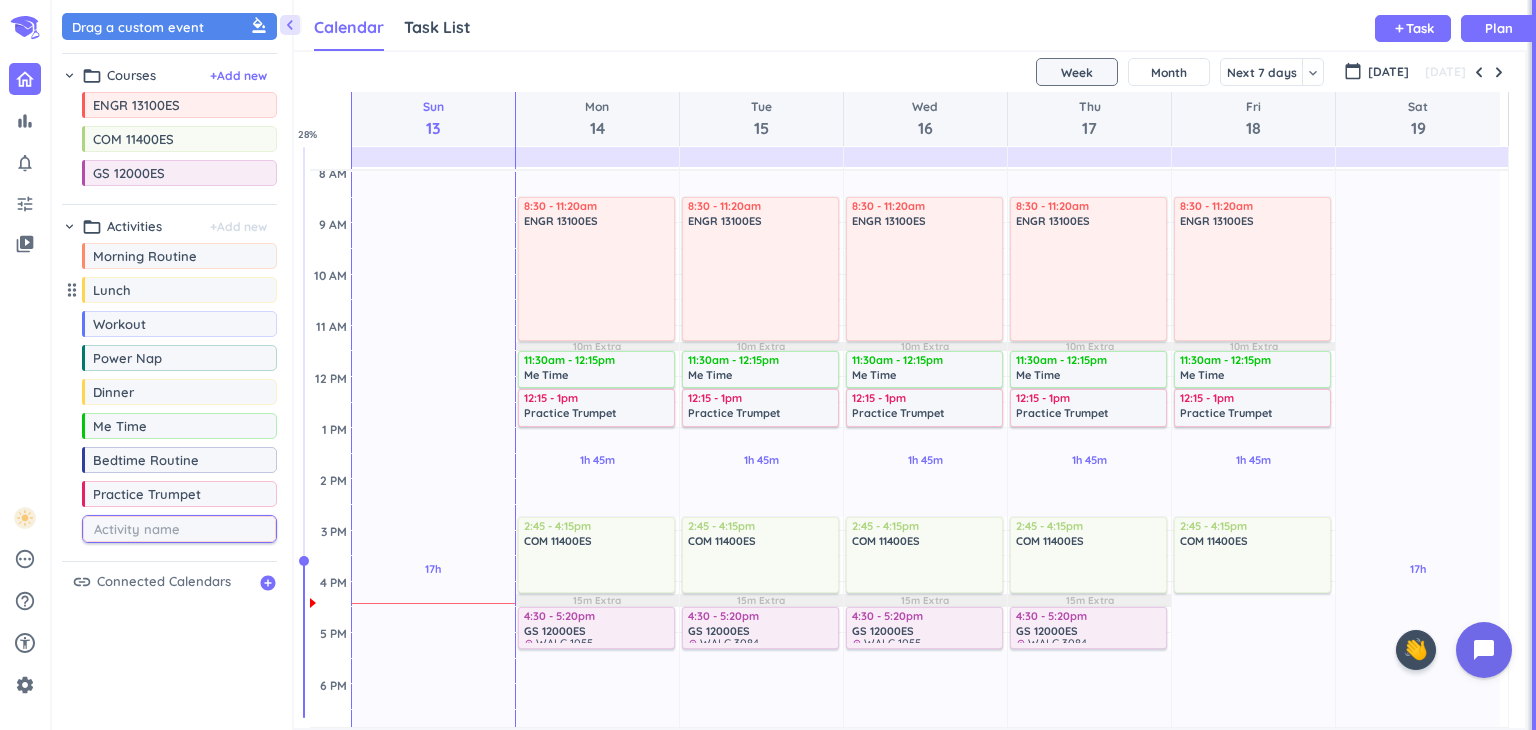 click at bounding box center (184, 529) 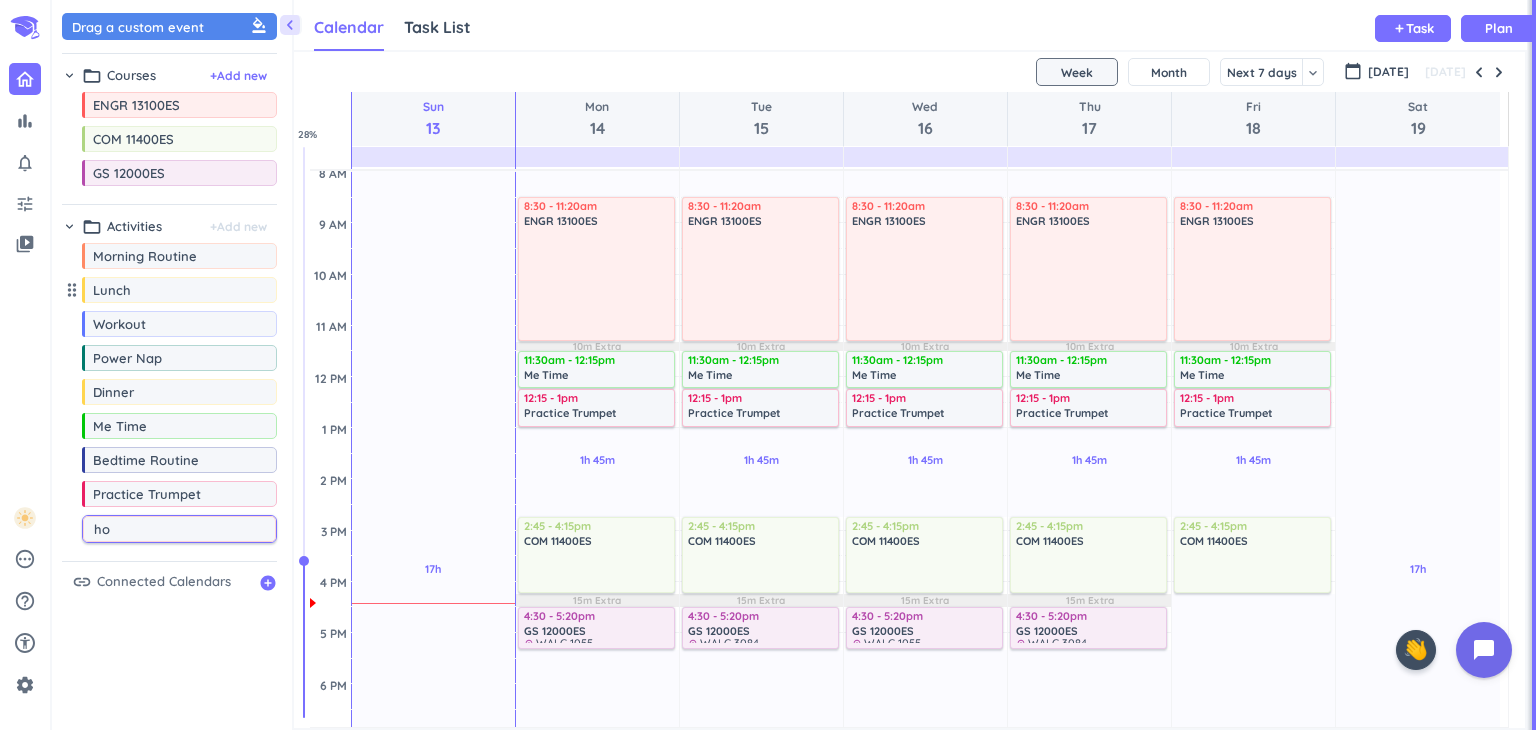 type on "h" 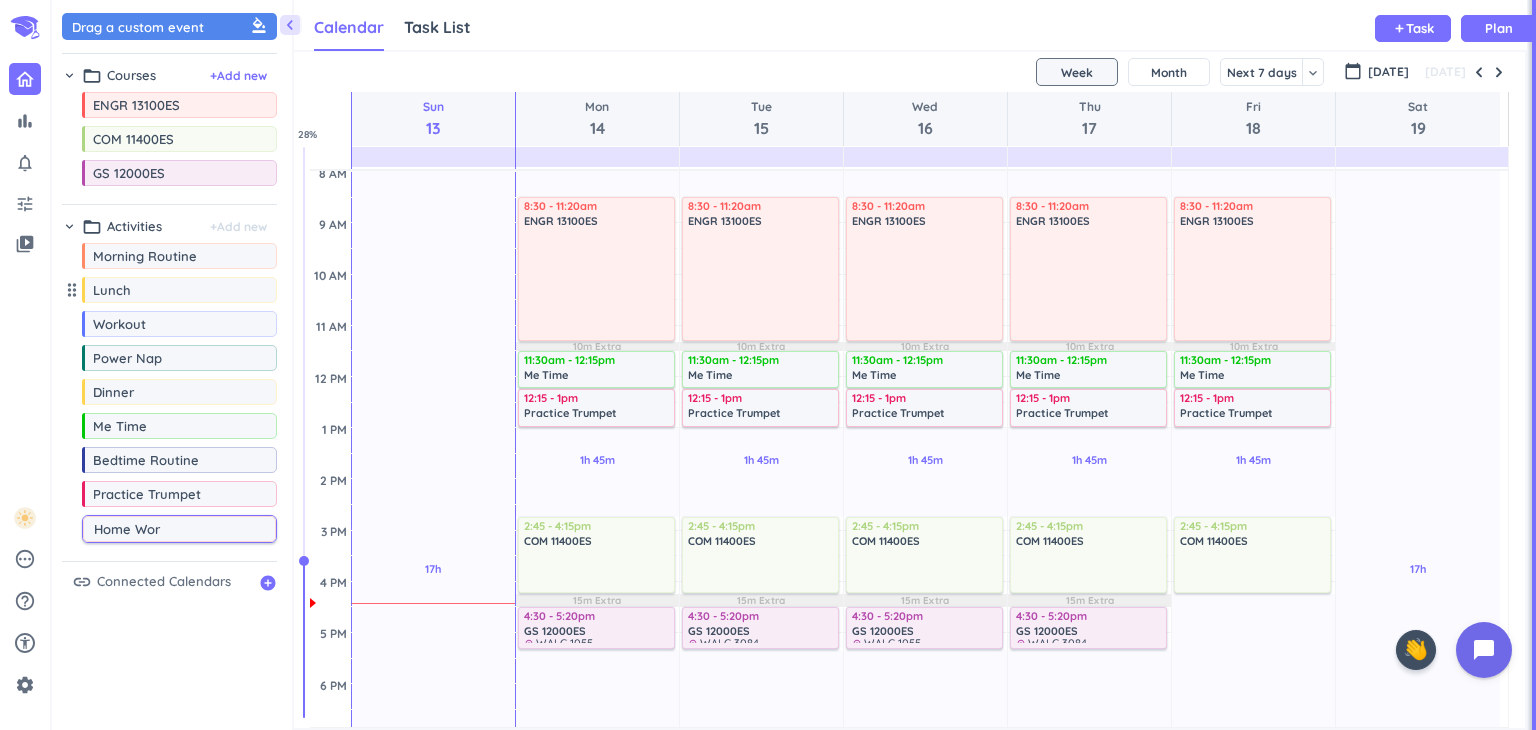 type on "Home Work" 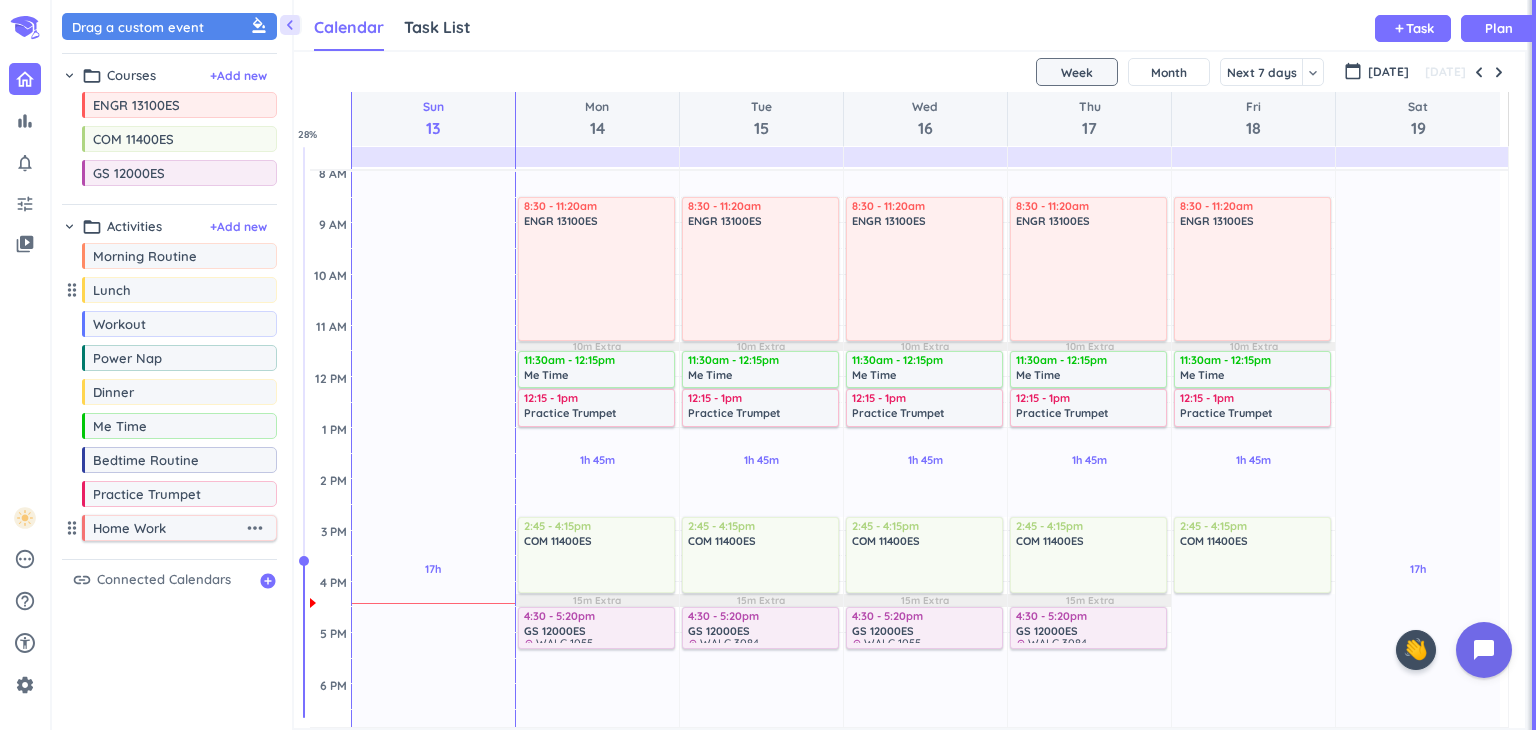 click on "more_horiz" at bounding box center [255, 528] 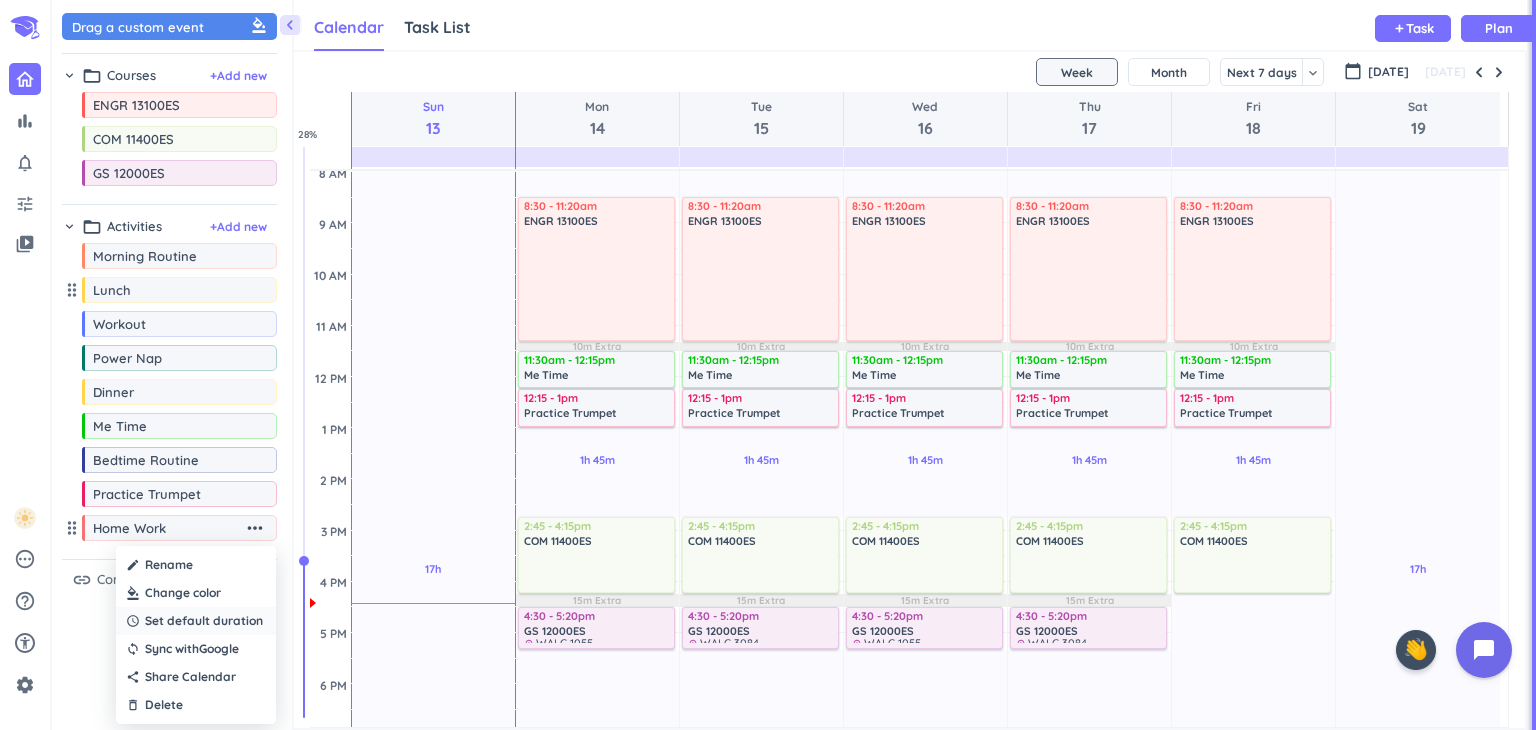 click on "Set default duration" at bounding box center [204, 621] 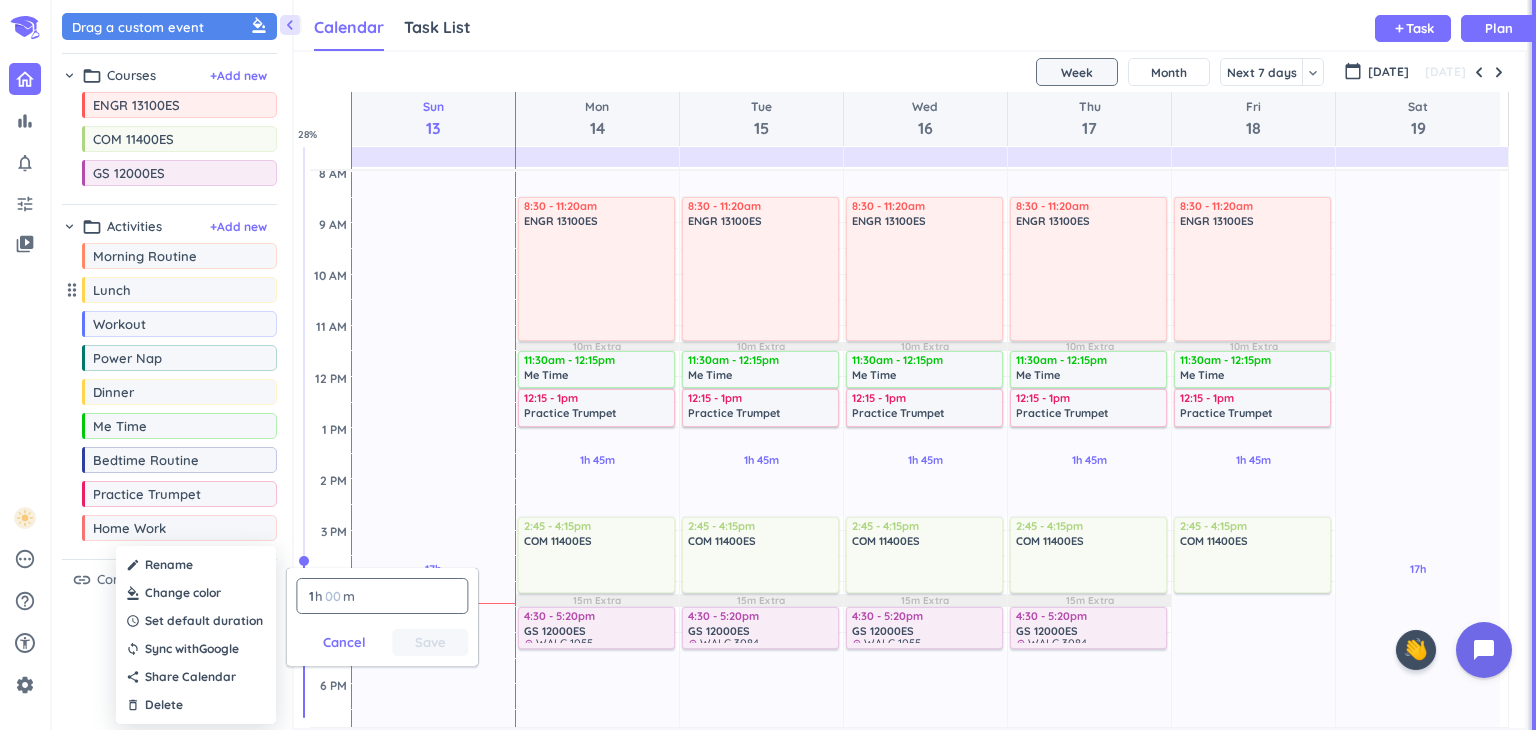 click on "1 1 00 h 00 m" 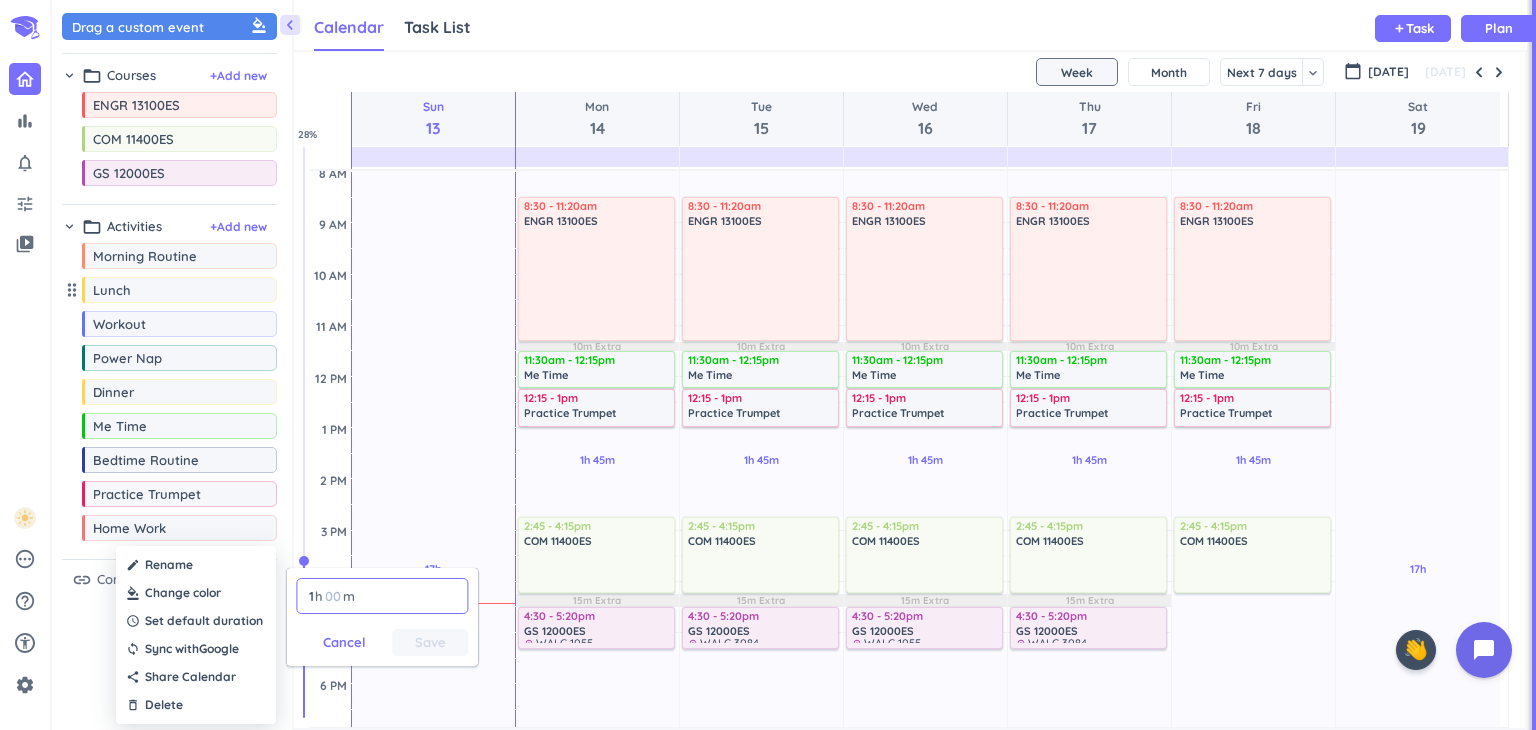 click at bounding box center [333, 596] 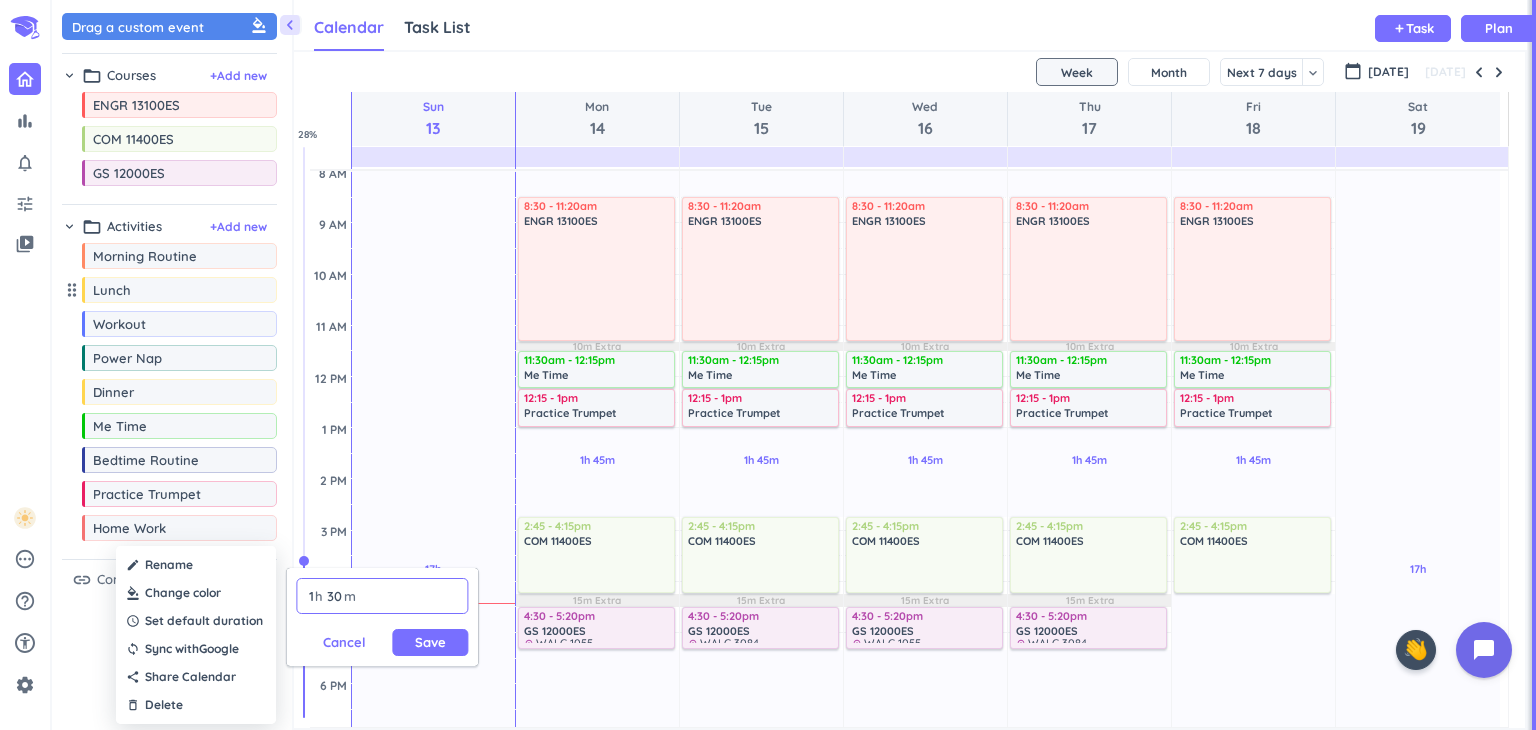 type on "30" 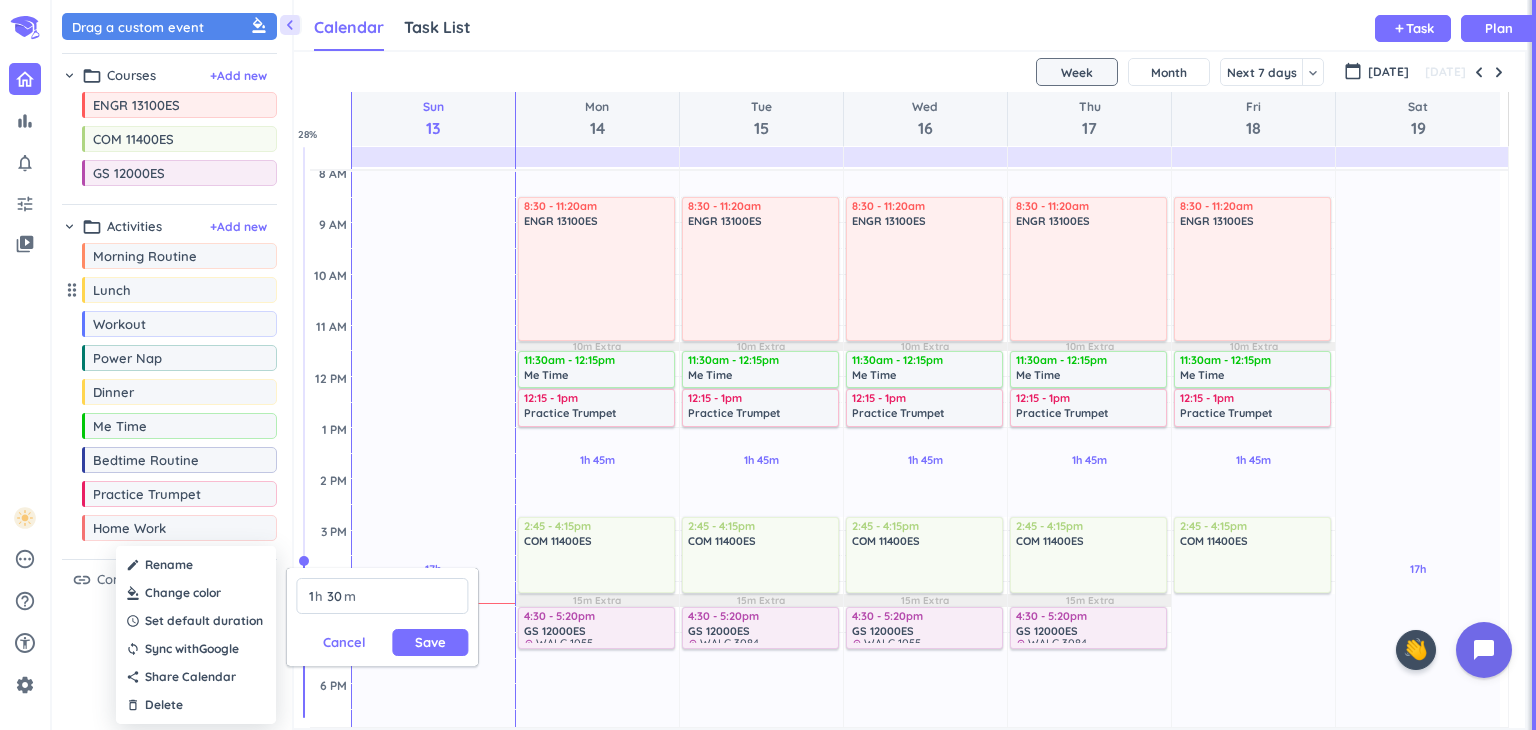 click on "Save" at bounding box center [430, 642] 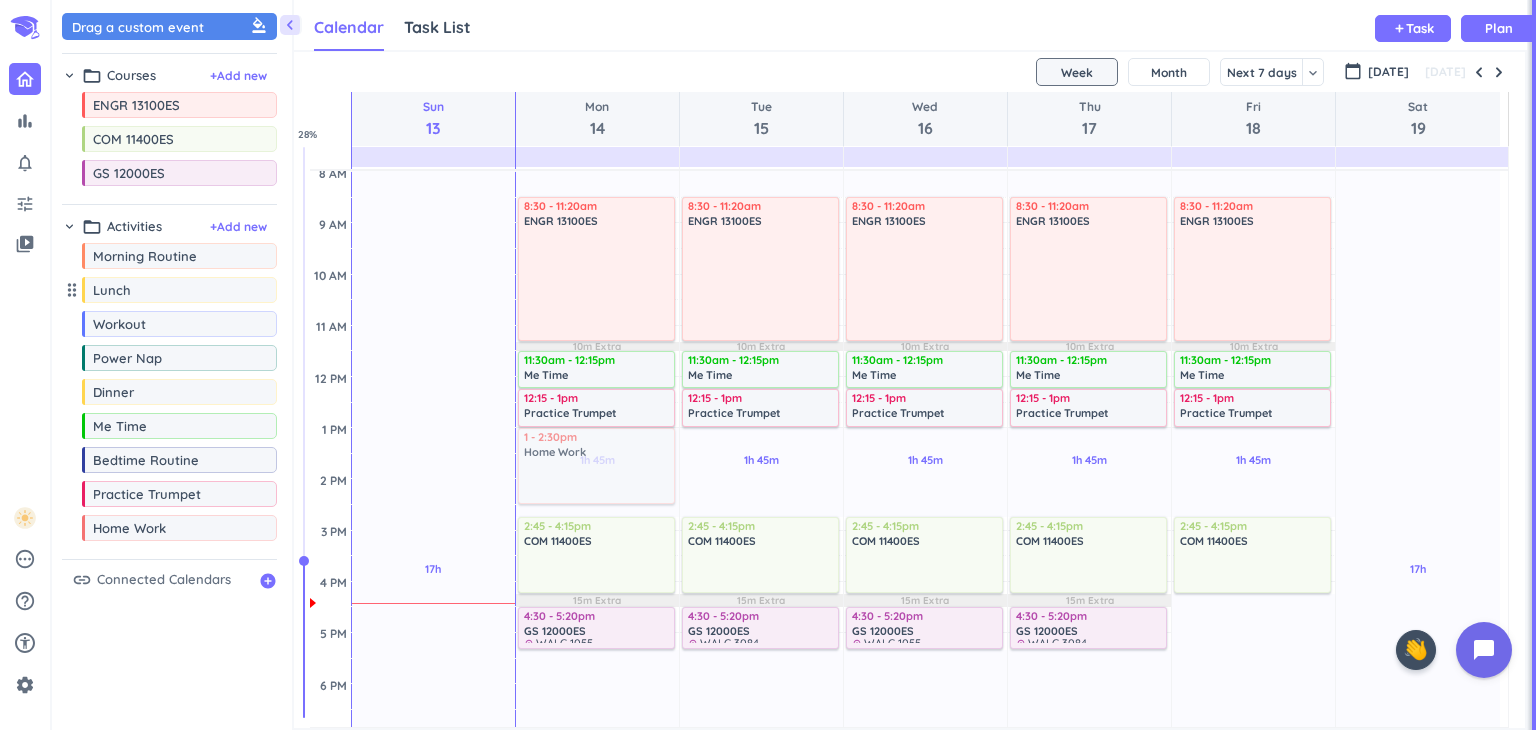 drag, startPoint x: 184, startPoint y: 534, endPoint x: 621, endPoint y: 428, distance: 449.6721 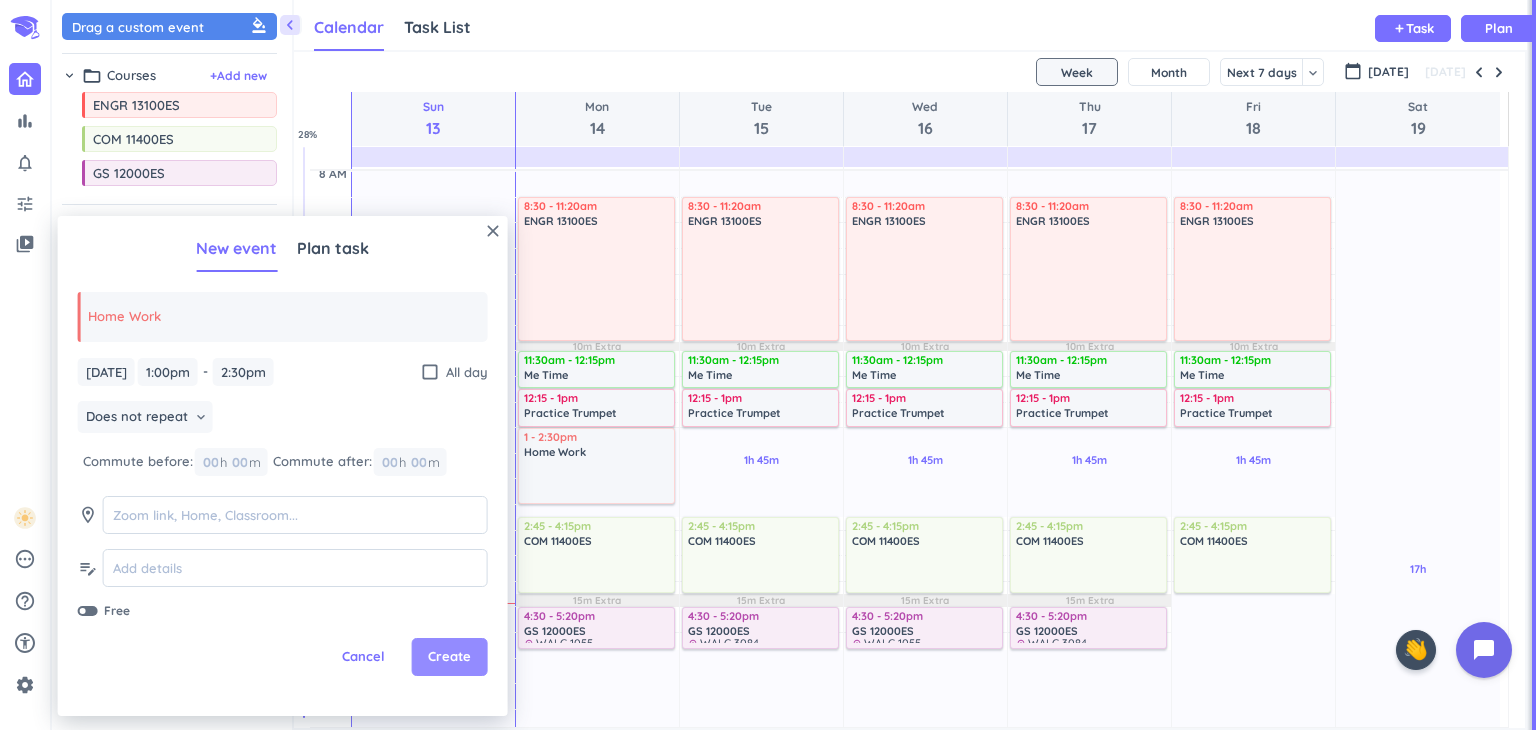 click on "Create" at bounding box center [449, 657] 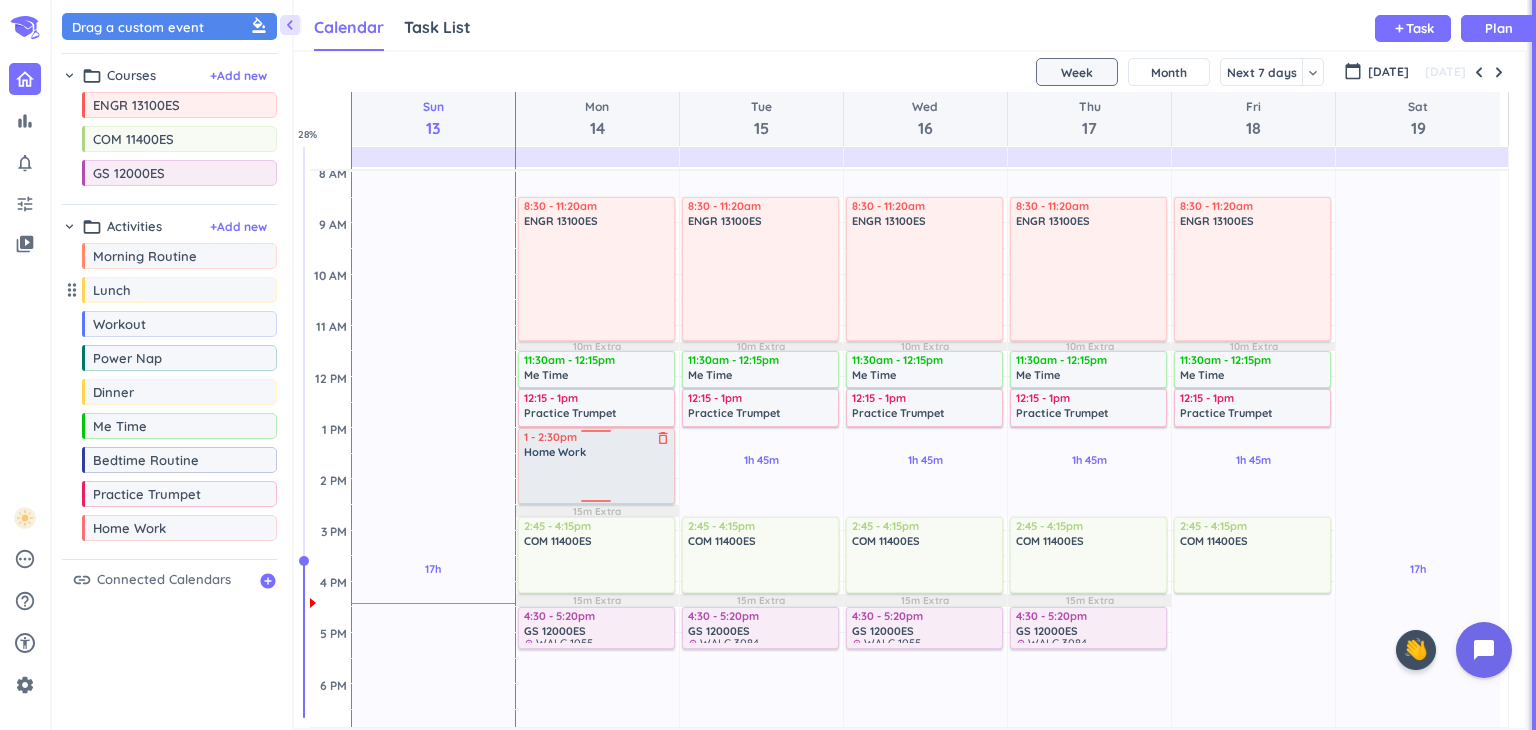 click at bounding box center (597, 480) 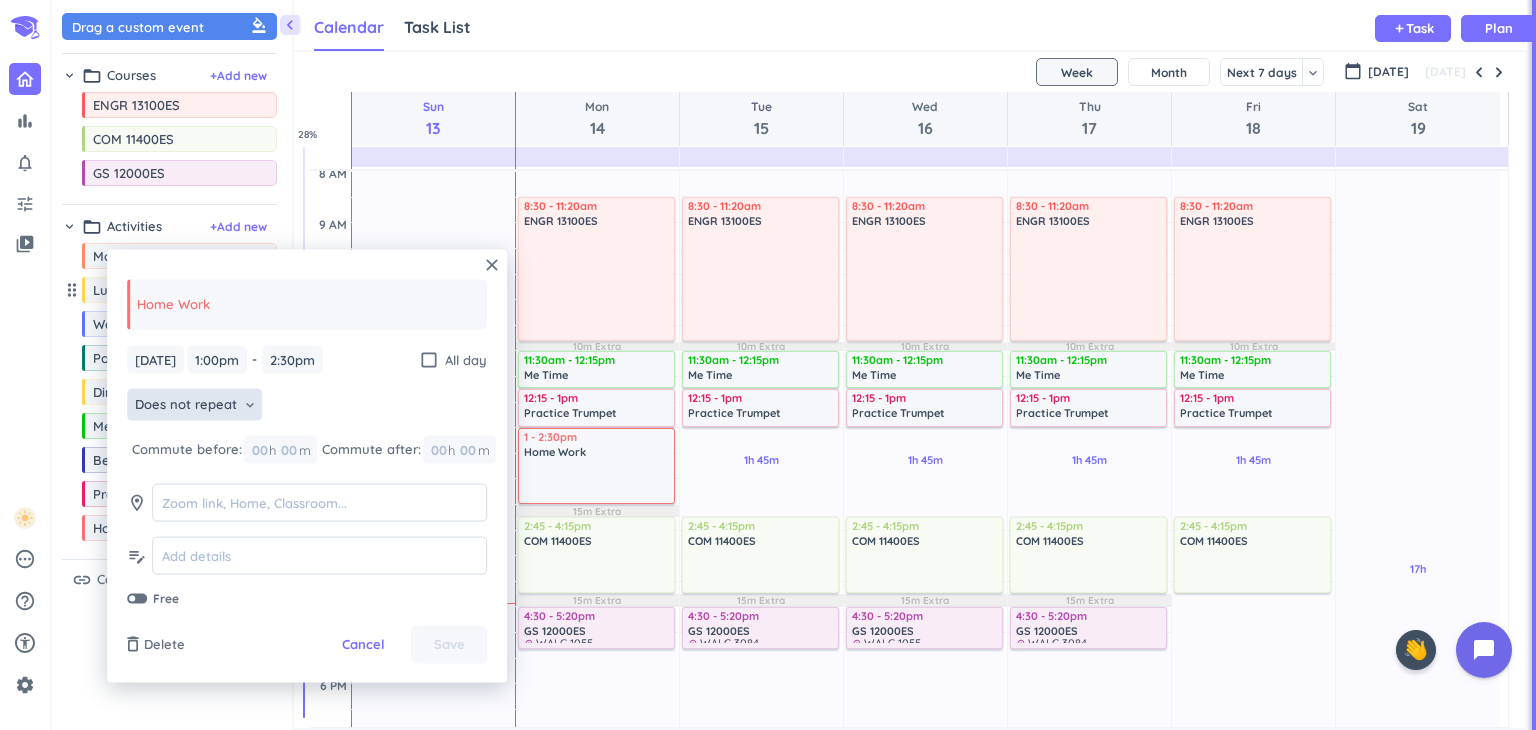 click on "keyboard_arrow_down" at bounding box center [250, 405] 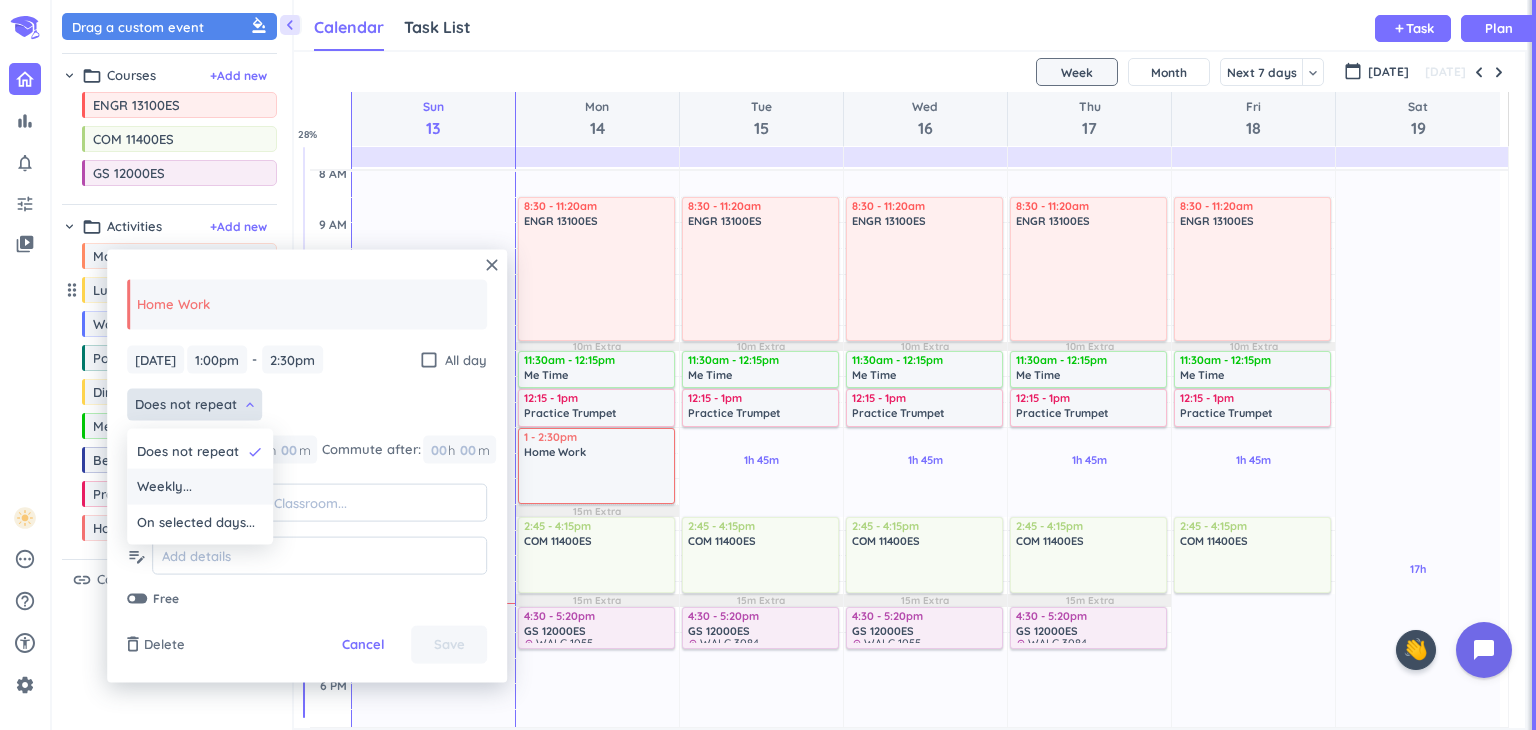 click on "Weekly..." at bounding box center (200, 487) 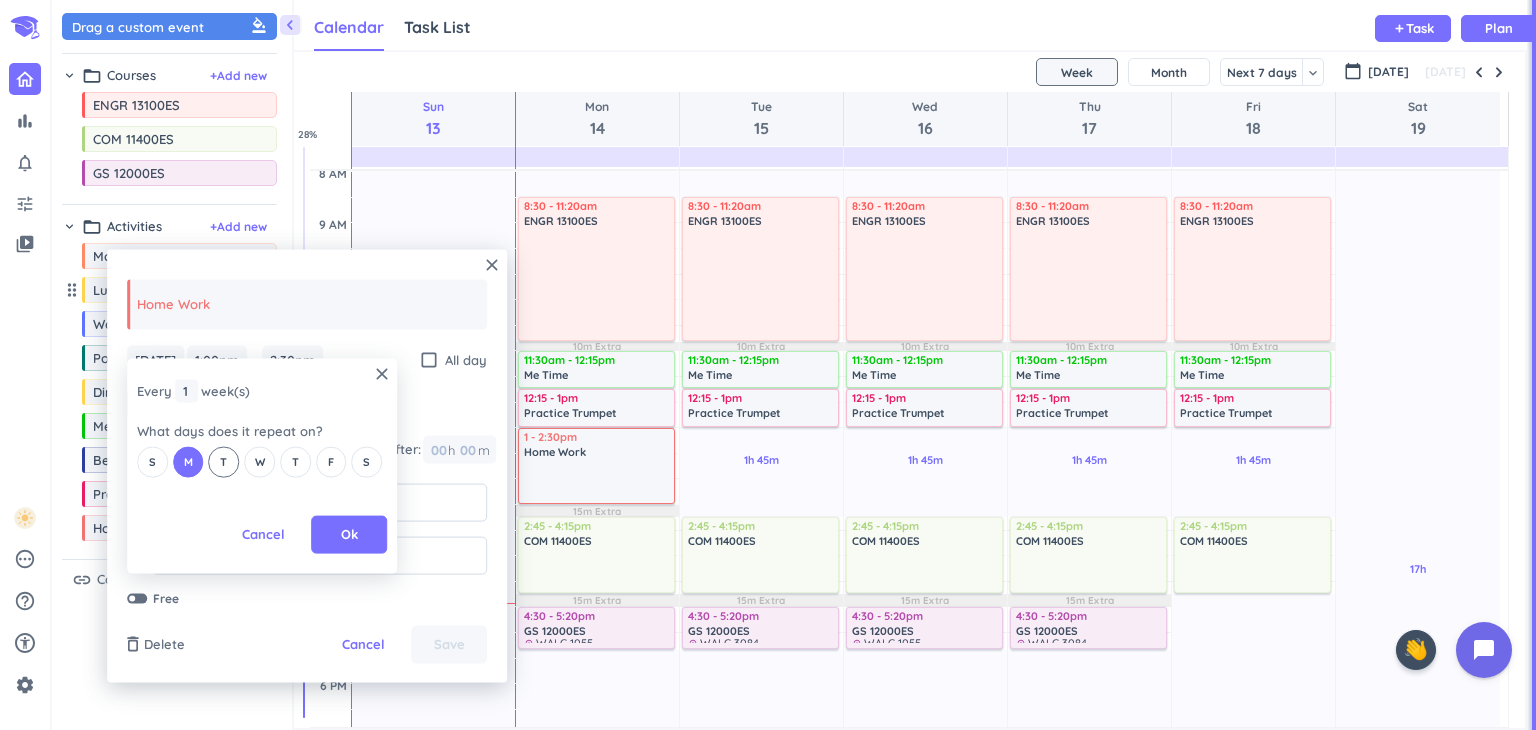 drag, startPoint x: 226, startPoint y: 460, endPoint x: 245, endPoint y: 450, distance: 21.470911 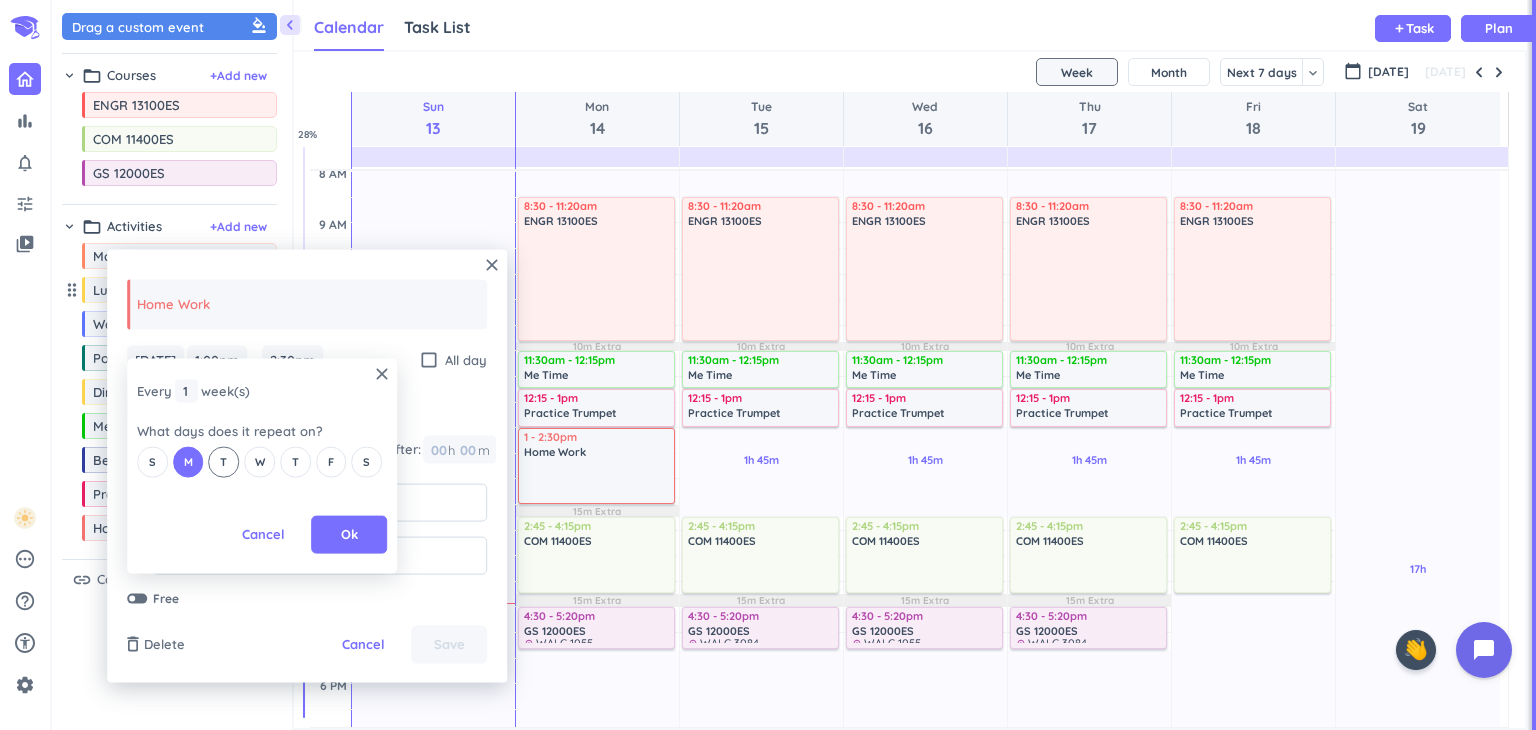 click on "T" at bounding box center [224, 461] 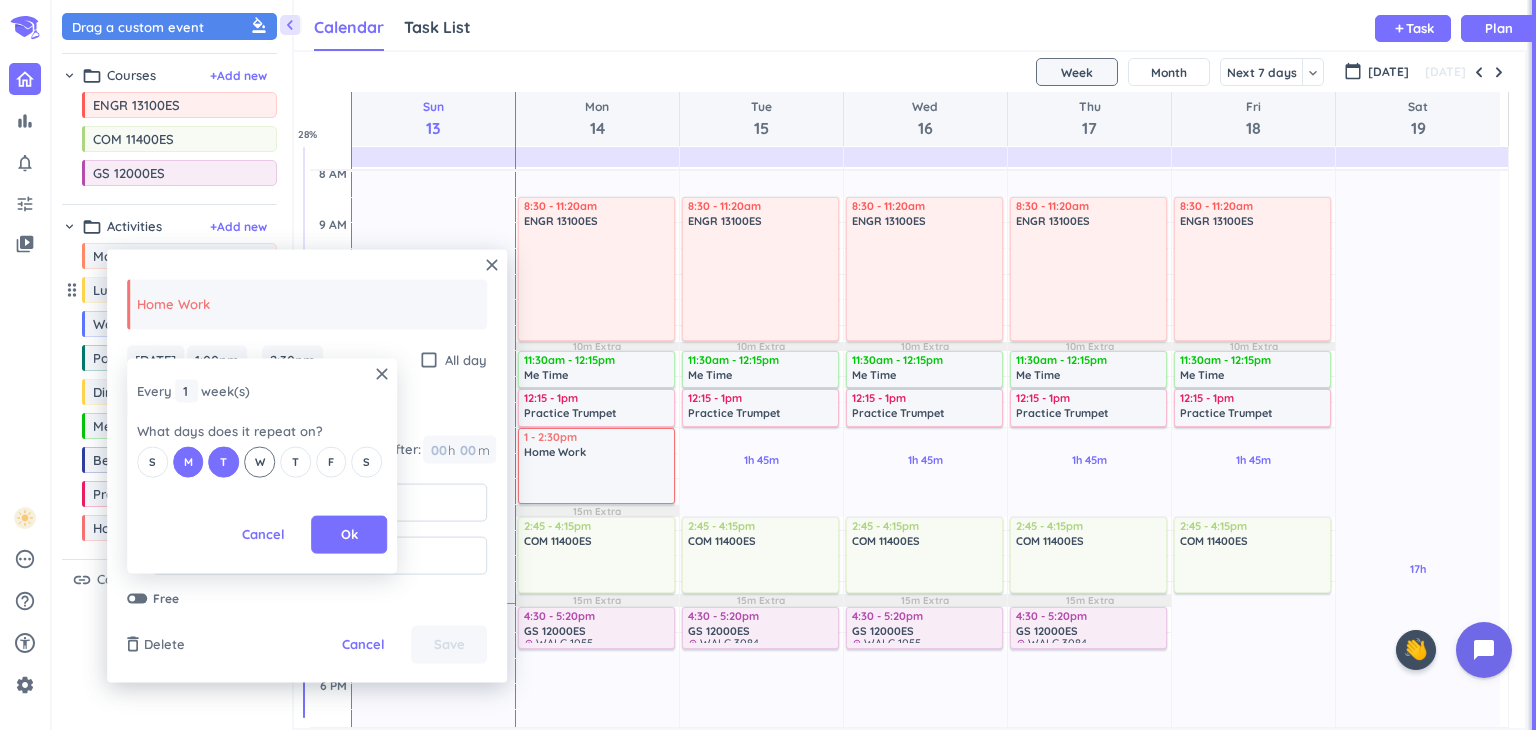 click on "W" at bounding box center [260, 462] 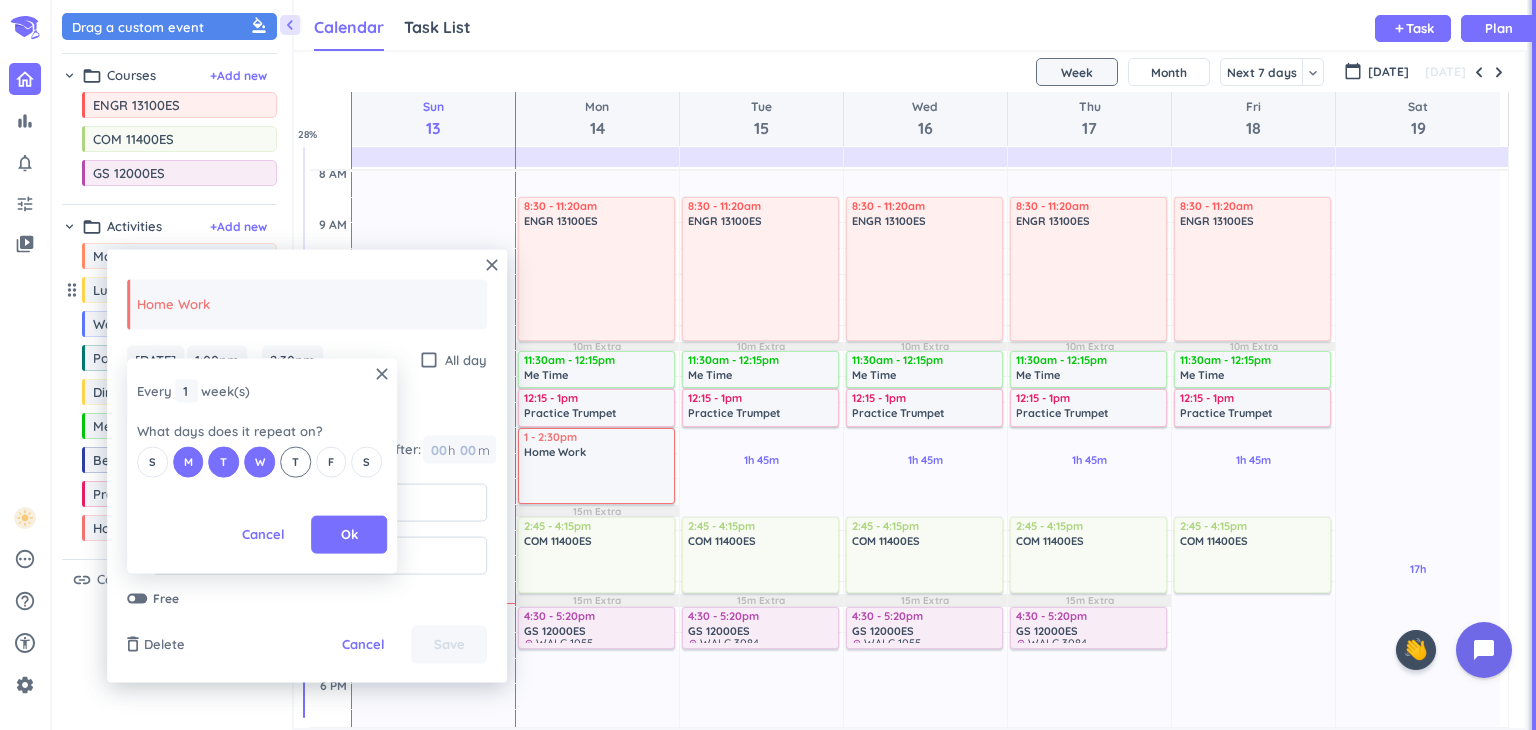 click on "T" at bounding box center (295, 461) 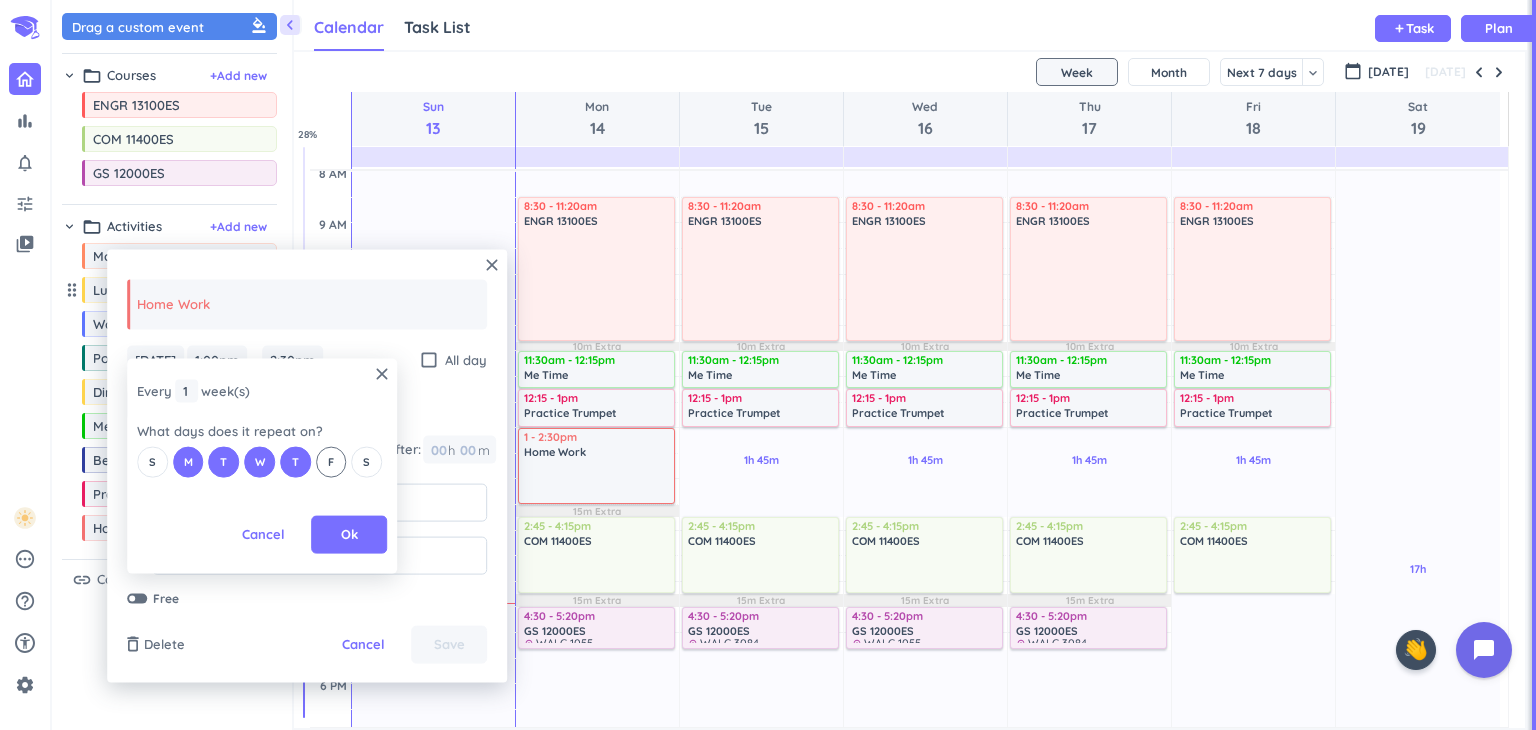 click on "F" at bounding box center [331, 461] 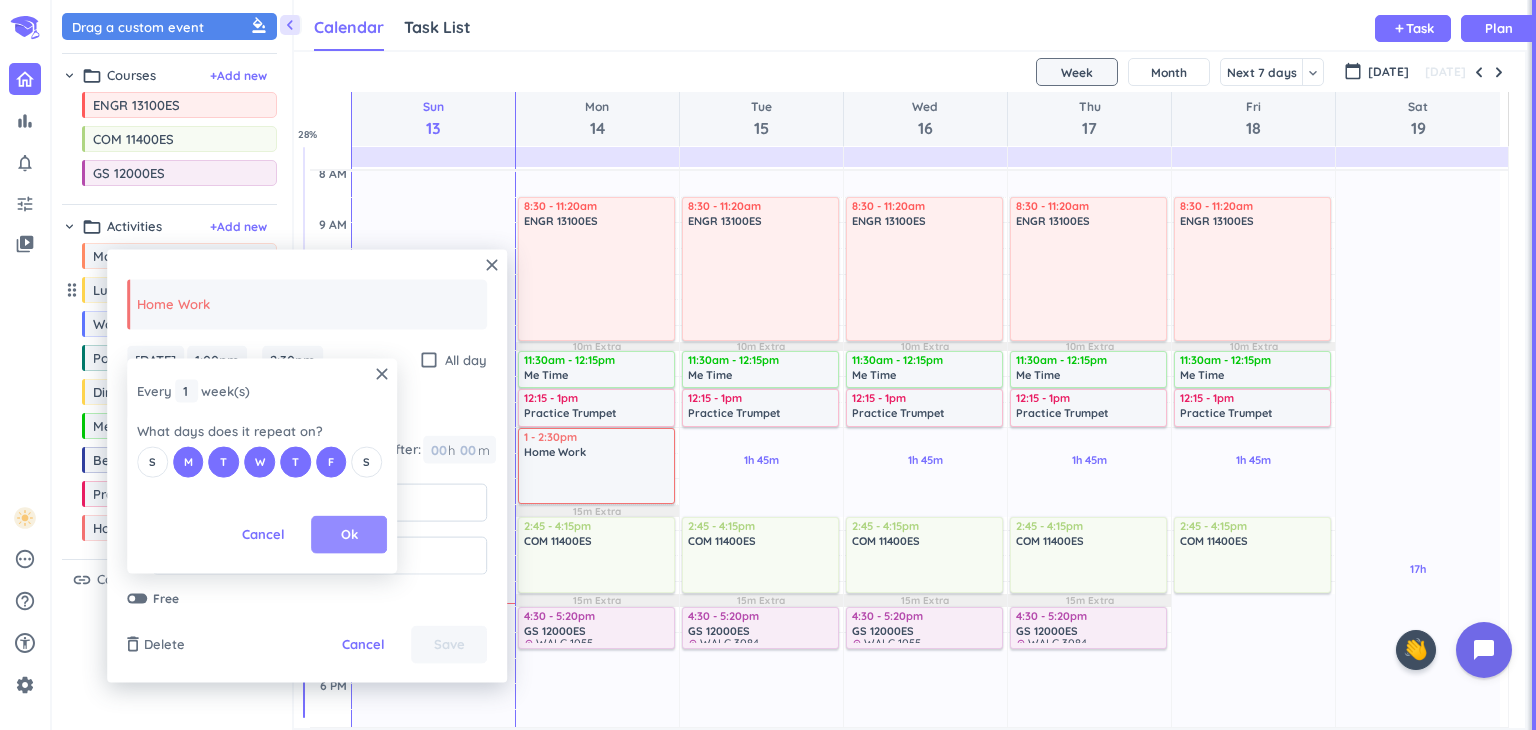 click on "Ok" at bounding box center [349, 535] 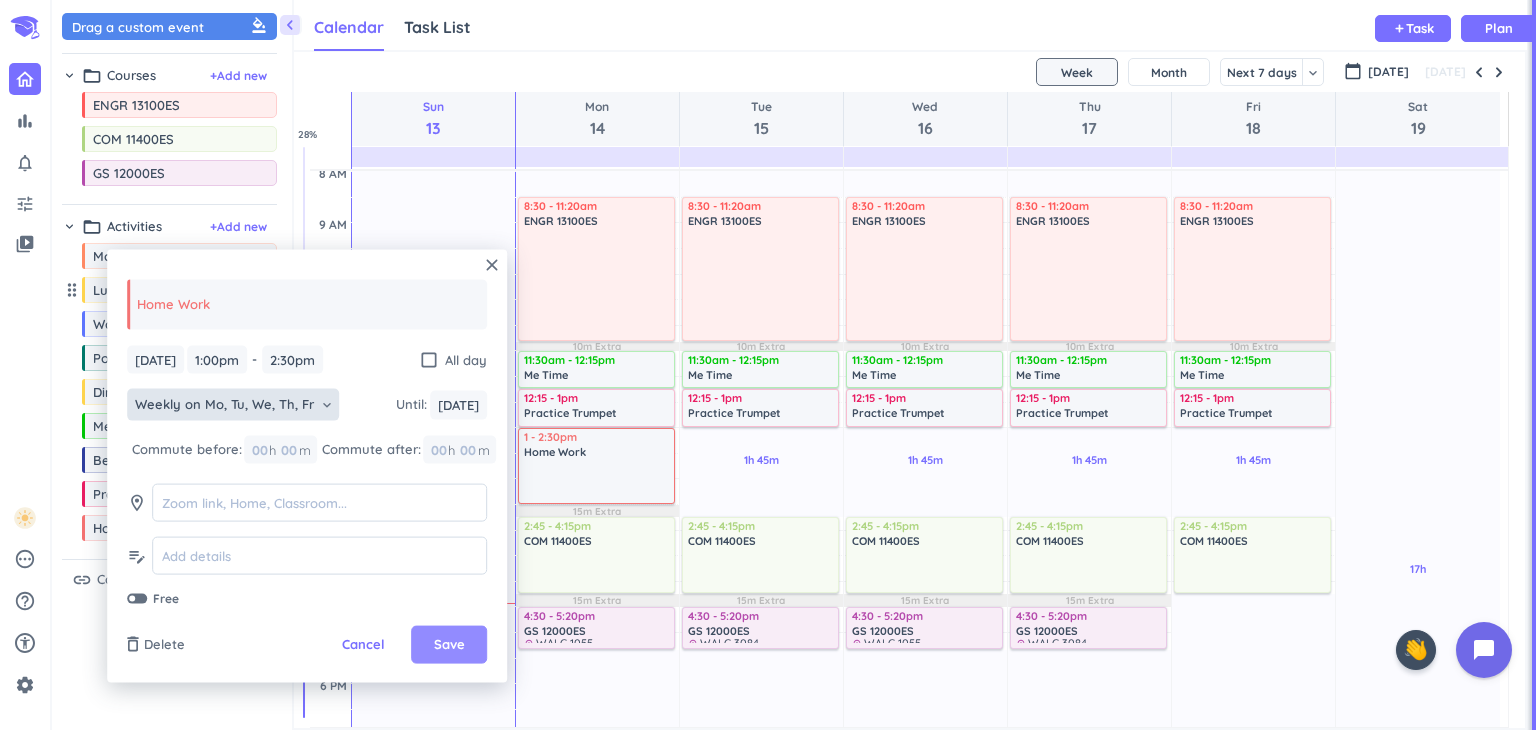 click on "Save" at bounding box center (449, 645) 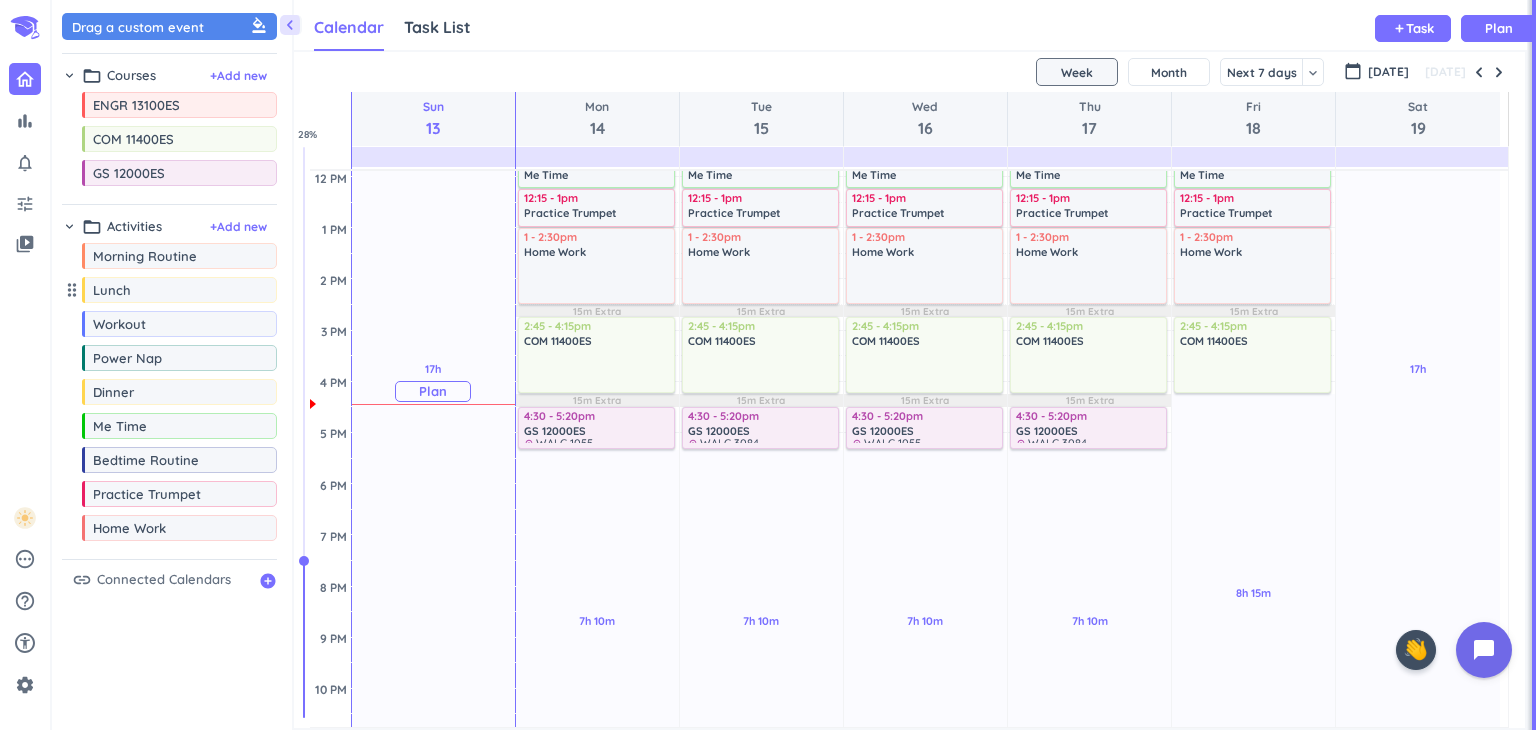 scroll, scrollTop: 504, scrollLeft: 0, axis: vertical 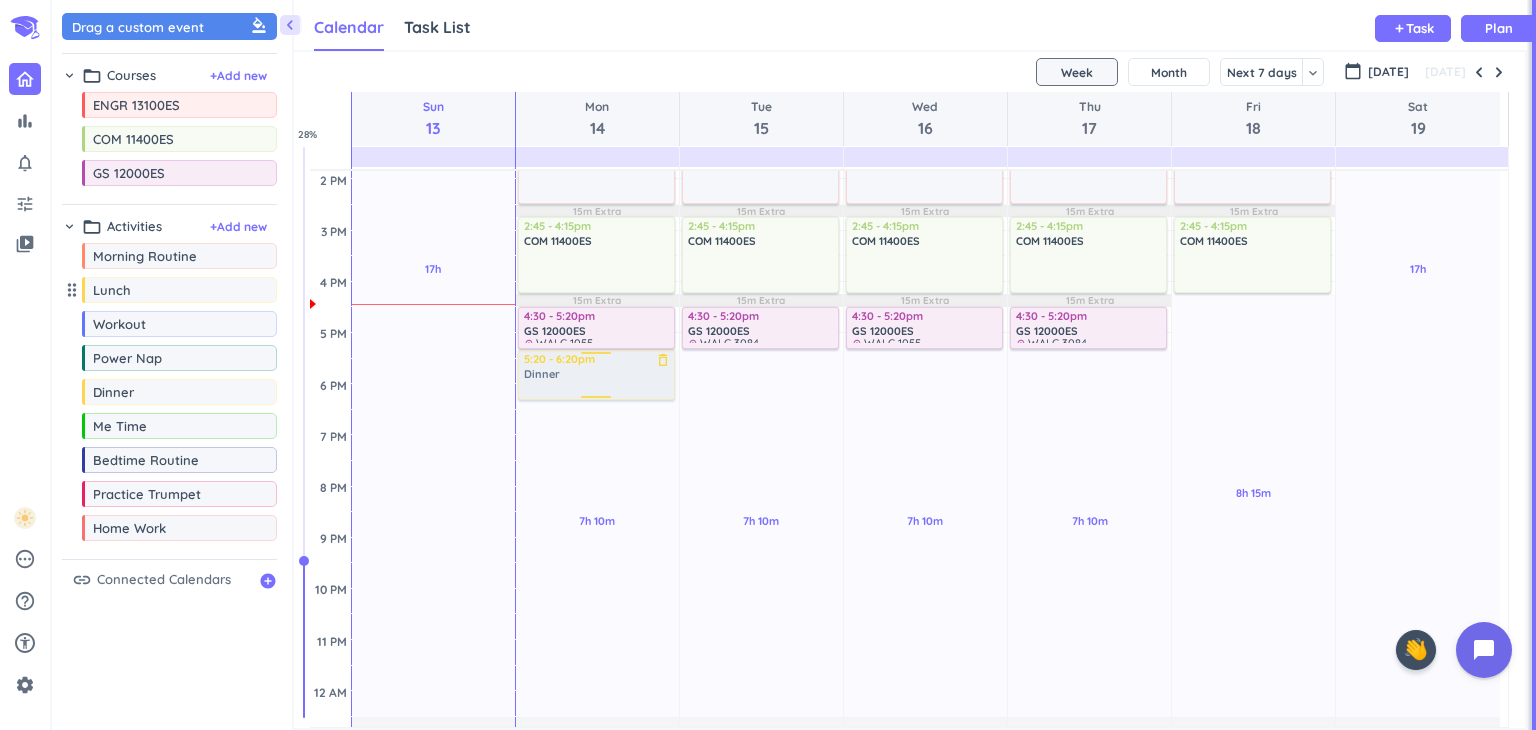 drag, startPoint x: 170, startPoint y: 393, endPoint x: 559, endPoint y: 350, distance: 391.3694 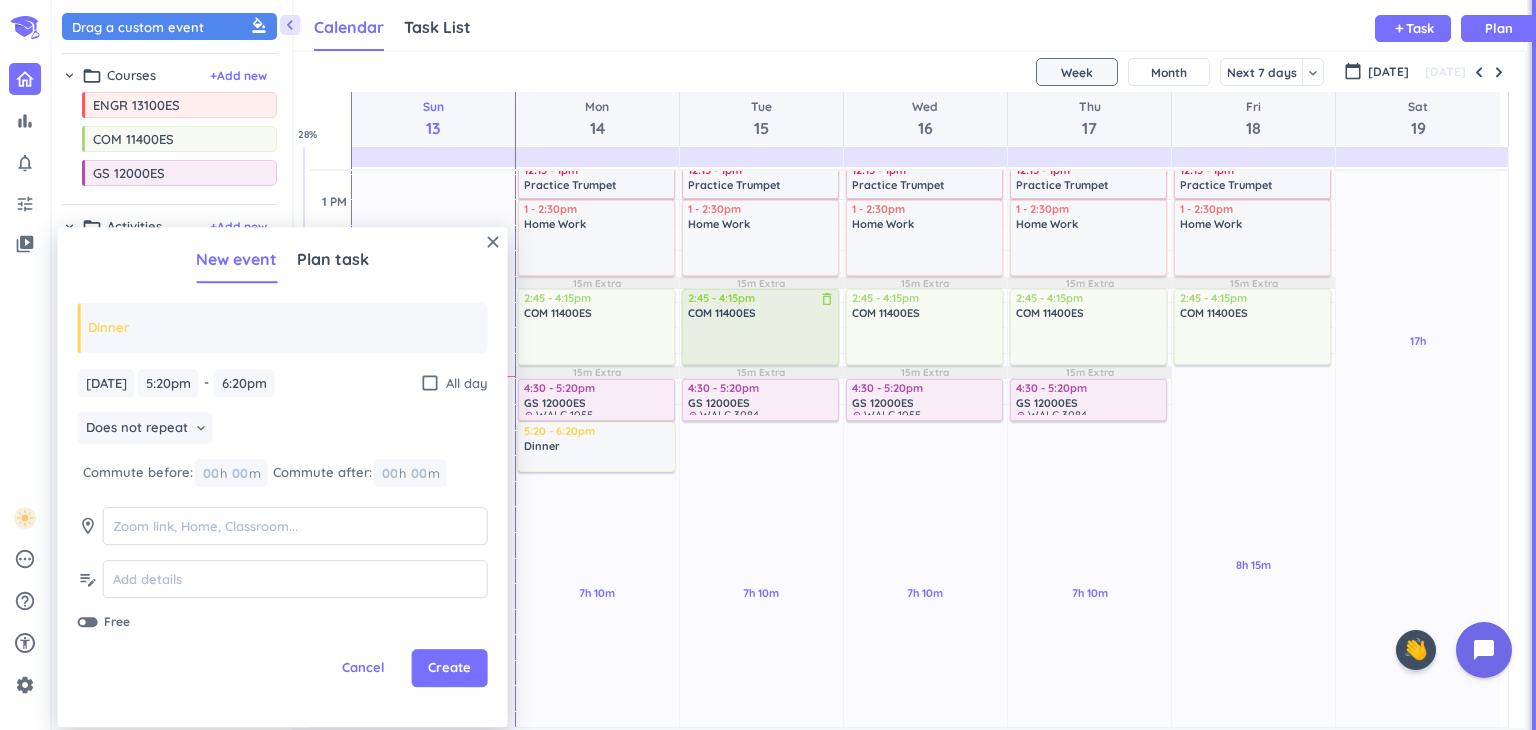 scroll, scrollTop: 204, scrollLeft: 0, axis: vertical 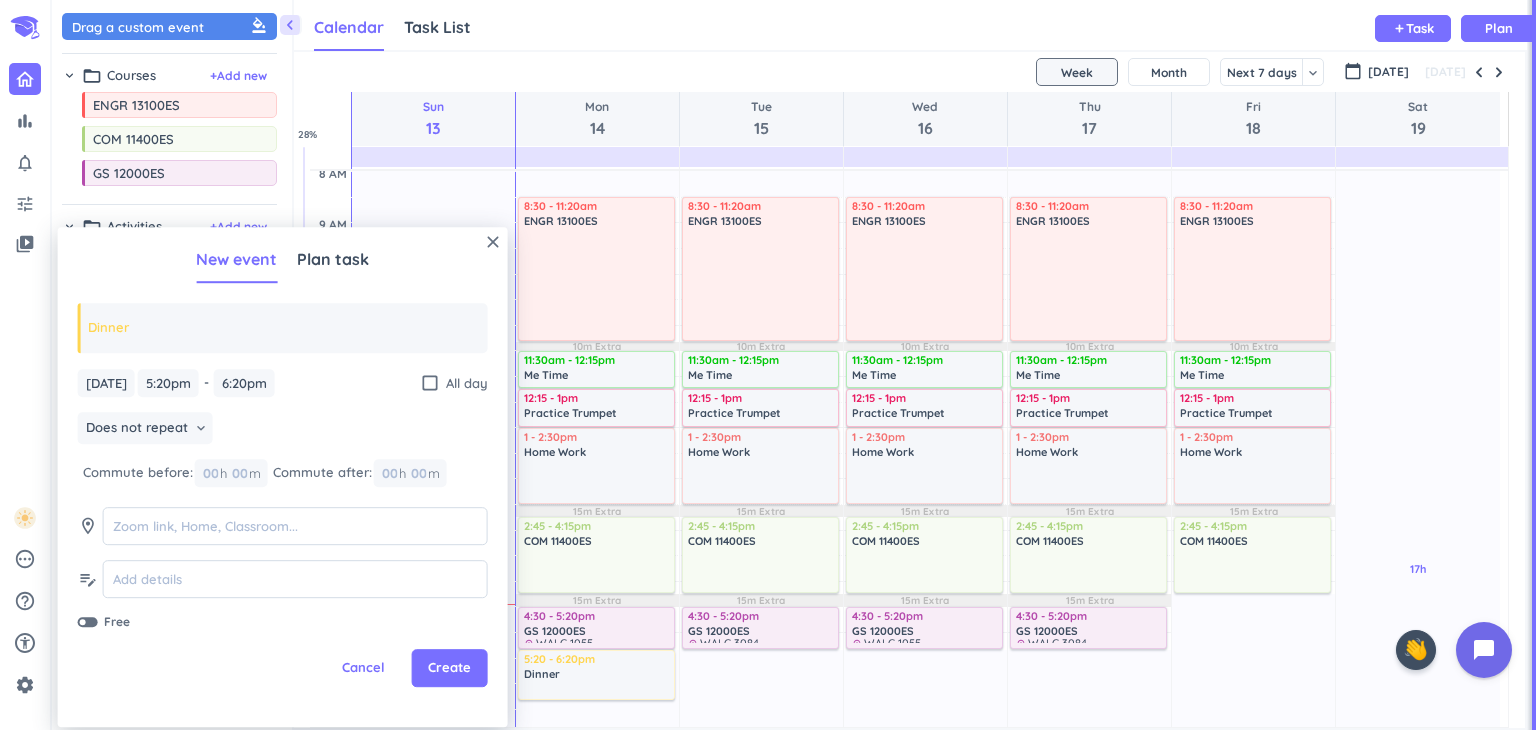 click on "close" at bounding box center (493, 242) 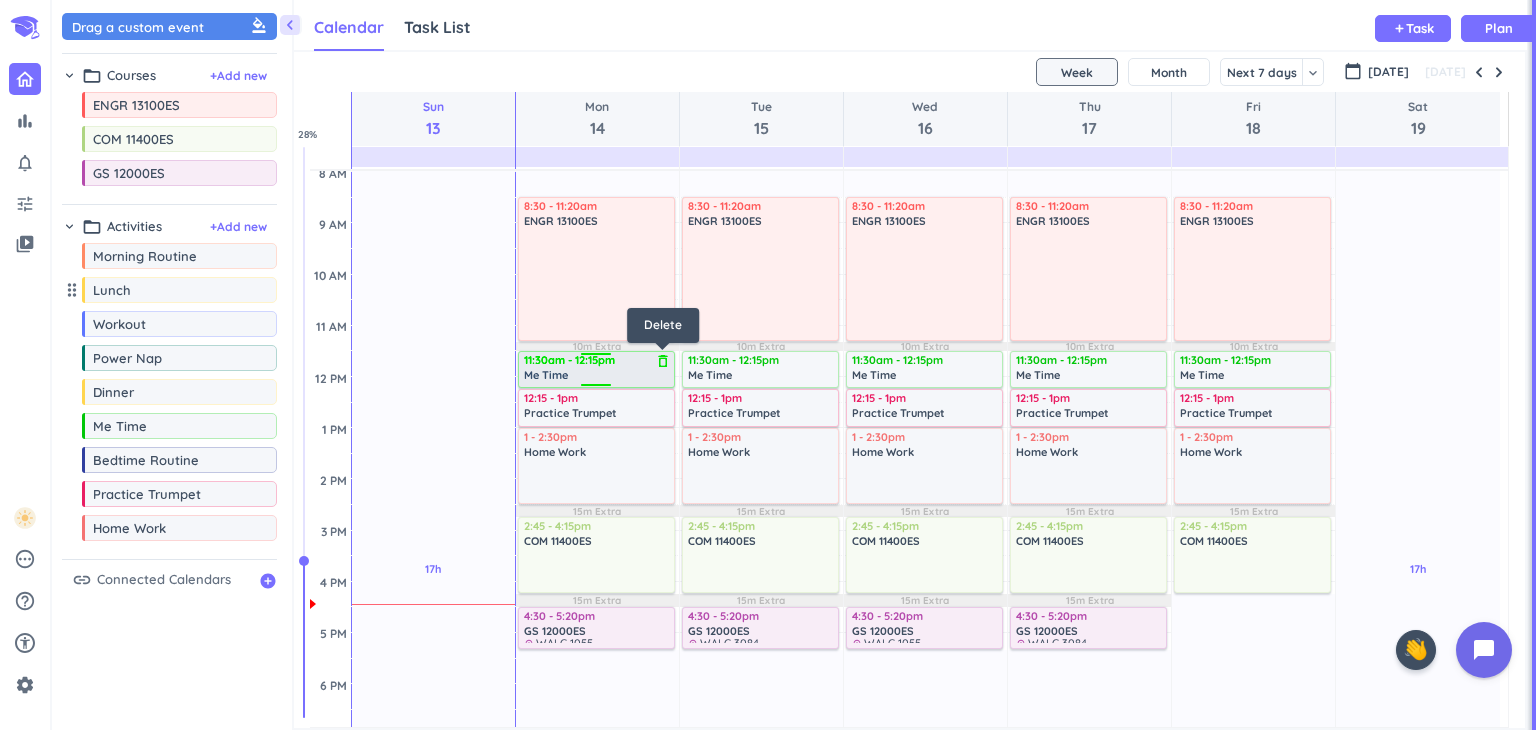 click on "delete_outline" at bounding box center [663, 361] 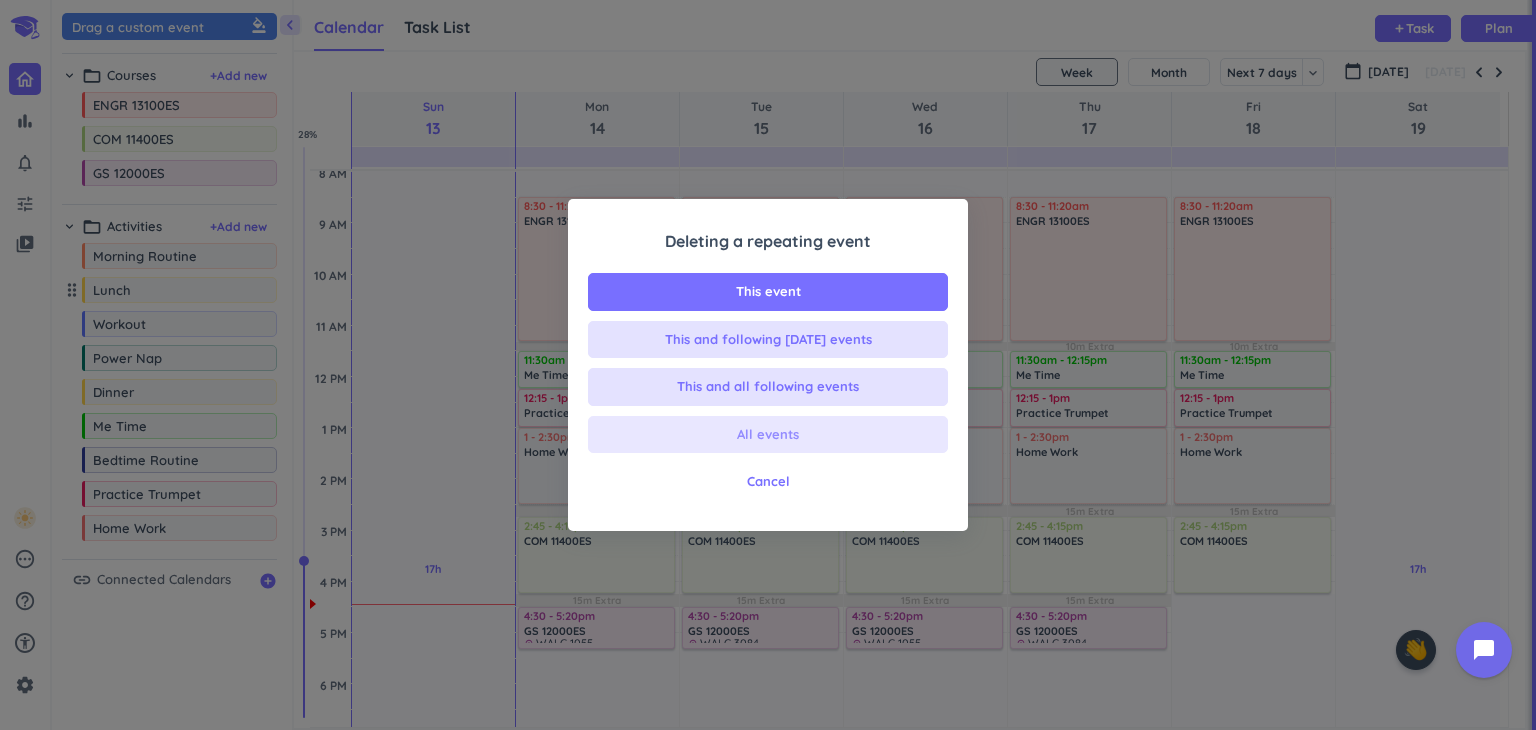 click on "All events" at bounding box center [768, 435] 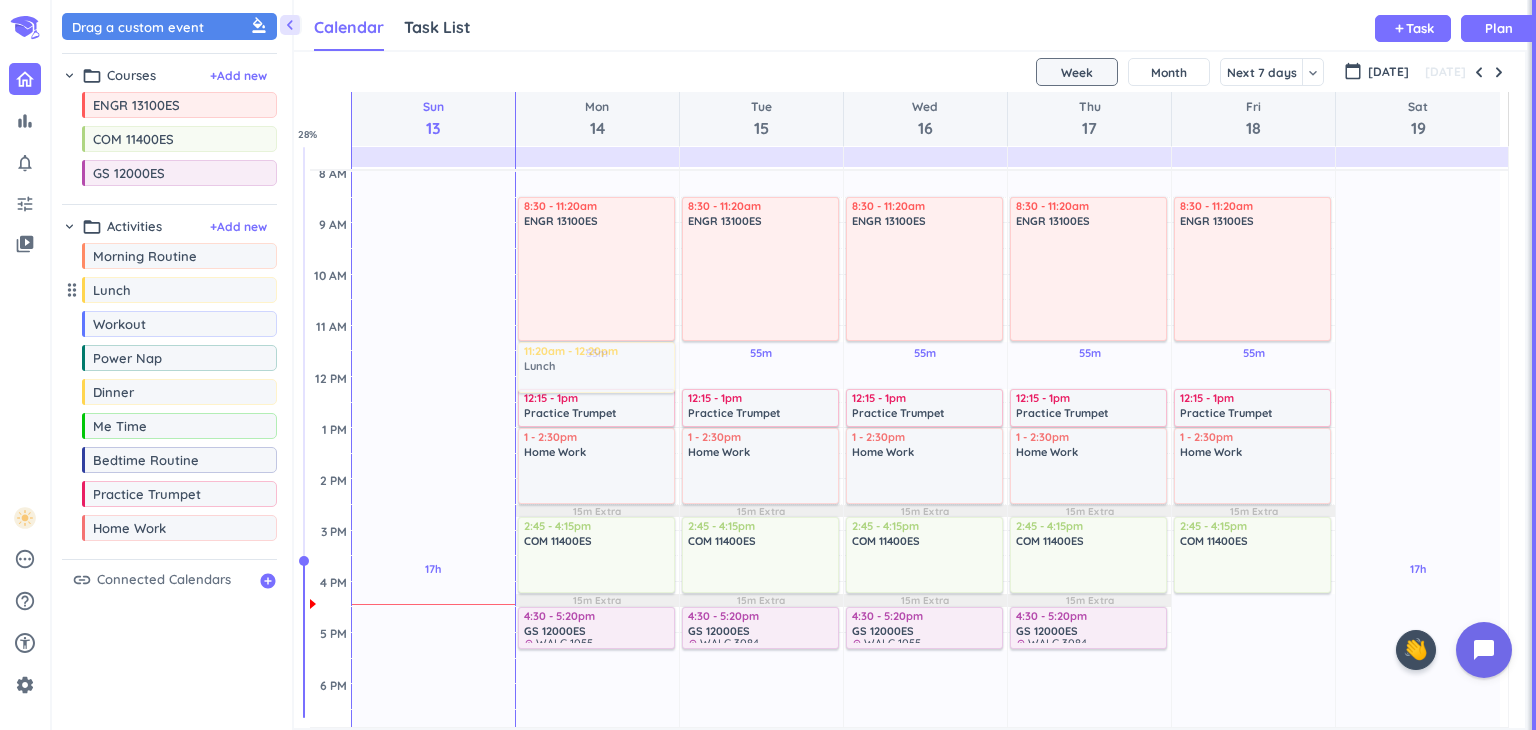 drag, startPoint x: 148, startPoint y: 292, endPoint x: 547, endPoint y: 346, distance: 402.63754 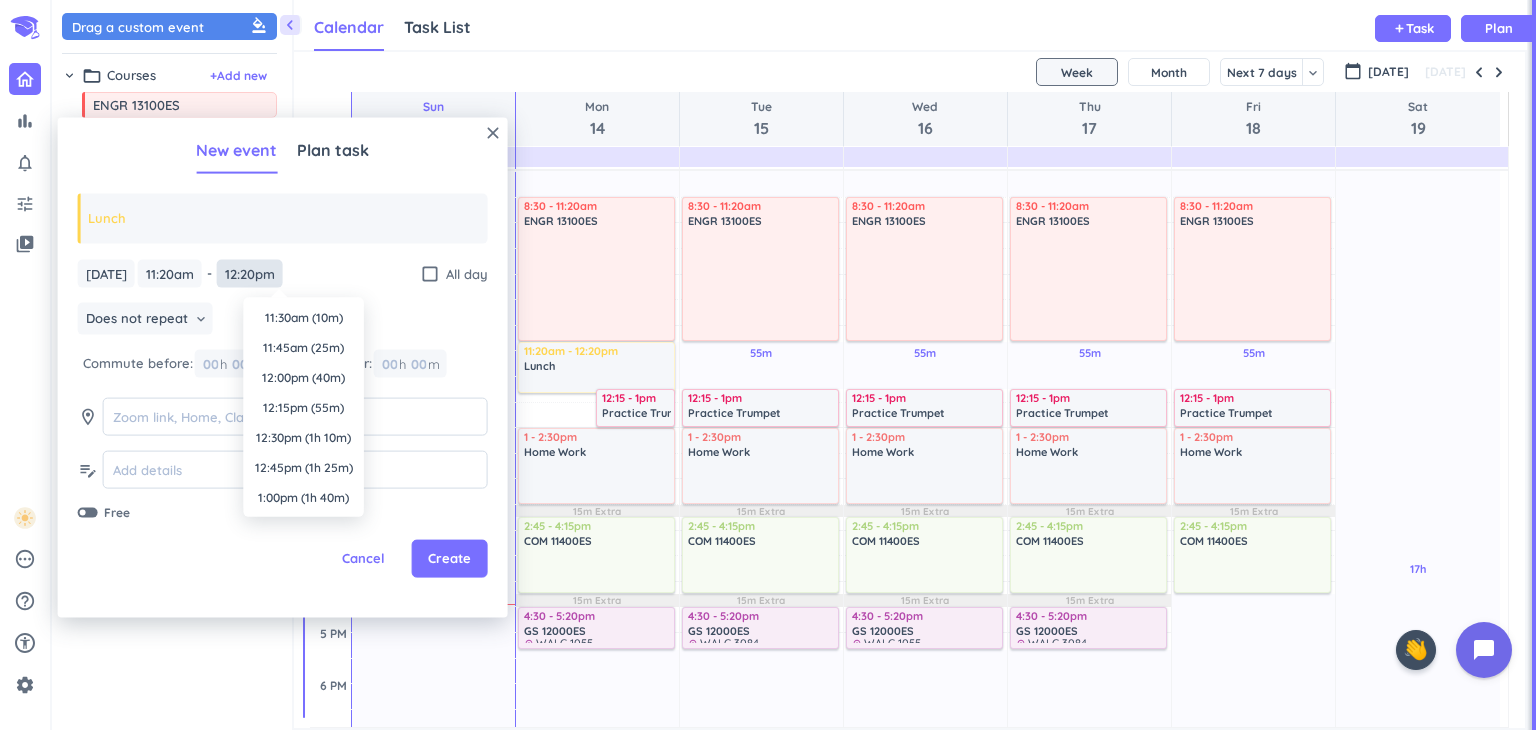 click on "12:20pm" at bounding box center (250, 273) 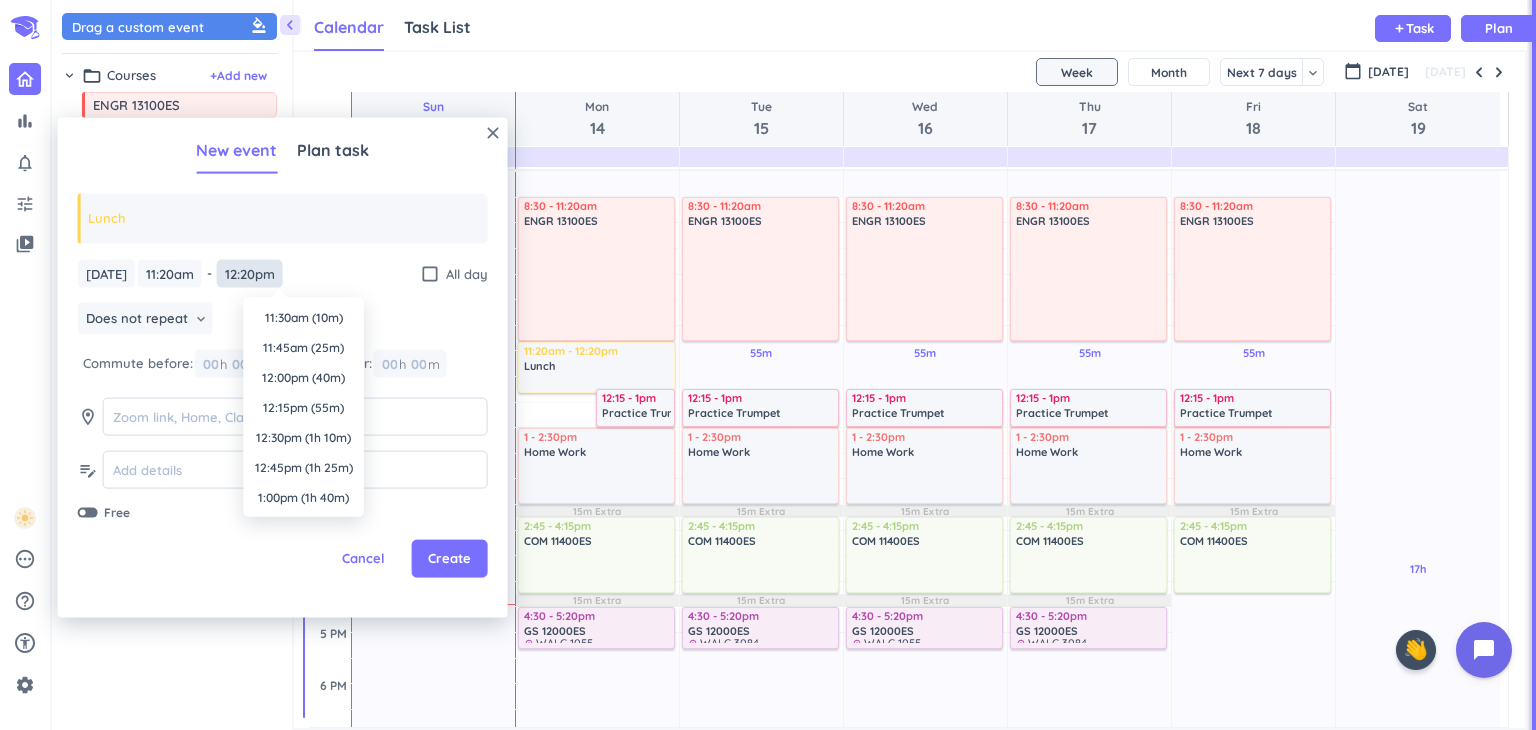 scroll, scrollTop: 1380, scrollLeft: 0, axis: vertical 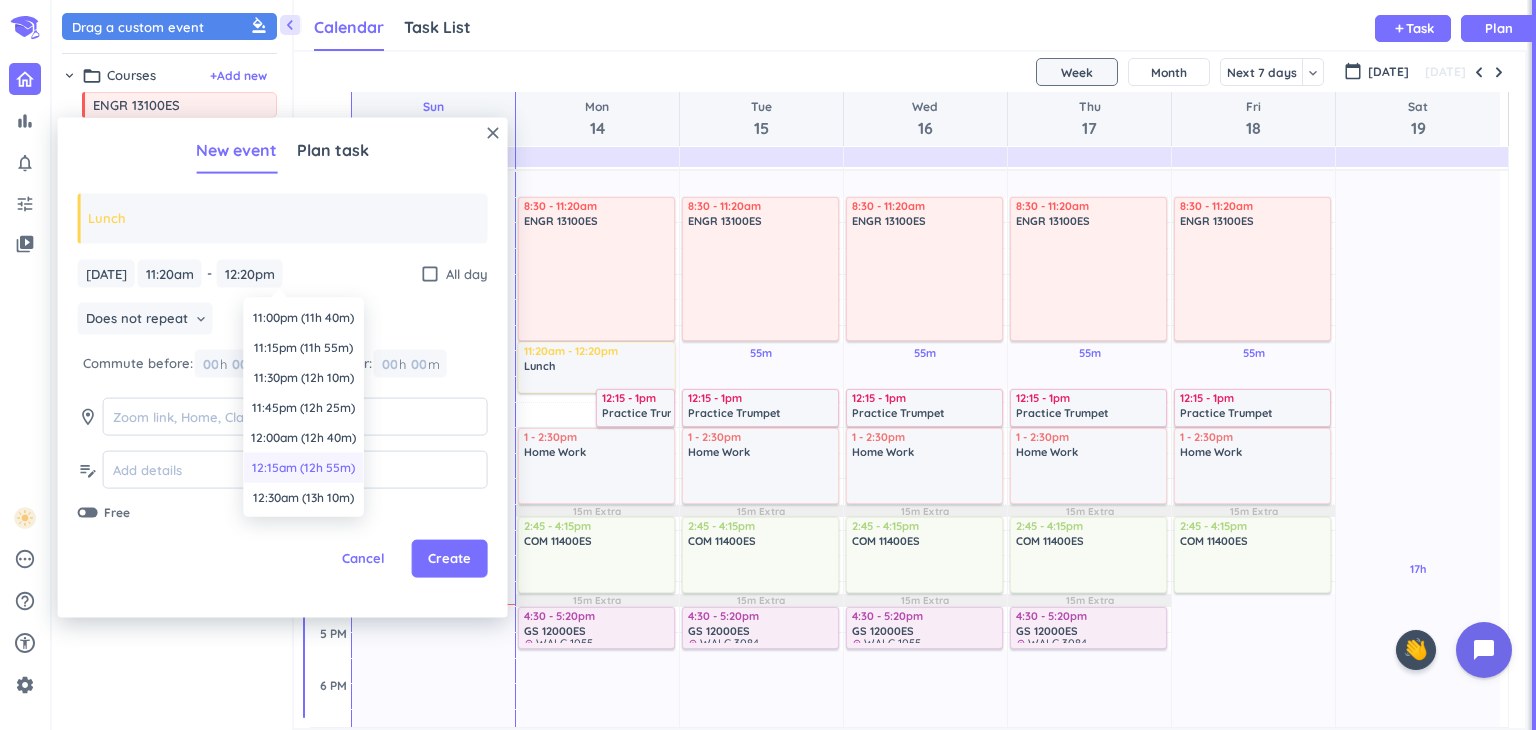 click on "12:15am (12h 55m)" at bounding box center [304, 468] 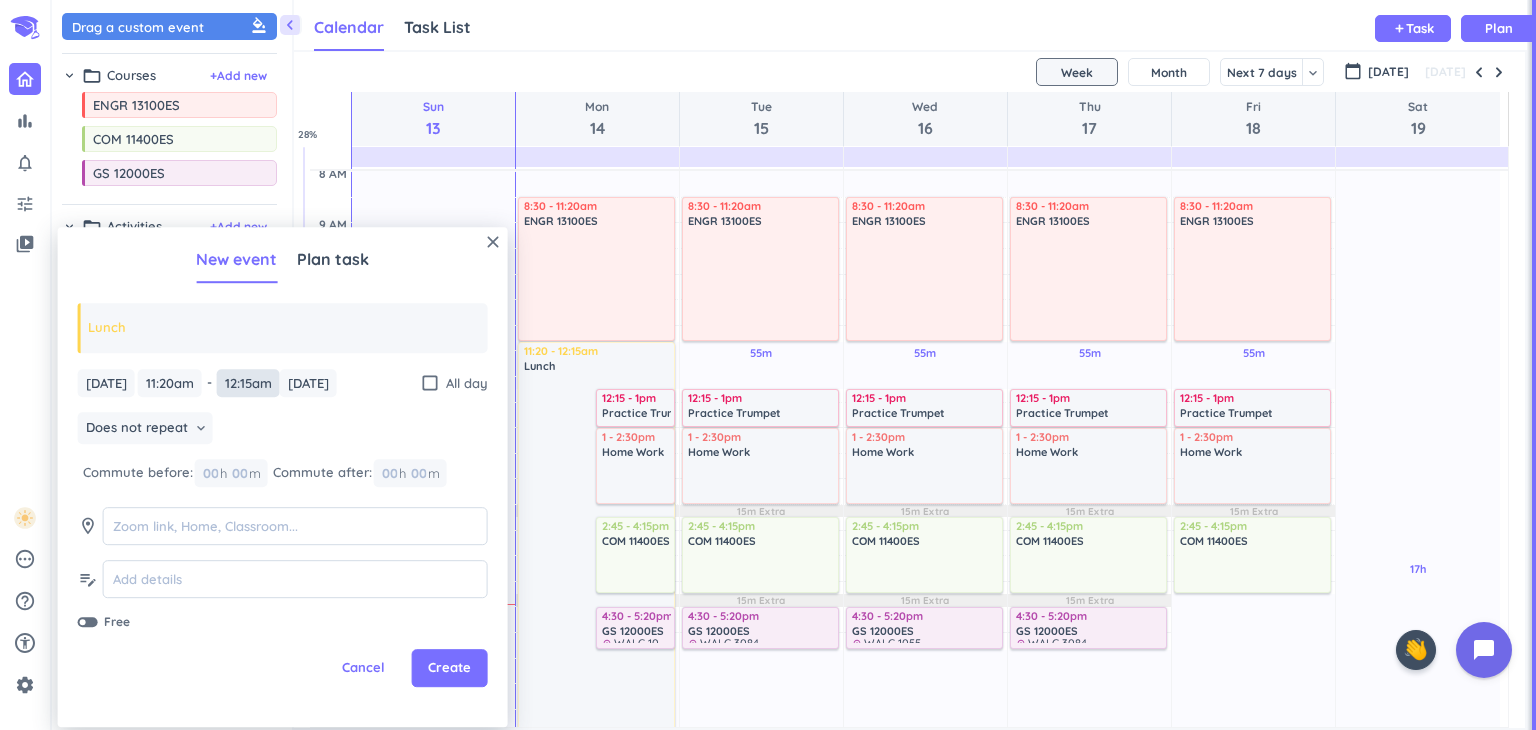 click on "12:15am" at bounding box center [248, 383] 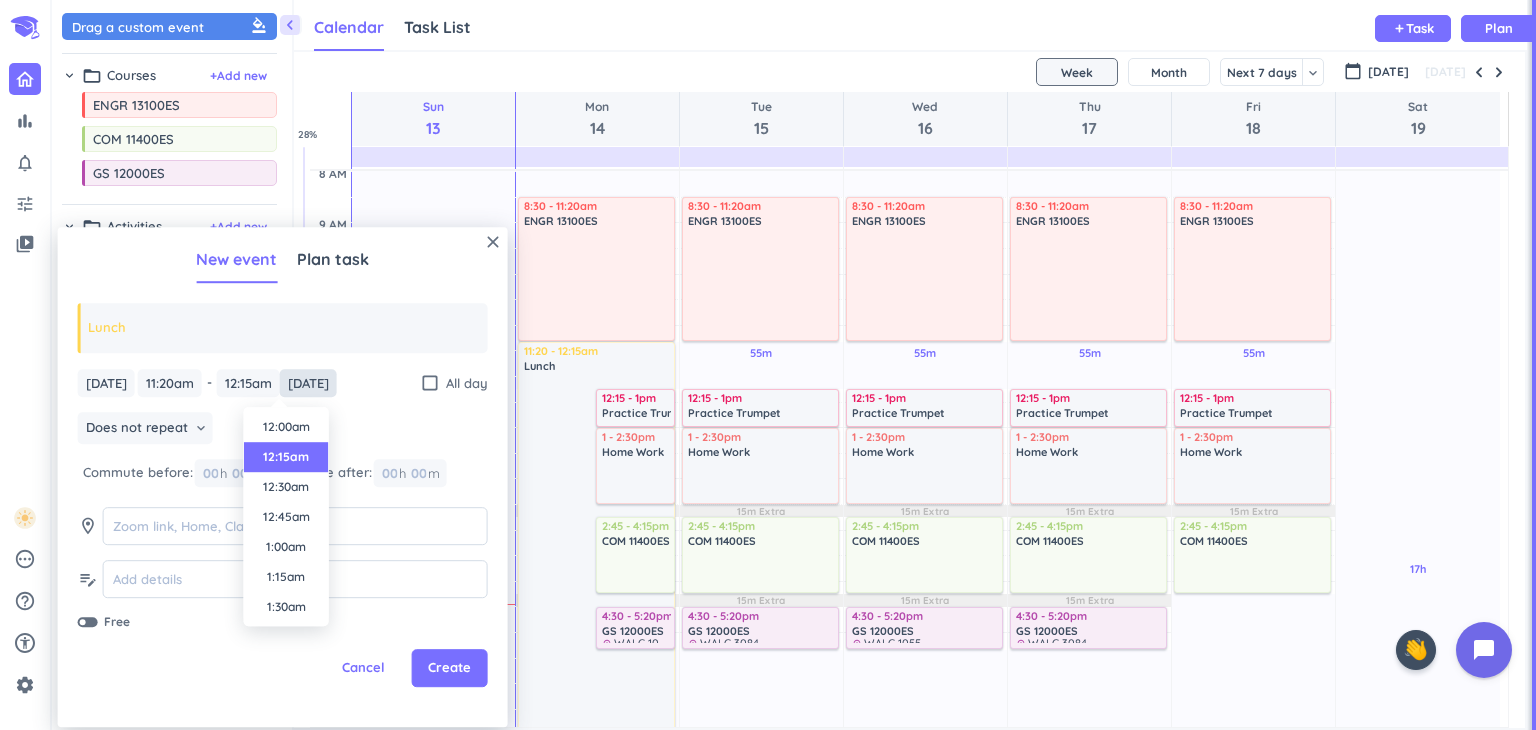 click on "[DATE]" at bounding box center [308, 383] 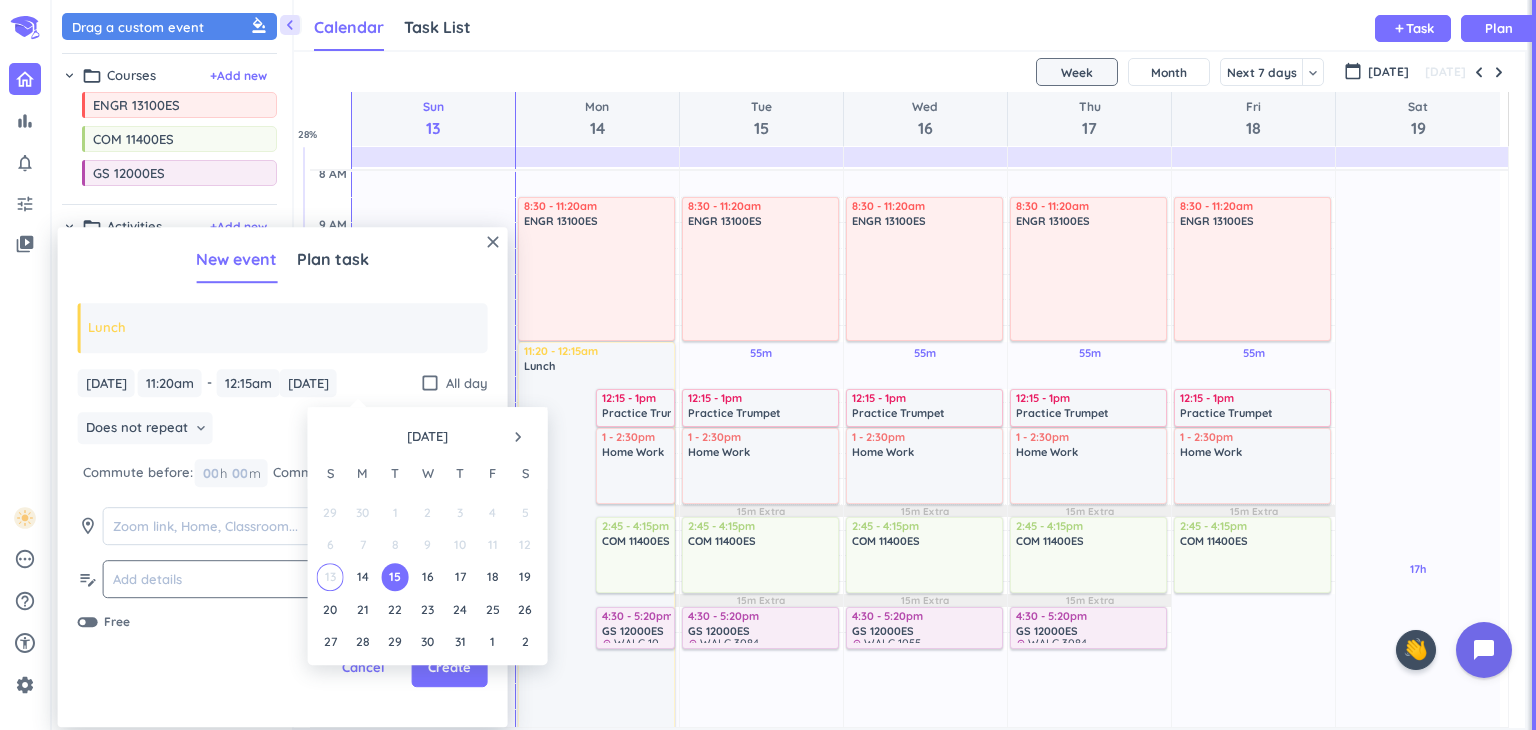 click on "14" at bounding box center [362, 577] 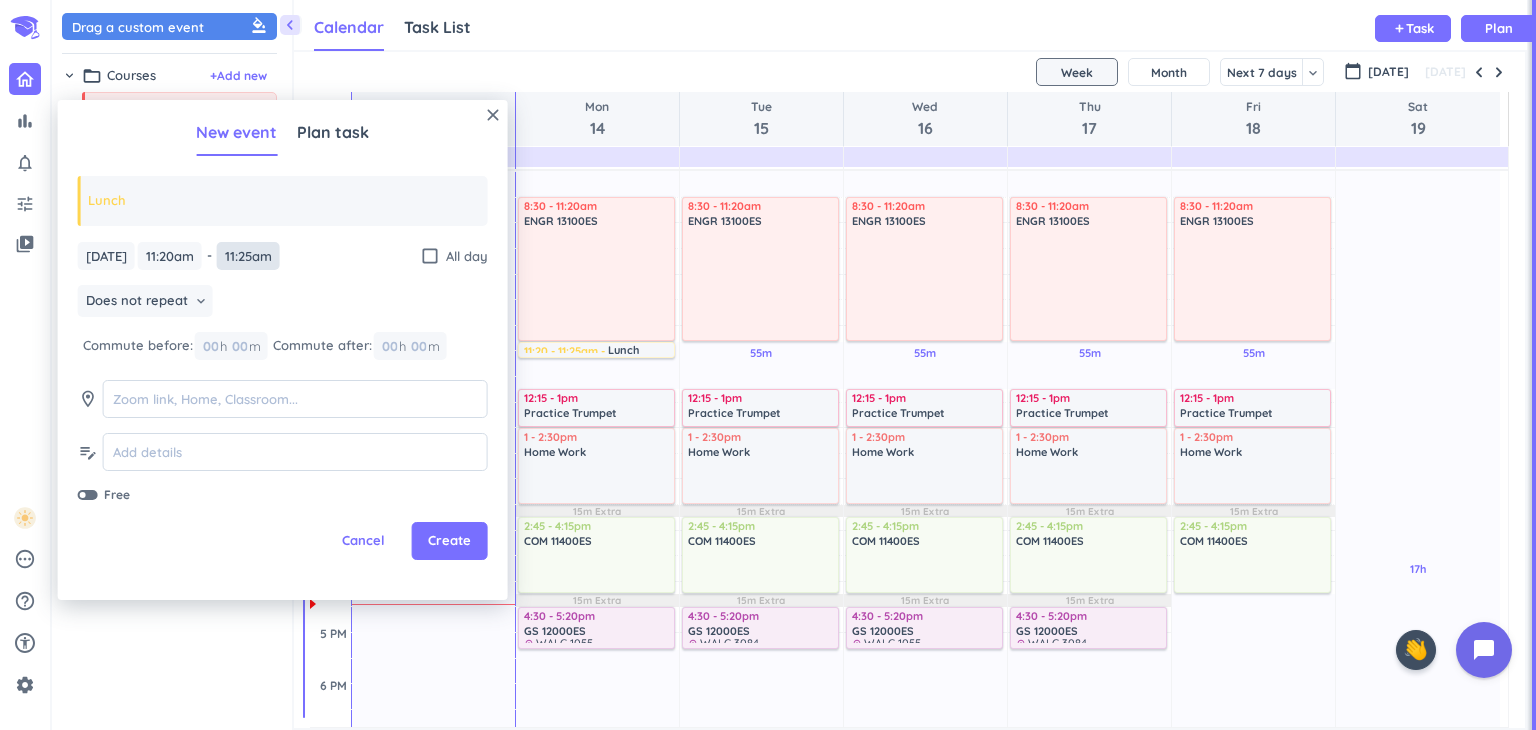 click on "11:25am" at bounding box center (248, 256) 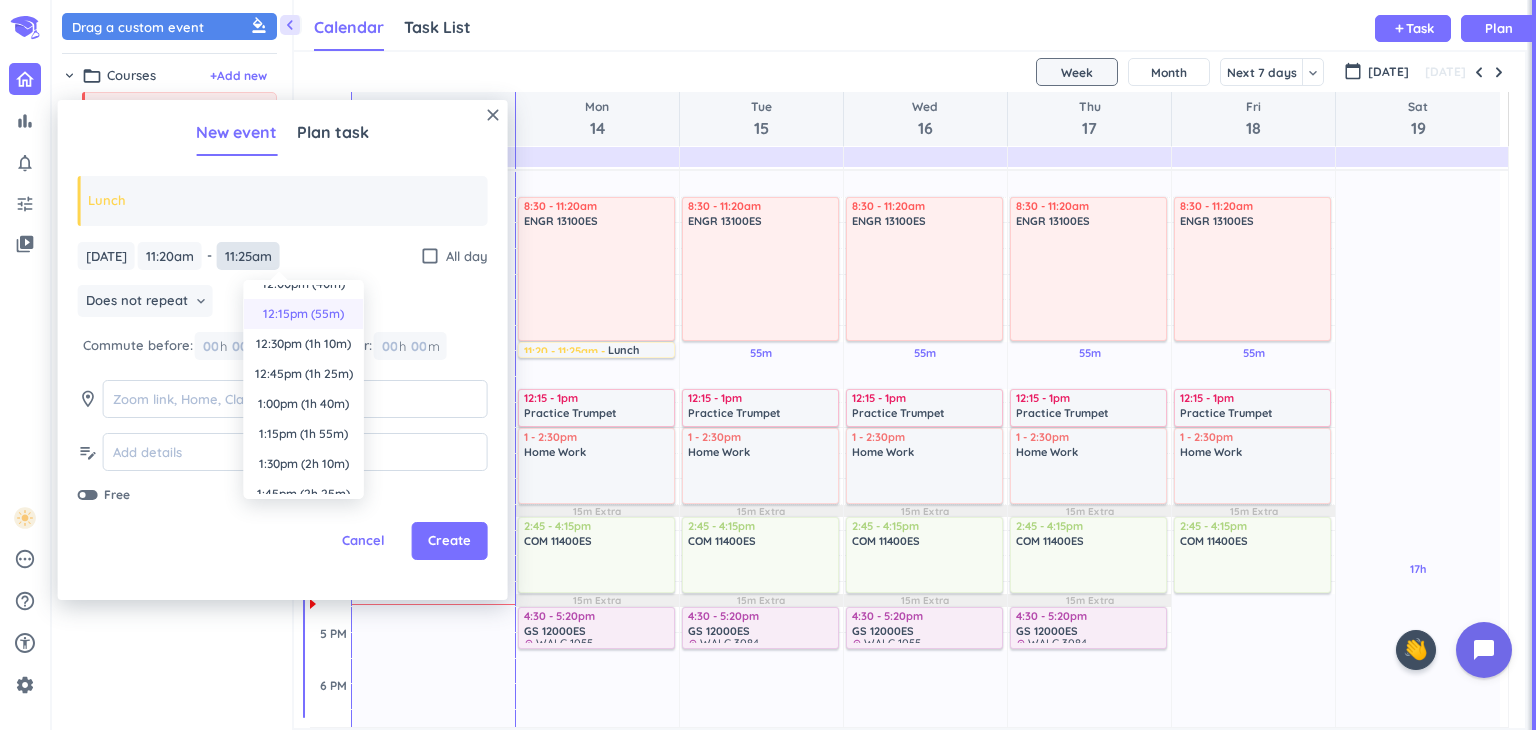 scroll, scrollTop: 0, scrollLeft: 0, axis: both 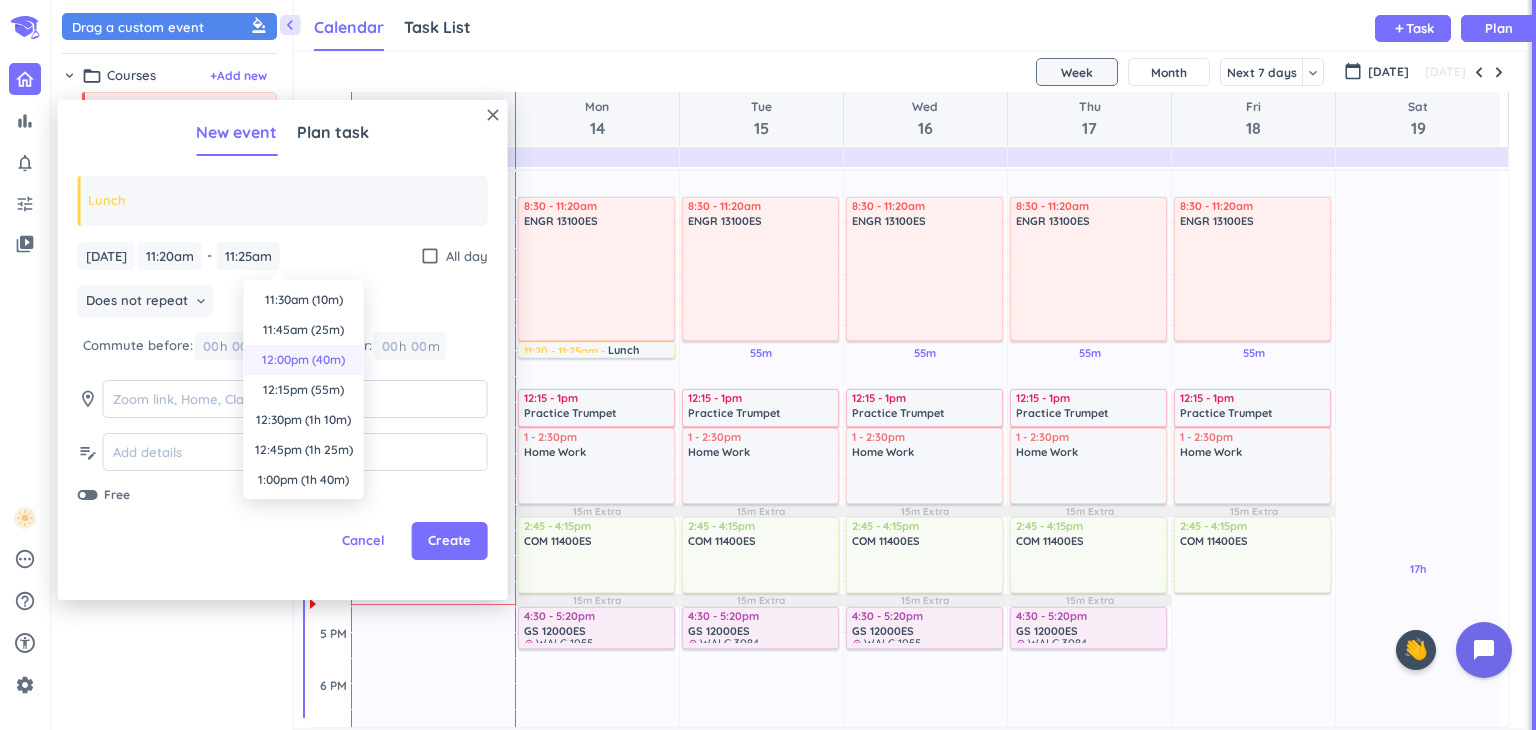 click on "12:00pm (40m)" at bounding box center [304, 360] 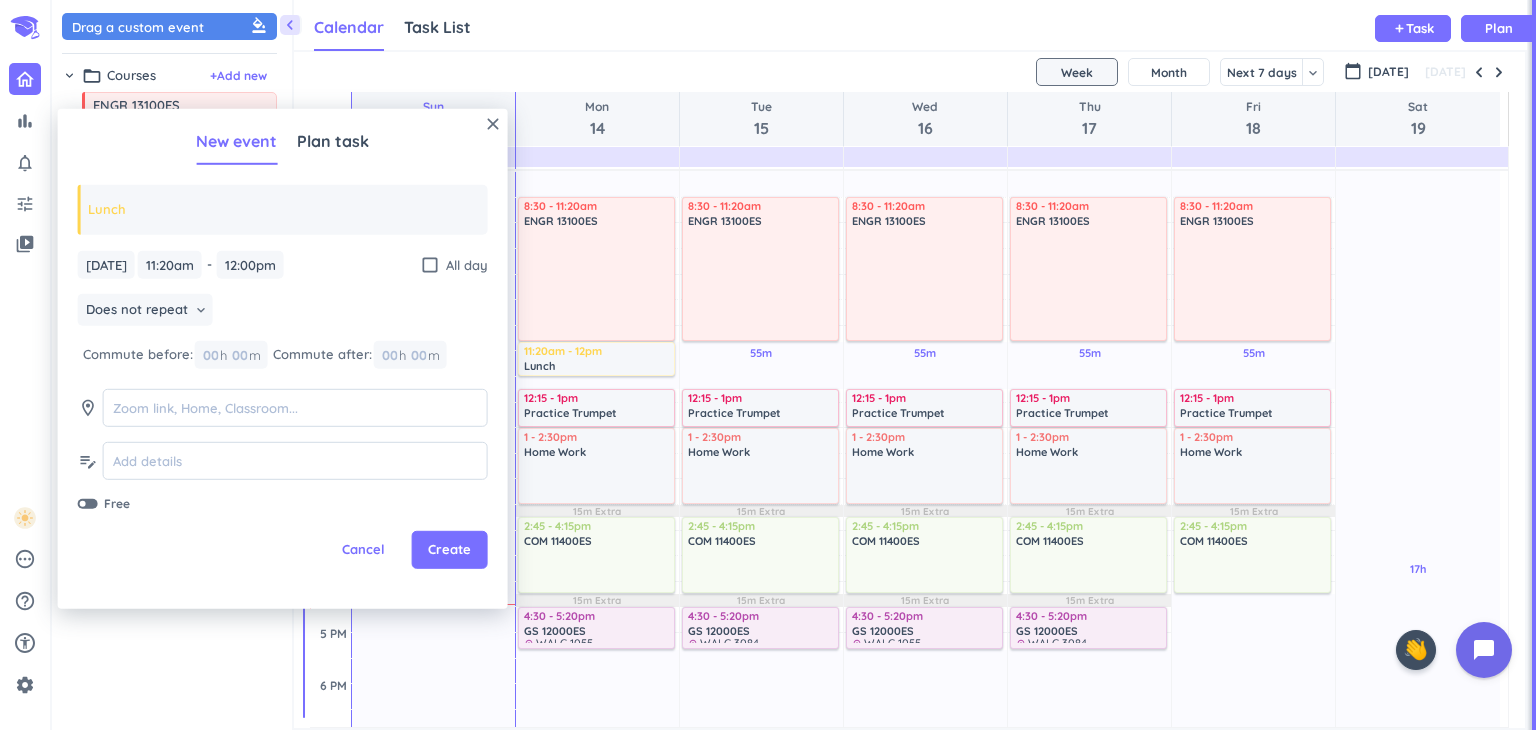 click on "close" at bounding box center (493, 124) 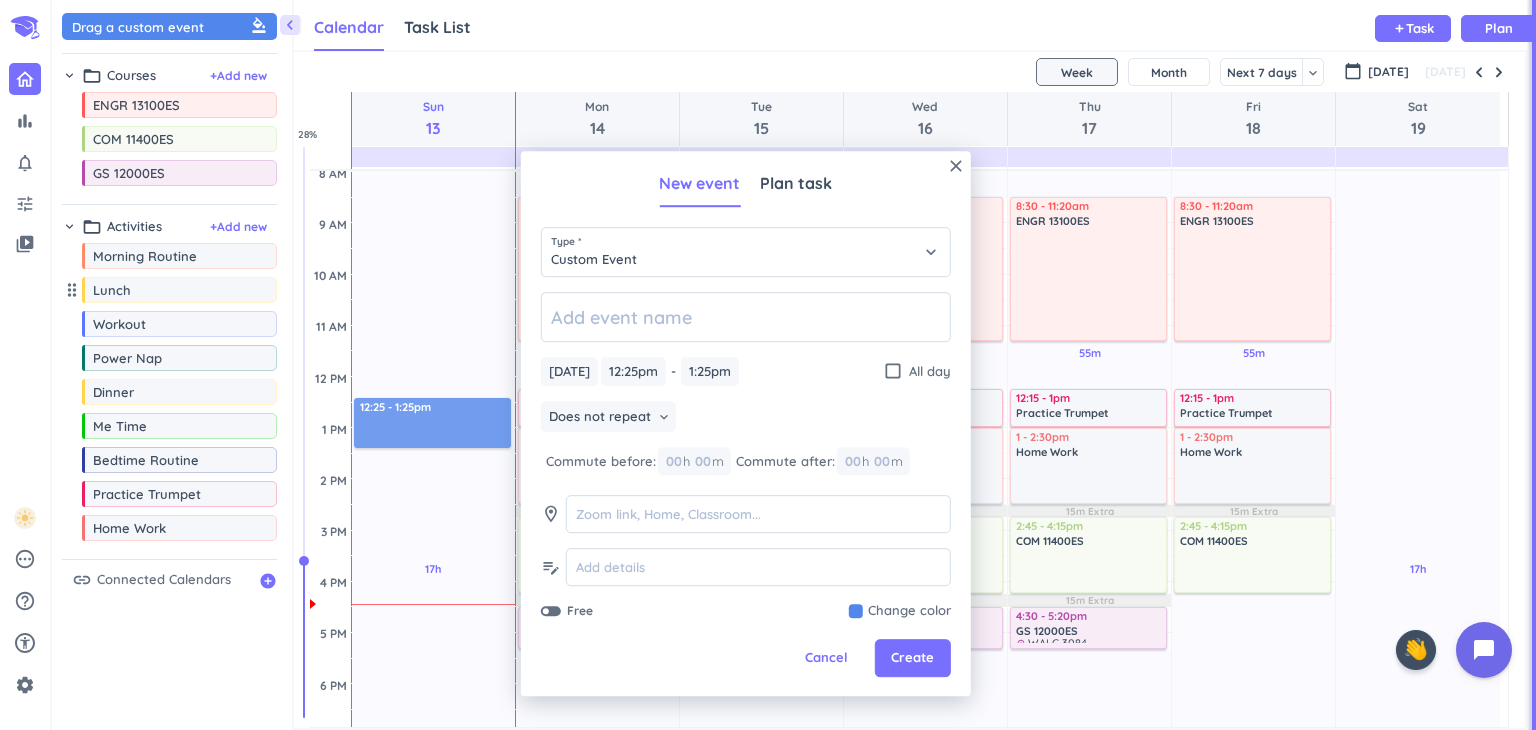 click on "close" at bounding box center [956, 166] 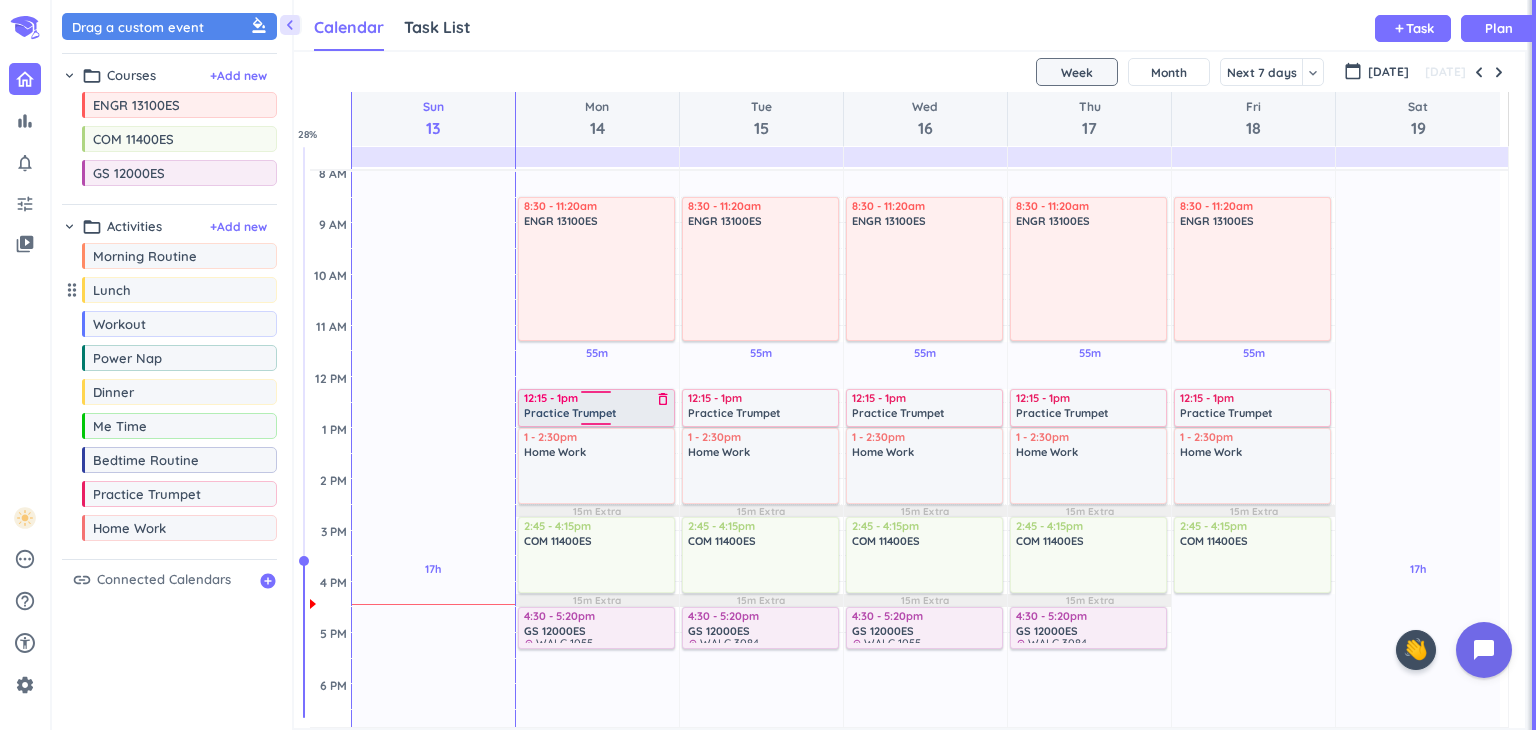 click on "delete_outline" at bounding box center (663, 399) 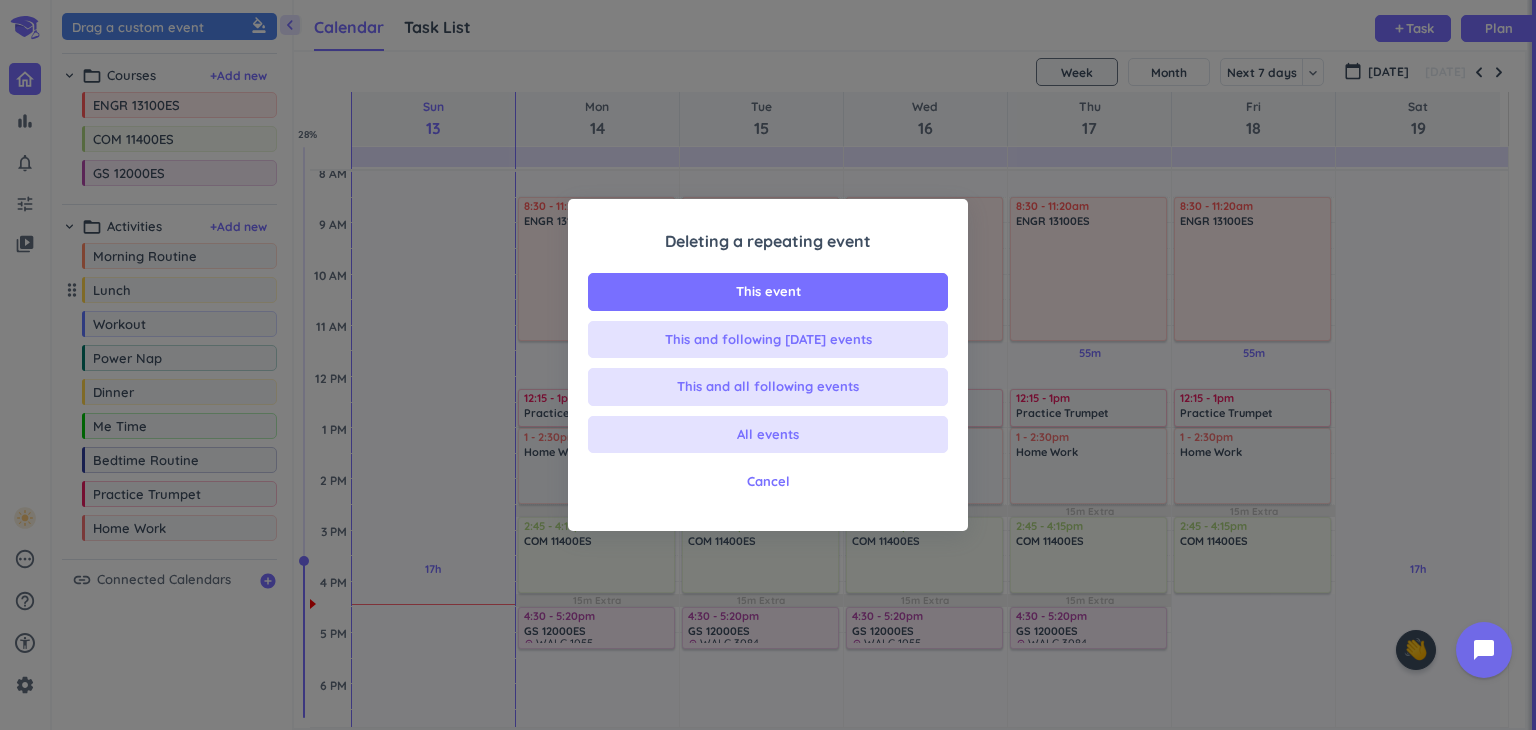 click on "All events" at bounding box center (768, 435) 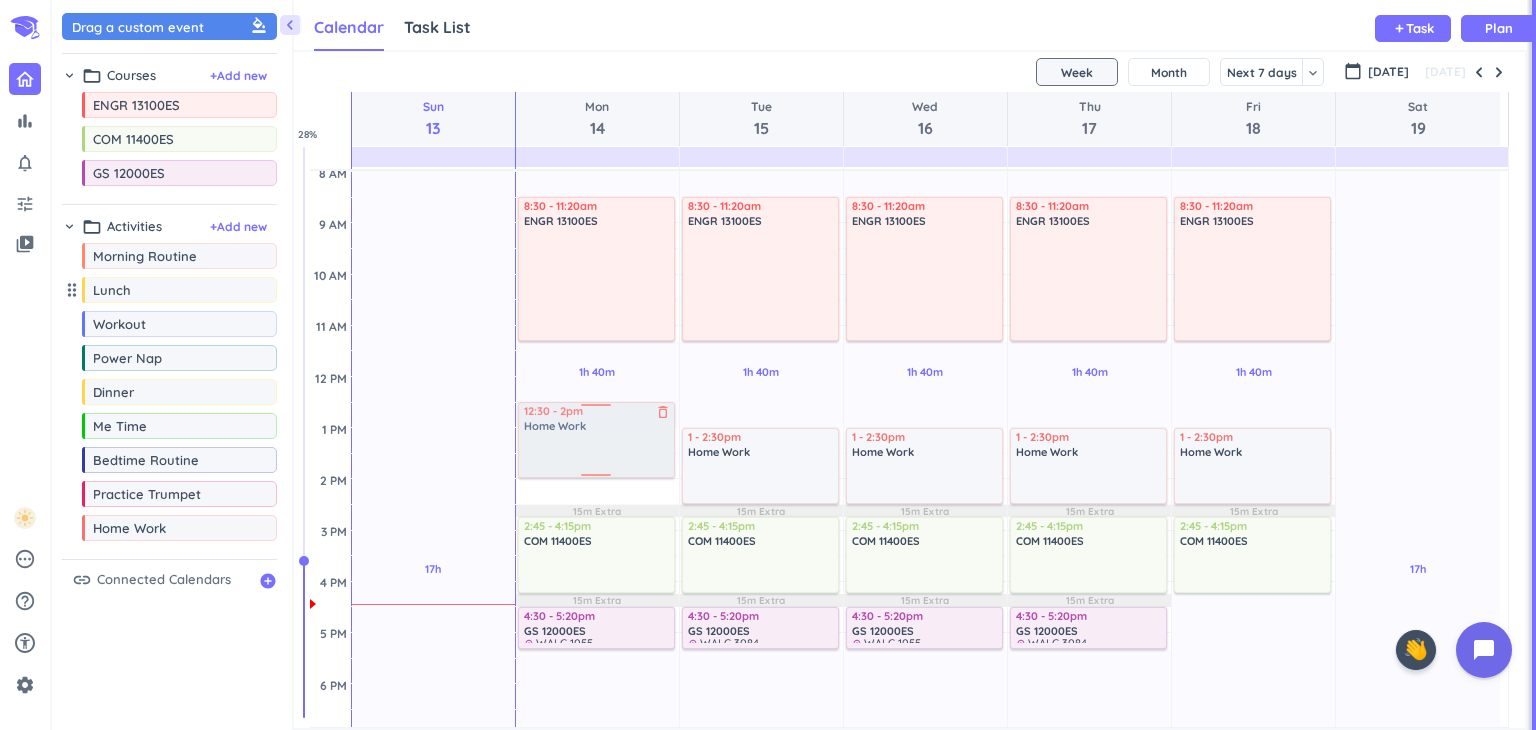 drag, startPoint x: 608, startPoint y: 454, endPoint x: 608, endPoint y: 418, distance: 36 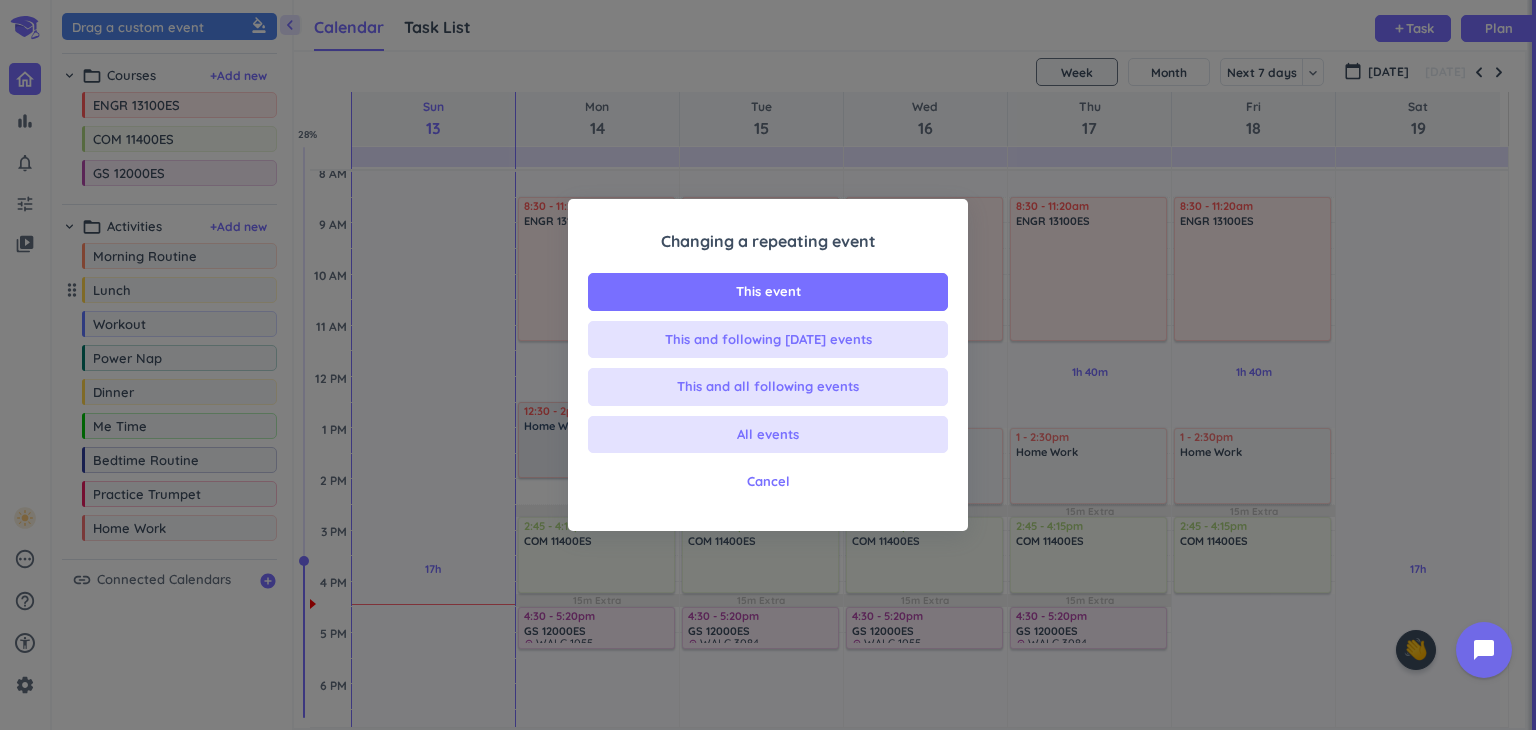 click on "All events" at bounding box center [768, 435] 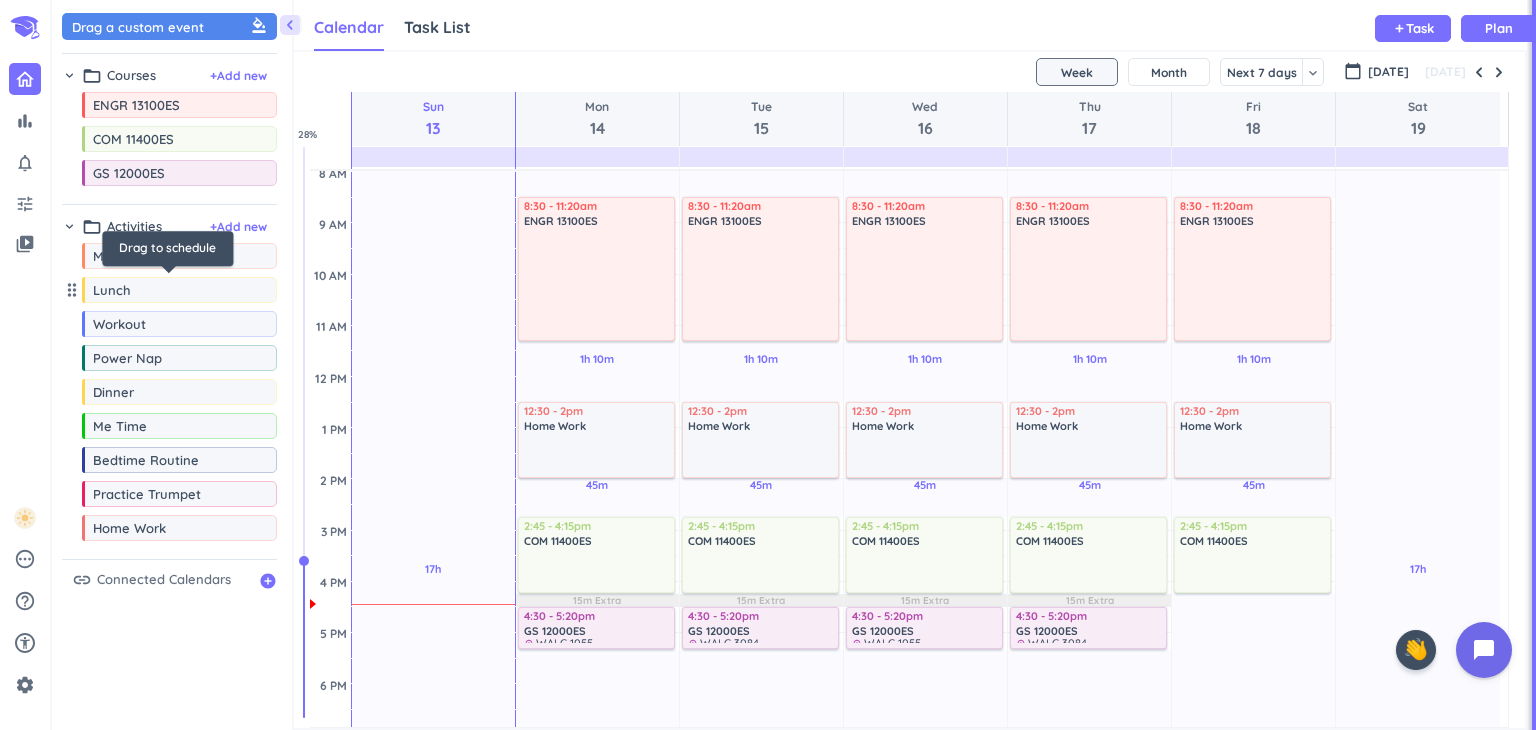 click on "drag_indicator Morning Routine more_horiz drag_indicator Lunch more_horiz drag_indicator Workout more_horiz drag_indicator Power Nap more_horiz drag_indicator Dinner more_horiz drag_indicator Me Time more_horiz drag_indicator Bedtime Routine more_horiz drag_indicator Practice Trumpet more_horiz drag_indicator Home Work more_horiz" at bounding box center (169, 396) 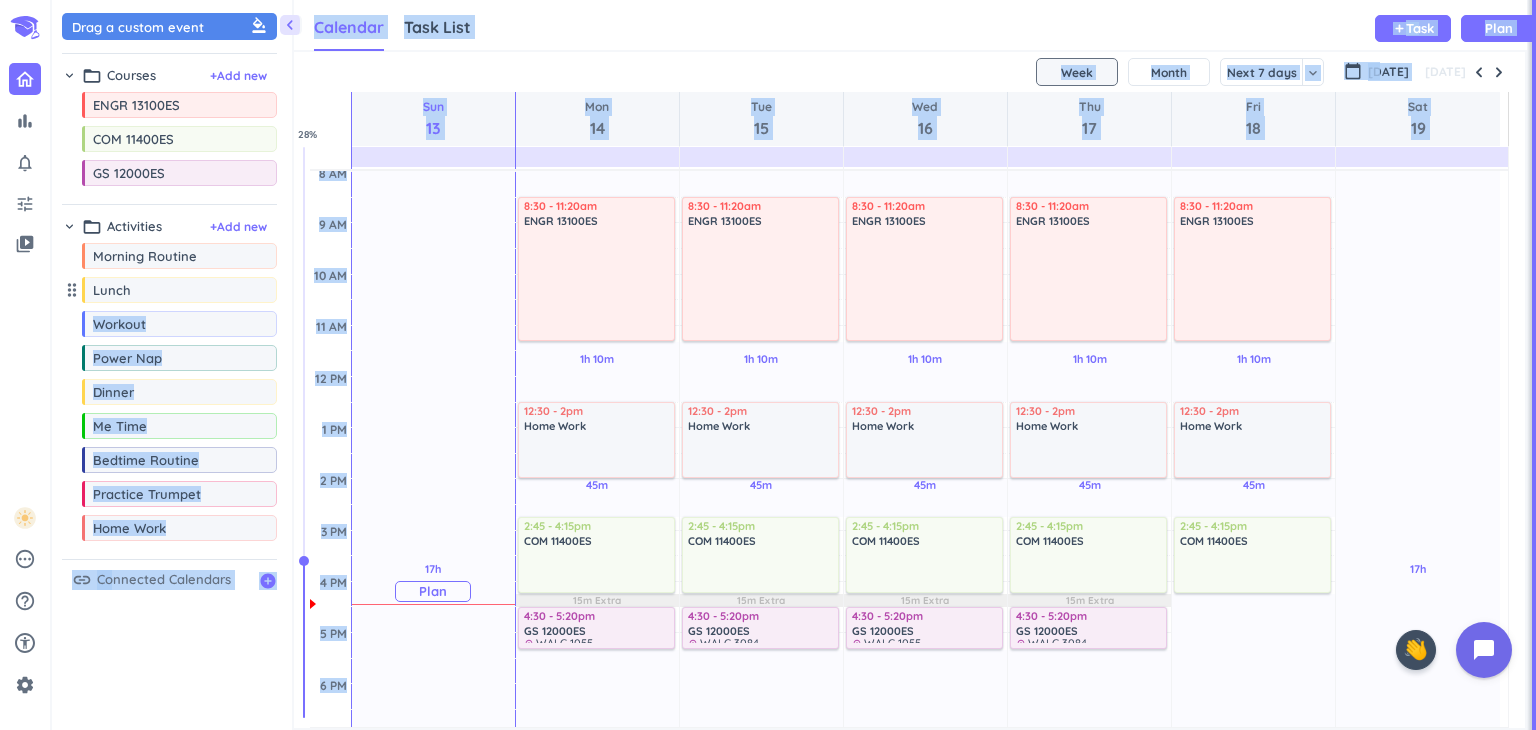 drag, startPoint x: 132, startPoint y: 301, endPoint x: 401, endPoint y: 358, distance: 274.97272 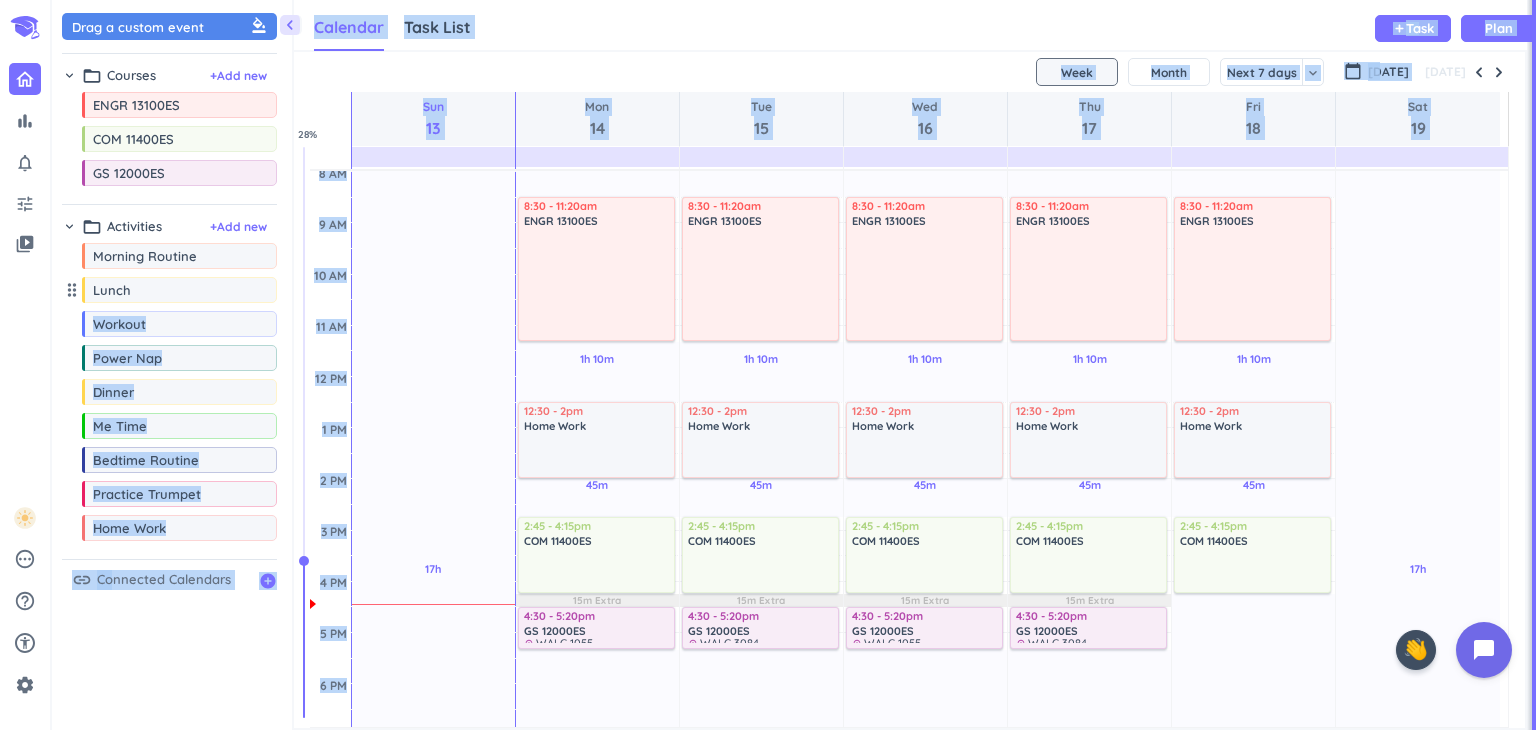 click on "Drag a custom event format_color_fill chevron_right folder_open Courses   +  Add new drag_indicator ENGR 13100ES more_horiz drag_indicator COM 11400ES more_horiz drag_indicator GS 12000ES more_horiz chevron_right folder_open Activities   +  Add new drag_indicator Morning Routine more_horiz drag_indicator Lunch more_horiz drag_indicator Workout more_horiz drag_indicator Power Nap more_horiz drag_indicator Dinner more_horiz drag_indicator Me Time more_horiz drag_indicator Bedtime Routine more_horiz drag_indicator Practice Trumpet more_horiz drag_indicator Home Work more_horiz link Connected Calendars add_circle" at bounding box center (172, 370) 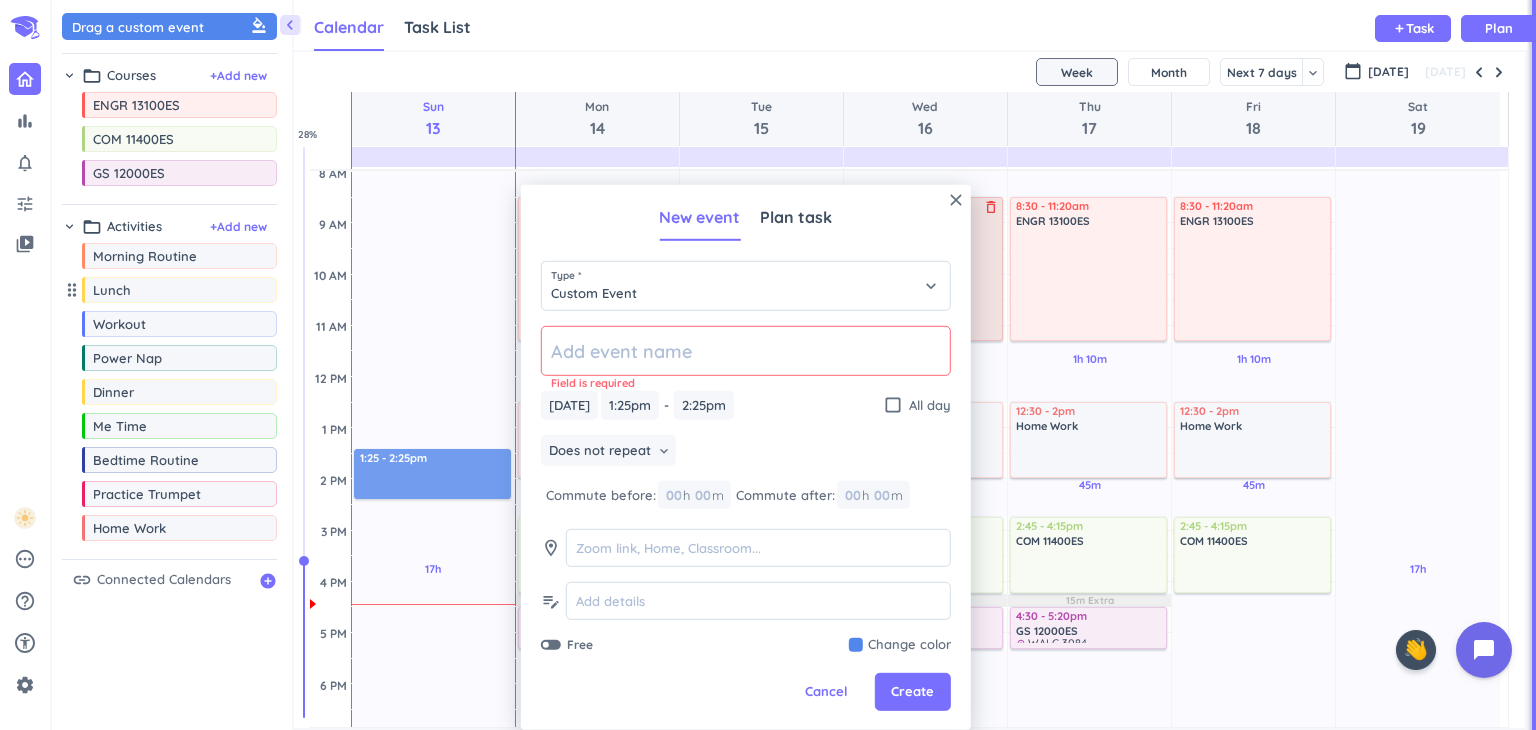 click on "close" at bounding box center (956, 200) 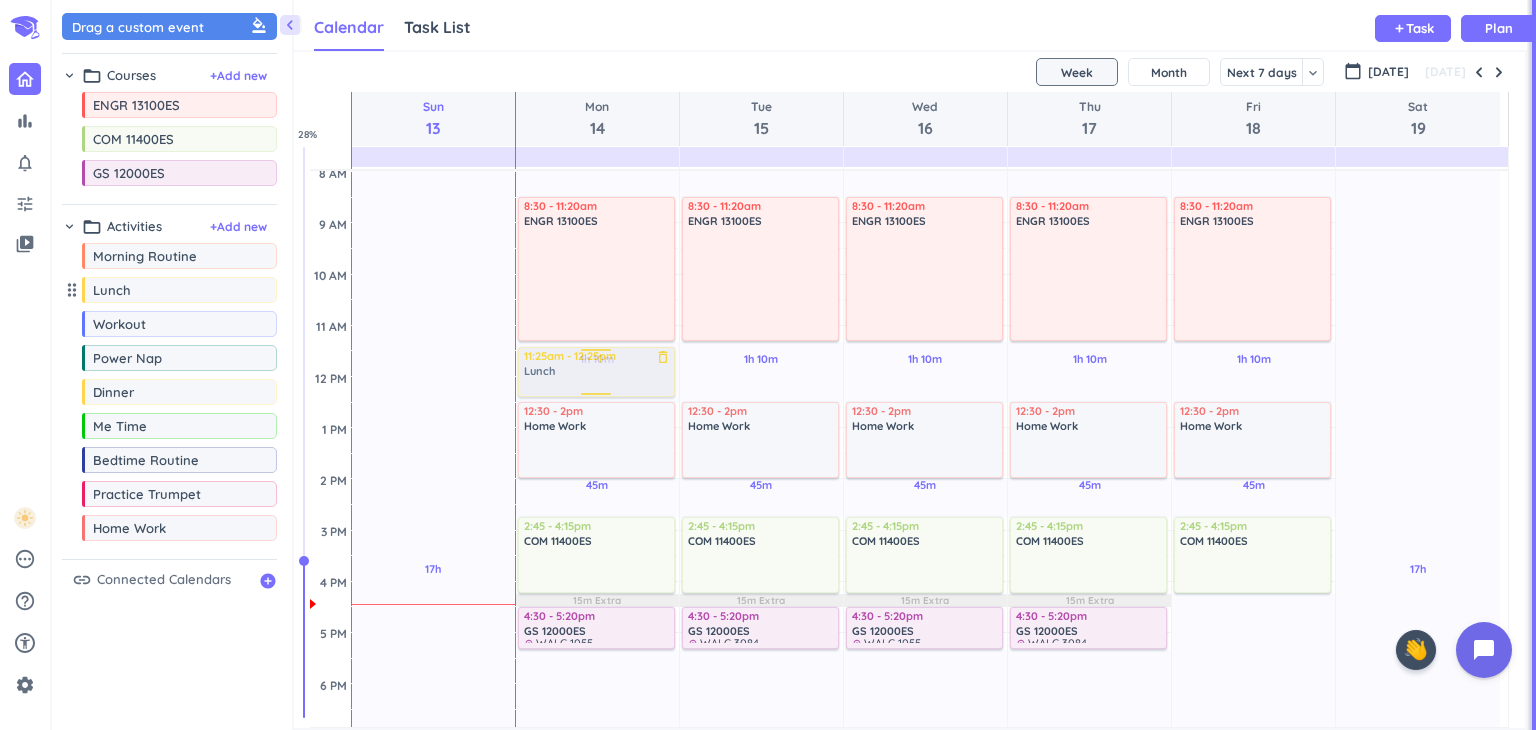 drag, startPoint x: 132, startPoint y: 297, endPoint x: 573, endPoint y: 349, distance: 444.05518 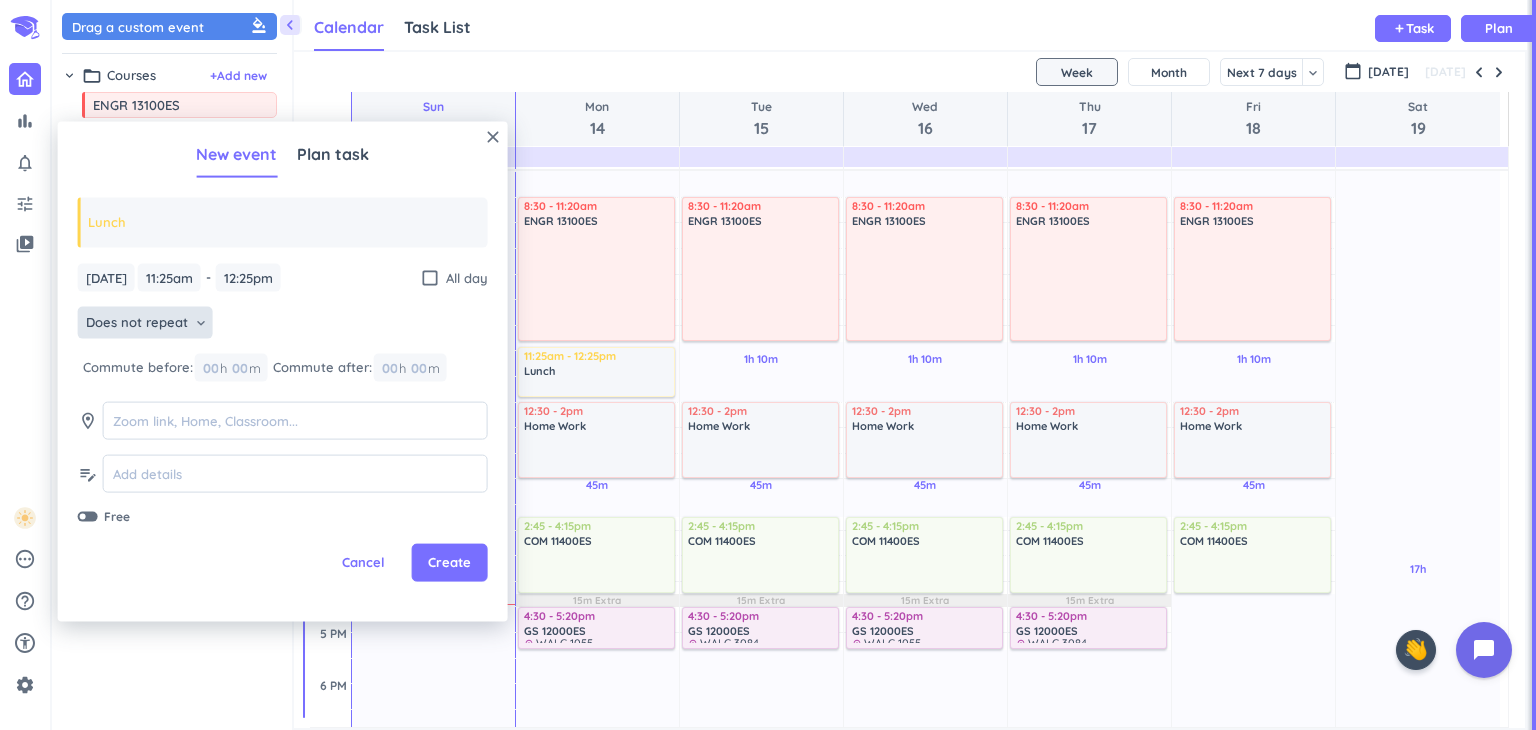 click on "Does not repeat" at bounding box center [137, 323] 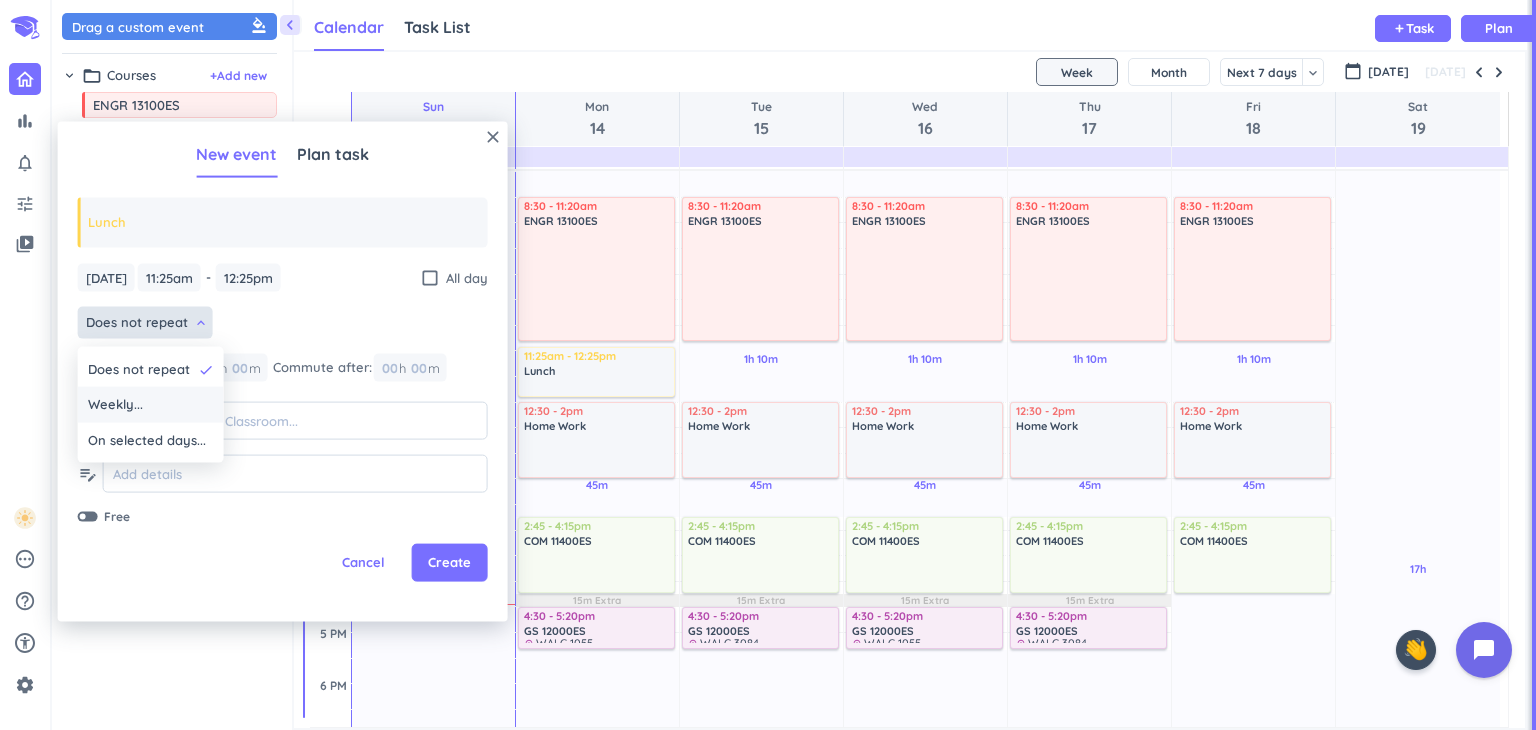 click on "Weekly..." at bounding box center (151, 405) 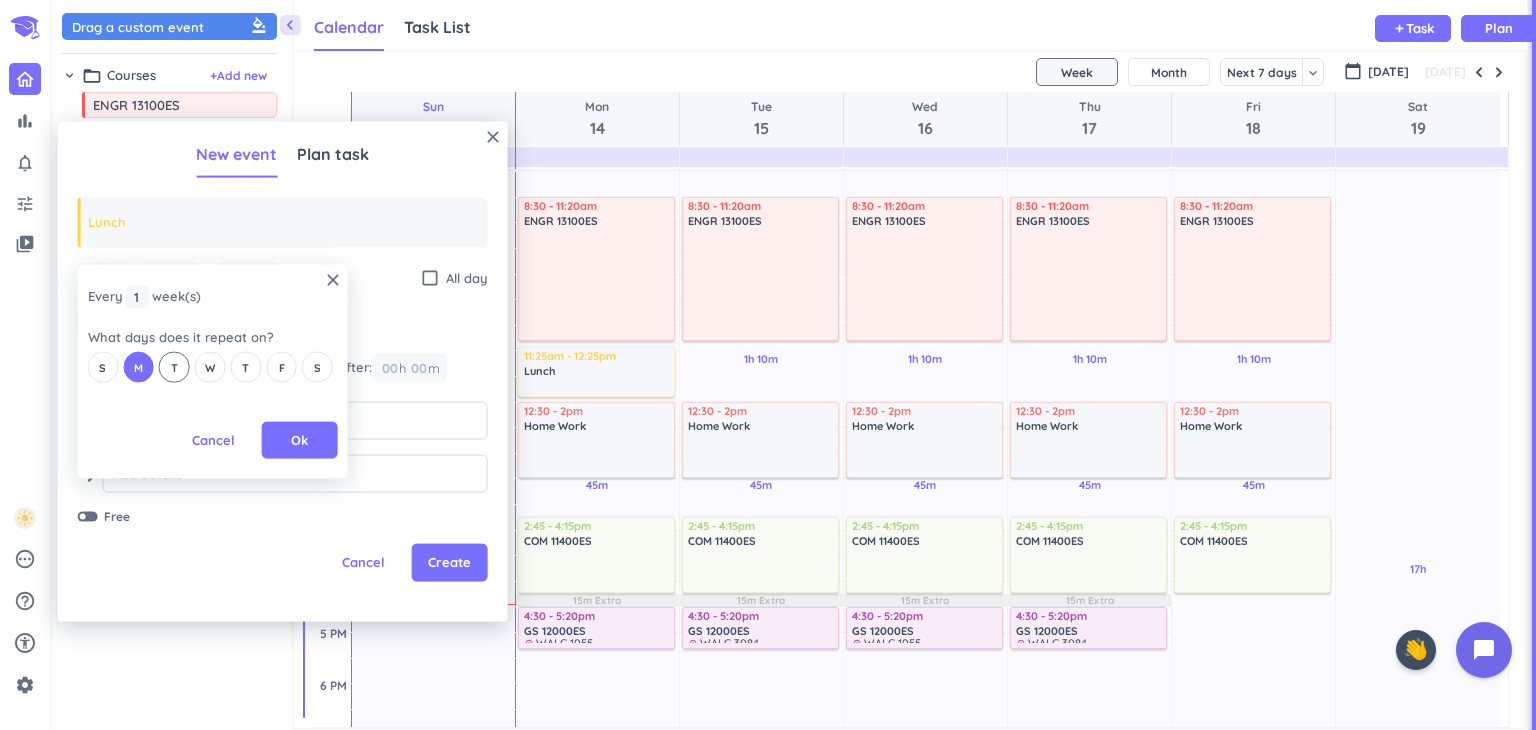 drag, startPoint x: 171, startPoint y: 361, endPoint x: 183, endPoint y: 362, distance: 12.0415945 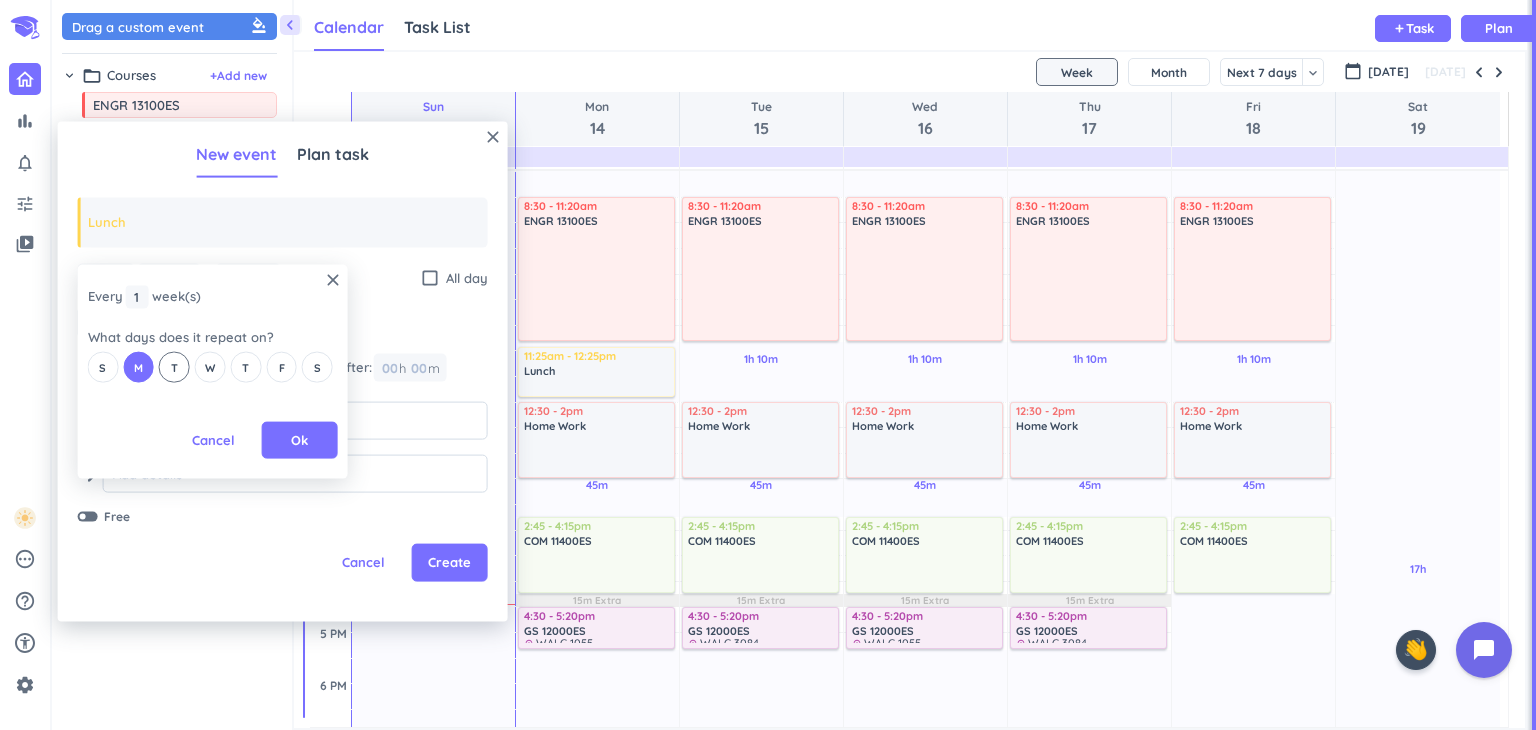 click on "T" at bounding box center (174, 367) 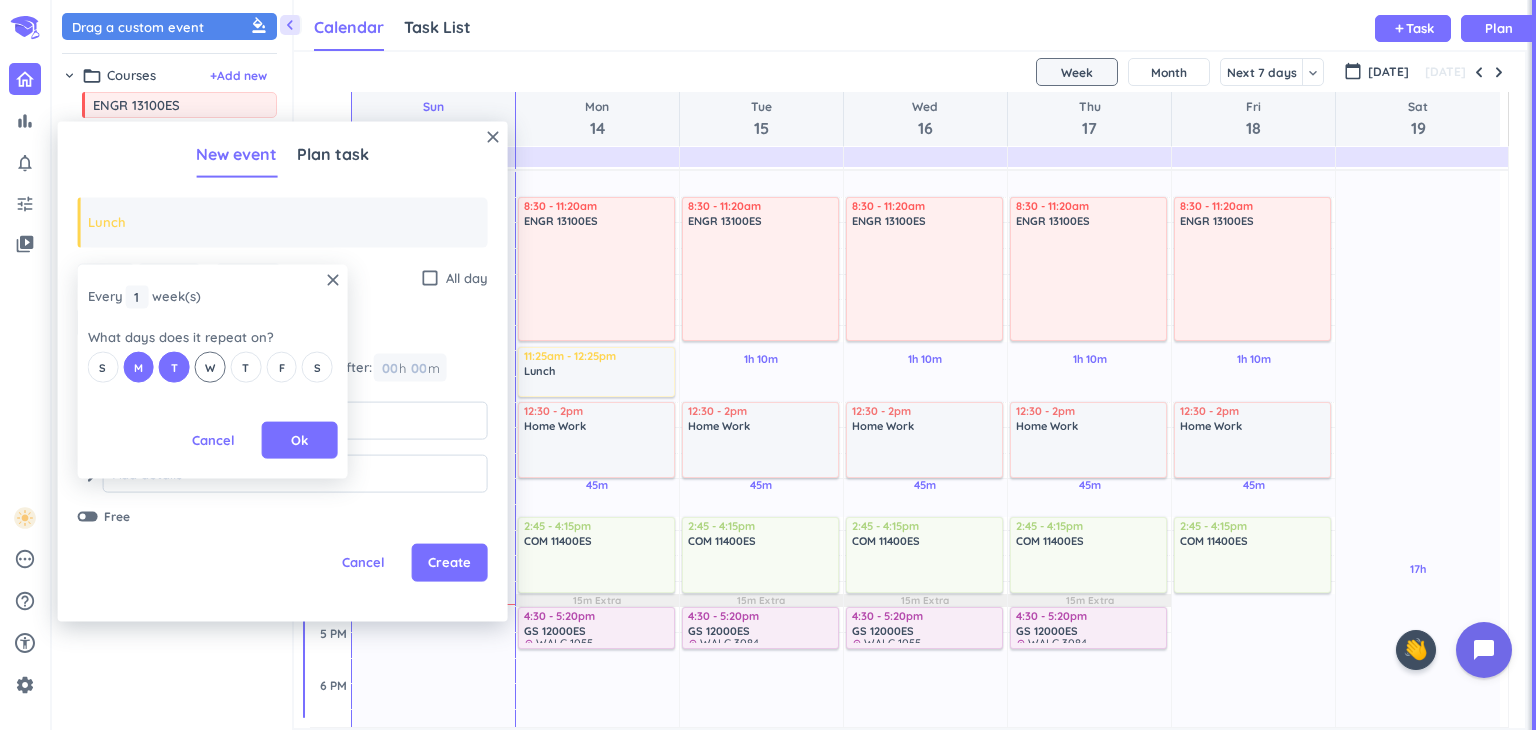 click on "W" at bounding box center (210, 367) 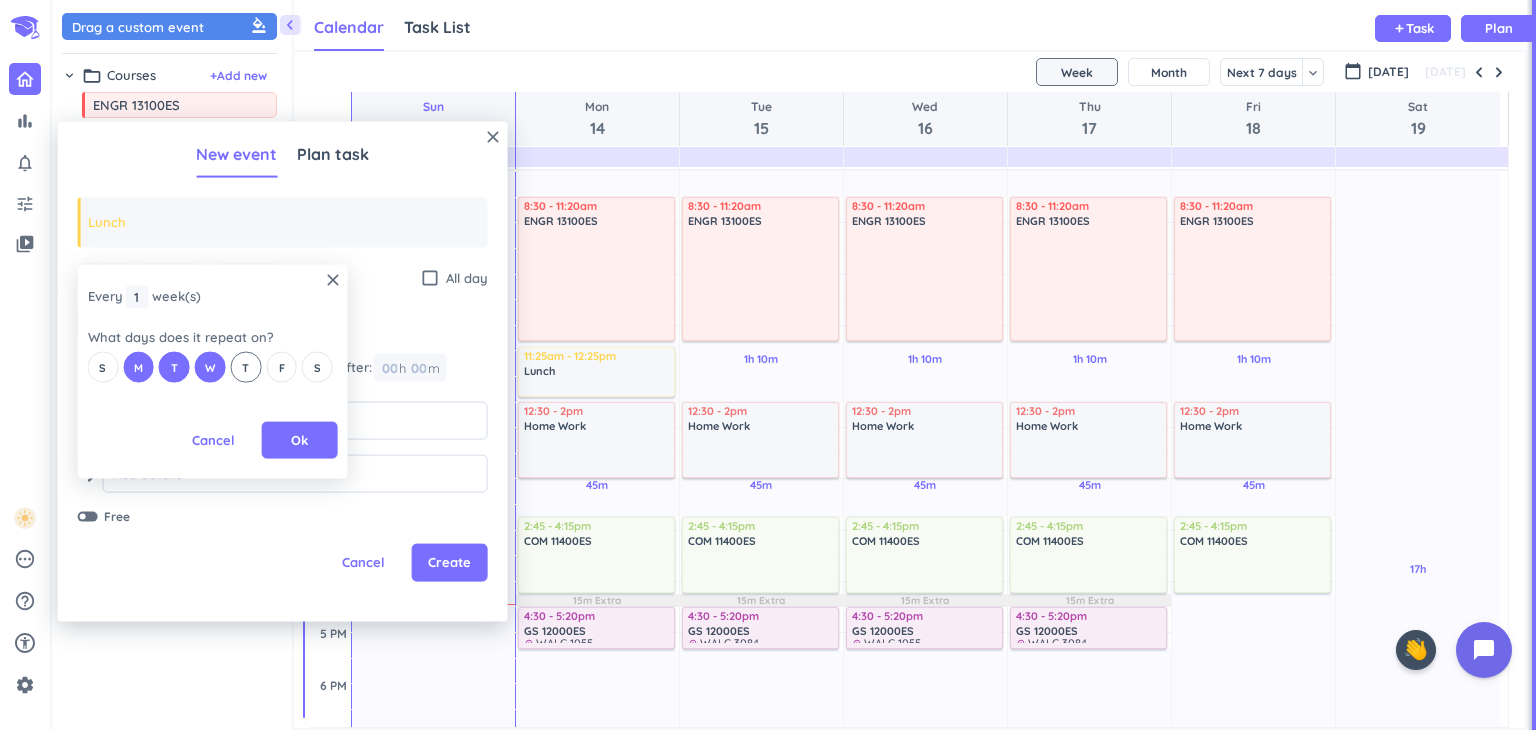 click on "T" at bounding box center (245, 367) 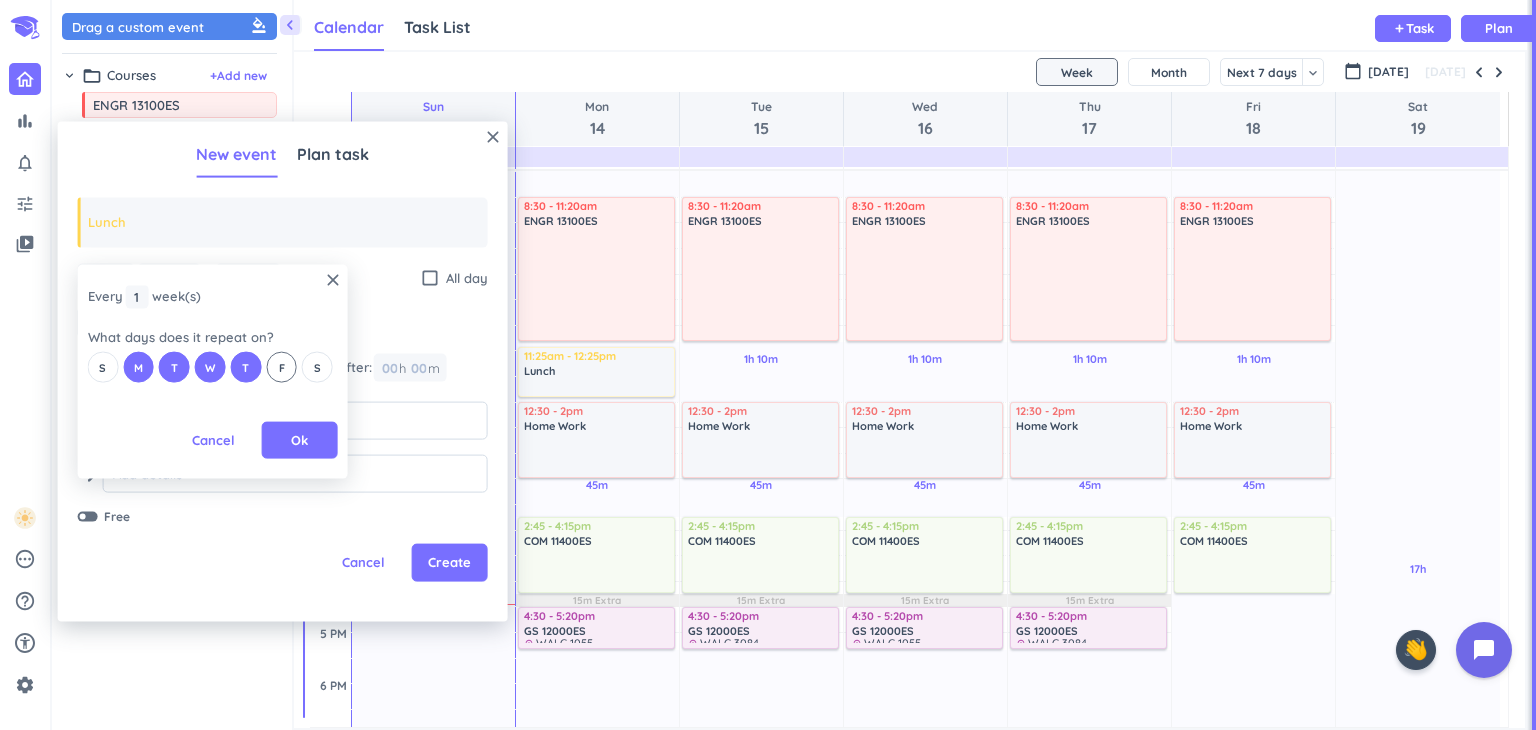 click on "F" at bounding box center (281, 367) 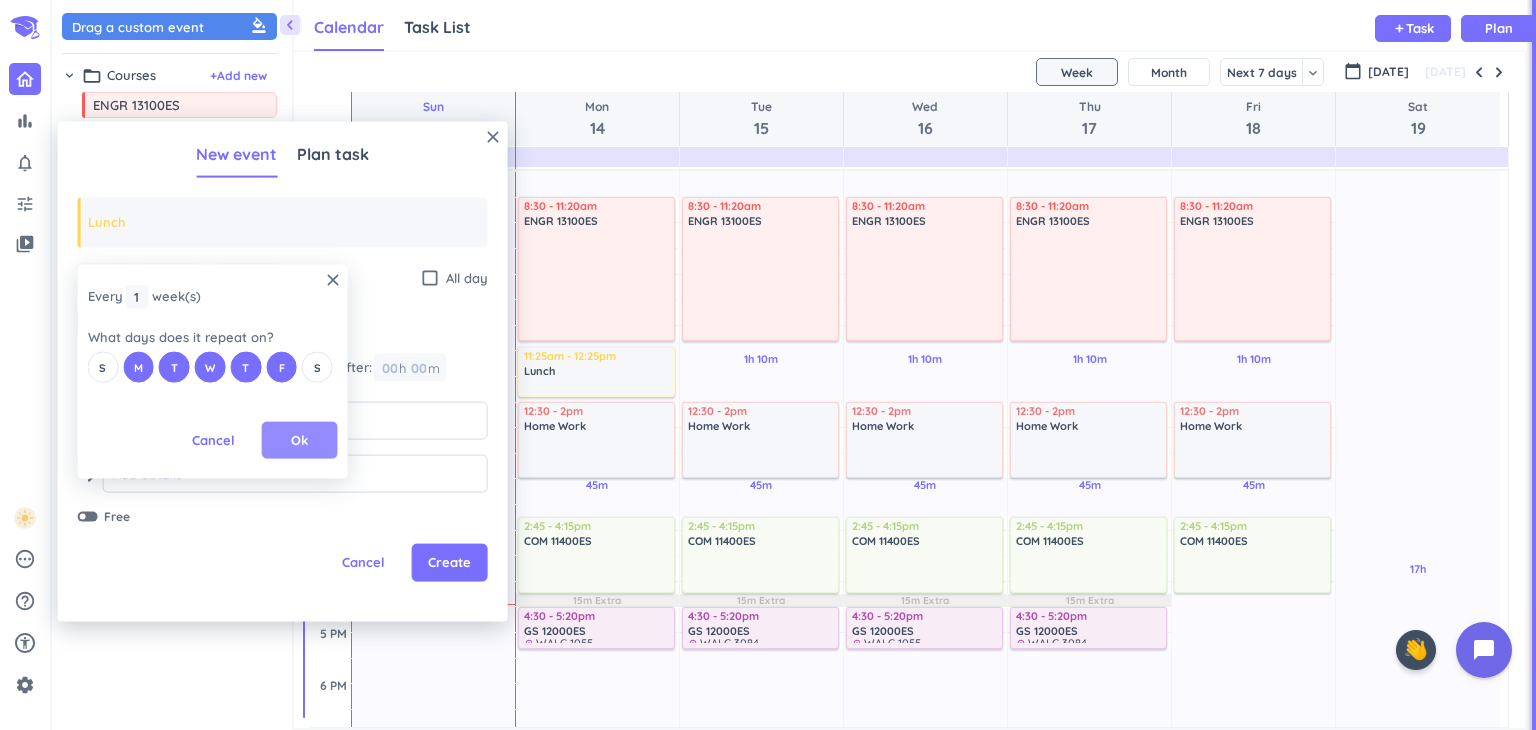 click on "Ok" at bounding box center [299, 440] 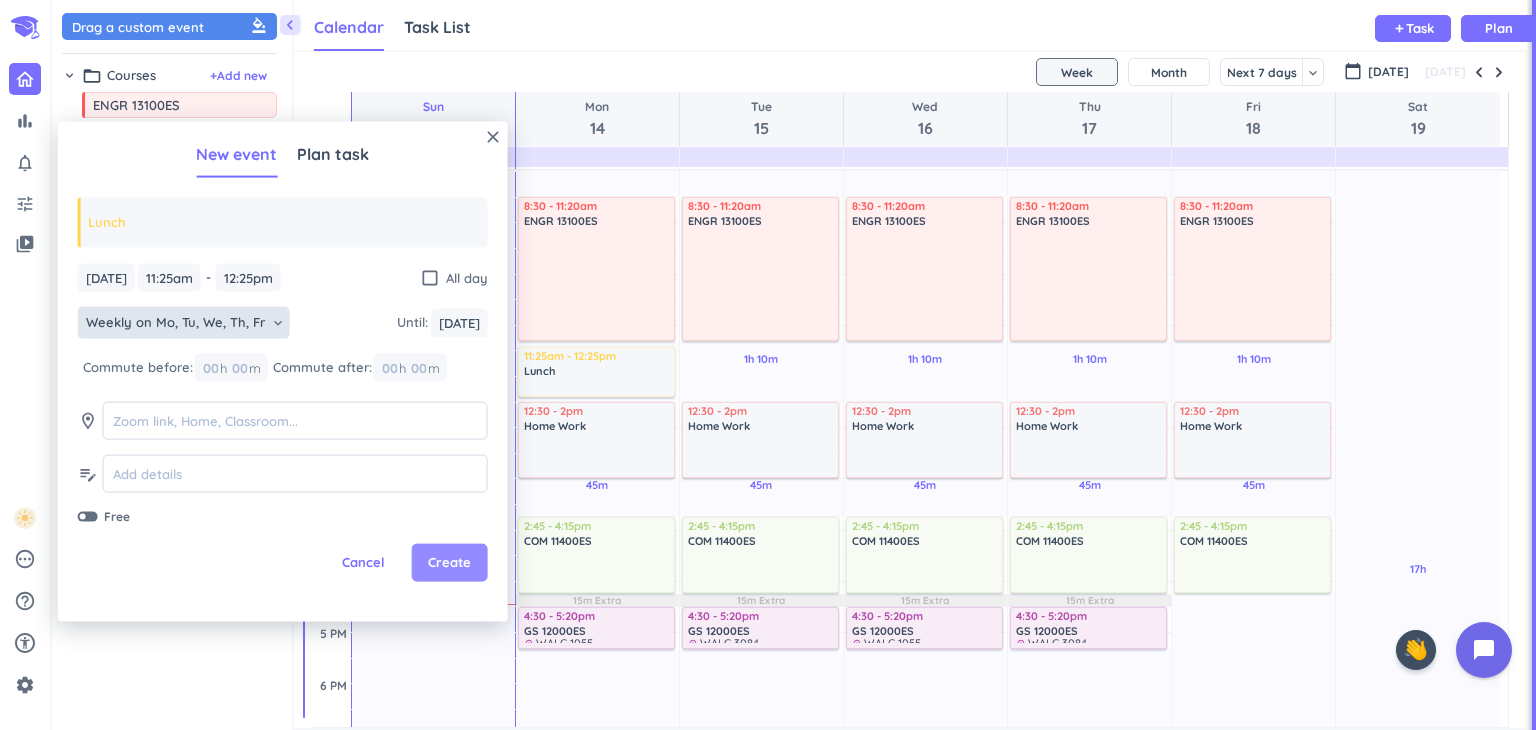 click on "Create" at bounding box center [449, 563] 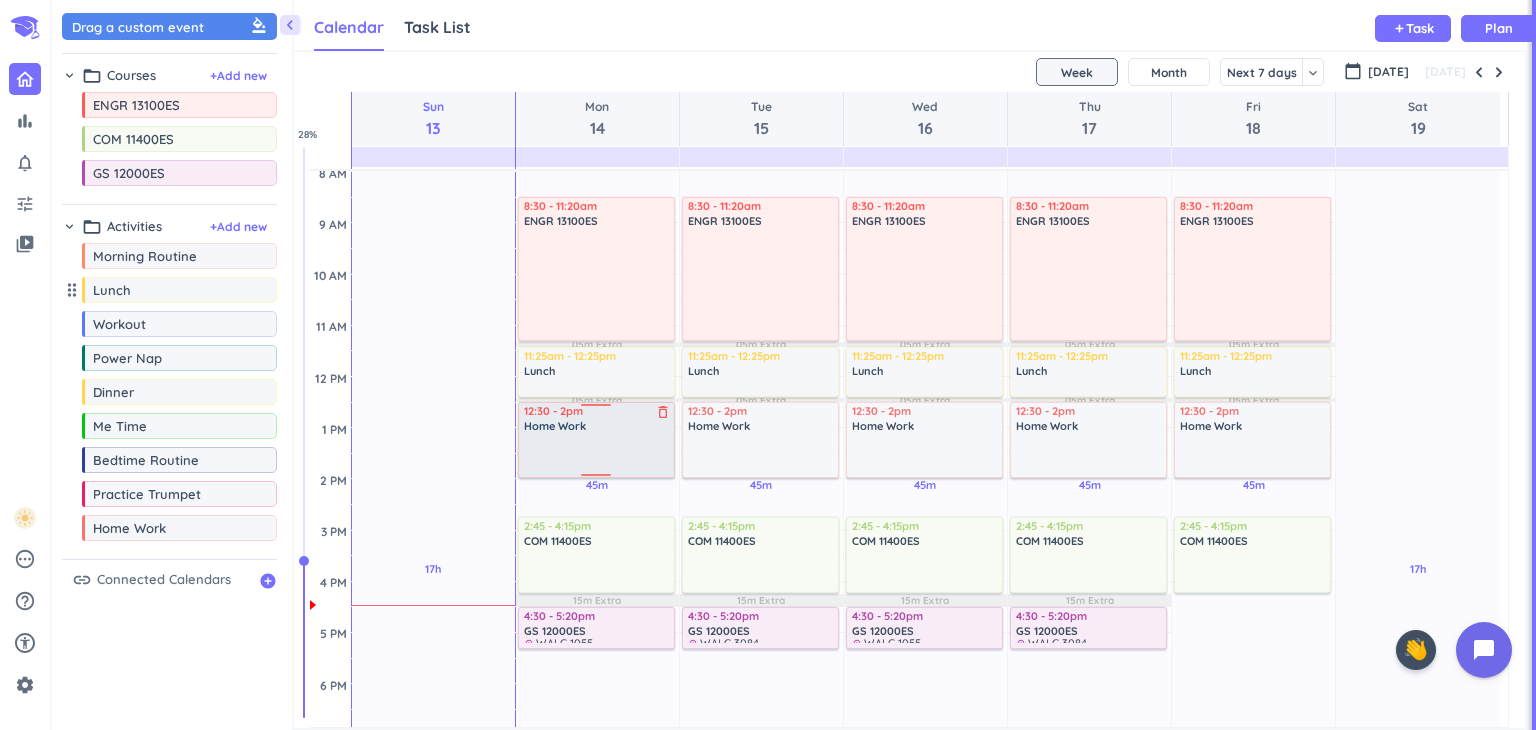 click on "Home Work" at bounding box center (597, 426) 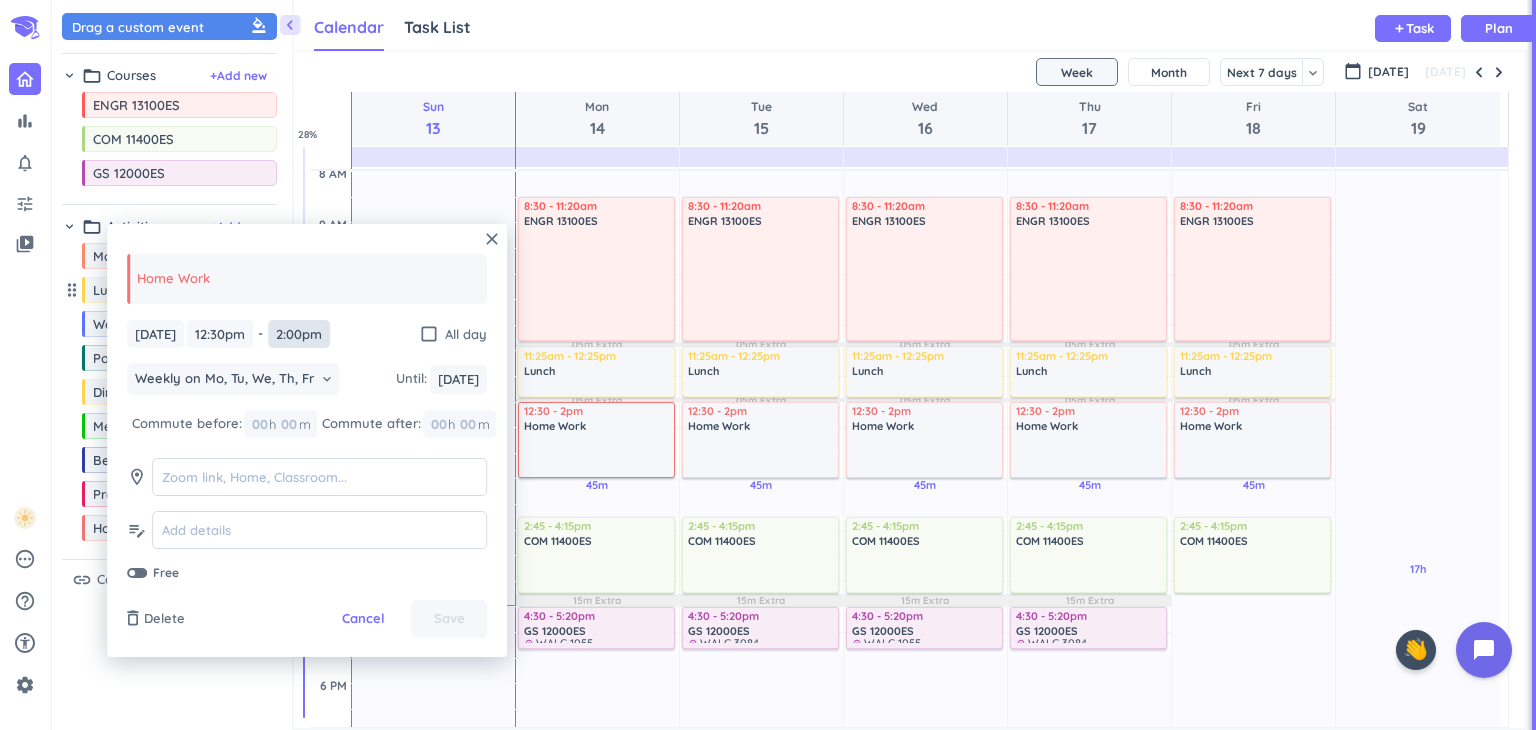 click on "2:00pm" at bounding box center [299, 334] 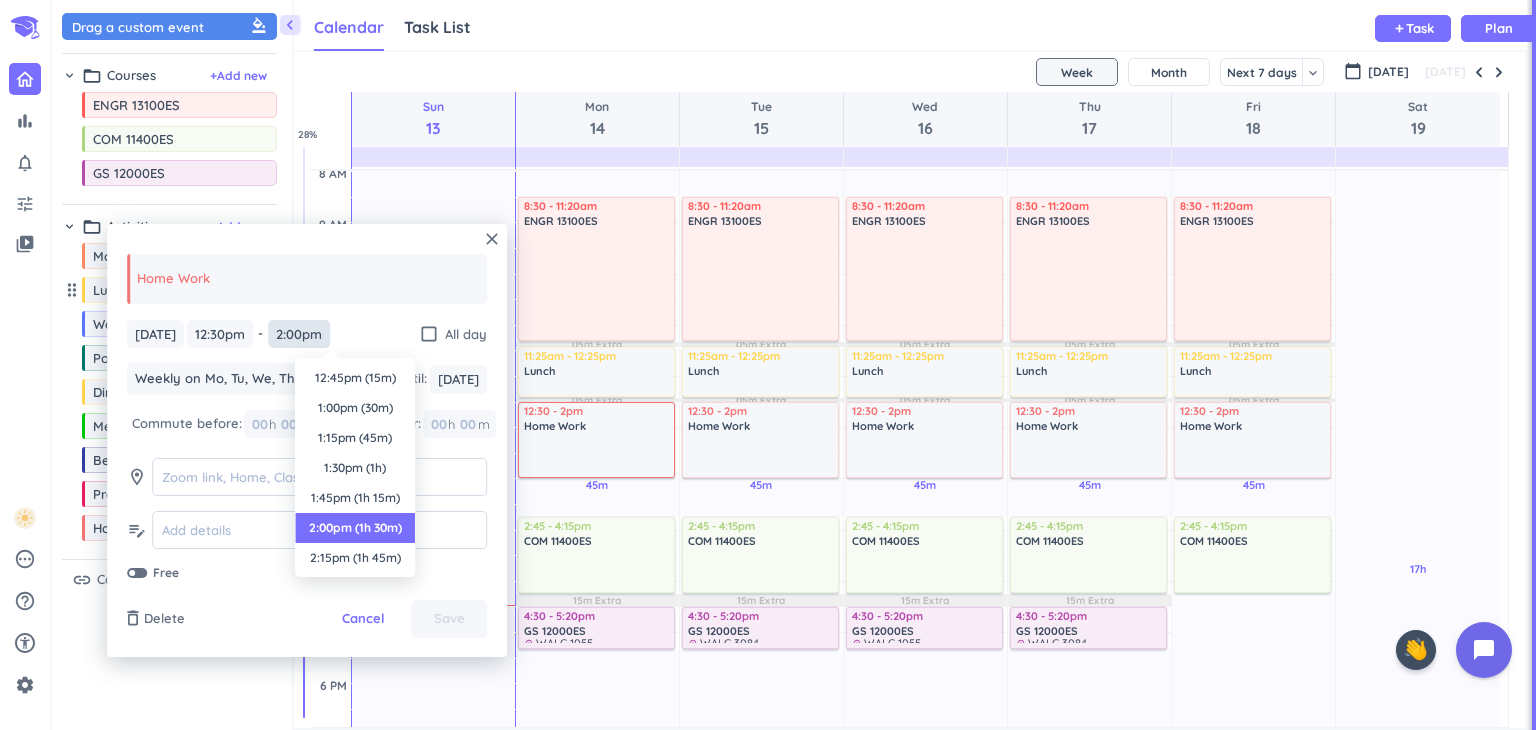 scroll, scrollTop: 150, scrollLeft: 0, axis: vertical 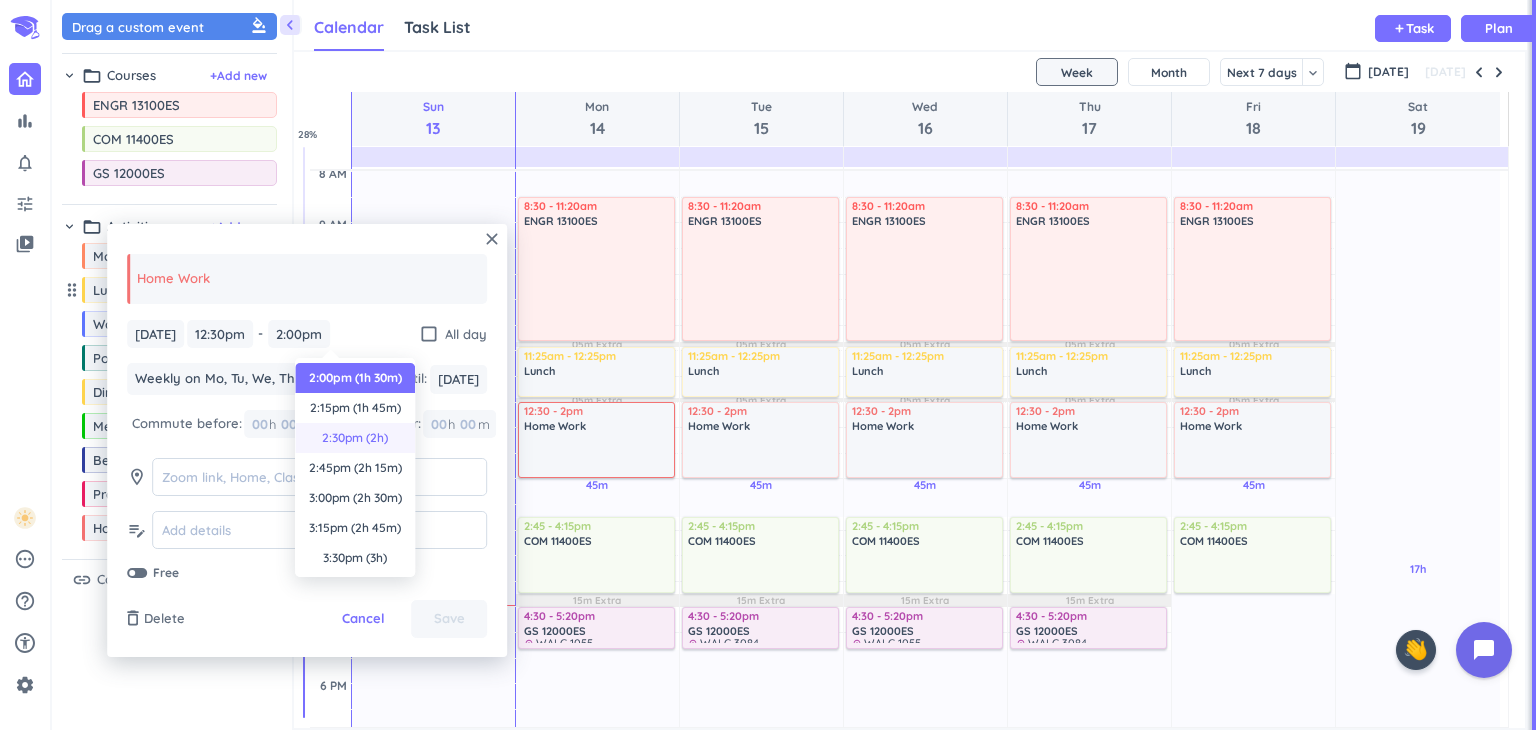 click on "2:30pm (2h)" at bounding box center [355, 438] 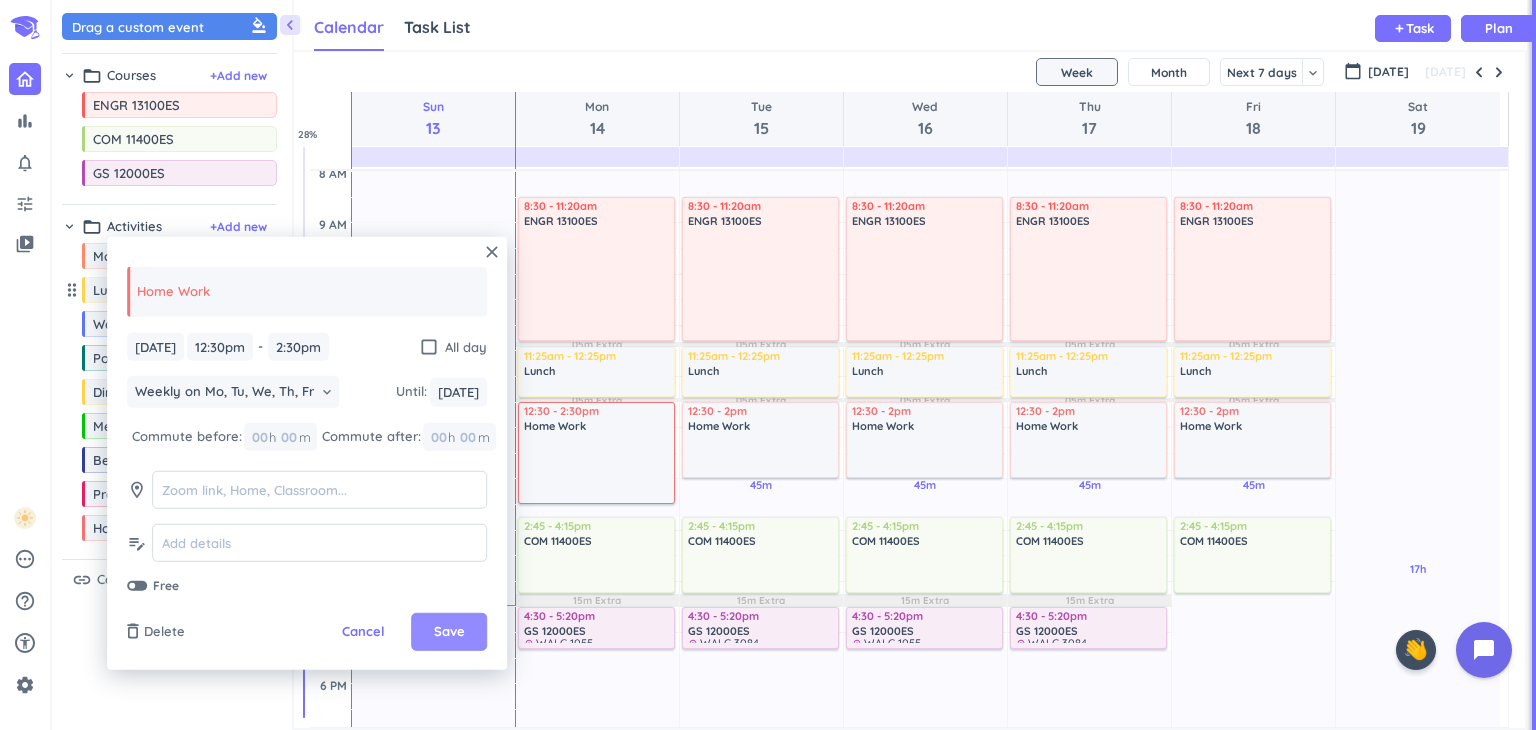 click on "Save" at bounding box center (449, 632) 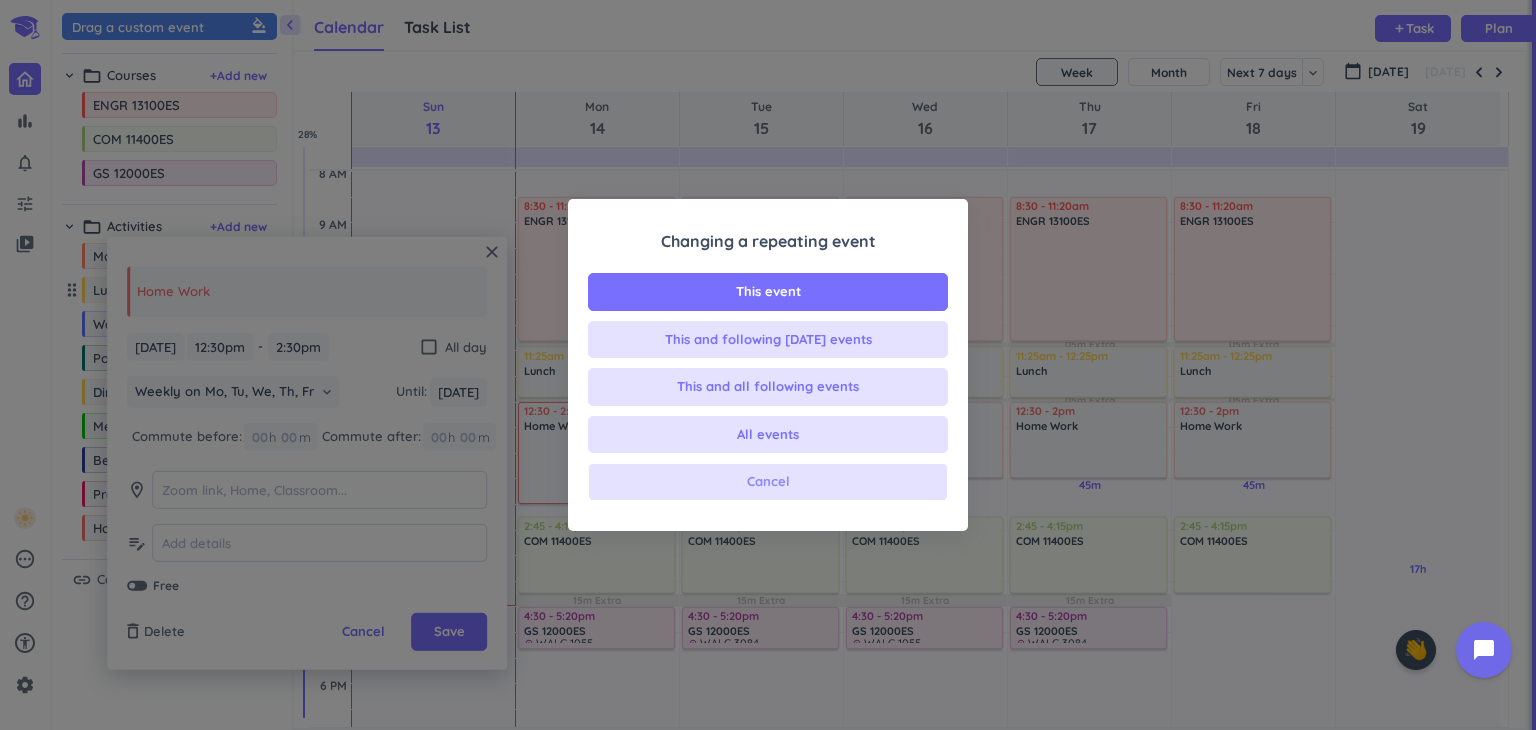 click on "Cancel" at bounding box center (768, 482) 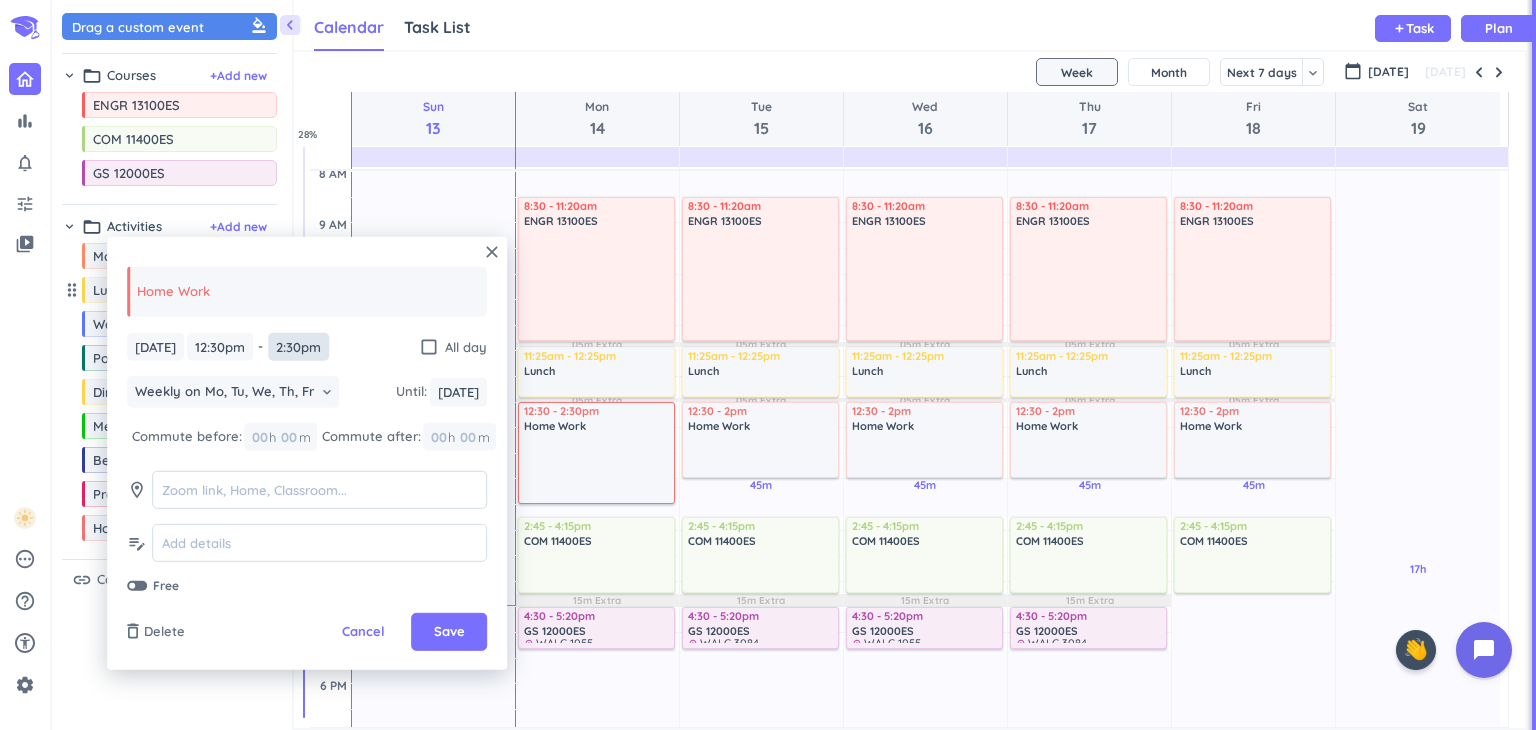 click on "2:30pm" at bounding box center (298, 346) 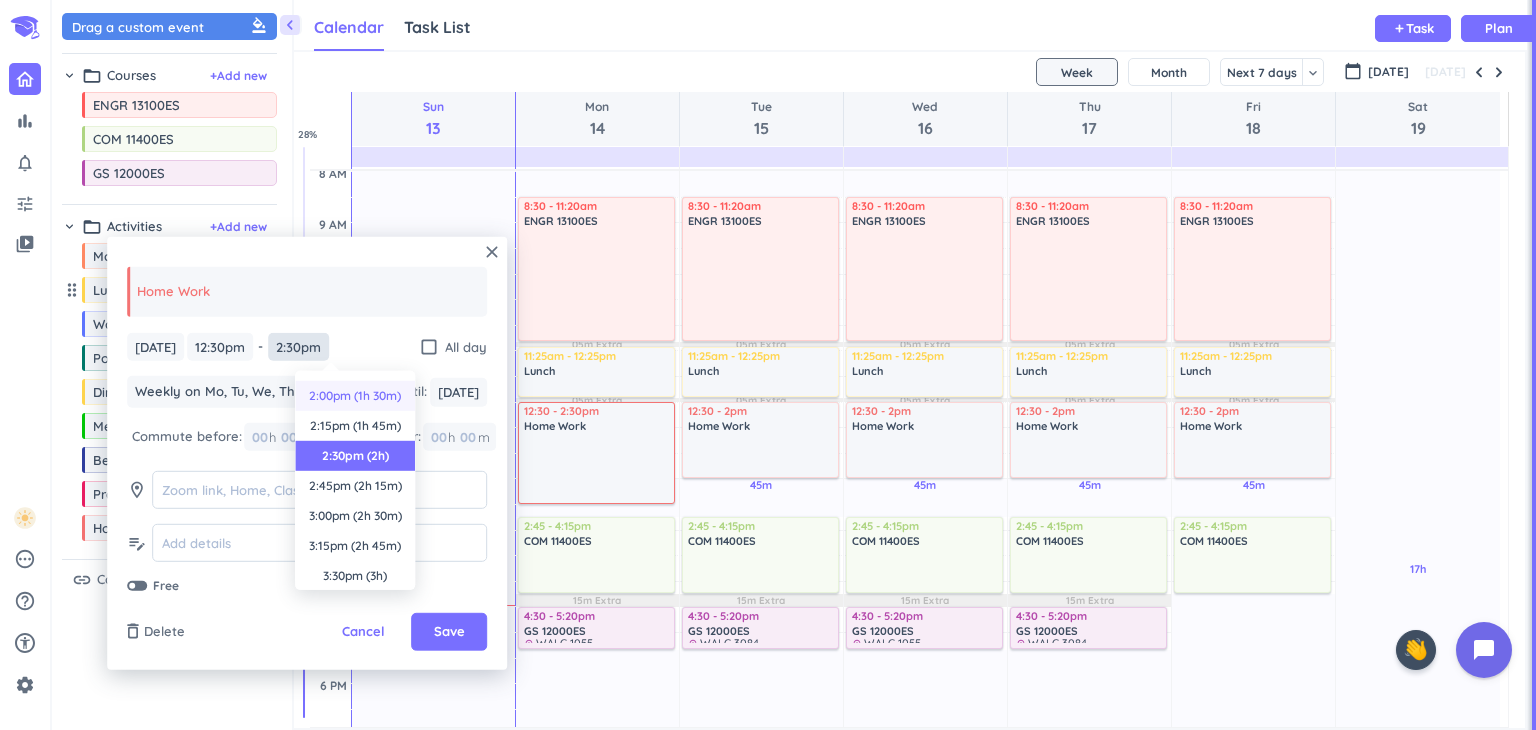 scroll, scrollTop: 110, scrollLeft: 0, axis: vertical 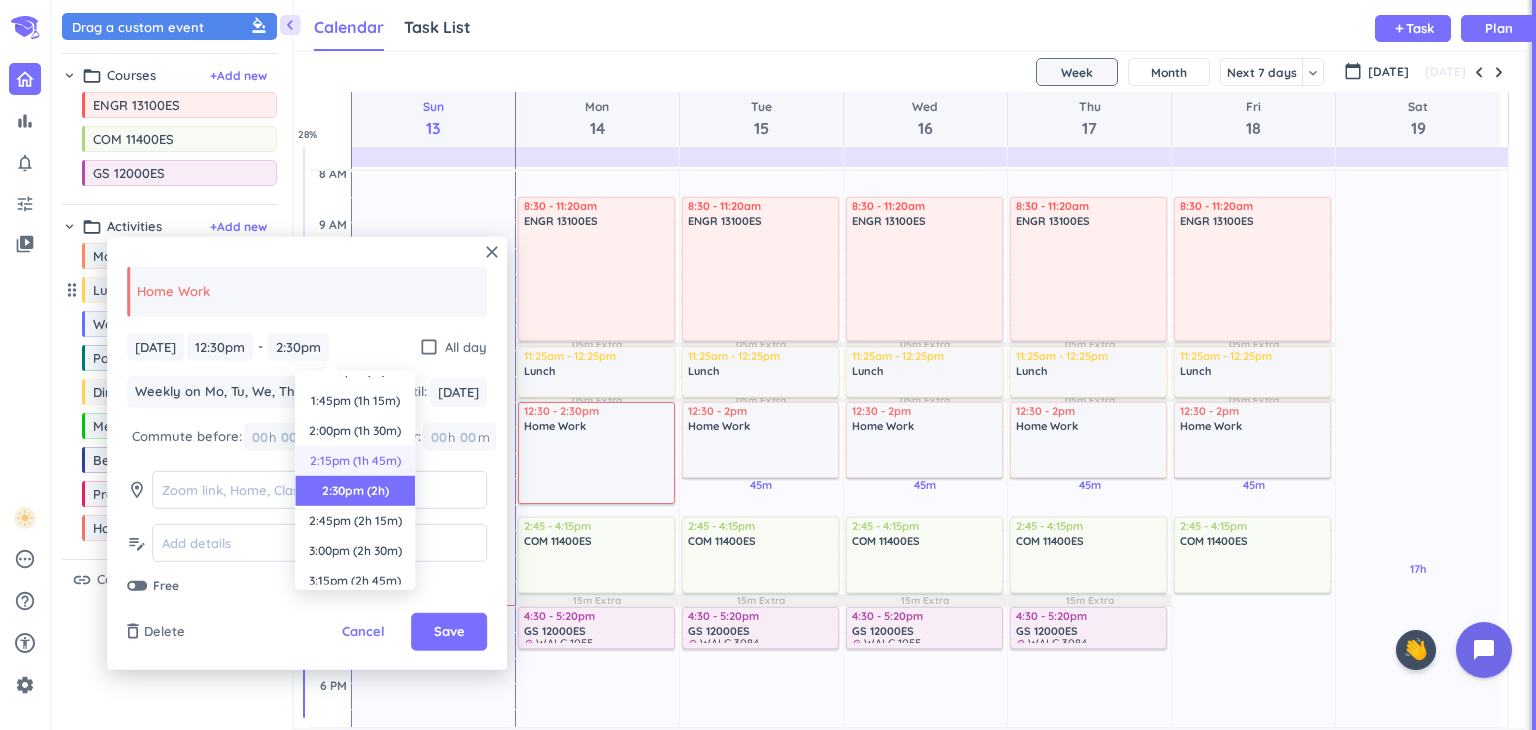 click on "2:15pm (1h 45m)" at bounding box center (355, 461) 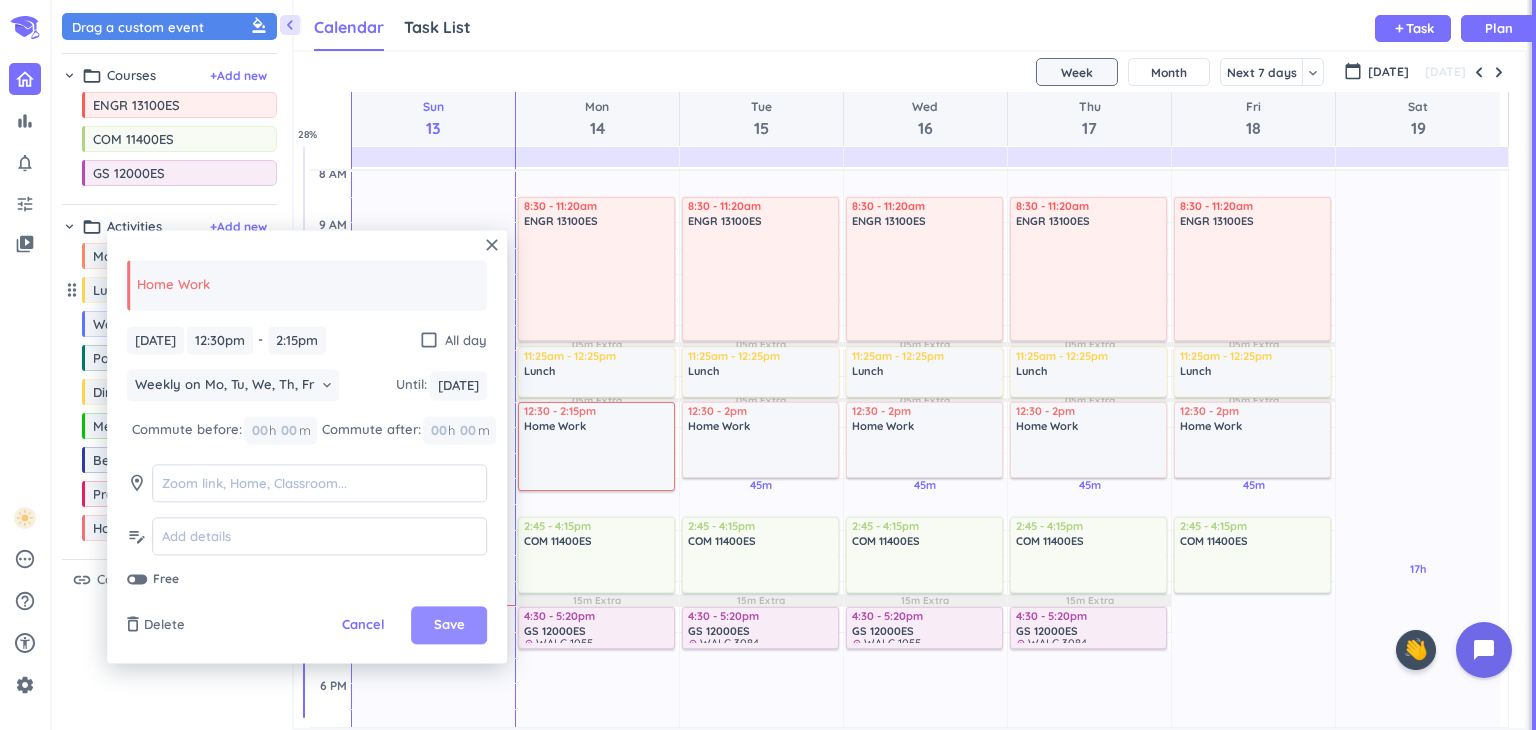 click on "Save" at bounding box center [449, 626] 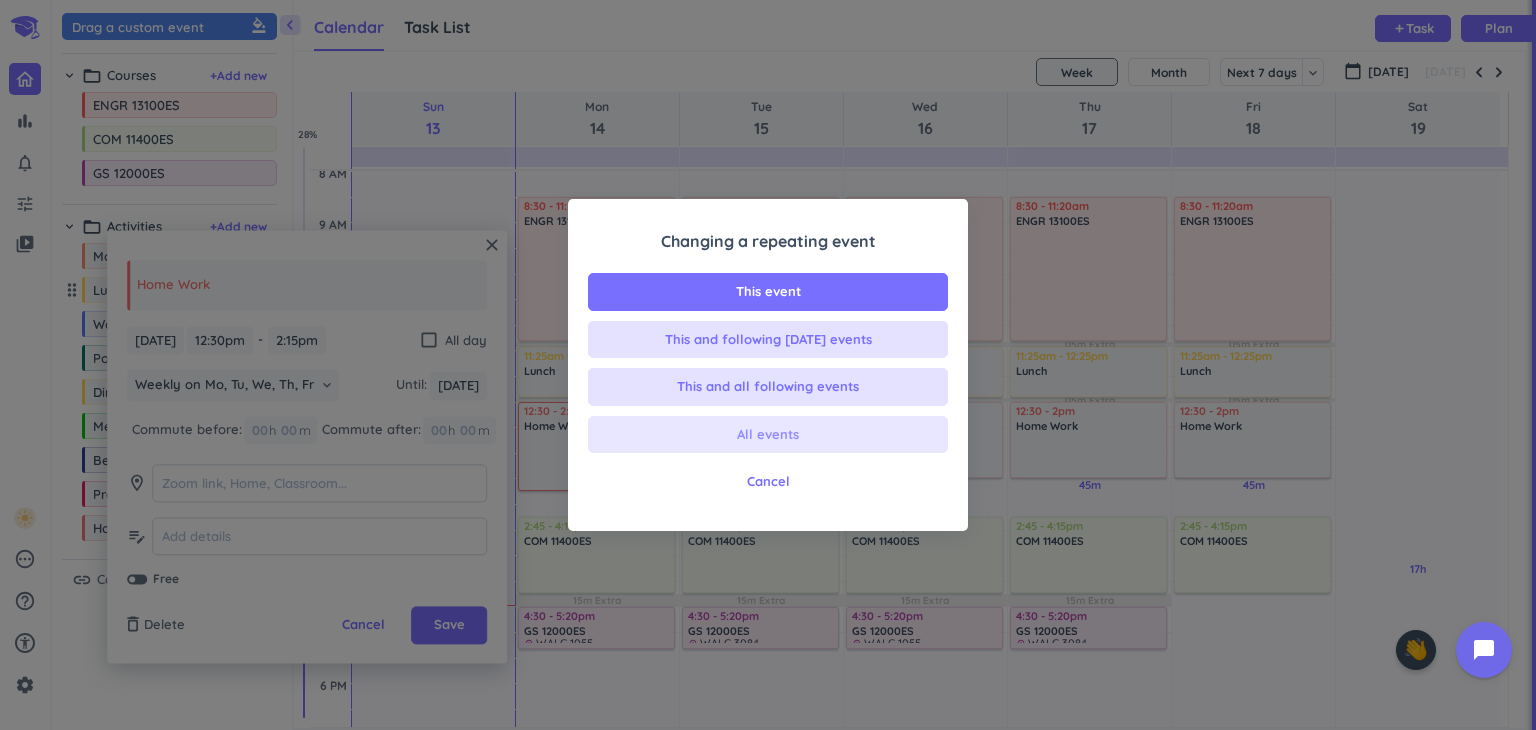 click on "All events" at bounding box center (768, 435) 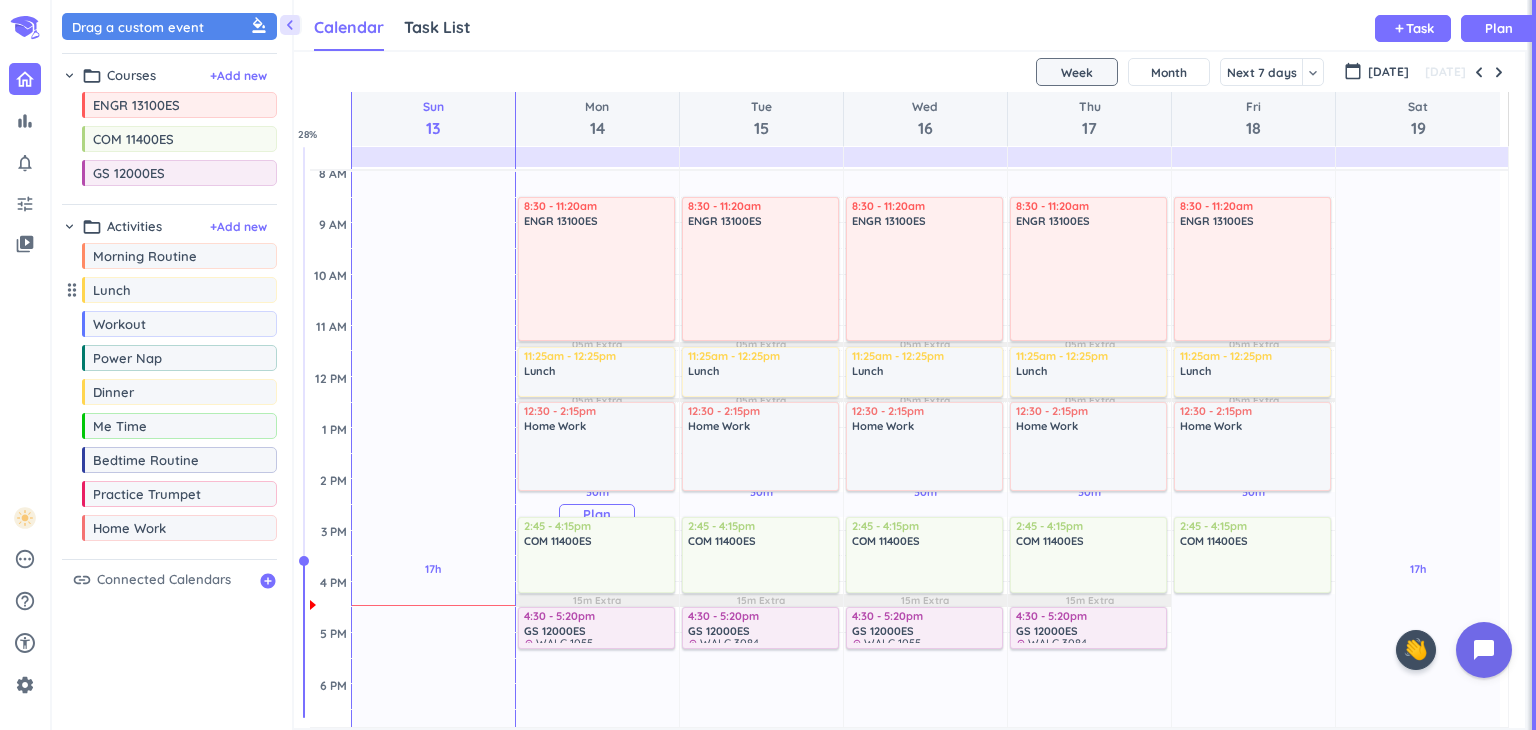 click on "Plan" at bounding box center (597, 514) 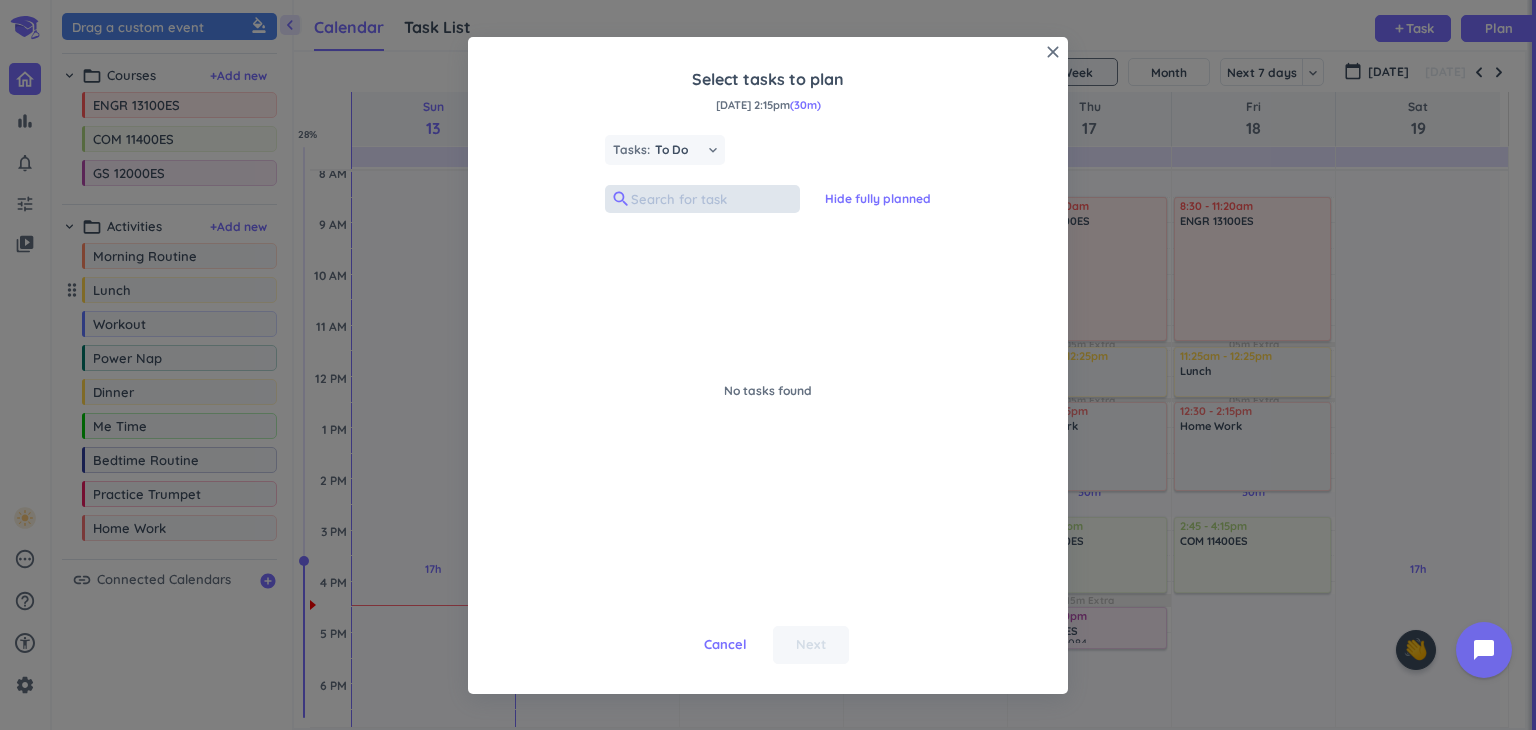 click at bounding box center [702, 199] 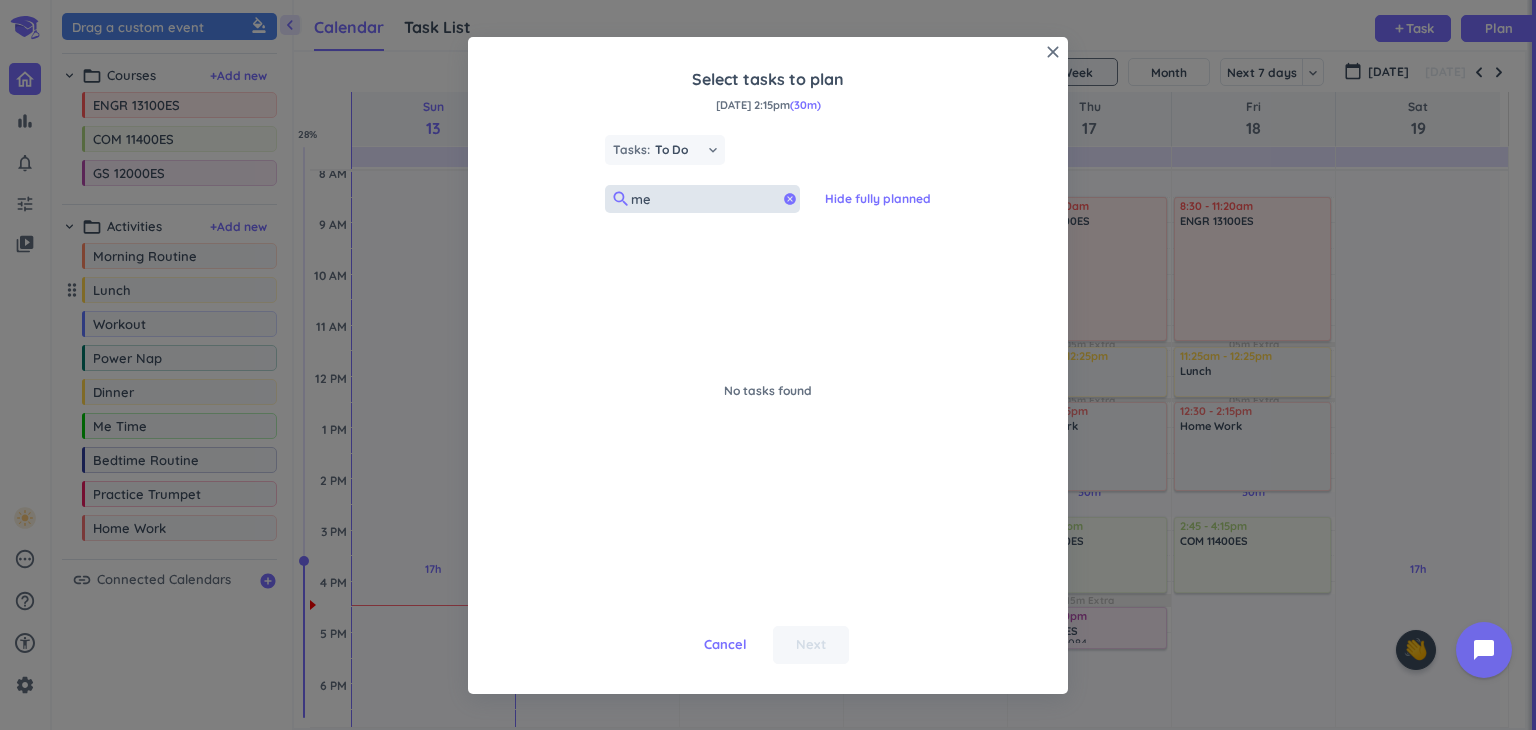 type on "m" 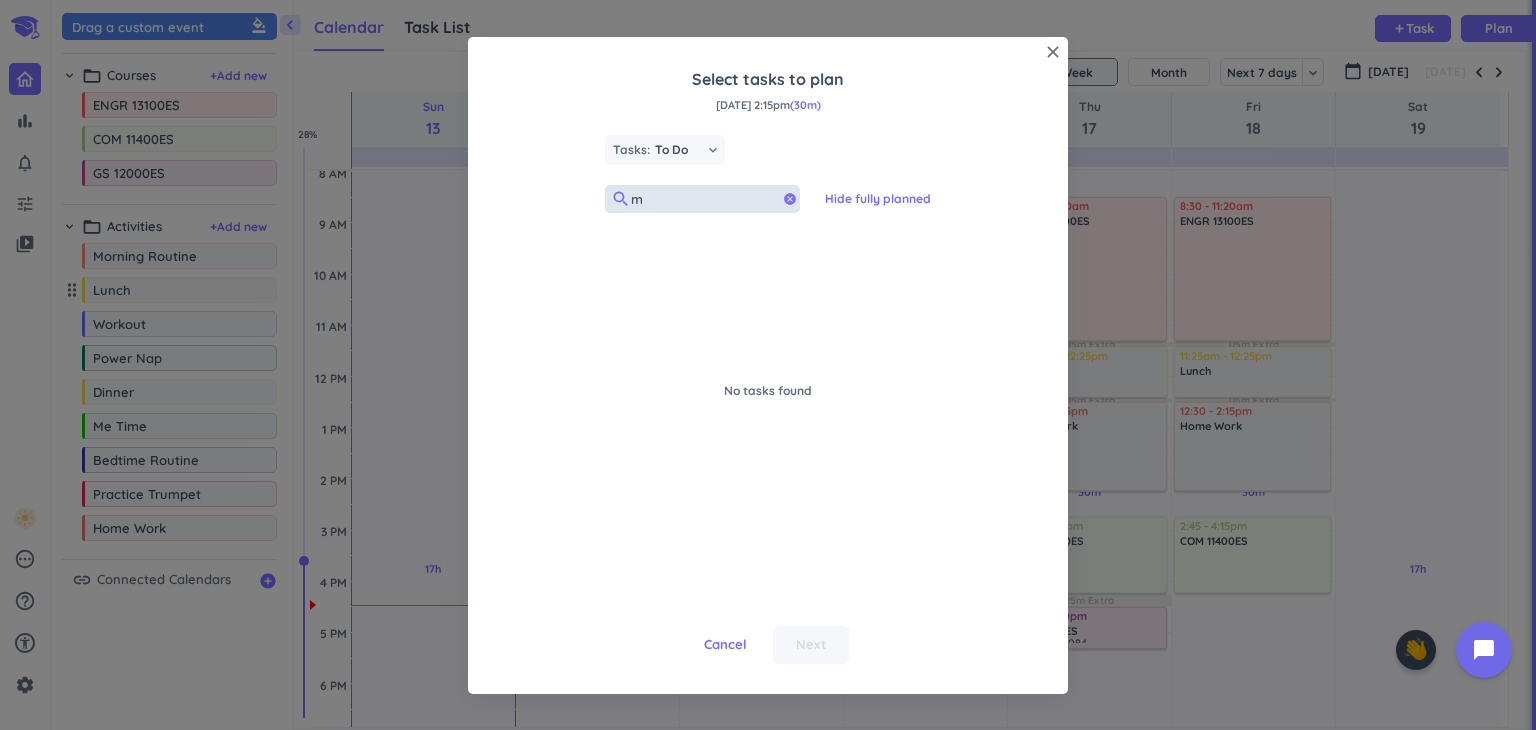 type 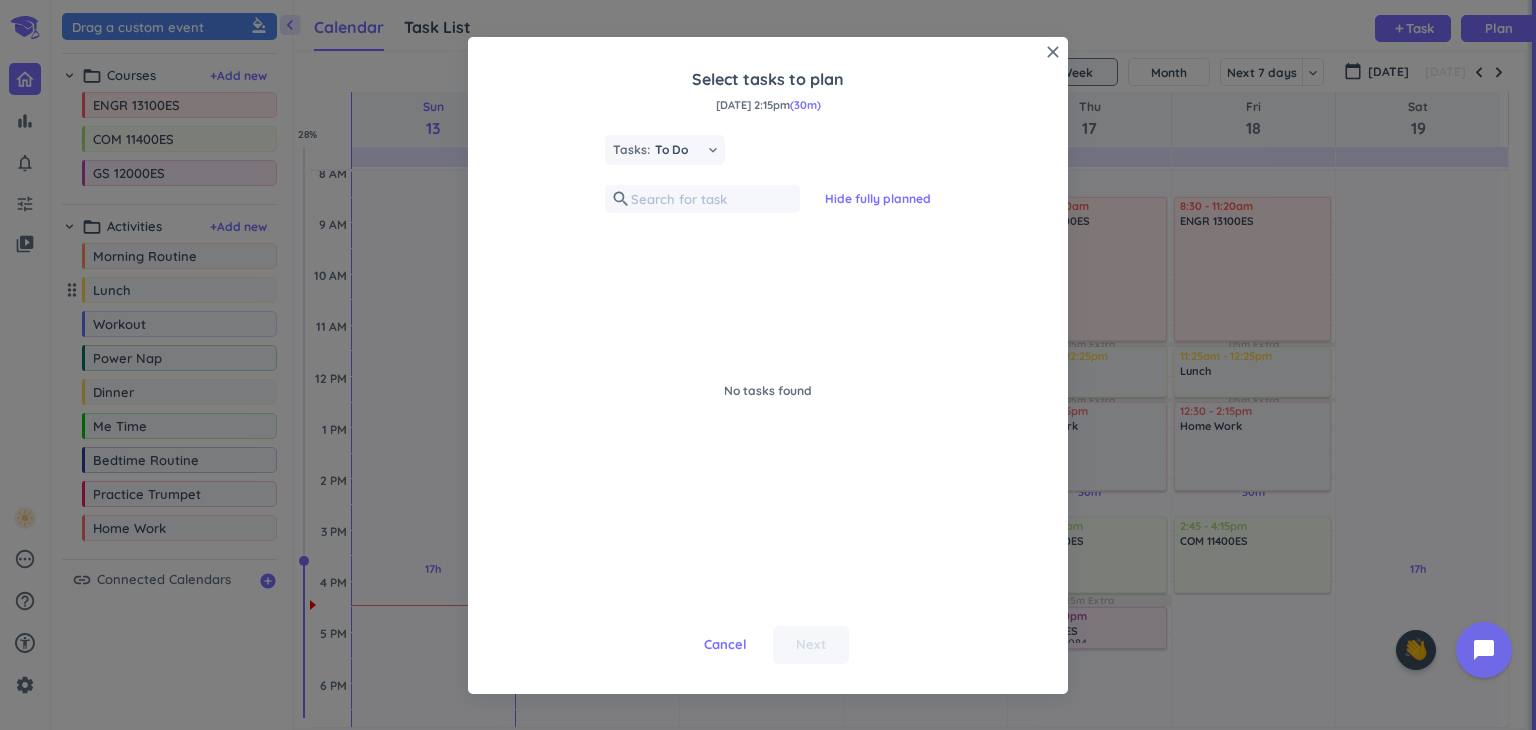 click on "close" at bounding box center (1053, 52) 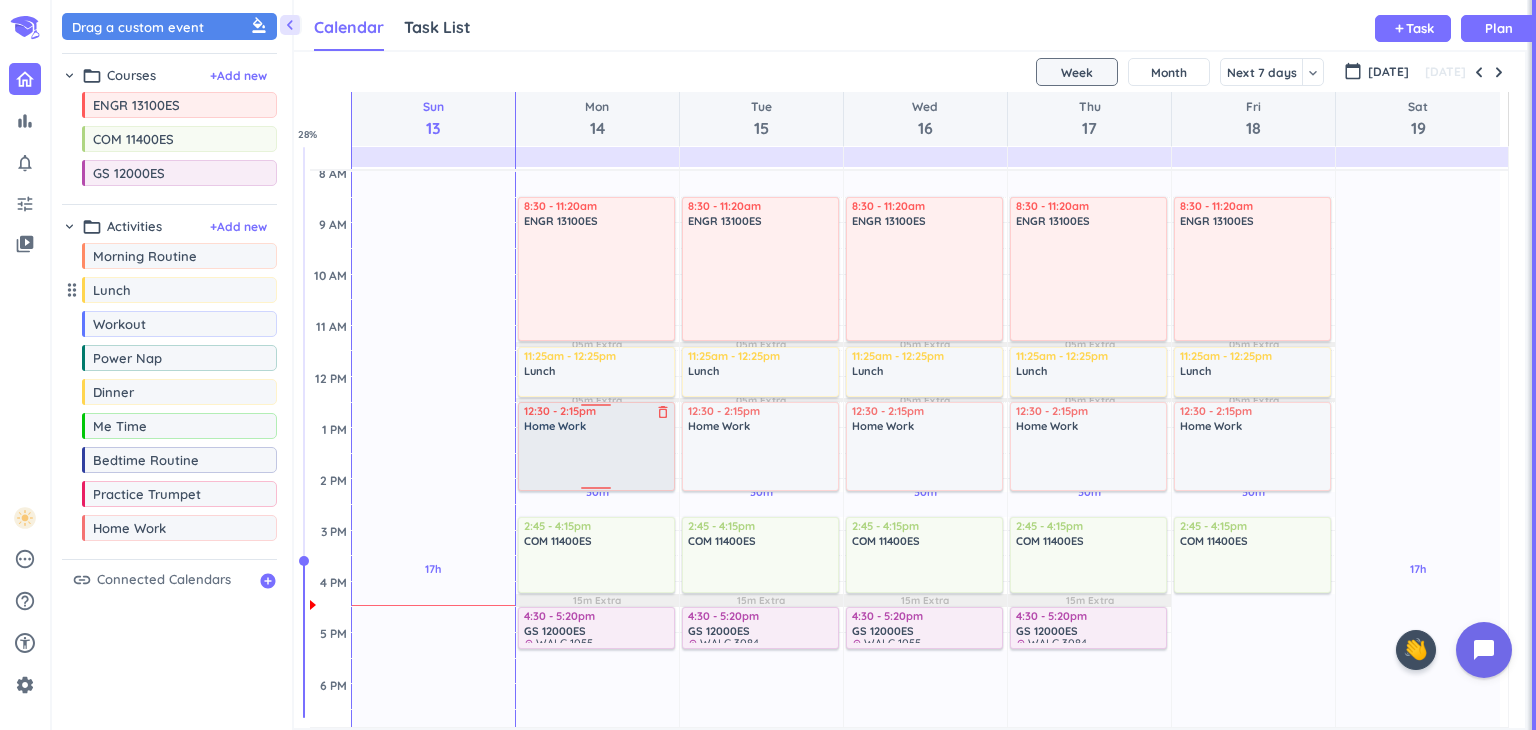 click on "delete_outline" at bounding box center (663, 412) 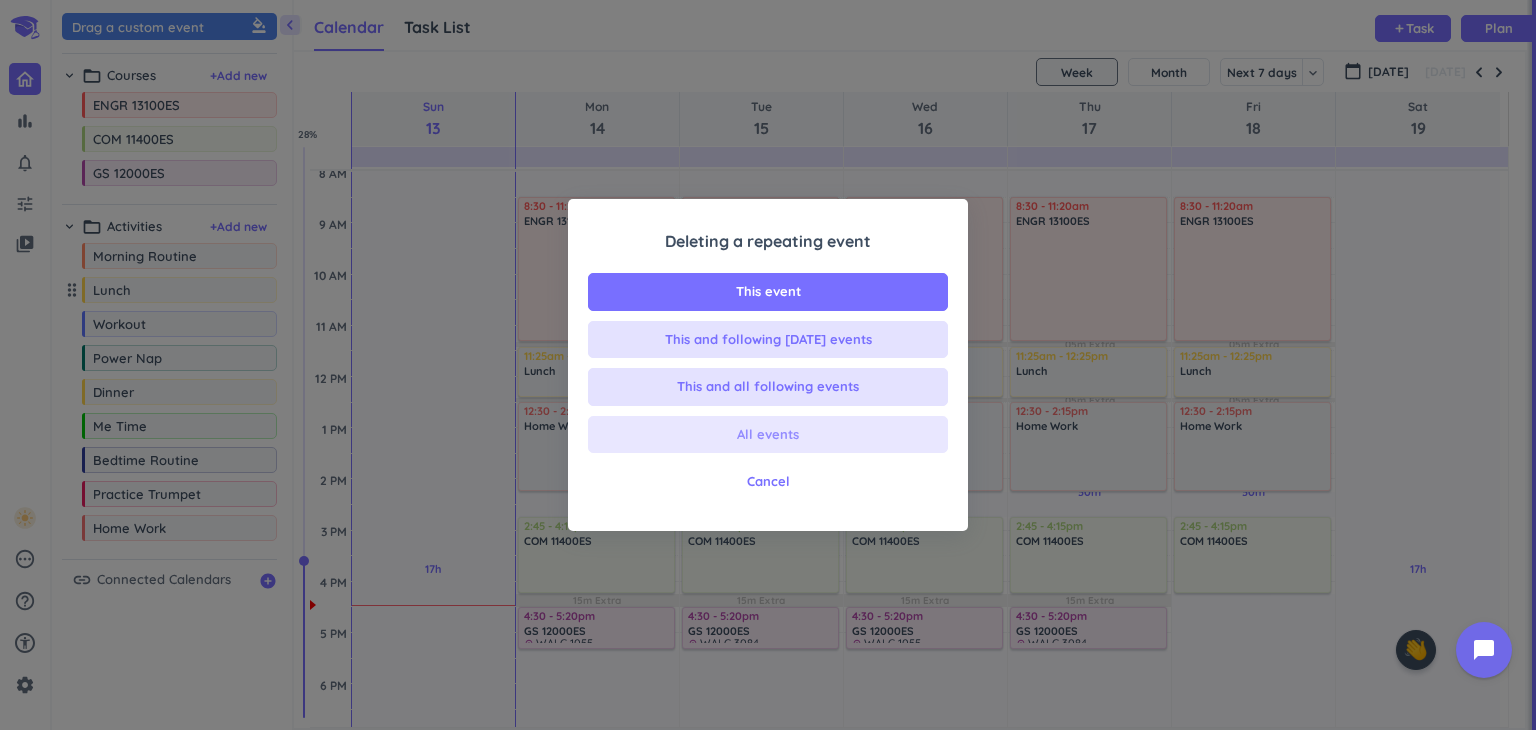 click on "All events" at bounding box center [768, 435] 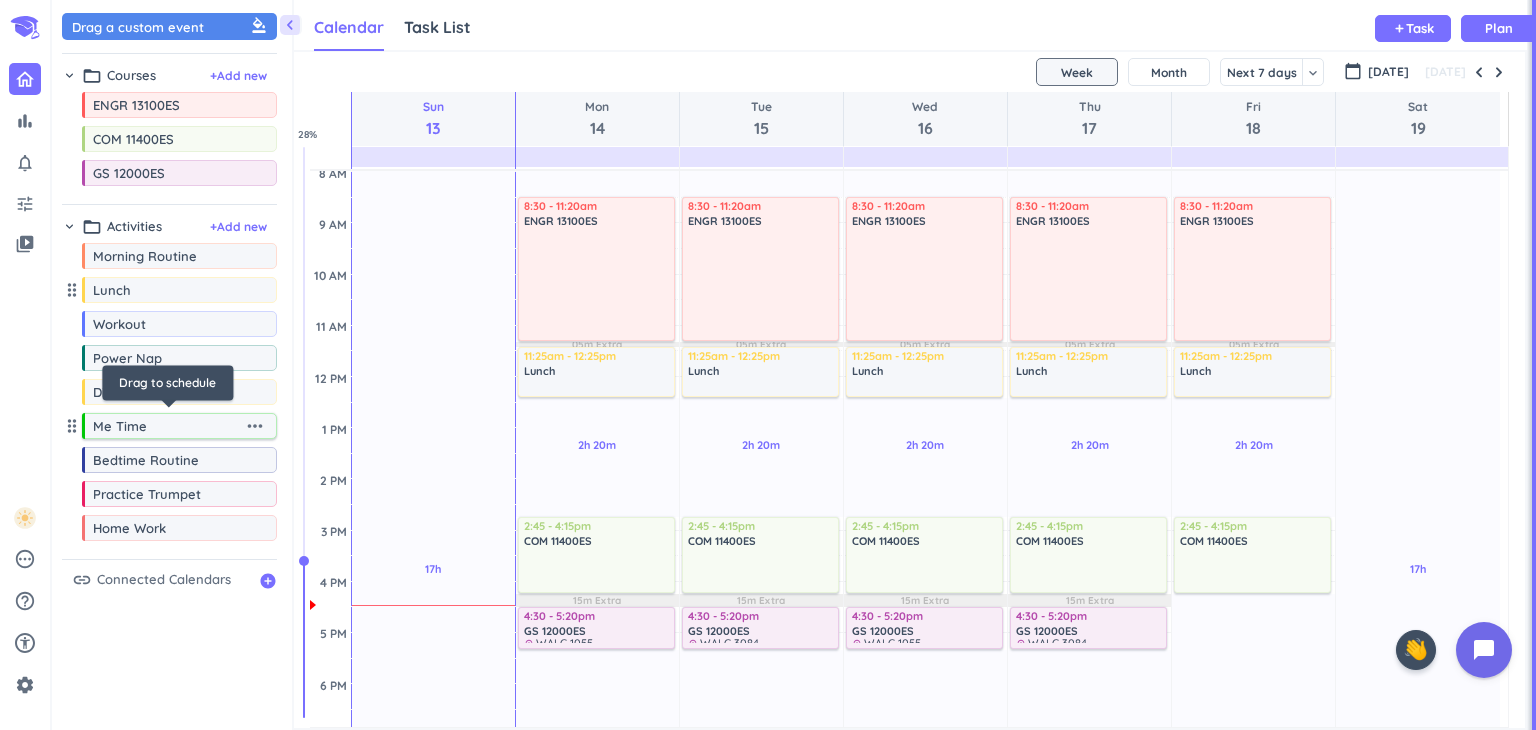 click on "Me Time" at bounding box center [168, 426] 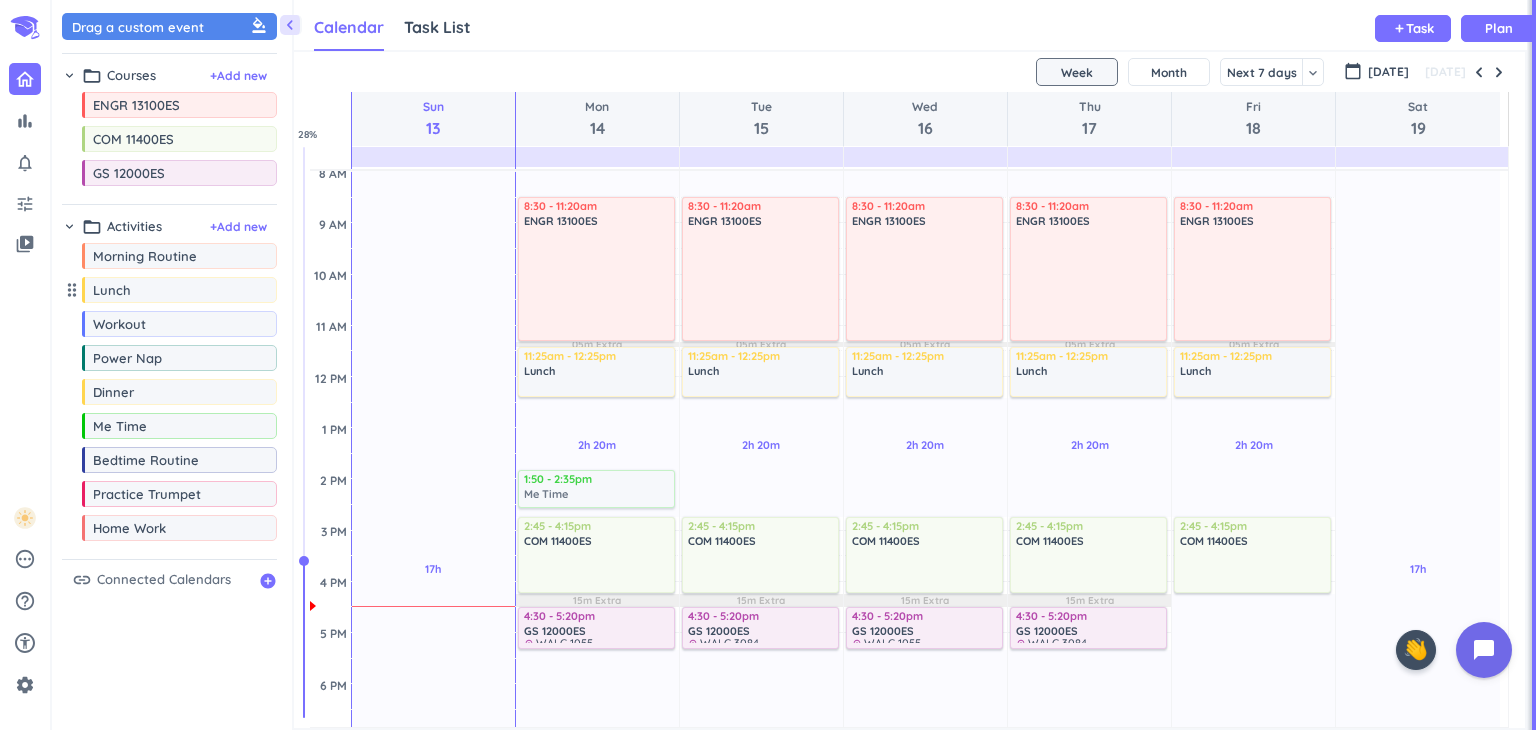 drag, startPoint x: 157, startPoint y: 422, endPoint x: 570, endPoint y: 474, distance: 416.26074 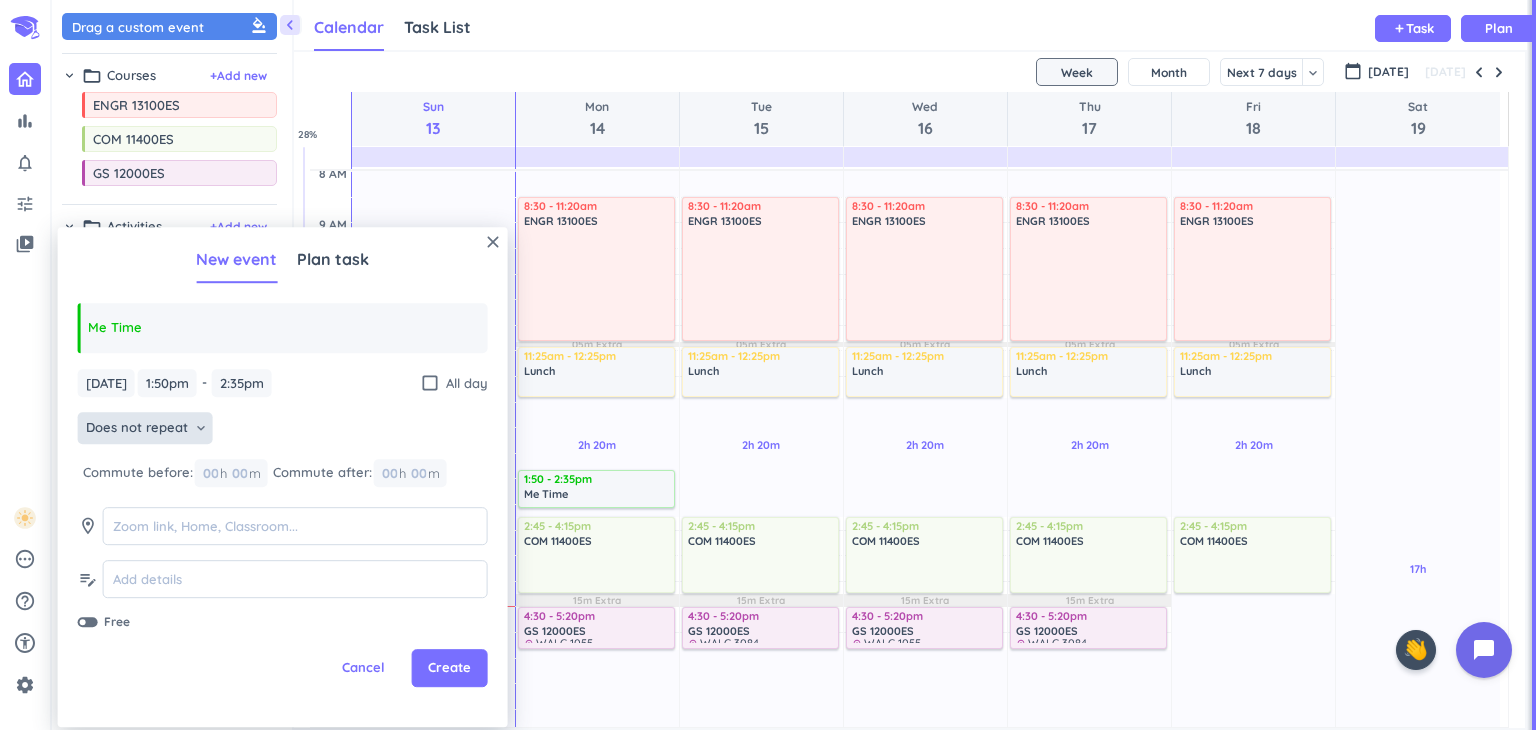 click on "Does not repeat" at bounding box center [137, 429] 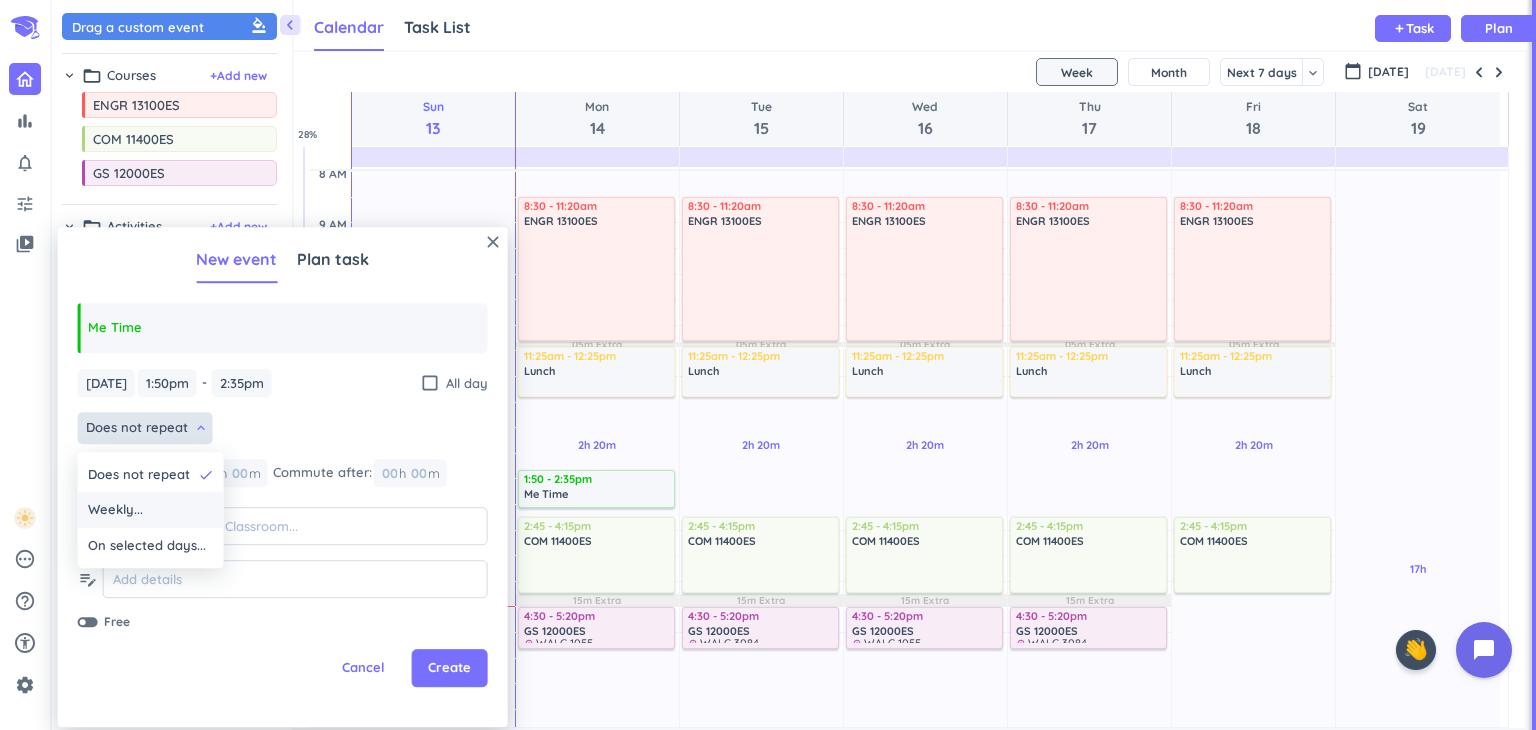 click on "Weekly..." at bounding box center (151, 511) 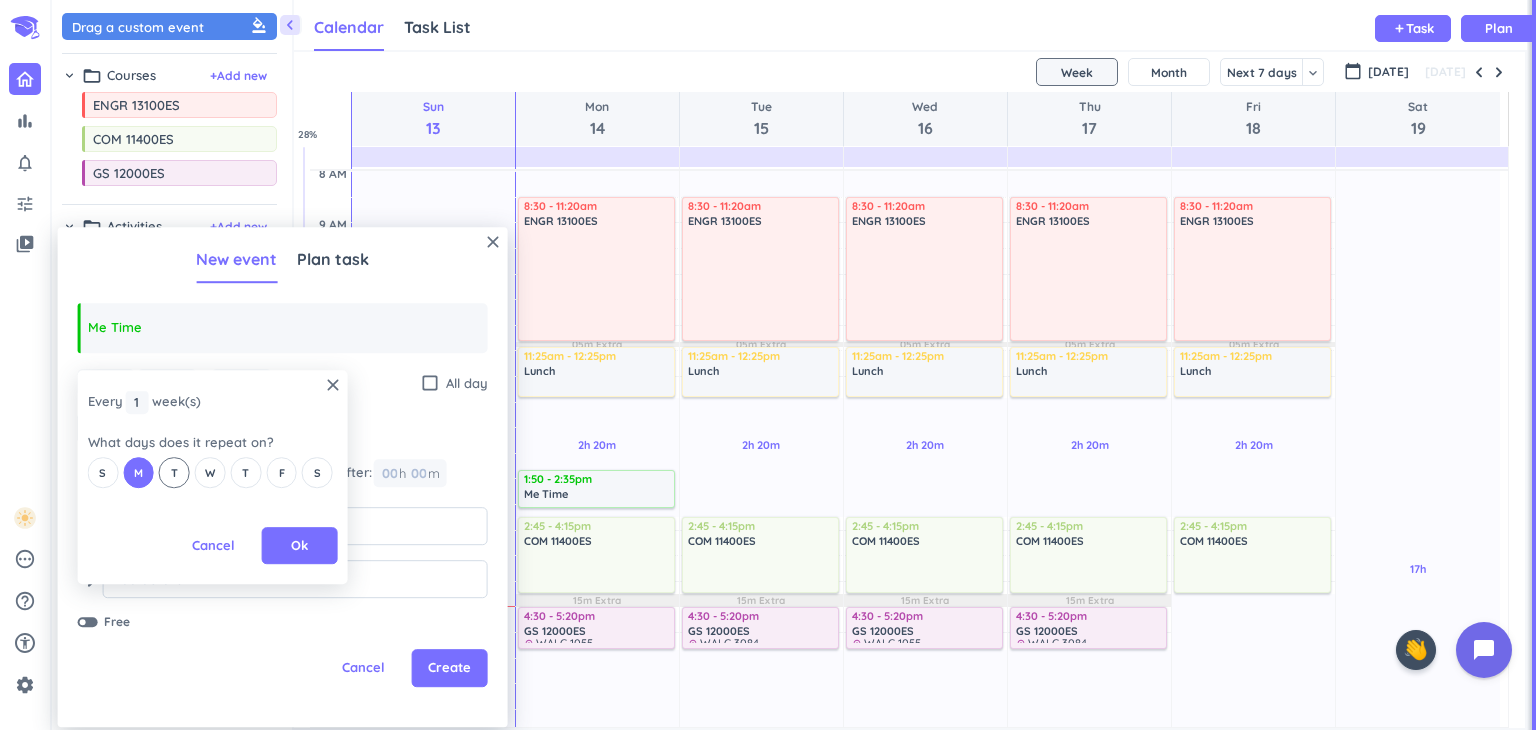 click on "T" at bounding box center (174, 473) 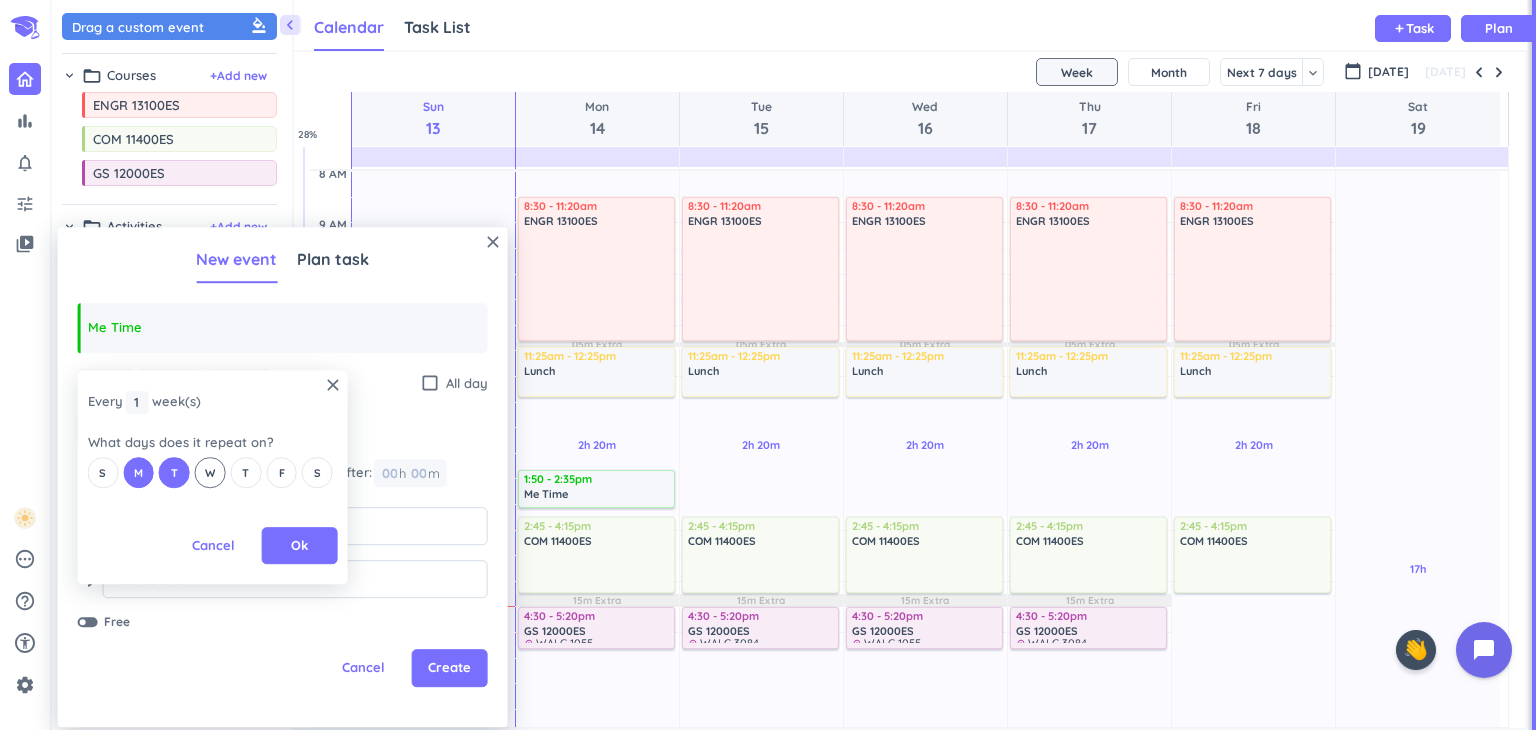 click on "W" at bounding box center [210, 472] 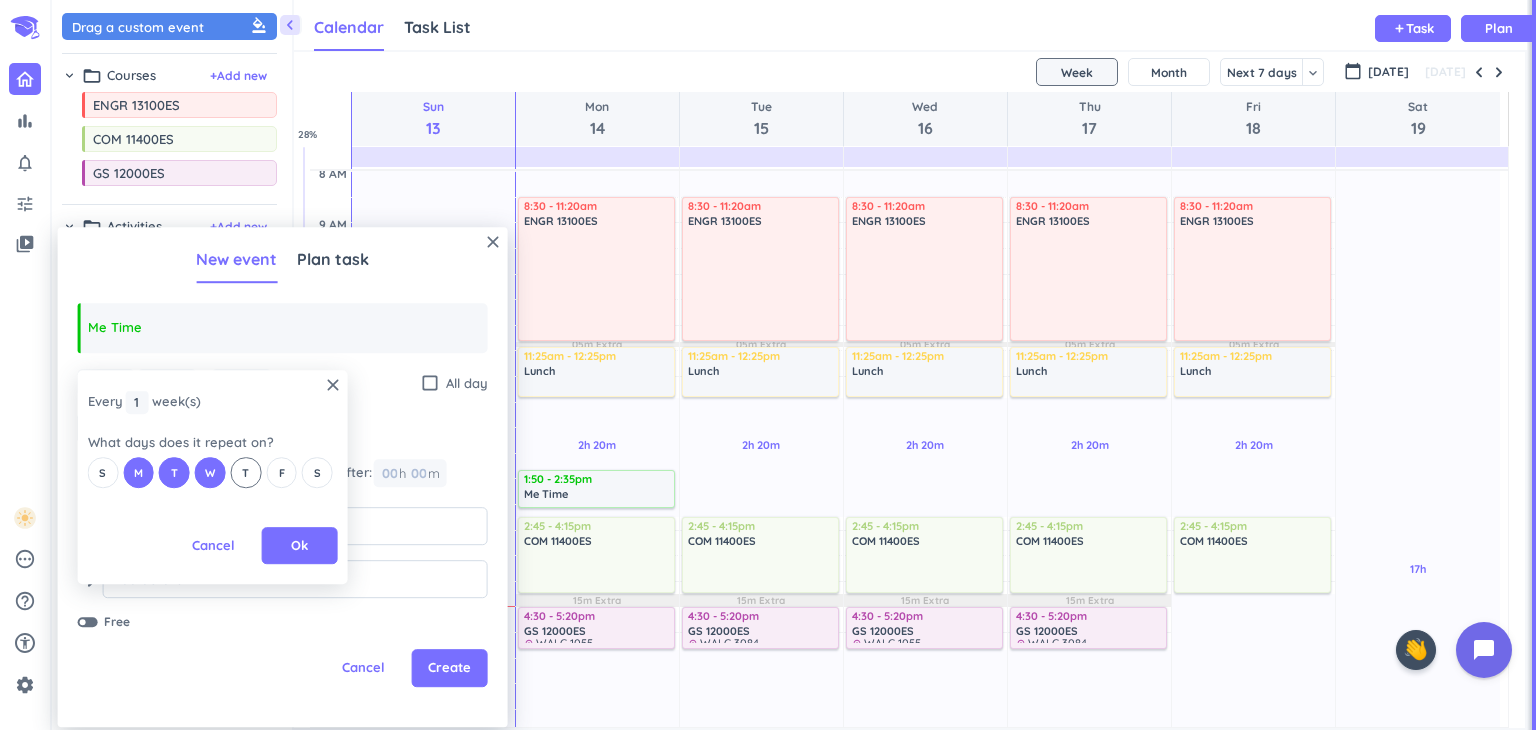 click on "T" at bounding box center [245, 473] 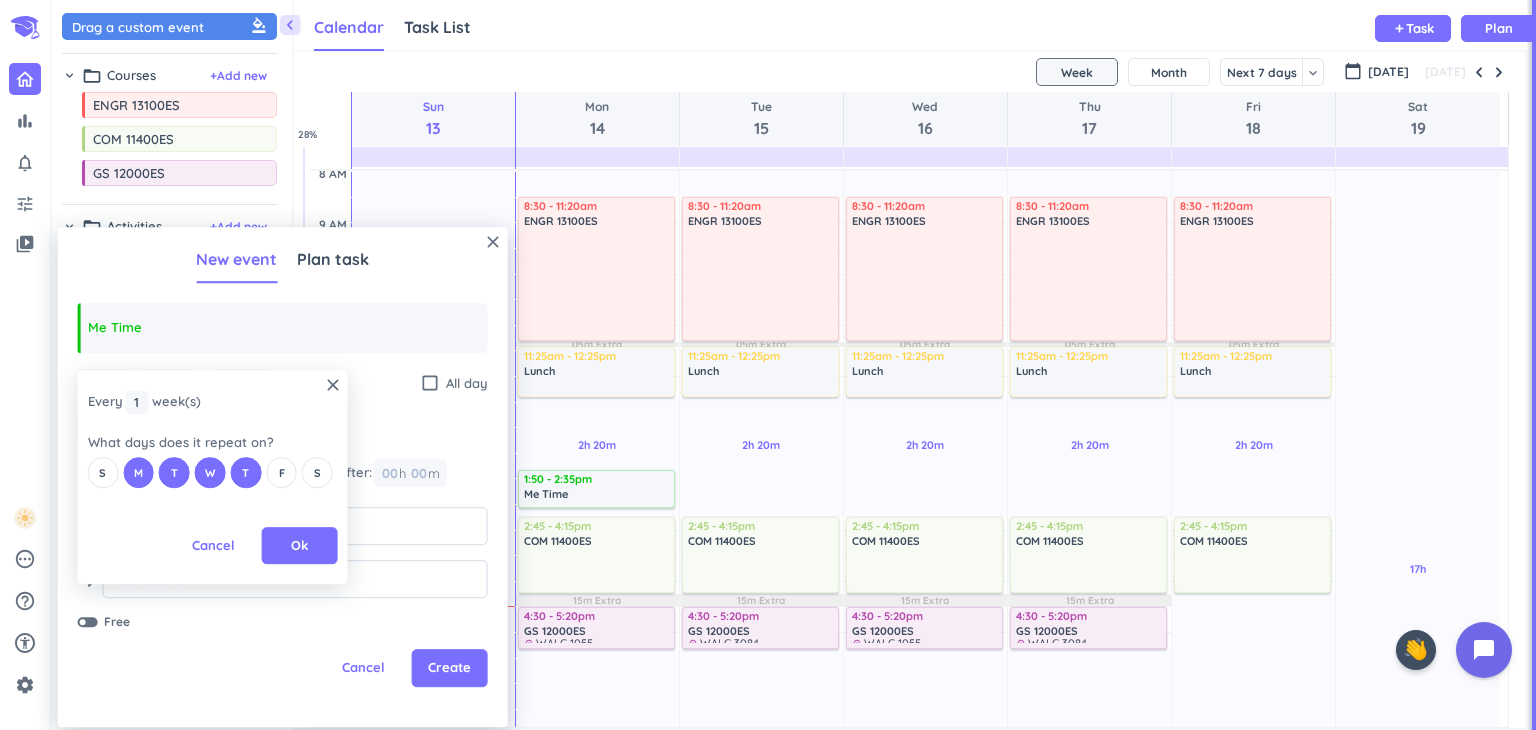 click on "S M T W T F S" at bounding box center (213, 472) 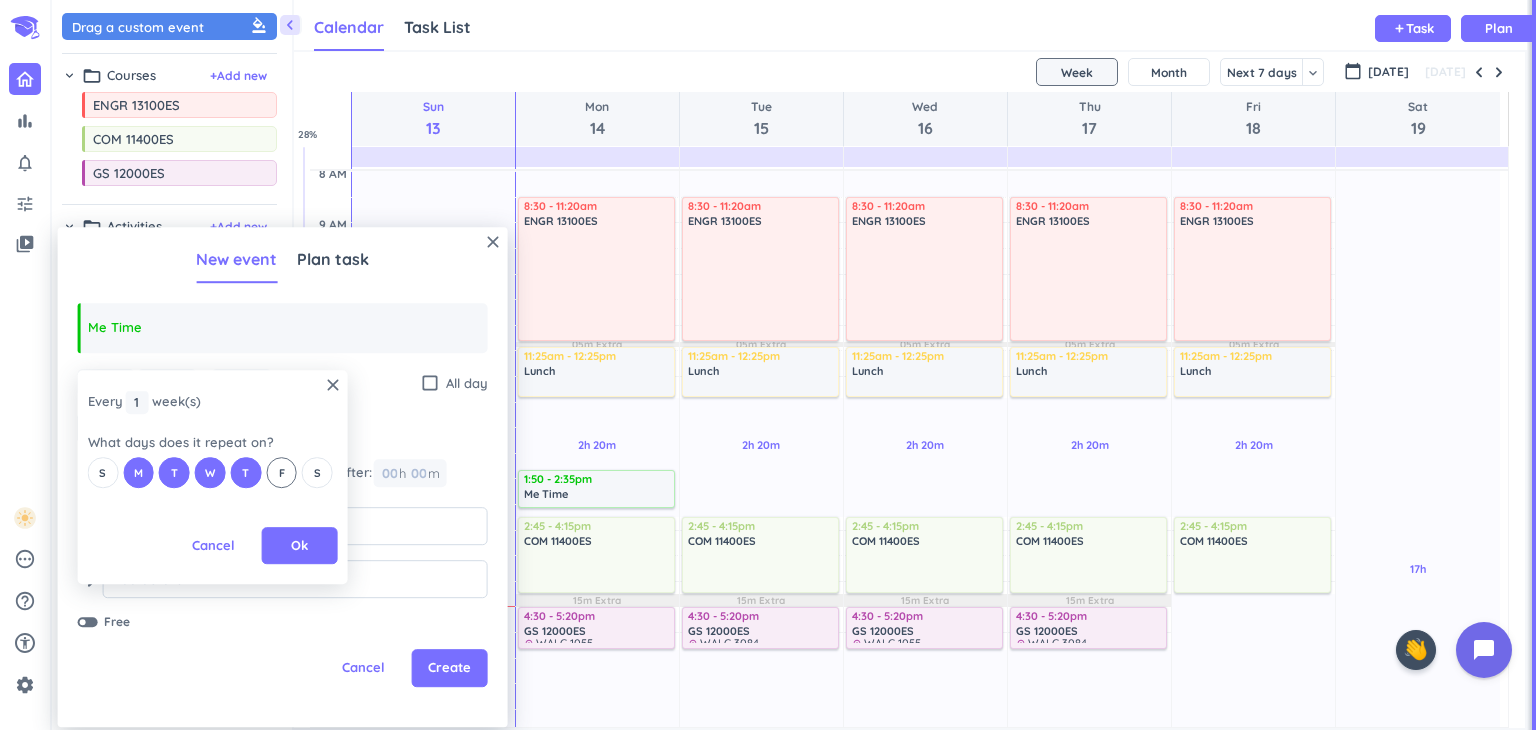click on "F" at bounding box center (281, 472) 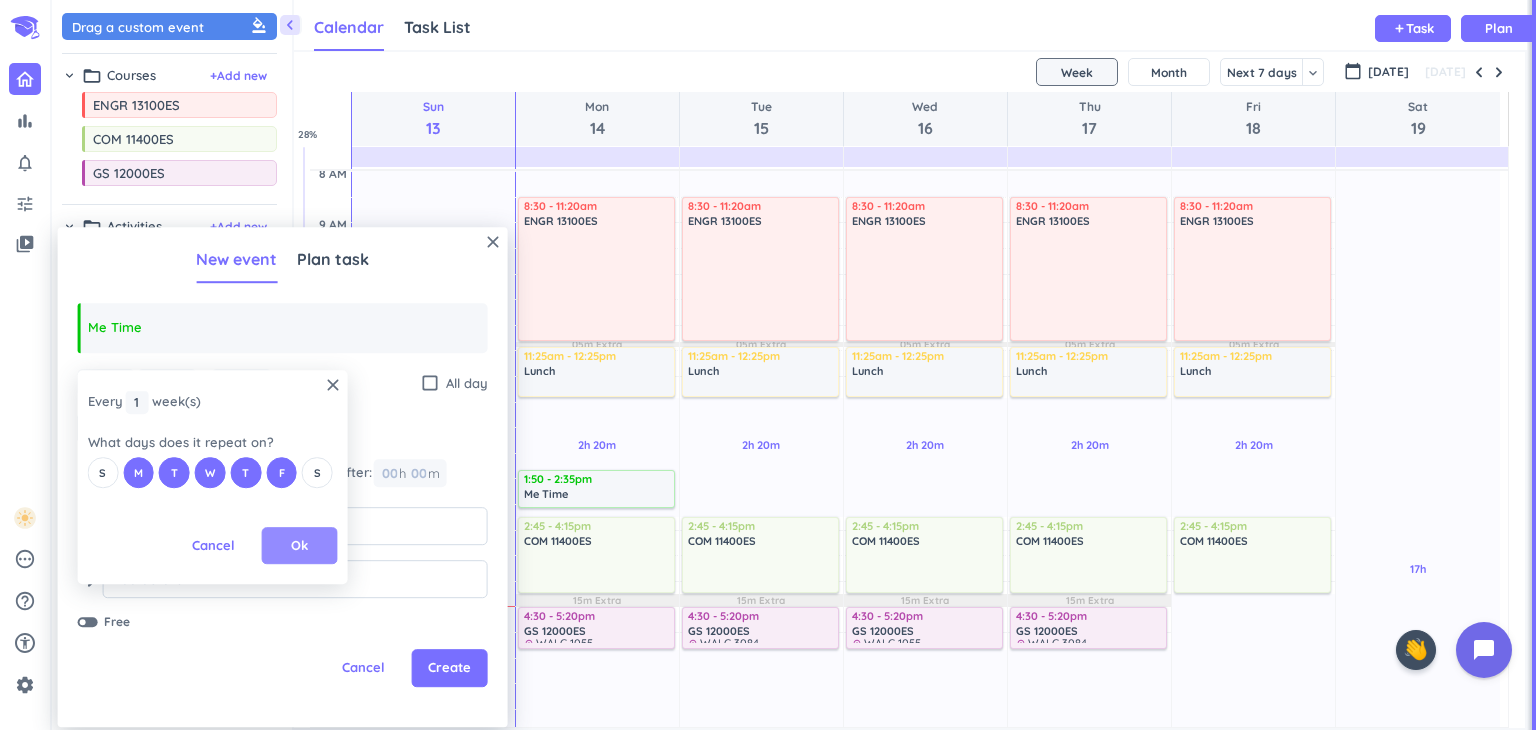 click on "Ok" at bounding box center [300, 546] 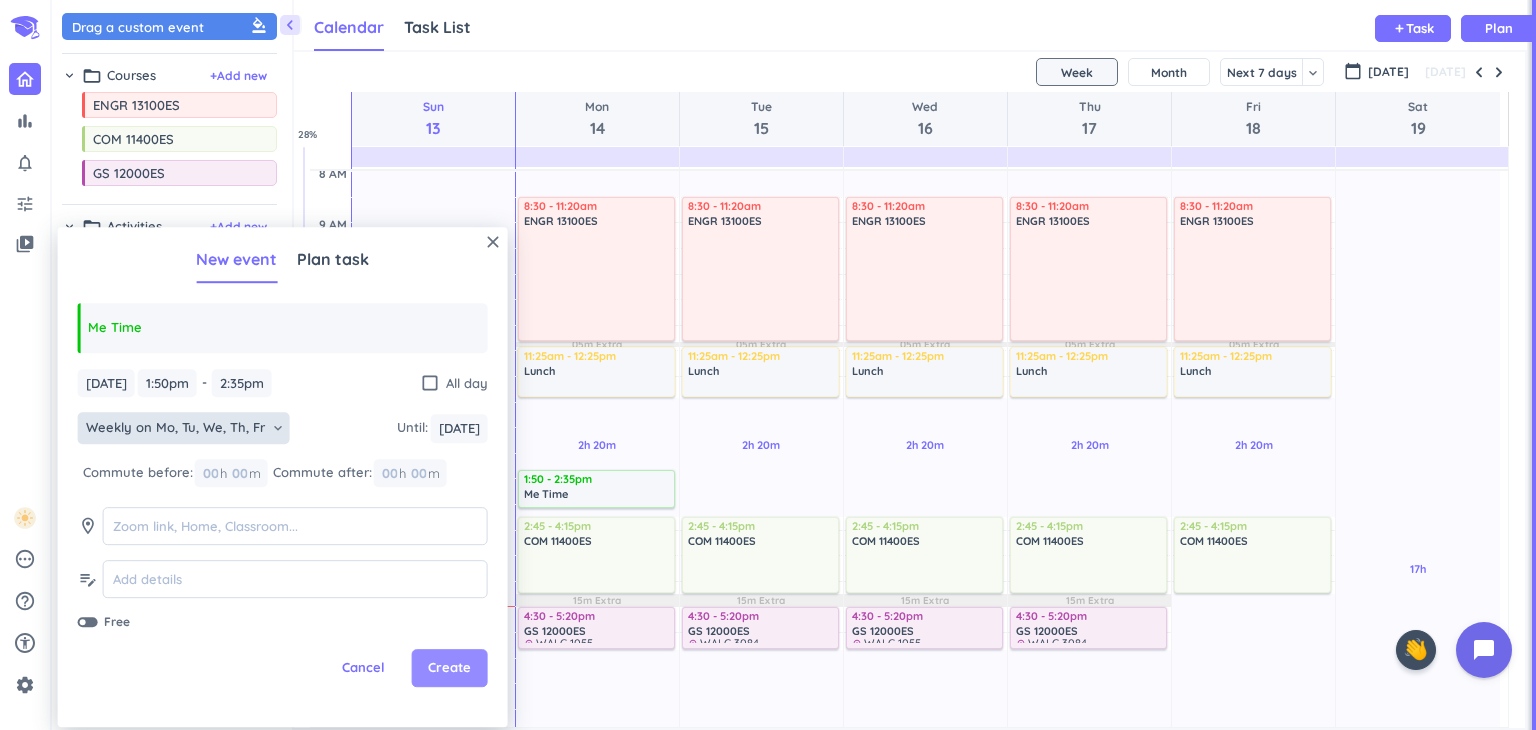 click on "Create" at bounding box center (449, 669) 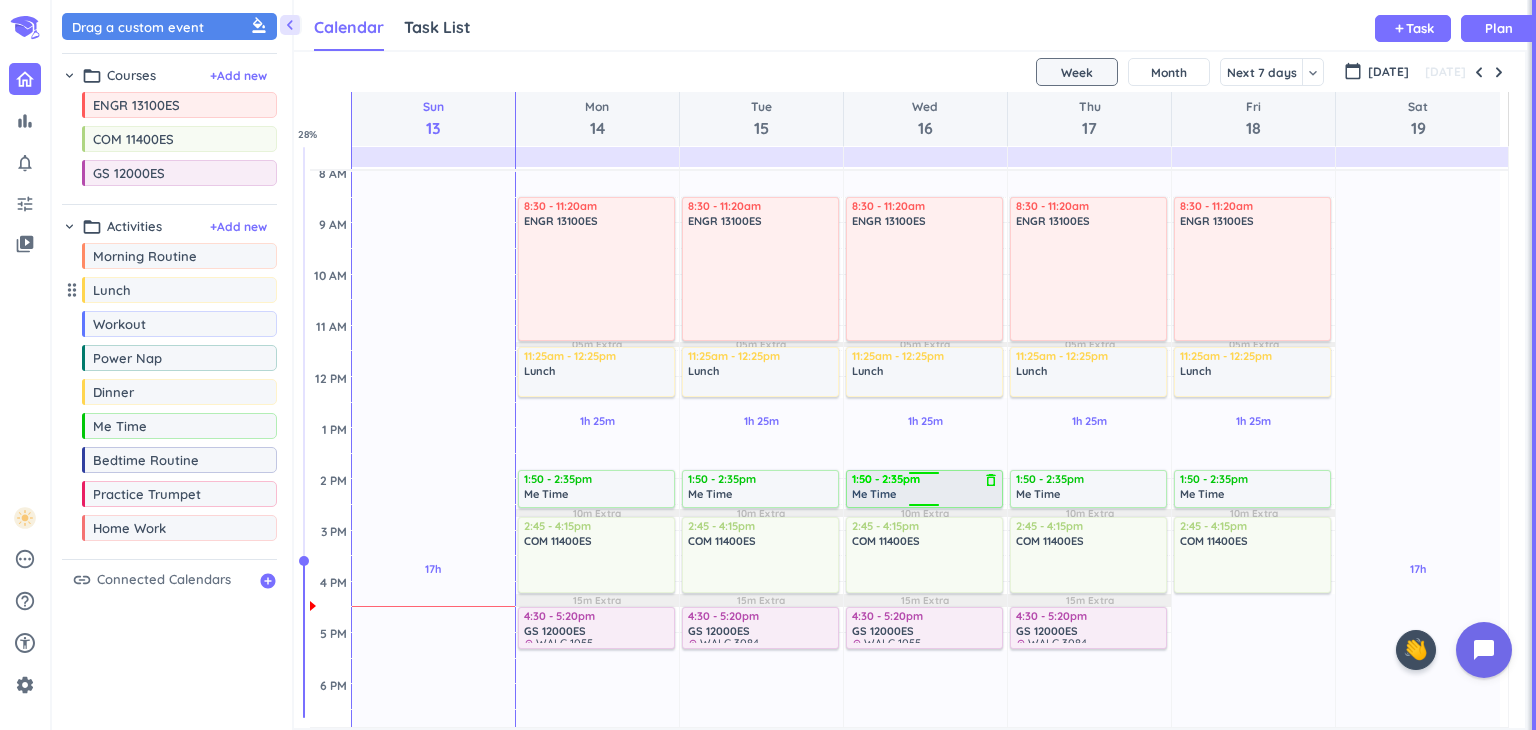 scroll, scrollTop: 504, scrollLeft: 0, axis: vertical 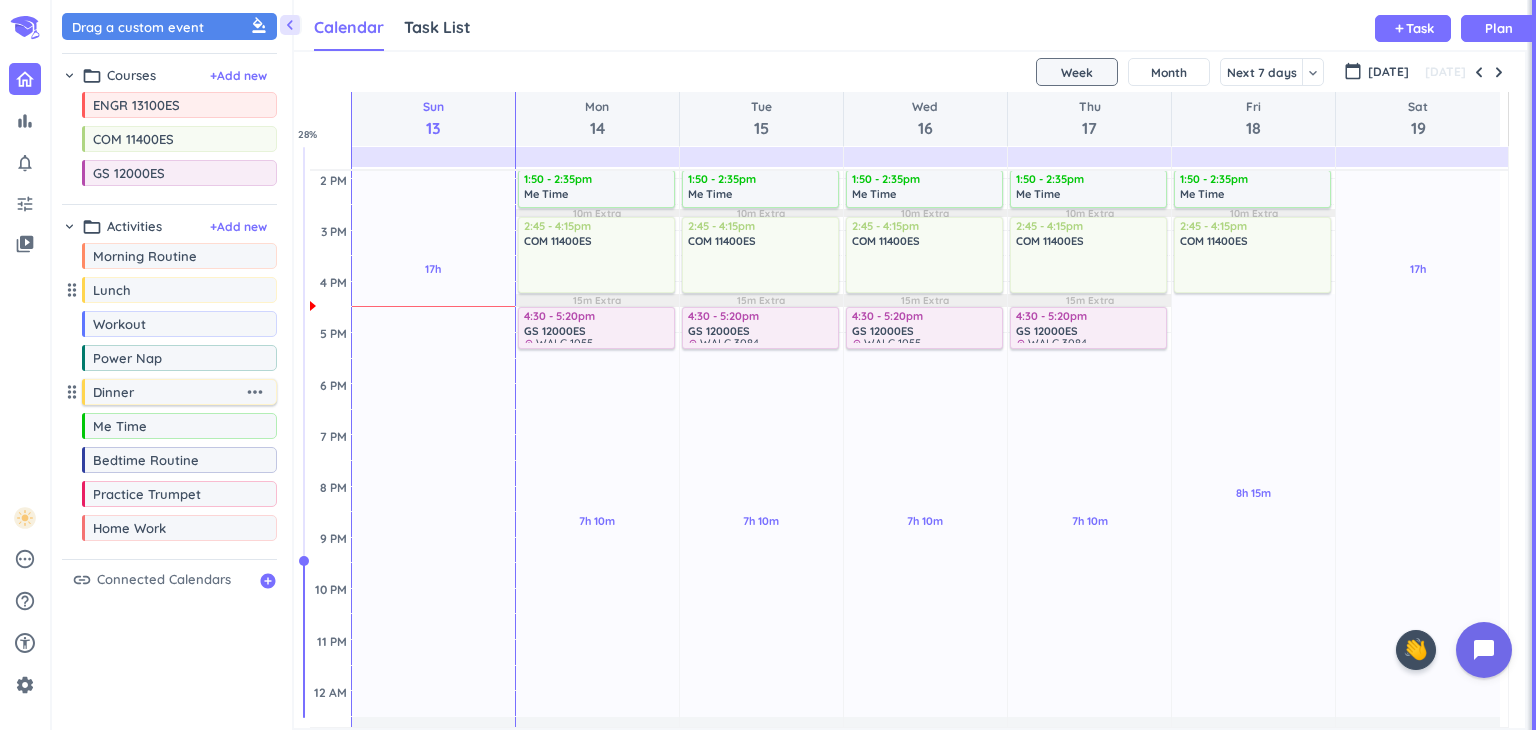 click on "Dinner" at bounding box center [168, 392] 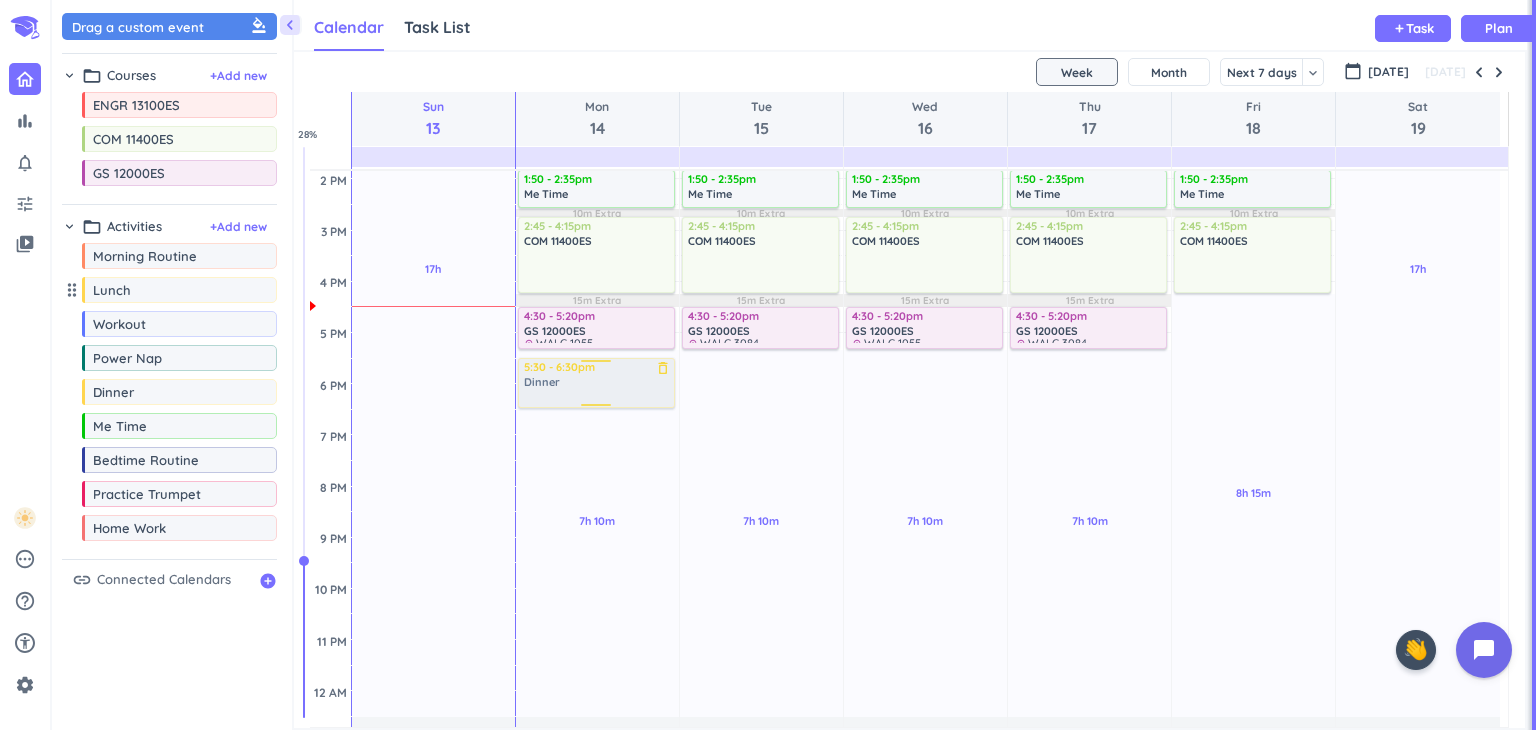 drag, startPoint x: 165, startPoint y: 389, endPoint x: 591, endPoint y: 359, distance: 427.05502 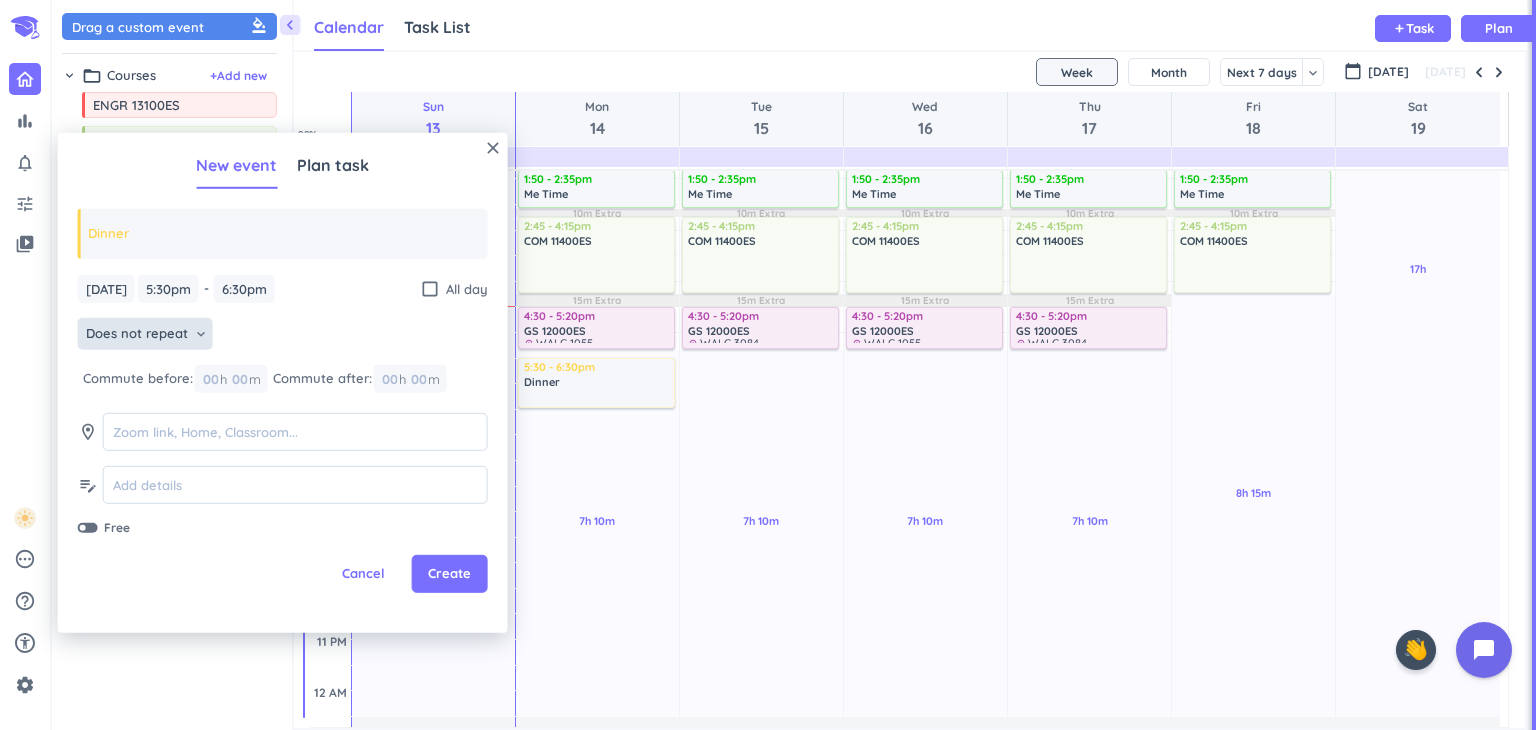 click on "Does not repeat keyboard_arrow_down" at bounding box center [145, 334] 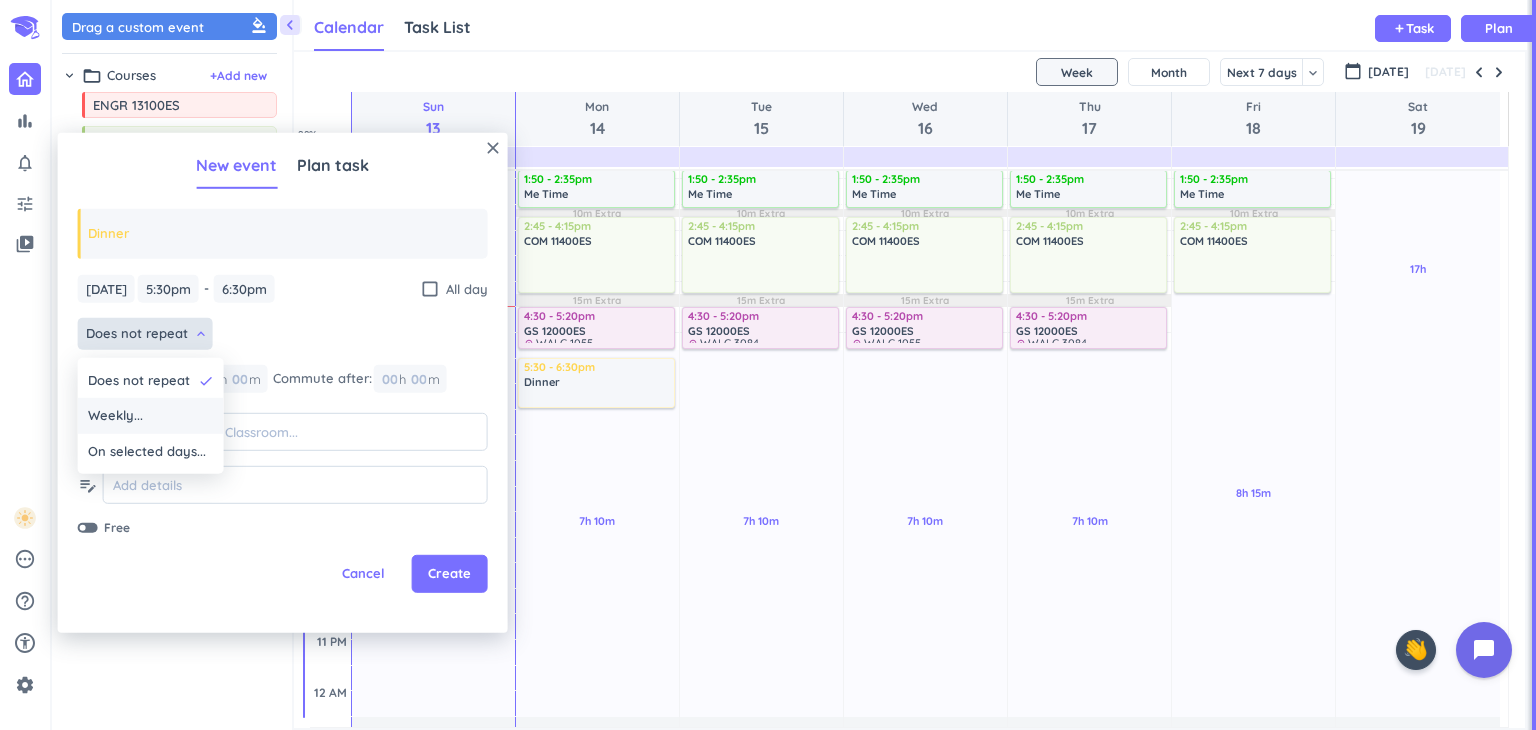click on "Weekly..." at bounding box center (151, 416) 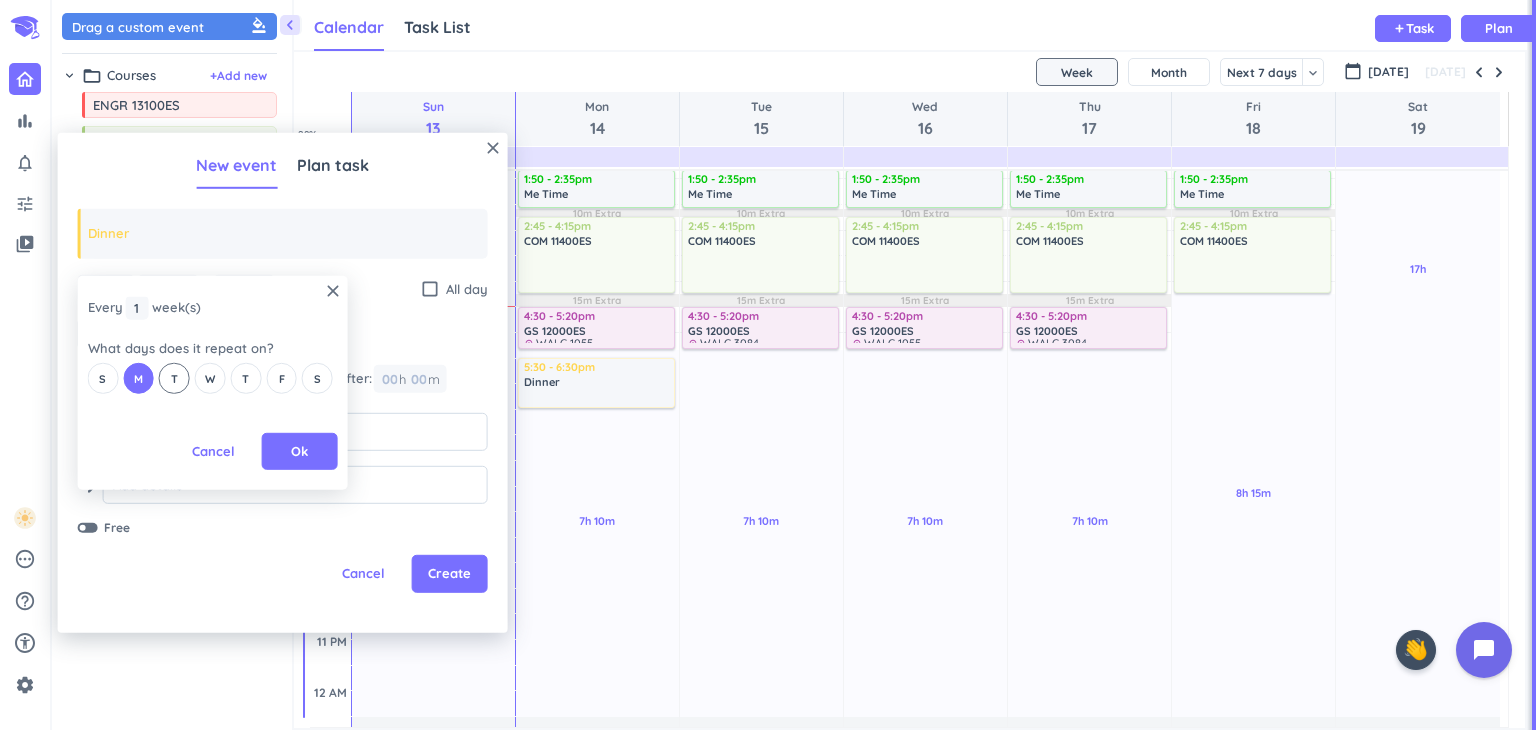 click on "T" at bounding box center [174, 378] 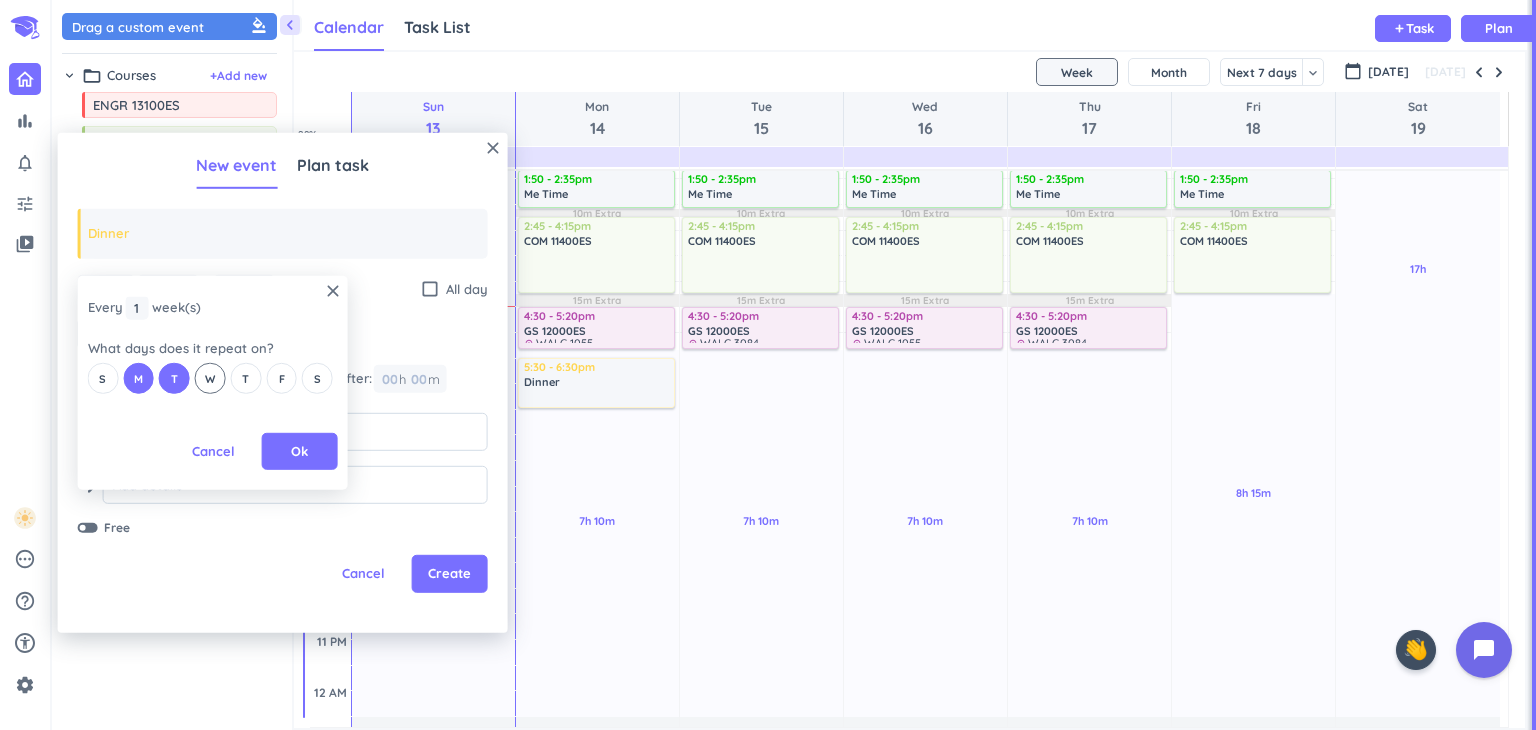 click on "S M T W T F S" at bounding box center (213, 378) 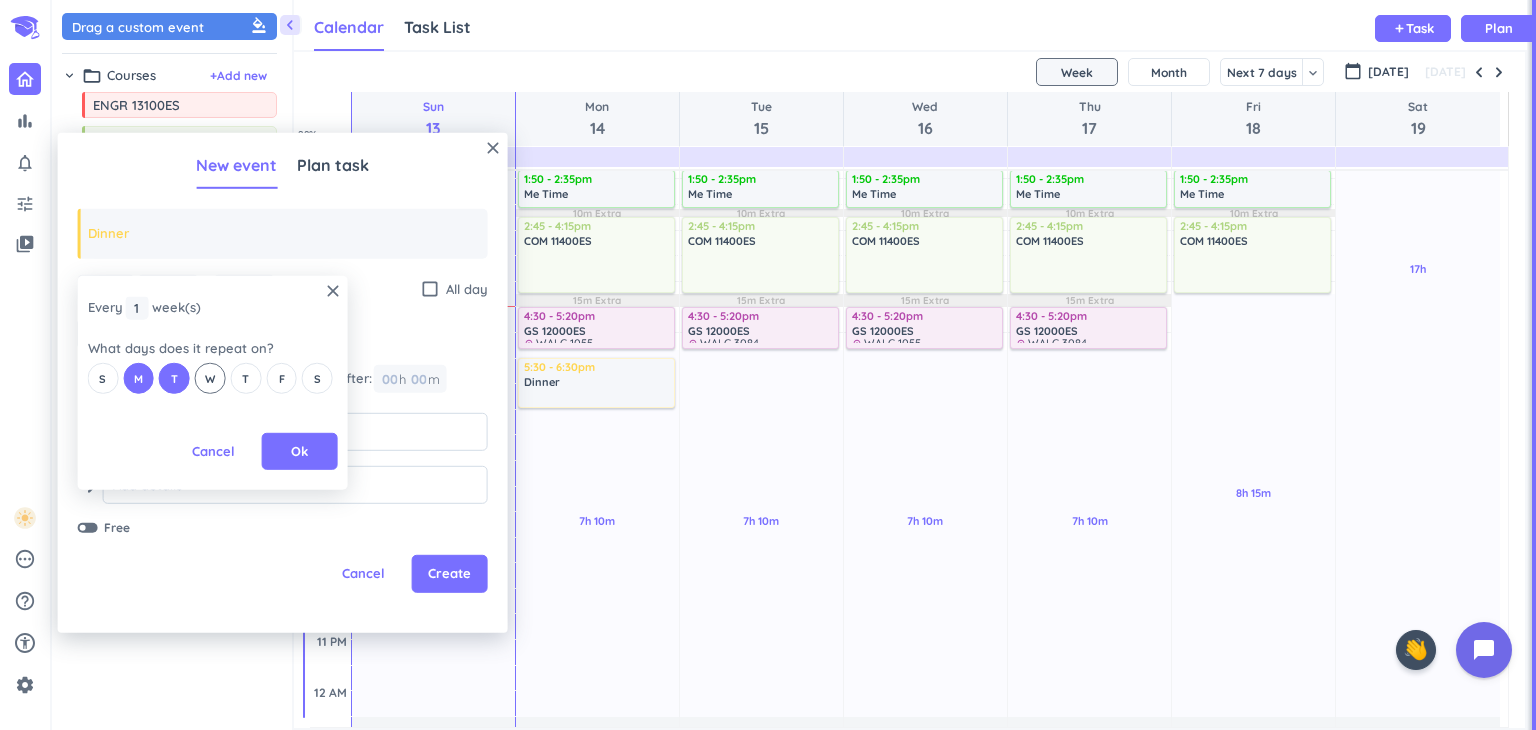 click on "W" at bounding box center [210, 378] 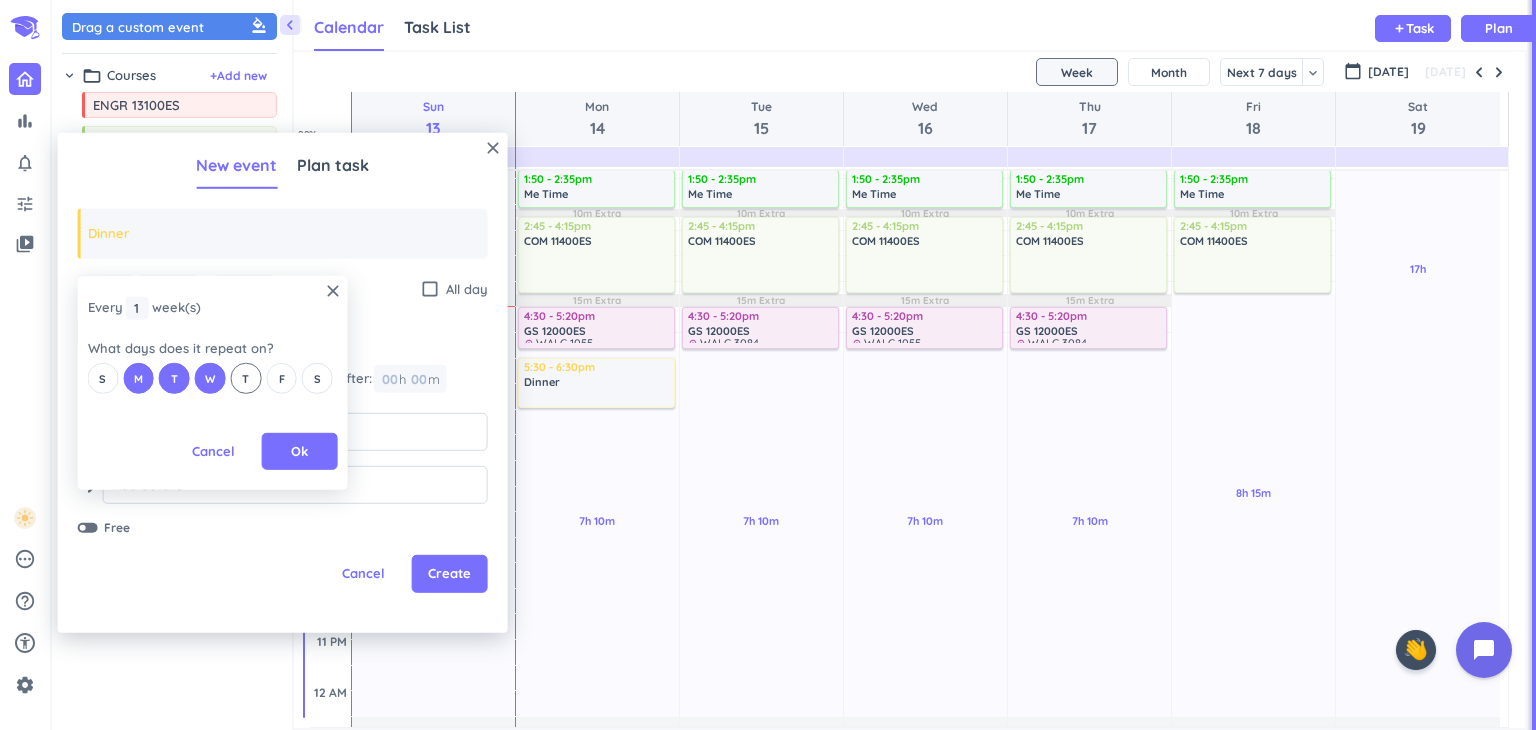 click on "T" at bounding box center (245, 378) 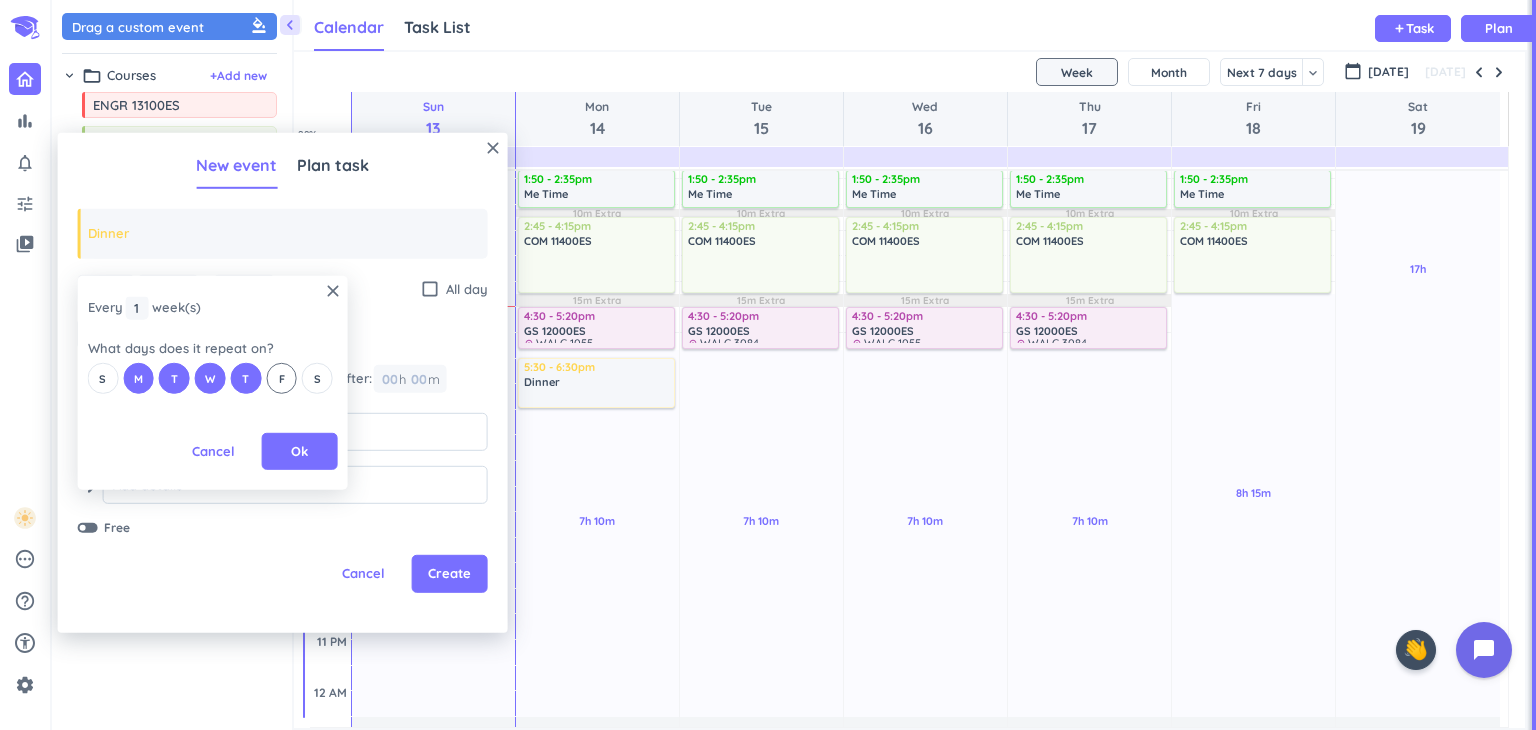 click on "F" at bounding box center [281, 378] 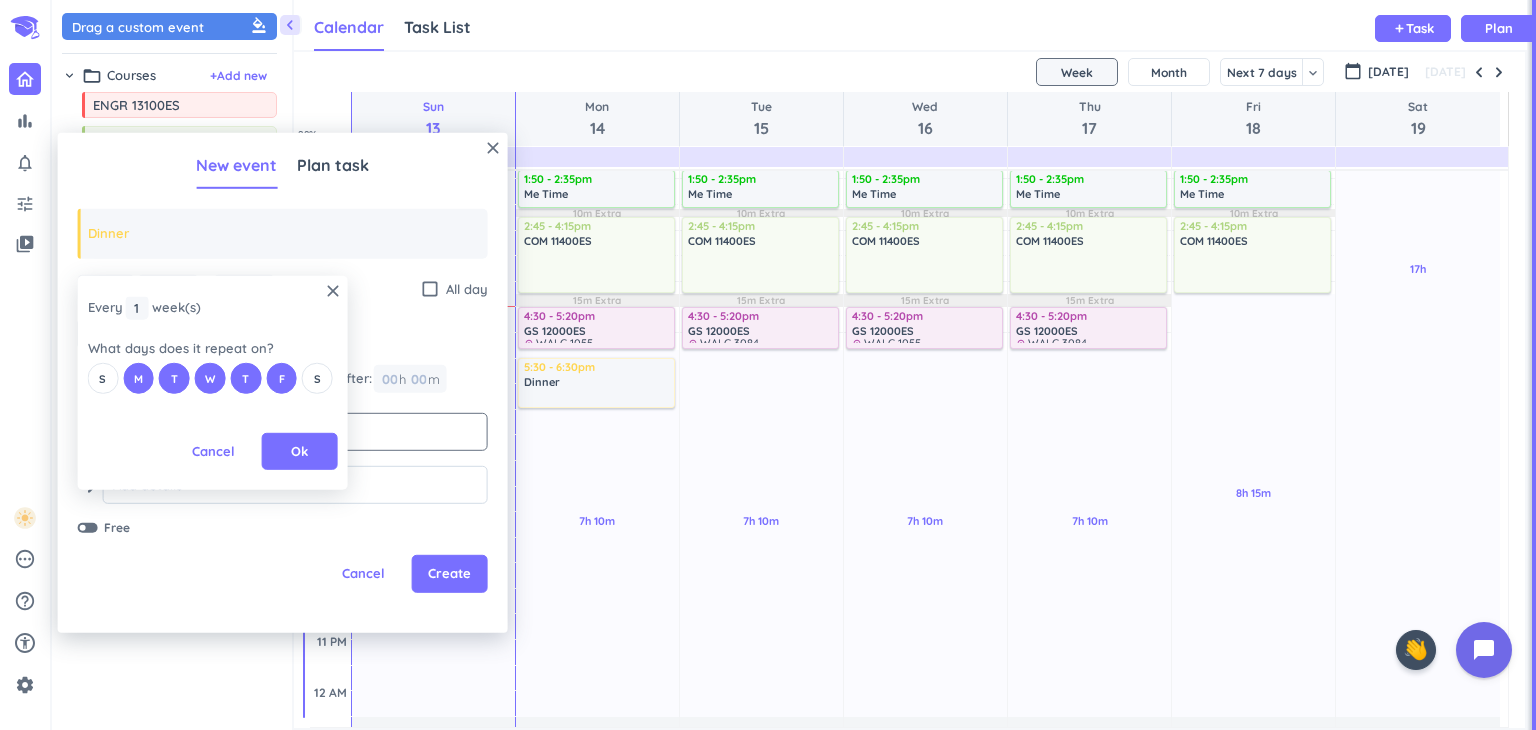 click on "Ok" at bounding box center (299, 452) 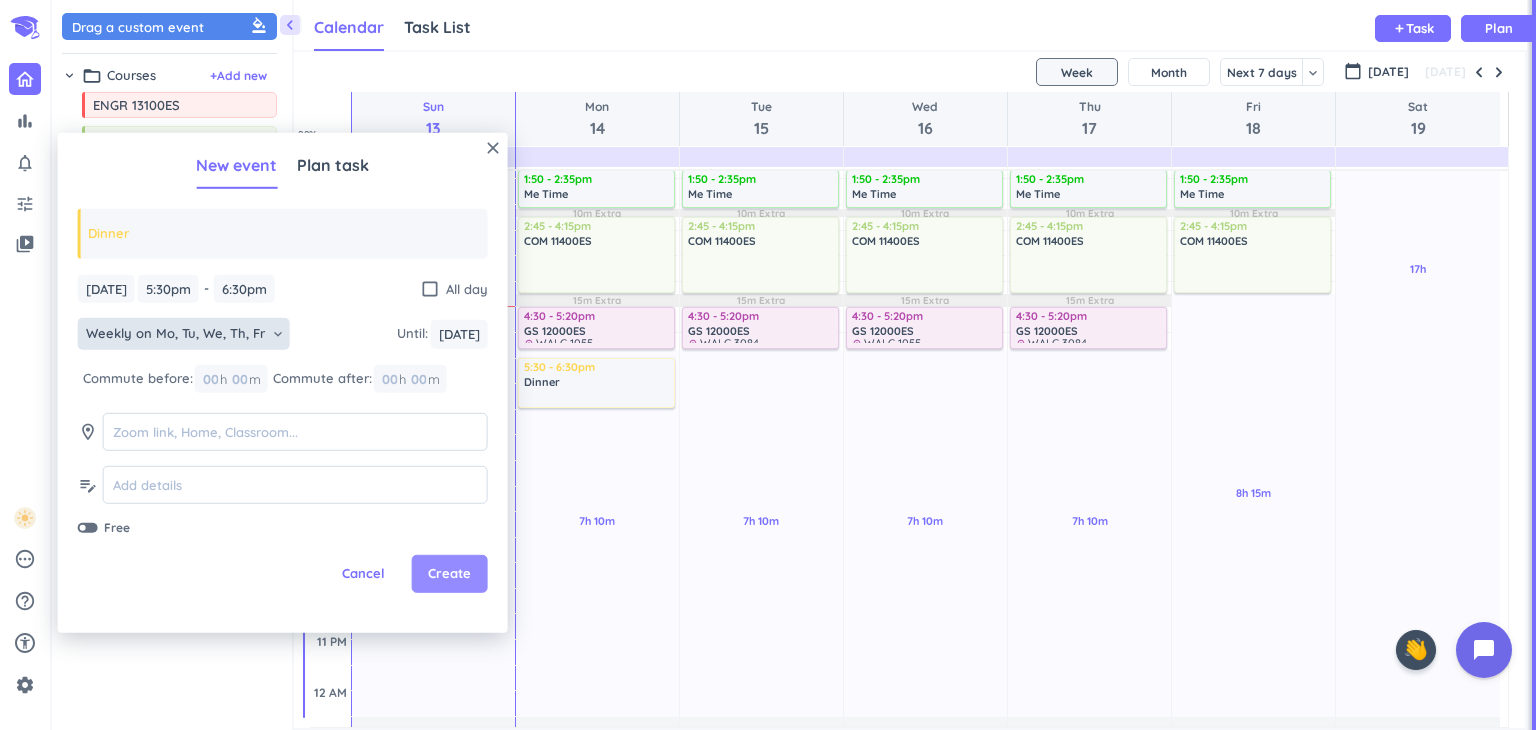 click on "Create" at bounding box center (449, 574) 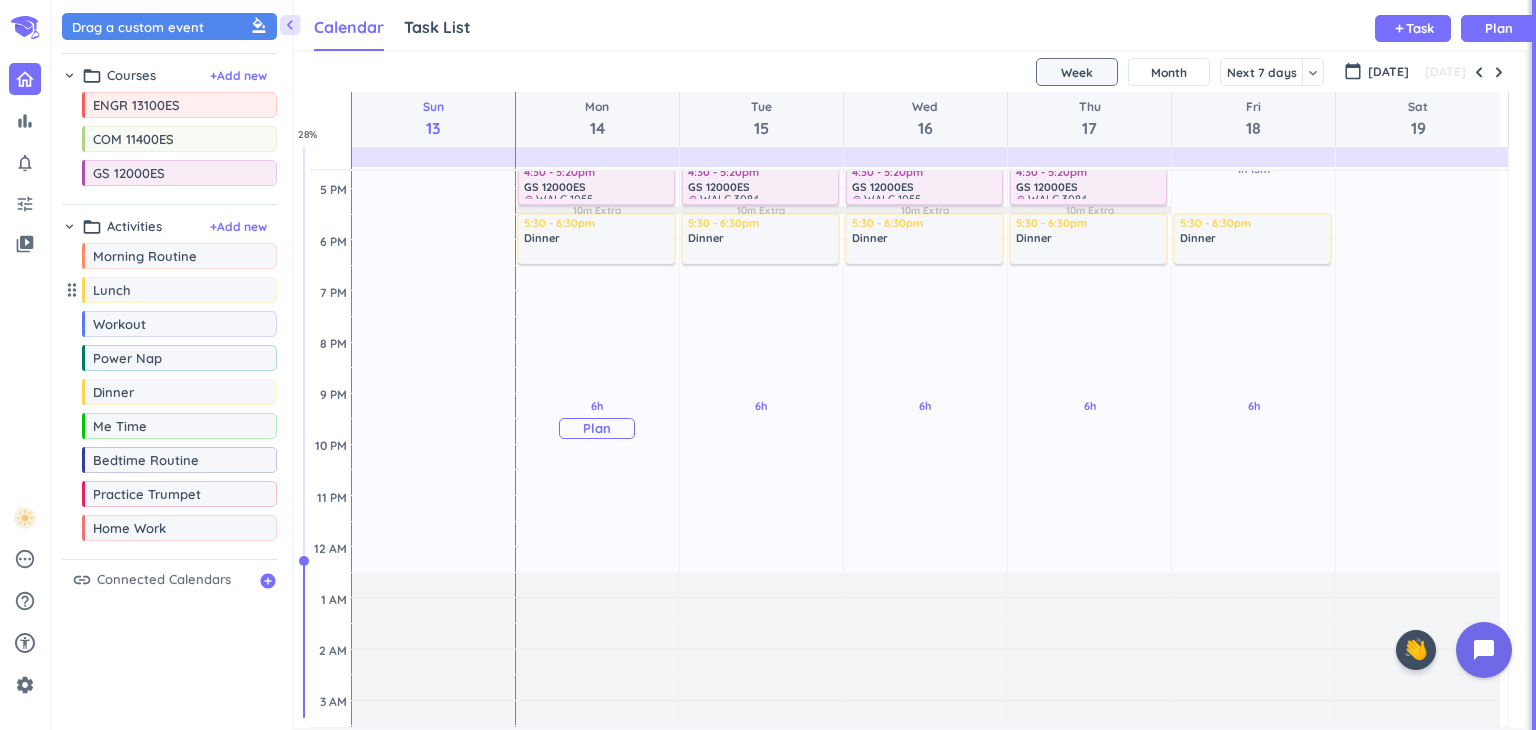 scroll, scrollTop: 672, scrollLeft: 0, axis: vertical 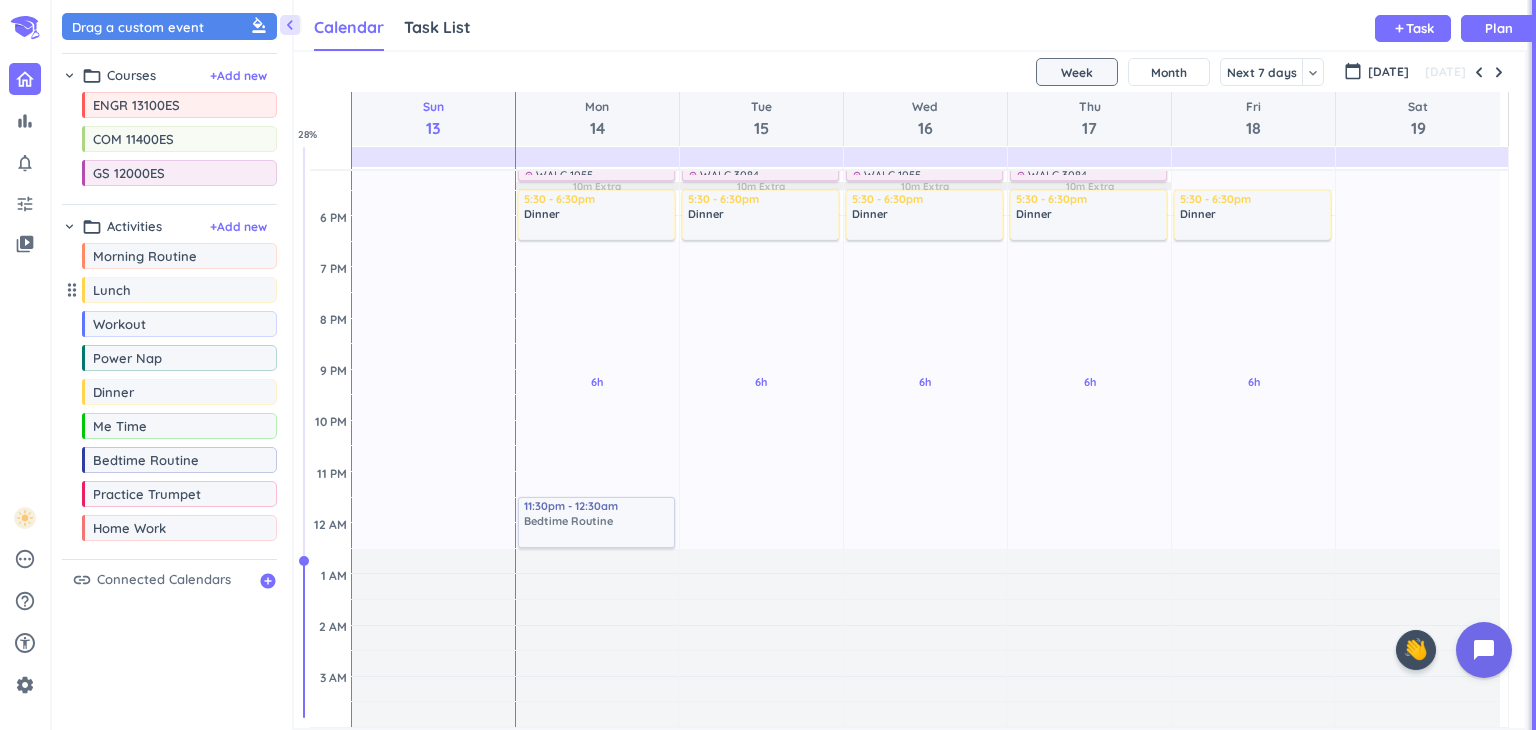 drag, startPoint x: 197, startPoint y: 461, endPoint x: 594, endPoint y: 501, distance: 399.01 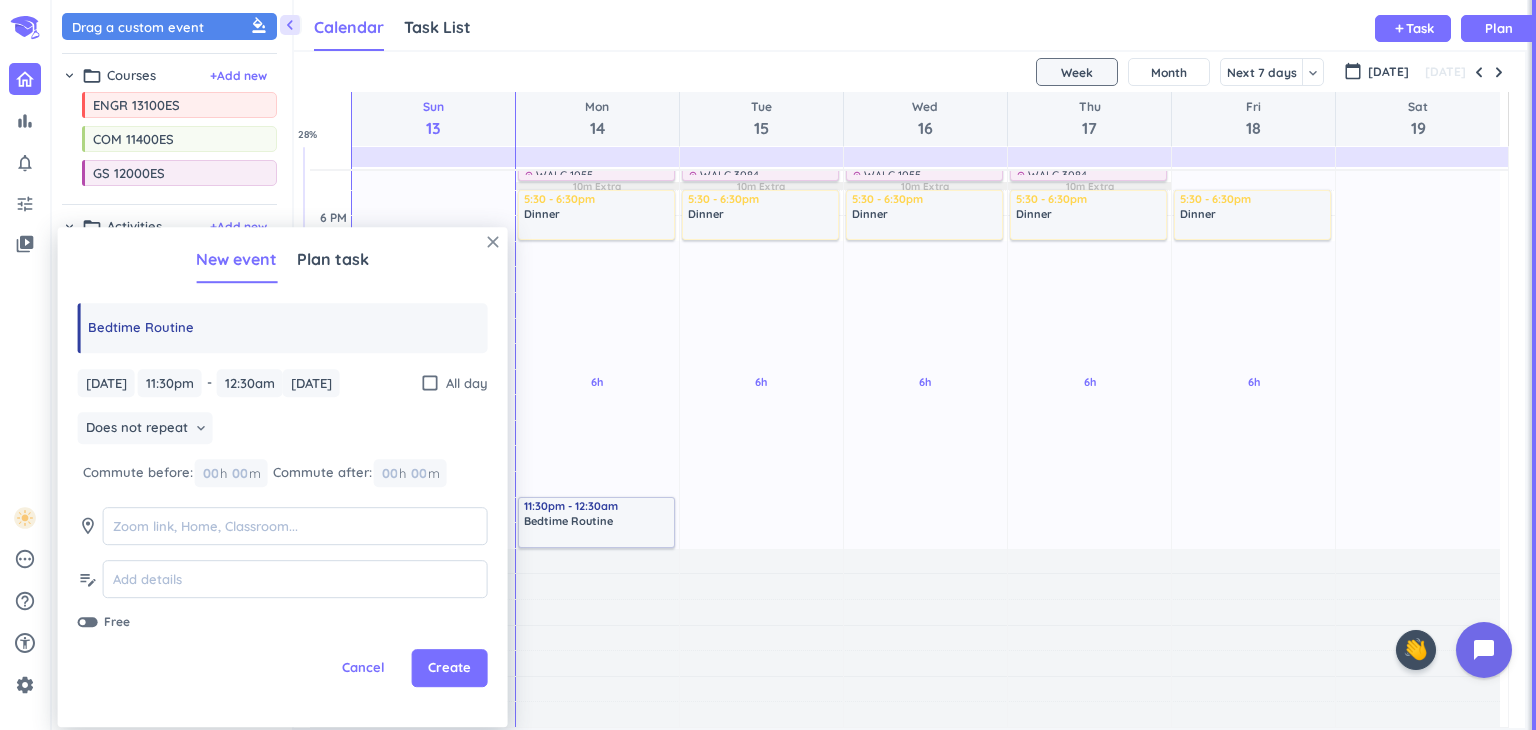 click on "close" at bounding box center [493, 242] 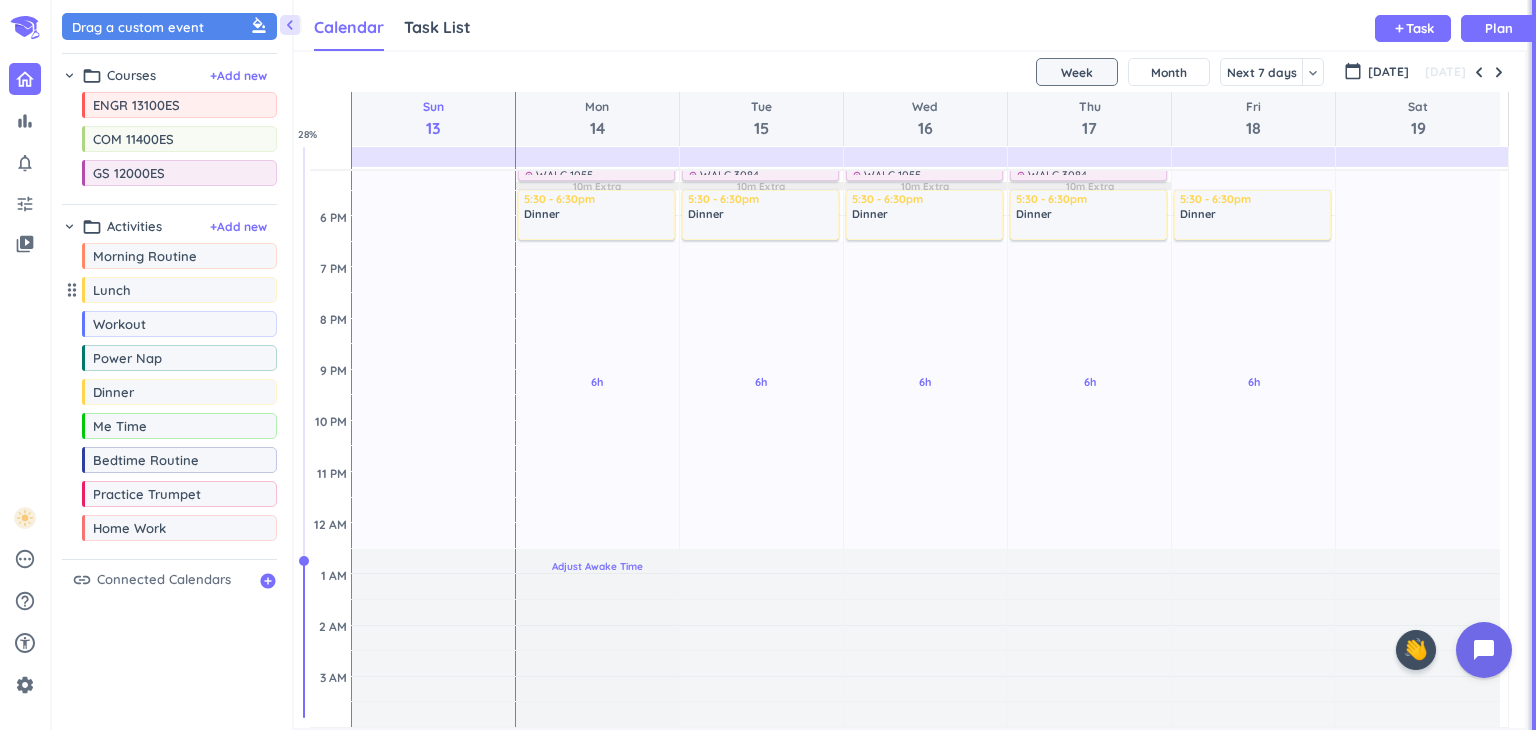 click on "Adjust Awake Time" at bounding box center [597, 566] 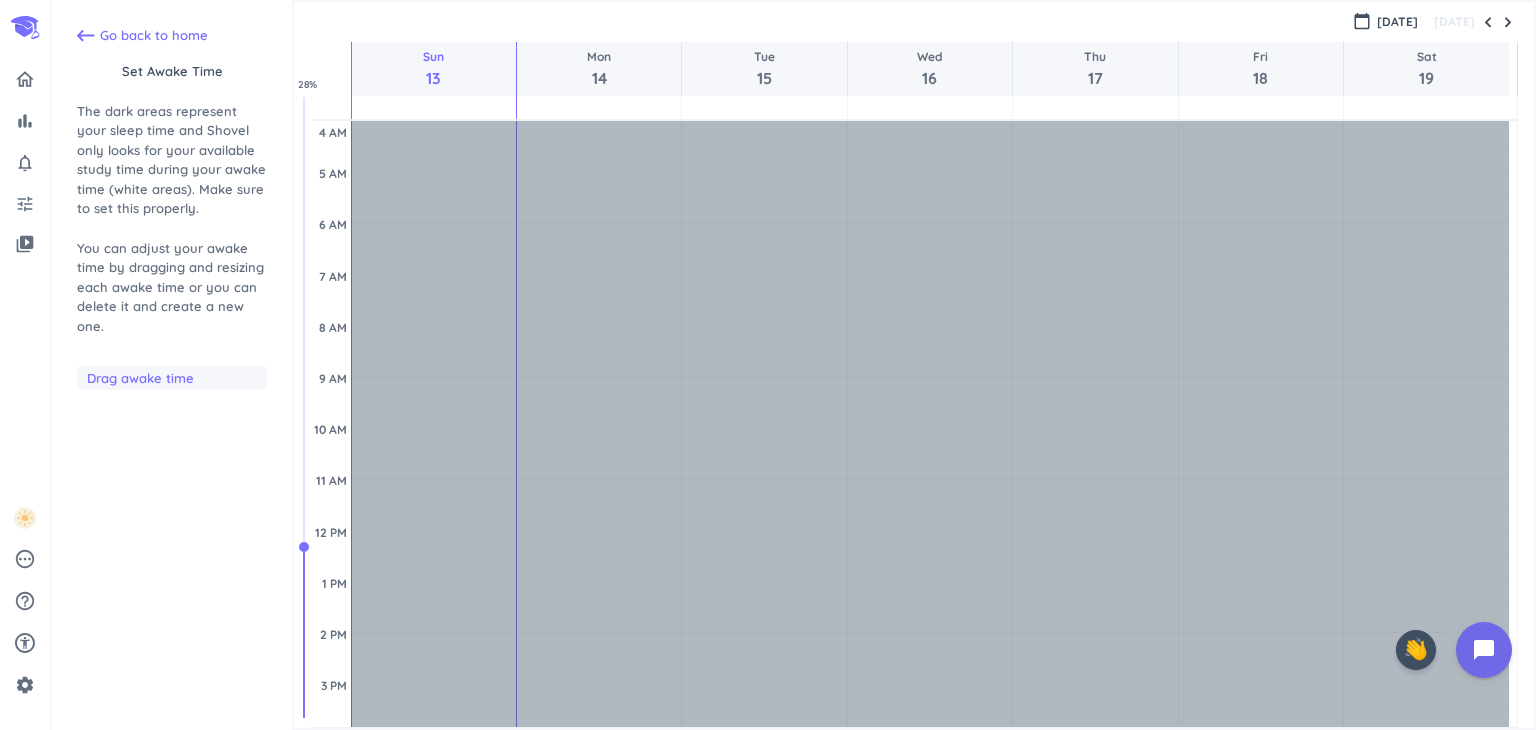 scroll, scrollTop: 104, scrollLeft: 0, axis: vertical 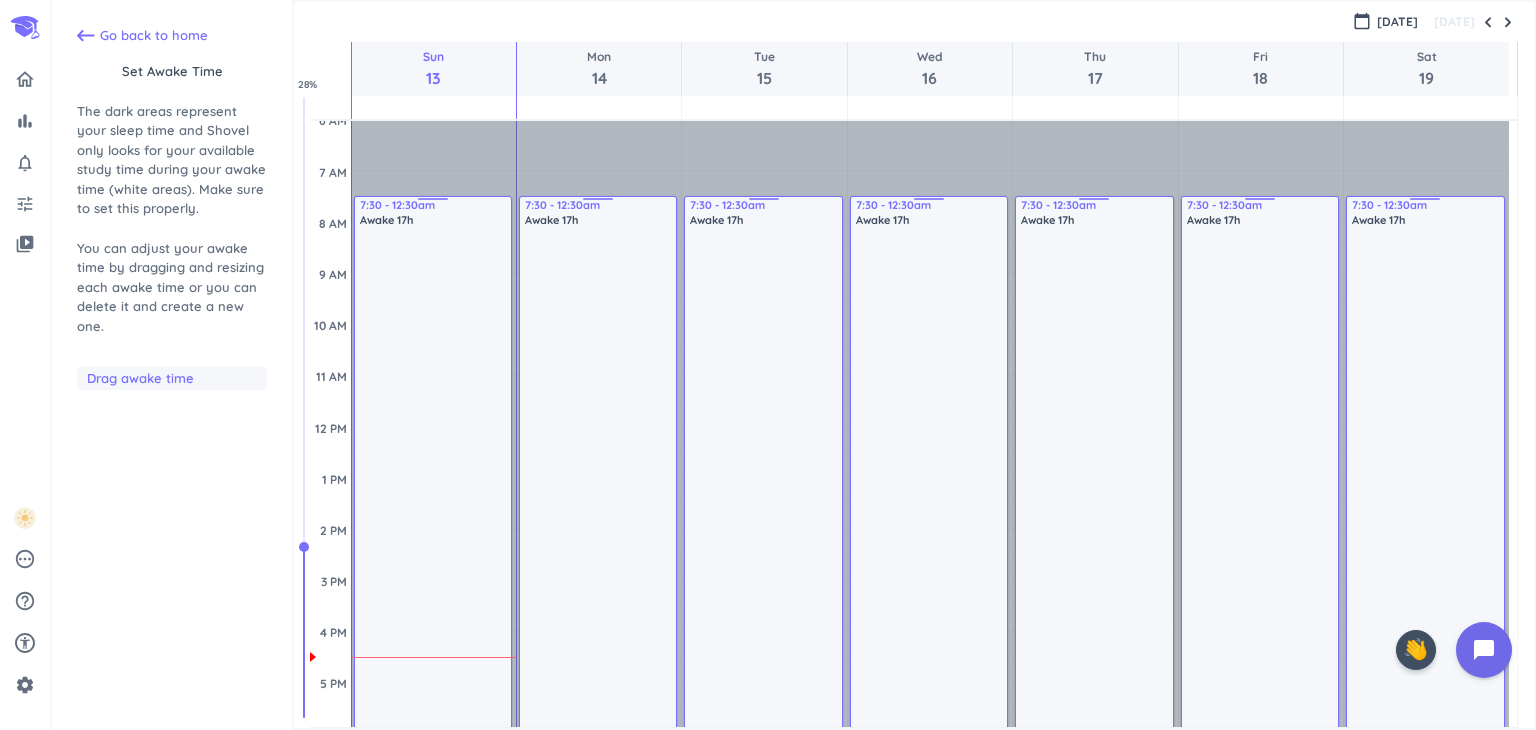 click on "7:30 - 12:30am" at bounding box center [434, 205] 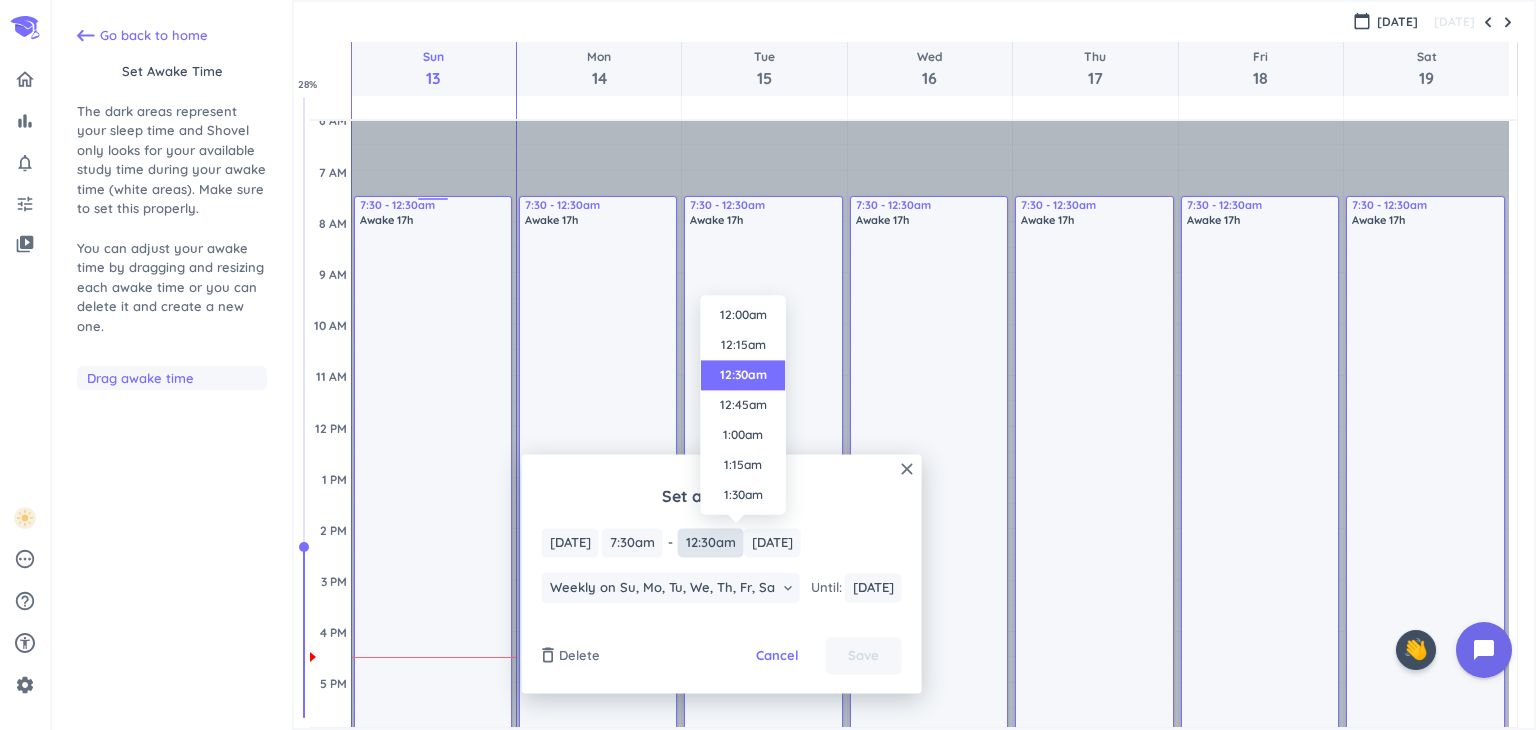 click on "12:30am" at bounding box center (711, 542) 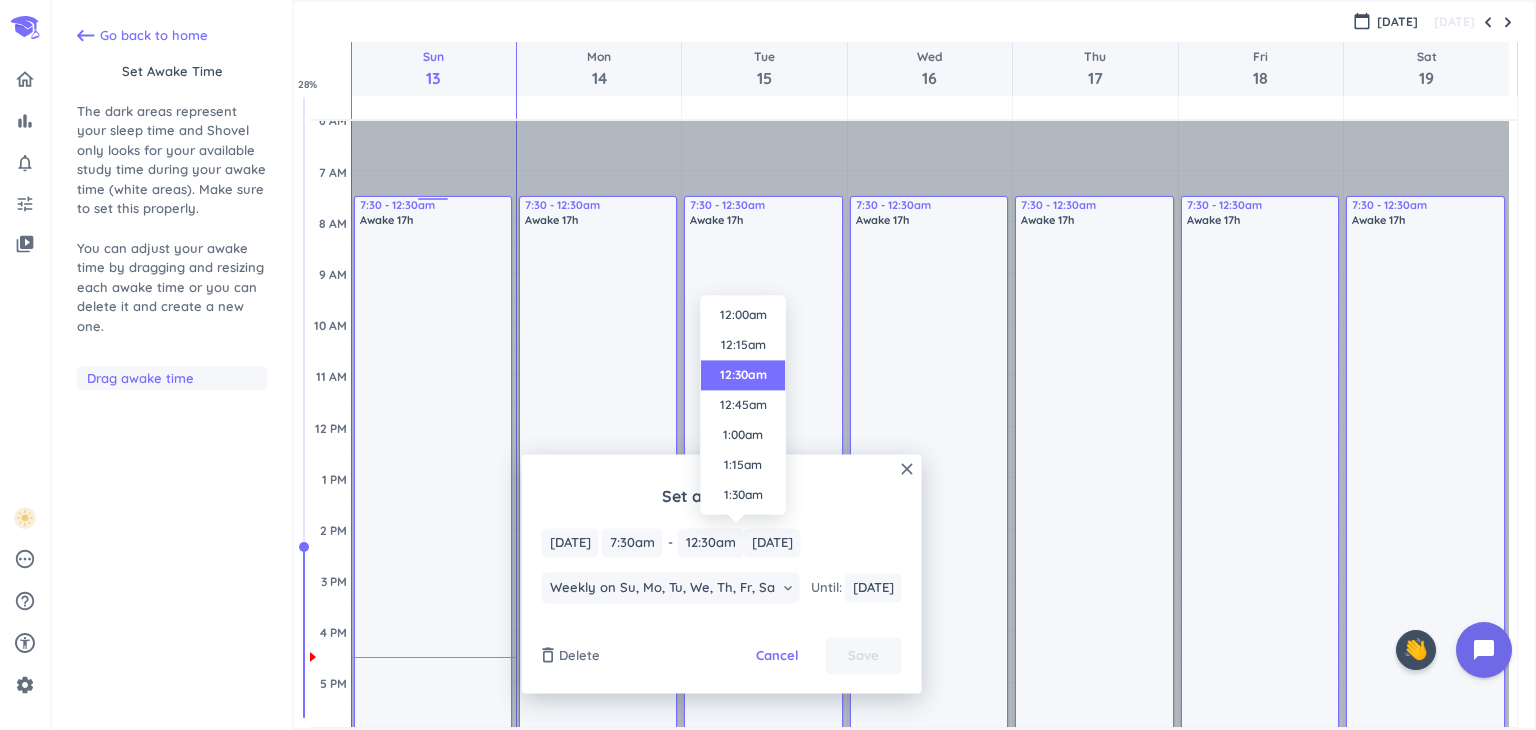 click on "1:00am" at bounding box center (743, 435) 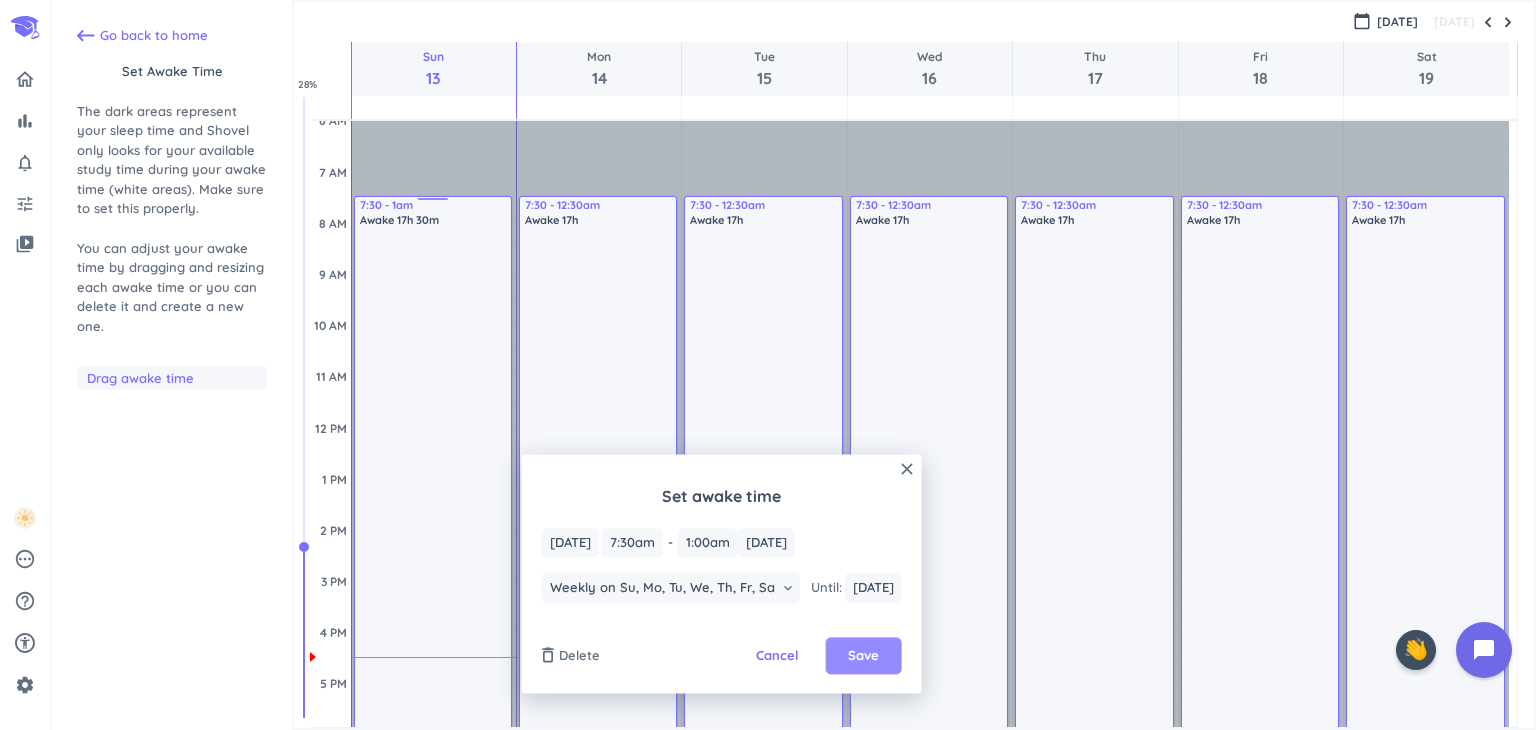 click on "Save" at bounding box center (863, 656) 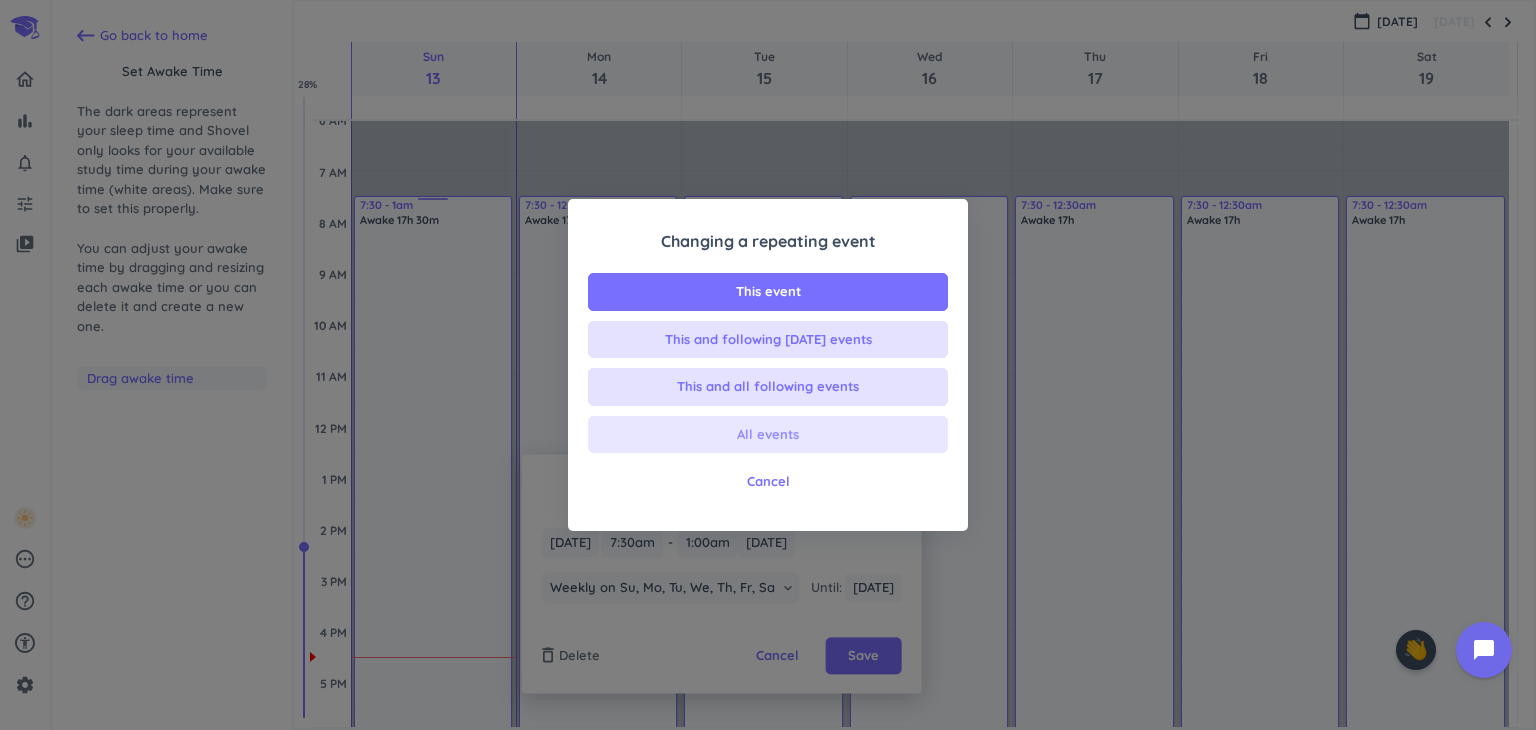 click on "All events" at bounding box center [768, 435] 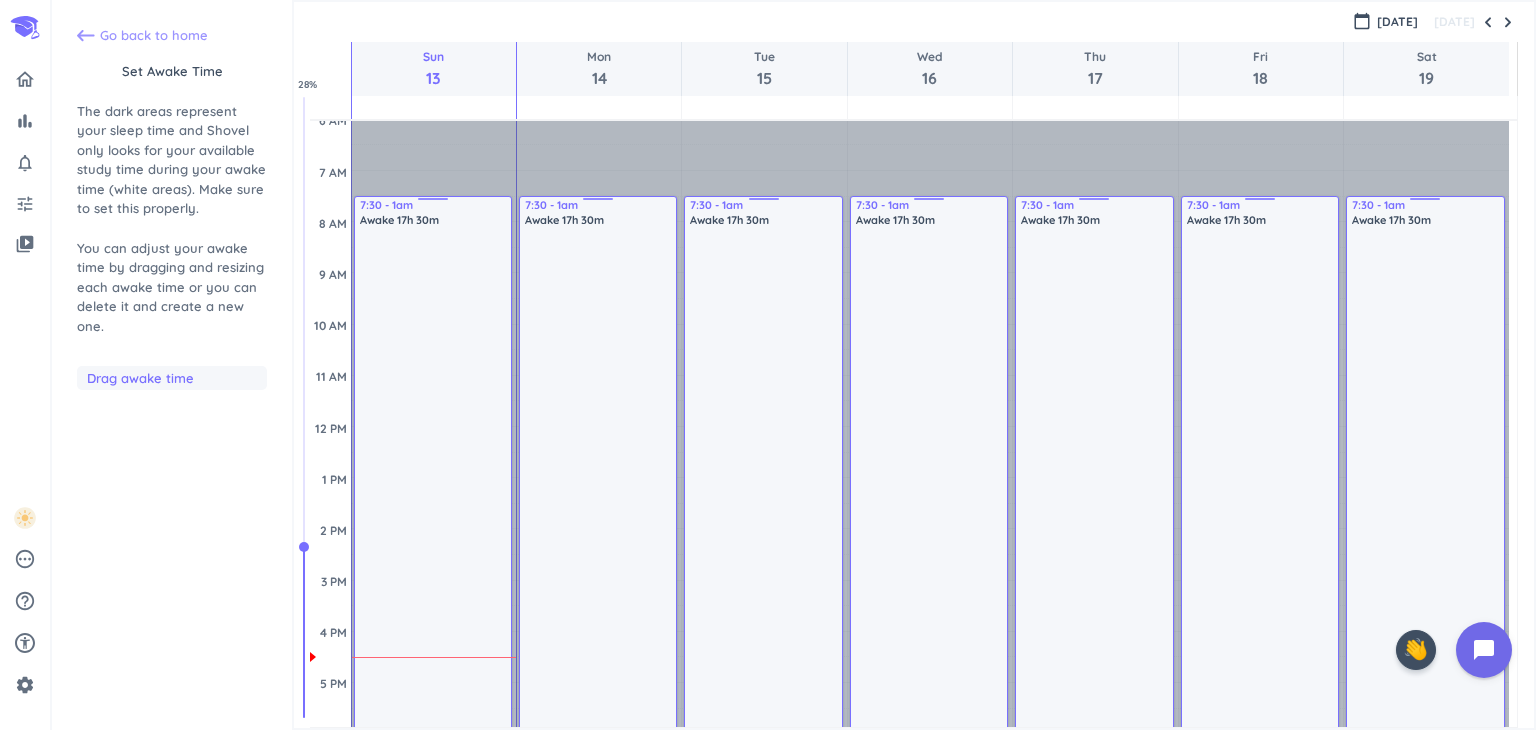 click 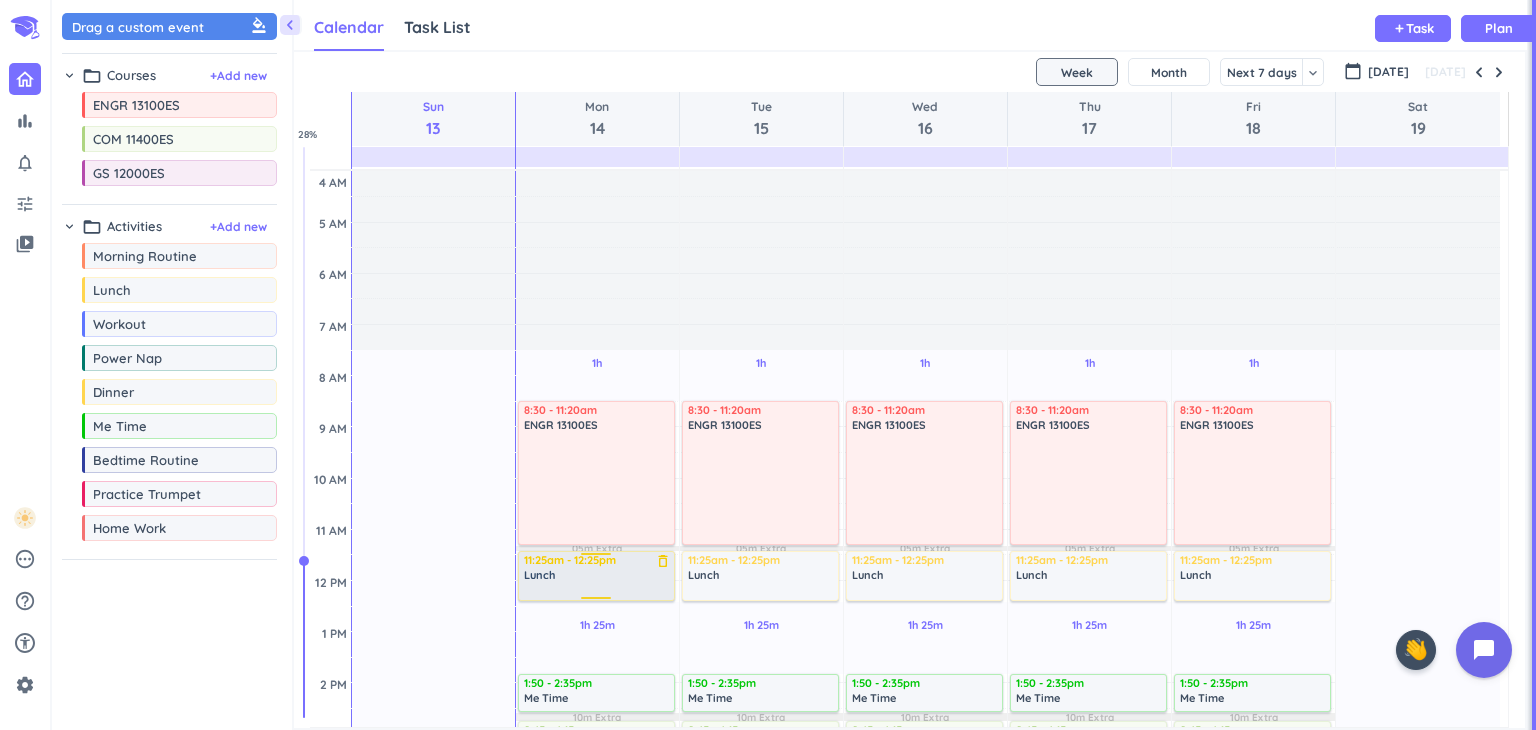 scroll, scrollTop: 8, scrollLeft: 9, axis: both 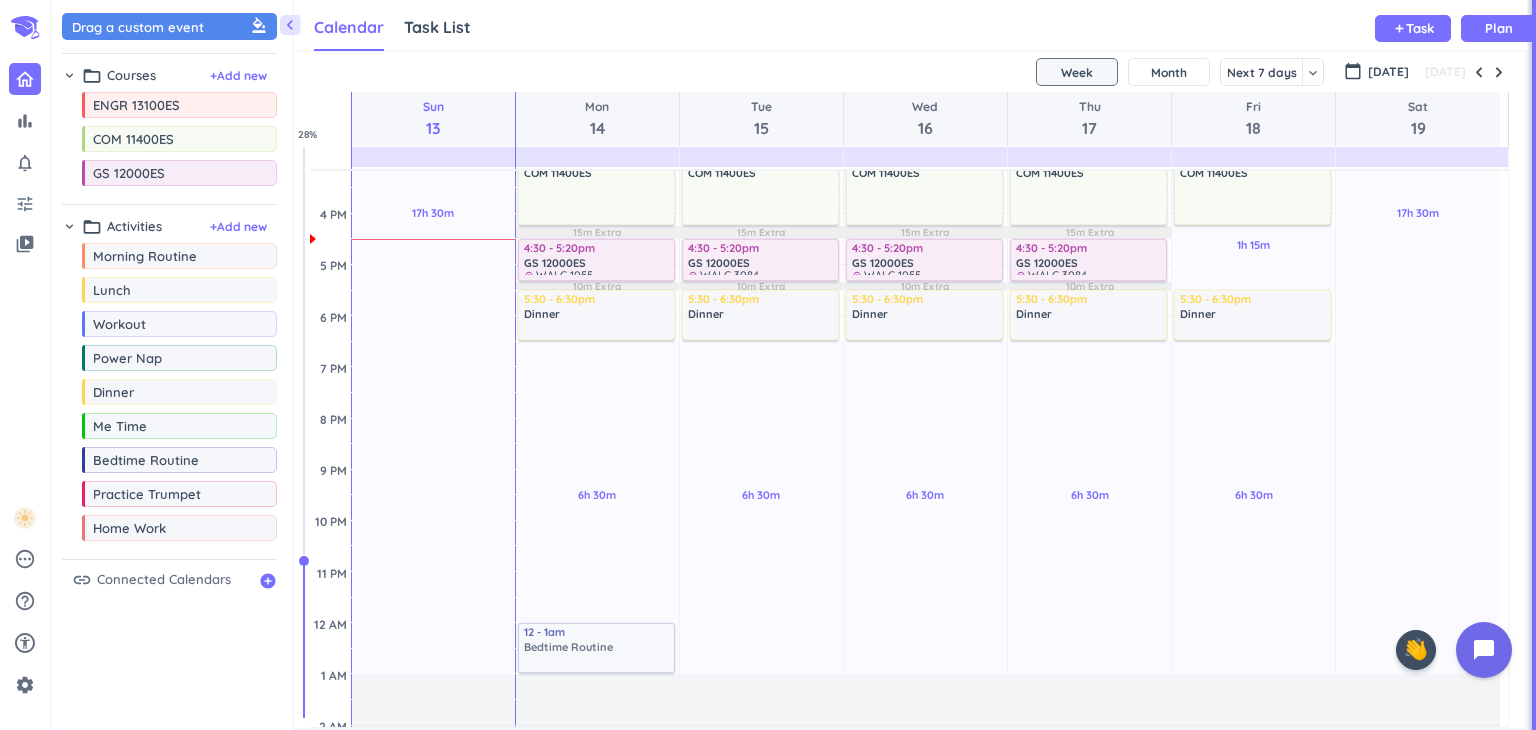 drag, startPoint x: 139, startPoint y: 457, endPoint x: 589, endPoint y: 625, distance: 480.33737 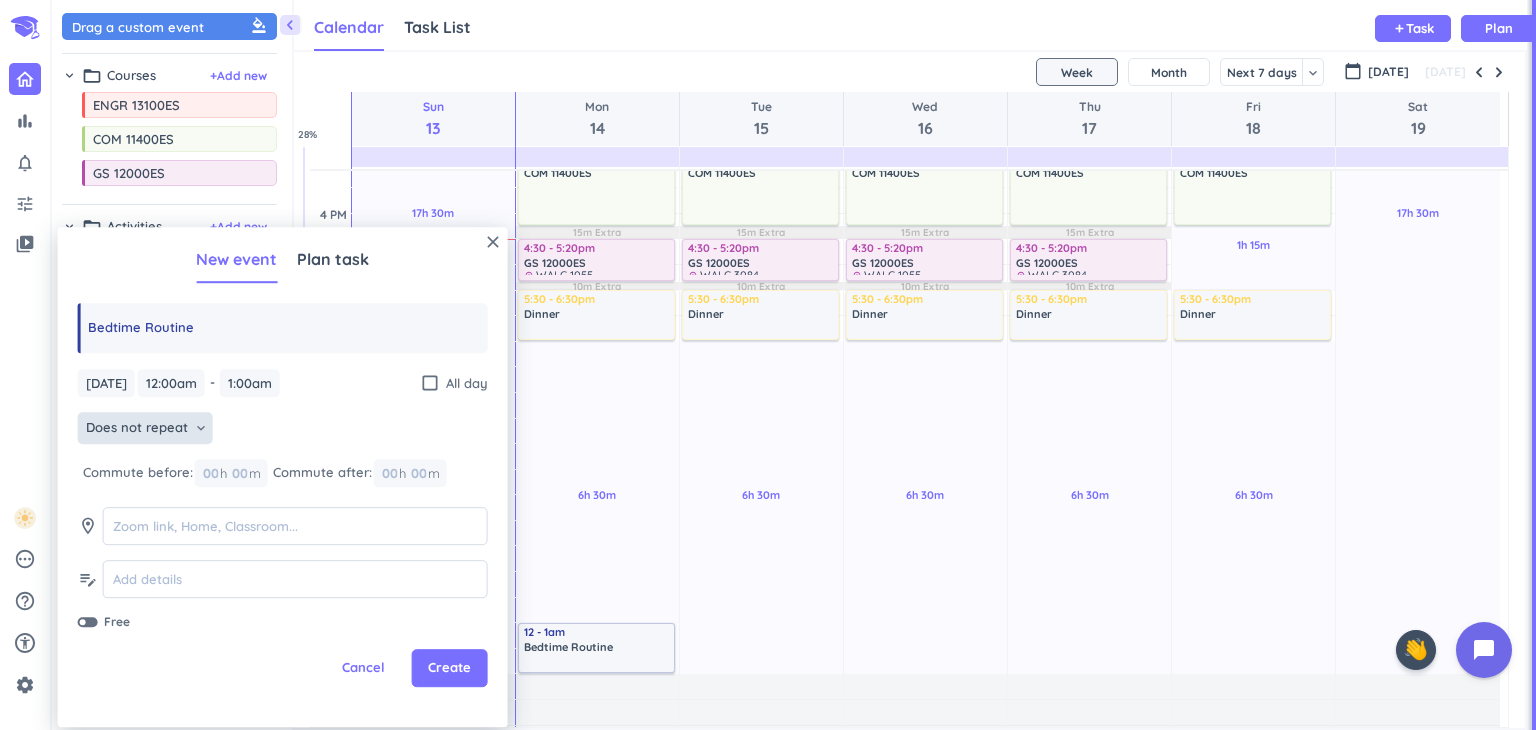 click on "Does not repeat" at bounding box center [137, 429] 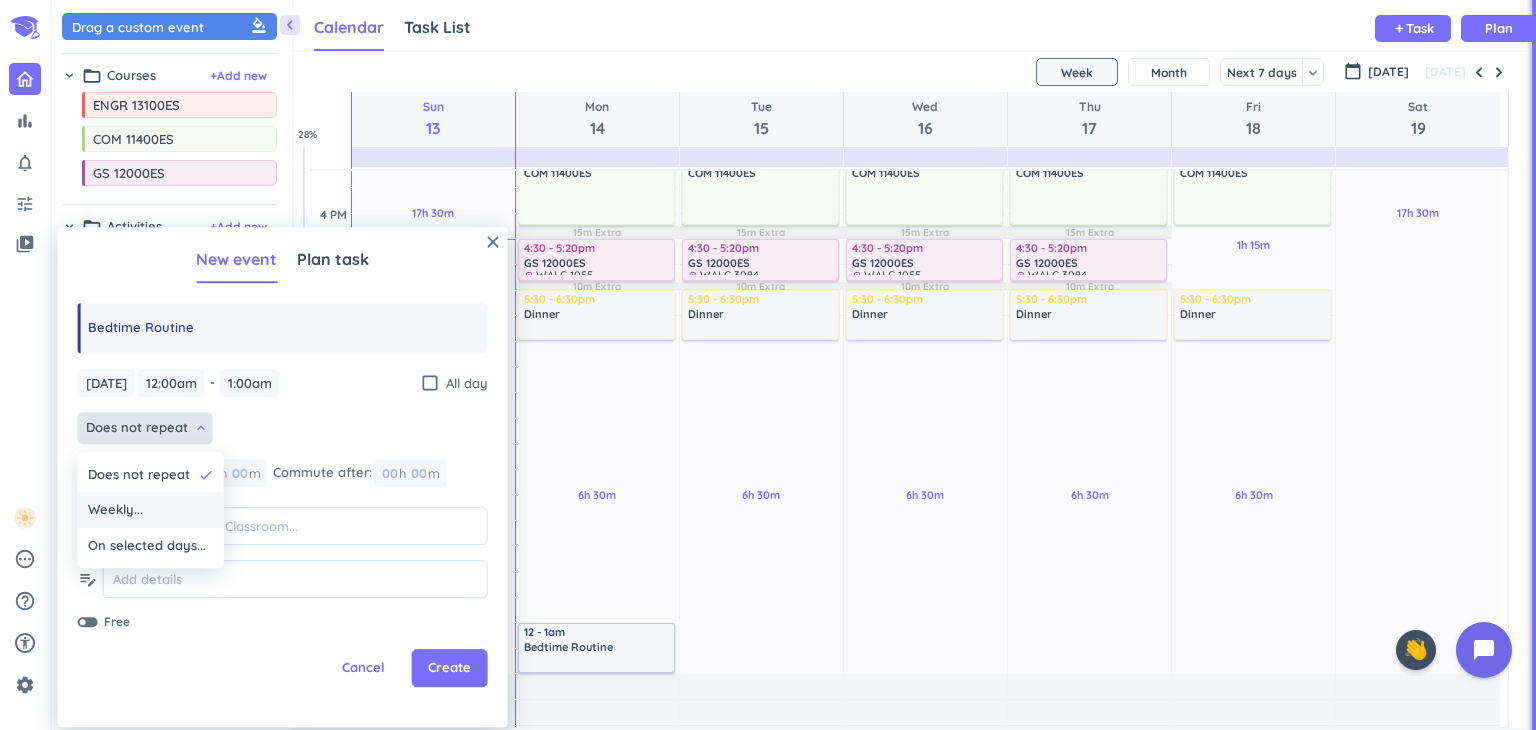 click on "Weekly..." at bounding box center (151, 511) 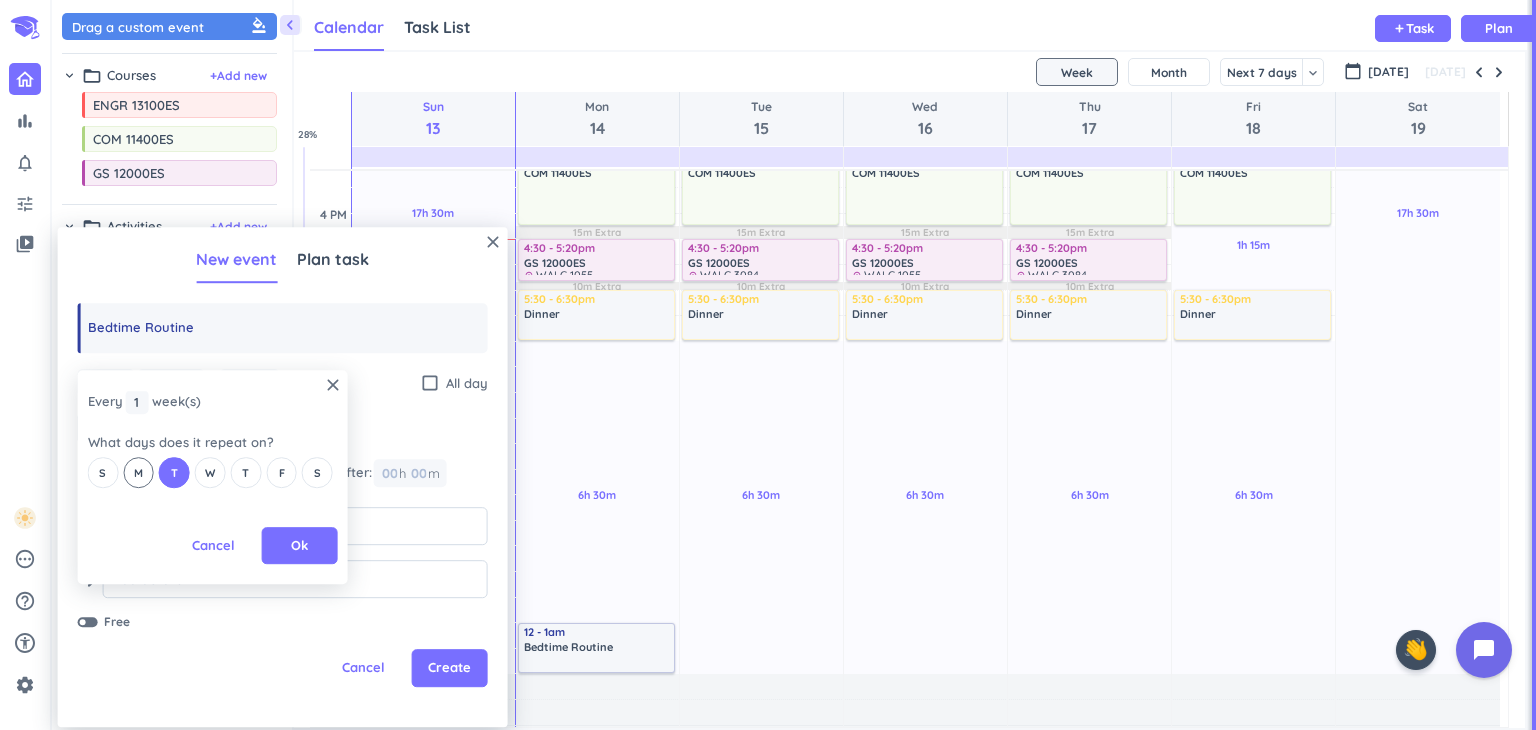 click on "M" at bounding box center [138, 472] 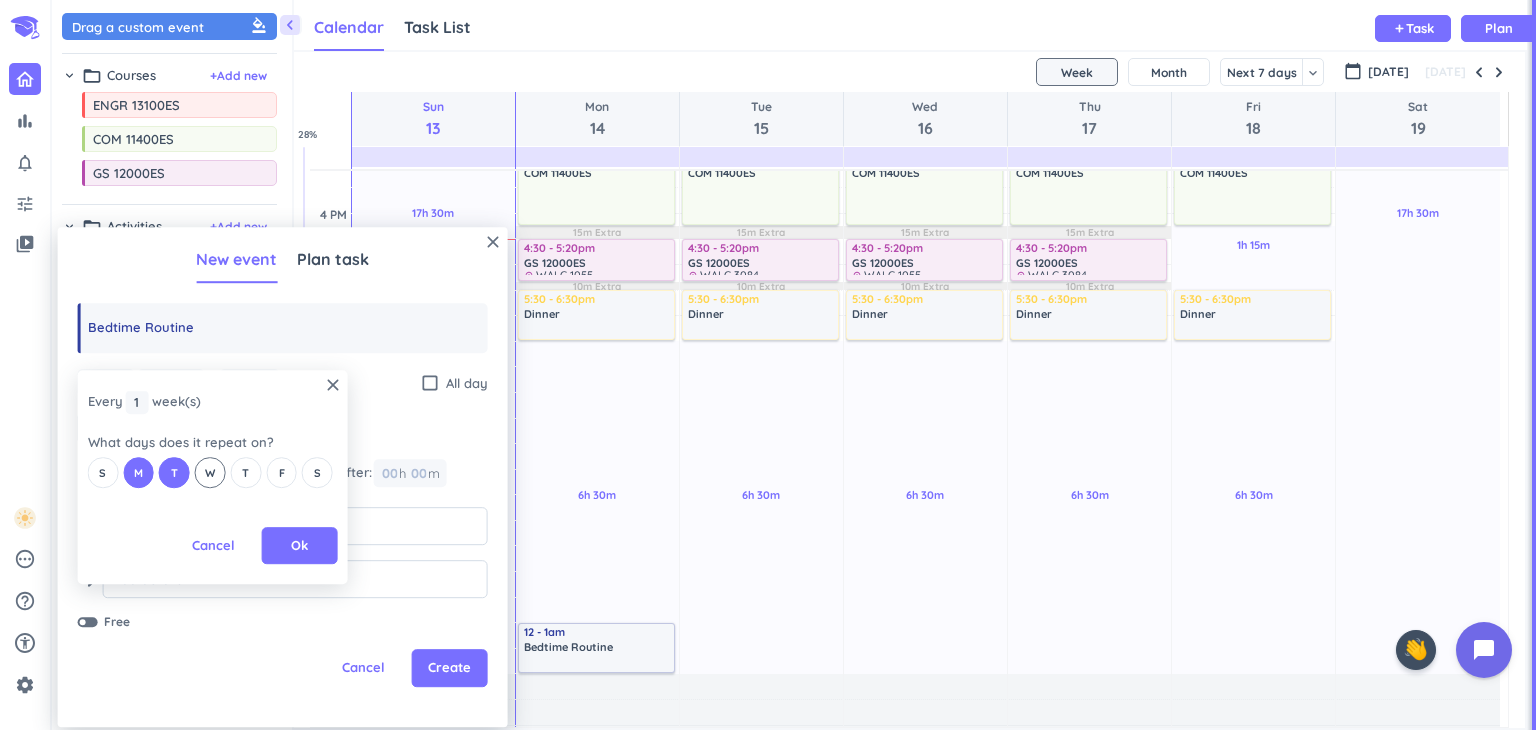click on "W" at bounding box center [210, 472] 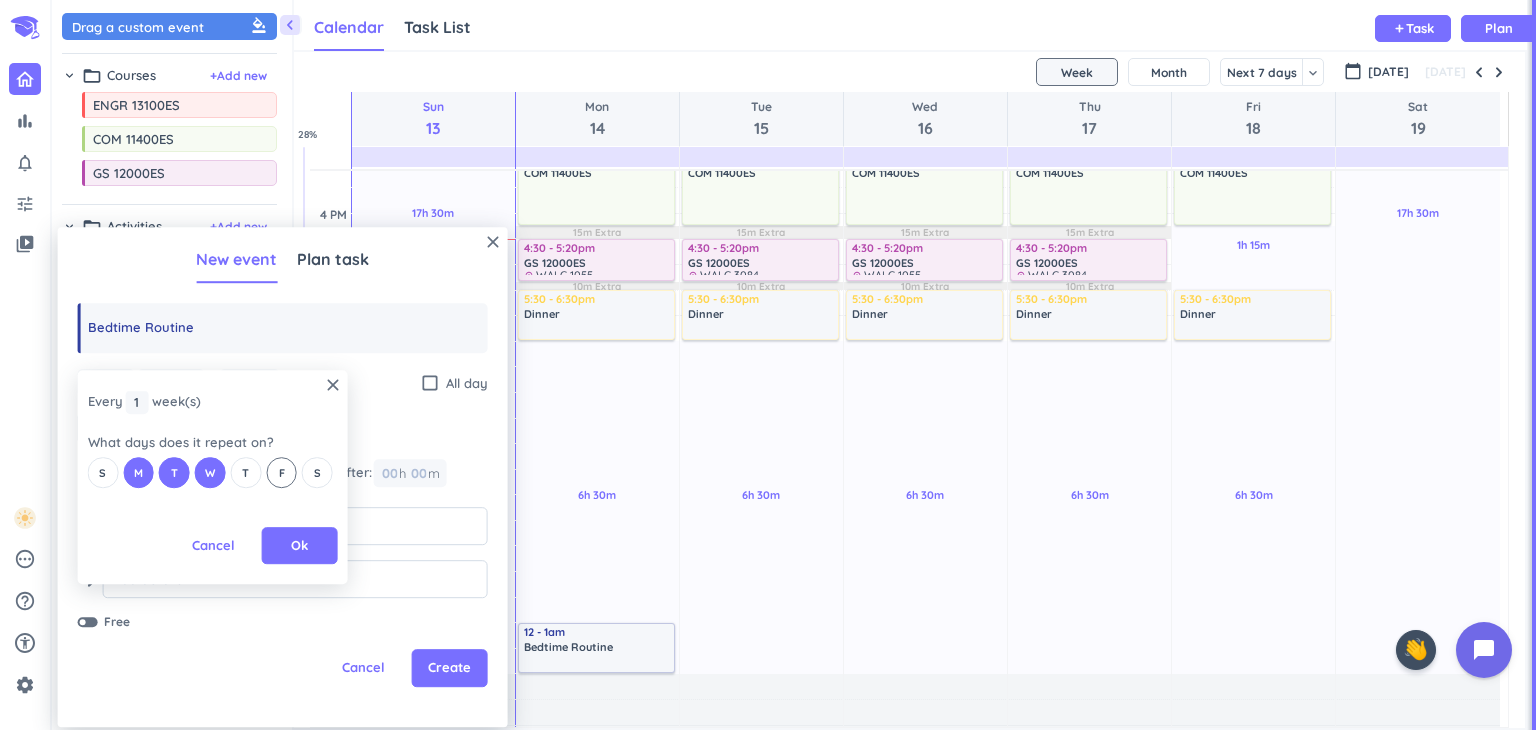 click on "T" at bounding box center [245, 473] 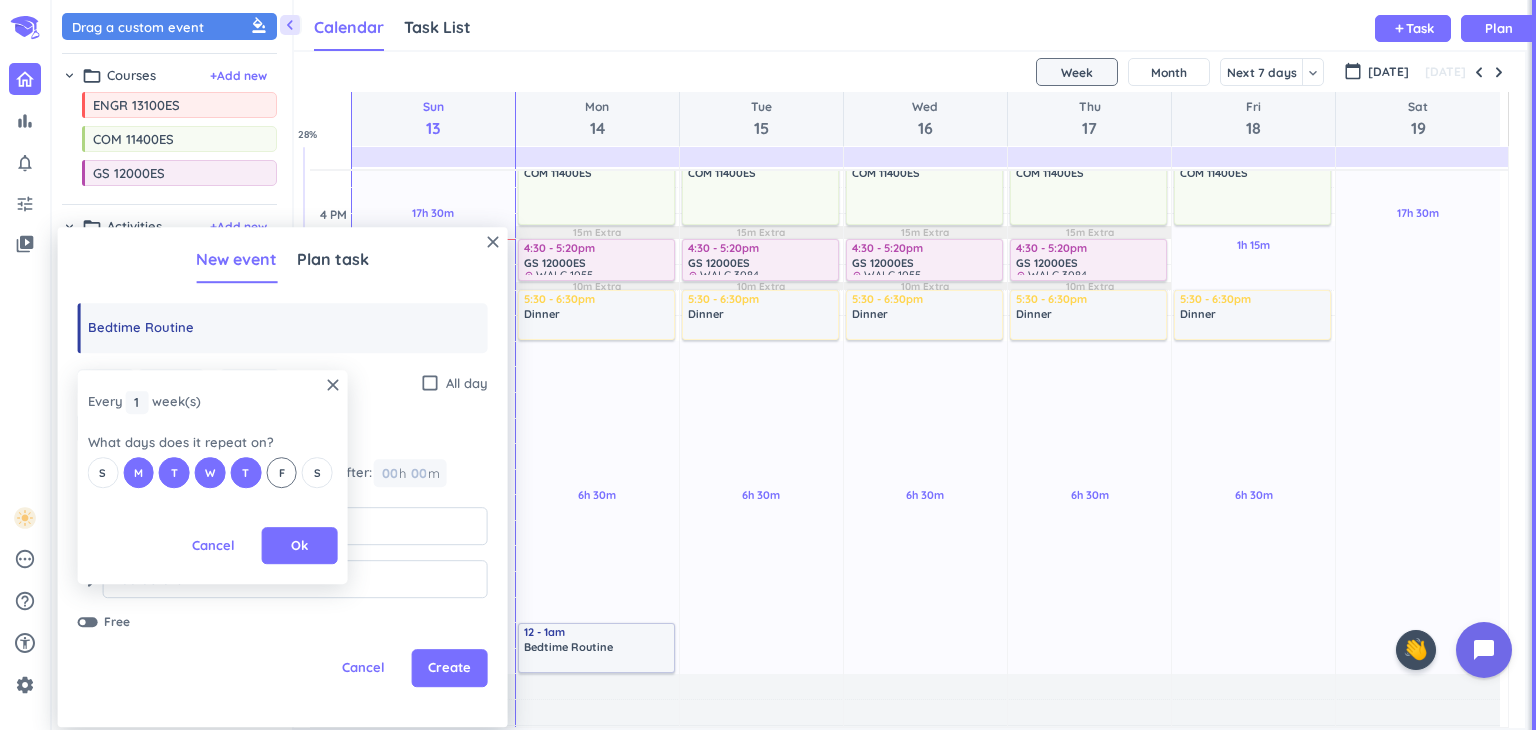 click on "F" at bounding box center (282, 473) 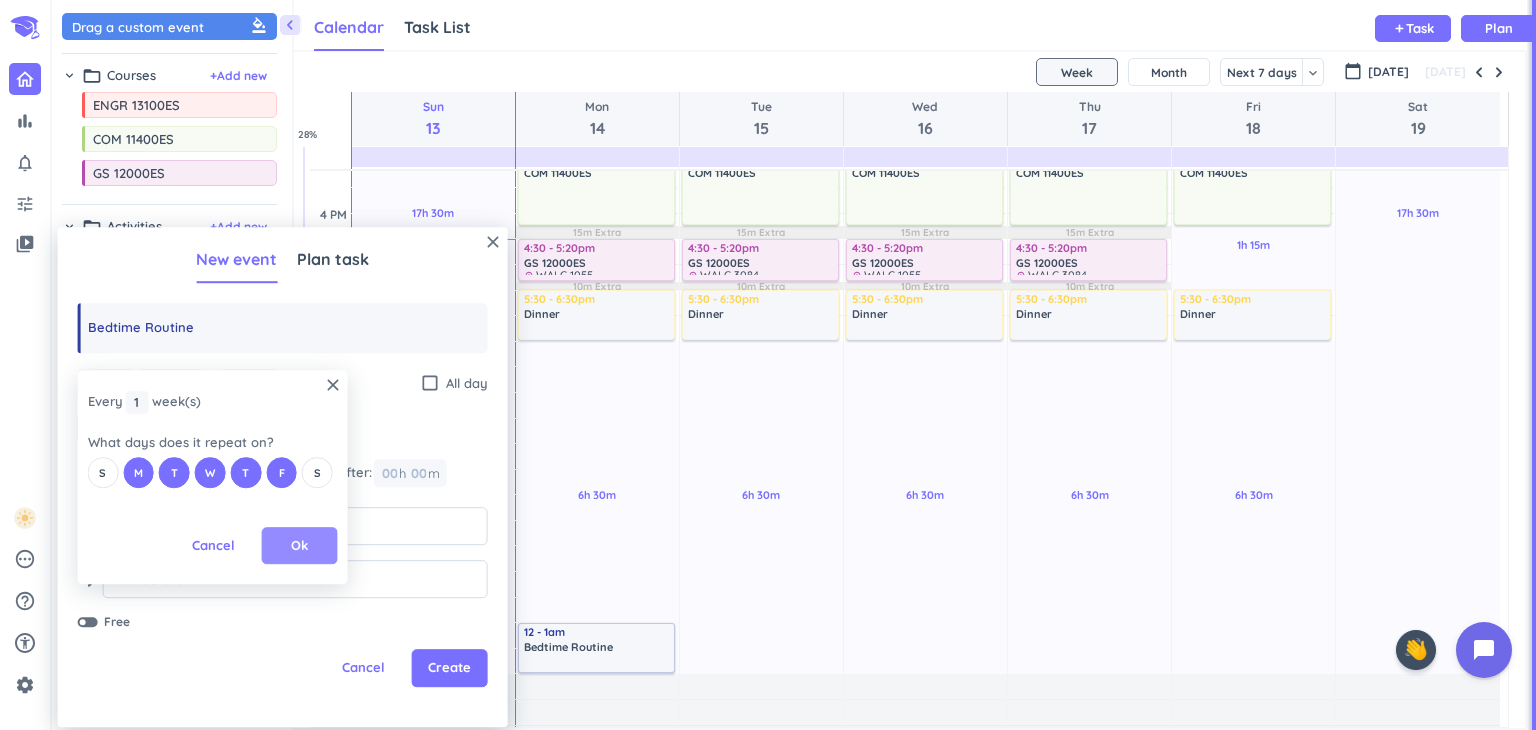 click on "Ok" at bounding box center (299, 546) 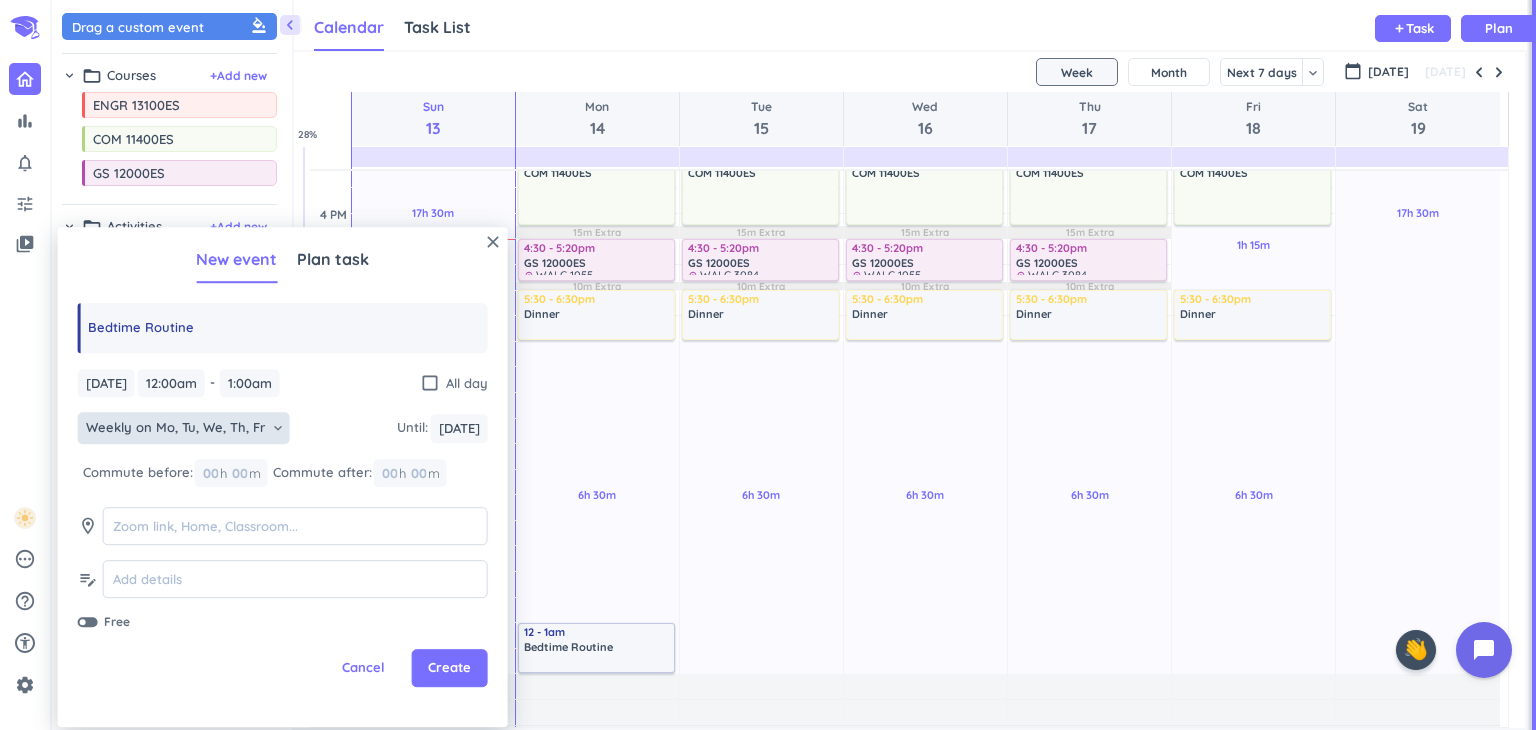 click on "Weekly on Mo, Tu, We, Th, Fr" at bounding box center [175, 429] 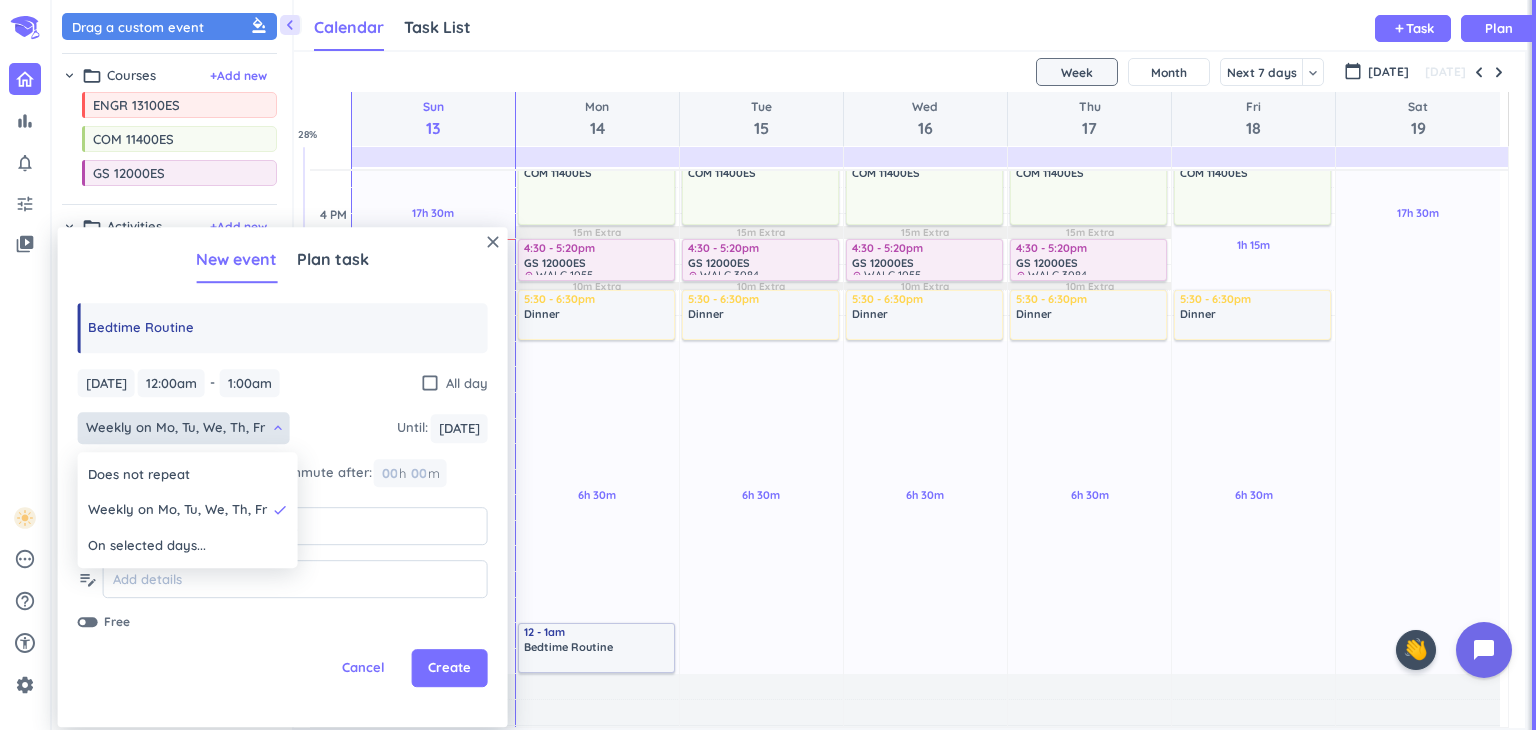 click at bounding box center (283, 477) 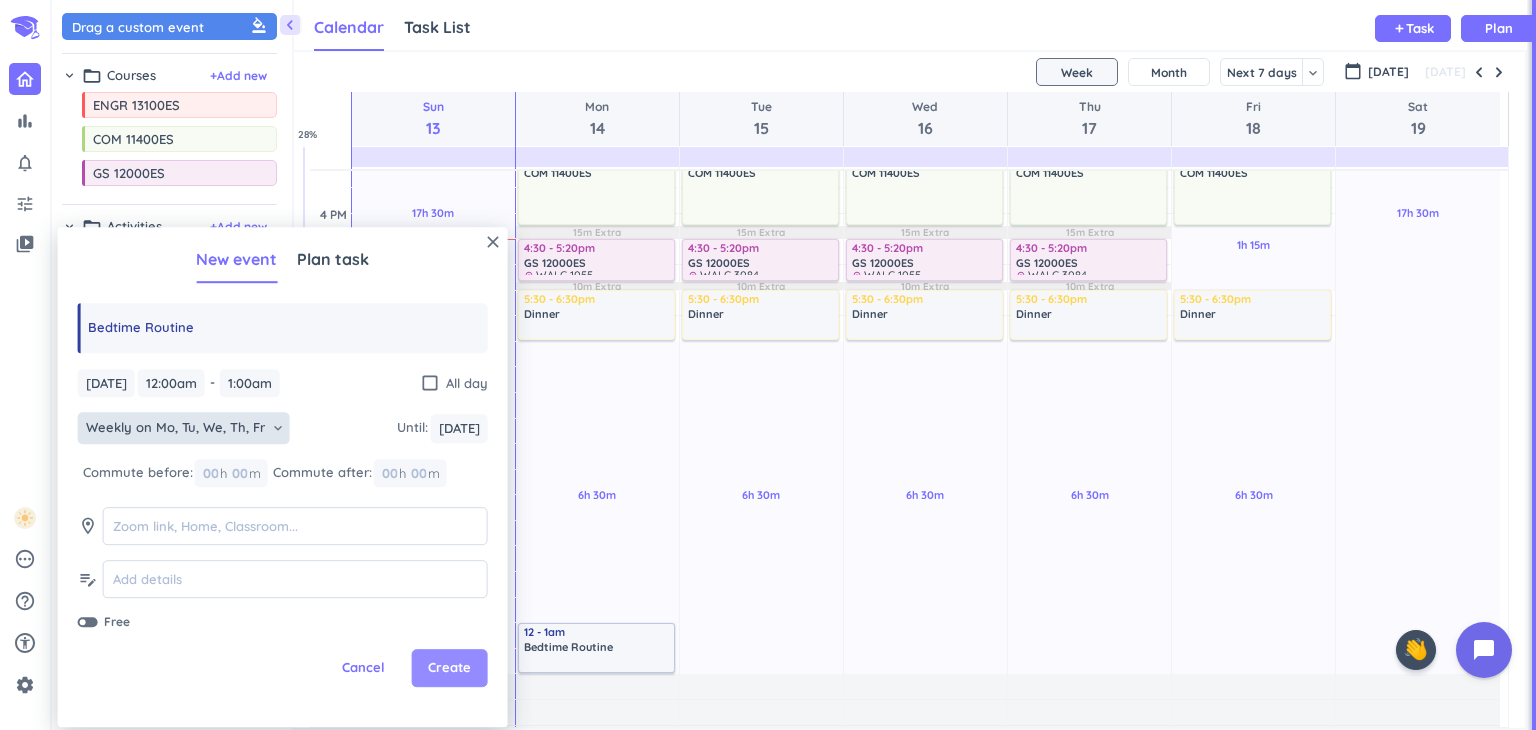click on "Create" at bounding box center (449, 669) 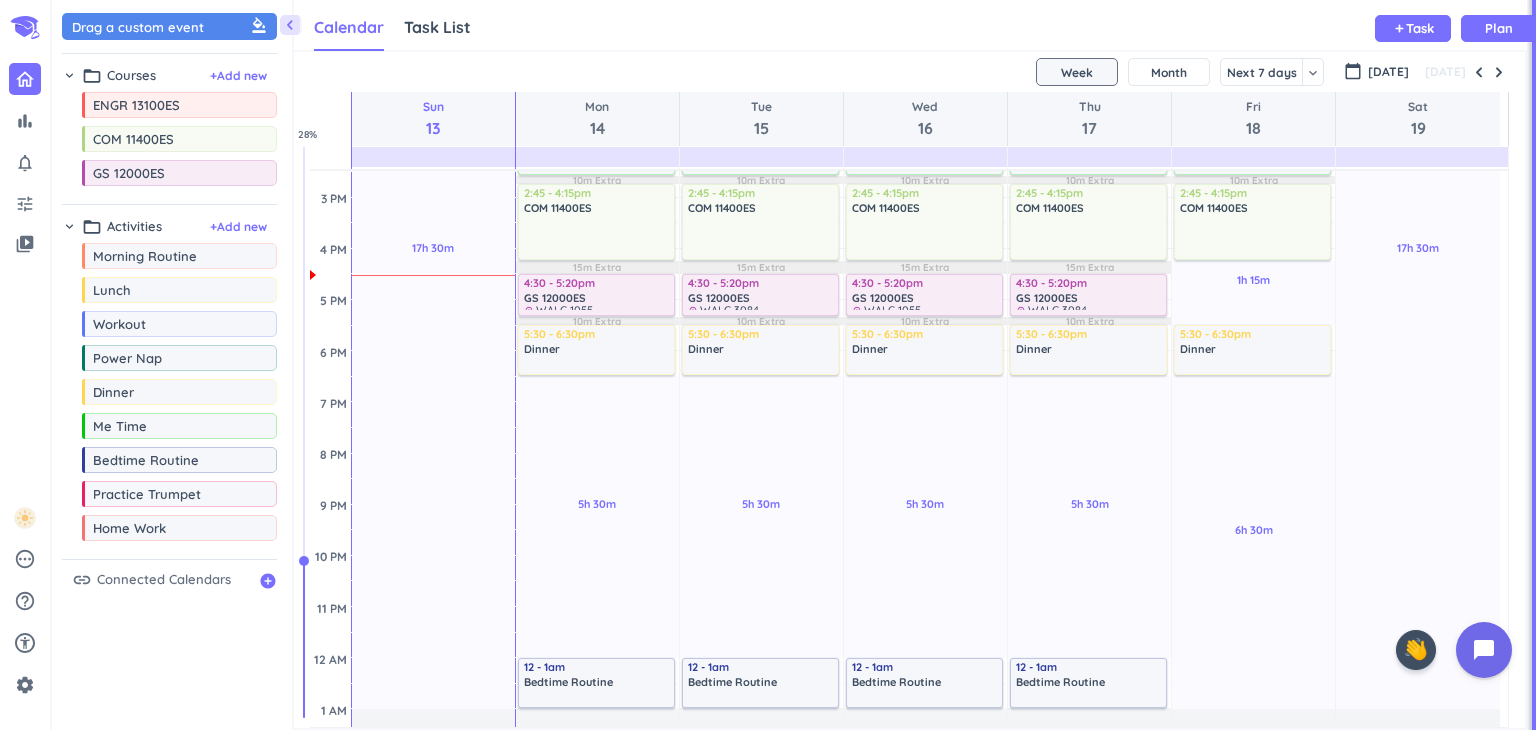 scroll, scrollTop: 572, scrollLeft: 0, axis: vertical 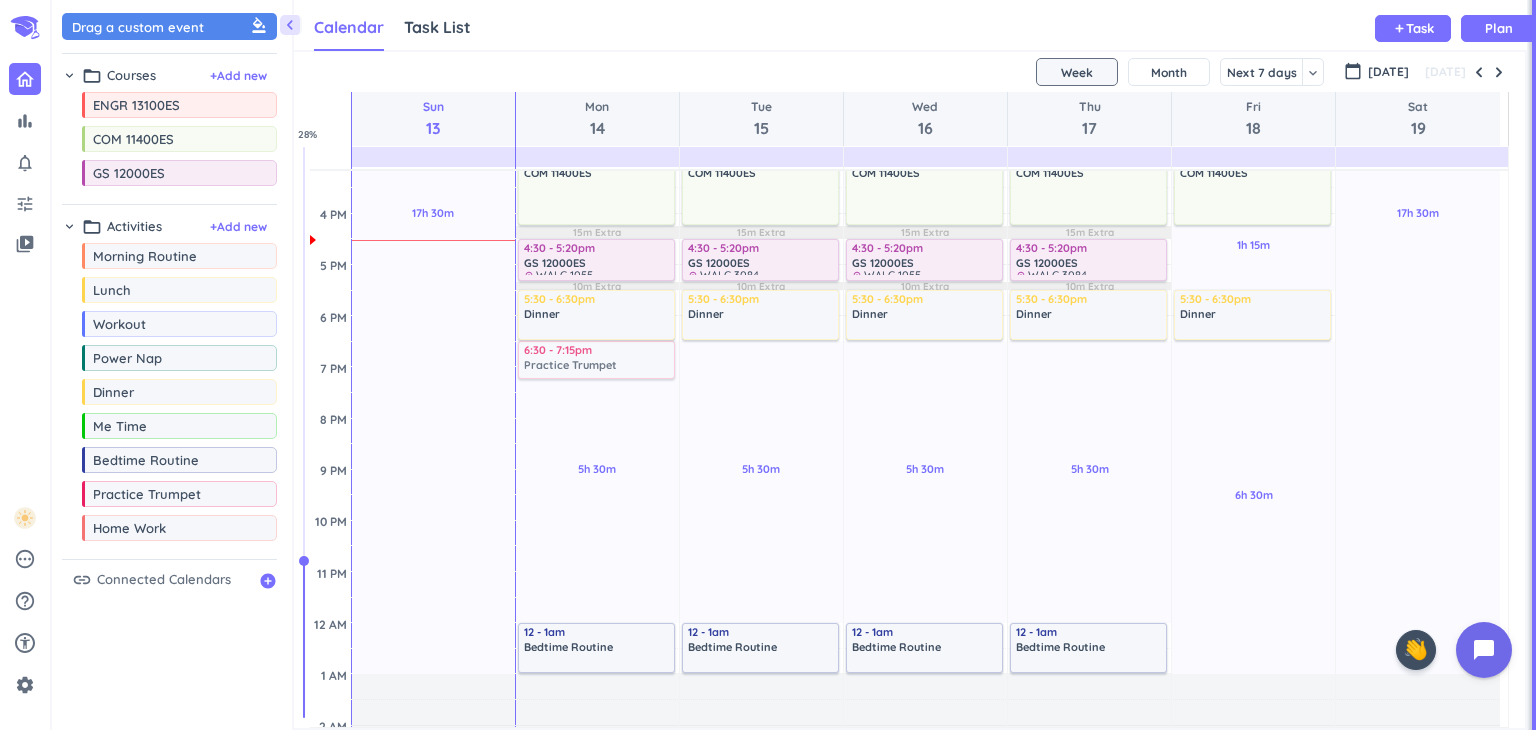drag, startPoint x: 178, startPoint y: 494, endPoint x: 591, endPoint y: 345, distance: 439.05582 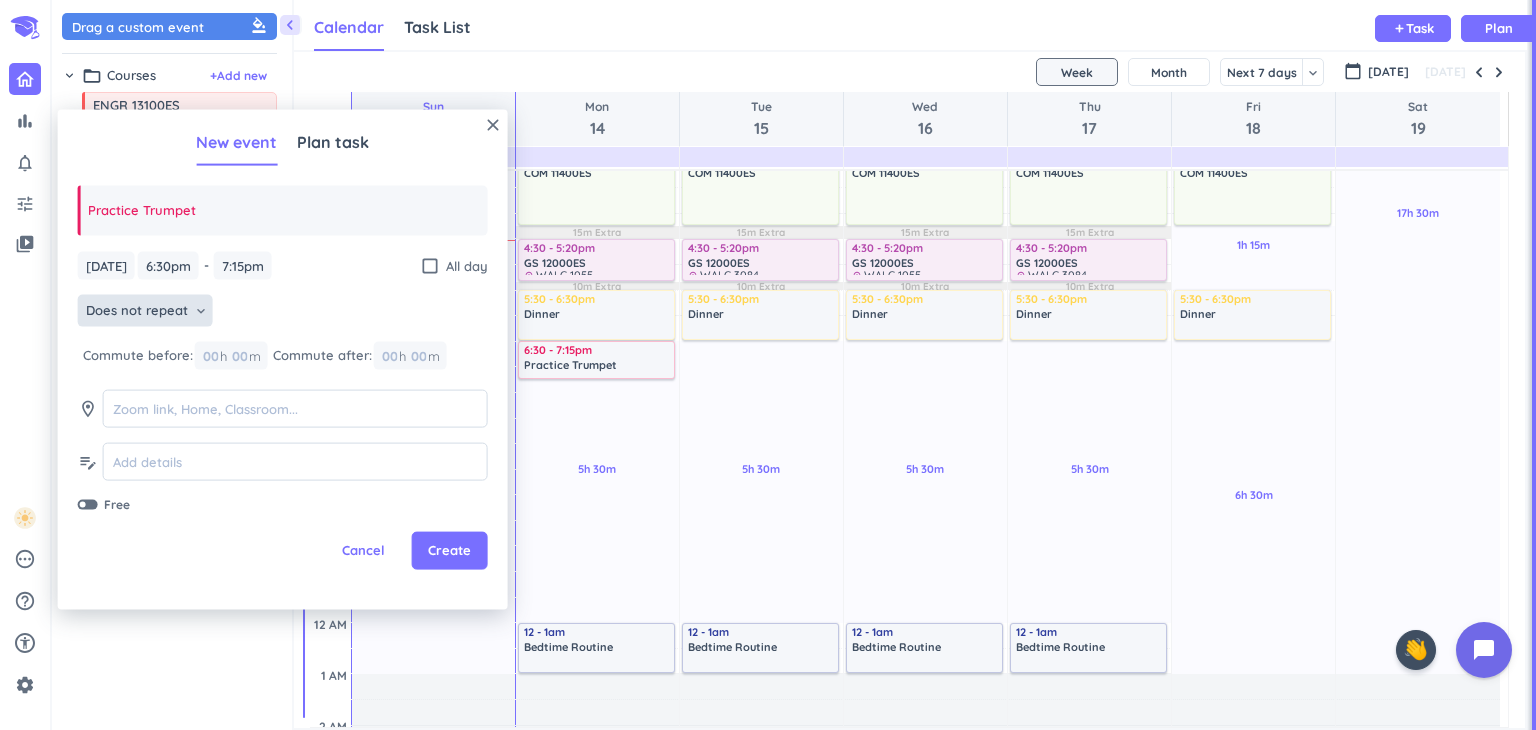 click on "Does not repeat keyboard_arrow_down" at bounding box center (145, 311) 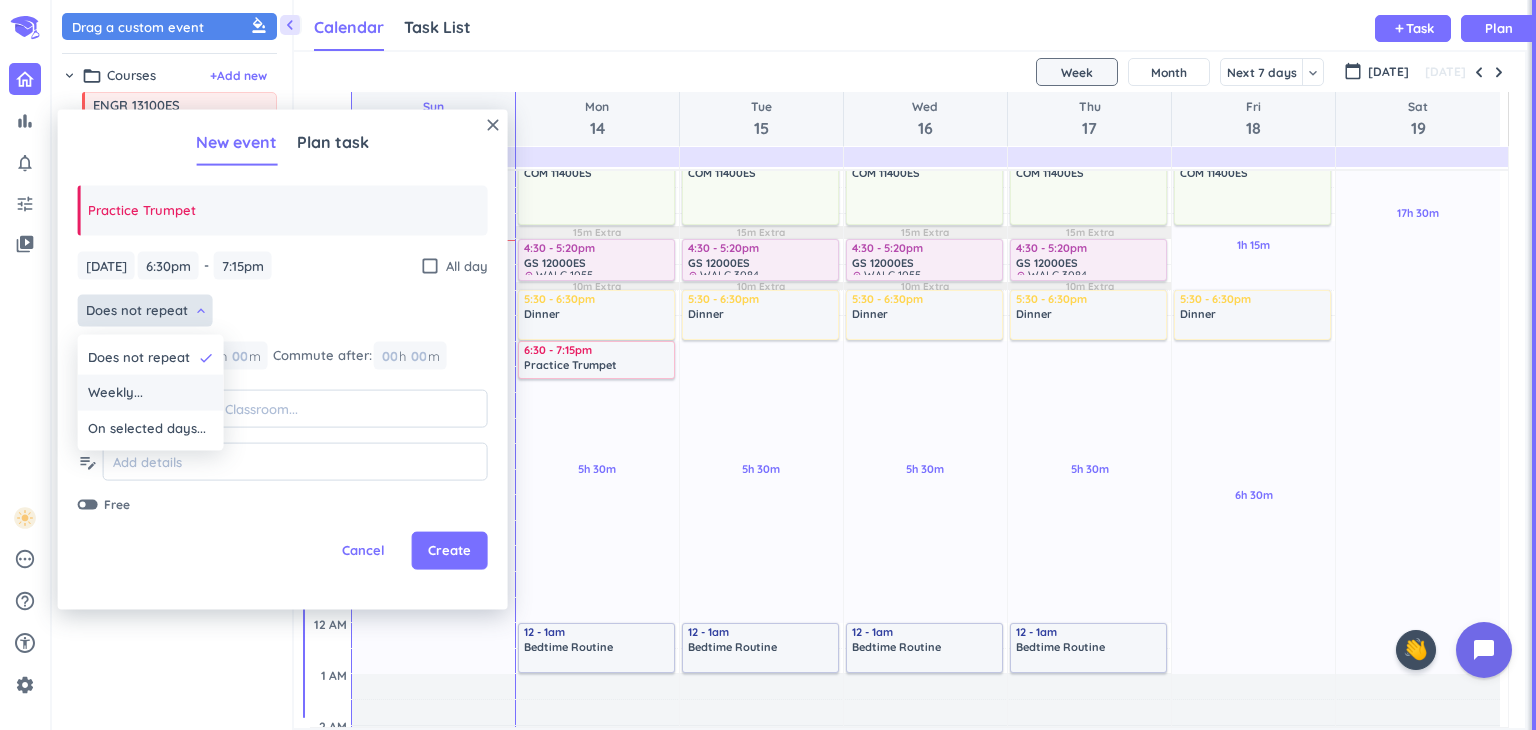 click on "Weekly..." at bounding box center [115, 393] 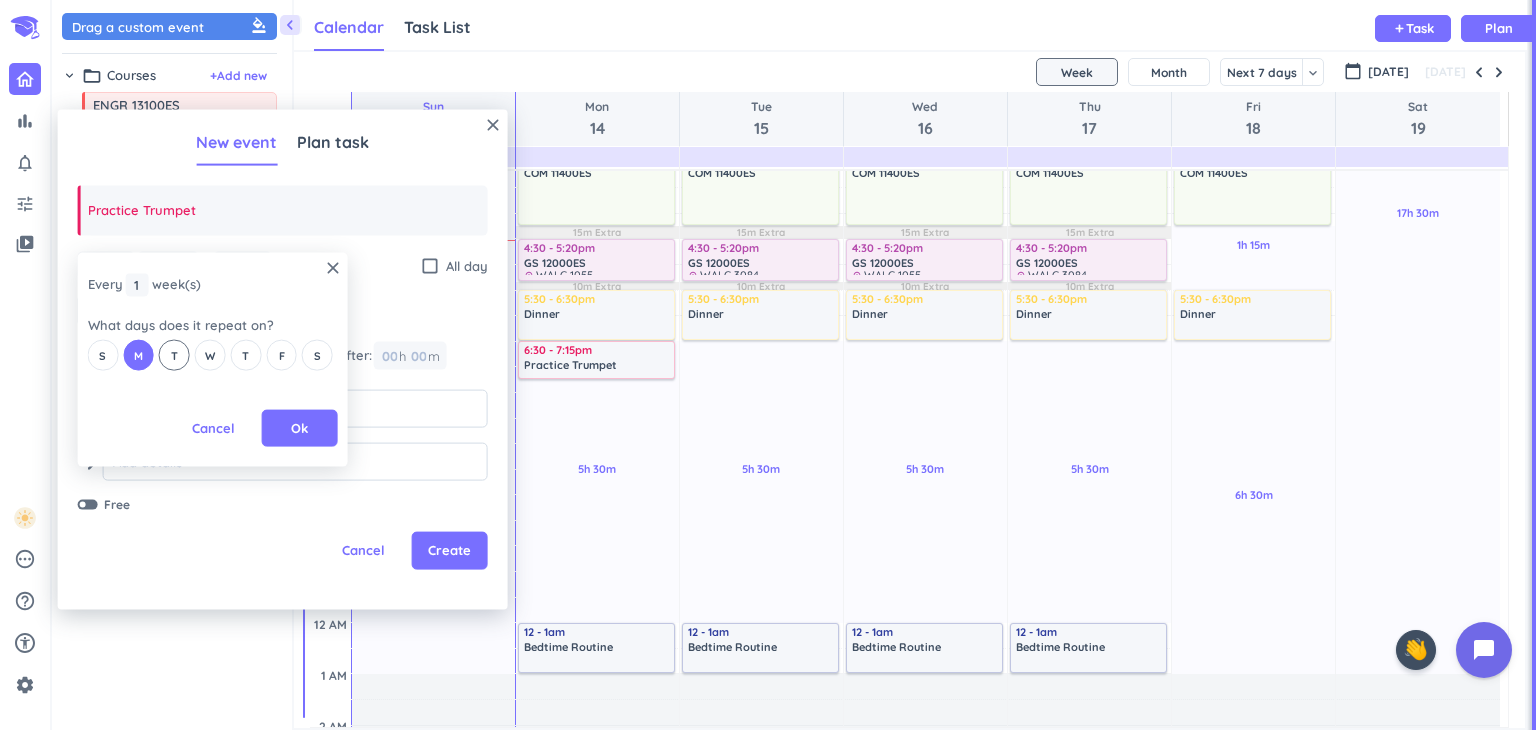 click on "T" at bounding box center [174, 355] 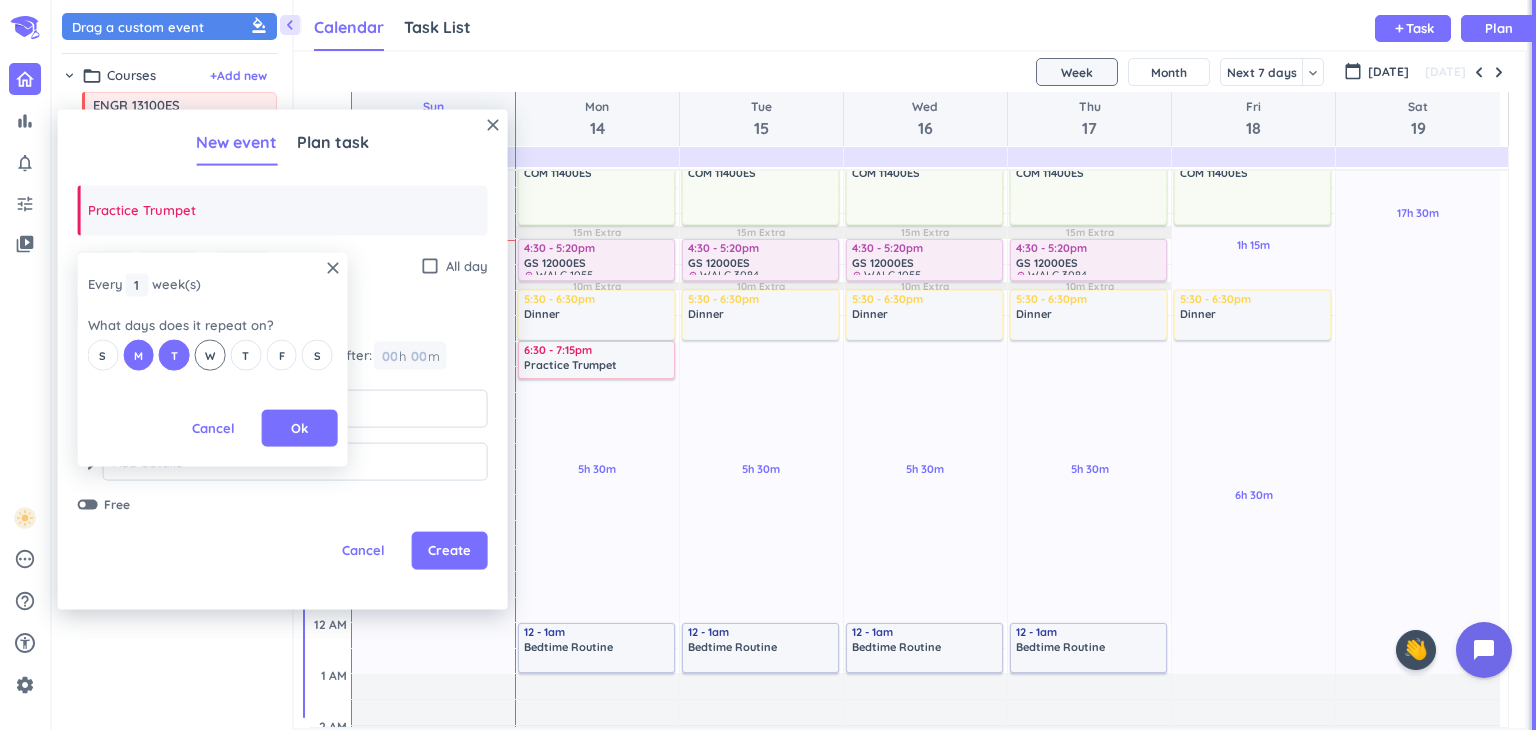 click on "W" at bounding box center [210, 355] 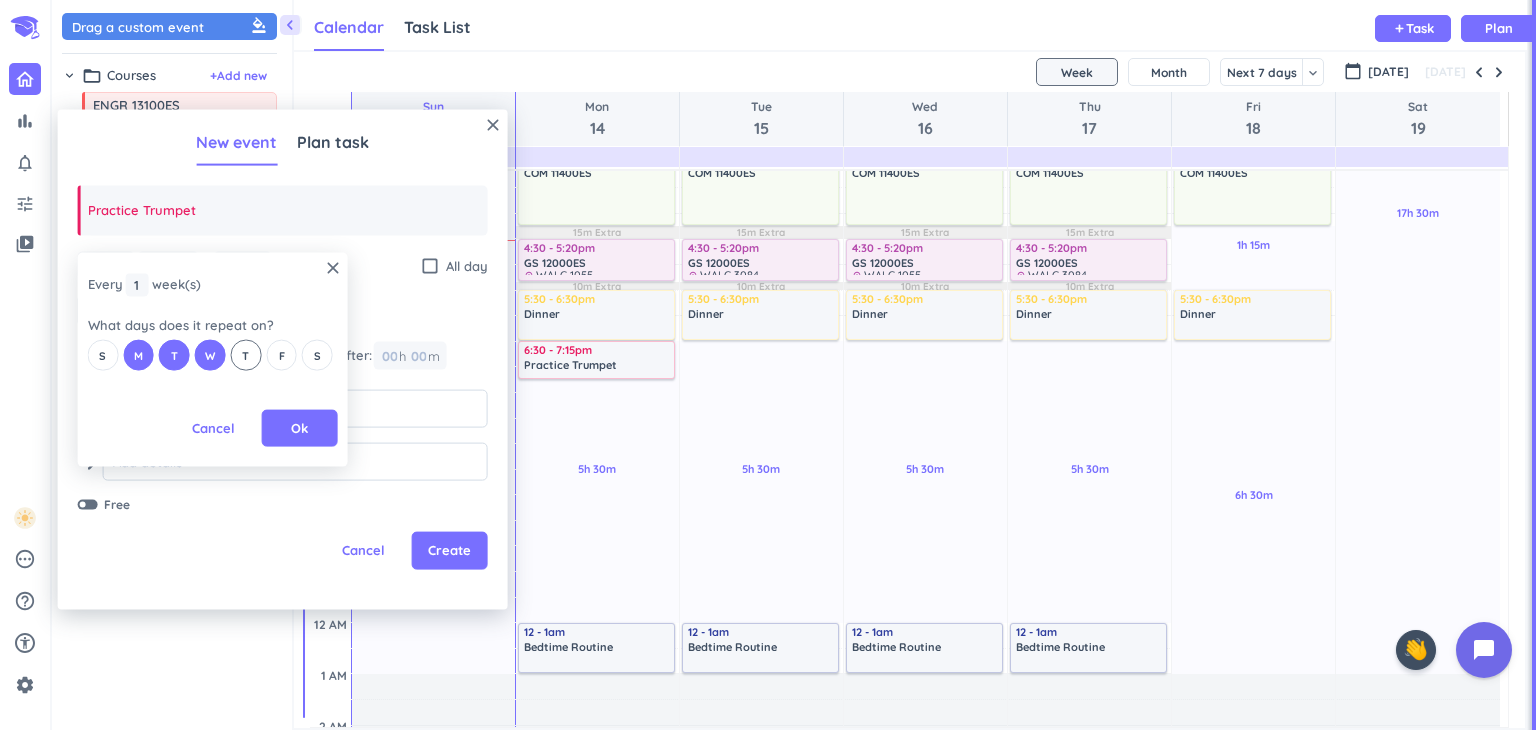 click on "T" at bounding box center (245, 355) 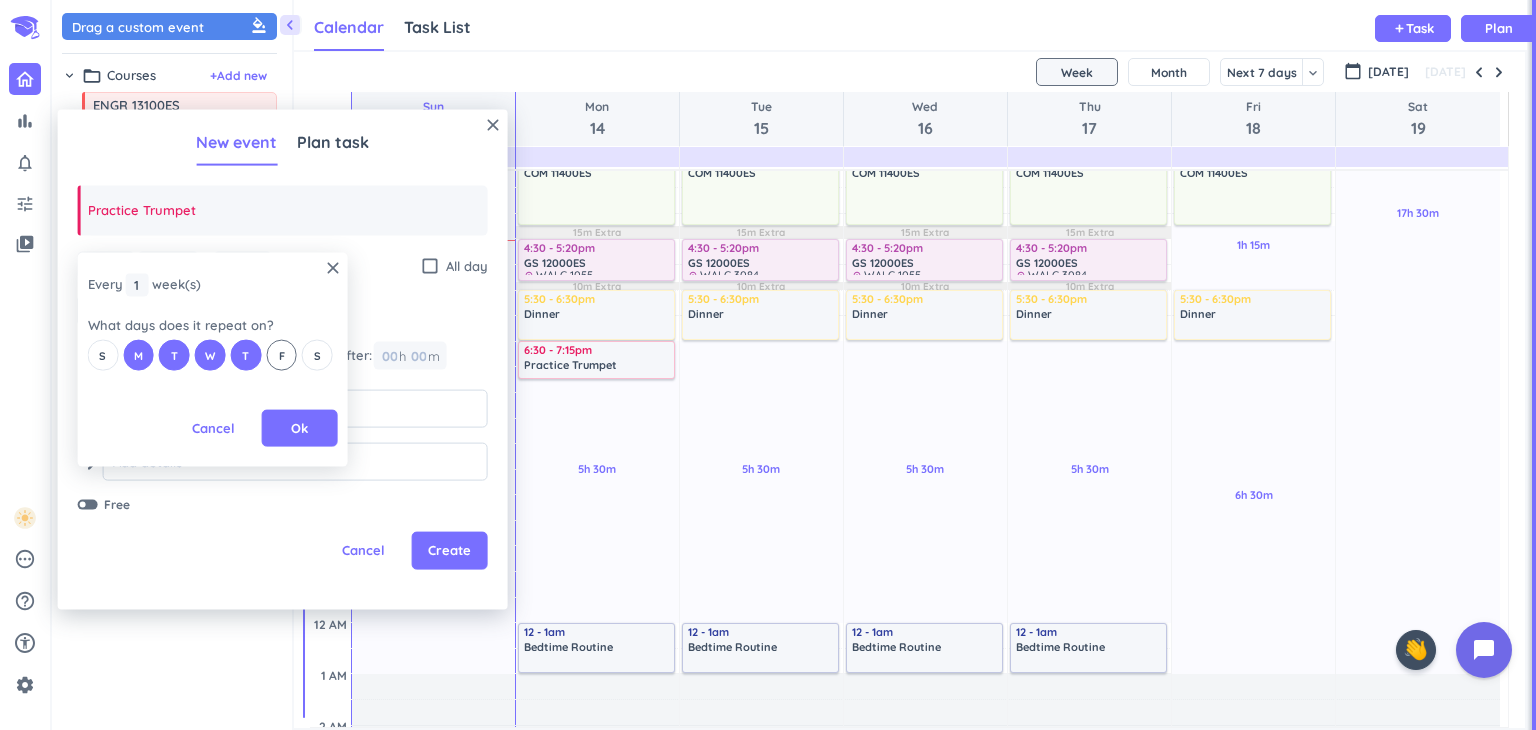 click on "F" at bounding box center (281, 355) 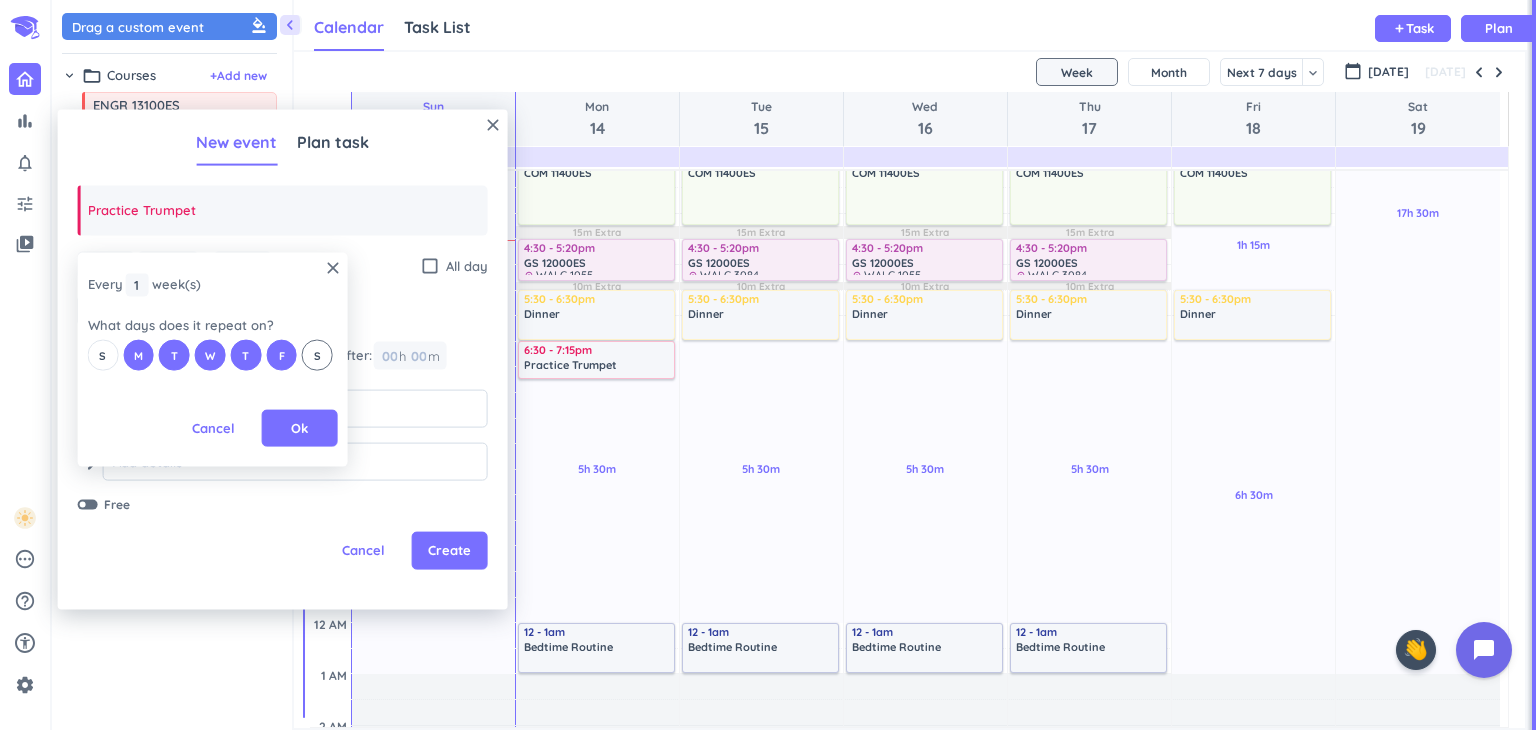 click on "S" at bounding box center (317, 355) 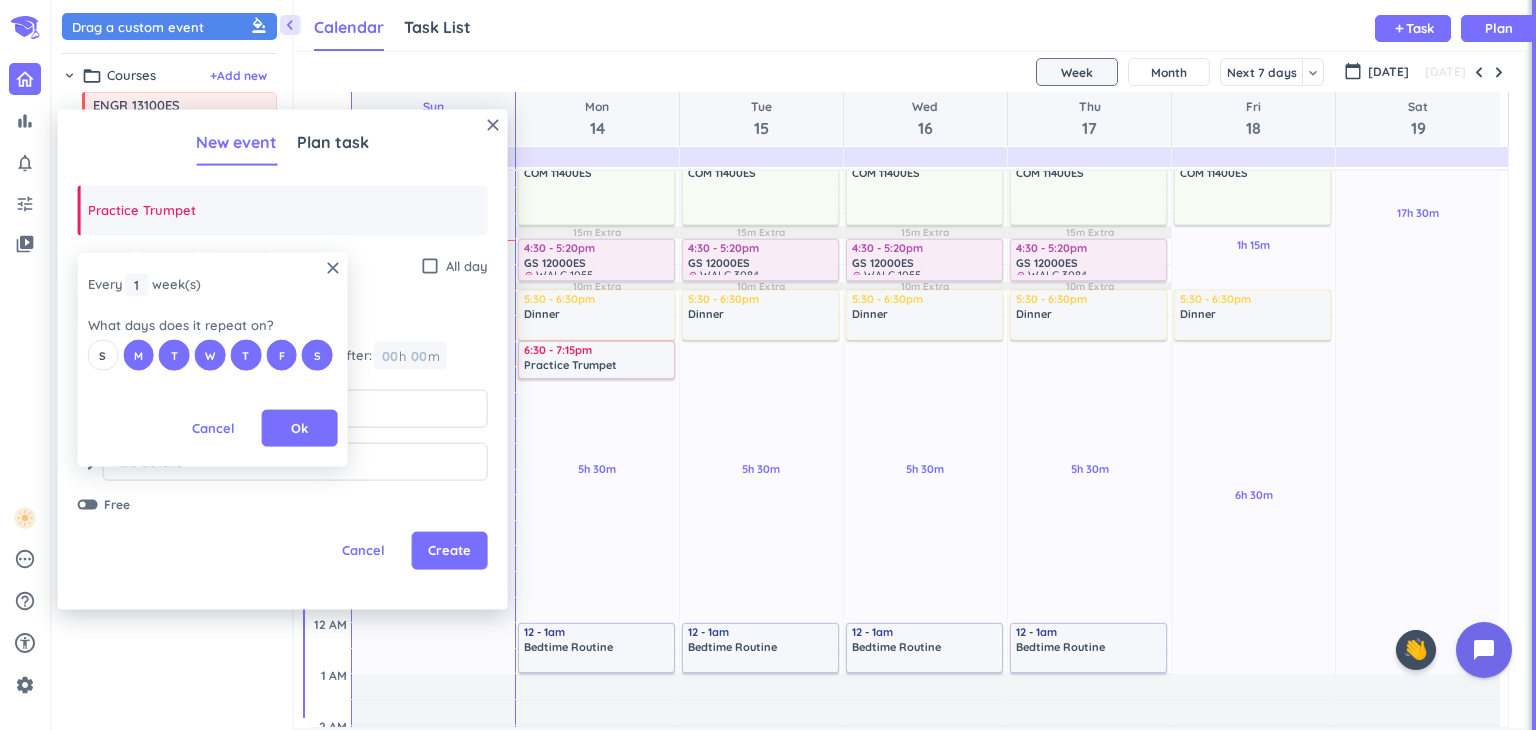click on "close Every 1 1 1 week (s) What days does it repeat on? S M T W T F S Cancel Ok" at bounding box center [213, 359] 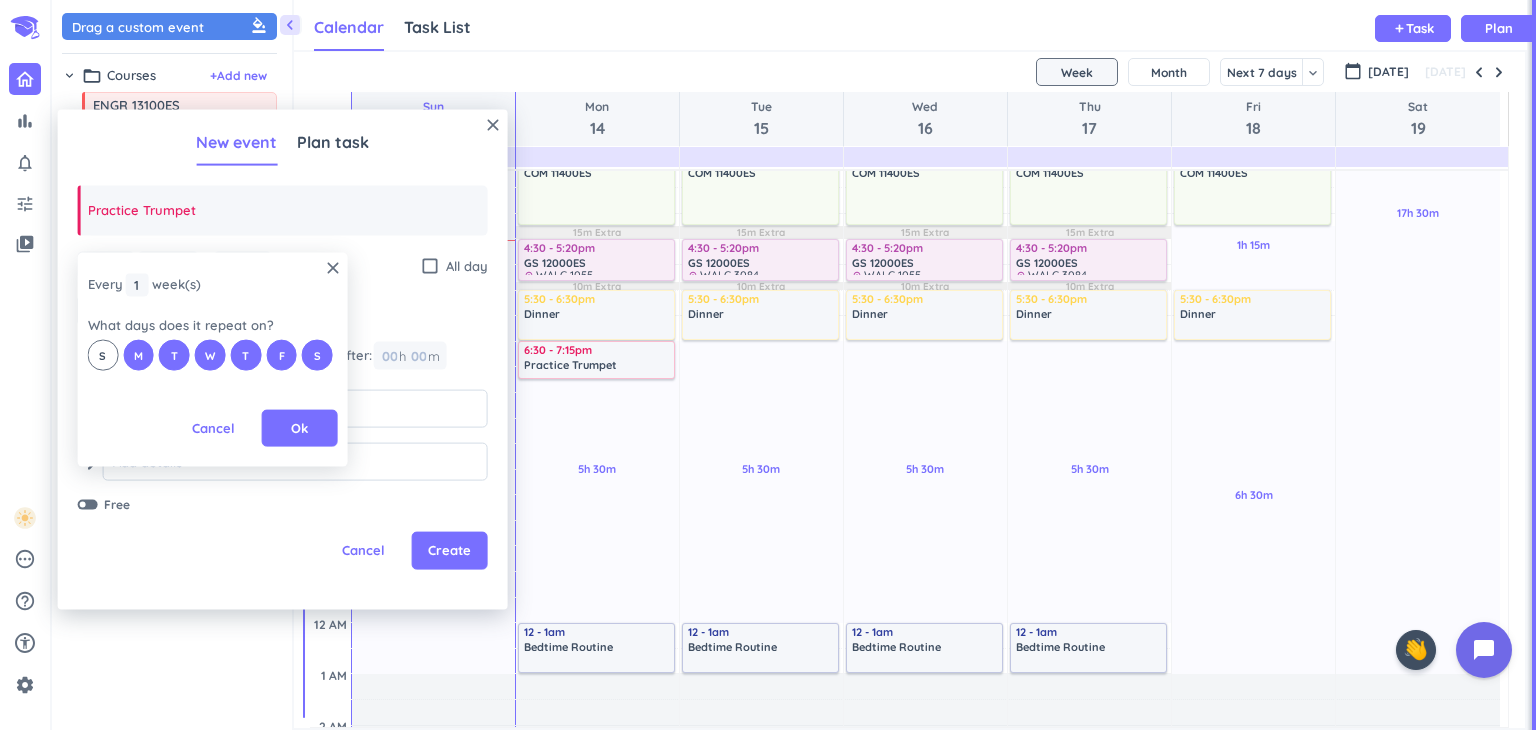 click on "S M T W T F S" at bounding box center [213, 355] 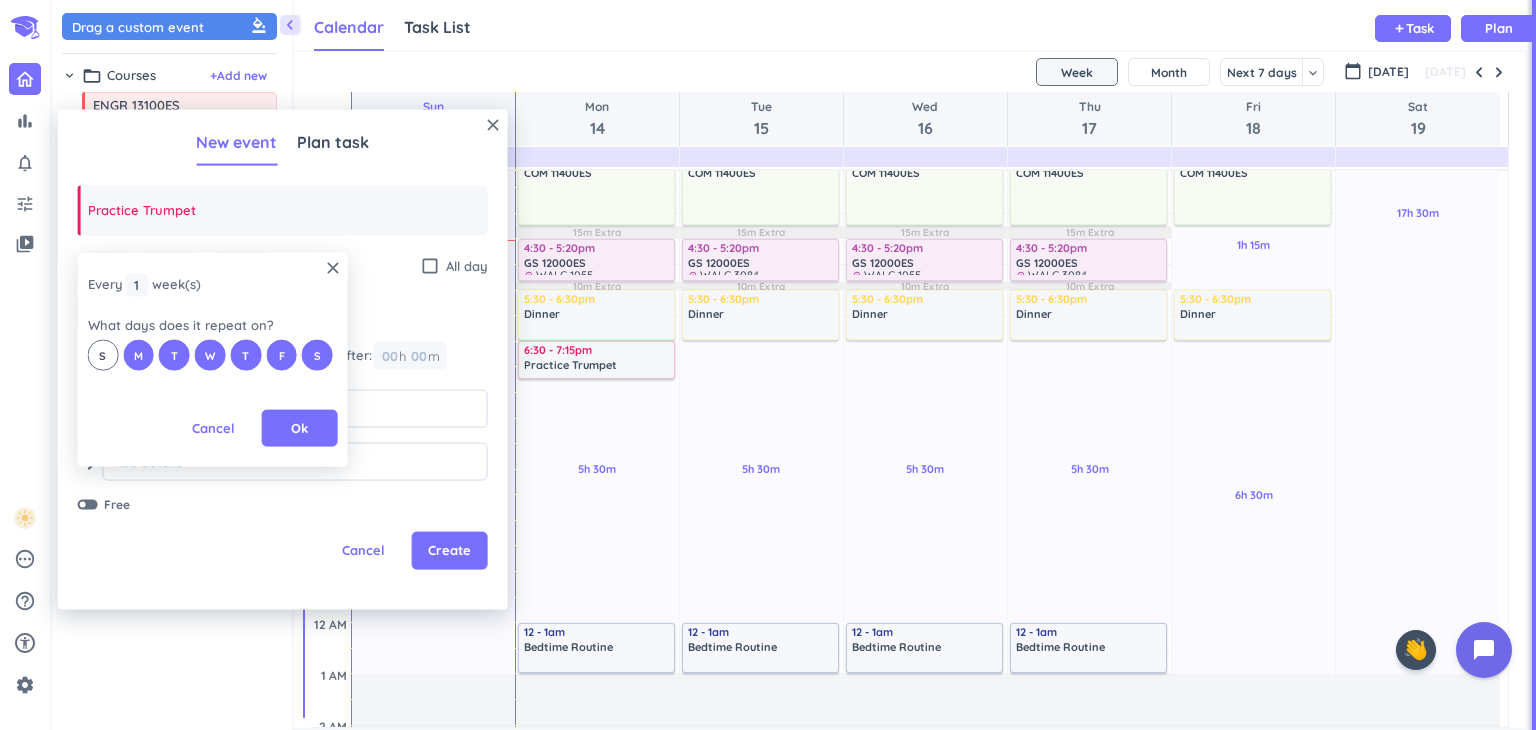 click on "S" at bounding box center [103, 355] 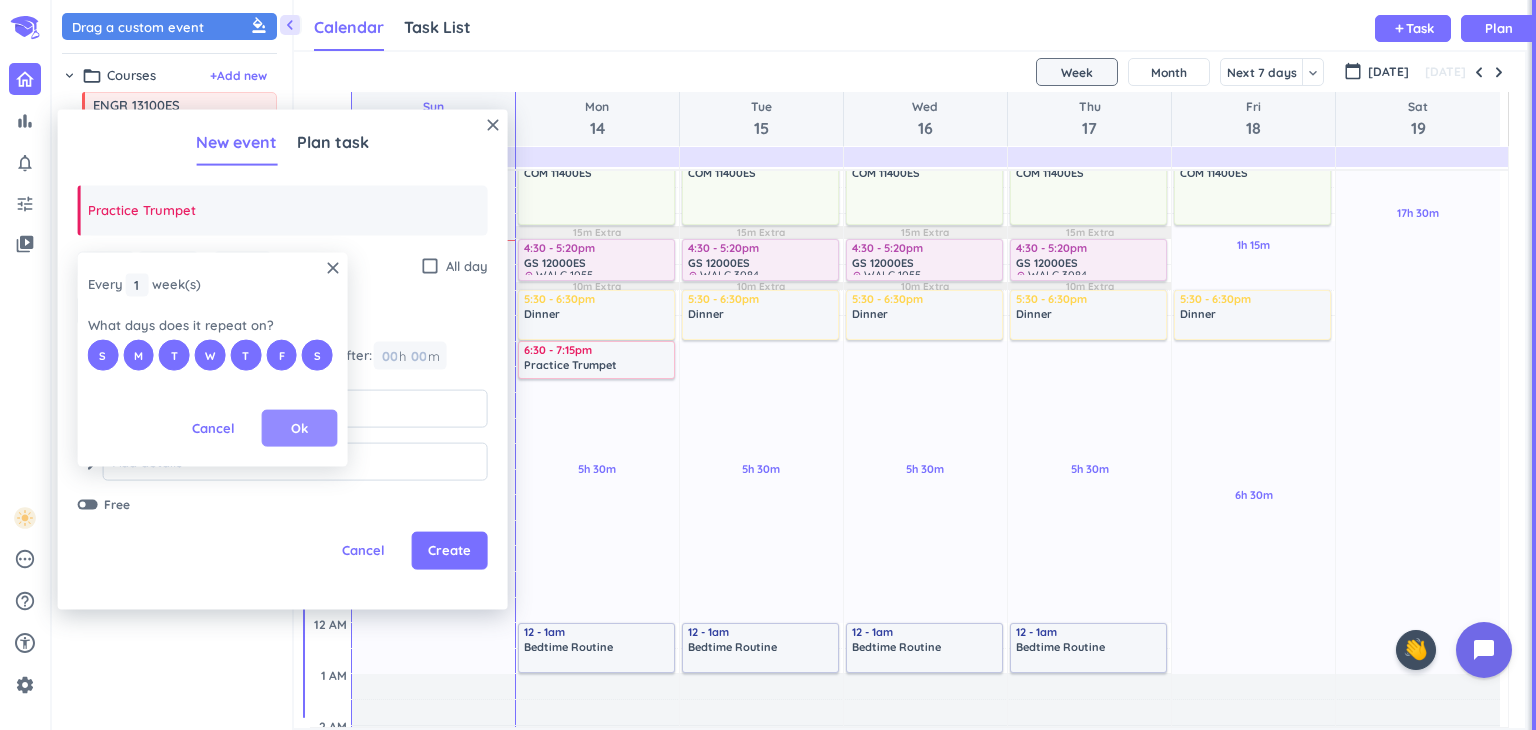 click on "Ok" at bounding box center (299, 428) 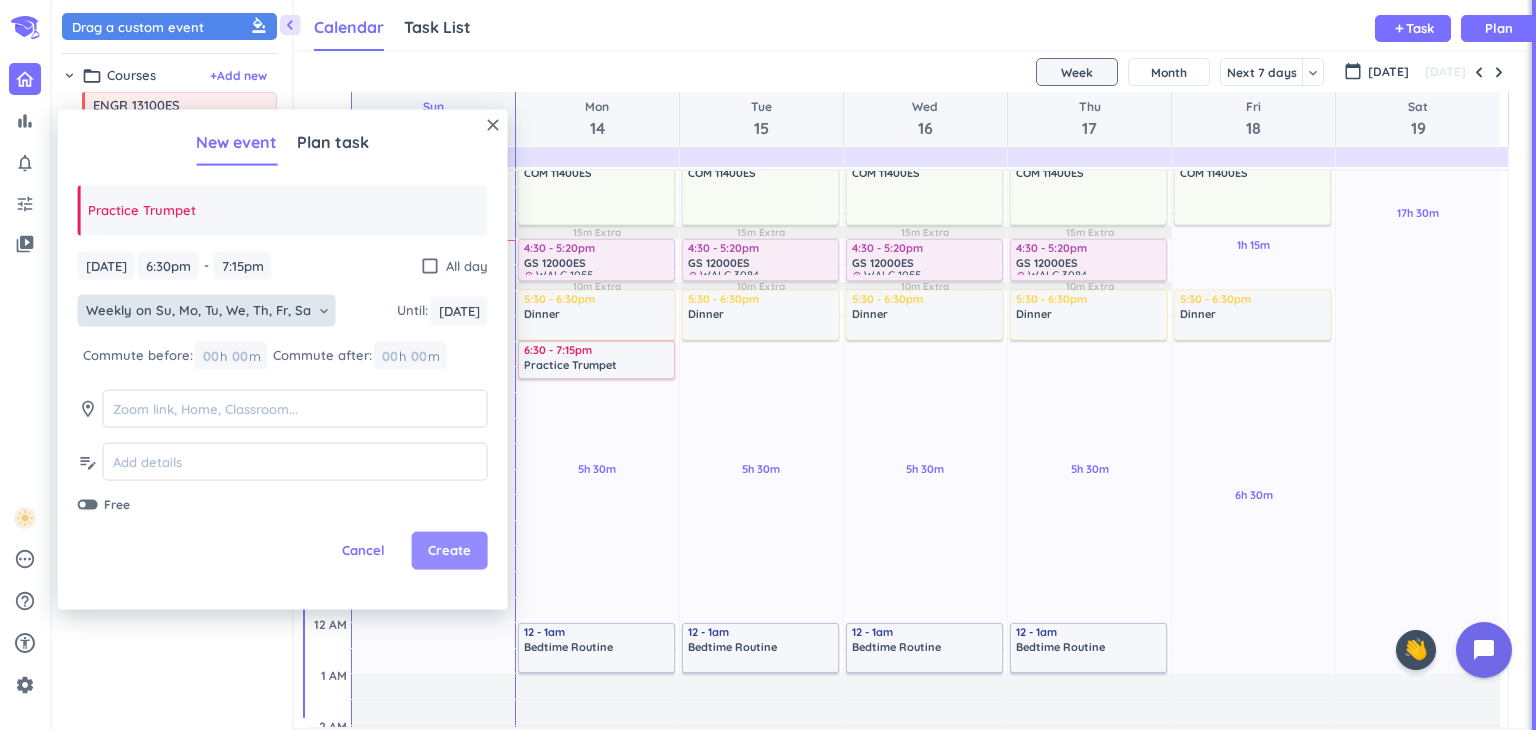 click on "Create" at bounding box center [449, 551] 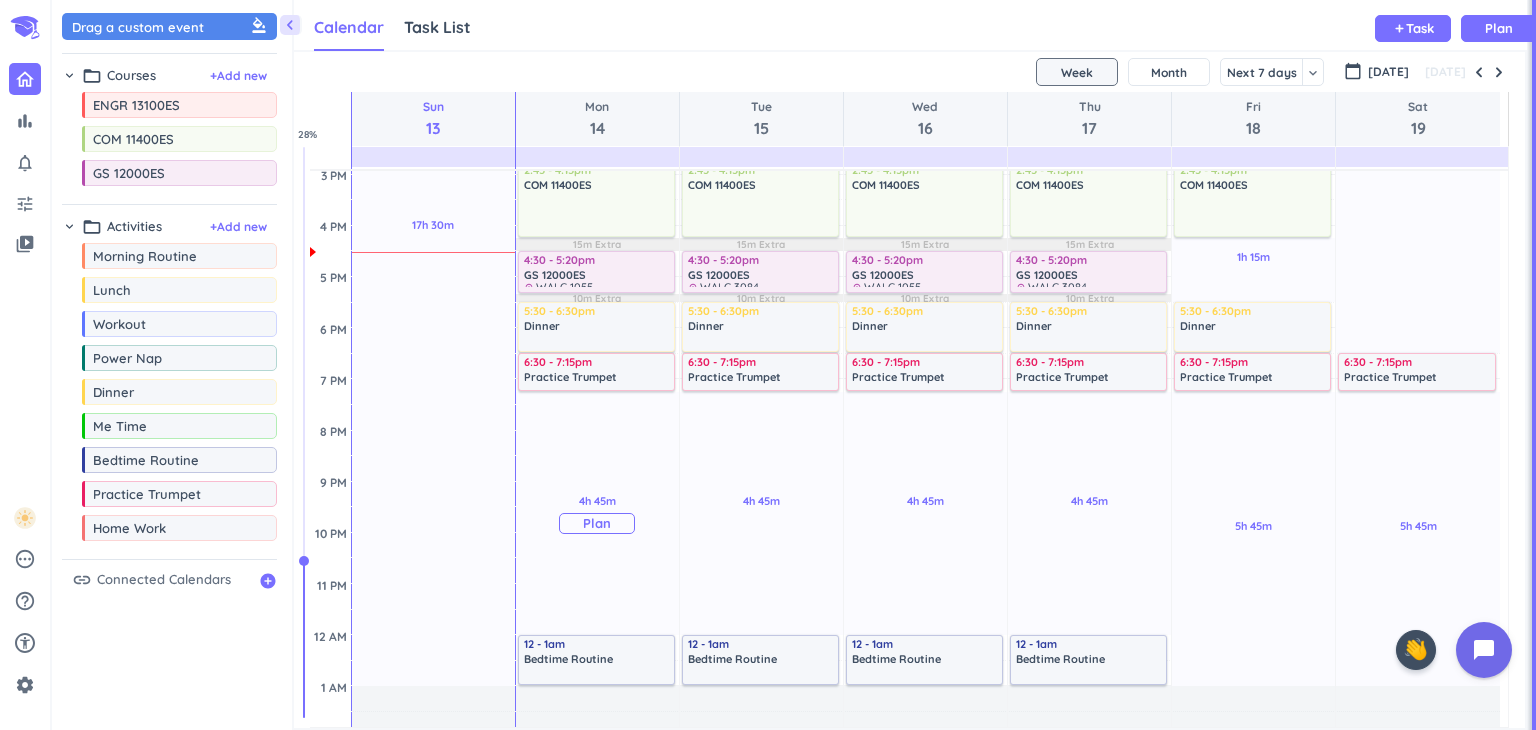 scroll, scrollTop: 572, scrollLeft: 0, axis: vertical 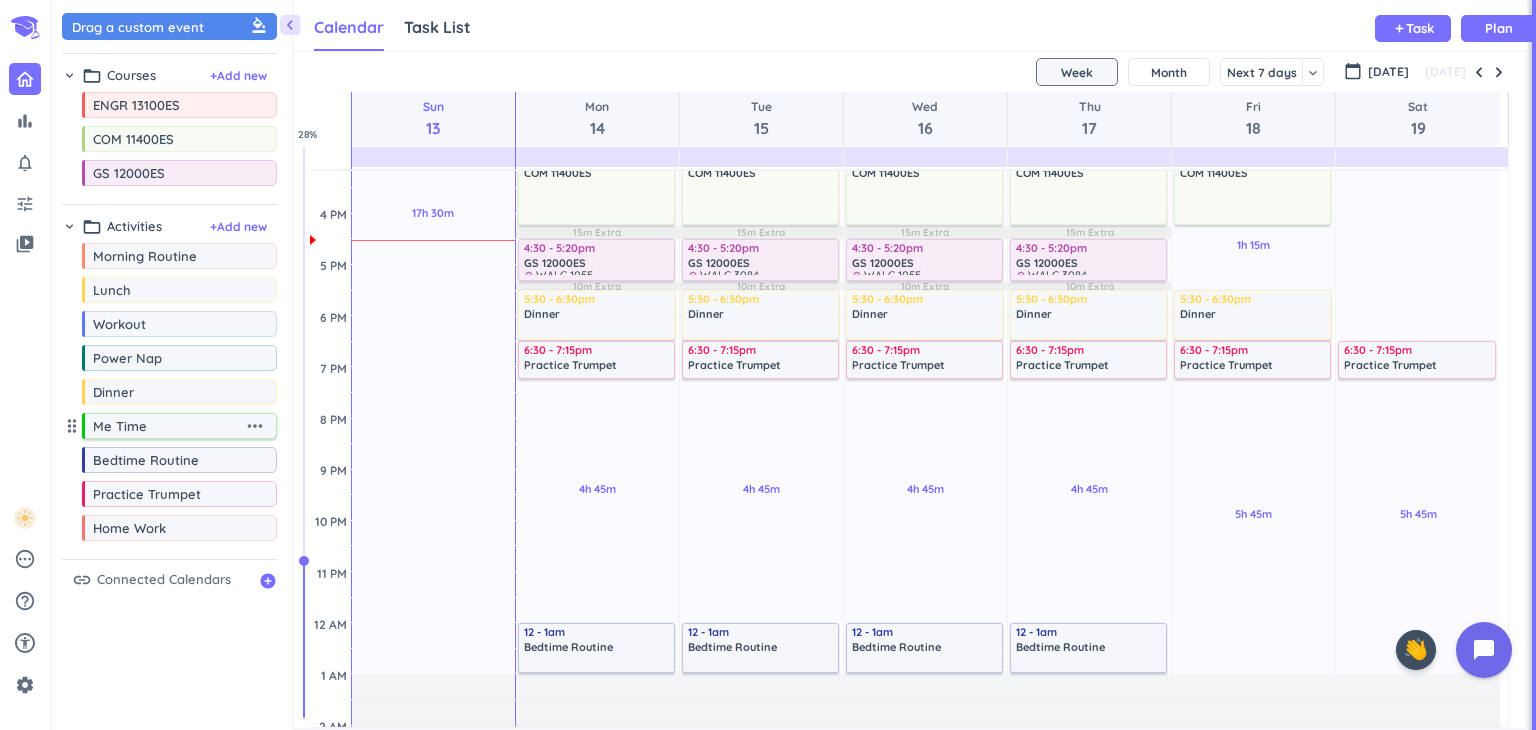 click on "Me Time" at bounding box center (168, 426) 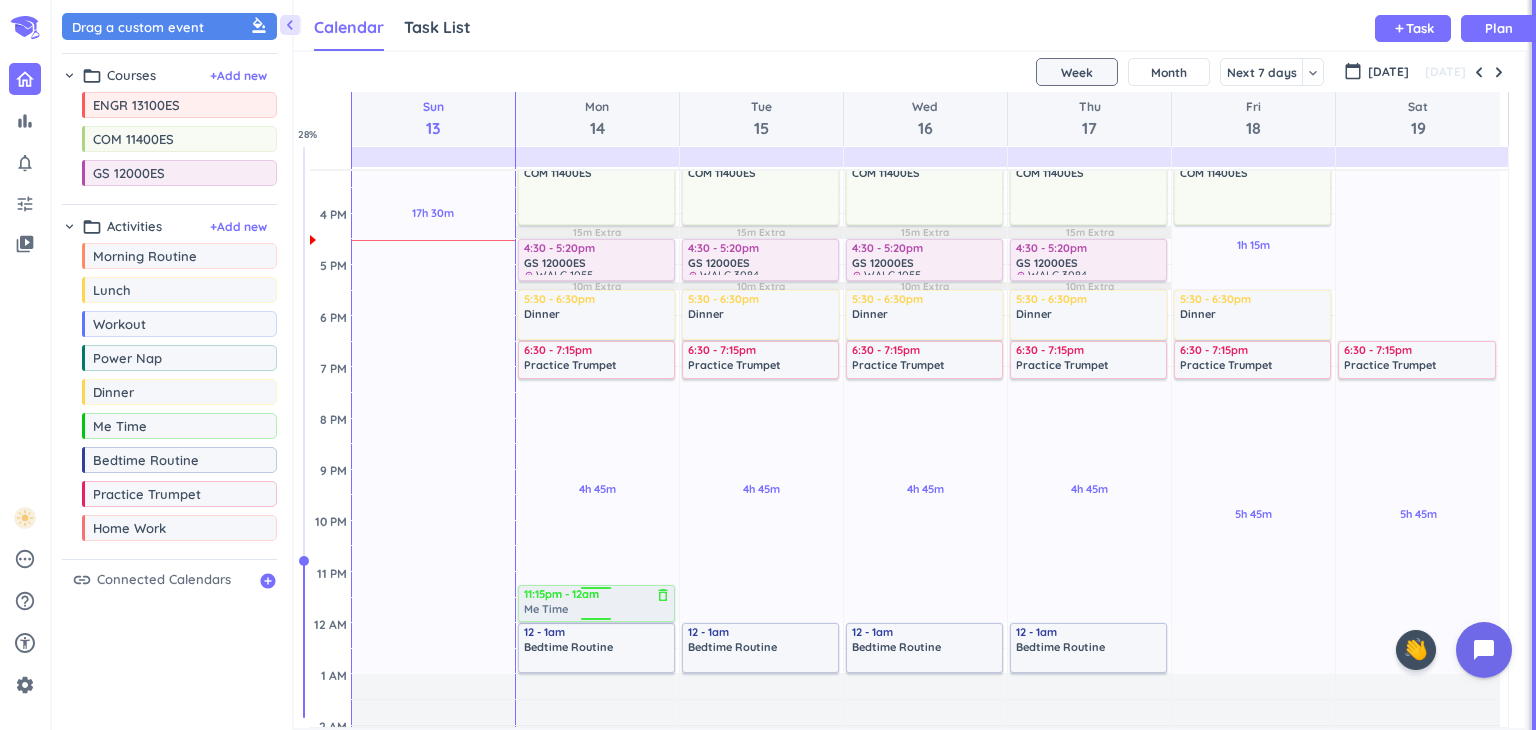drag, startPoint x: 200, startPoint y: 430, endPoint x: 593, endPoint y: 585, distance: 422.46182 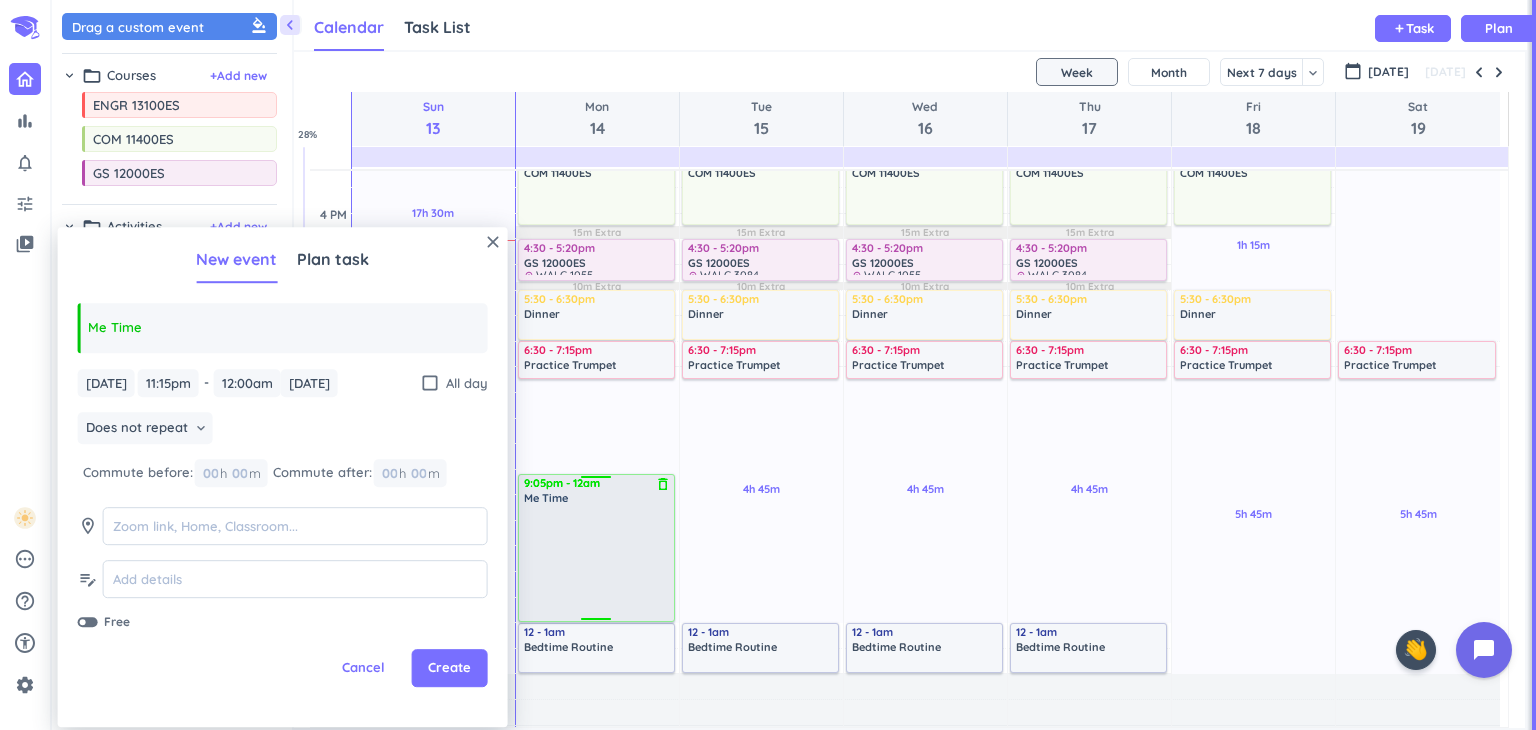 drag, startPoint x: 592, startPoint y: 589, endPoint x: 612, endPoint y: 478, distance: 112.78741 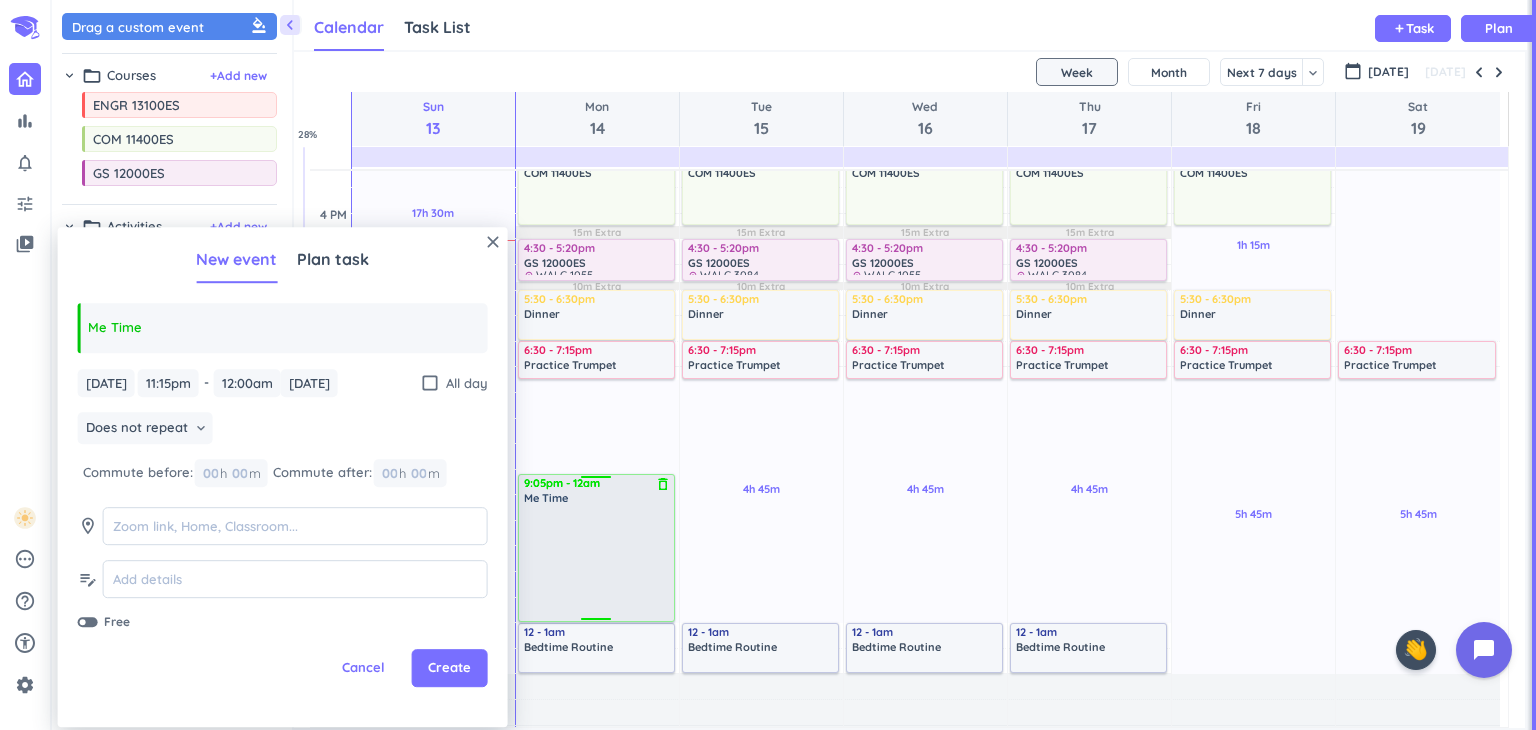 click on "1h  Past due Plan 1h 25m Past due Plan 4h 45m Past due Plan 05m Extra 10m Extra 15m Extra 10m Extra Adjust Awake Time Adjust Awake Time 8:30 - 11:20am ENGR 13100ES delete_outline 11:25am - 12:25pm Lunch delete_outline 1:50 - 2:35pm Me Time delete_outline 2:45 - 4:15pm COM 11400ES delete_outline 4:30 - 5:20pm GS 12000ES delete_outline place WALC 1055 5:30 - 6:30pm Dinner delete_outline 6:30 - 7:15pm Practice Trumpet delete_outline 11:15pm - 12am Me Time delete_outline 12 - 1am Bedtime Routine delete_outline 9:05pm - 12am Me Time delete_outline" at bounding box center [597, 213] 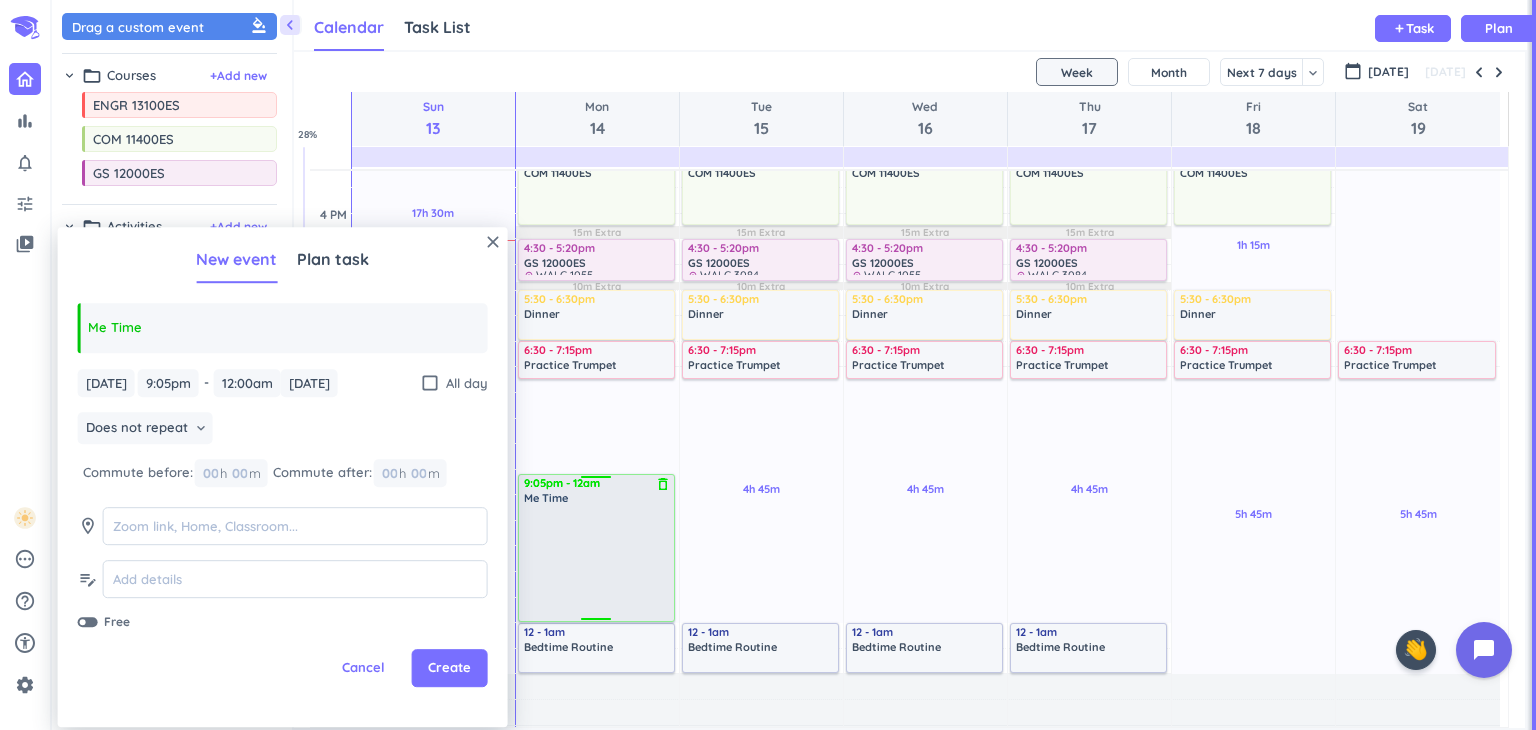 type on "9:05pm" 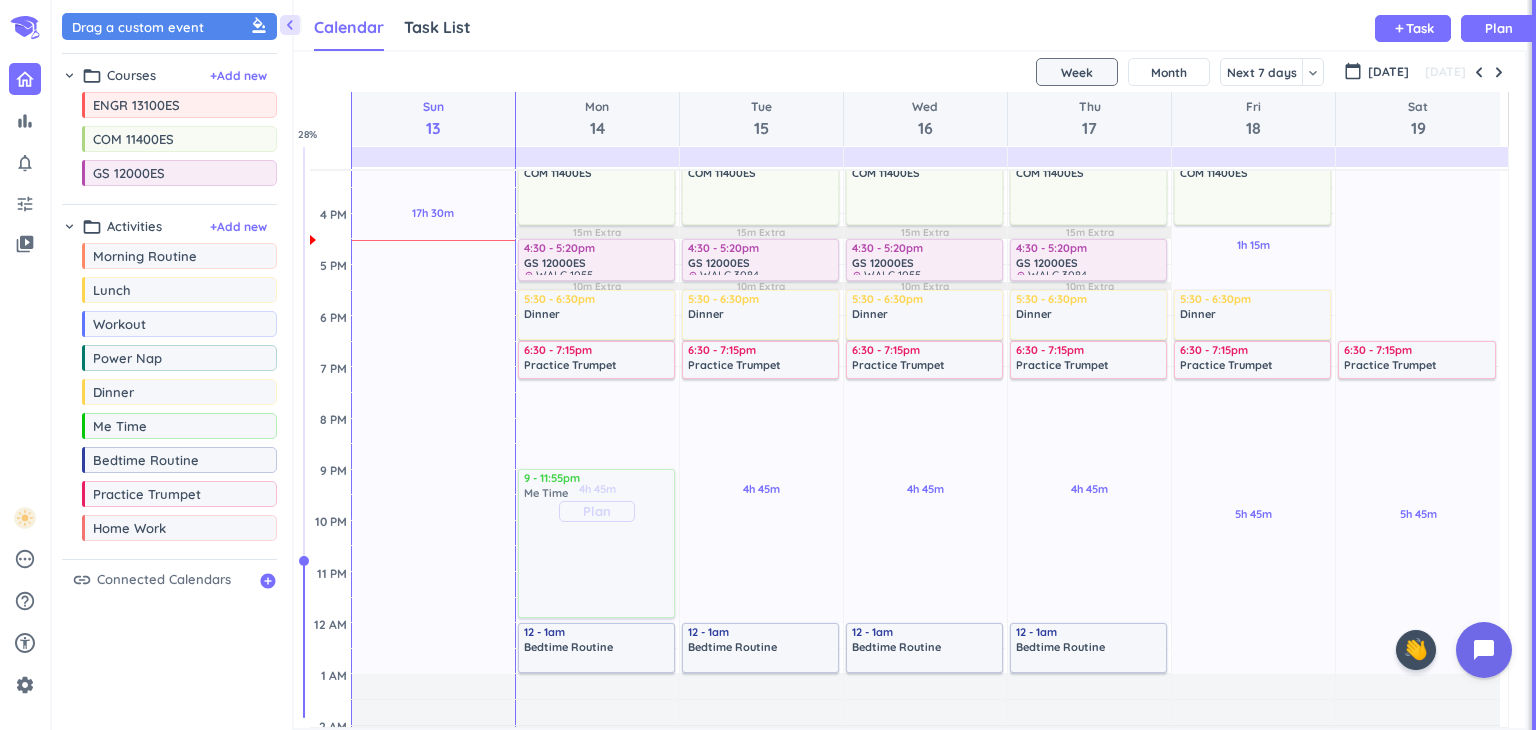 click on "1h  Past due Plan 1h 25m Past due Plan 4h 45m Past due Plan 05m Extra 10m Extra 15m Extra 10m Extra Adjust Awake Time Adjust Awake Time 8:30 - 11:20am ENGR 13100ES delete_outline 11:25am - 12:25pm Lunch delete_outline 1:50 - 2:35pm Me Time delete_outline 2:45 - 4:15pm COM 11400ES delete_outline 4:30 - 5:20pm GS 12000ES delete_outline place WALC 1055 5:30 - 6:30pm Dinner delete_outline 6:30 - 7:15pm Practice Trumpet delete_outline 9:05pm - 12am Me Time delete_outline 12 - 1am Bedtime Routine delete_outline 9 - 11:55pm Me Time delete_outline" at bounding box center [597, 213] 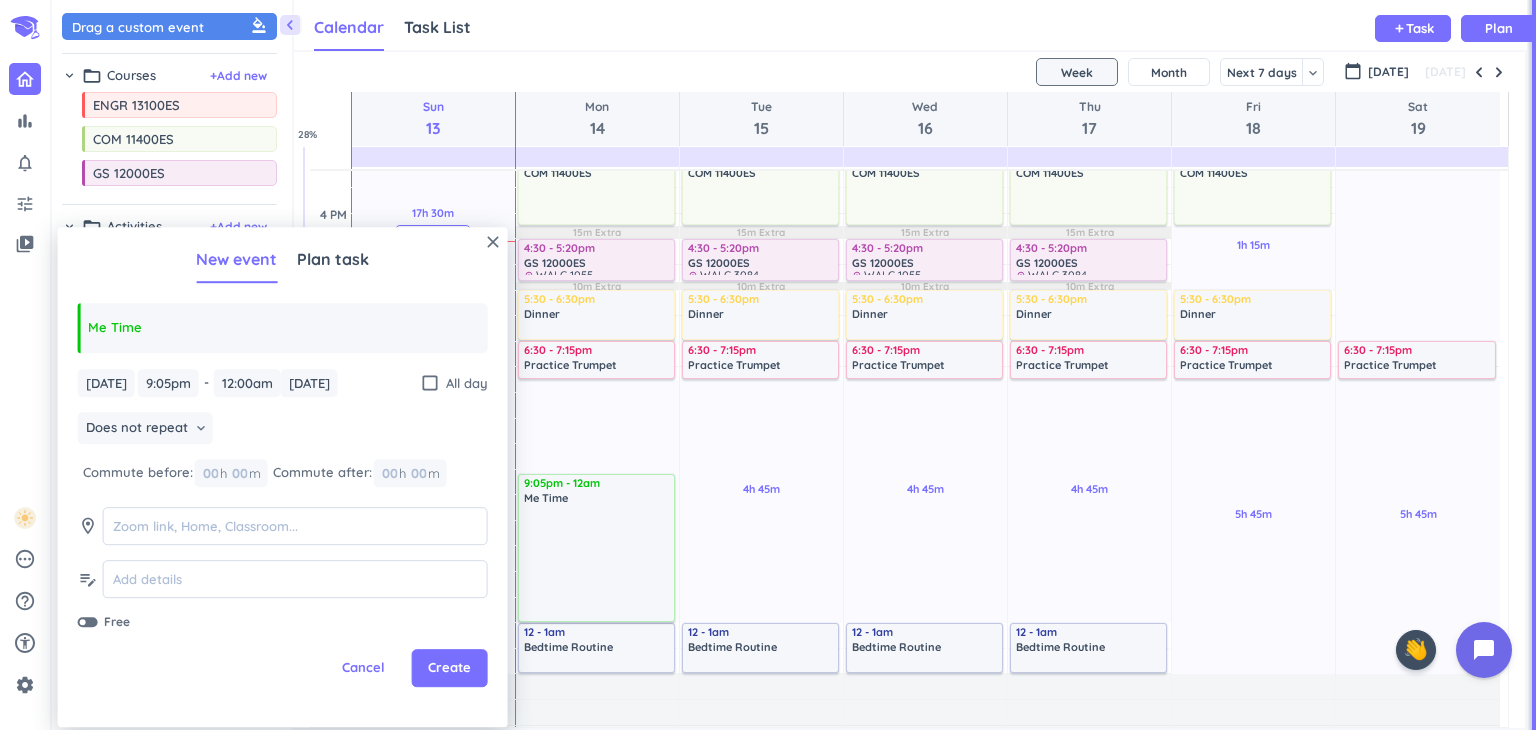click on "close" at bounding box center [493, 242] 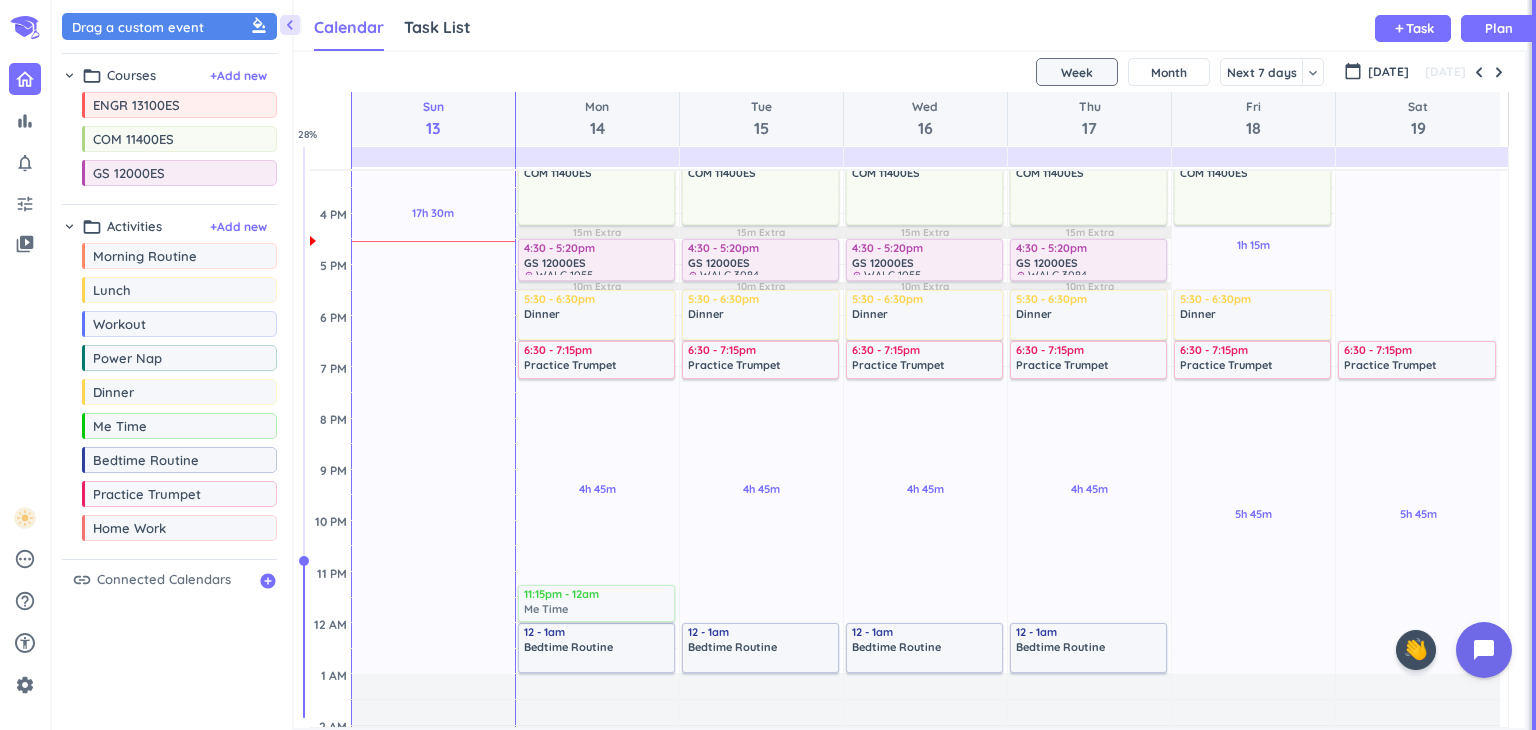drag, startPoint x: 140, startPoint y: 424, endPoint x: 598, endPoint y: 588, distance: 486.47714 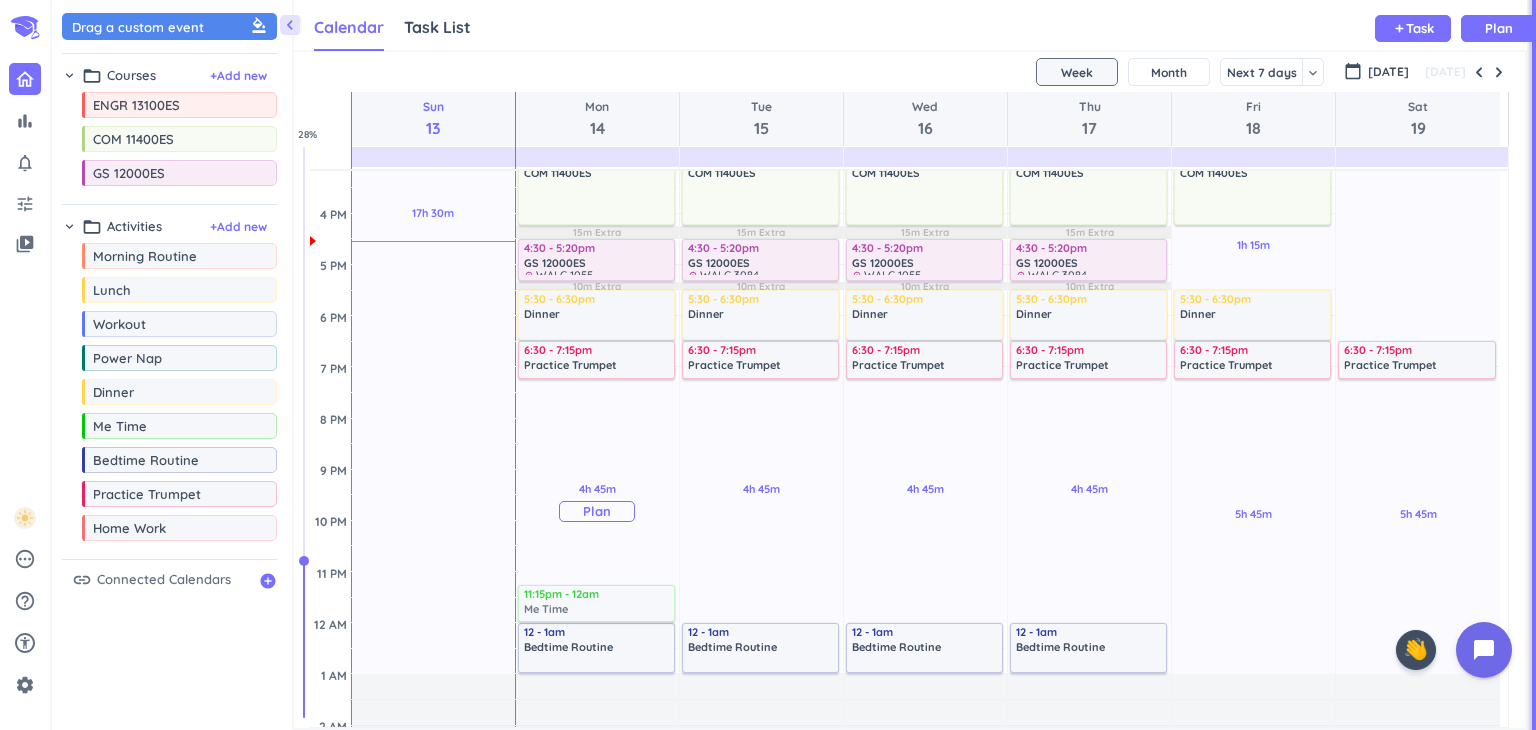 click on "1h  Past due Plan 1h 25m Past due Plan 4h 45m Past due Plan 05m Extra 10m Extra 15m Extra 10m Extra Adjust Awake Time Adjust Awake Time 8:30 - 11:20am ENGR 13100ES delete_outline 11:25am - 12:25pm Lunch delete_outline 1:50 - 2:35pm Me Time delete_outline 2:45 - 4:15pm COM 11400ES delete_outline 4:30 - 5:20pm GS 12000ES delete_outline place WALC 1055 5:30 - 6:30pm Dinner delete_outline 6:30 - 7:15pm Practice Trumpet delete_outline 11:15pm - 12am Me Time delete_outline 12 - 1am Bedtime Routine delete_outline 11:15pm - 12am Me Time delete_outline" at bounding box center [597, 213] 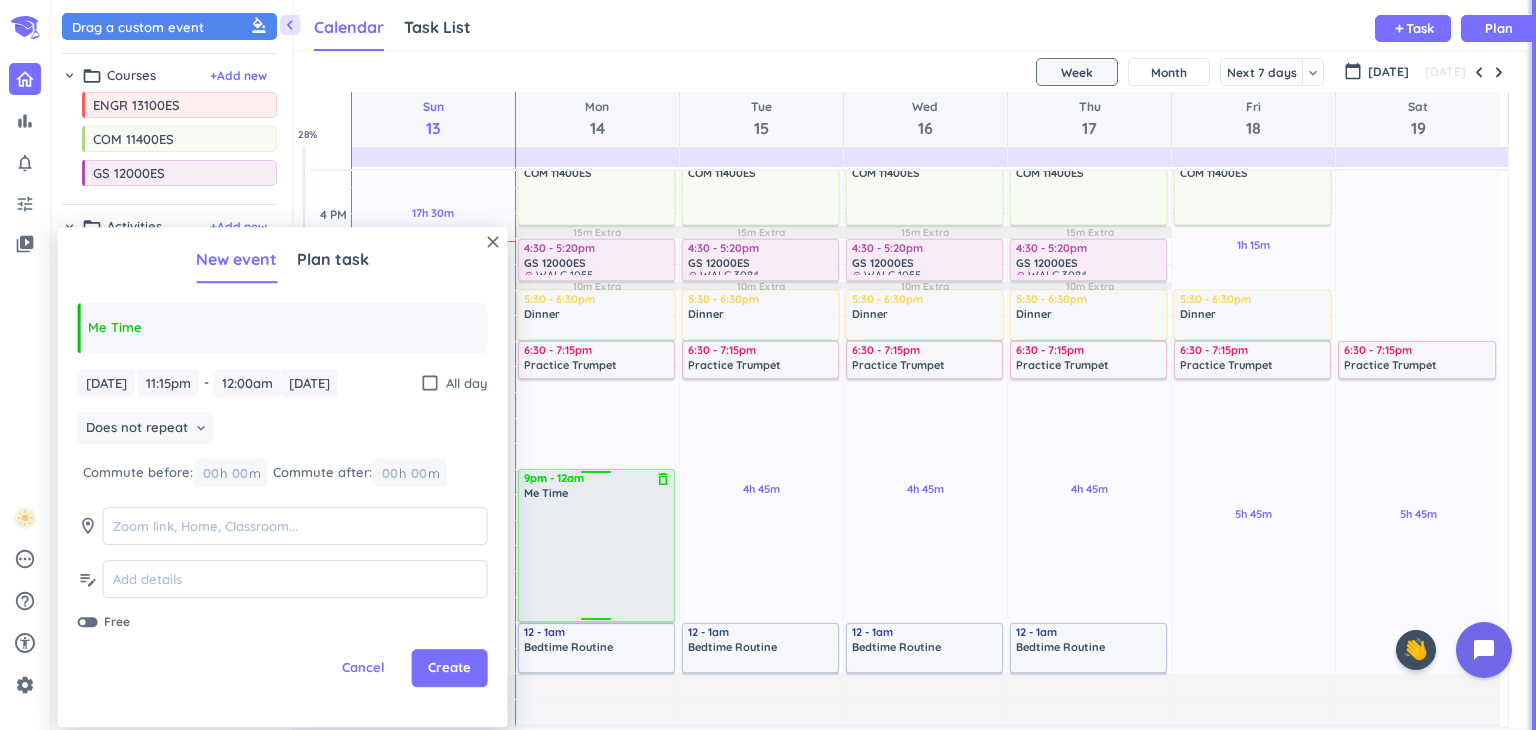 drag, startPoint x: 592, startPoint y: 586, endPoint x: 602, endPoint y: 470, distance: 116.43024 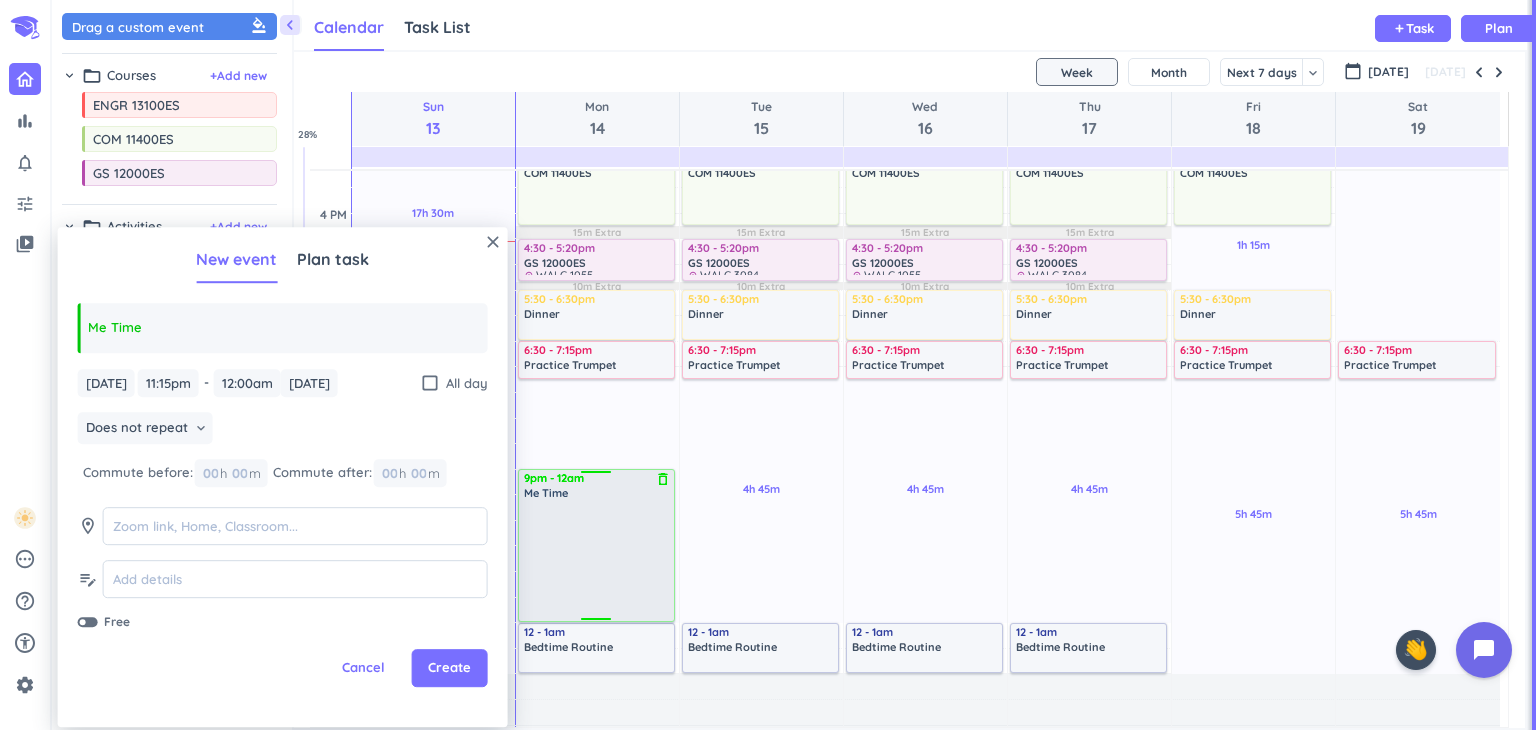 click on "1h  Past due Plan 1h 25m Past due Plan 4h 45m Past due Plan 05m Extra 10m Extra 15m Extra 10m Extra Adjust Awake Time Adjust Awake Time 8:30 - 11:20am ENGR 13100ES delete_outline 11:25am - 12:25pm Lunch delete_outline 1:50 - 2:35pm Me Time delete_outline 2:45 - 4:15pm COM 11400ES delete_outline 4:30 - 5:20pm GS 12000ES delete_outline place WALC 1055 5:30 - 6:30pm Dinner delete_outline 6:30 - 7:15pm Practice Trumpet delete_outline 11:15pm - 12am Me Time delete_outline 12 - 1am Bedtime Routine delete_outline 9pm - 12am Me Time delete_outline" at bounding box center (597, 213) 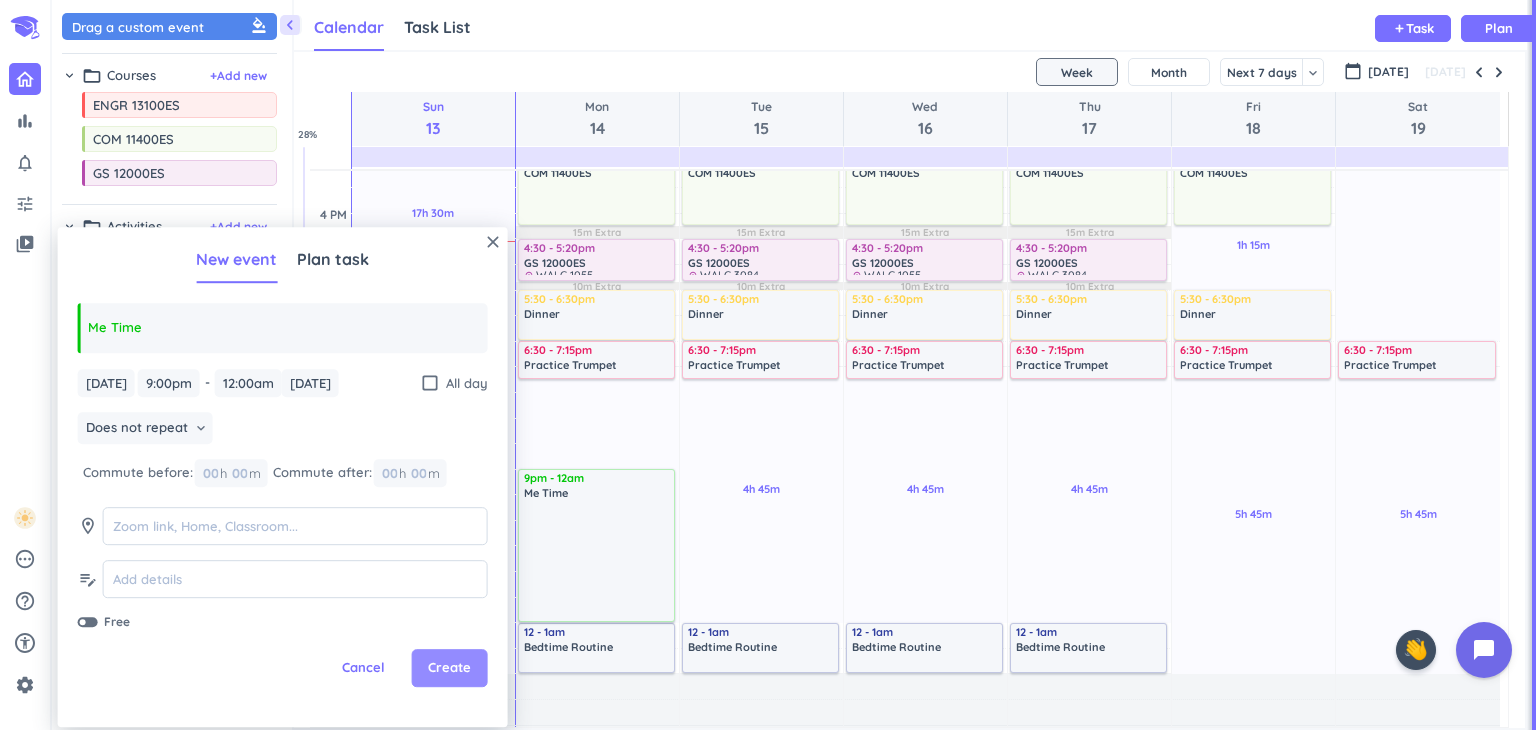 click on "Create" at bounding box center [449, 669] 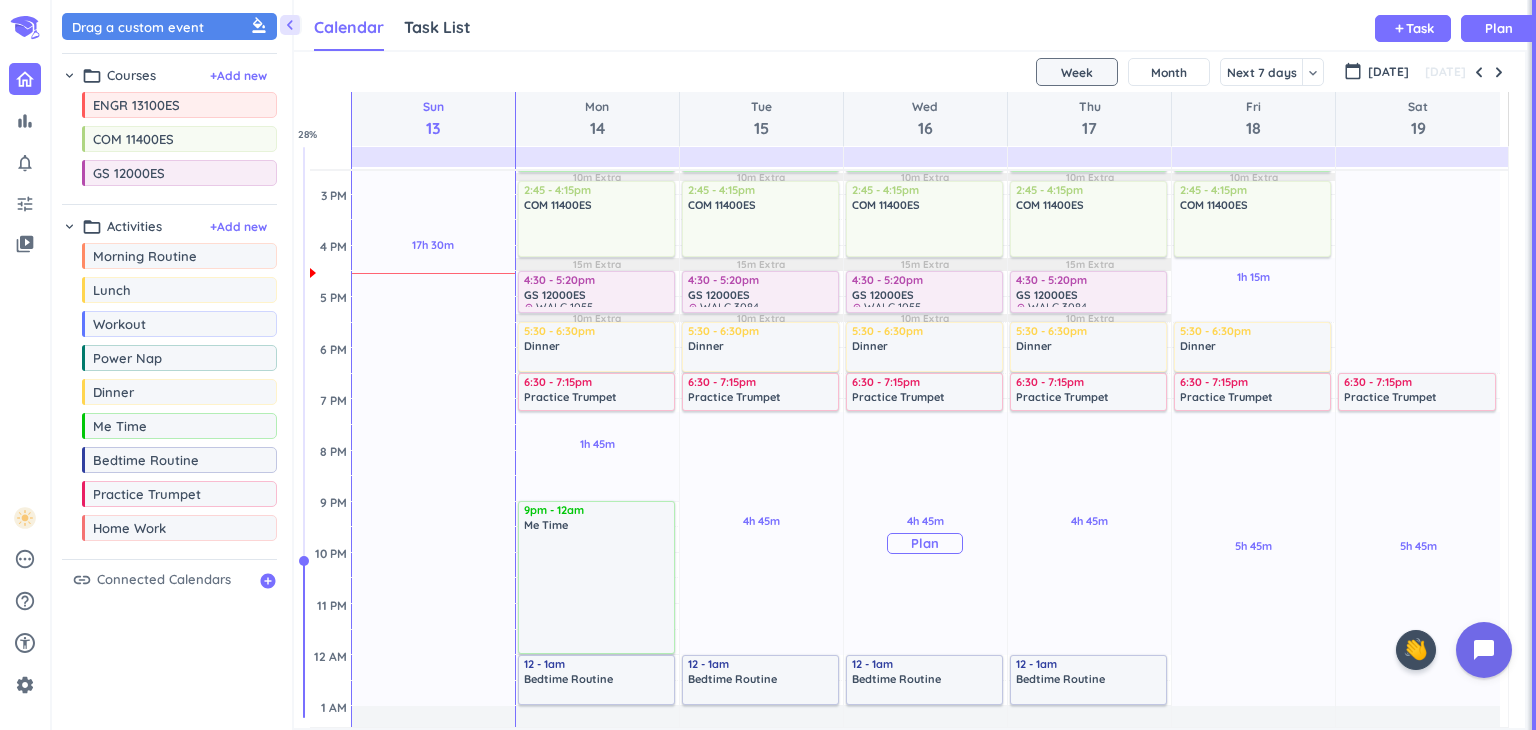 scroll, scrollTop: 572, scrollLeft: 0, axis: vertical 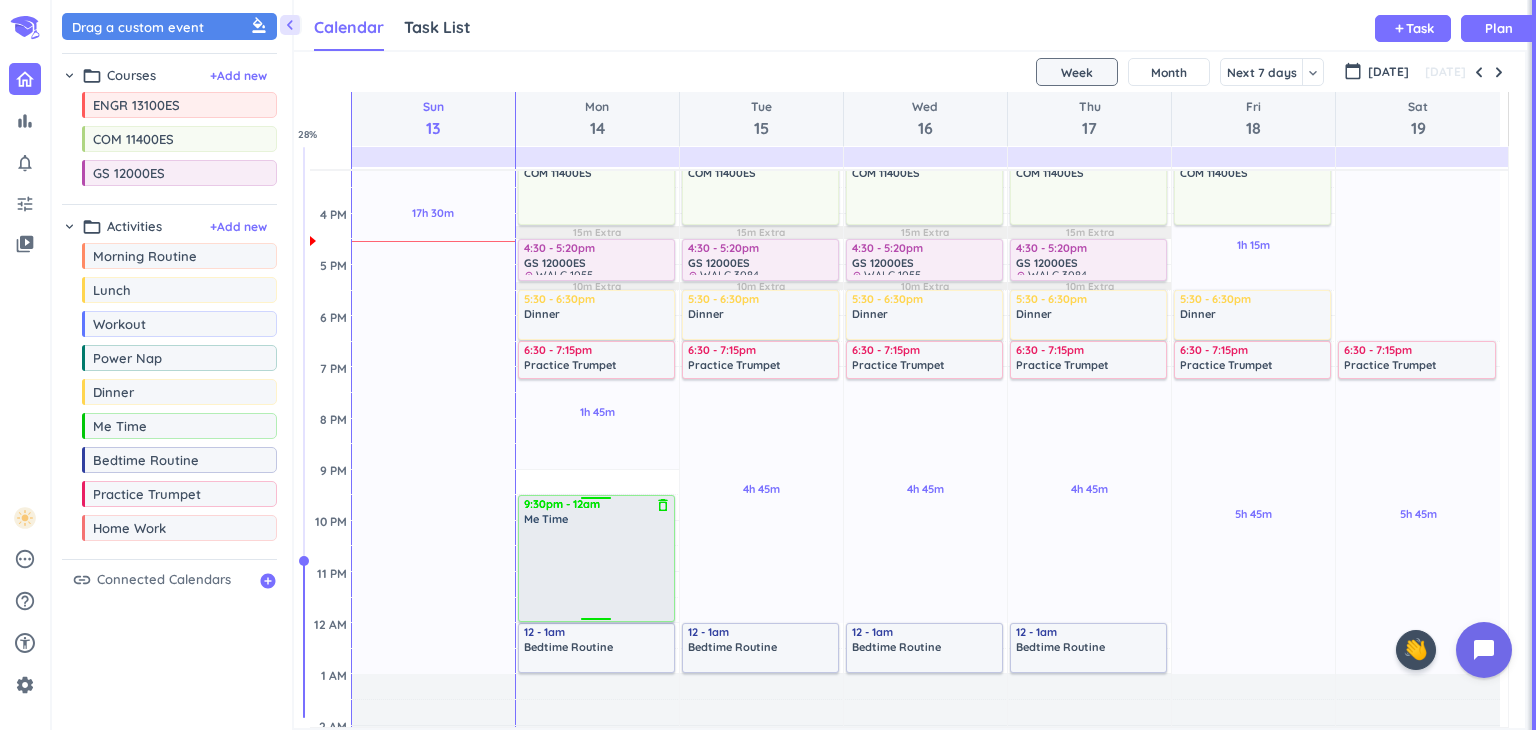 drag, startPoint x: 597, startPoint y: 471, endPoint x: 595, endPoint y: 499, distance: 28.071337 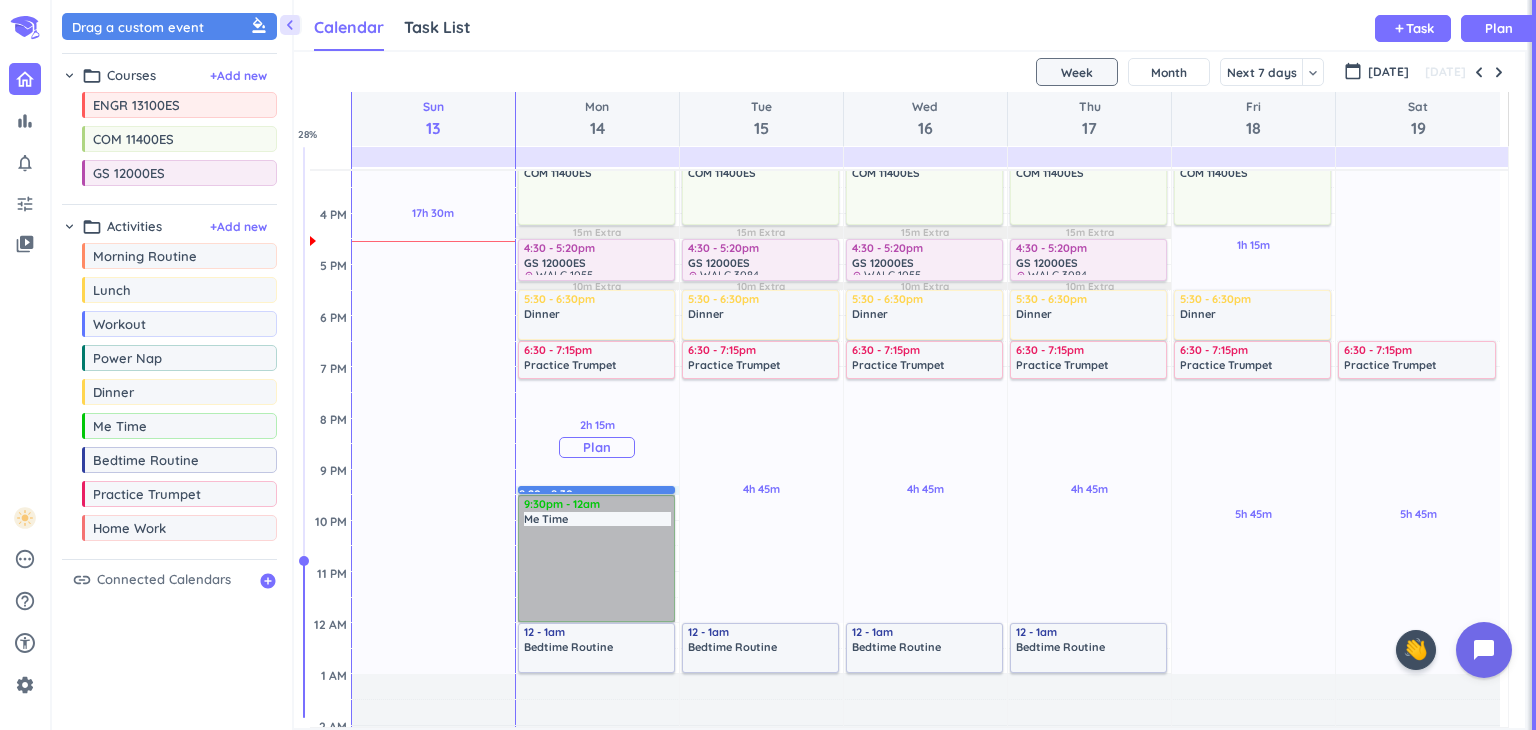 drag, startPoint x: 635, startPoint y: 522, endPoint x: 568, endPoint y: 493, distance: 73.00685 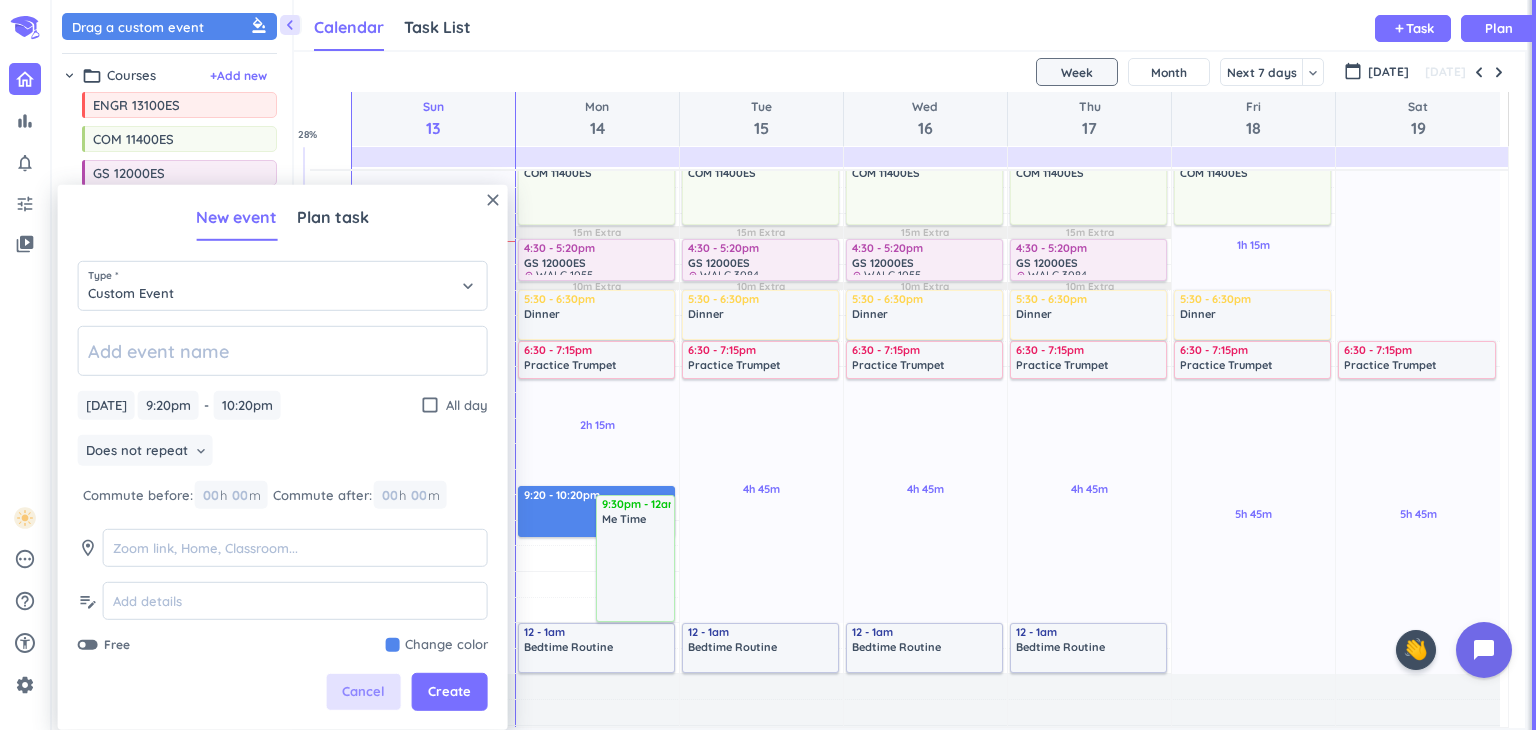 click on "Cancel" at bounding box center (363, 692) 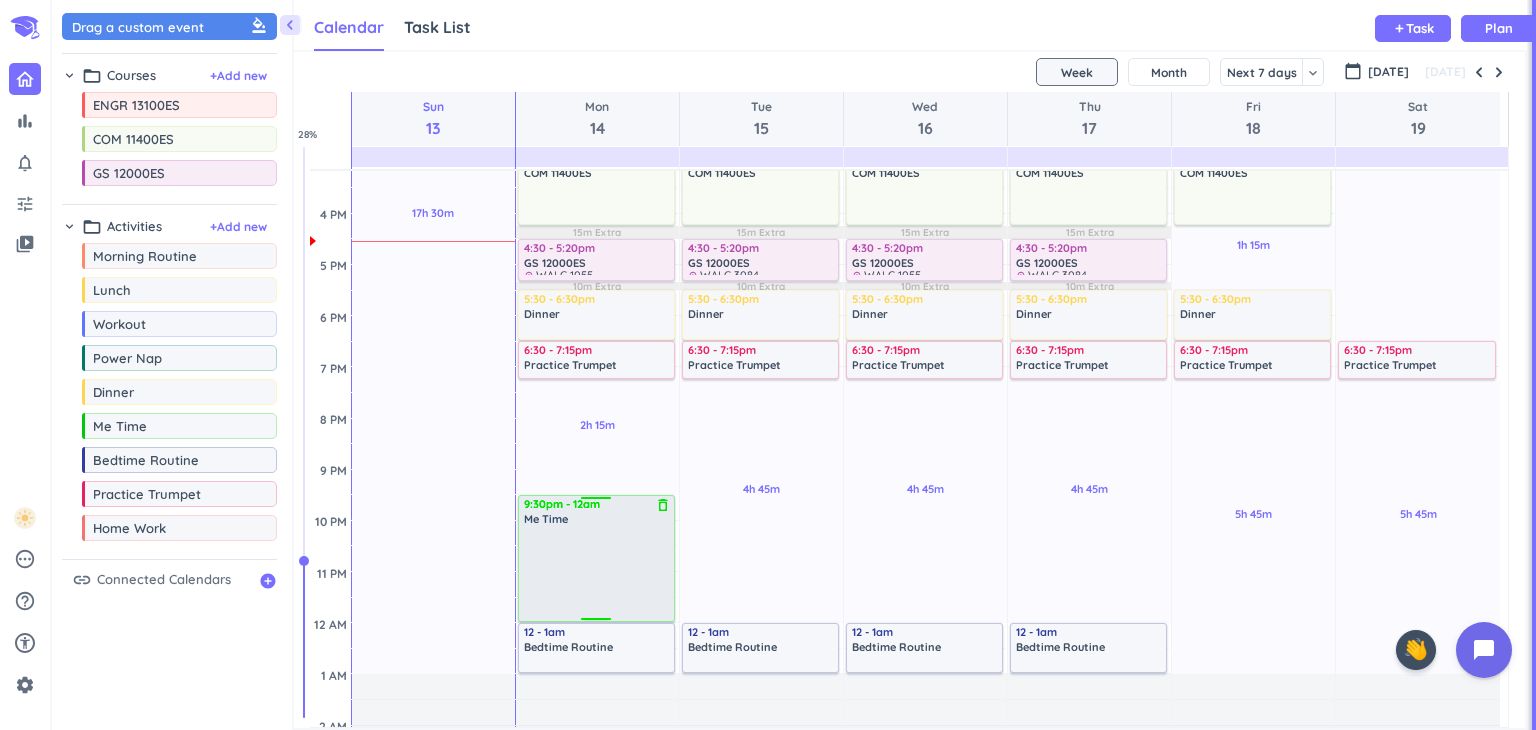 click at bounding box center [597, 573] 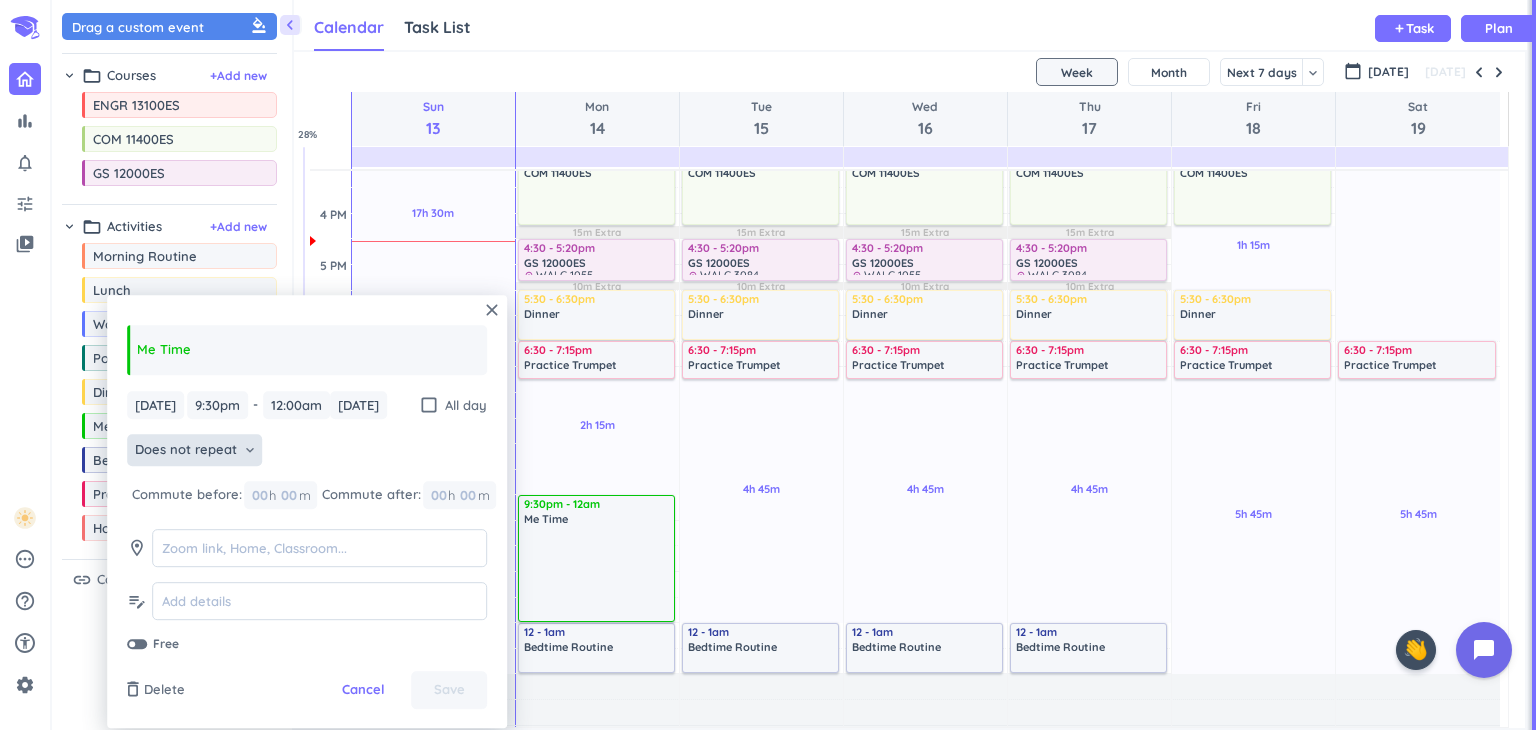 click on "Does not repeat" at bounding box center [186, 451] 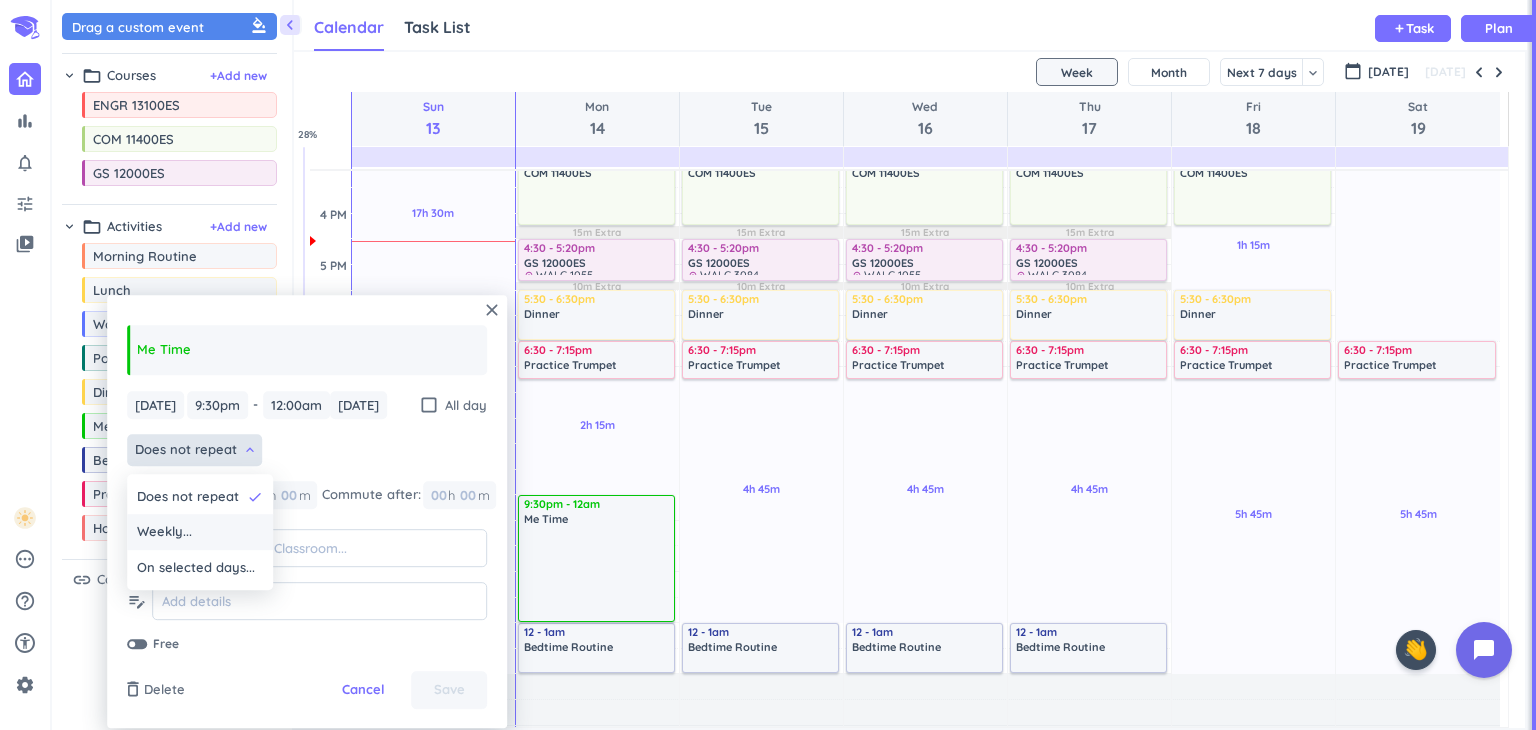 click on "Weekly..." at bounding box center [200, 533] 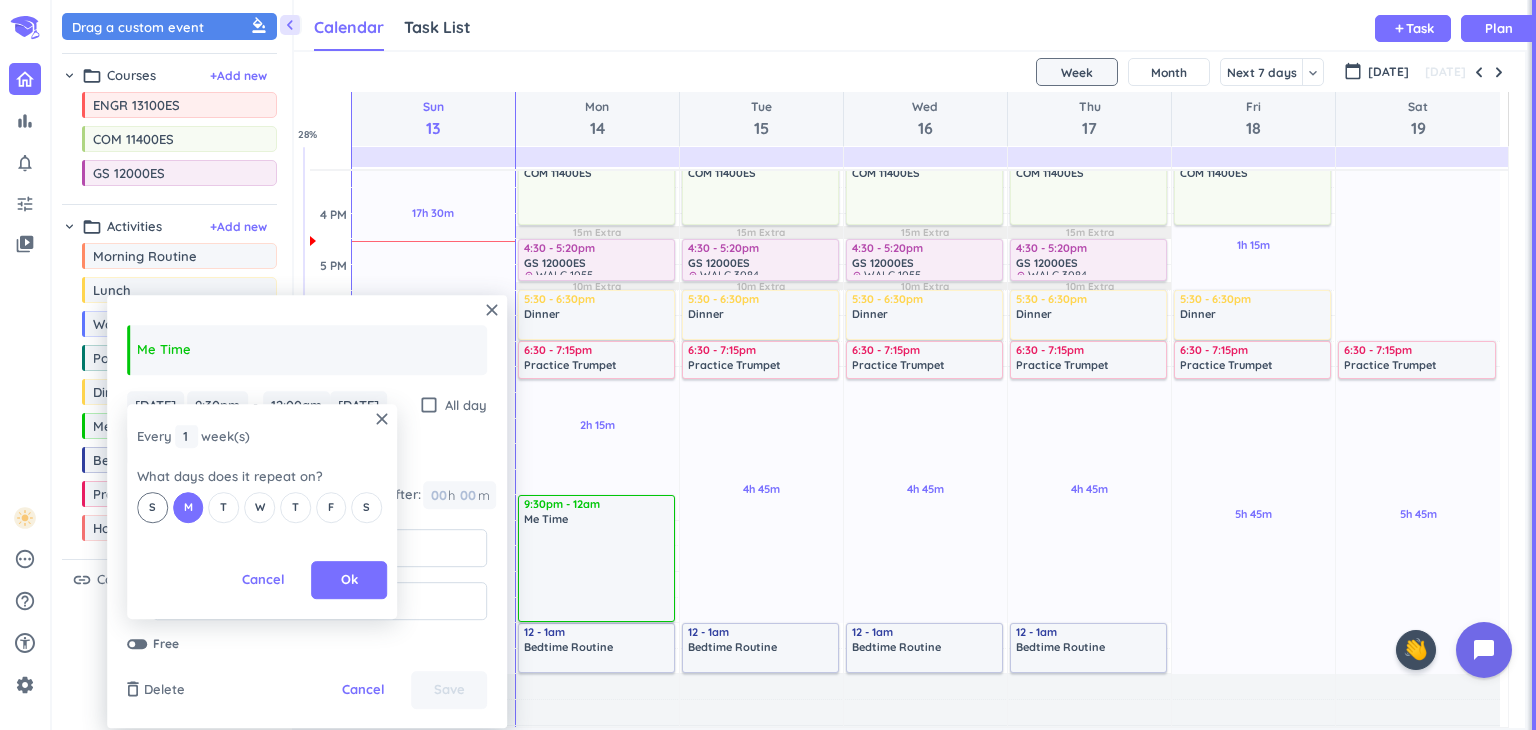 click on "S" at bounding box center (152, 507) 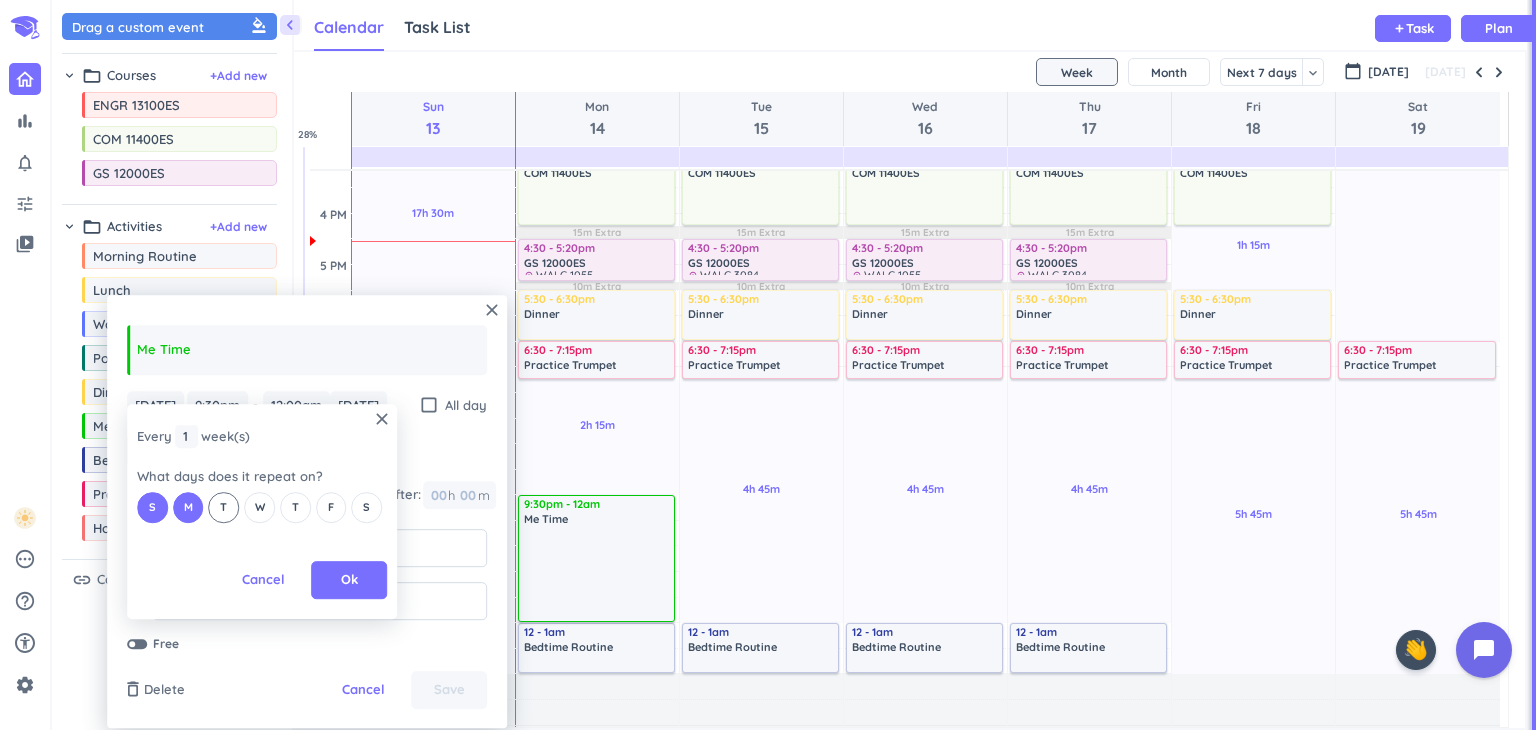 click on "T" at bounding box center [224, 507] 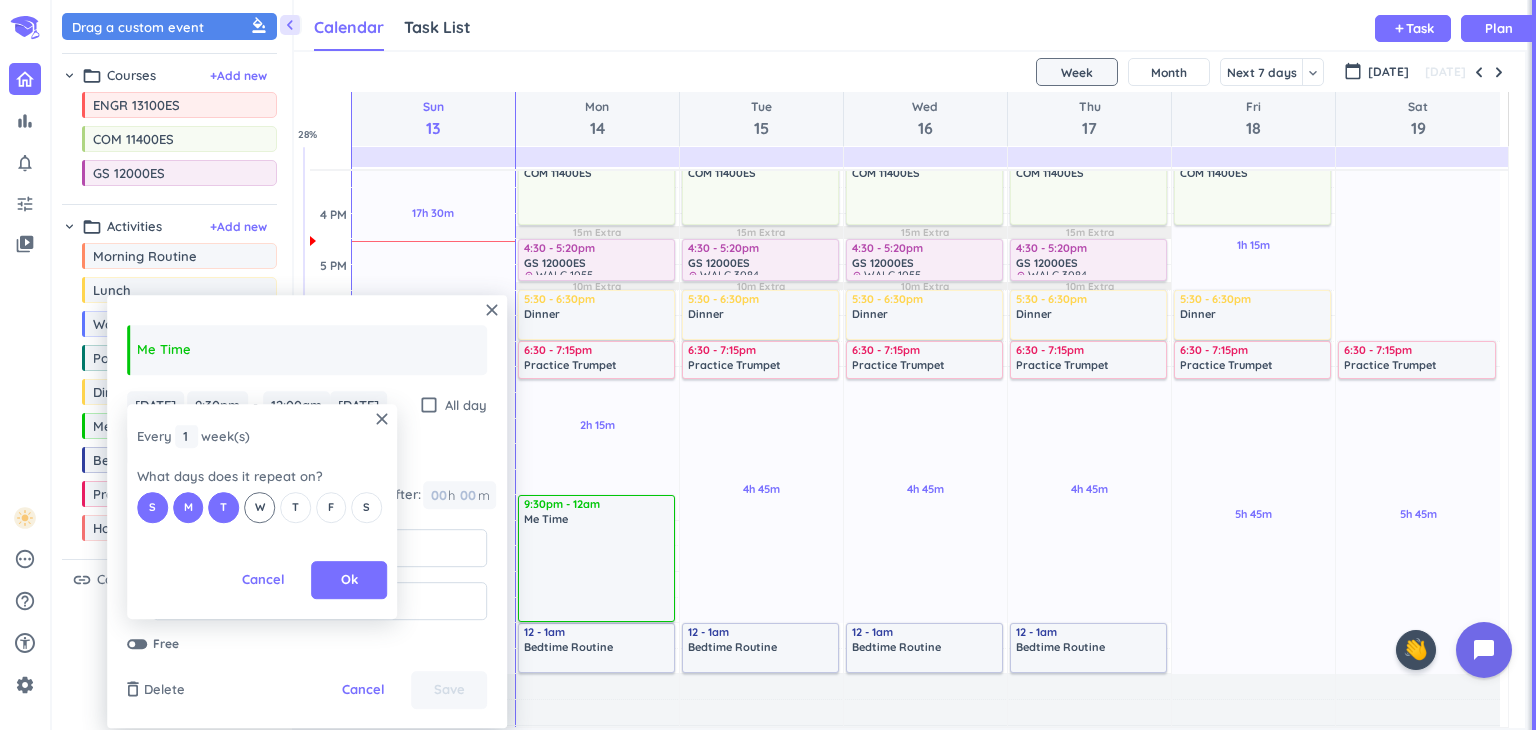 click on "W" at bounding box center (260, 507) 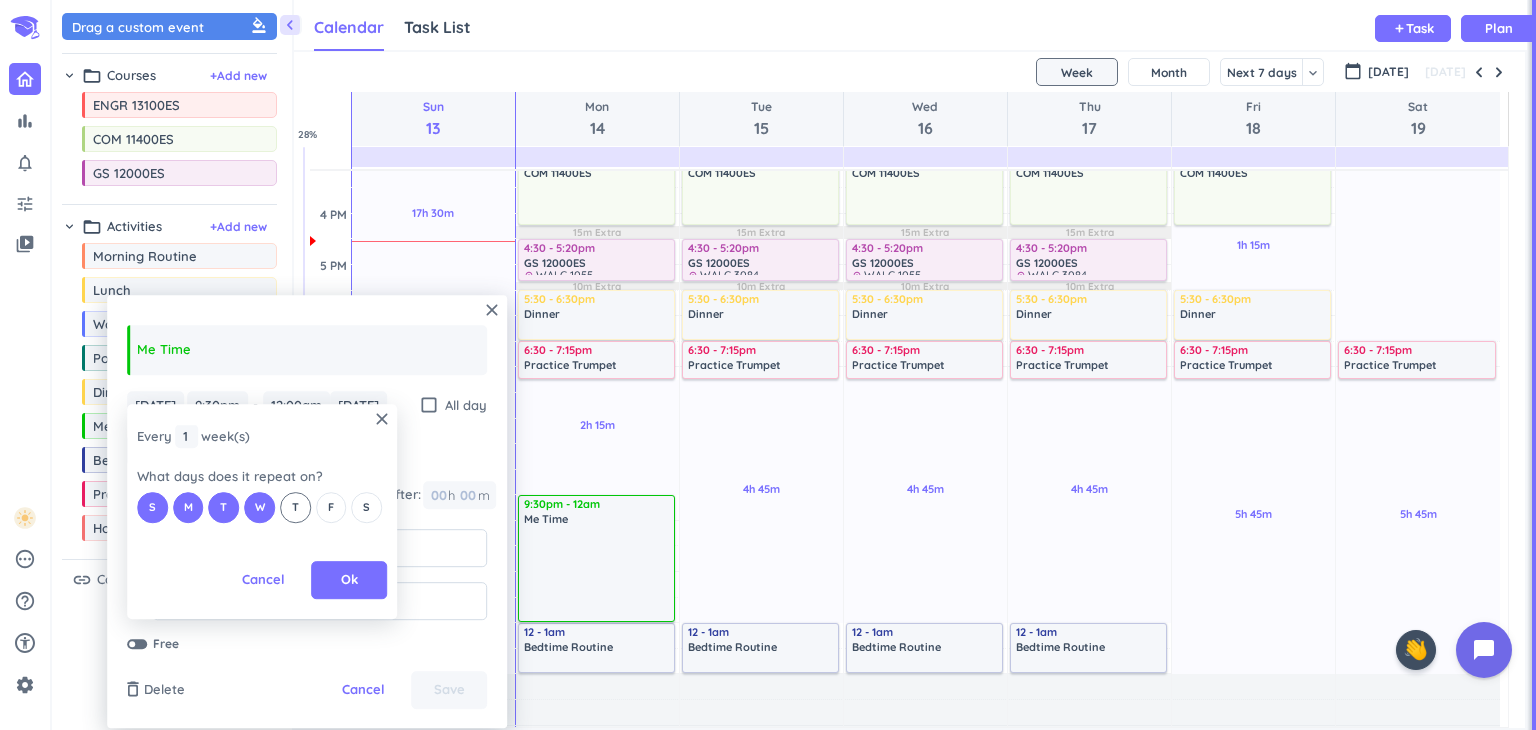 click on "T" at bounding box center (295, 507) 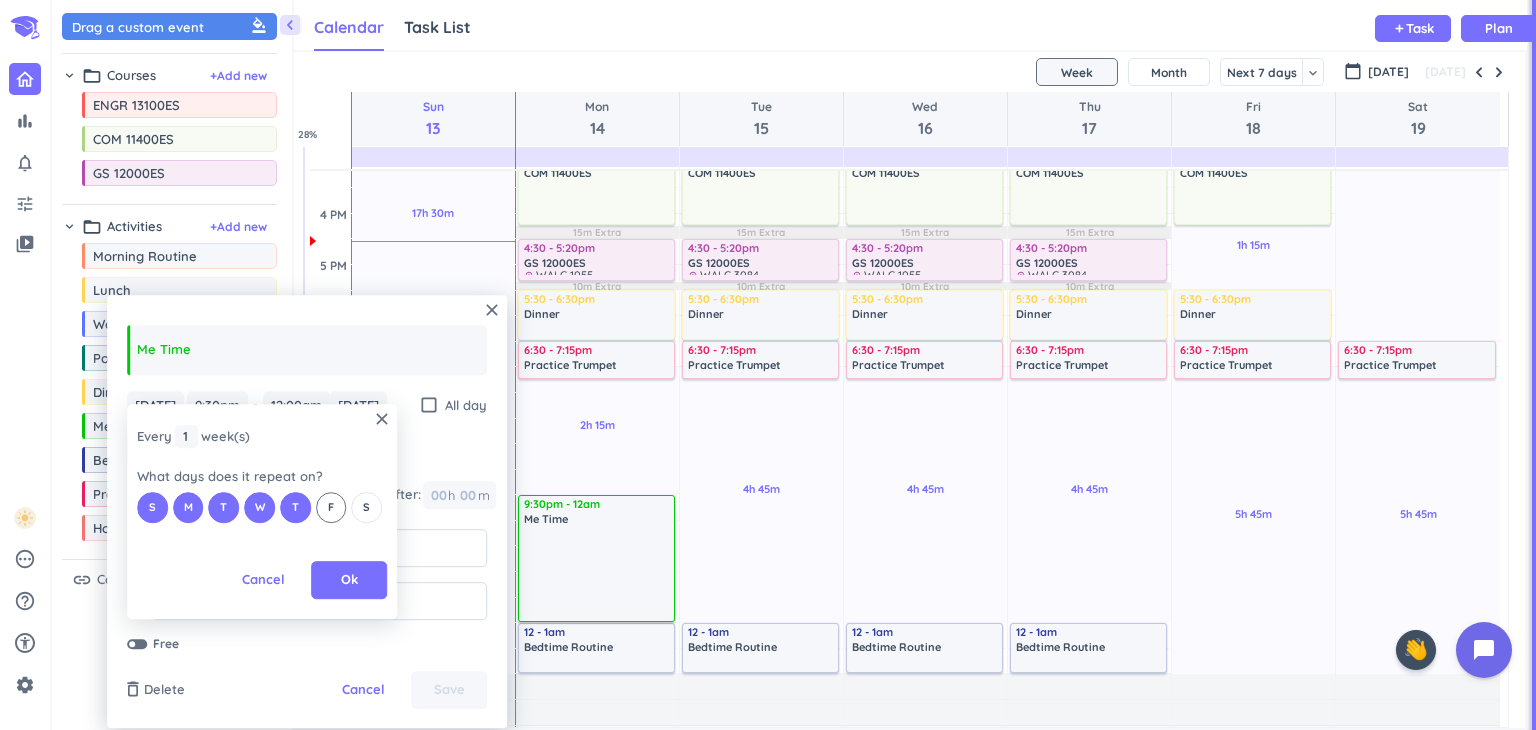 click on "F" at bounding box center [331, 507] 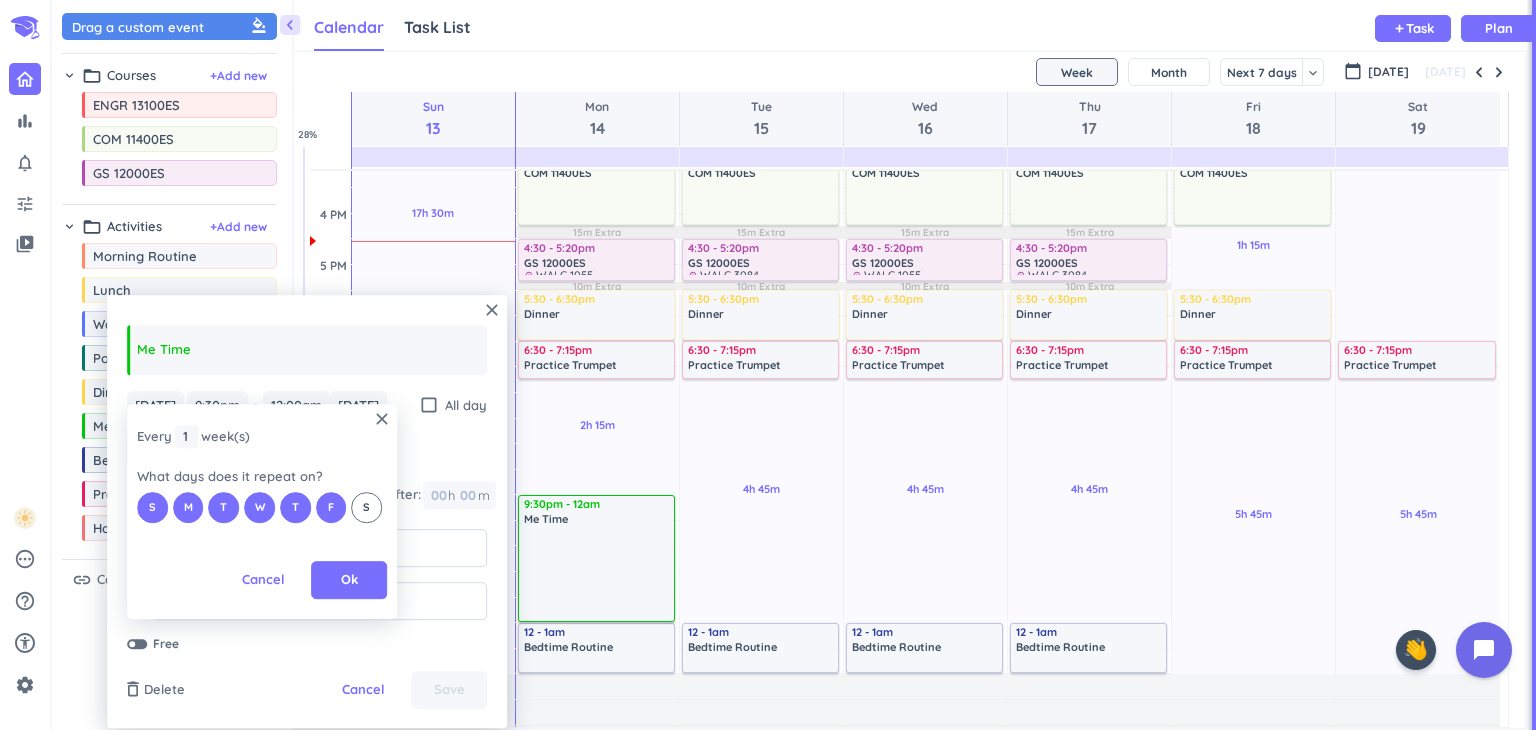 click on "S" at bounding box center (366, 507) 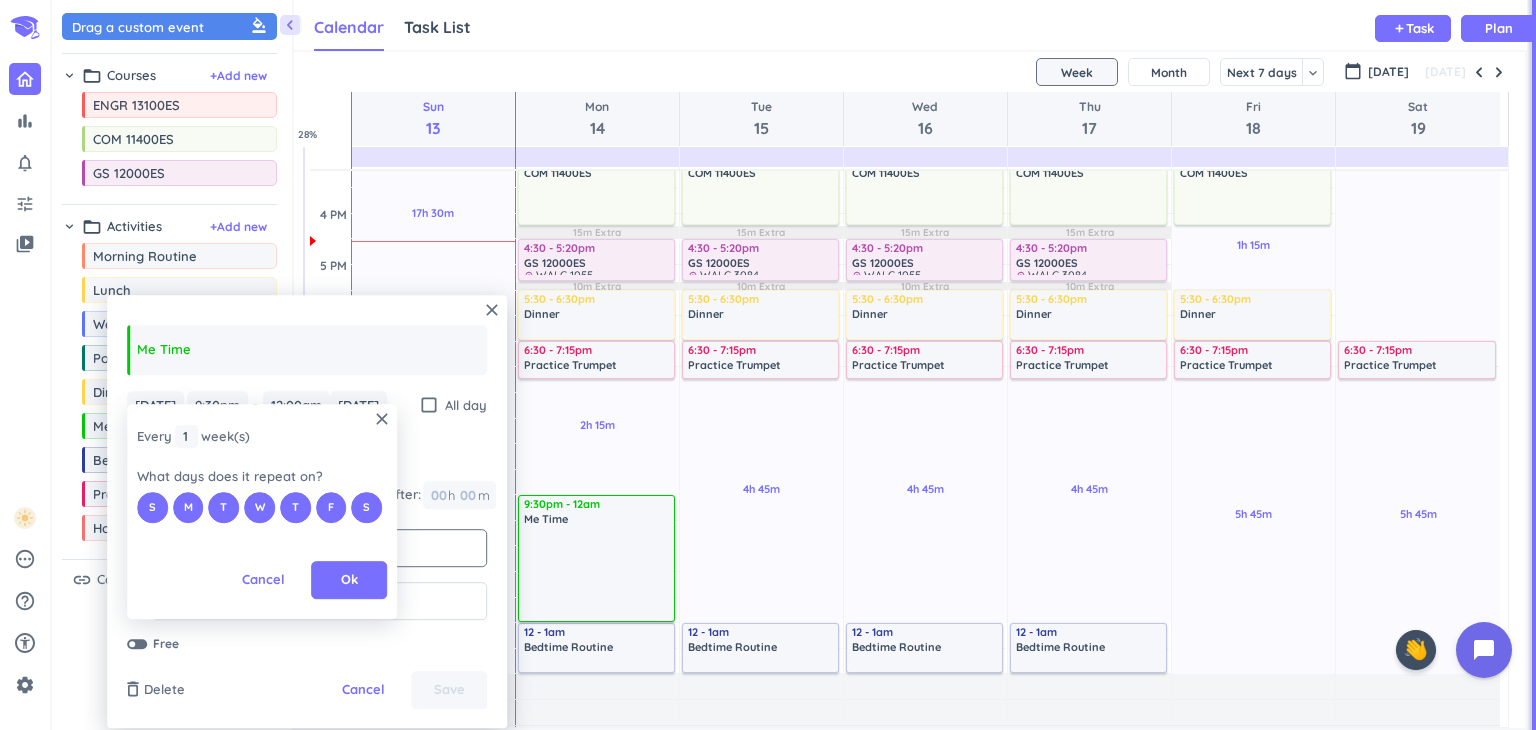 click on "Ok" at bounding box center [349, 580] 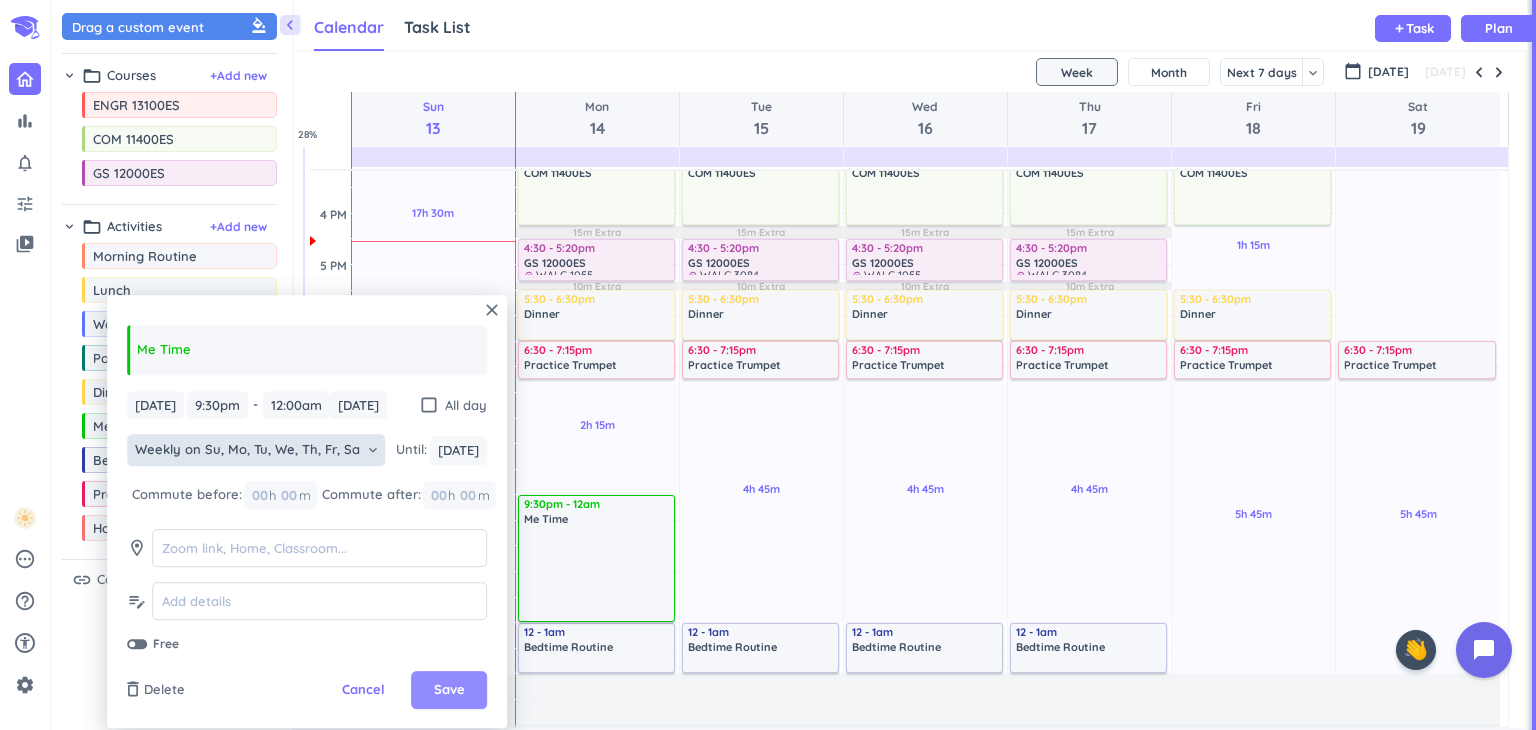 click on "Save" at bounding box center [449, 691] 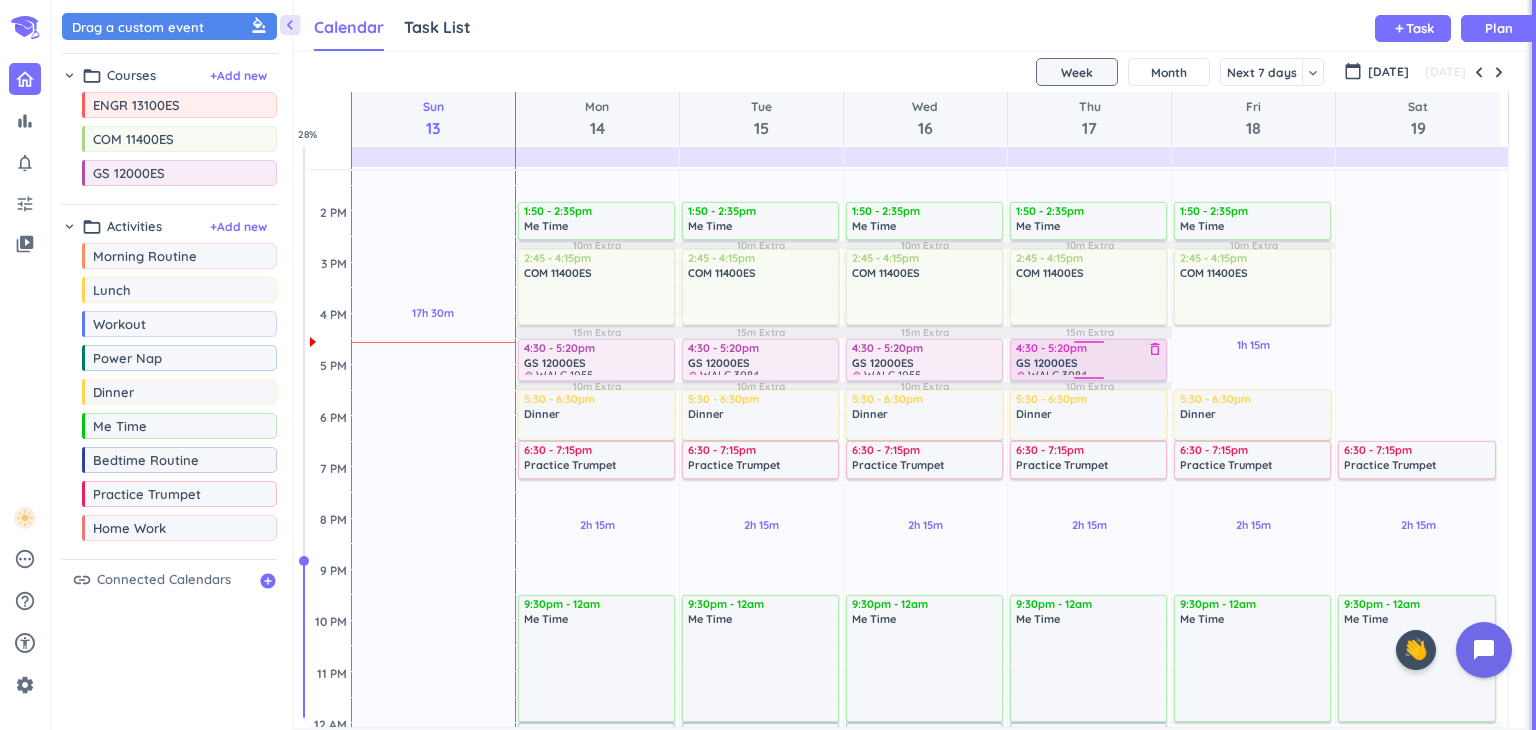scroll, scrollTop: 672, scrollLeft: 0, axis: vertical 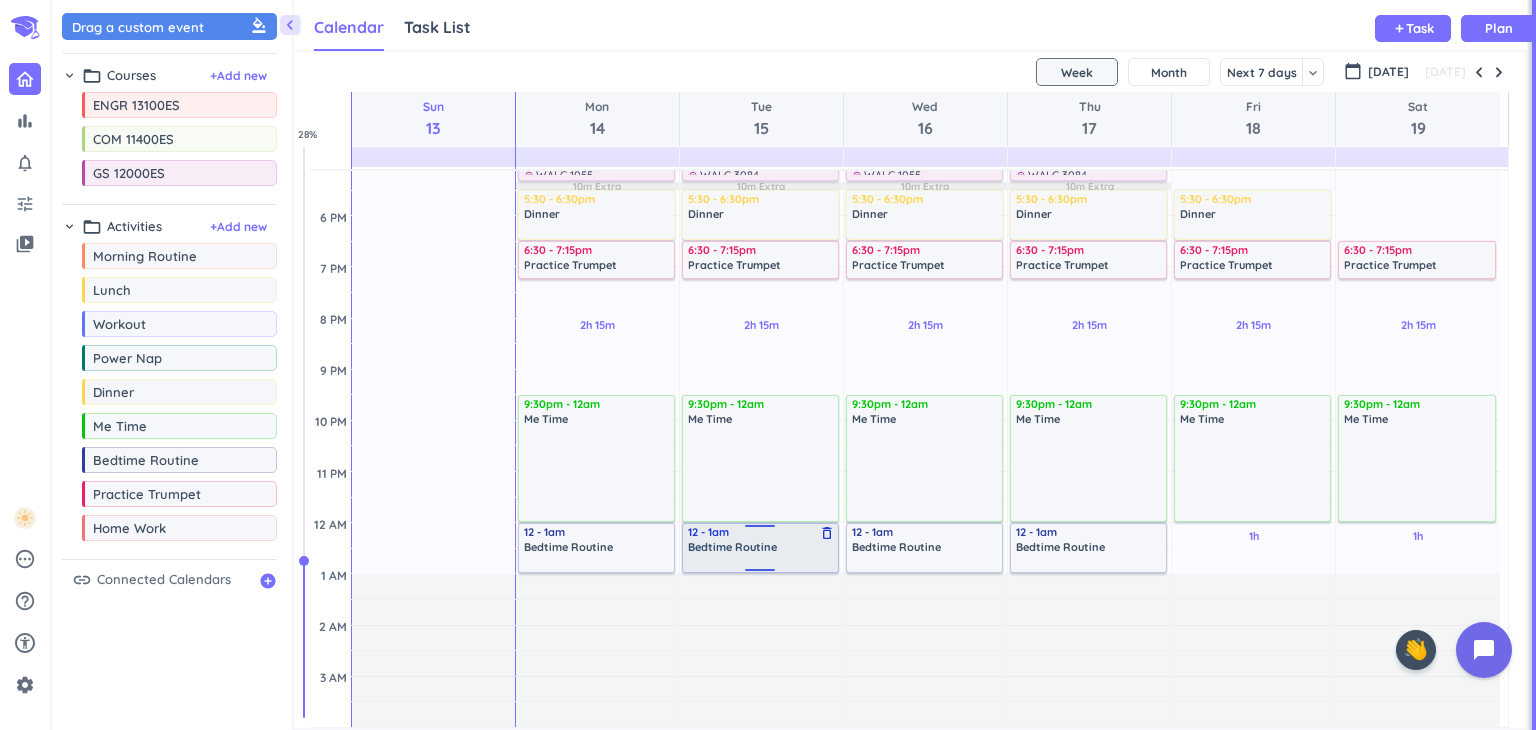 click on "Bedtime Routine" at bounding box center [732, 547] 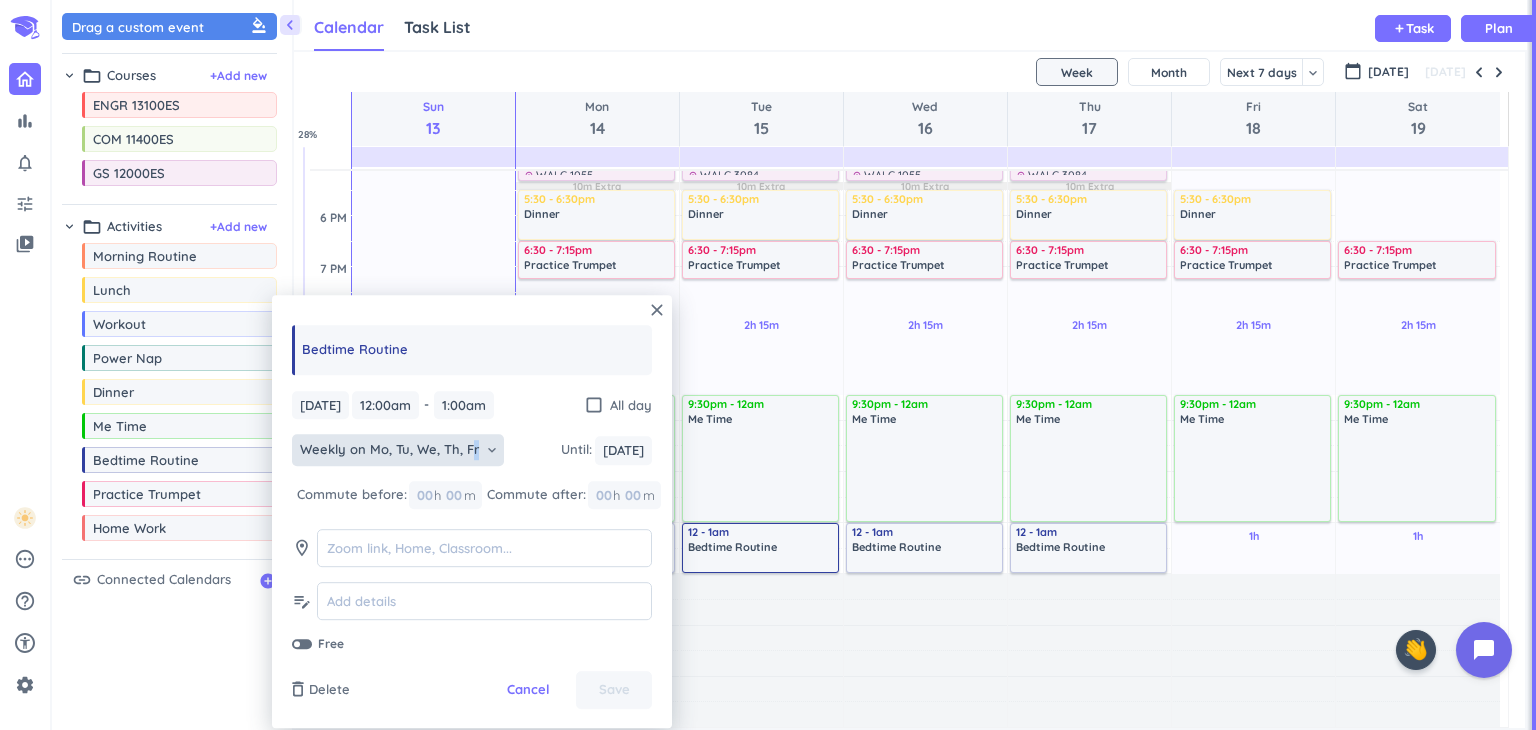 click on "Weekly on Mo, Tu, We, Th, Fr" at bounding box center [389, 451] 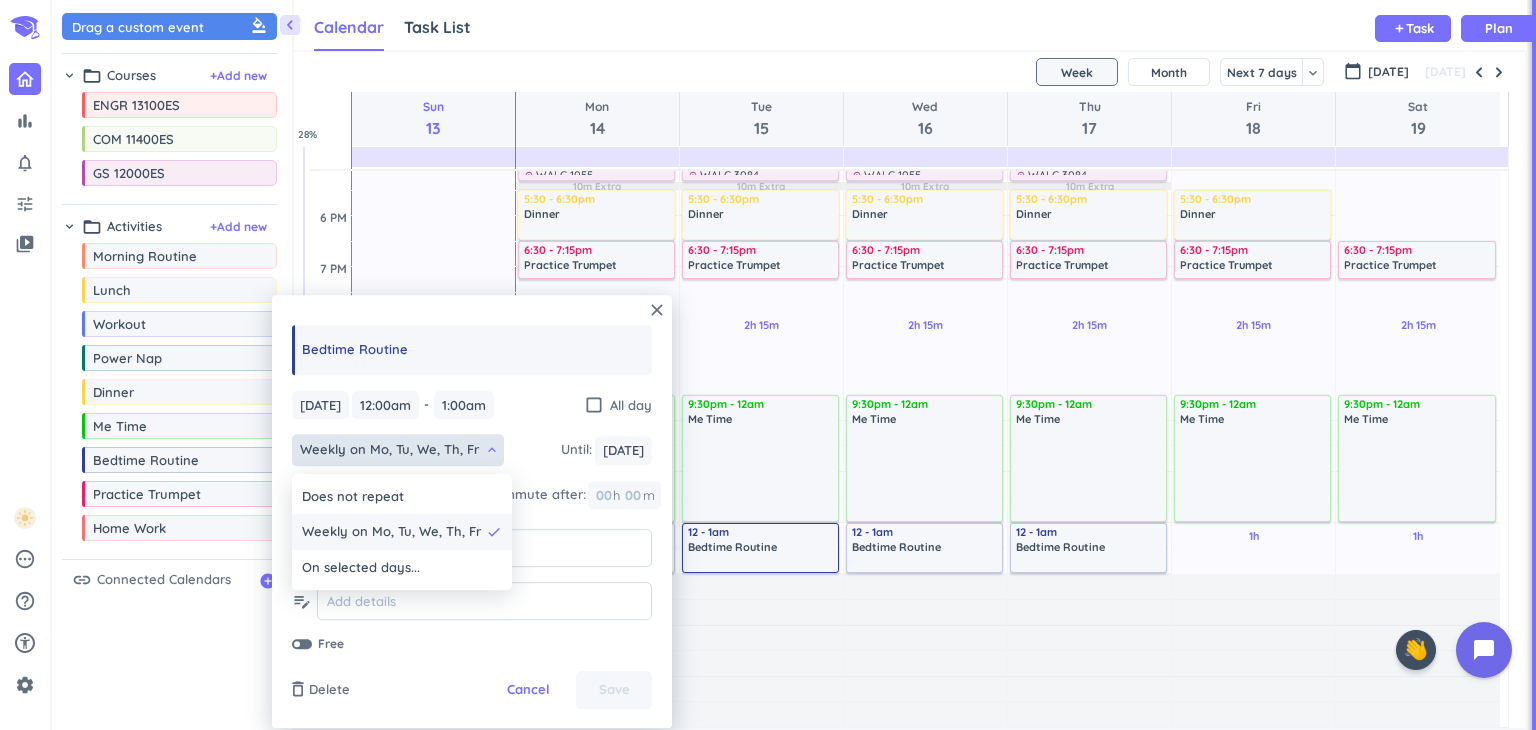 click on "Weekly on Mo, Tu, We, Th, Fr" at bounding box center (391, 533) 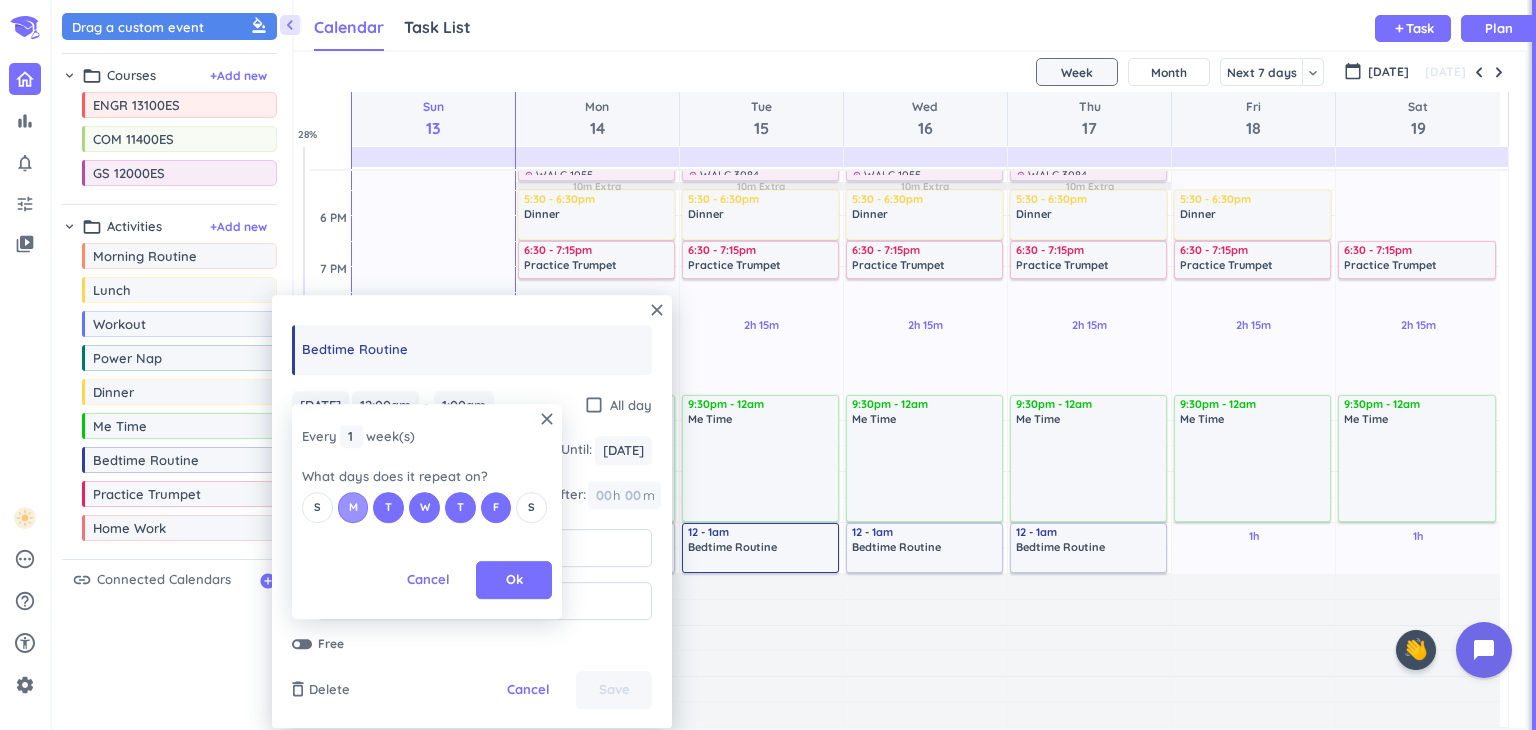 click on "M" at bounding box center (353, 507) 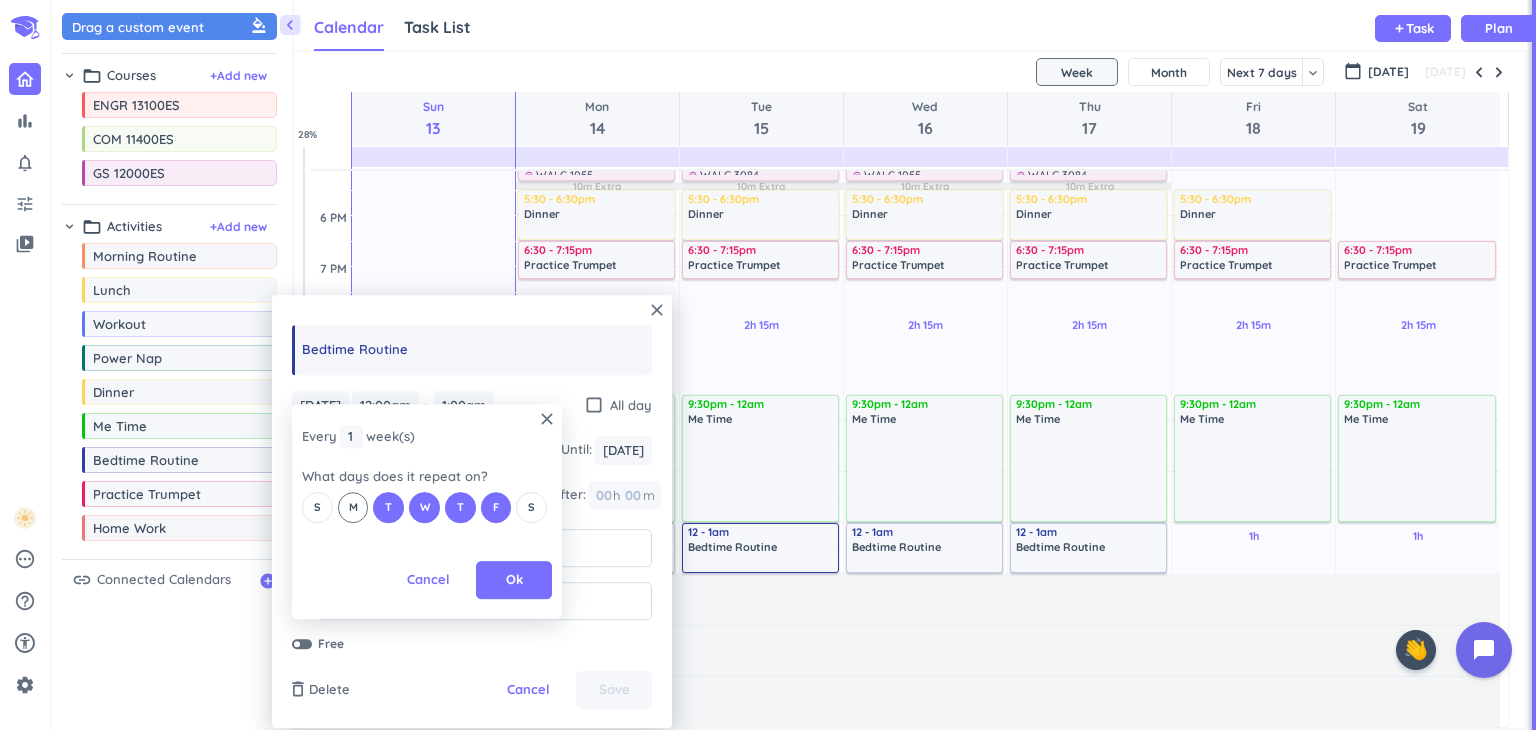 click on "M" at bounding box center [353, 507] 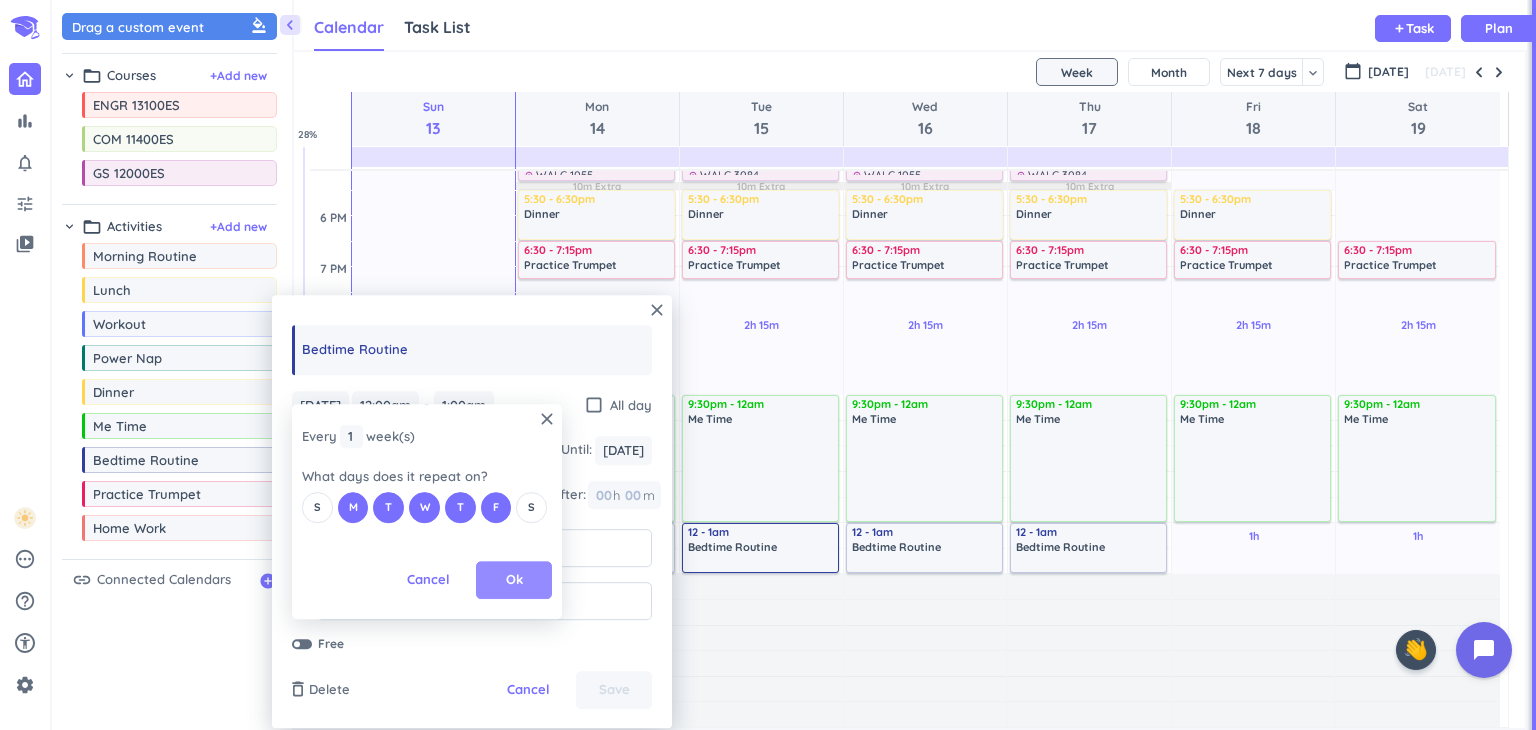 click on "Ok" at bounding box center (514, 580) 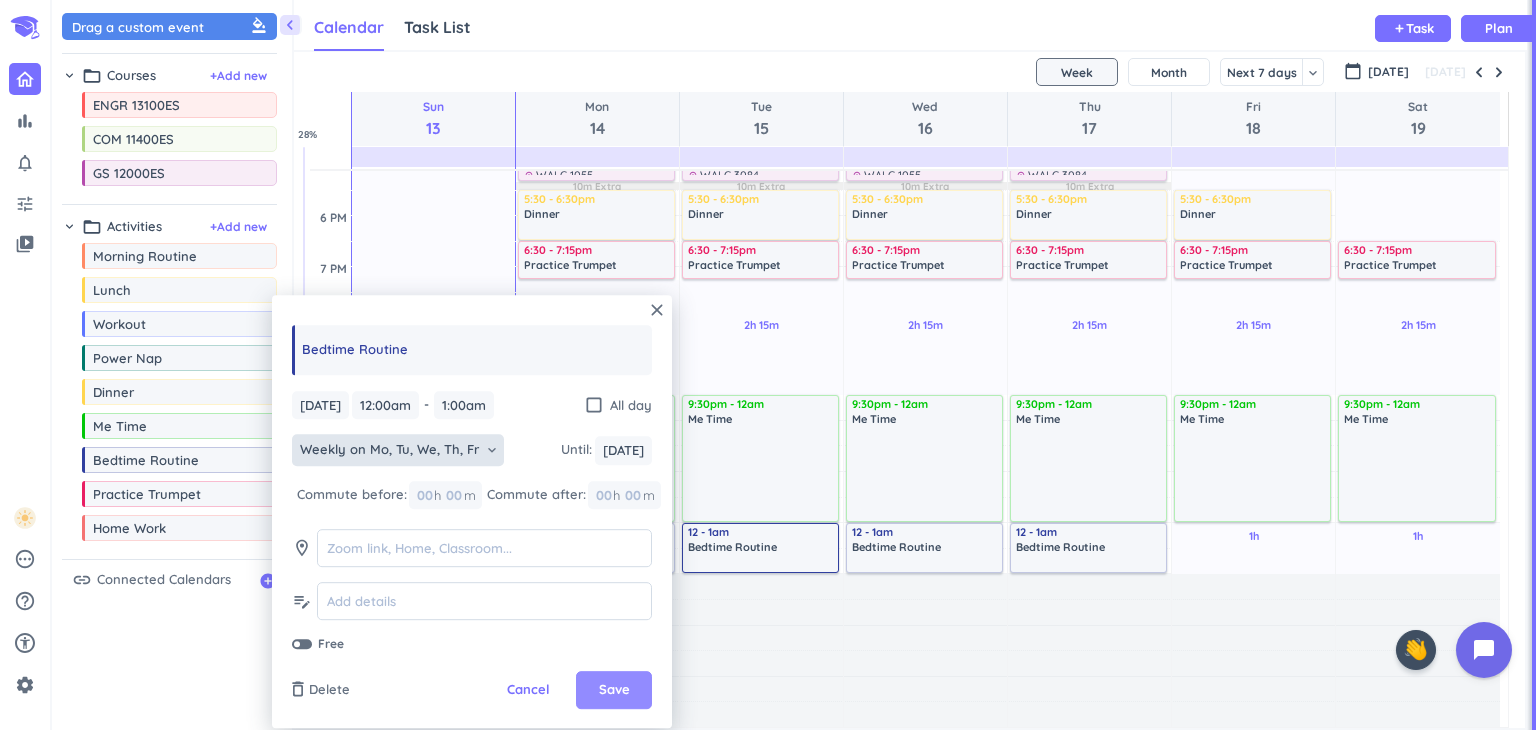click on "Save" at bounding box center [614, 691] 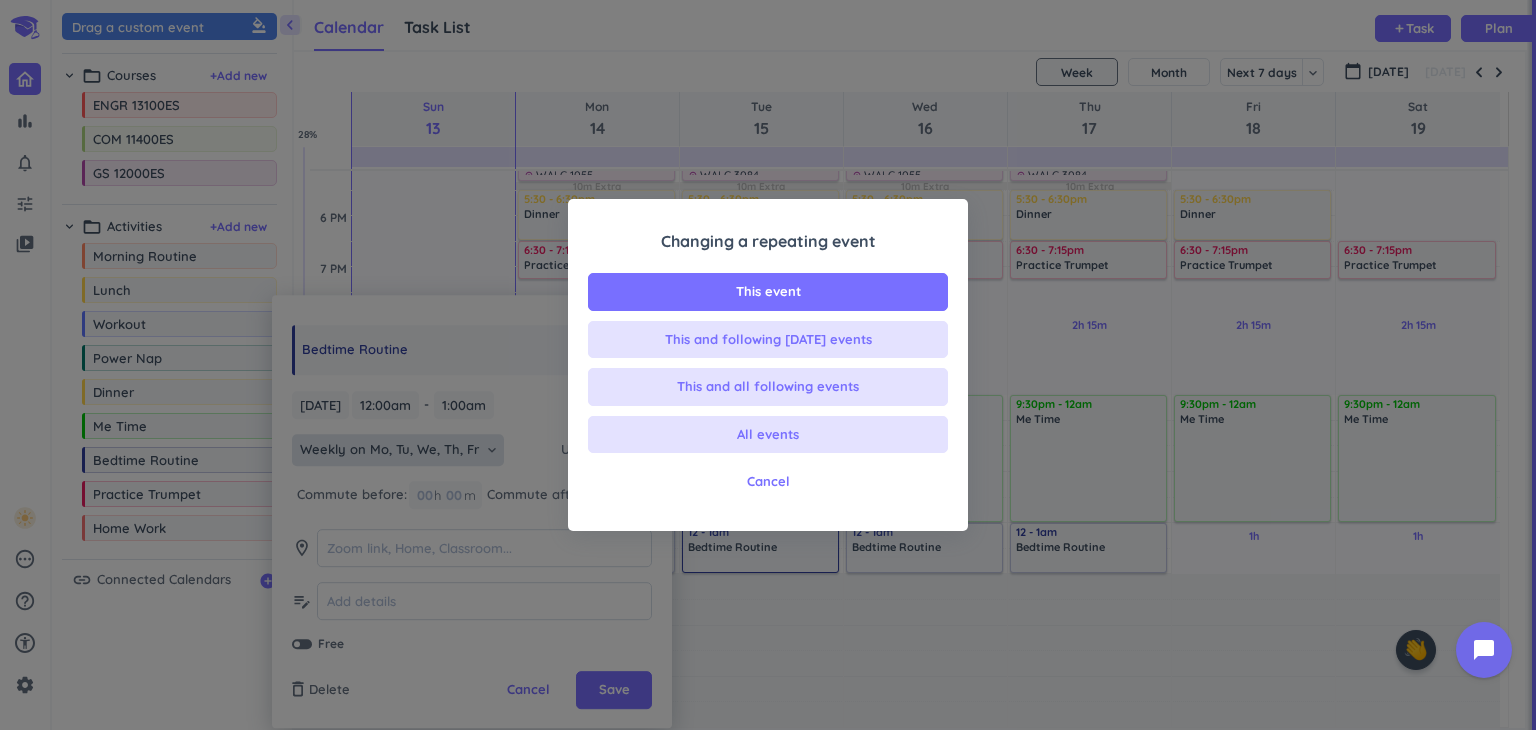 click on "All events" at bounding box center [768, 435] 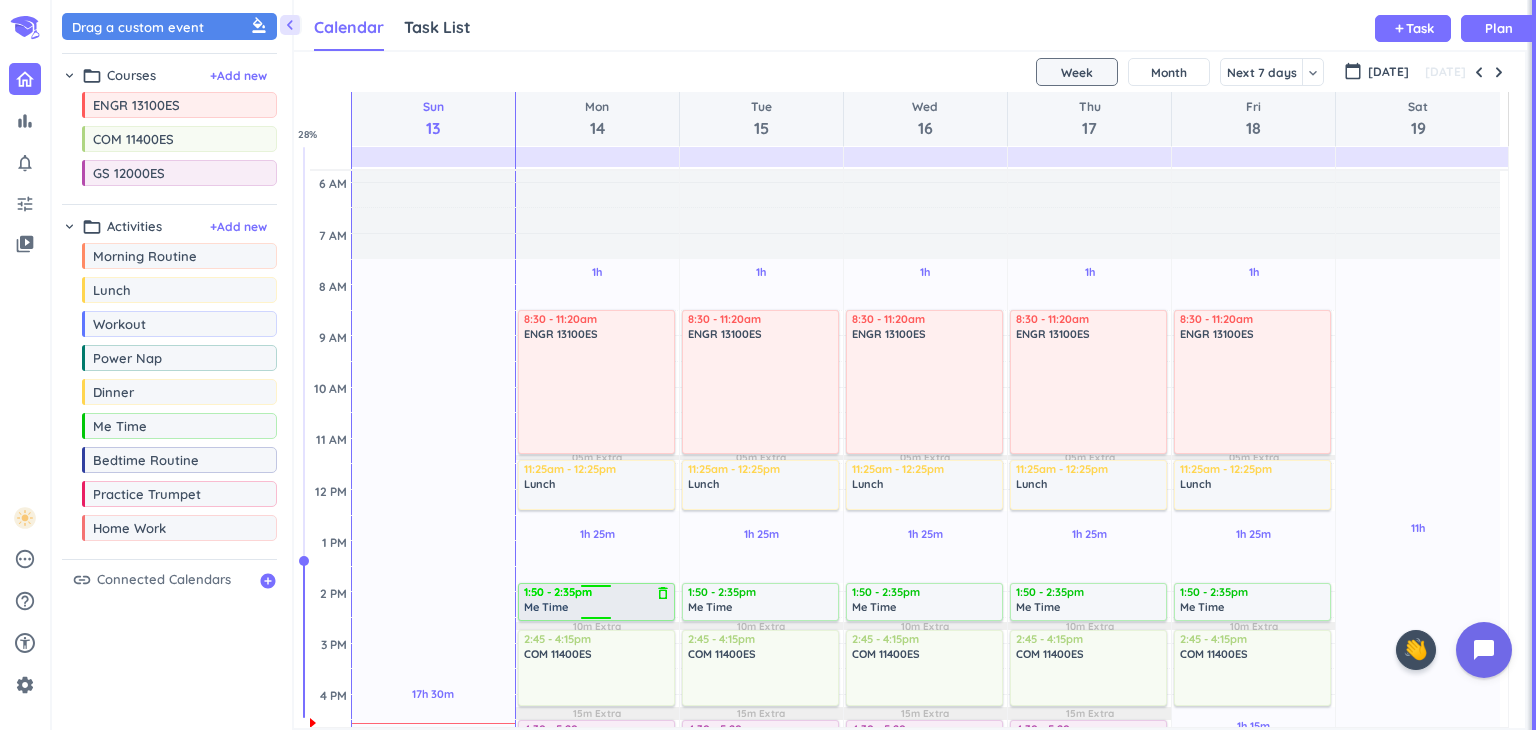 scroll, scrollTop: 200, scrollLeft: 0, axis: vertical 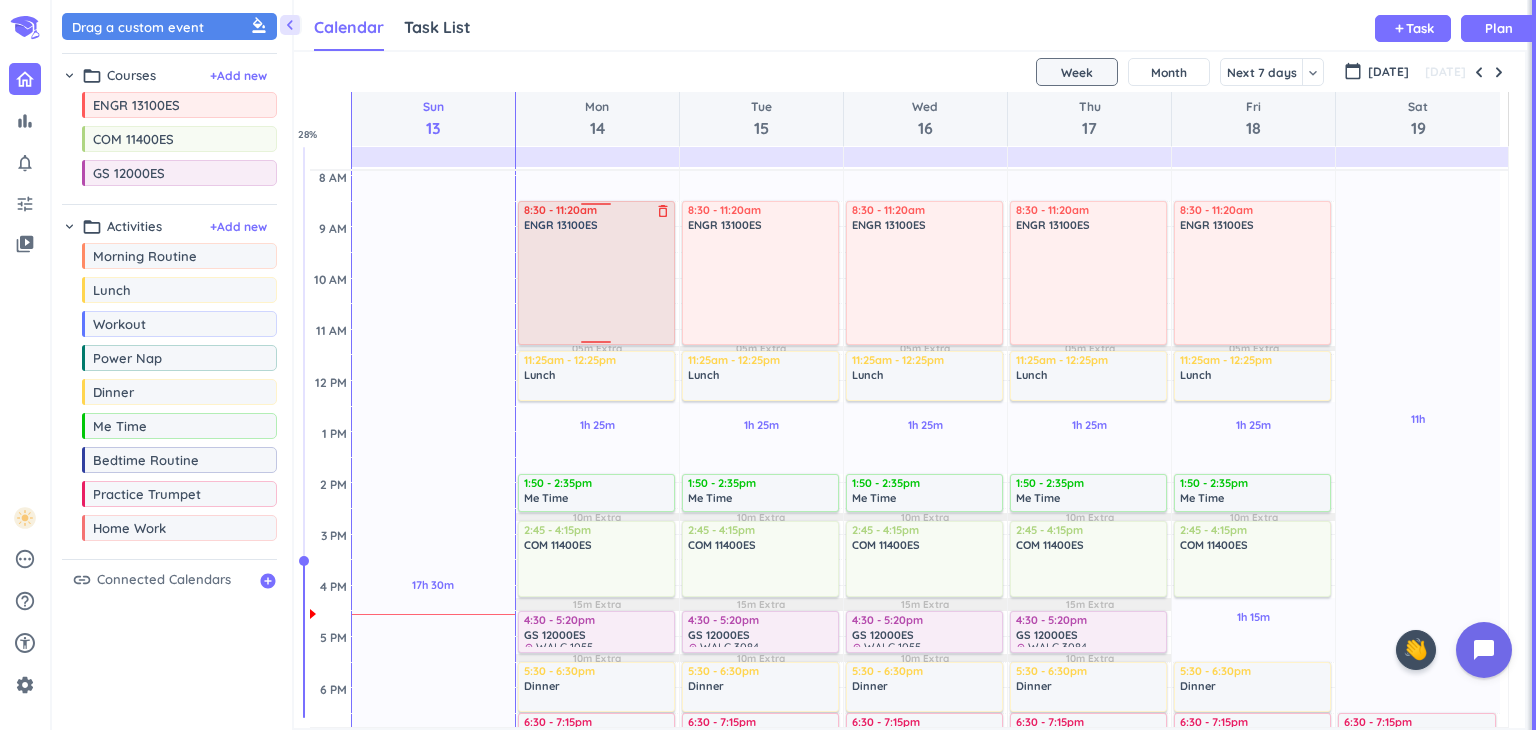click at bounding box center (597, 287) 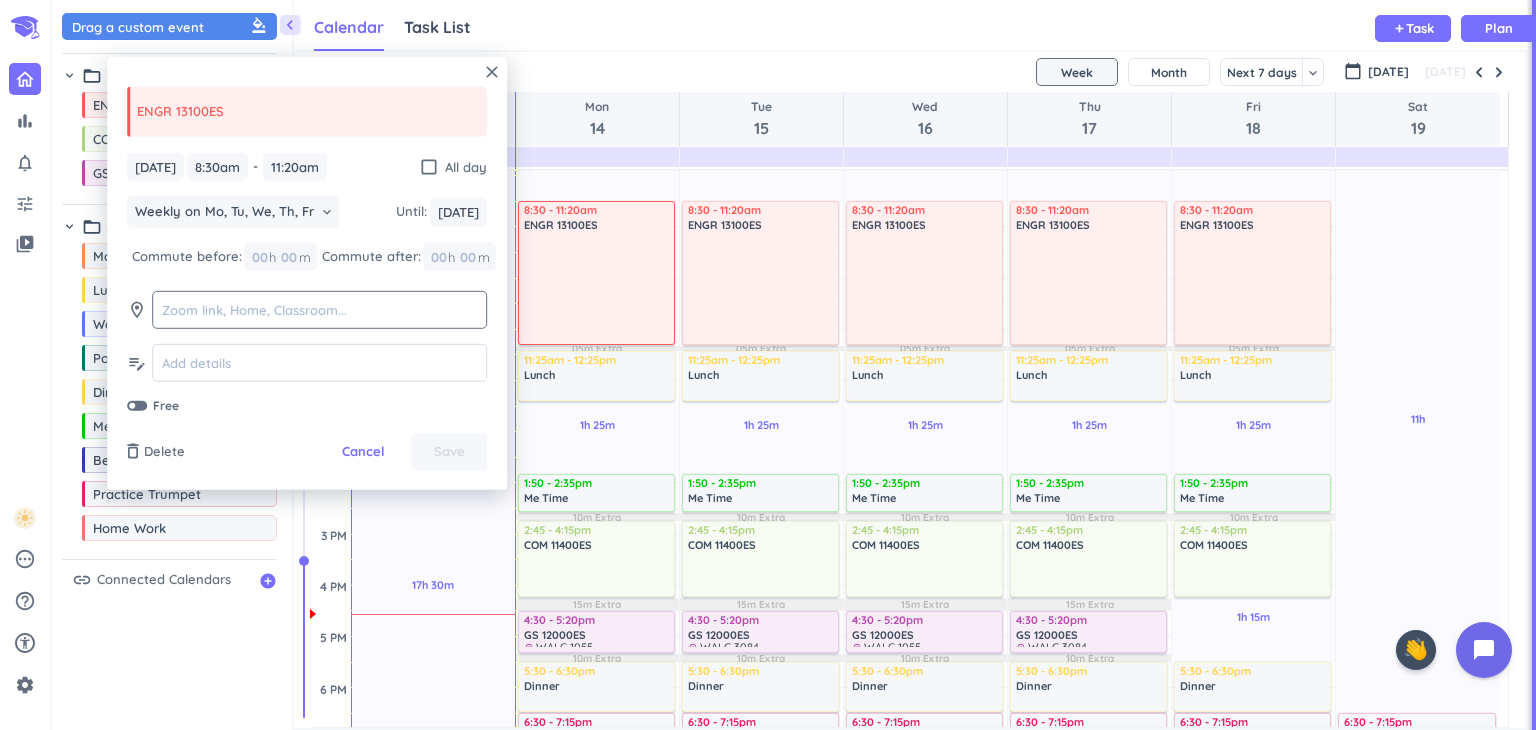 click 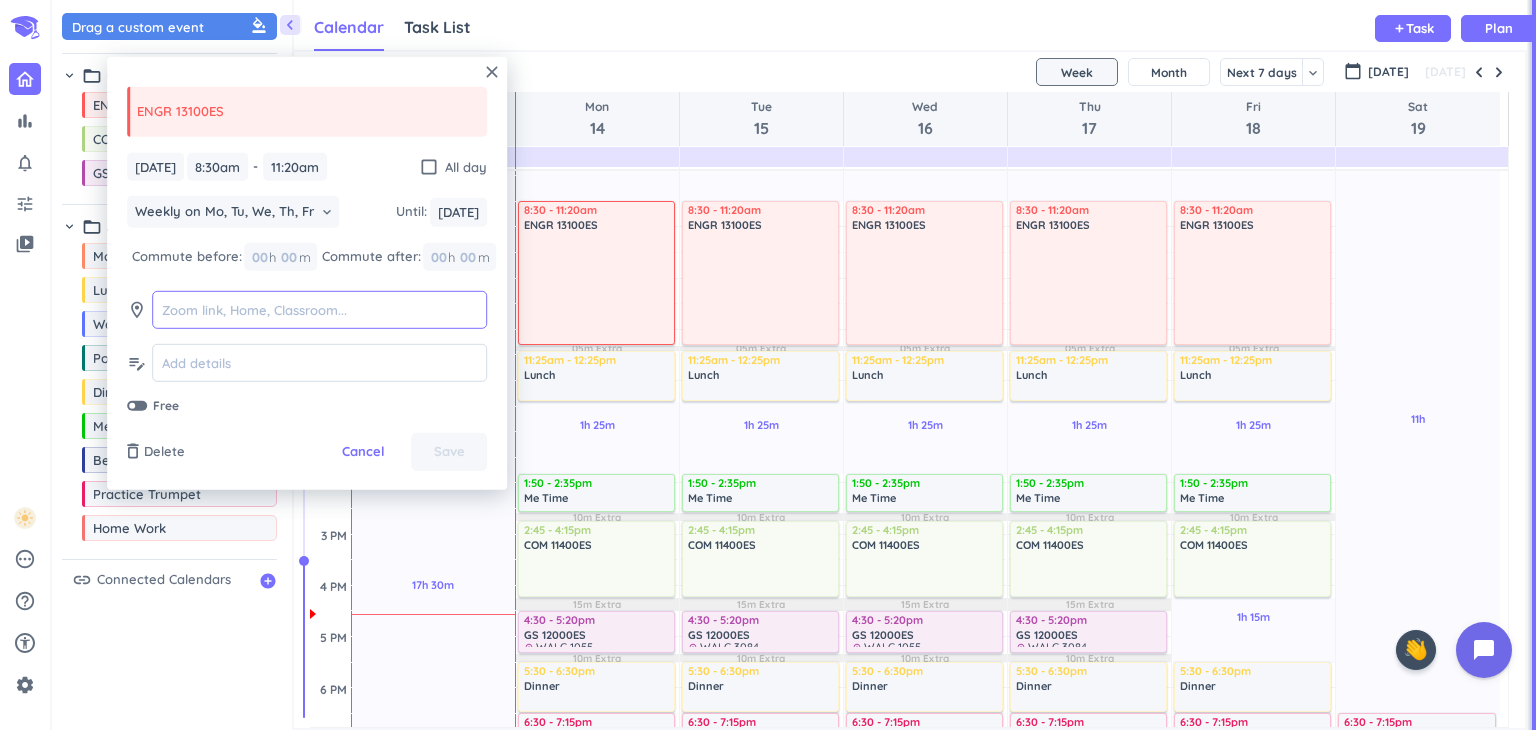click at bounding box center (319, 310) 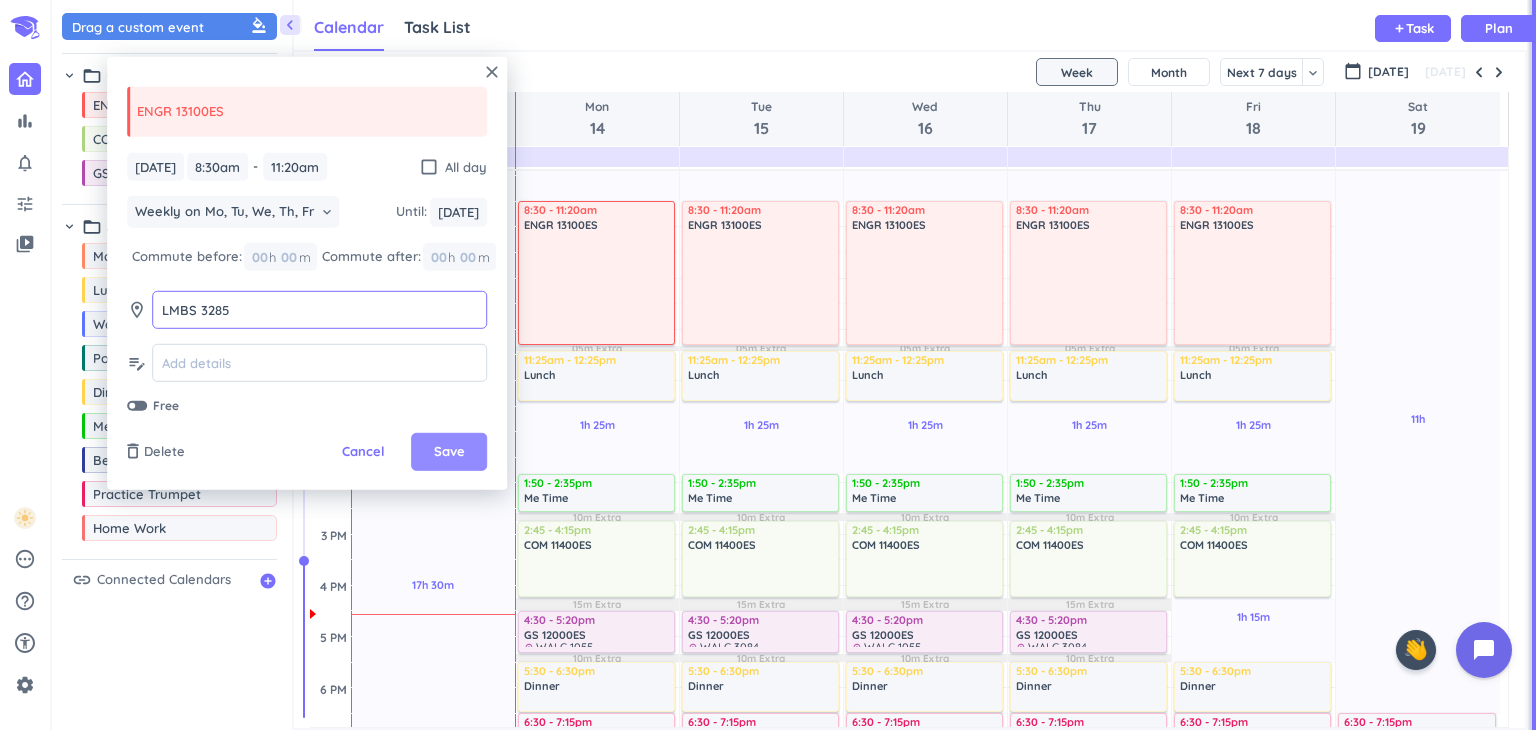 type on "LMBS 3285" 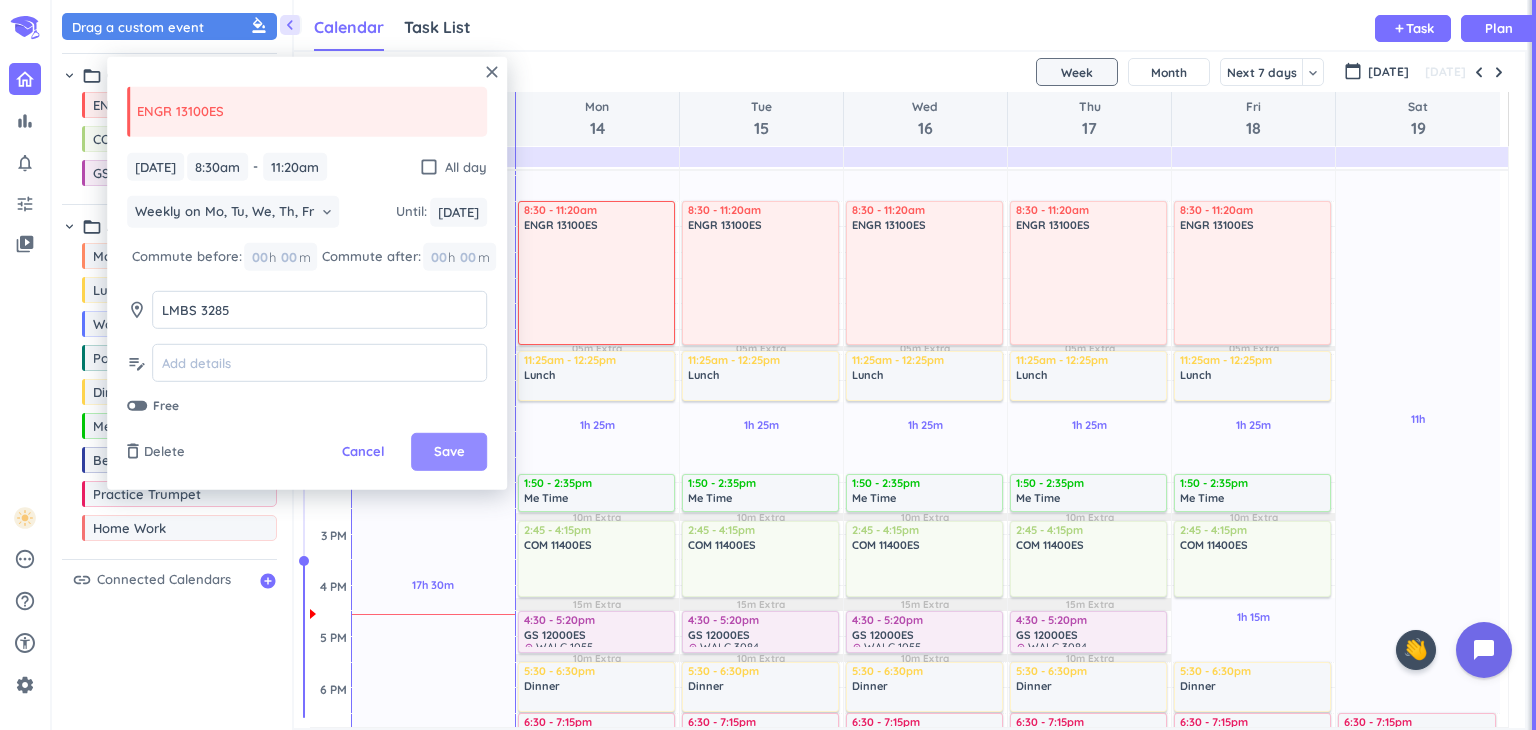 click on "Save" at bounding box center (449, 452) 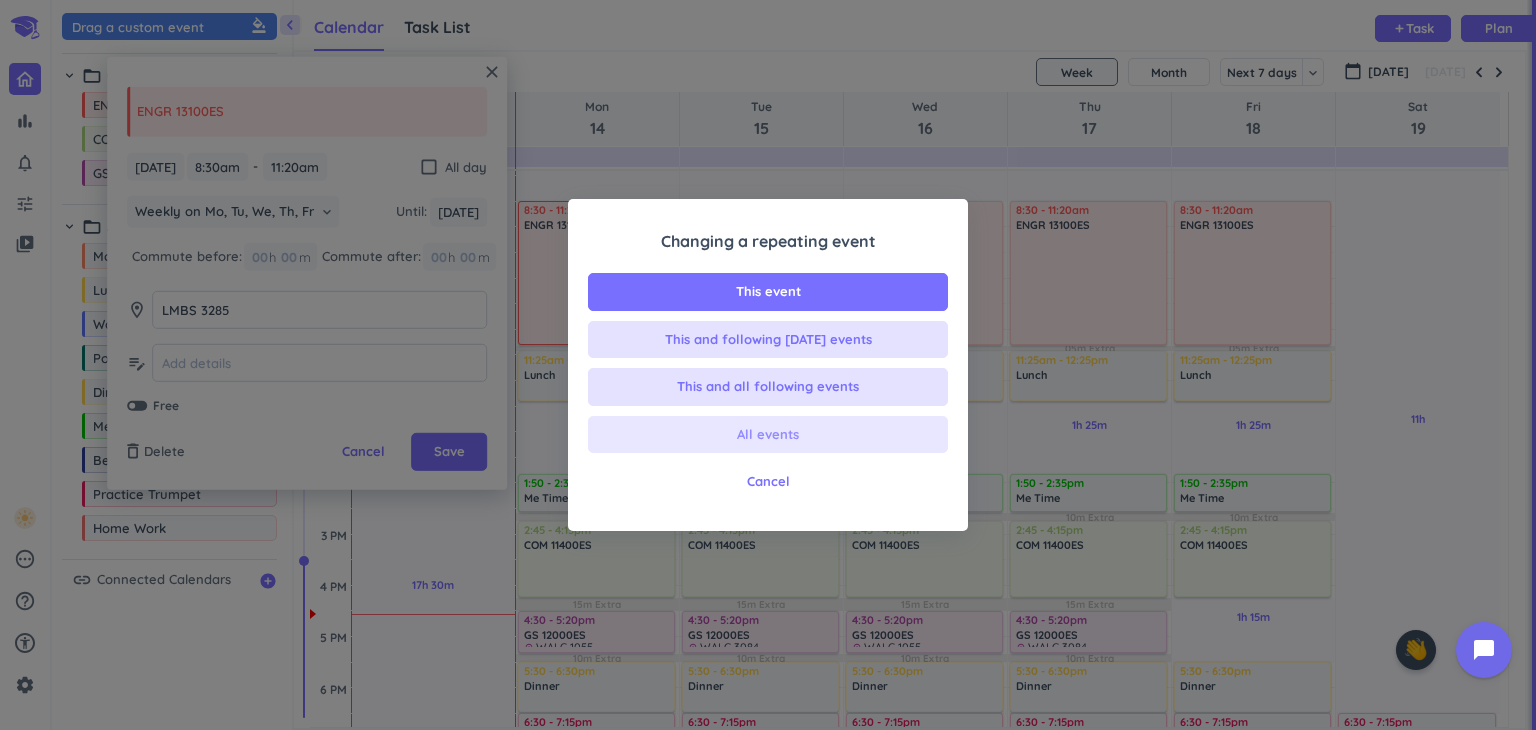 click on "All events" at bounding box center [768, 435] 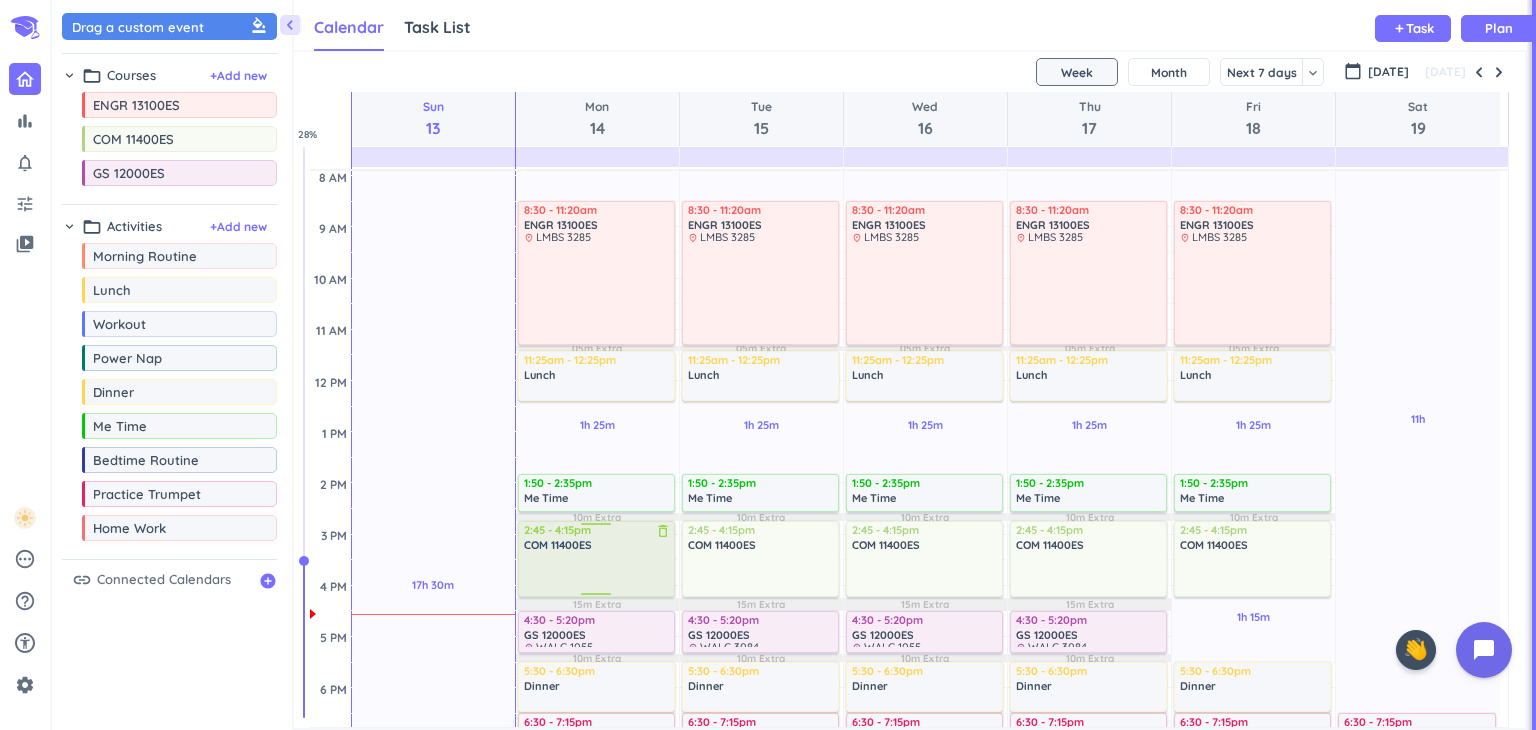 click at bounding box center [597, 573] 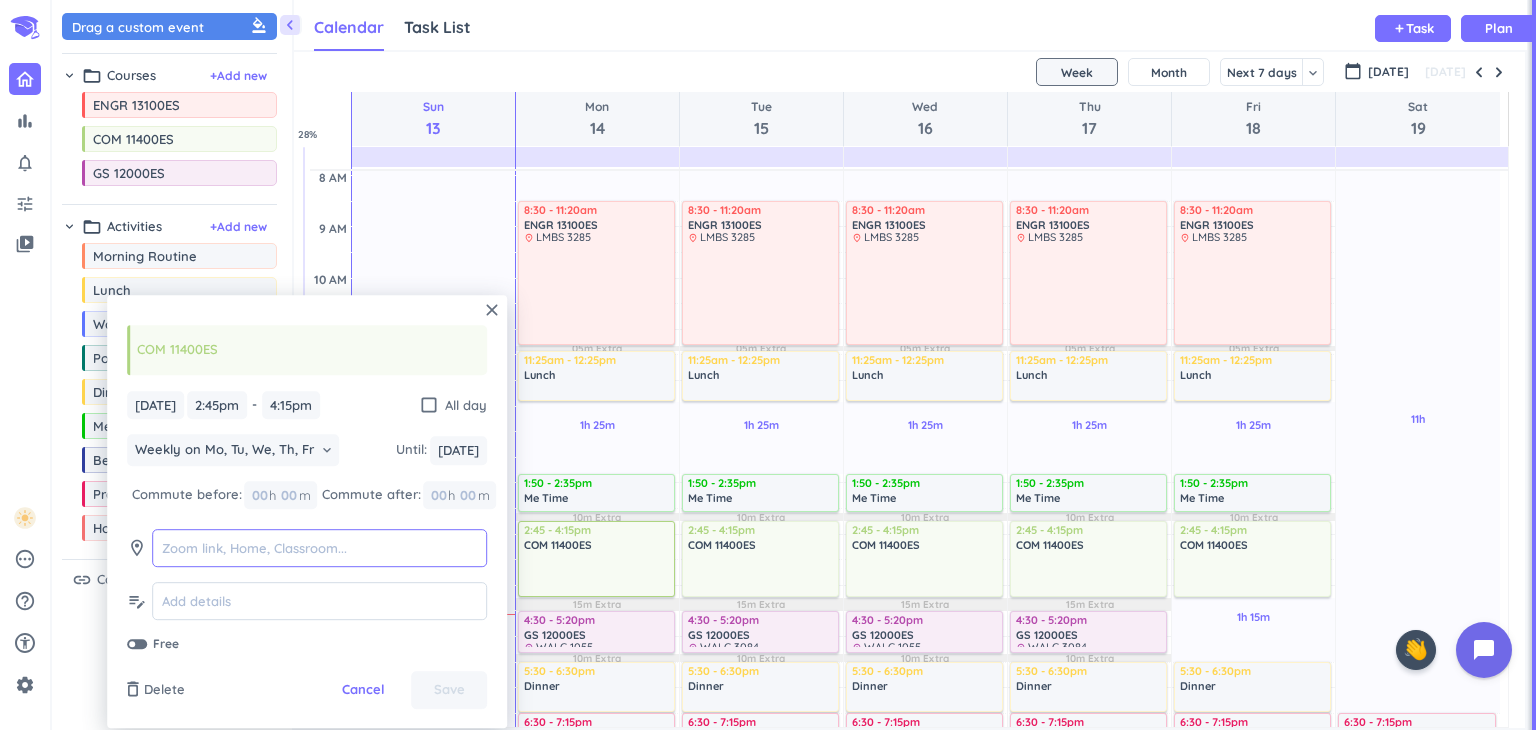 click at bounding box center (319, 548) 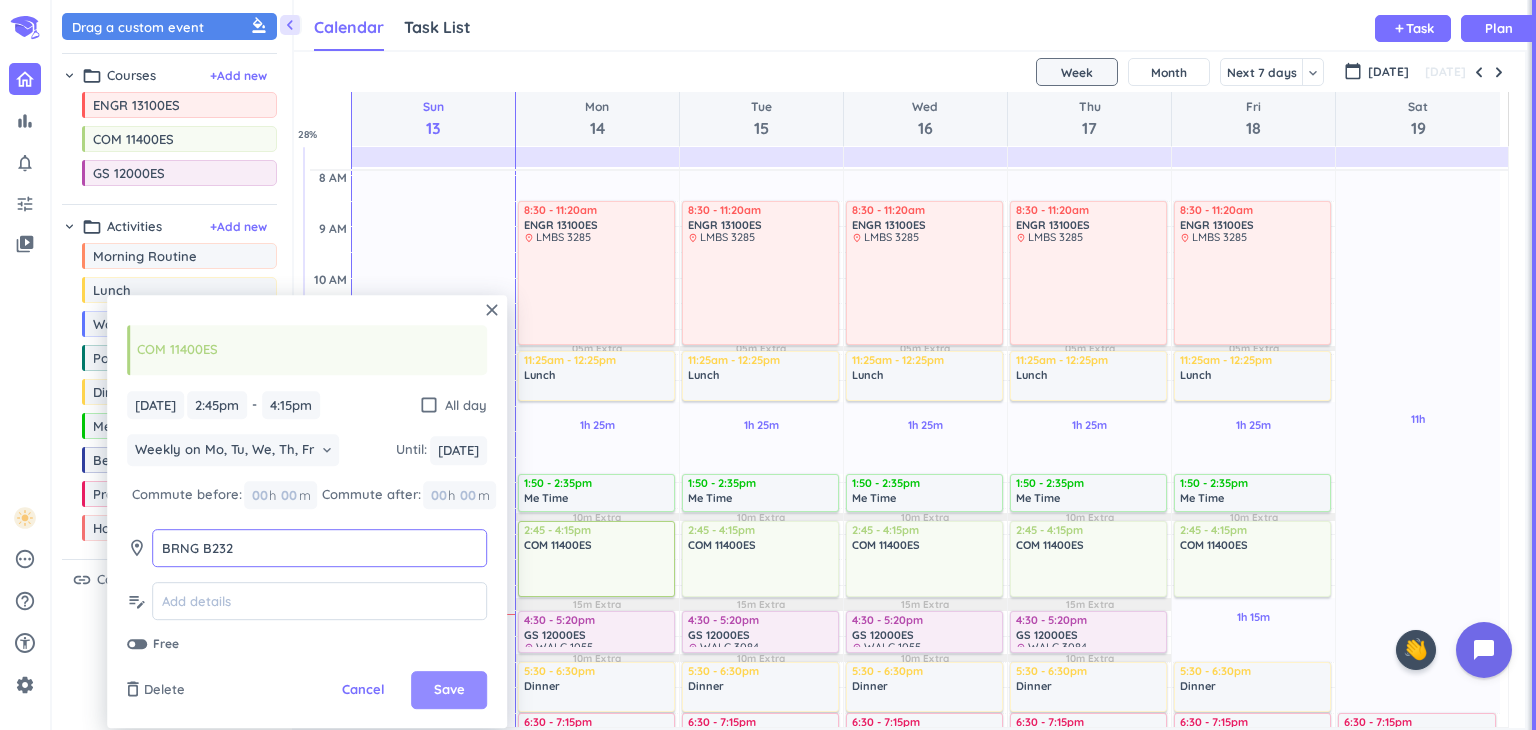 type on "BRNG B232" 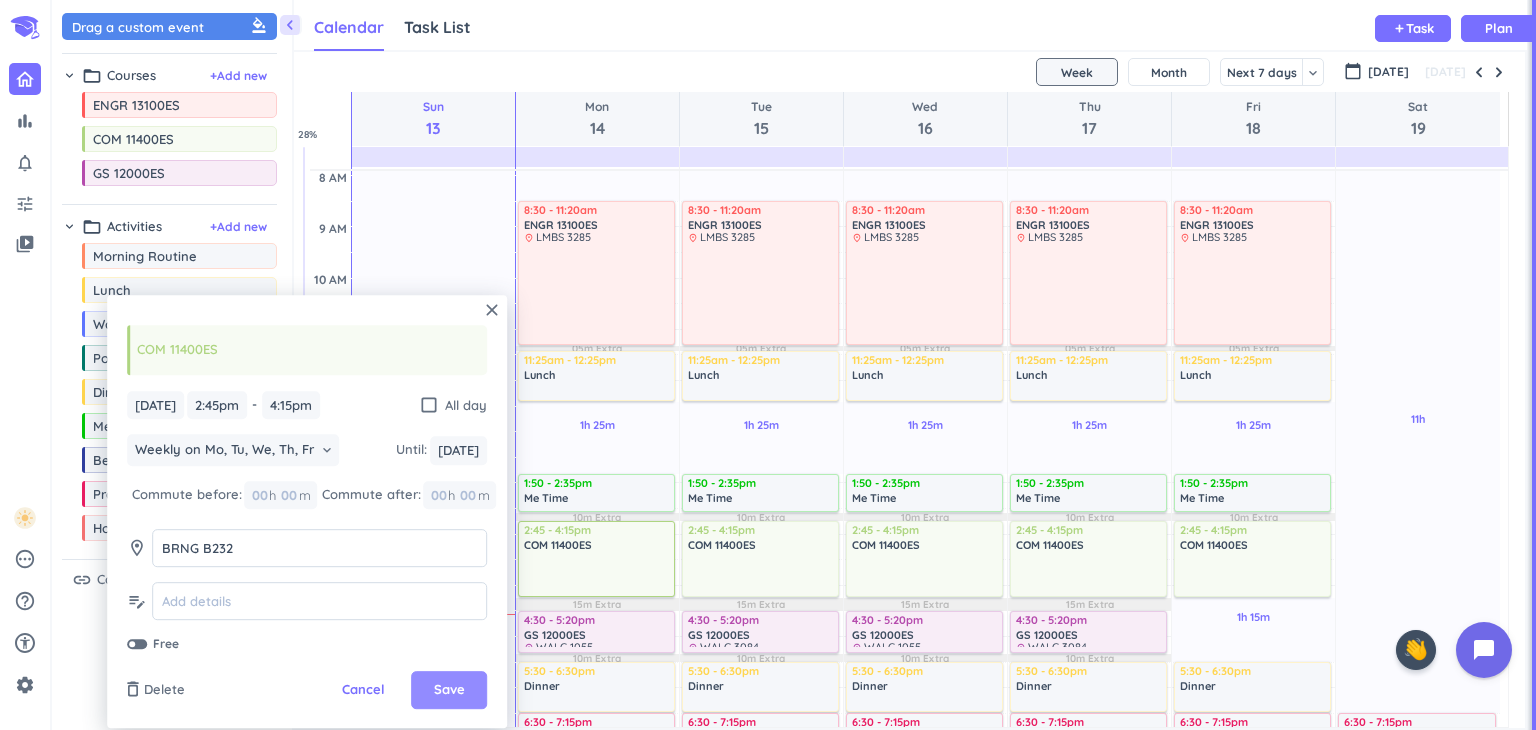 click on "Save" at bounding box center (449, 691) 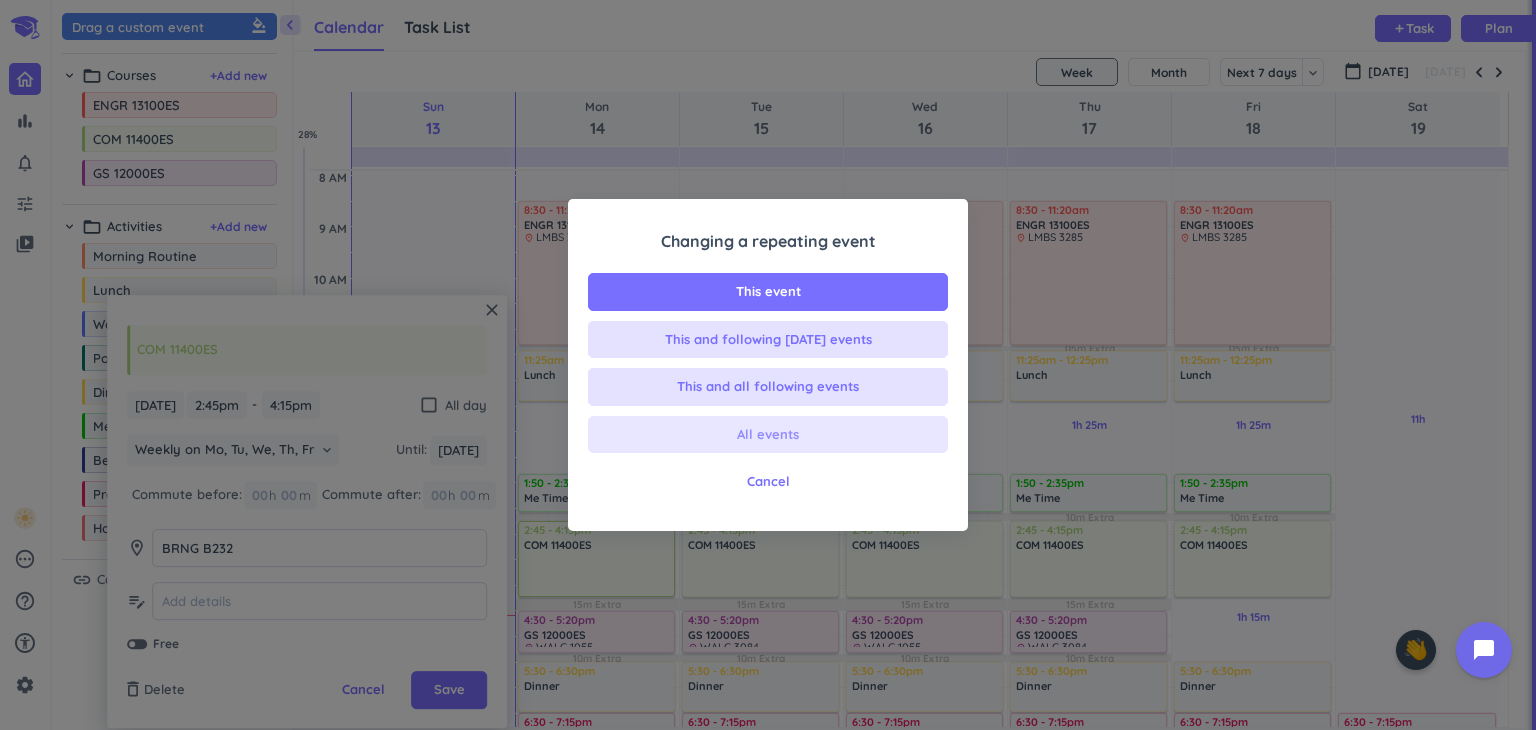click on "All events" at bounding box center [768, 435] 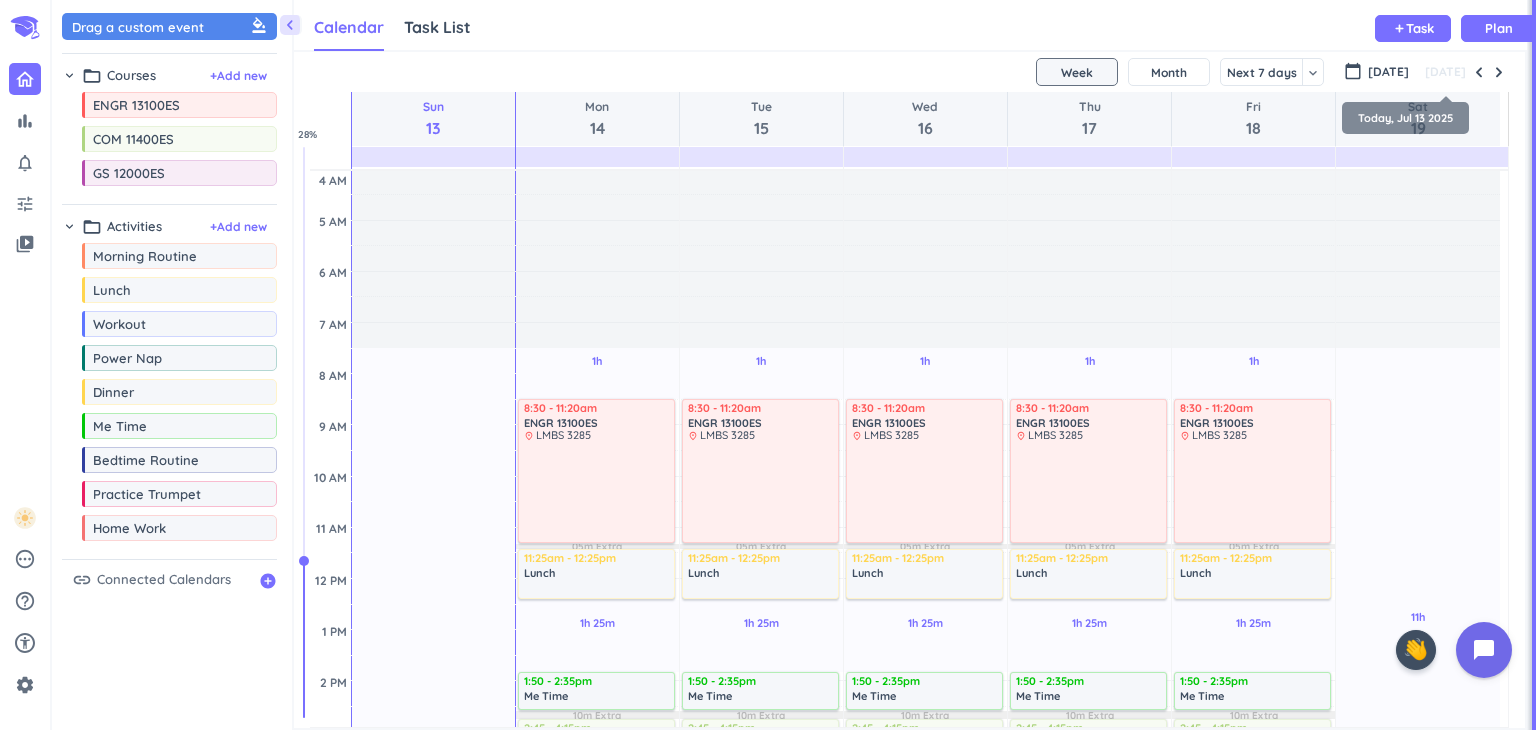 scroll, scrollTop: 0, scrollLeft: 0, axis: both 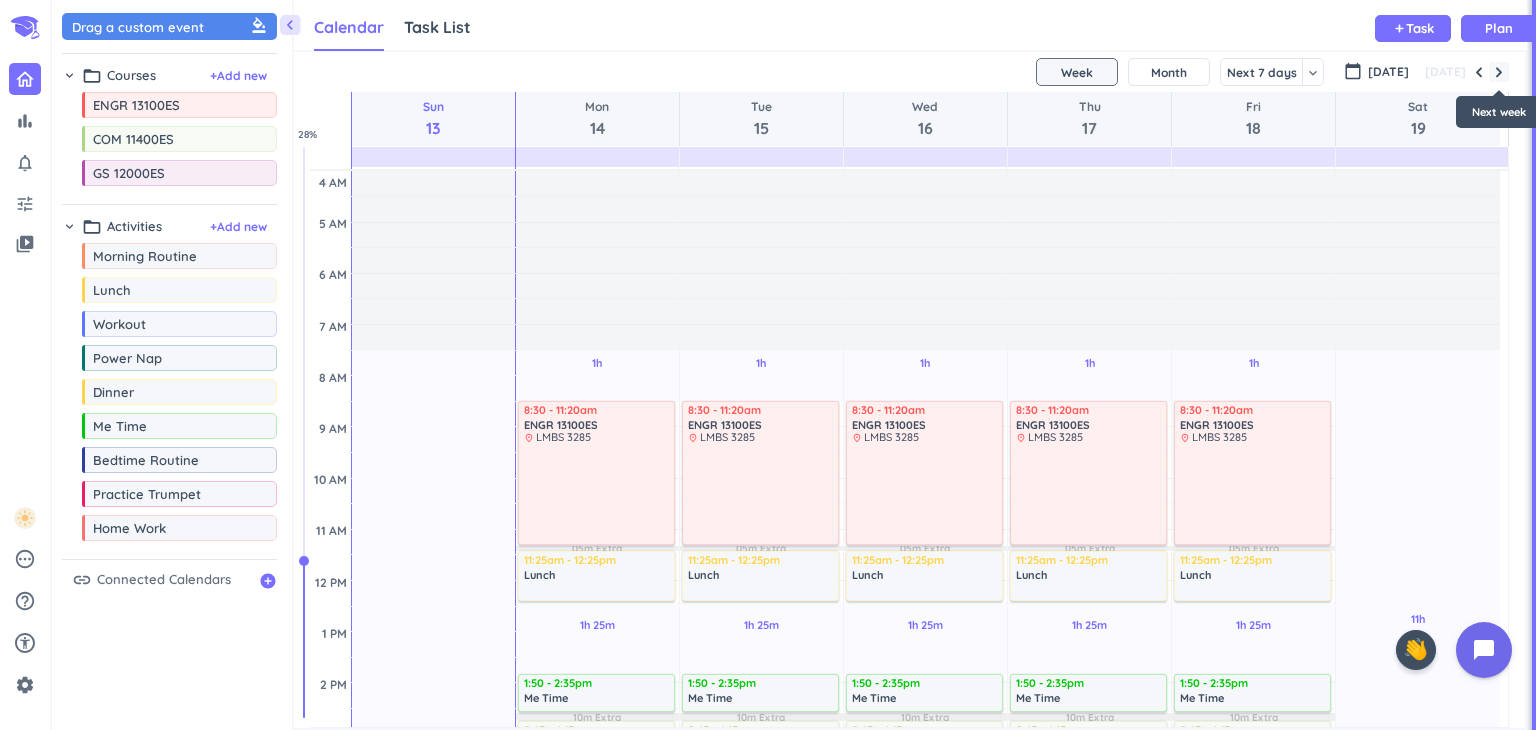click at bounding box center [1499, 72] 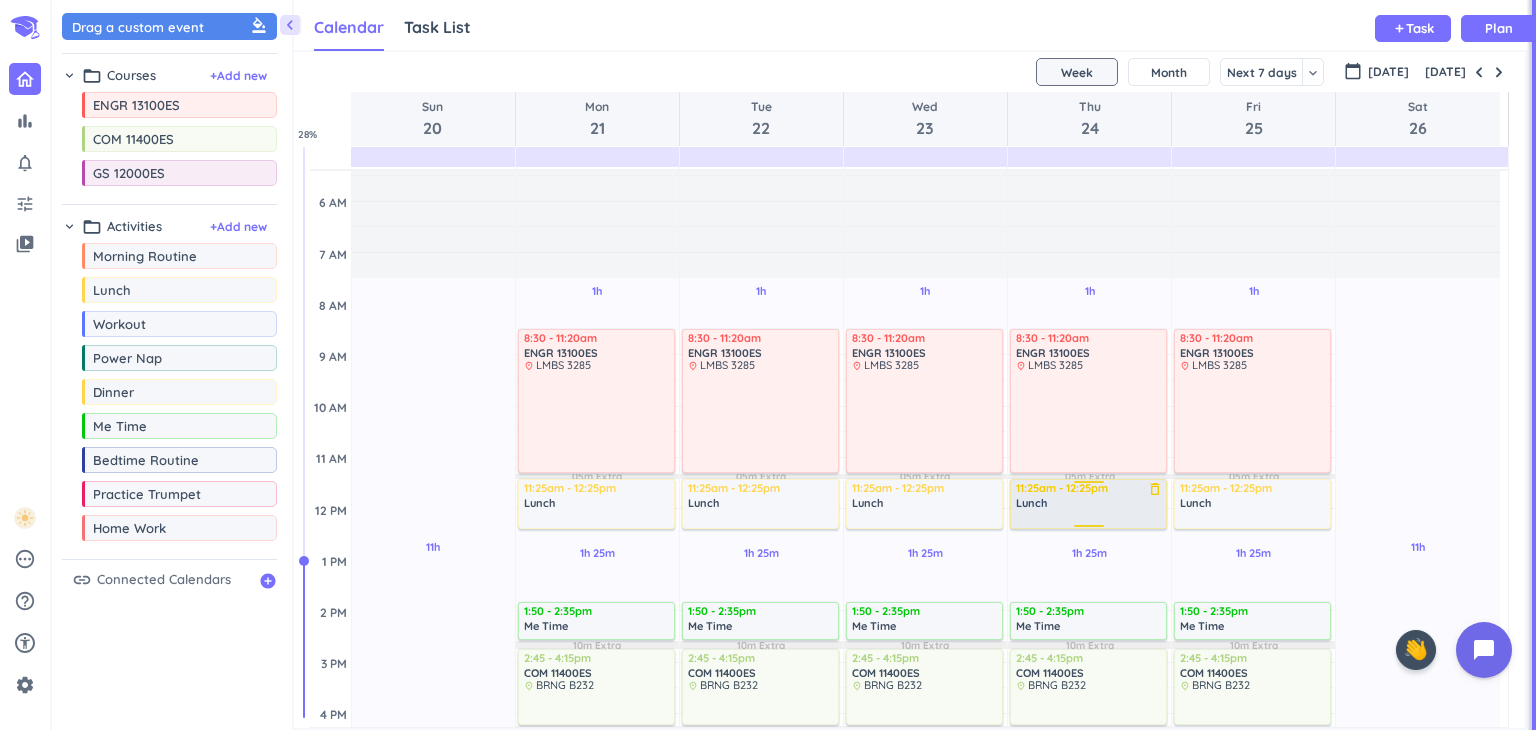 scroll, scrollTop: 0, scrollLeft: 0, axis: both 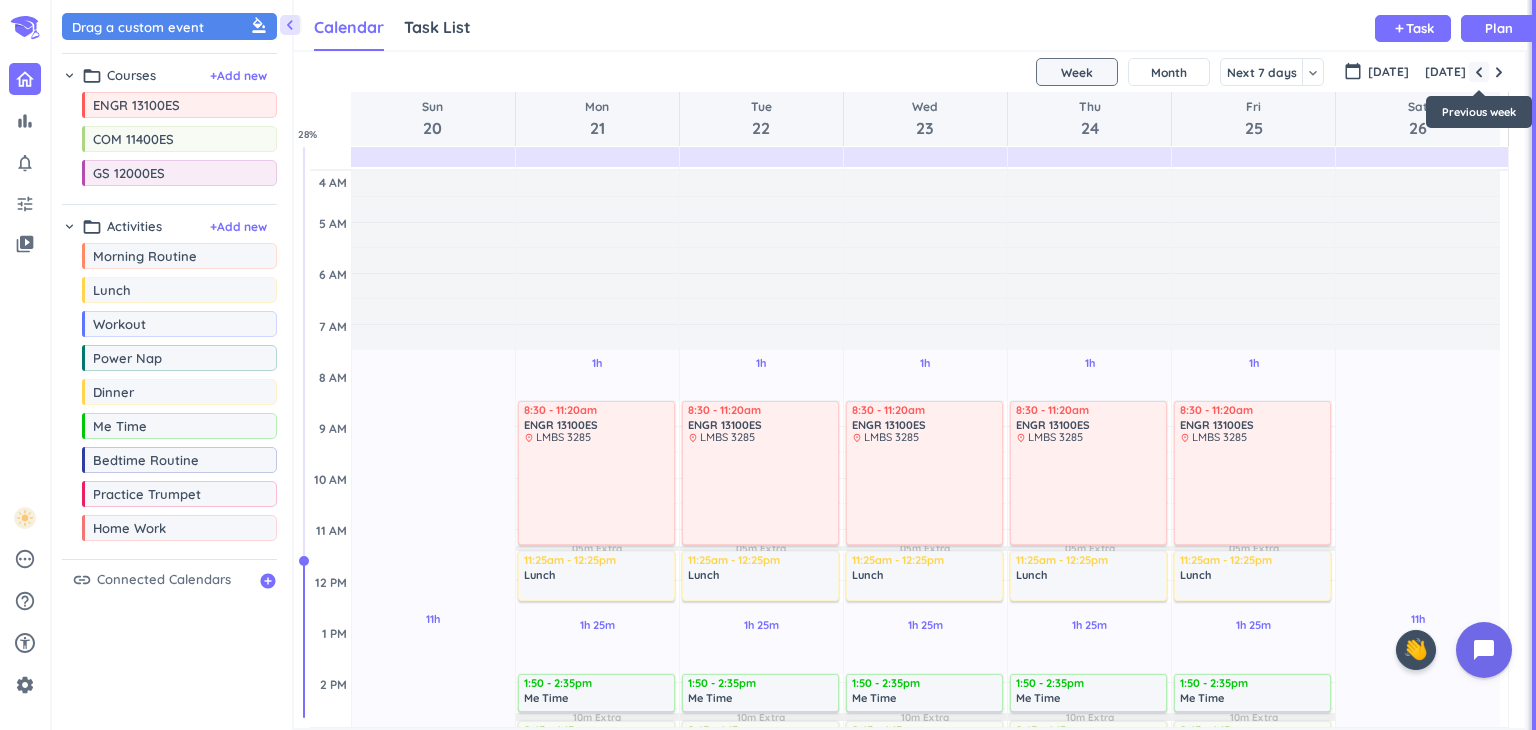 click at bounding box center [1479, 72] 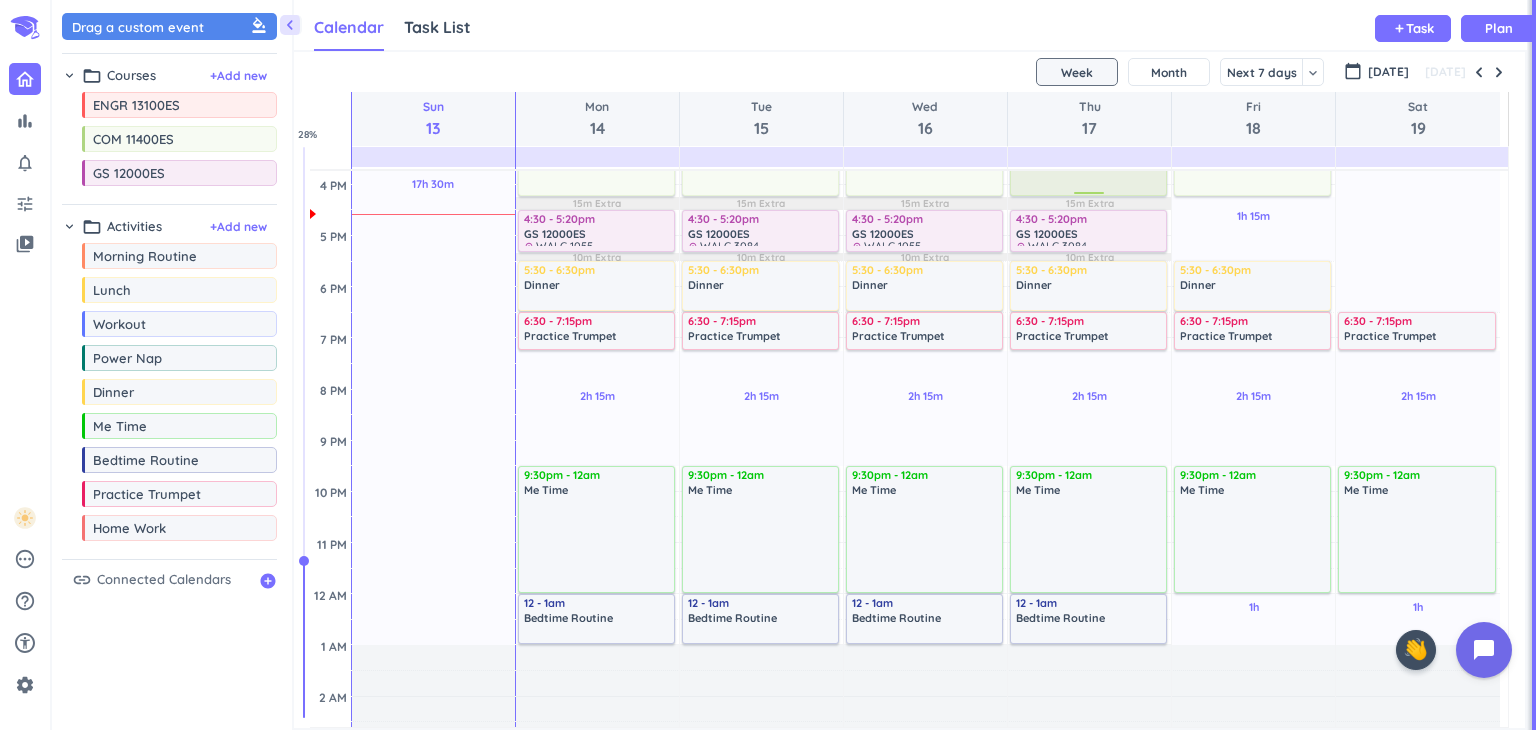 scroll, scrollTop: 604, scrollLeft: 0, axis: vertical 